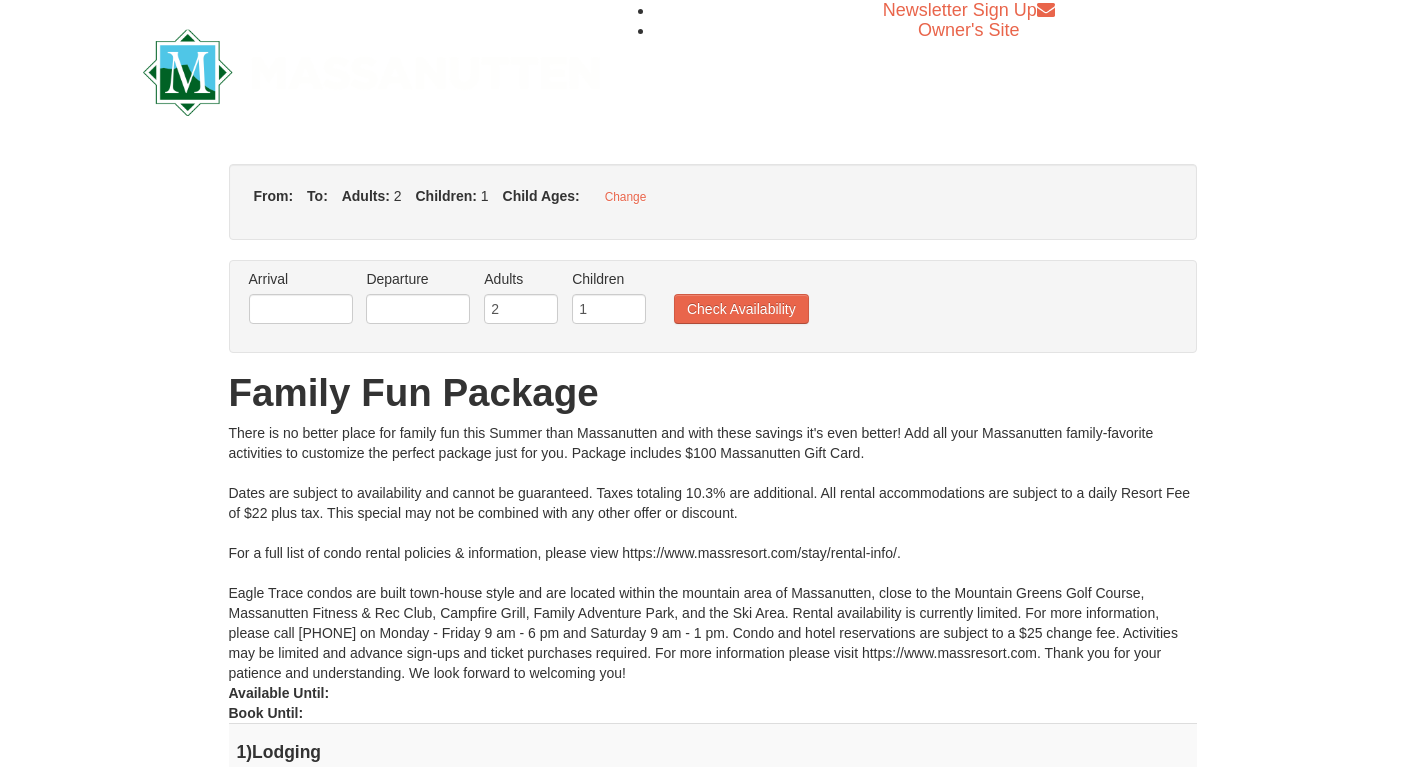 type on "08/10/2025" 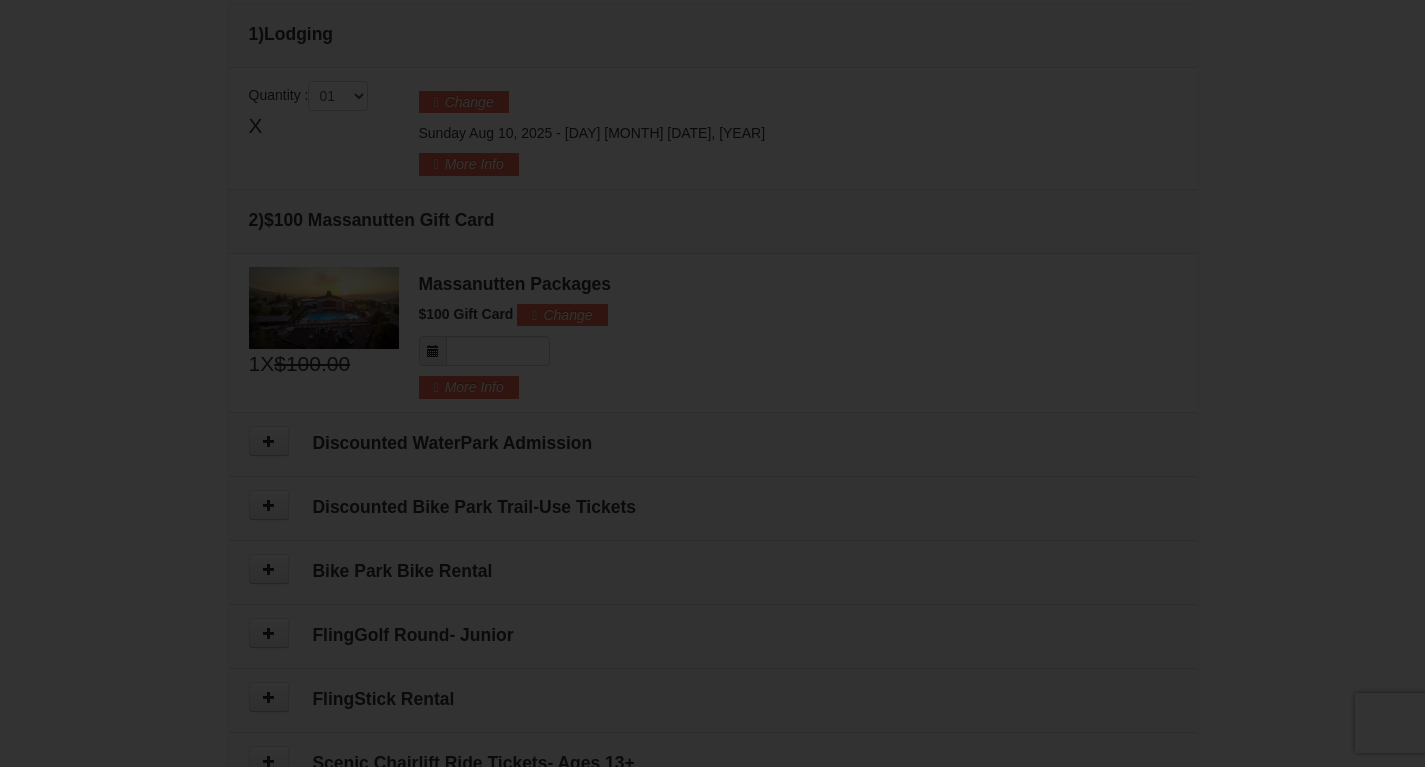 type on "08/10/2025" 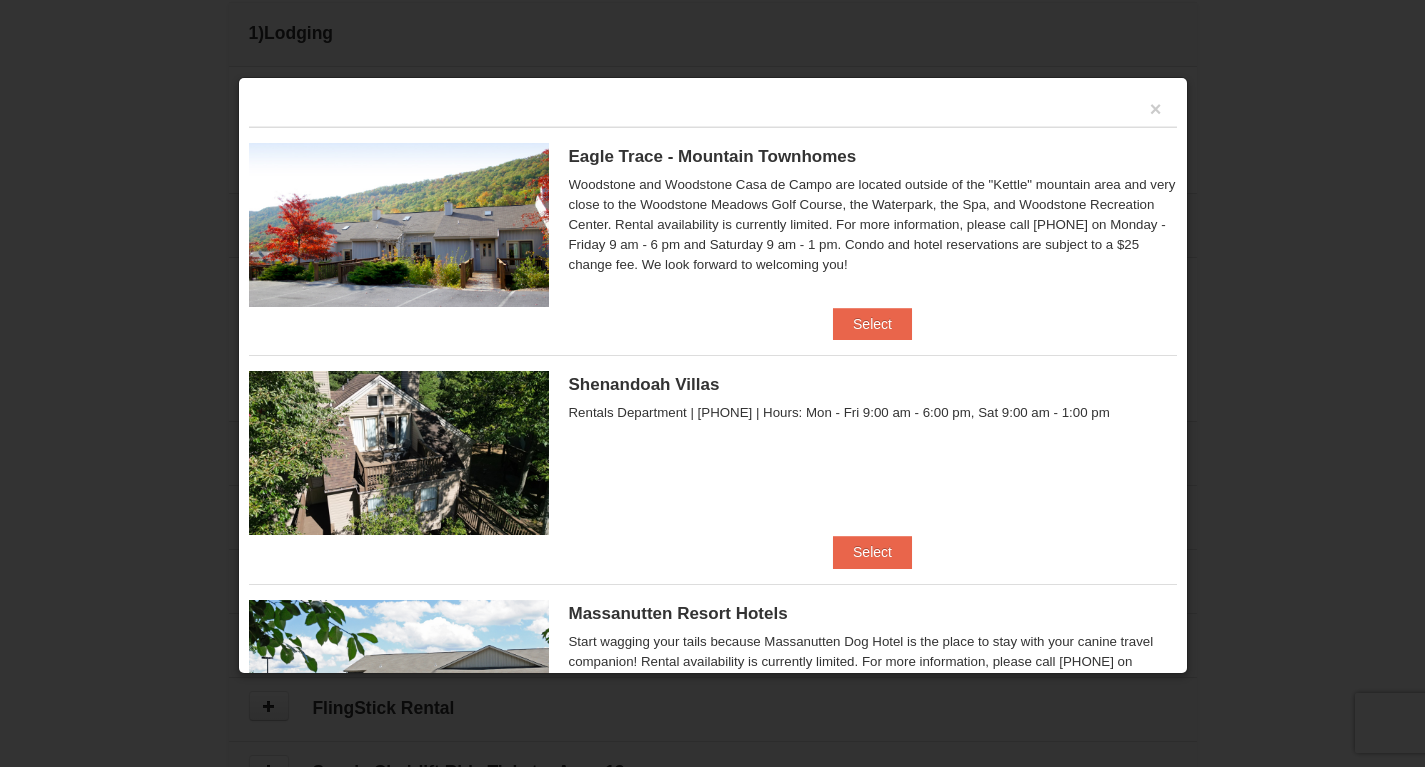 scroll, scrollTop: 611, scrollLeft: 0, axis: vertical 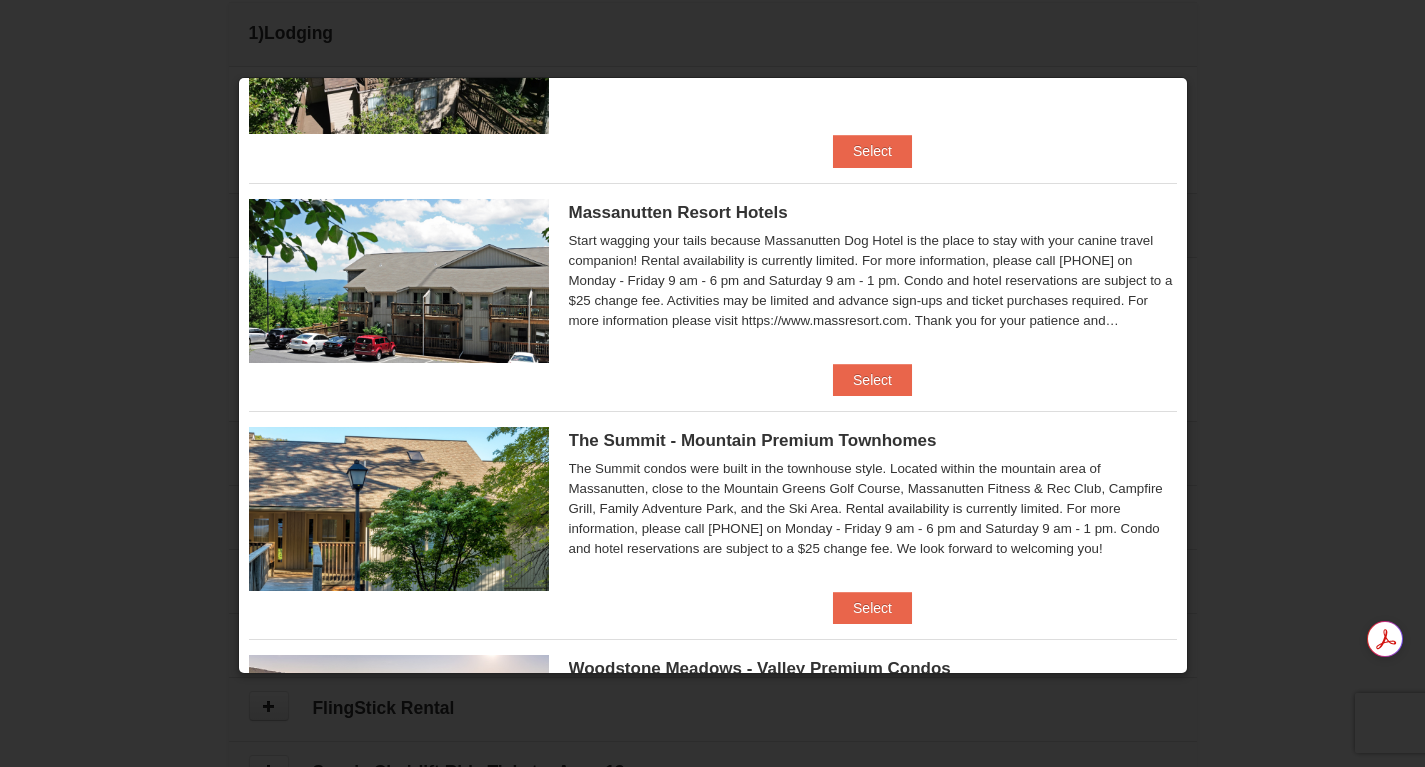 click on "Massanutten Resort Hotels rooms sleep up to 4 occupants and offer a choice of 1 king size bed (limited number) with a sleep sofa or 2 queen size beds. All rooms include coffee makers, refrigerators, TV, cable, telephone, balcony, and sitting area. Located within the mountain area of Massanutten, close to the Mountain Greens Golf Course, Massanutten Fitness & Rec Club, Campfire Grill Restaurant, Family Adventure Park, and the Ski Area.
Rental availability is currently limited. For more information, please call [PHONE] on [DAY] - [DAY] [TIME] [AM/PM] and [DAY] [TIME] [AM/PM]. Condo and hotel reservations are subject to a $25 change fee.
We look forward to welcoming you!" at bounding box center (873, 281) 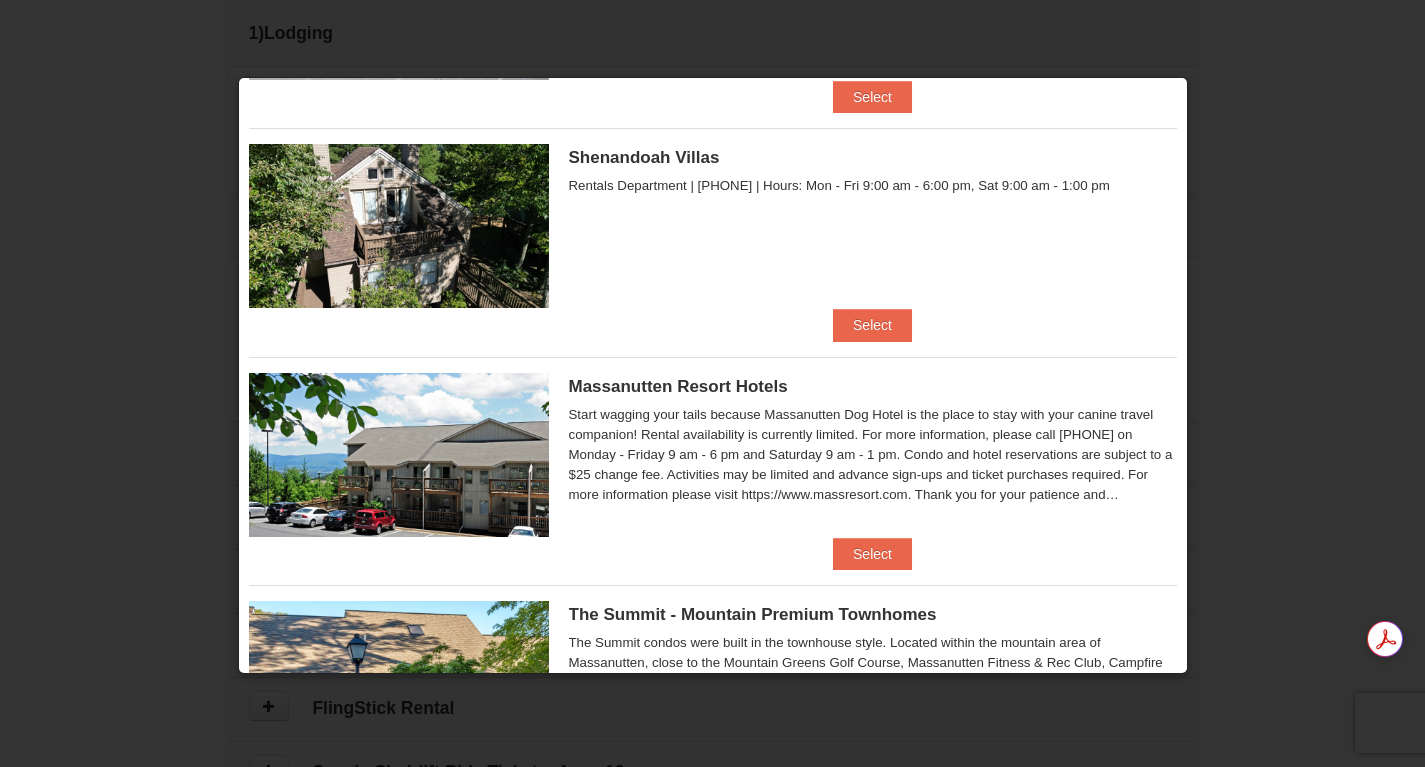 scroll, scrollTop: 0, scrollLeft: 0, axis: both 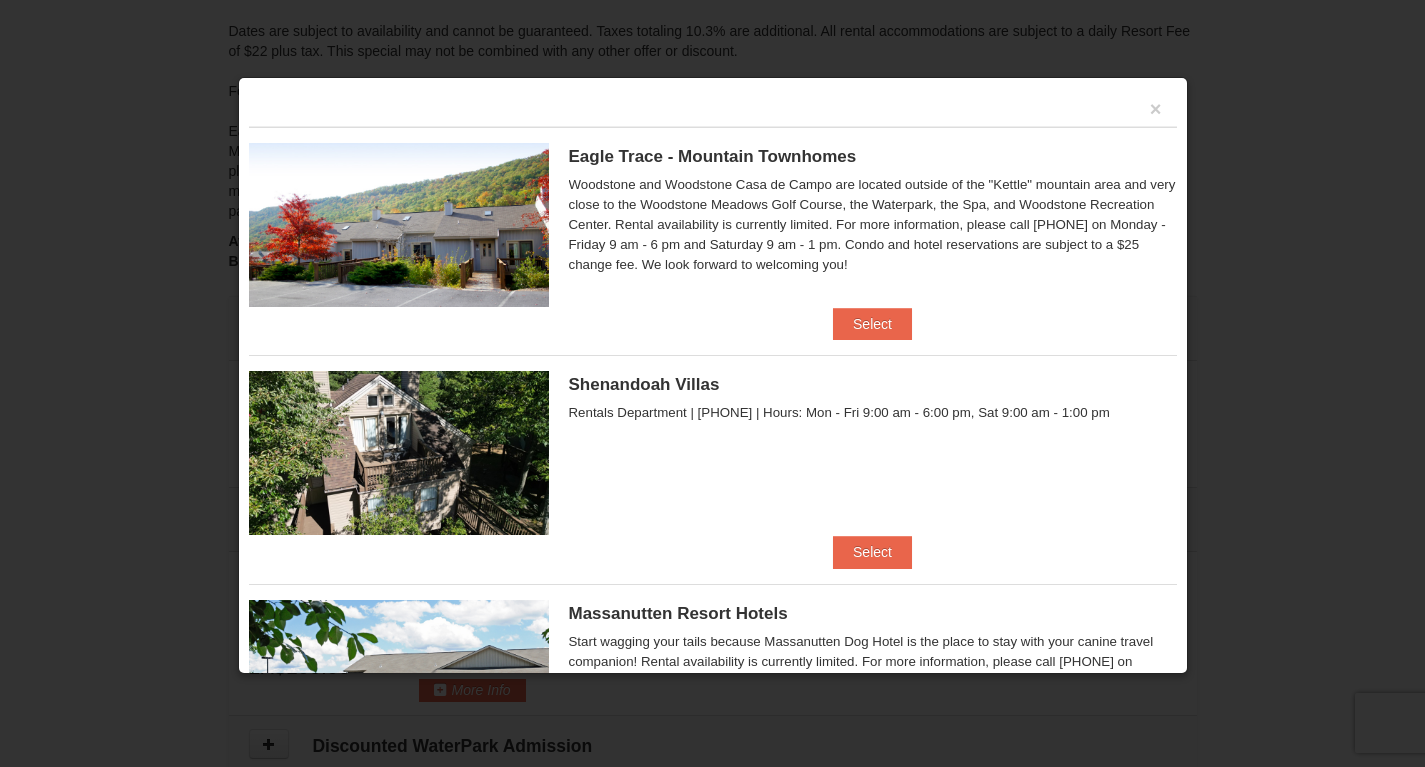 click on "Eagle Trace condos are built town-house style and are located within the mountain area of Massanutten, close to the Mountain Greens Golf Course, Massanutten Fitness & Rec Club, Campfire Grill, Family Adventure Park, and the Ski Area.
Rental availability is currently limited. For more information, please call [PHONE] on [DAY] - [DAY] [TIME] - [TIME] and [DAY] [TIME] - [TIME]. Condo and hotel reservations are subject to a $25 change fee.
Activities may be limited and advance sign-ups and ticket purchases required. For more information please visit https://www.massresort.com. Thank you for your patience and understanding. We look forward to welcoming you!" at bounding box center [873, 225] 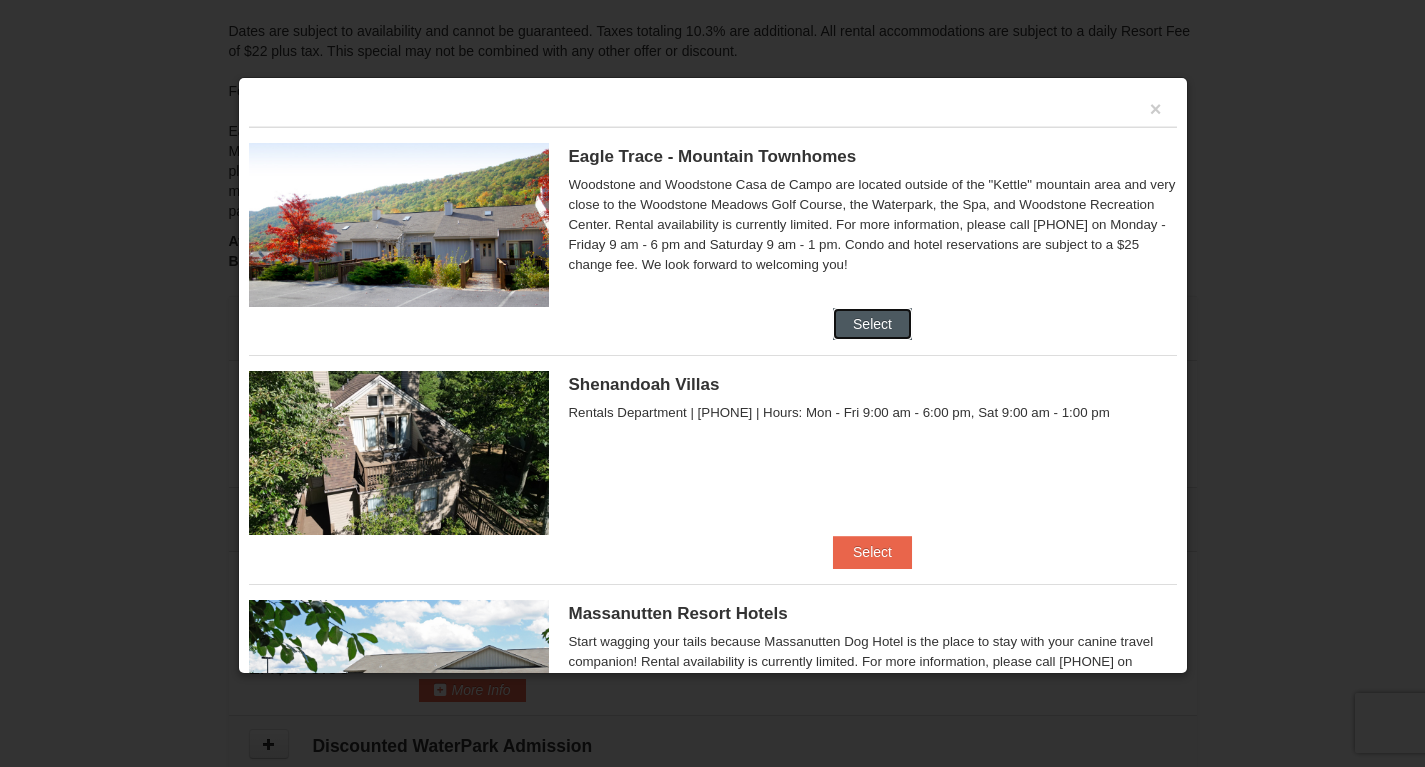 click on "Select" at bounding box center (872, 324) 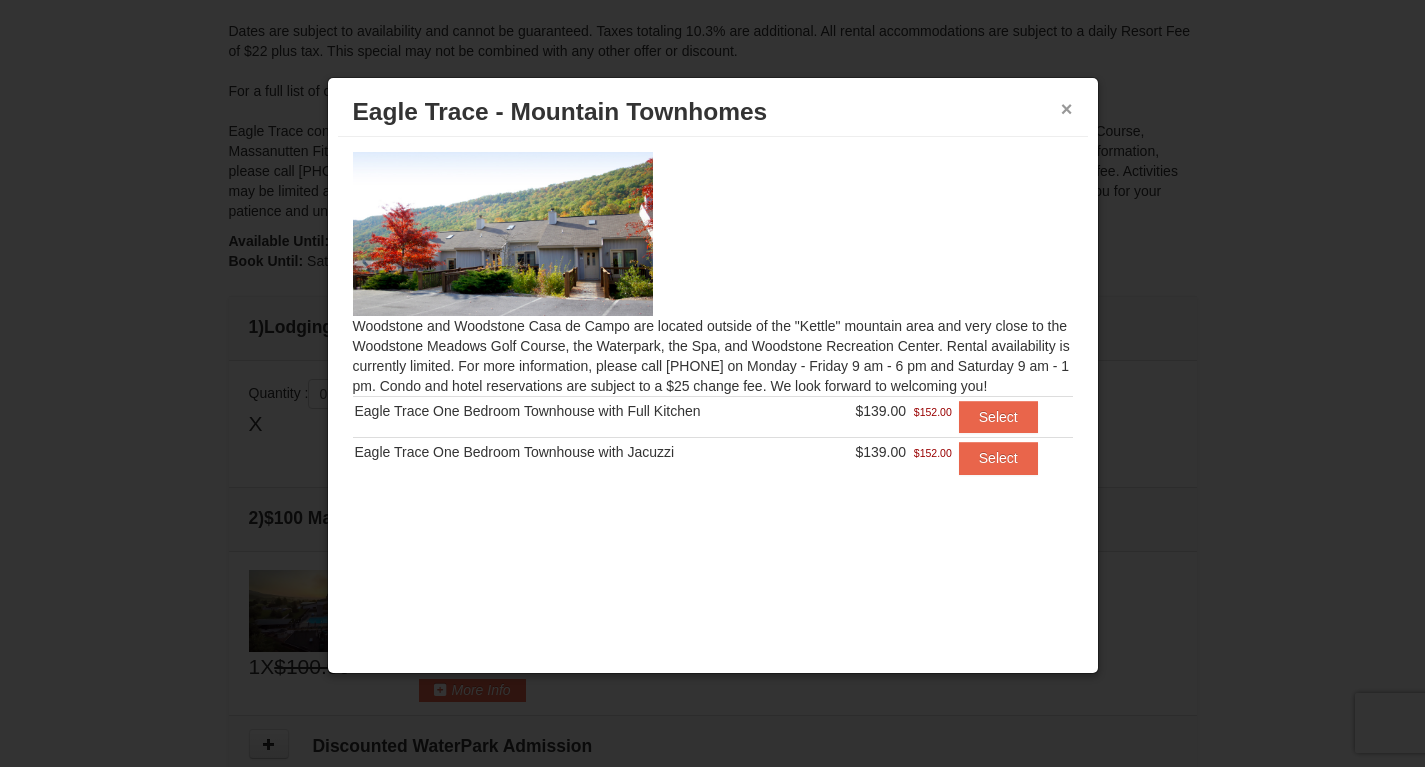click on "×" at bounding box center [1067, 109] 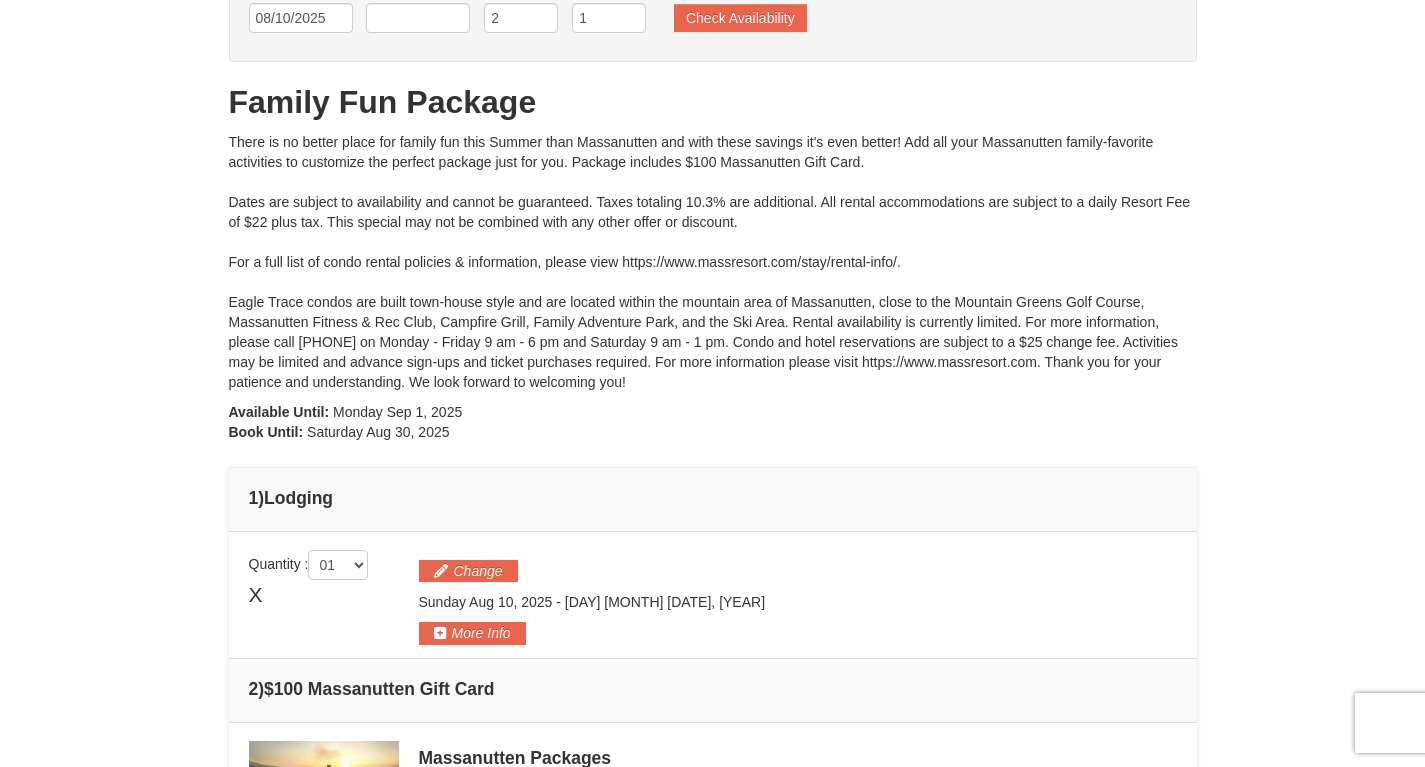 scroll, scrollTop: 147, scrollLeft: 0, axis: vertical 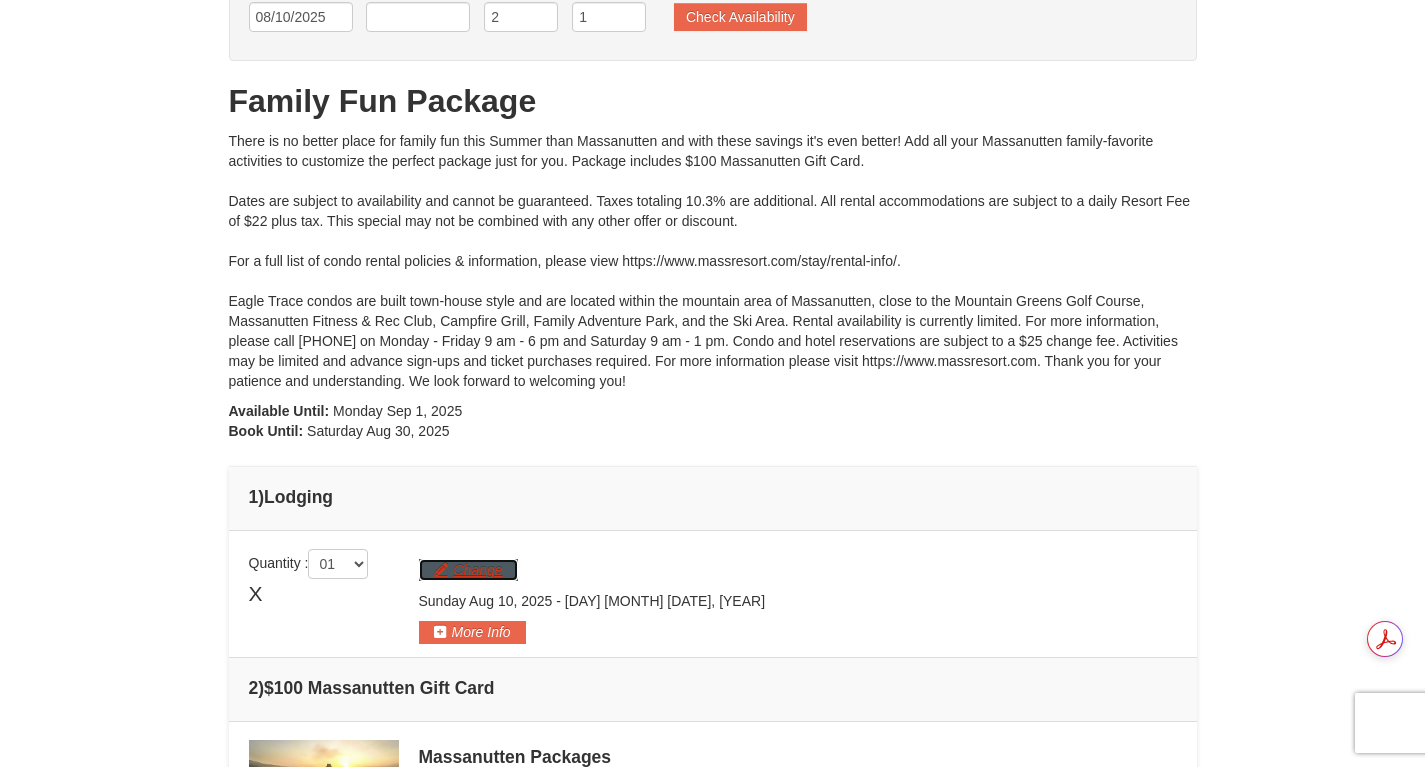 click on "Change" at bounding box center (468, 570) 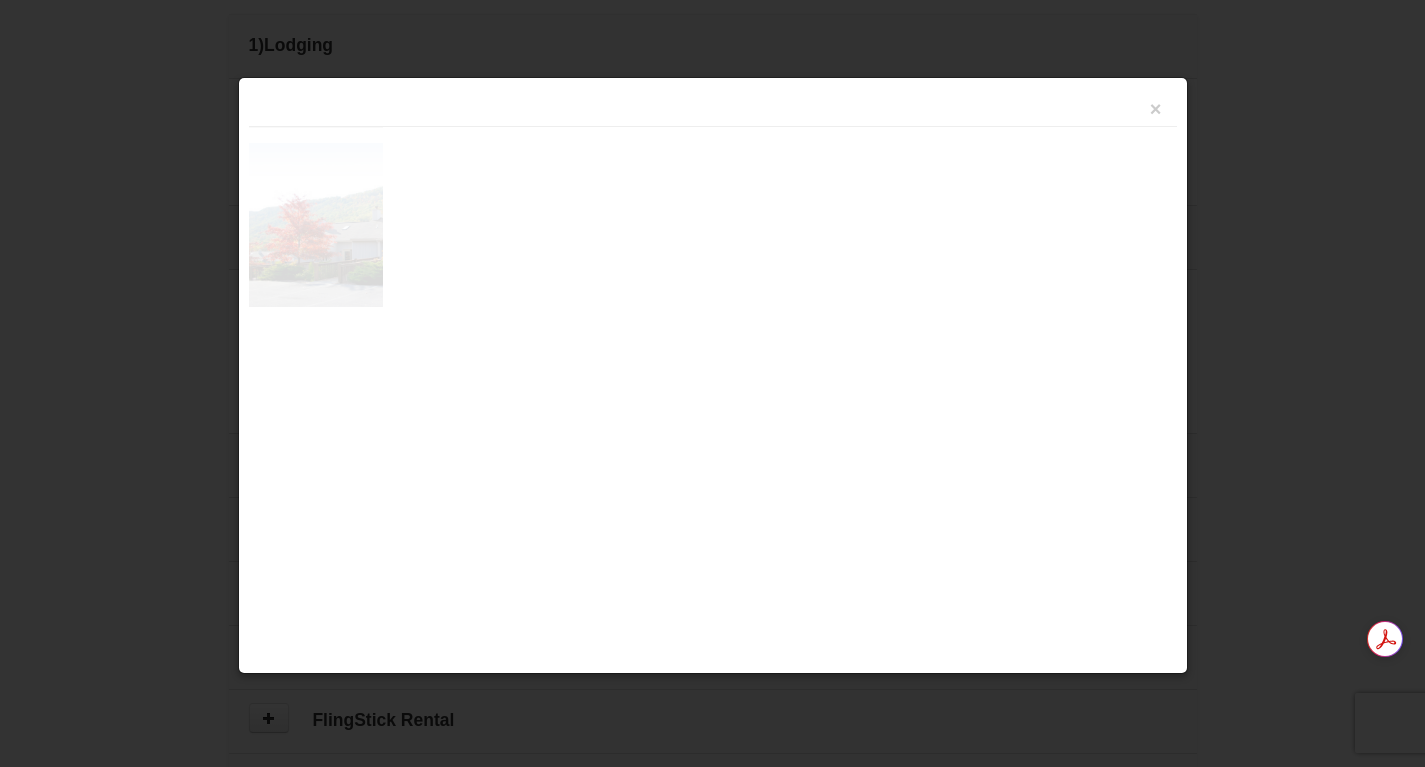 scroll, scrollTop: 616, scrollLeft: 0, axis: vertical 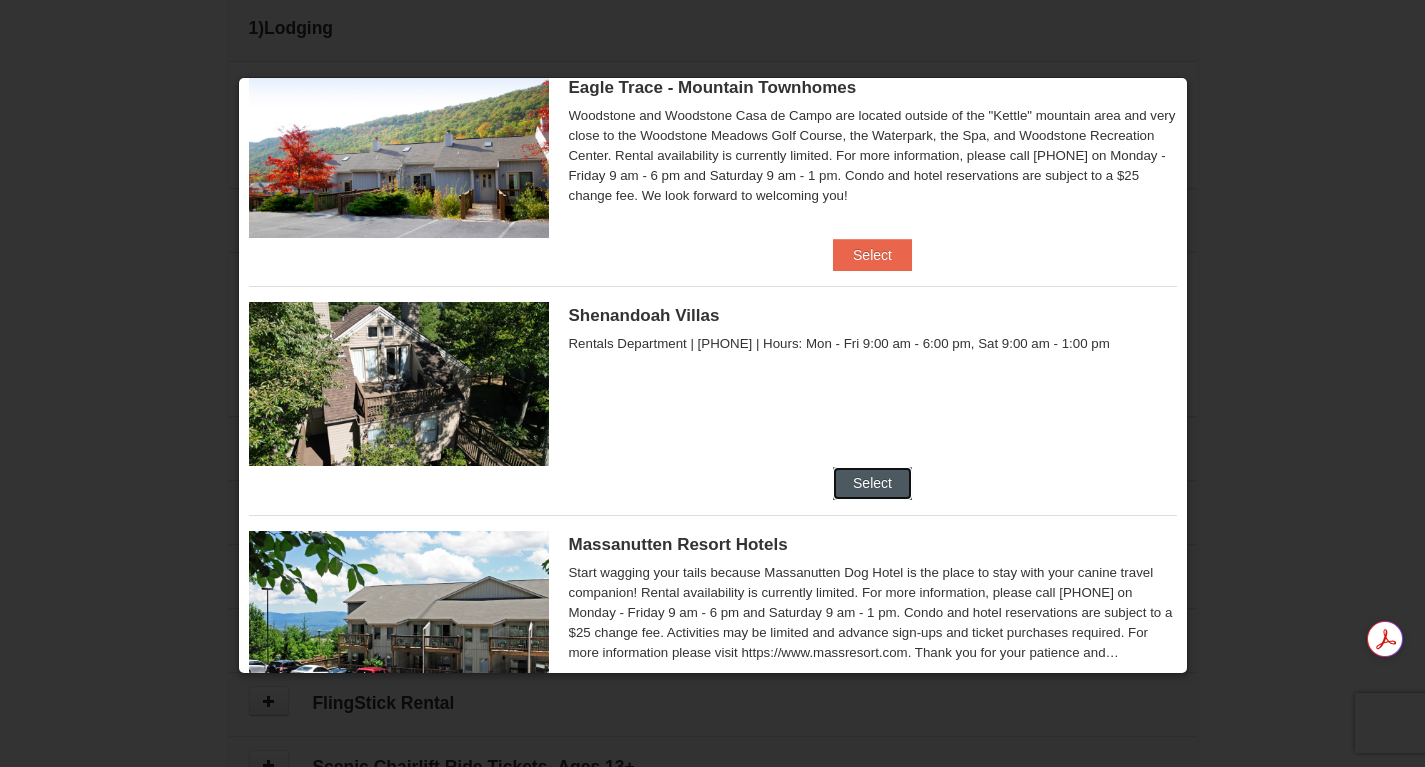 click on "Select" at bounding box center [872, 483] 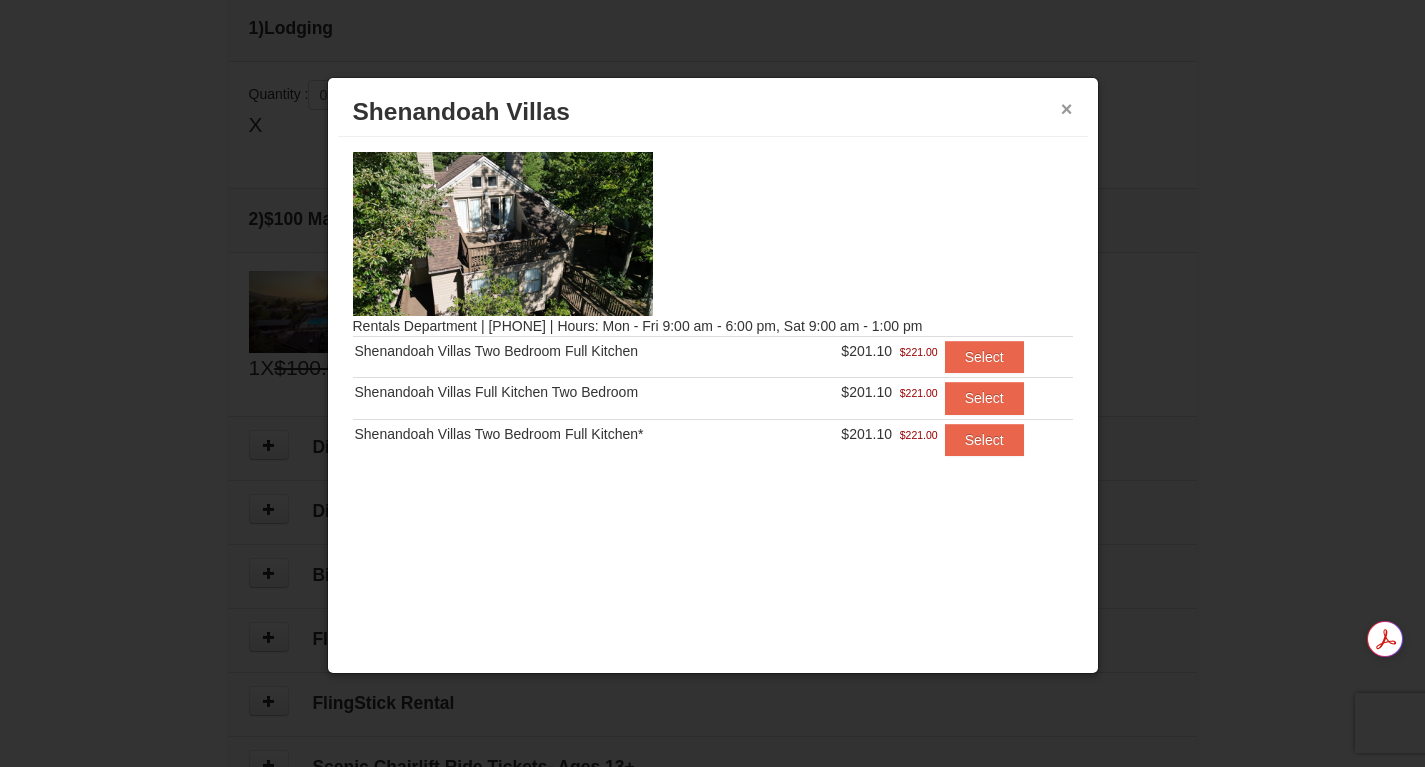 click on "×" at bounding box center (1067, 109) 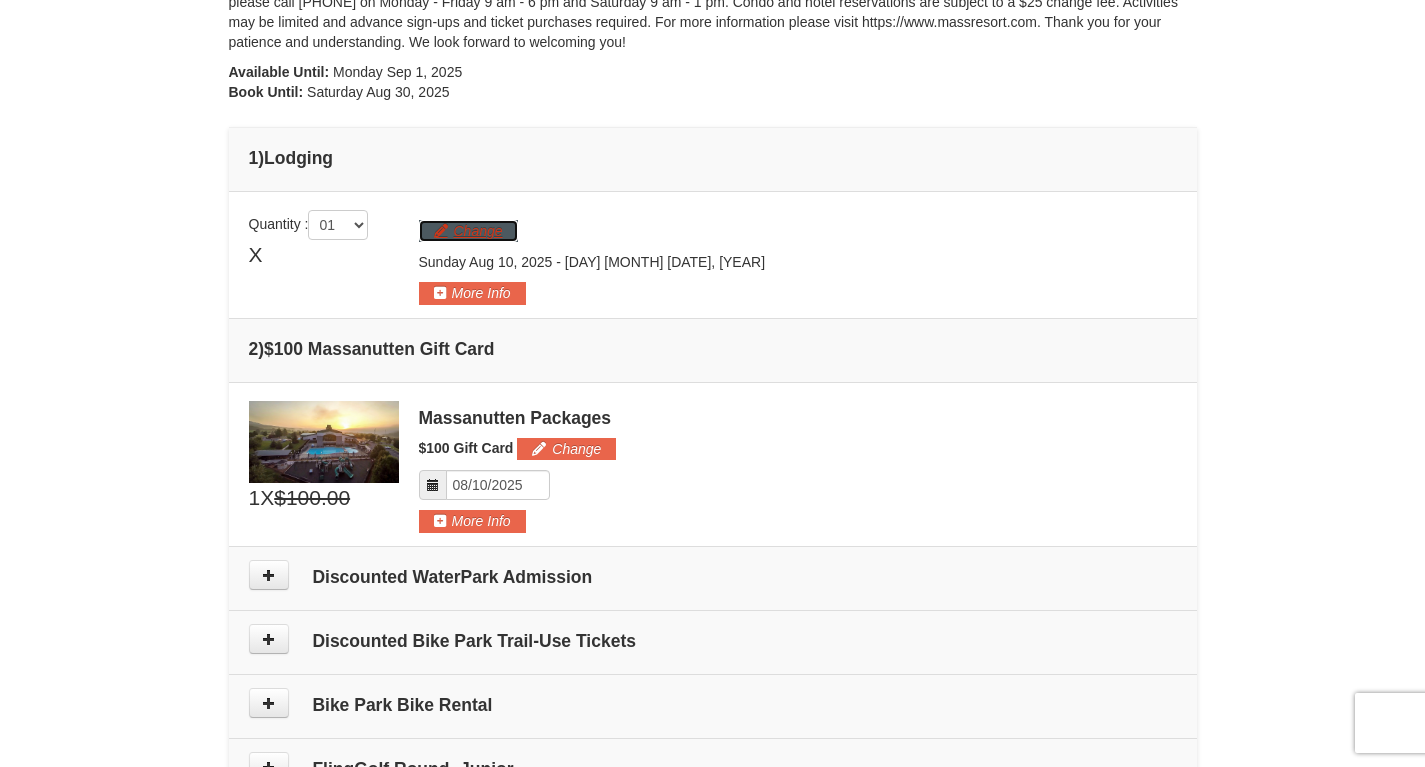 click on "Change" at bounding box center [468, 231] 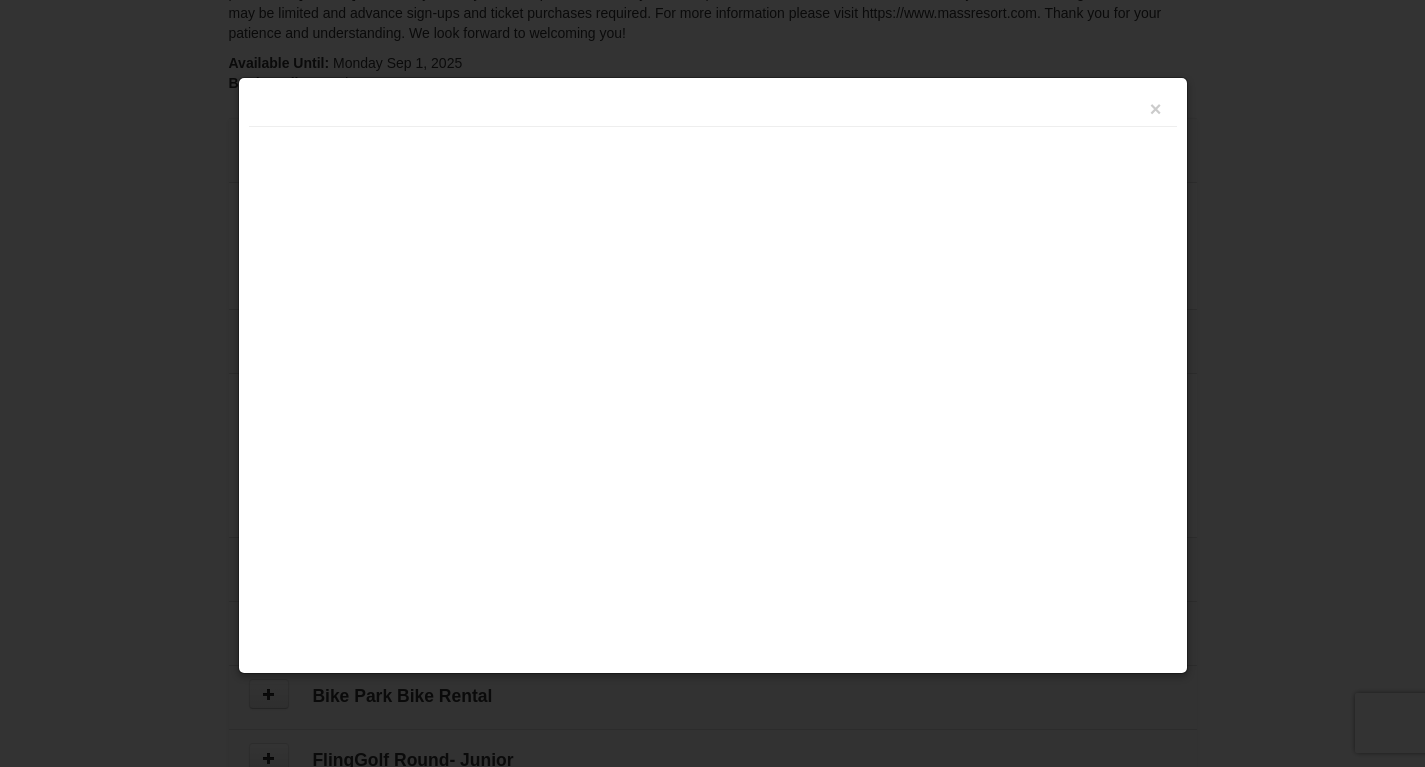 scroll, scrollTop: 542, scrollLeft: 0, axis: vertical 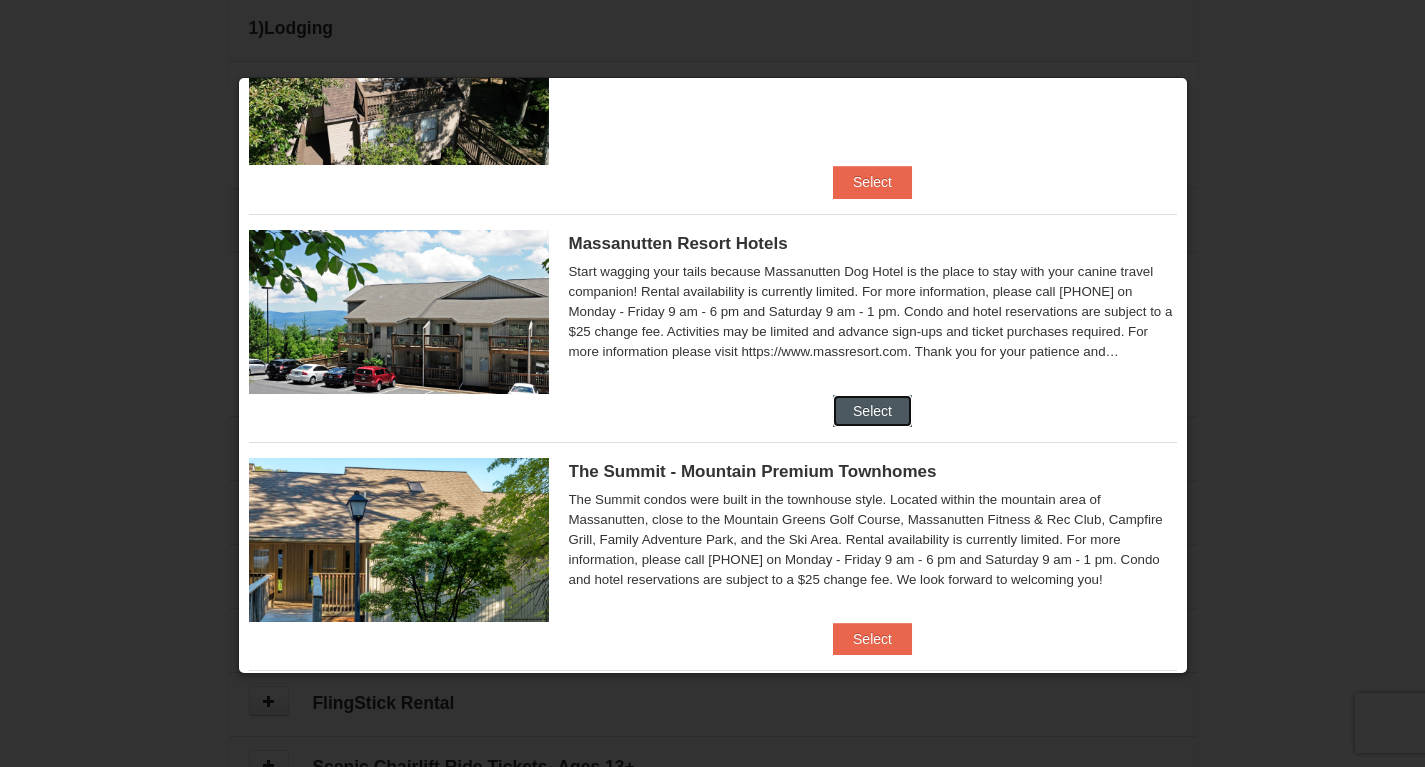 click on "Select" at bounding box center (872, 411) 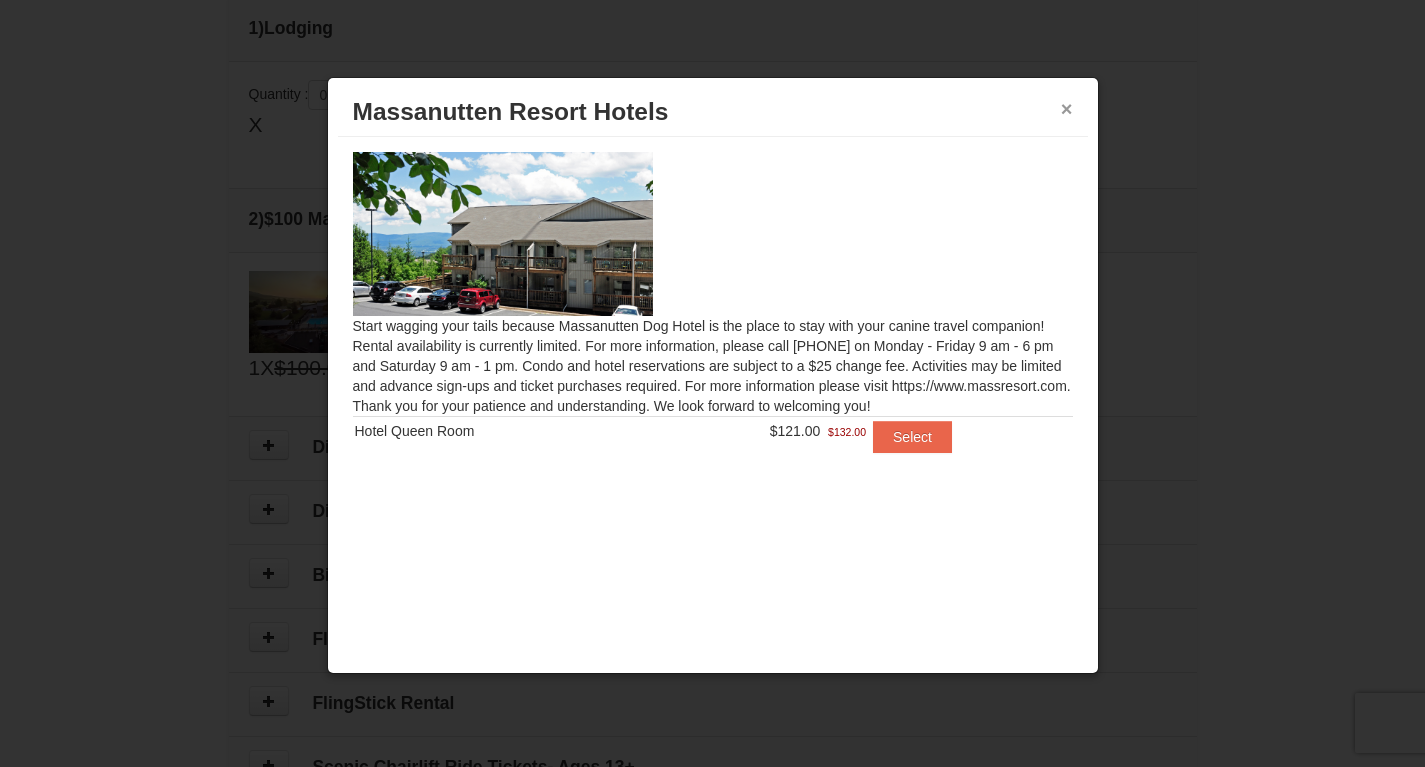 click on "×" at bounding box center (1067, 109) 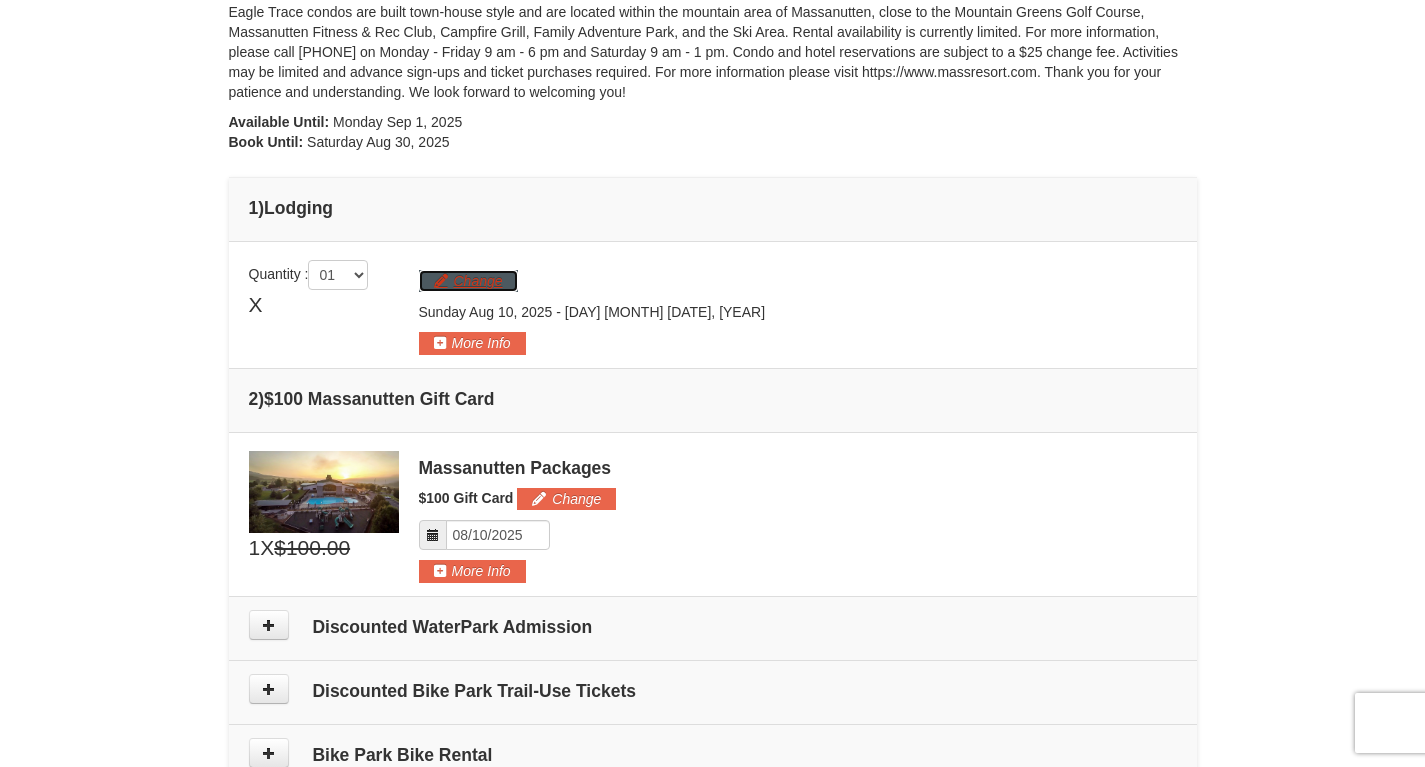 click on "Change" at bounding box center [468, 281] 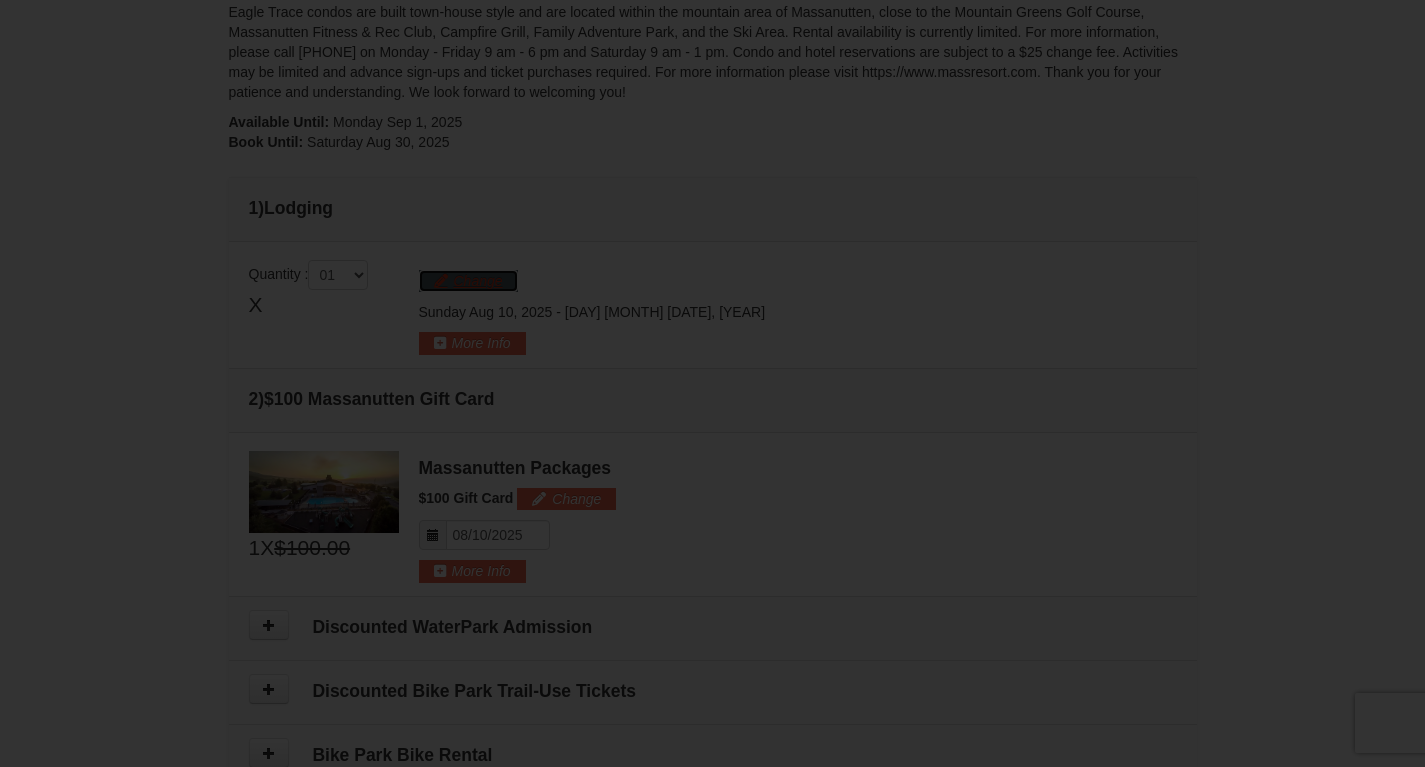 scroll, scrollTop: 469, scrollLeft: 0, axis: vertical 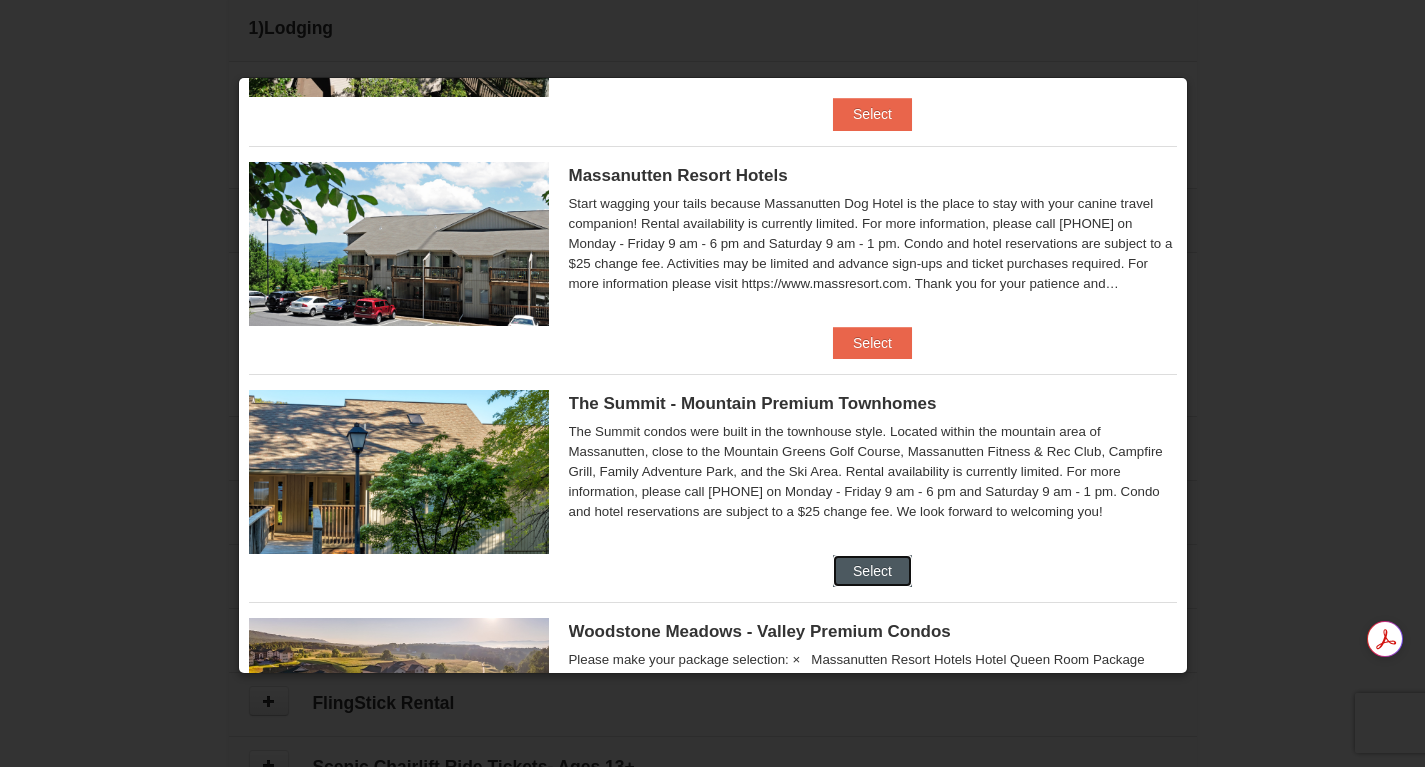 click on "Select" at bounding box center (872, 571) 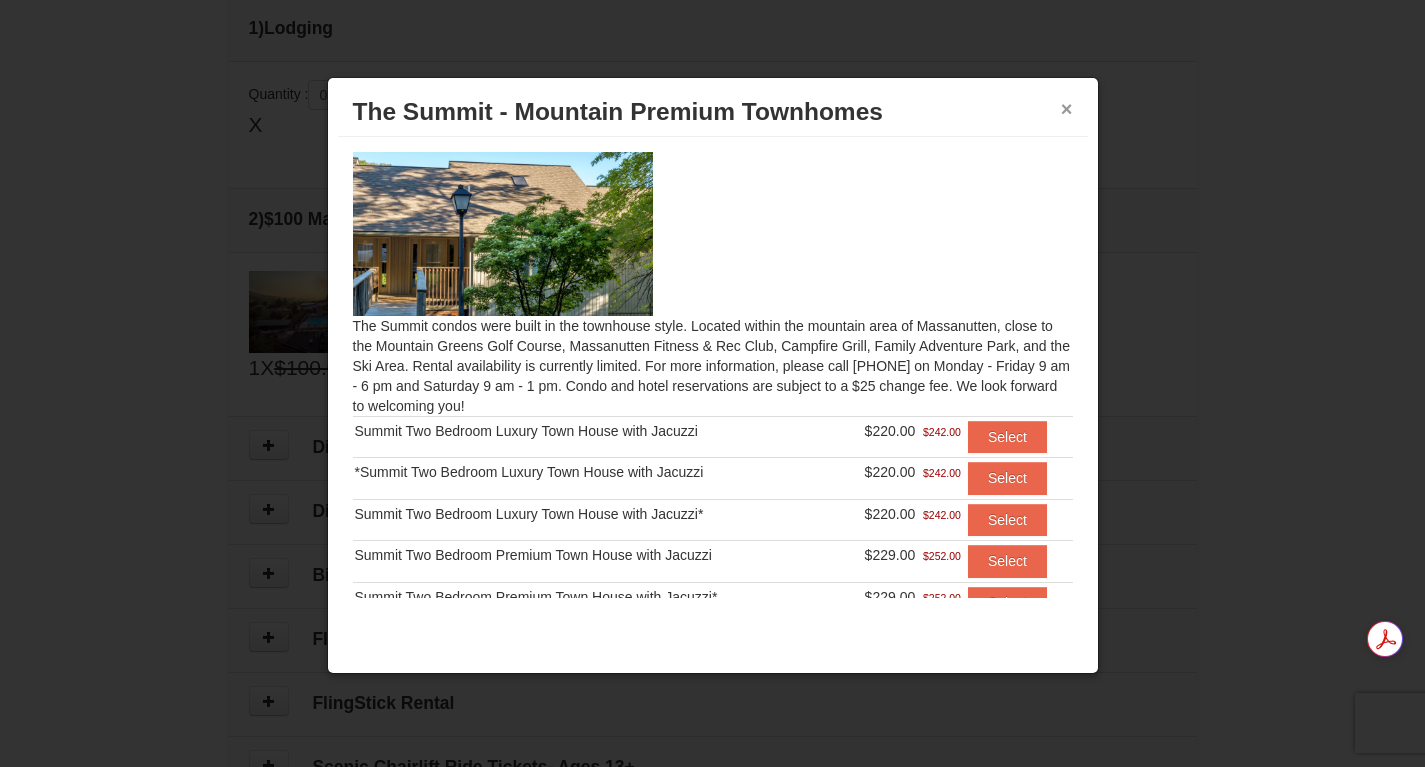 click on "×" at bounding box center [1067, 109] 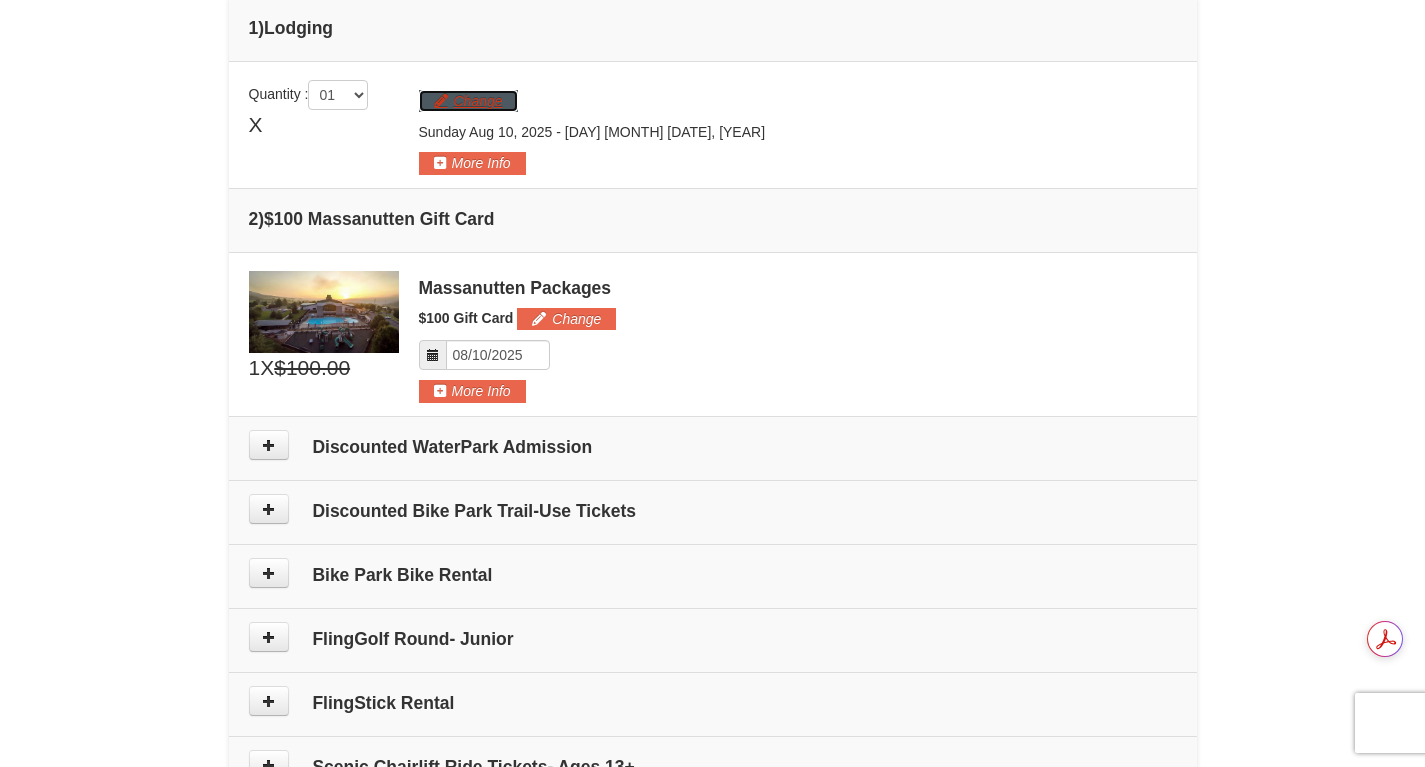 click on "Change" at bounding box center [468, 101] 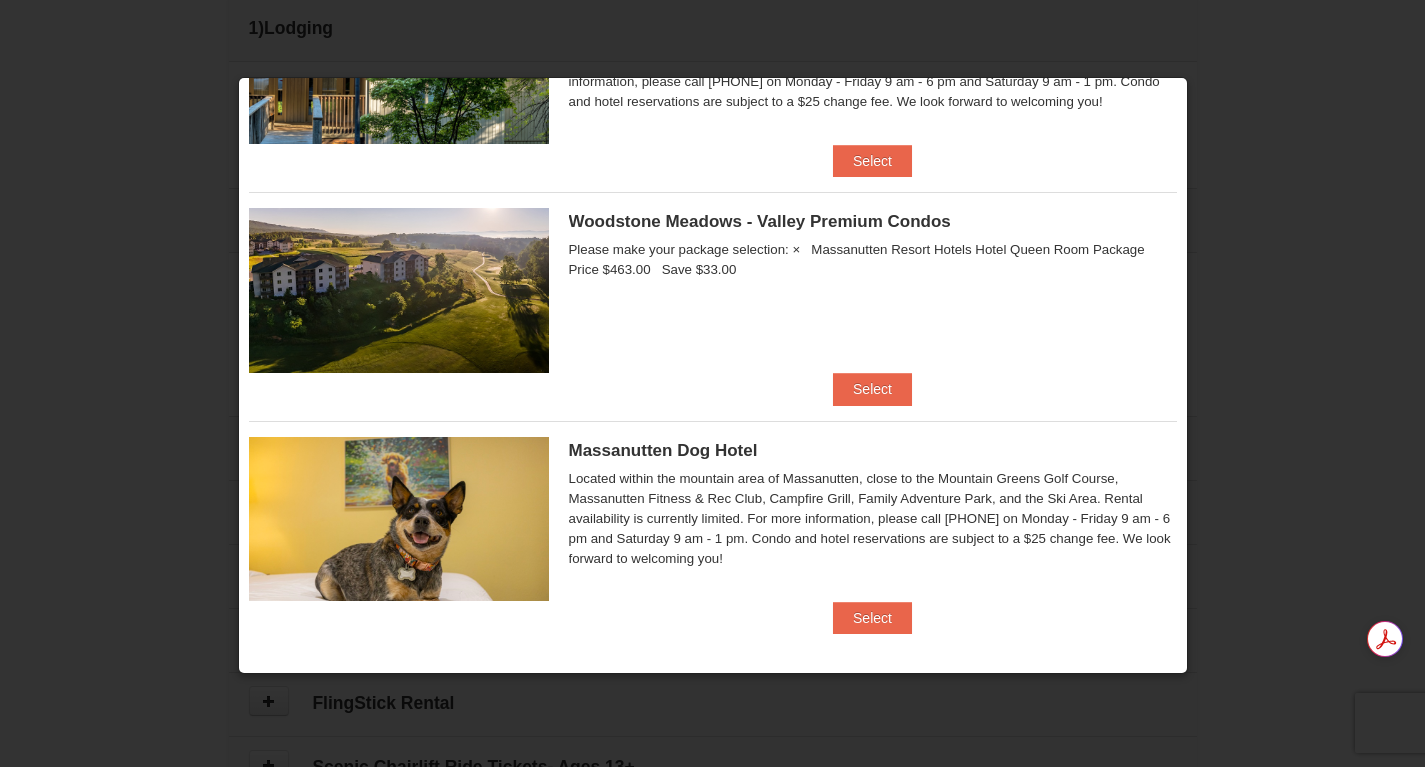 scroll, scrollTop: 854, scrollLeft: 0, axis: vertical 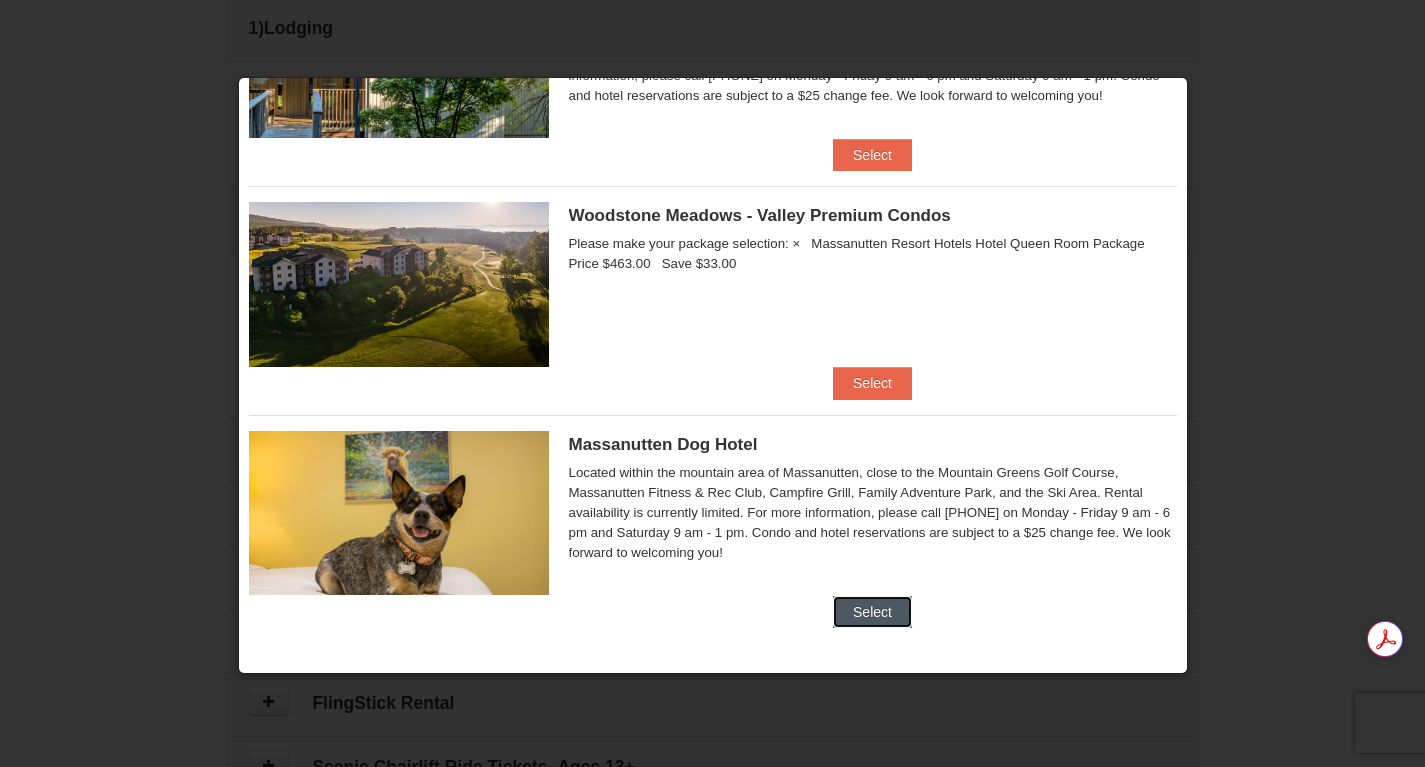 click on "Select" at bounding box center [872, 612] 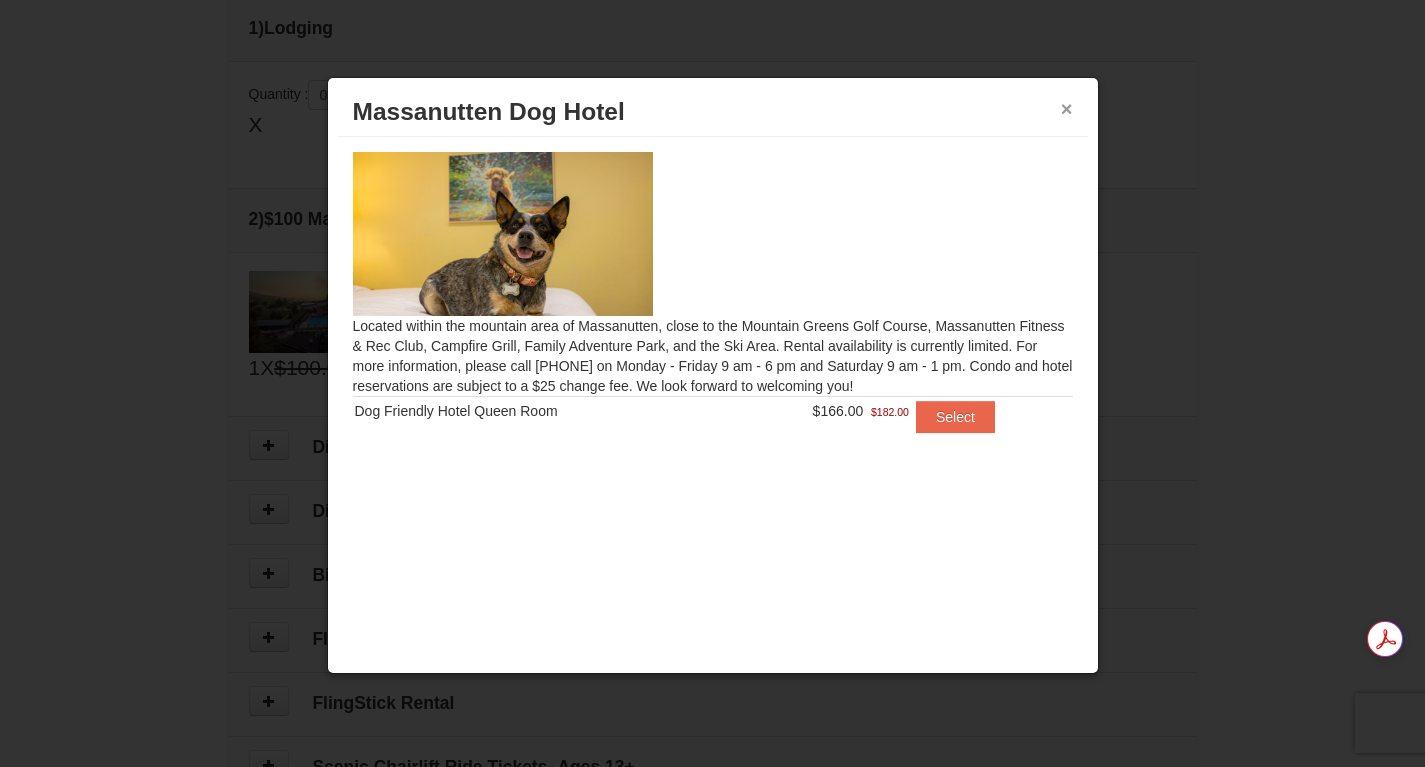 click on "×" at bounding box center [1067, 109] 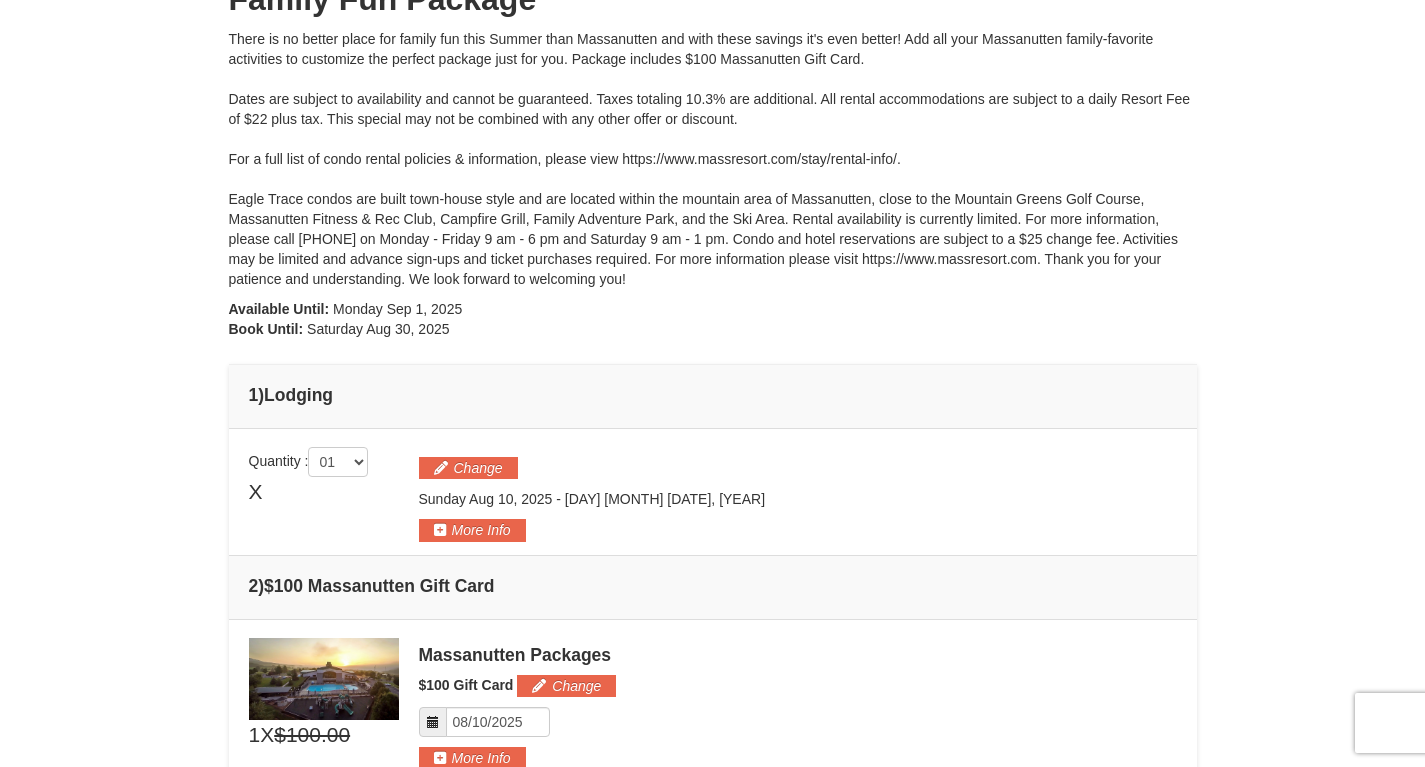 scroll, scrollTop: 289, scrollLeft: 0, axis: vertical 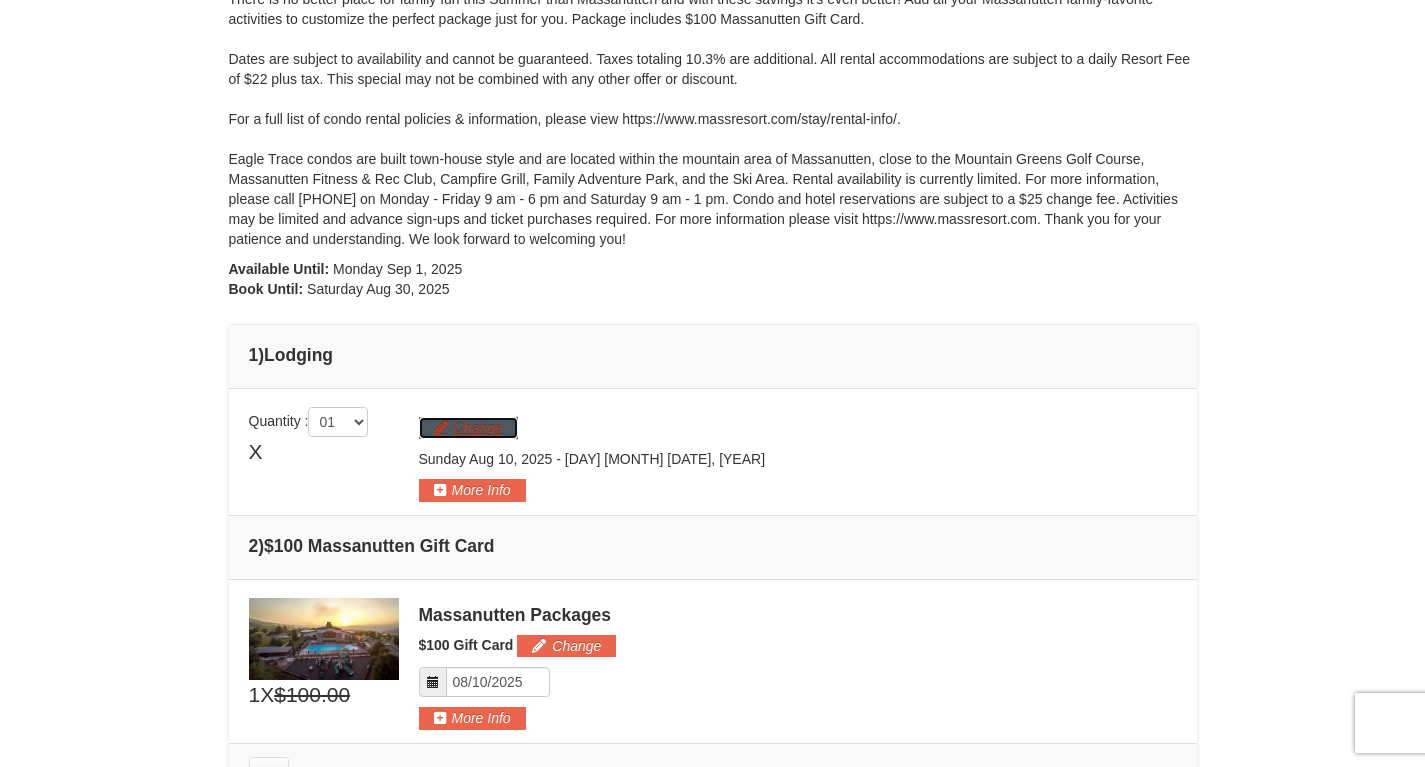 click on "Change" at bounding box center (468, 428) 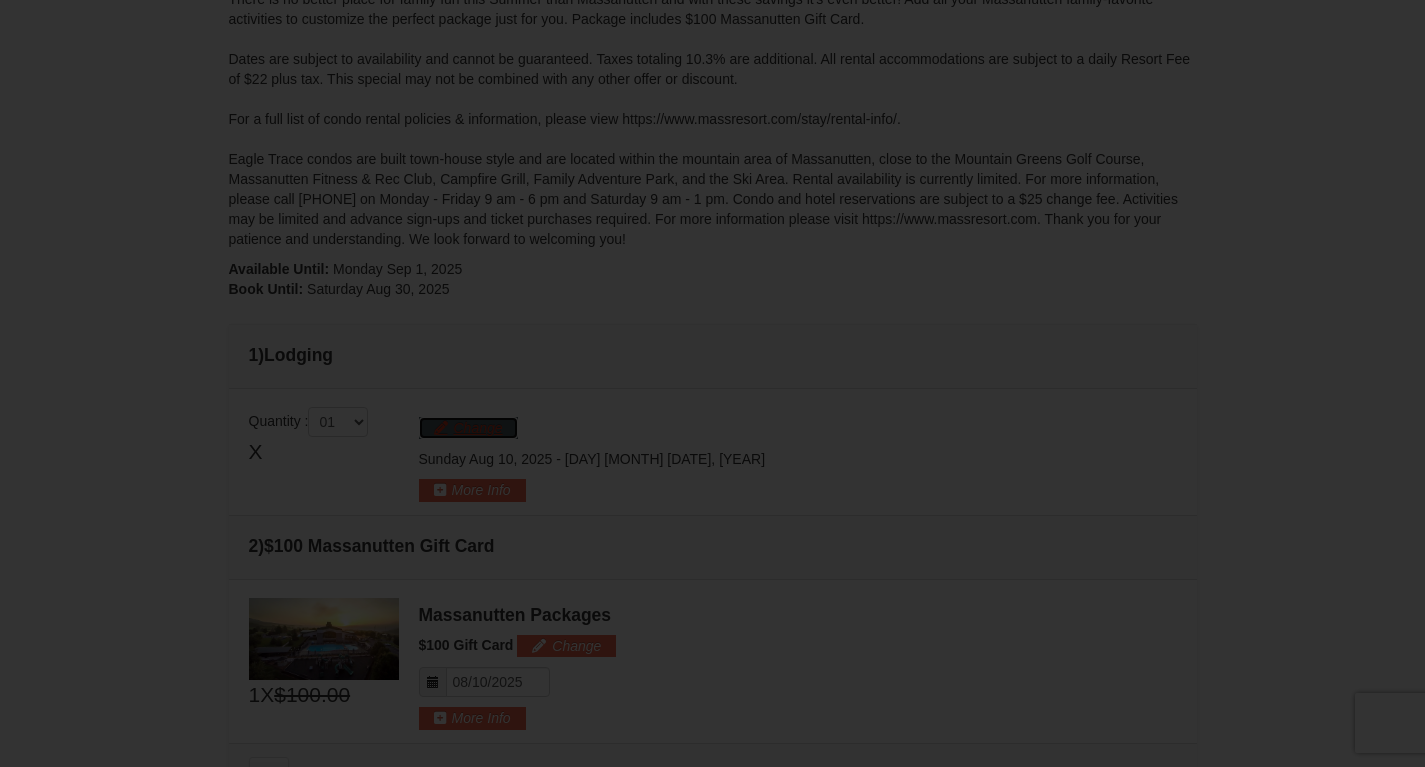 scroll, scrollTop: 367, scrollLeft: 0, axis: vertical 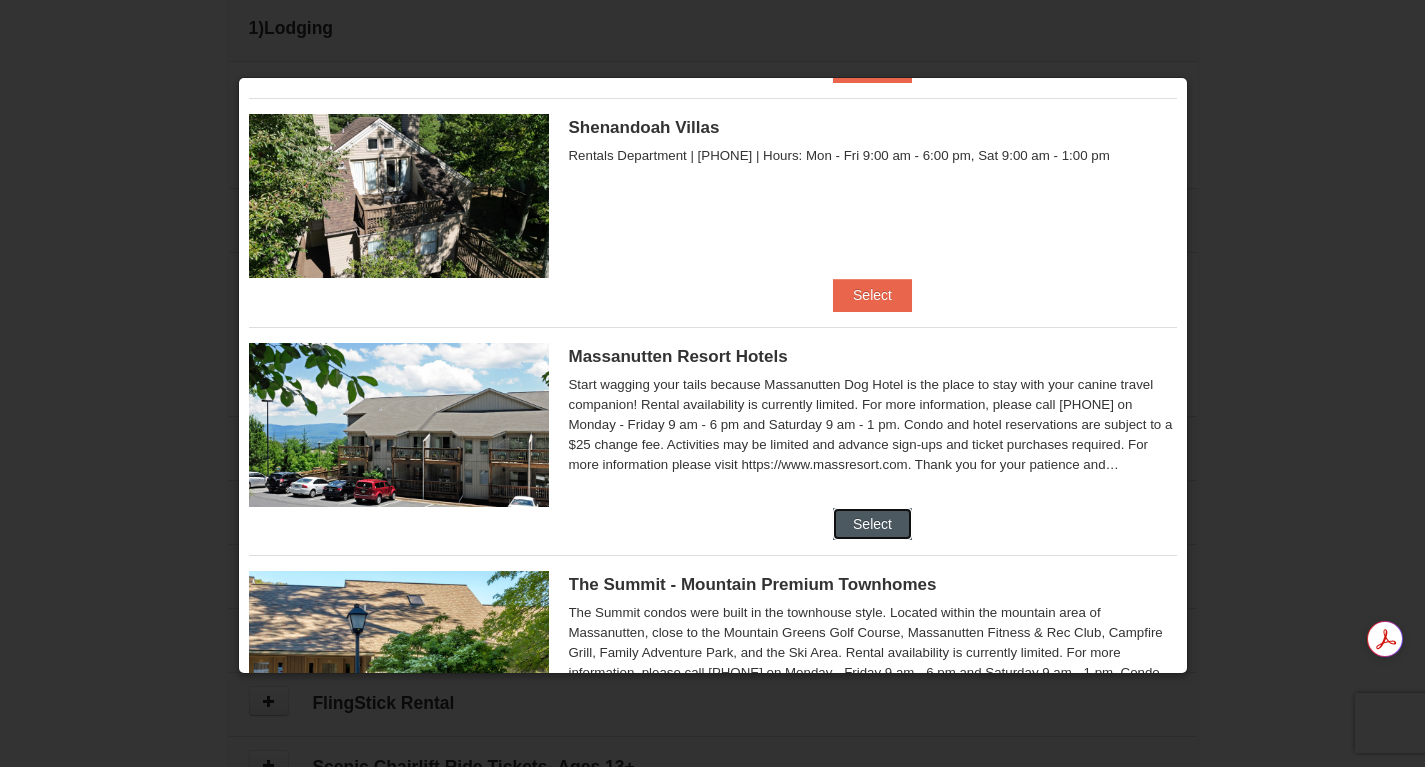 click on "Select" at bounding box center [872, 524] 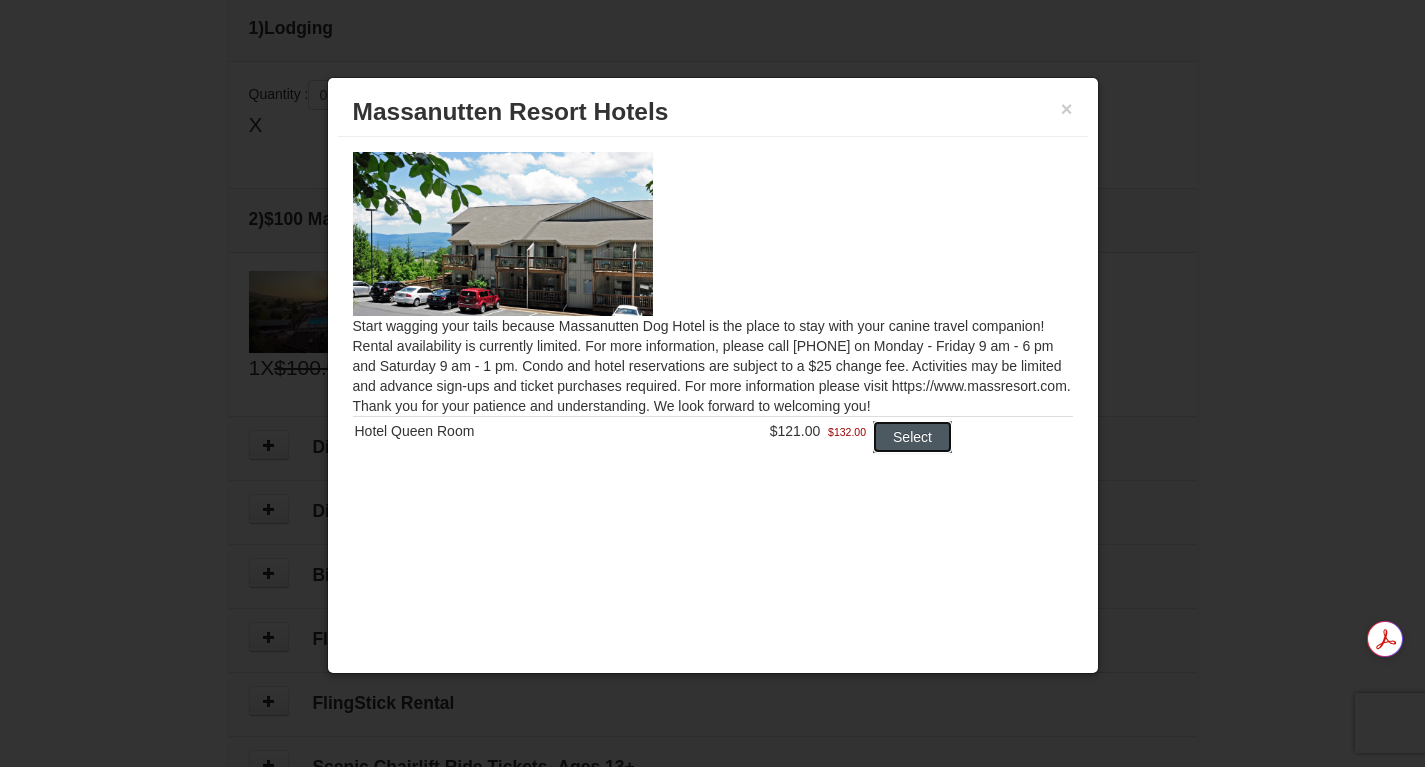 click on "Select" at bounding box center (912, 437) 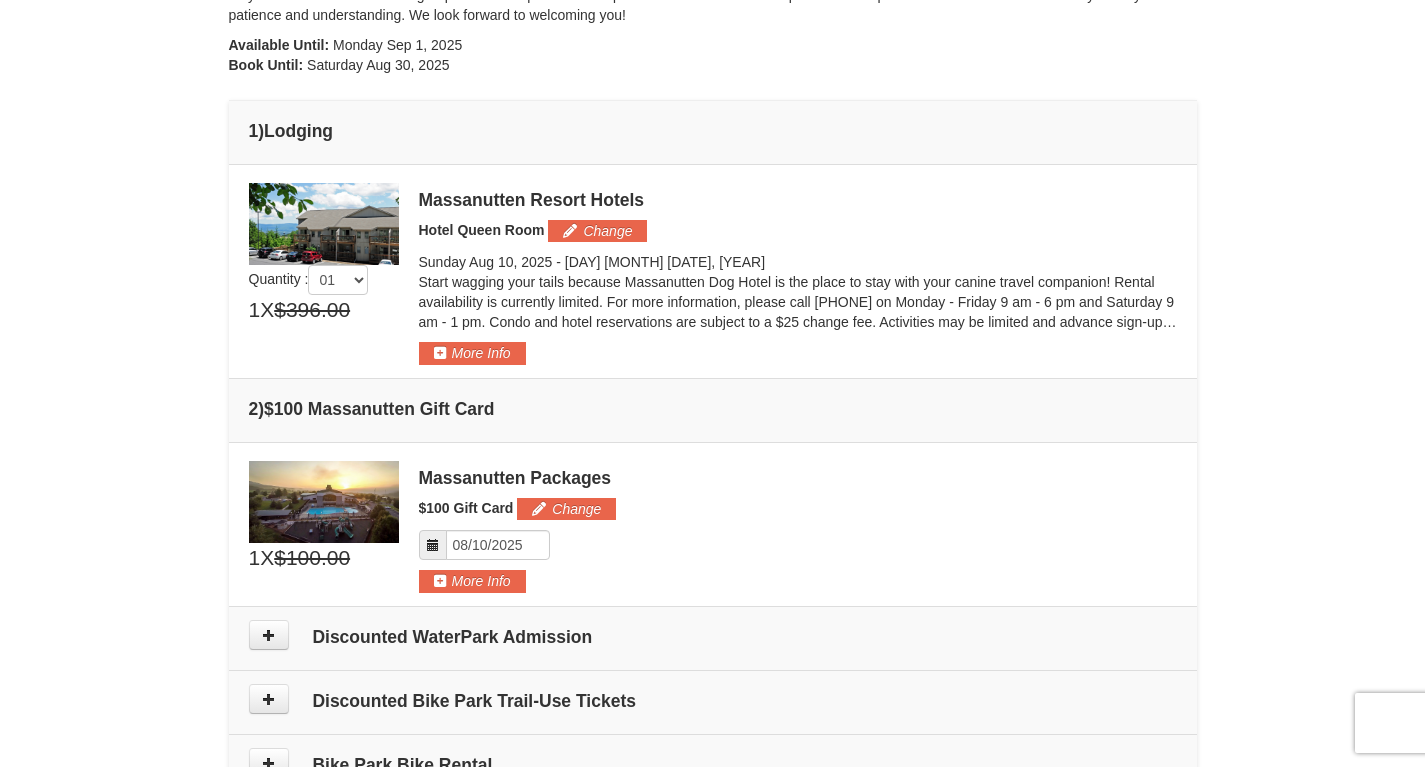 scroll, scrollTop: 511, scrollLeft: 0, axis: vertical 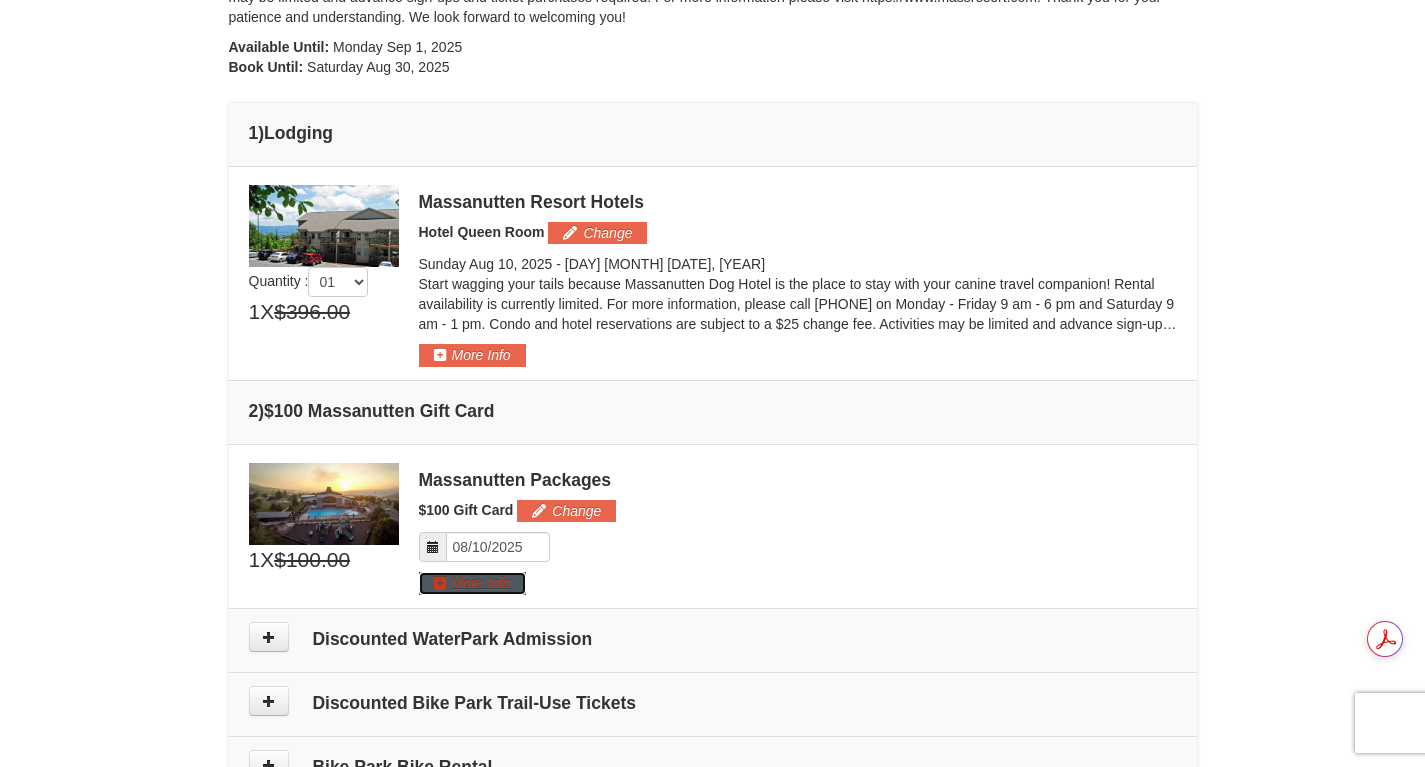 click on "More Info" at bounding box center (472, 583) 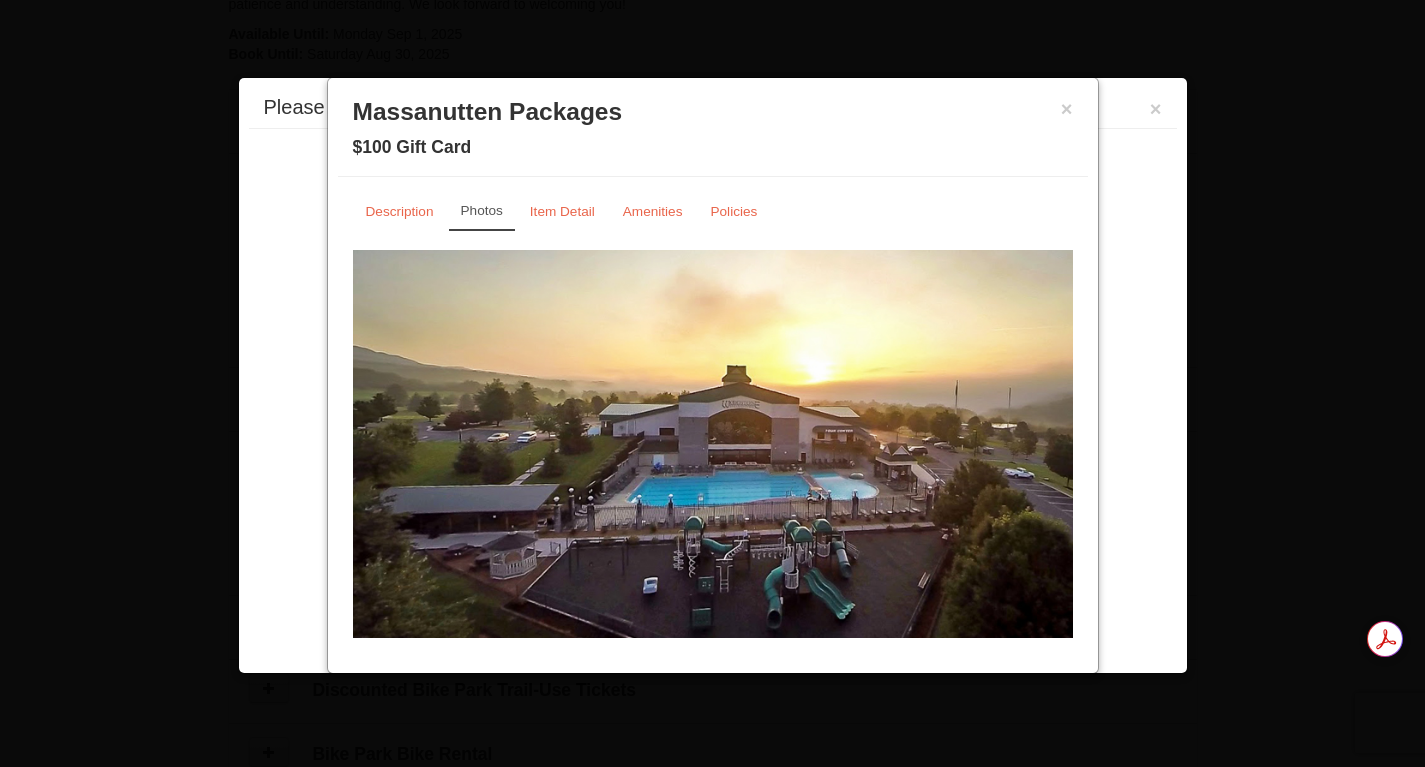 scroll, scrollTop: 568, scrollLeft: 0, axis: vertical 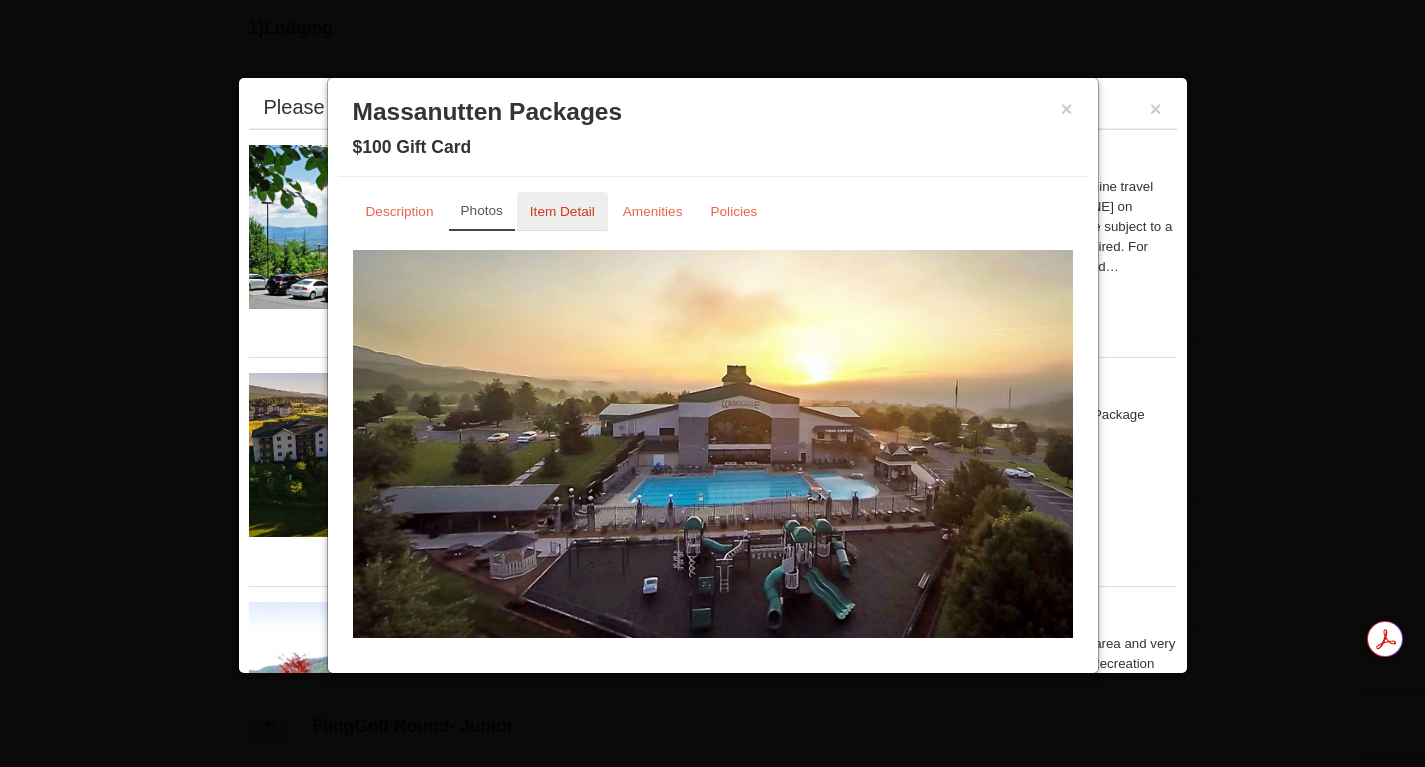 click on "Item Detail" at bounding box center [562, 211] 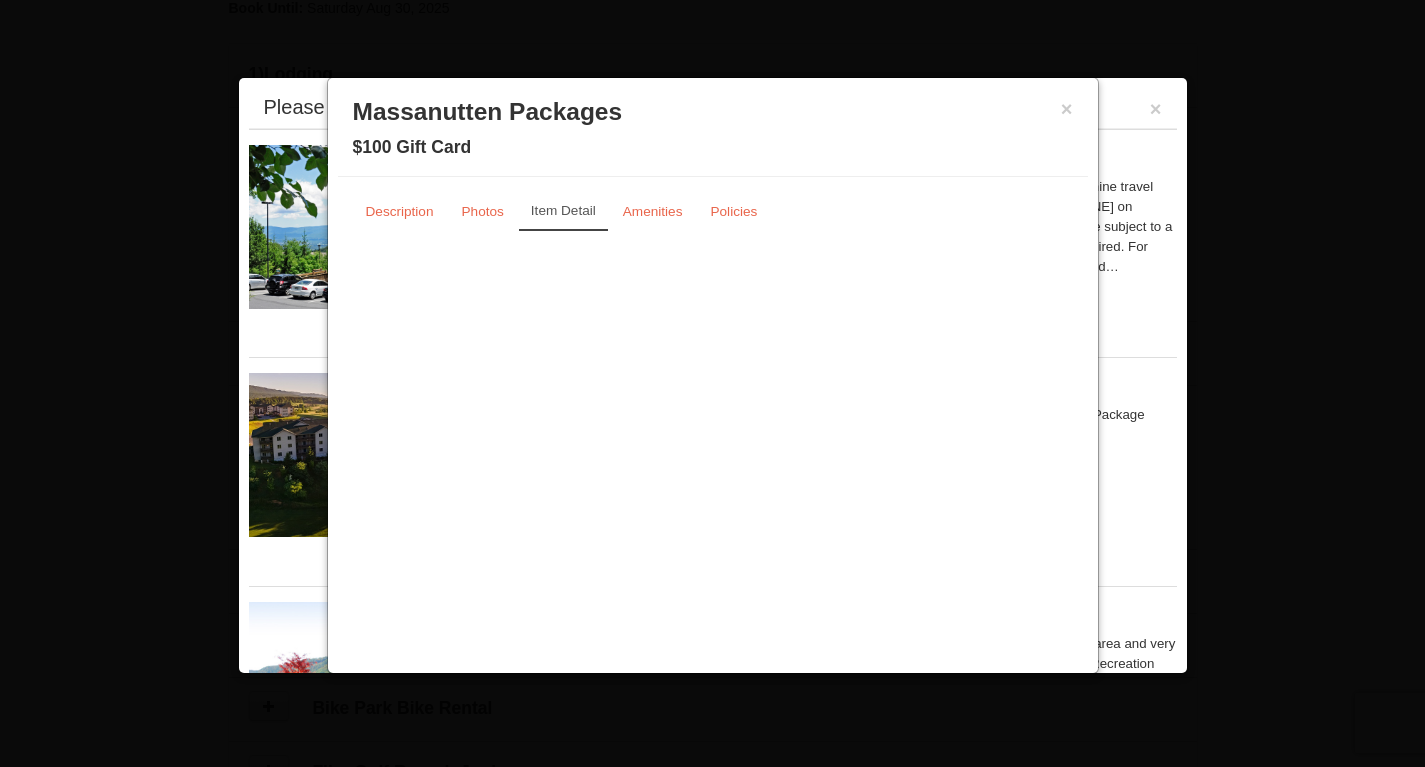 scroll, scrollTop: 564, scrollLeft: 0, axis: vertical 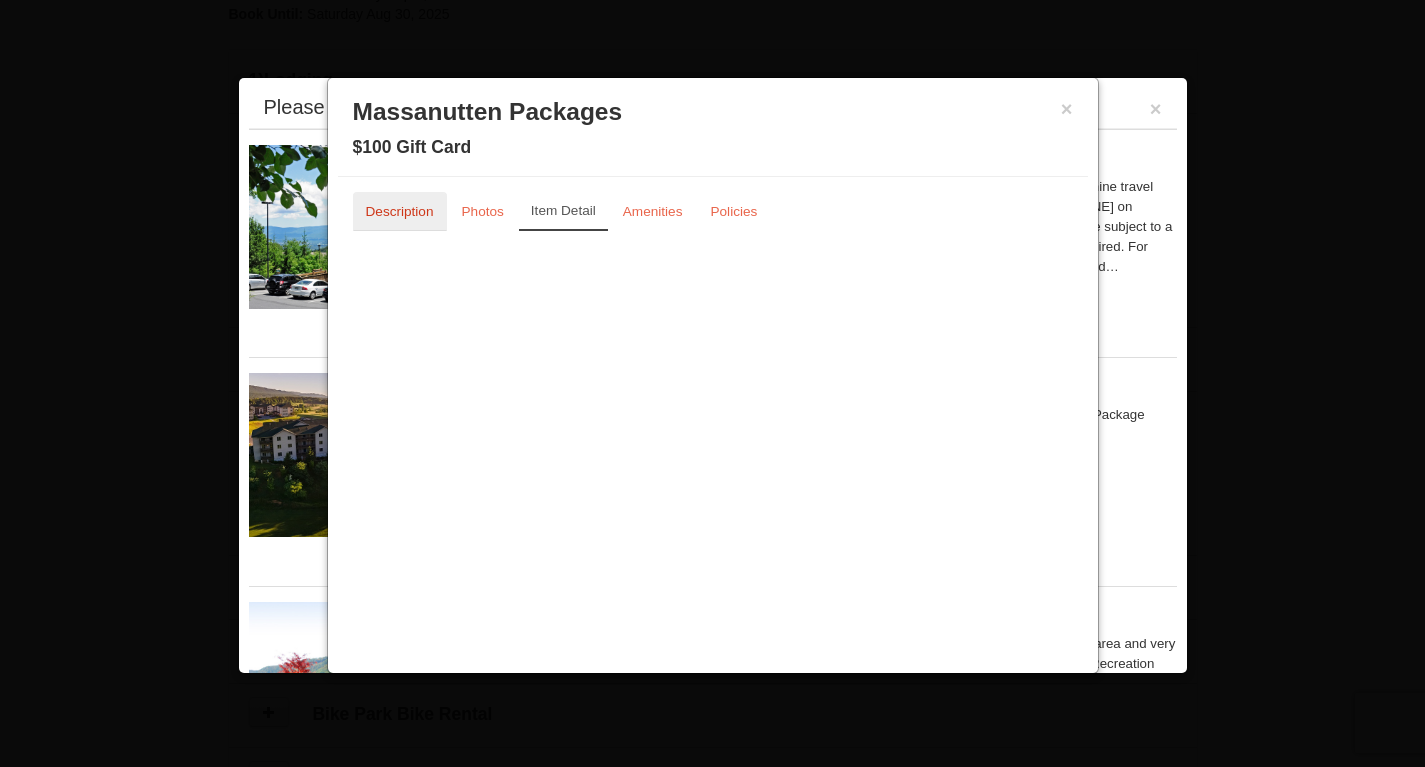 click on "Description" at bounding box center (400, 211) 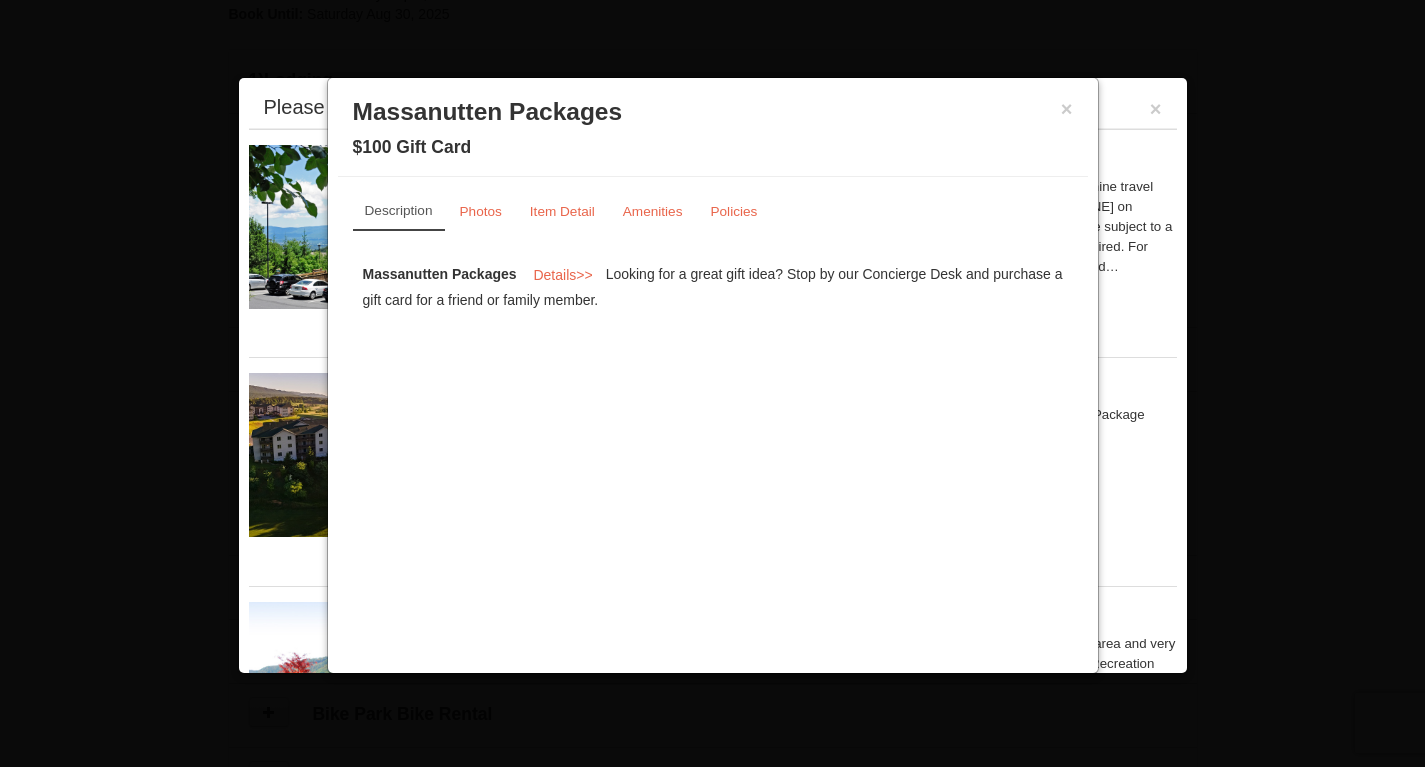 click on "×" at bounding box center [1067, 109] 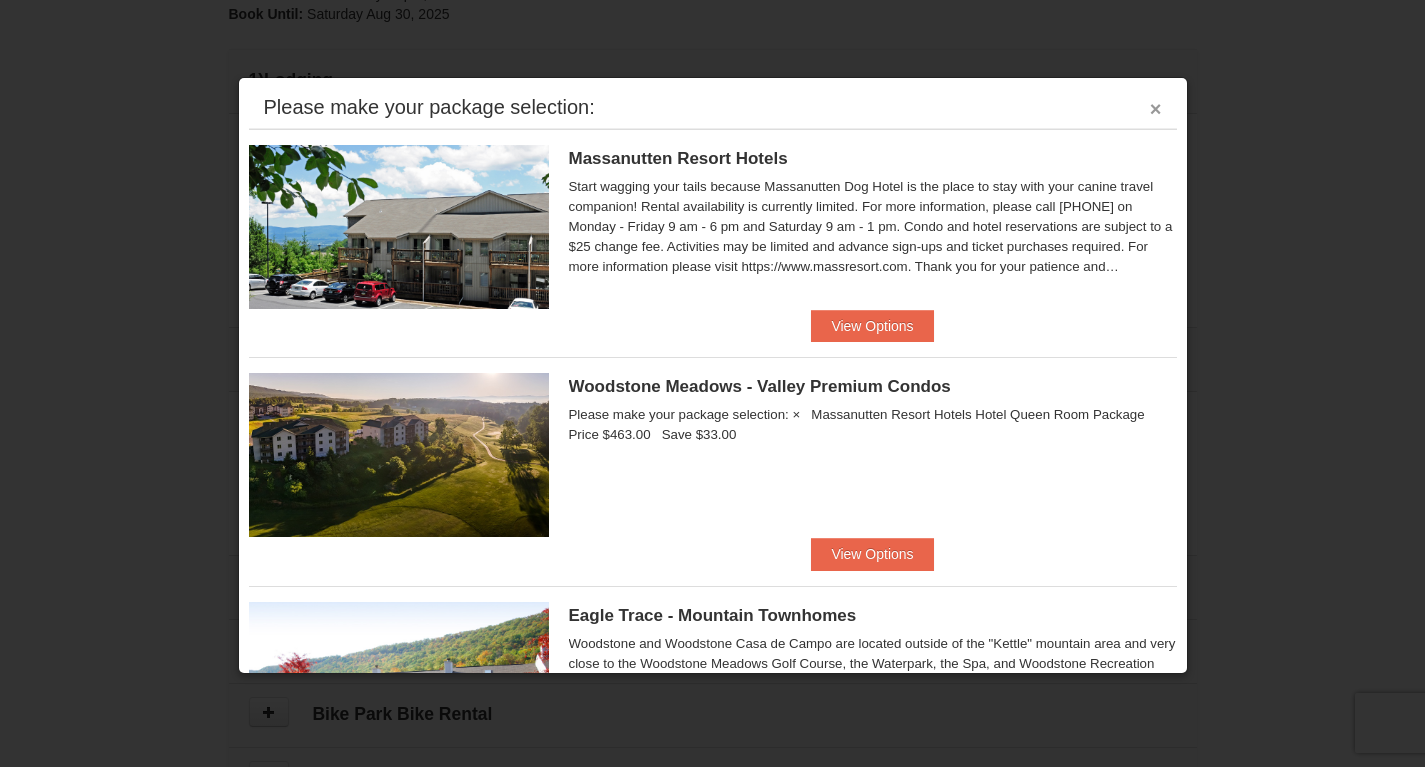 click on "×" at bounding box center [1156, 109] 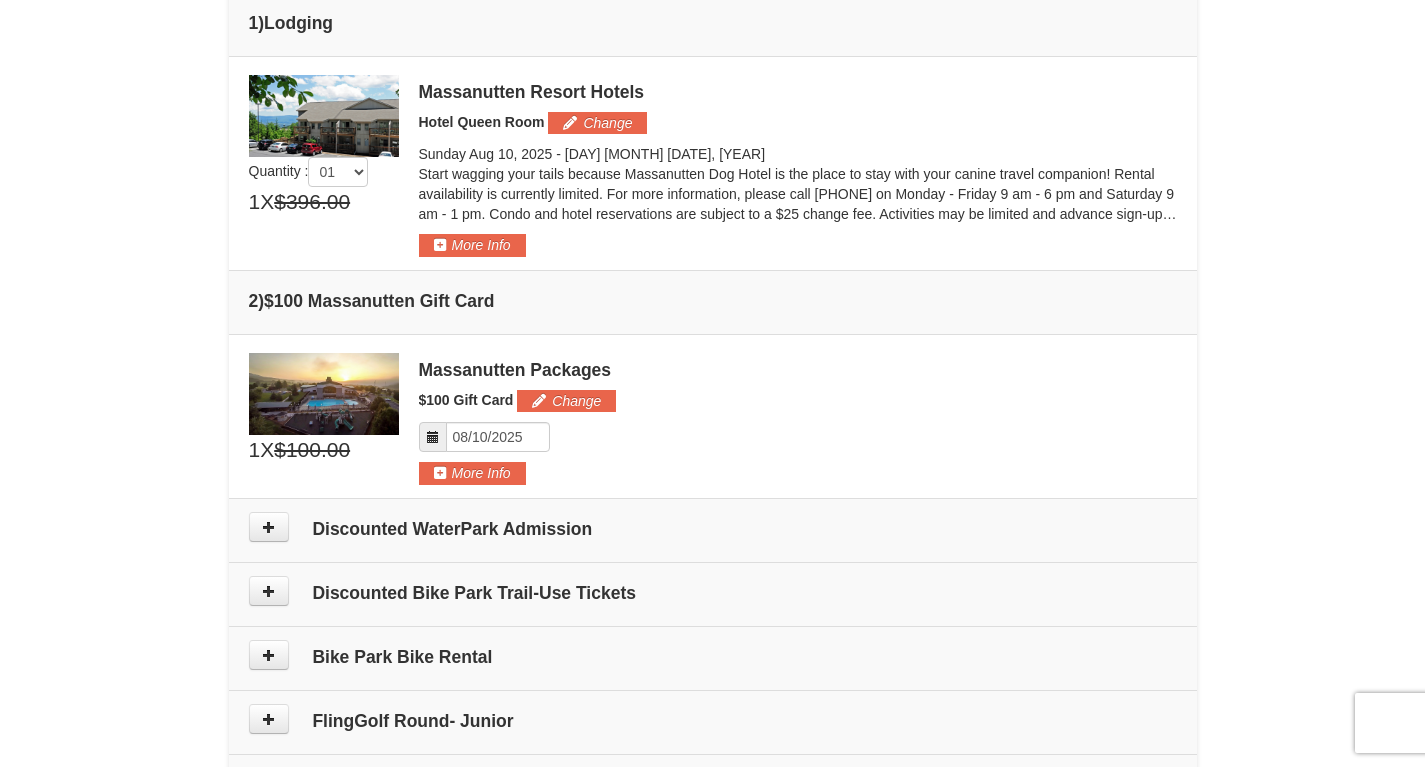 scroll, scrollTop: 650, scrollLeft: 0, axis: vertical 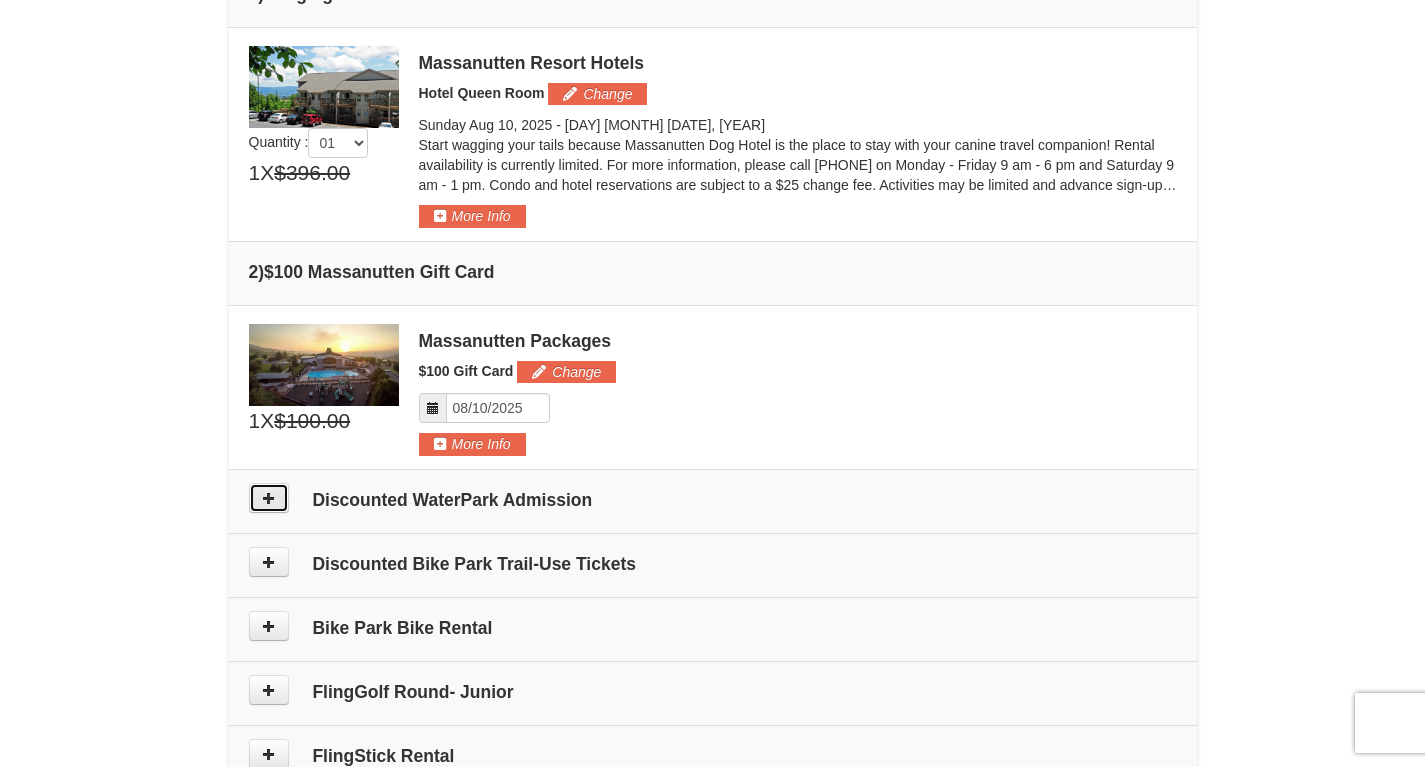click at bounding box center [269, 498] 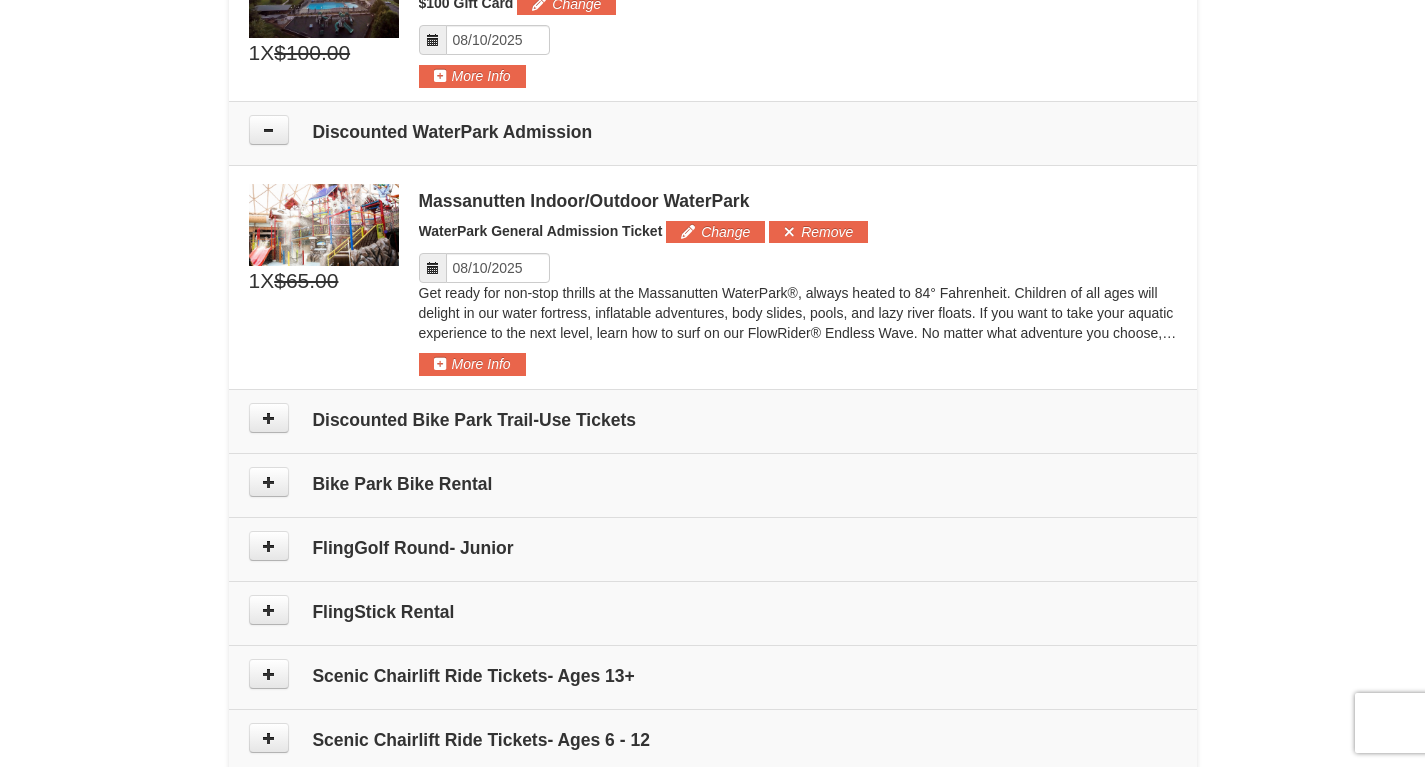 scroll, scrollTop: 1039, scrollLeft: 0, axis: vertical 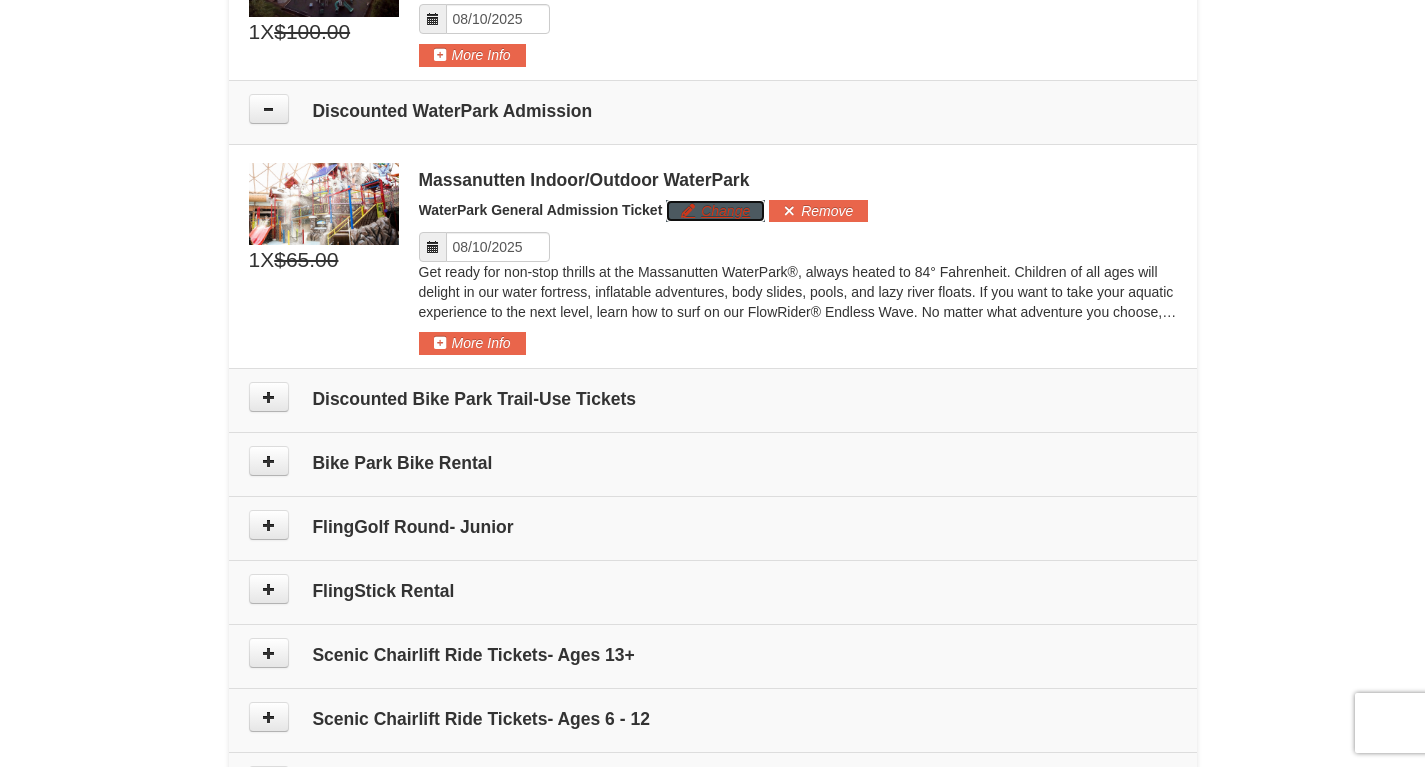click on "Change" at bounding box center [715, 211] 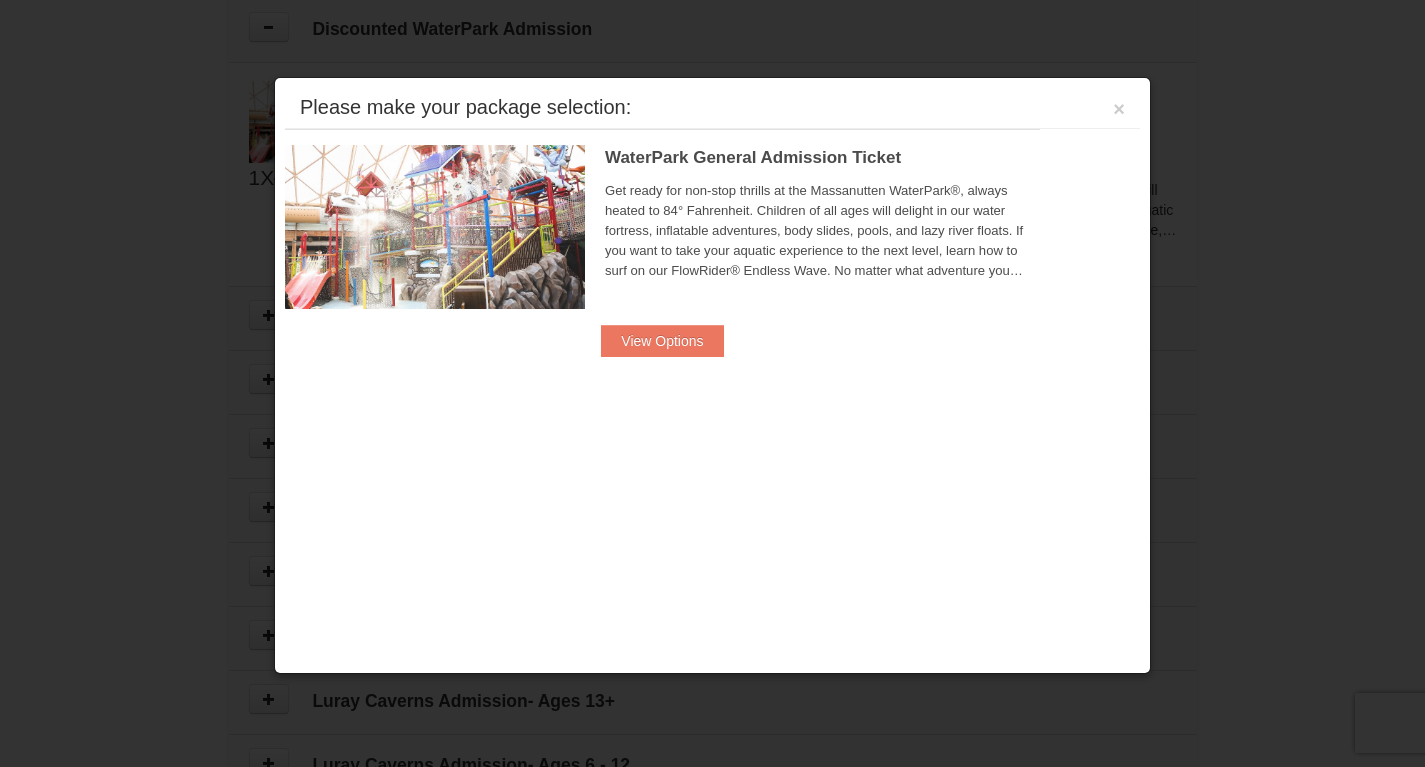 scroll, scrollTop: 1122, scrollLeft: 0, axis: vertical 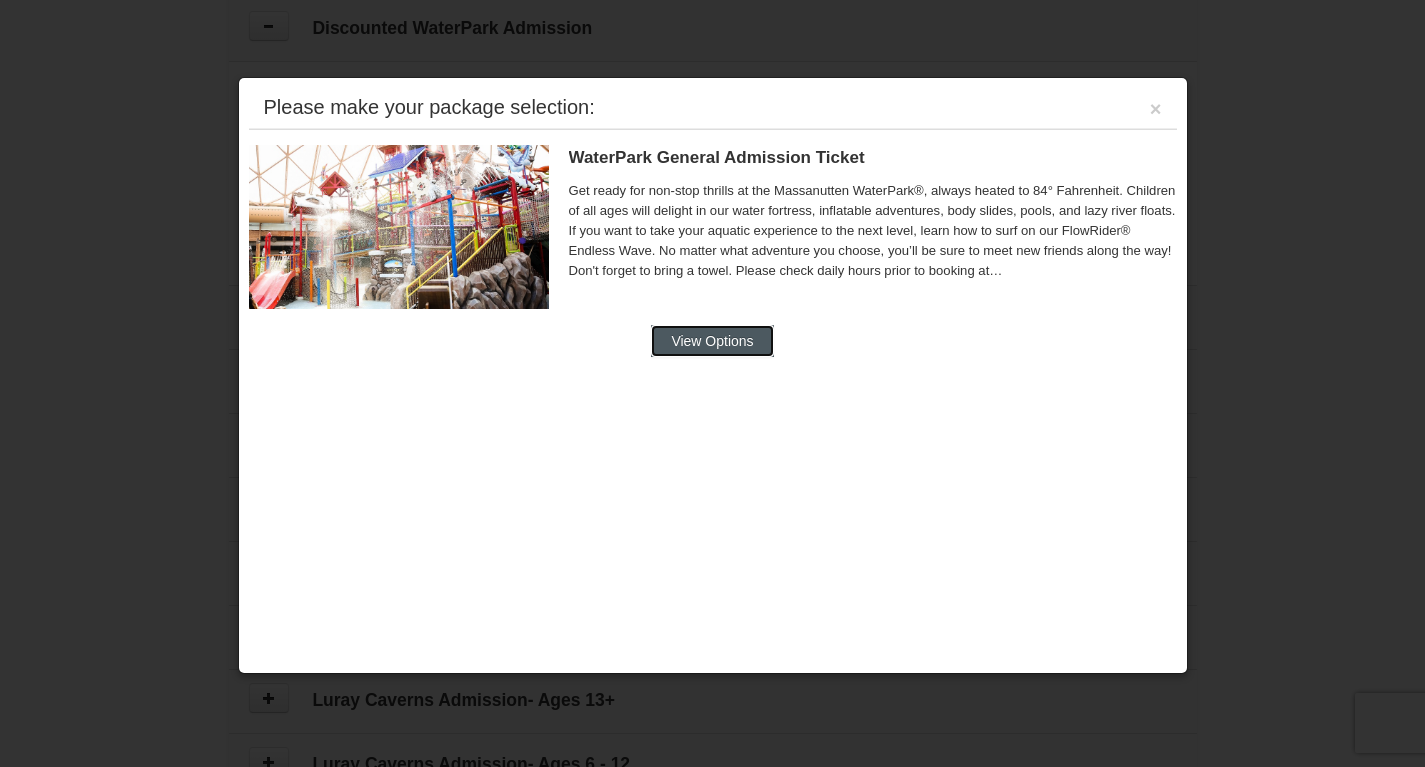 click on "View Options" at bounding box center (712, 341) 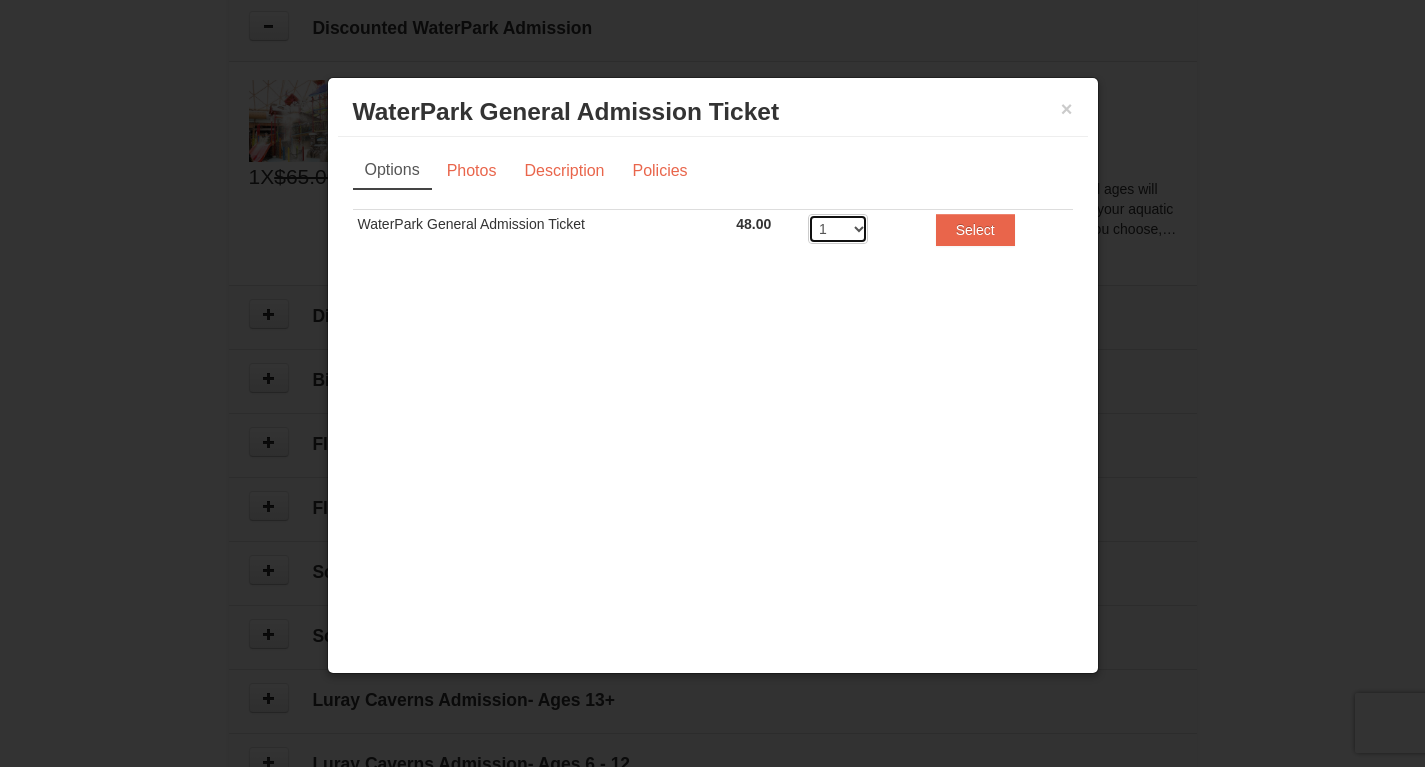 click on "1 2 3 4 5 6 7 8" at bounding box center (838, 229) 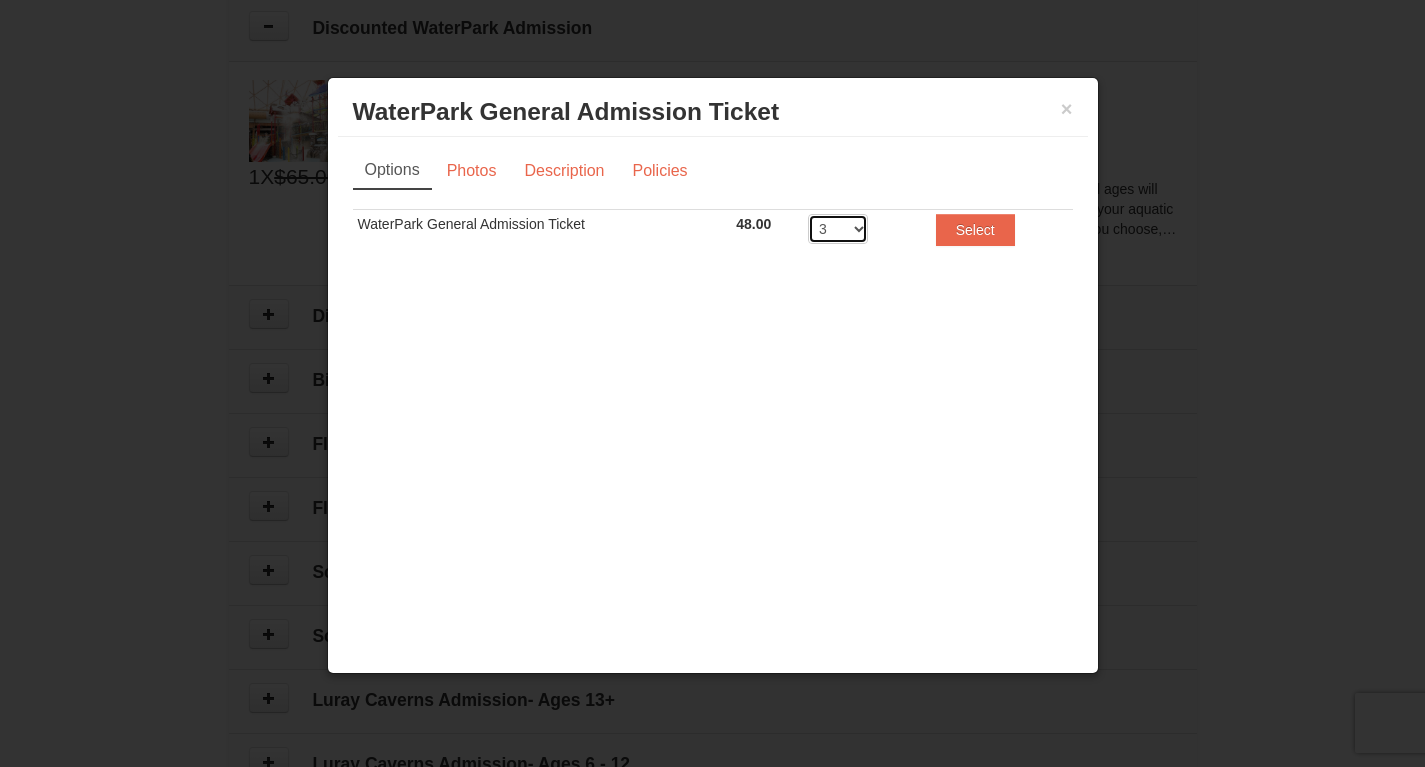 click on "1 2 3 4 5 6 7 8" at bounding box center (838, 229) 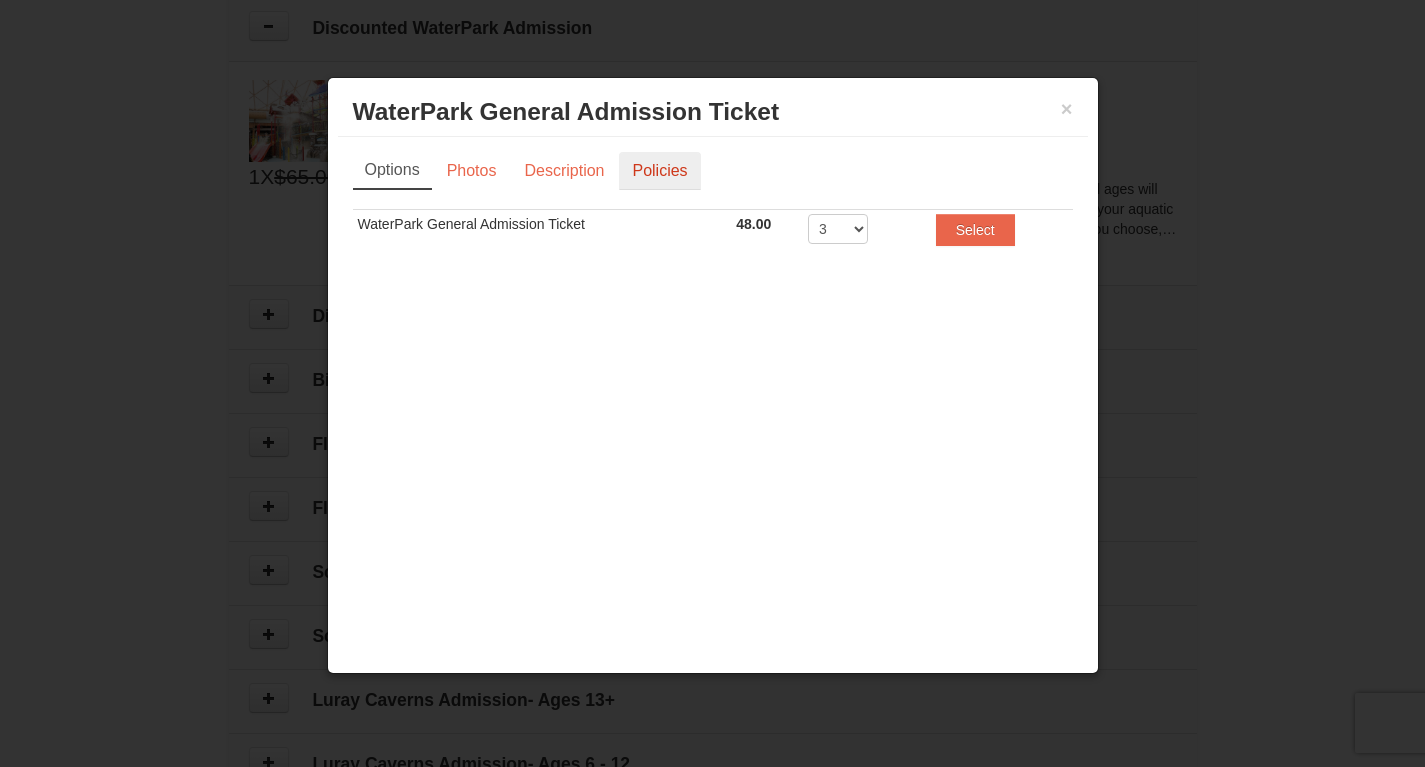 click on "Policies" at bounding box center (659, 171) 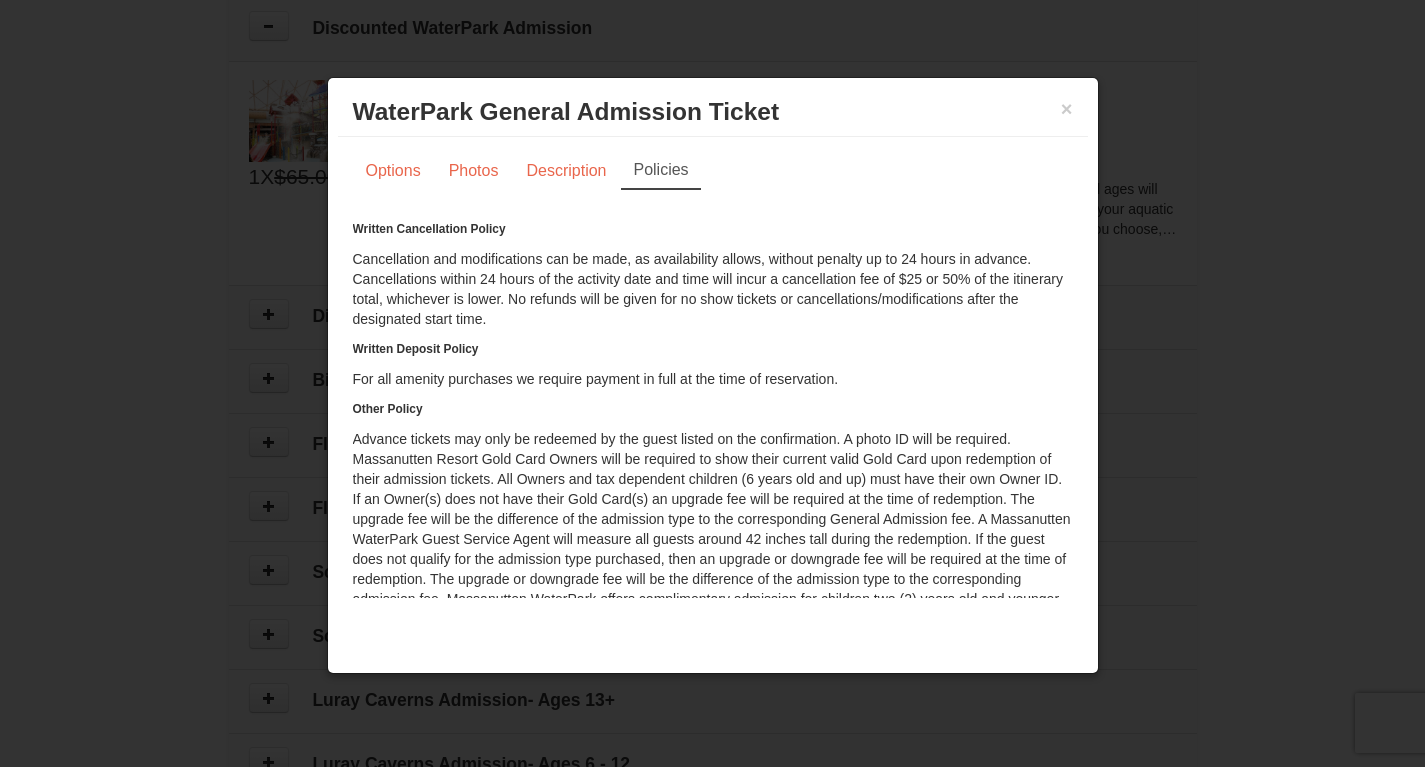 scroll, scrollTop: 45, scrollLeft: 0, axis: vertical 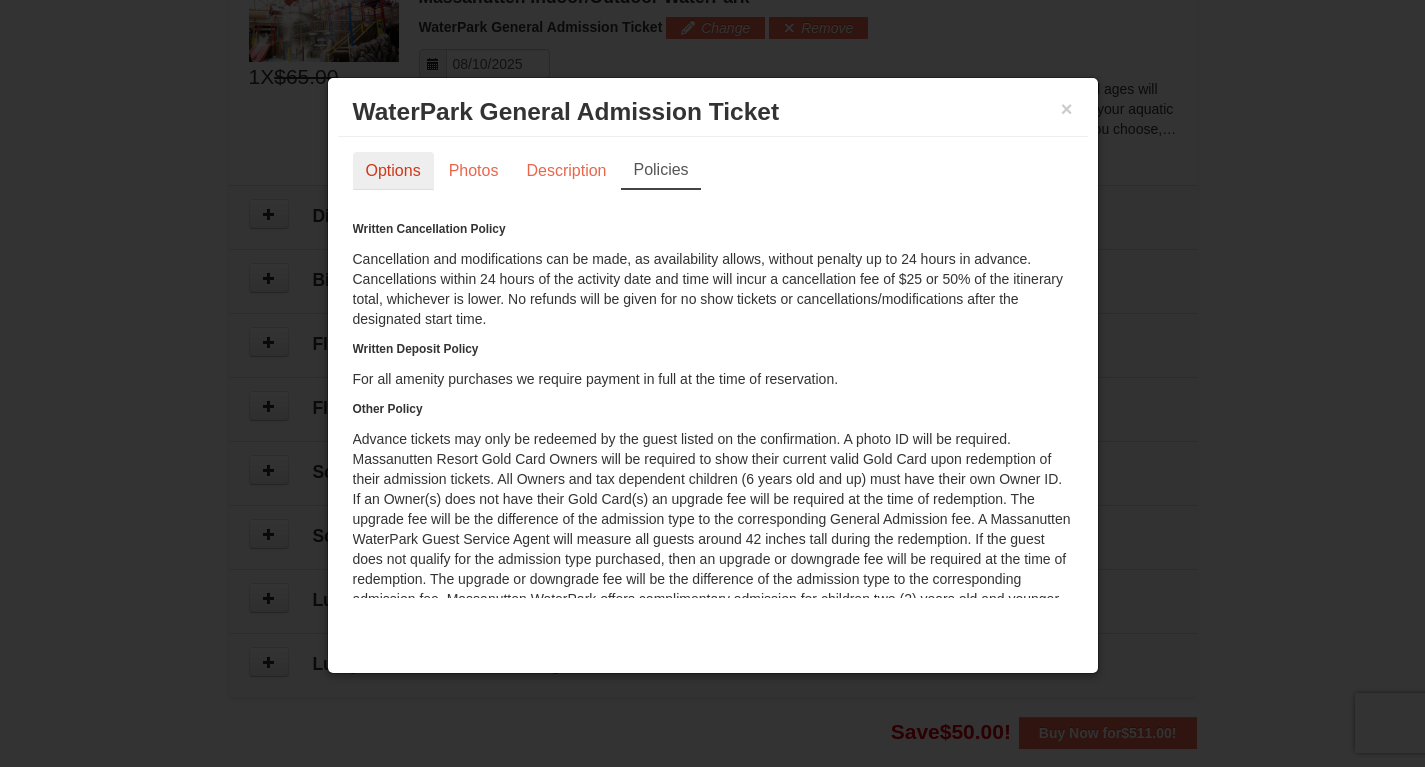 click on "Options" at bounding box center [393, 171] 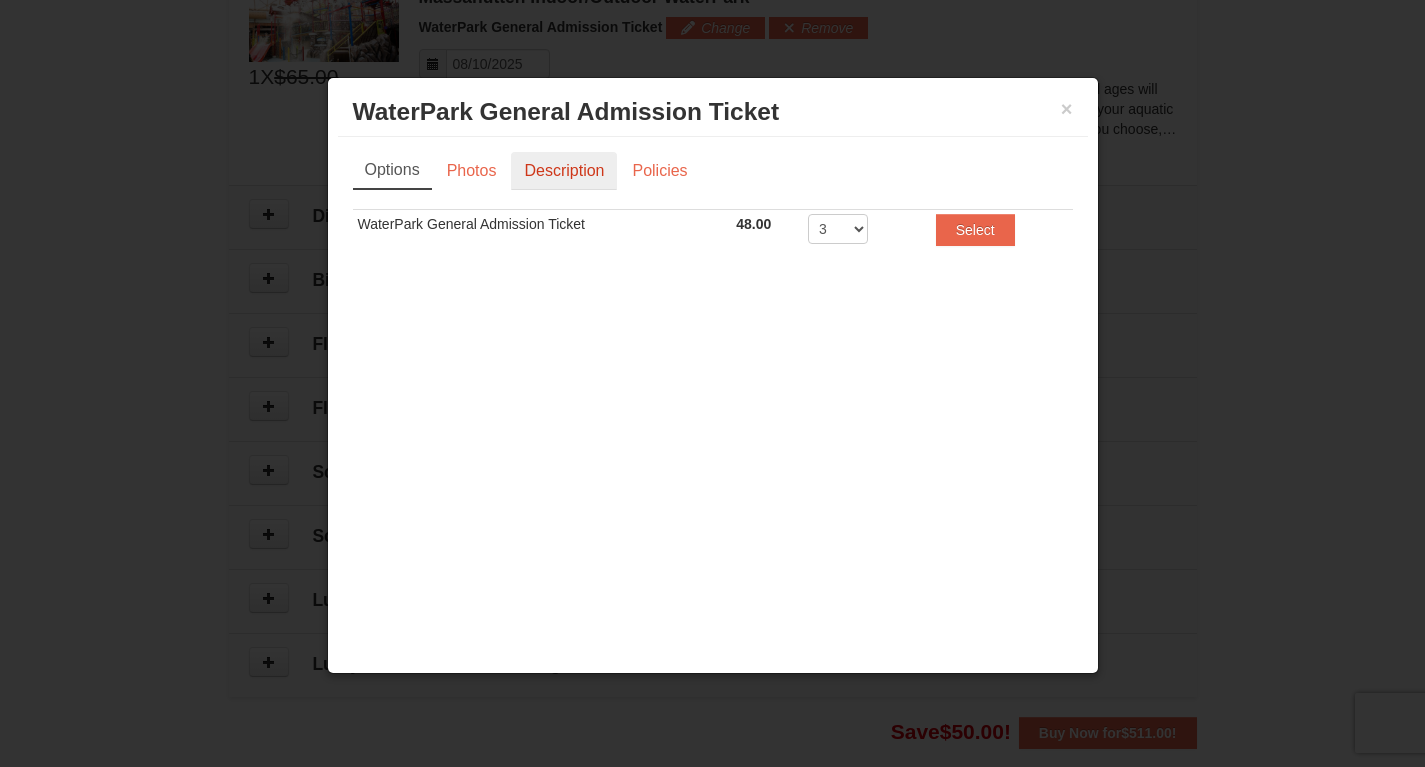 click on "Description" at bounding box center [564, 171] 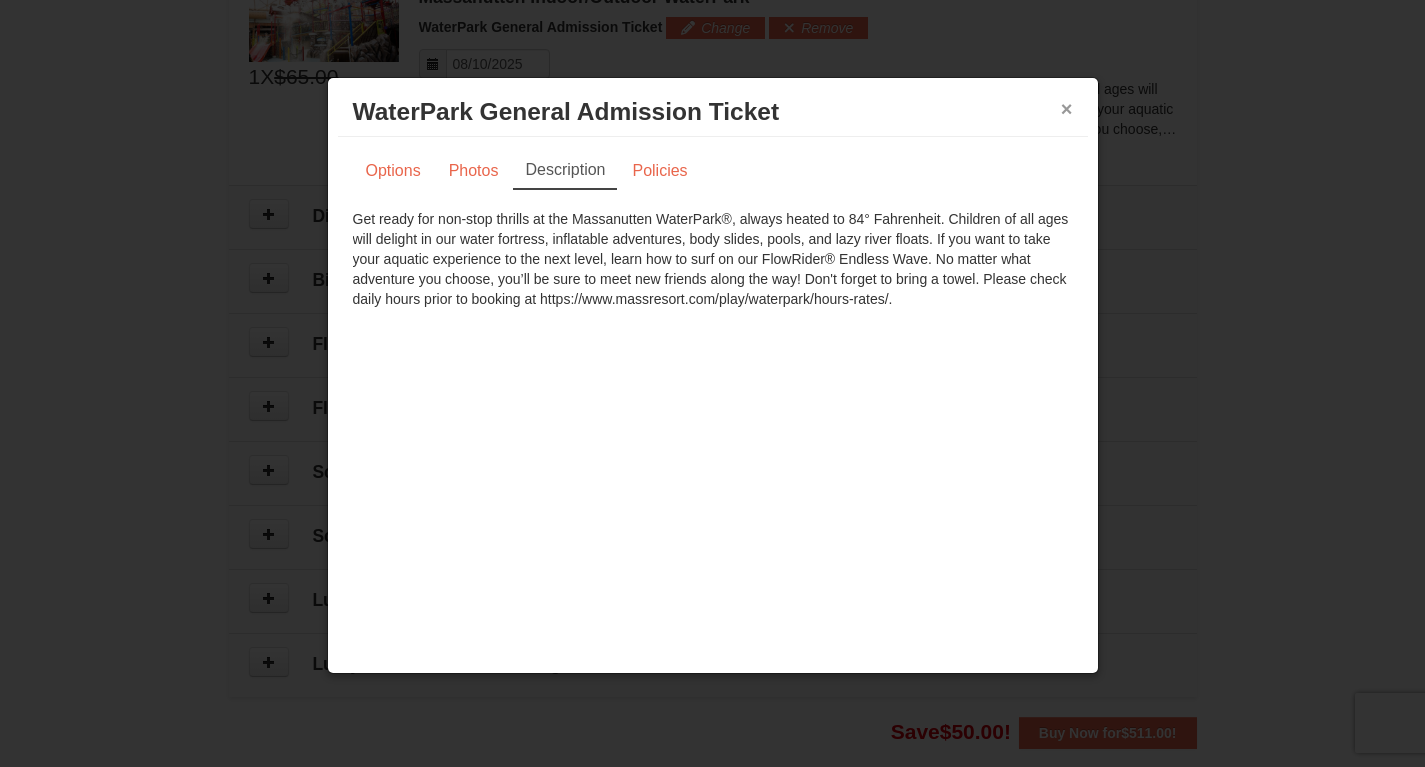 click on "×" at bounding box center [1067, 109] 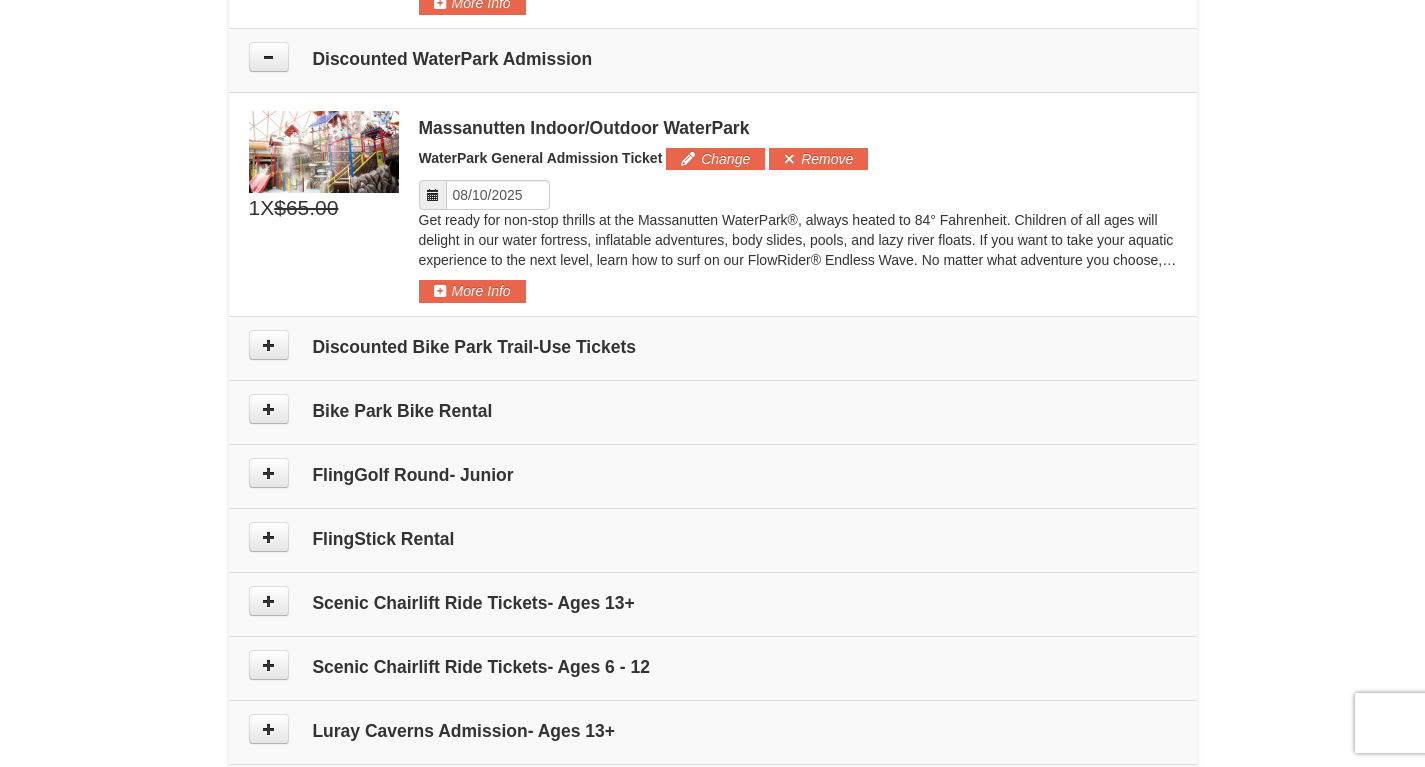 scroll, scrollTop: 981, scrollLeft: 0, axis: vertical 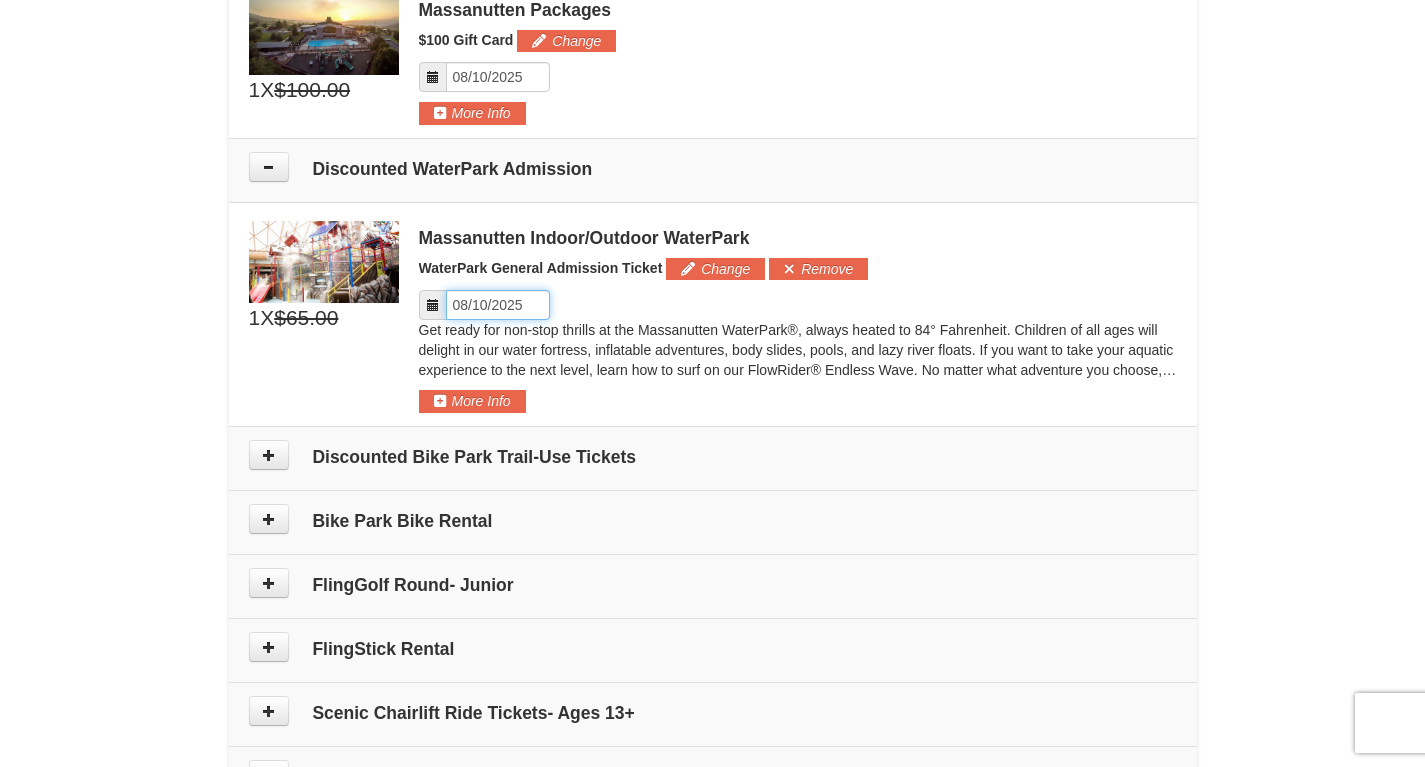 click on "Please format dates MM/DD/YYYY" at bounding box center [498, 305] 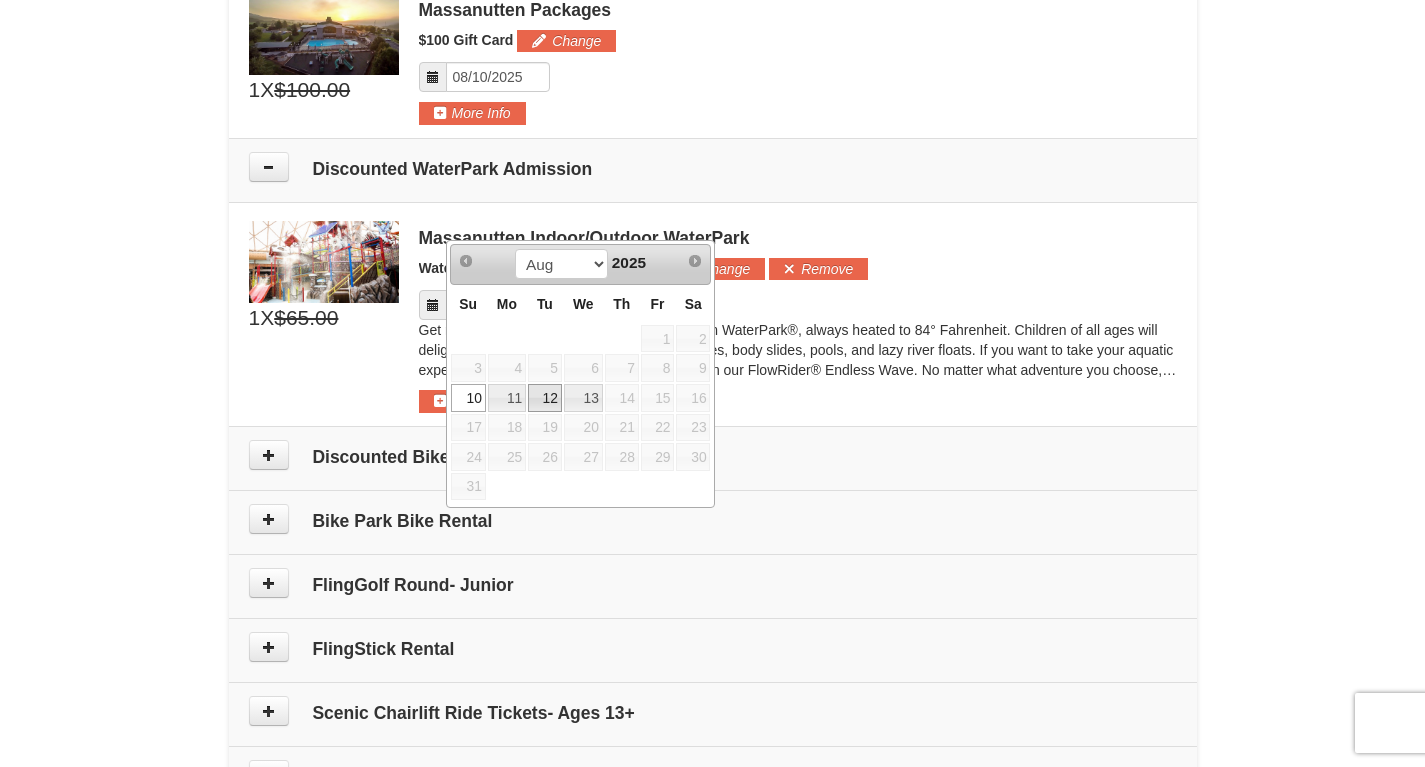 click on "12" at bounding box center (545, 398) 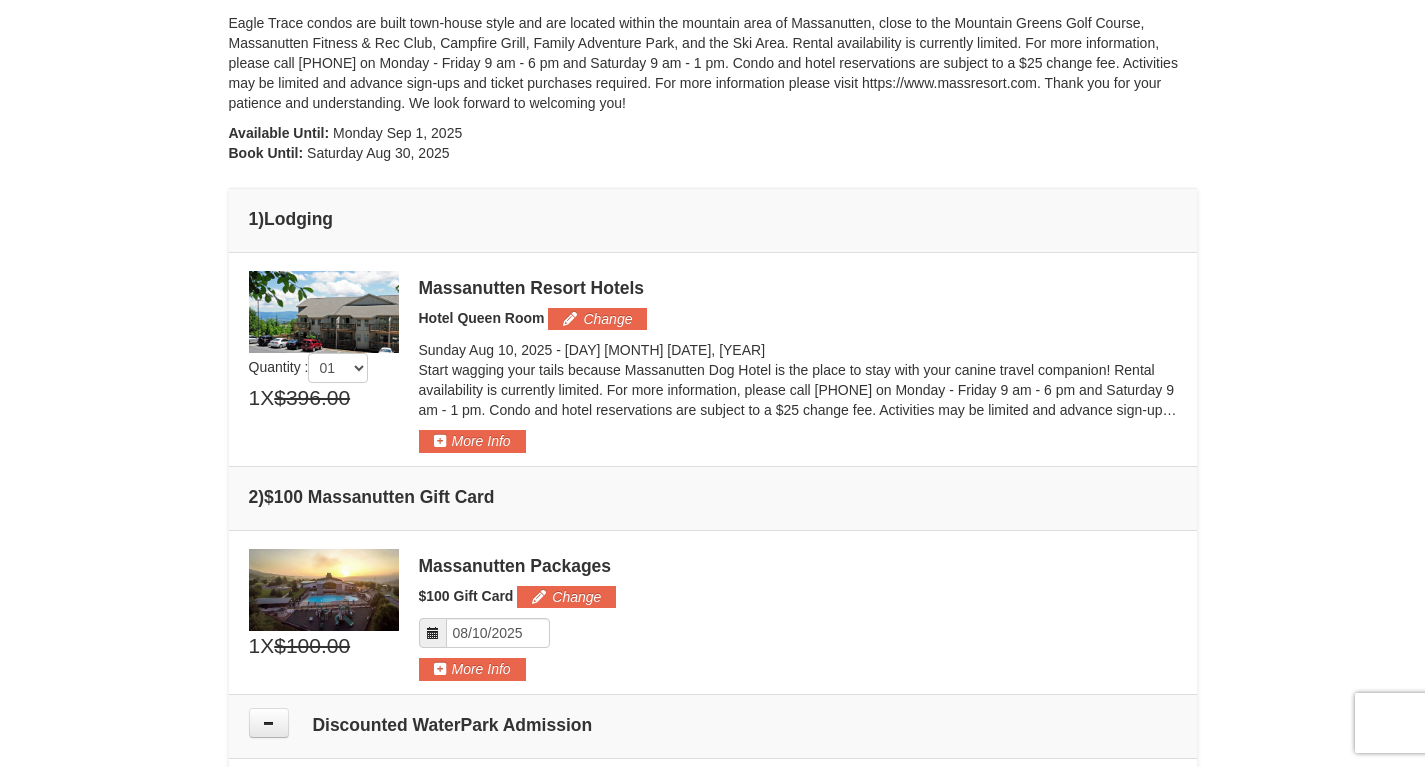 scroll, scrollTop: 426, scrollLeft: 0, axis: vertical 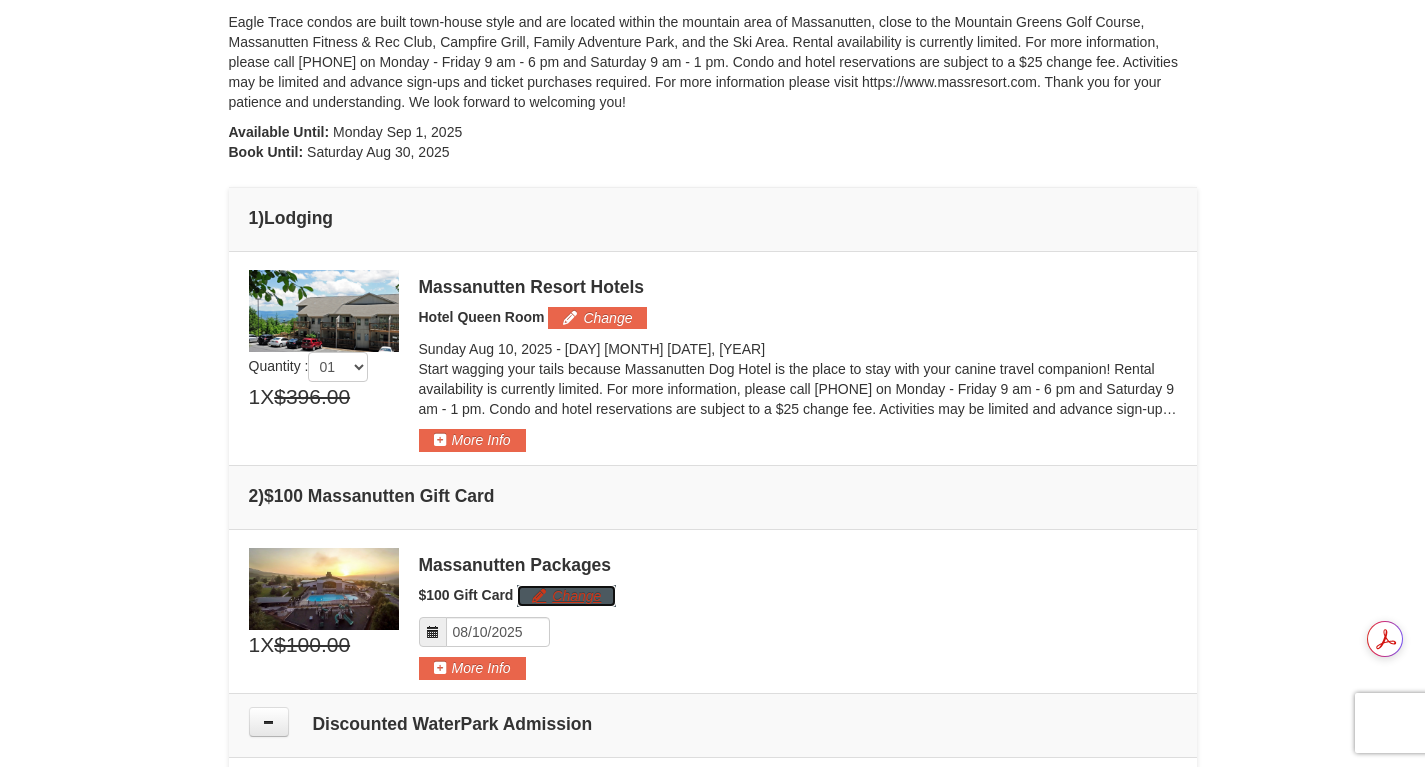 click on "Change" at bounding box center [566, 596] 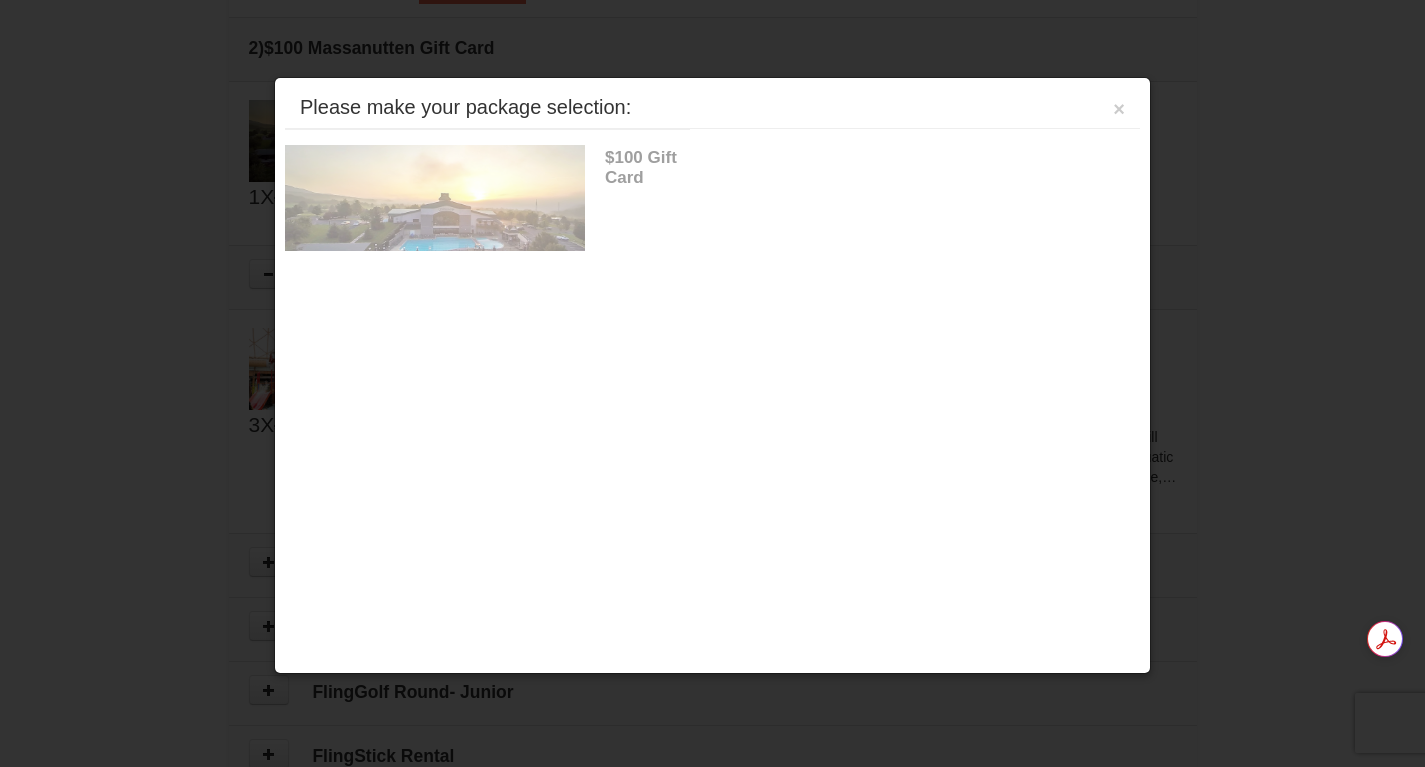 scroll, scrollTop: 894, scrollLeft: 0, axis: vertical 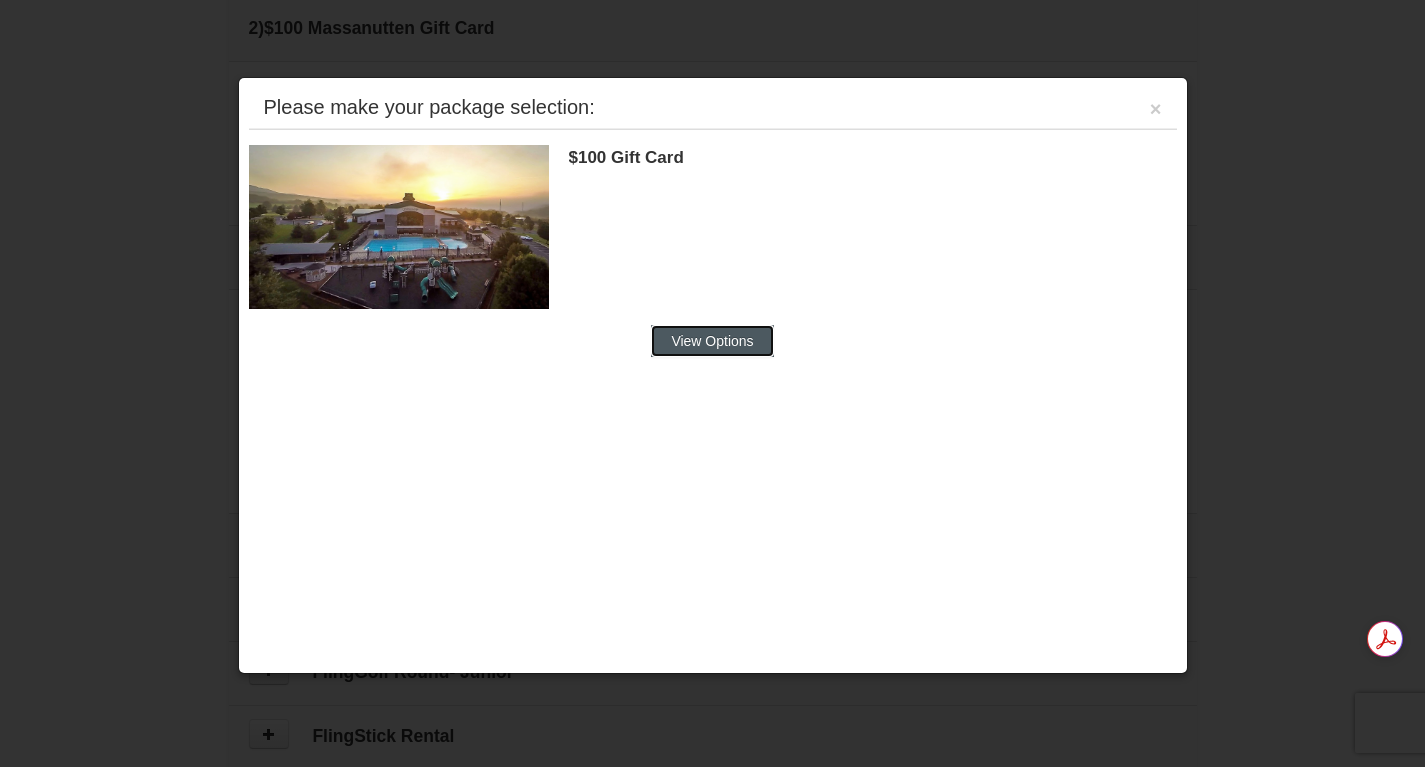 click on "View Options" at bounding box center (712, 341) 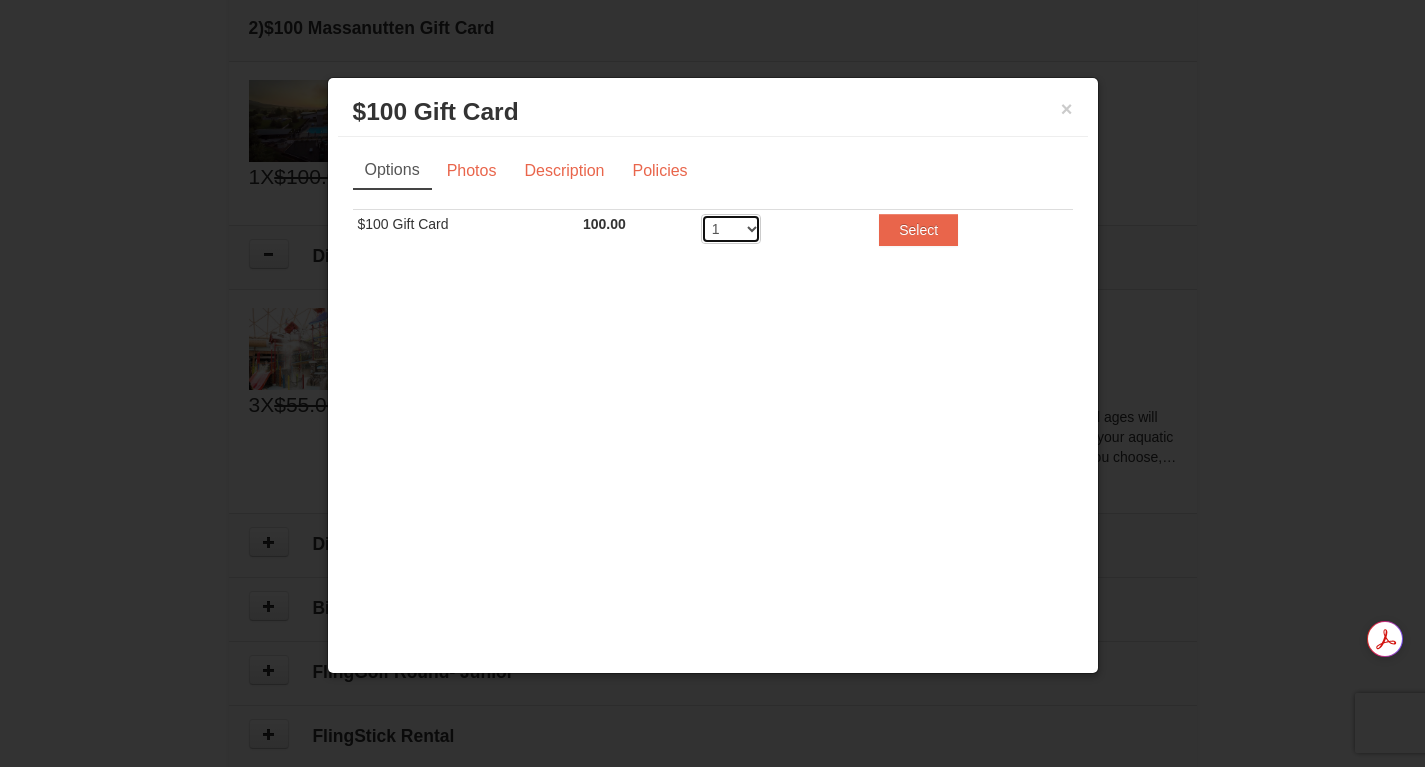 click on "1 2 3 4 5 6 7 8 9 10 11 12 13 14 15 16 17 18 19 20" at bounding box center [731, 229] 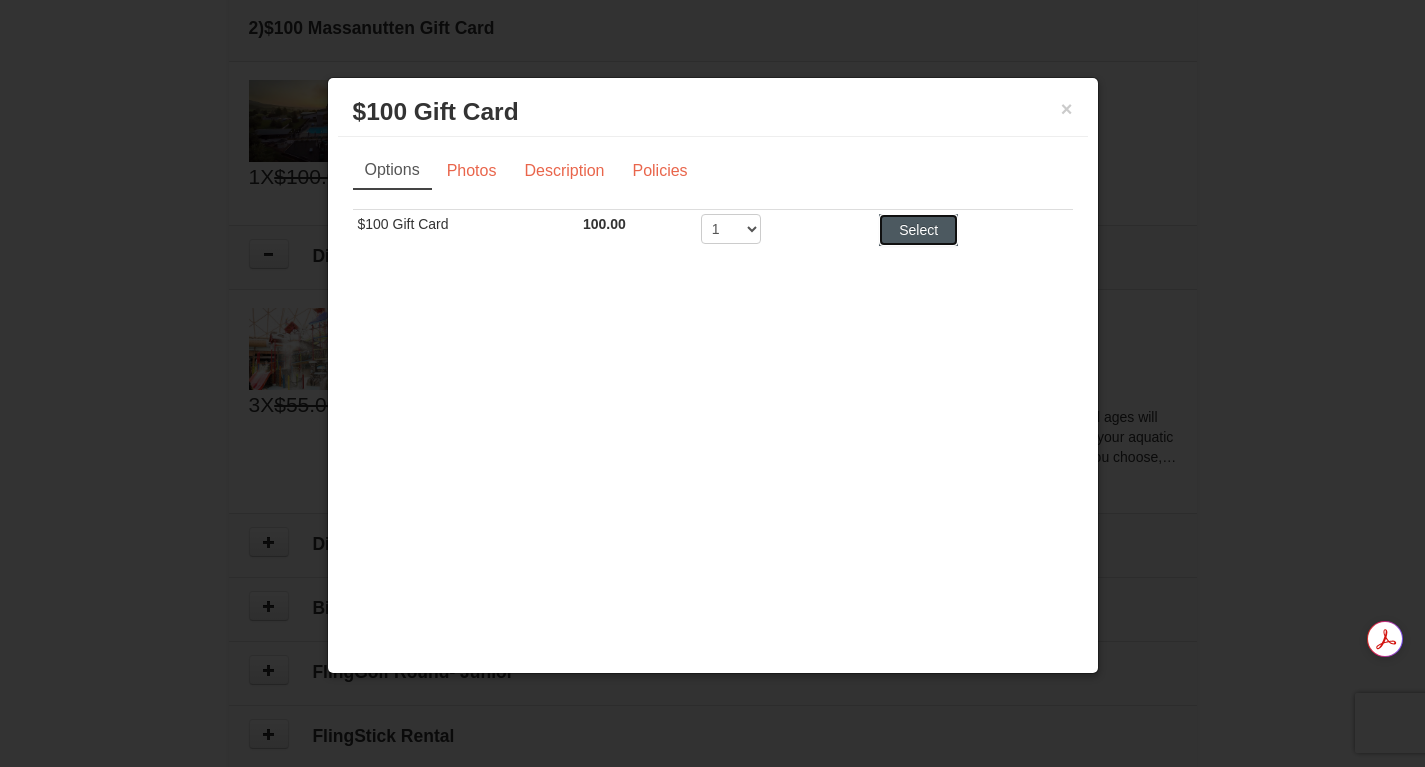 drag, startPoint x: 871, startPoint y: 270, endPoint x: 918, endPoint y: 224, distance: 65.76473 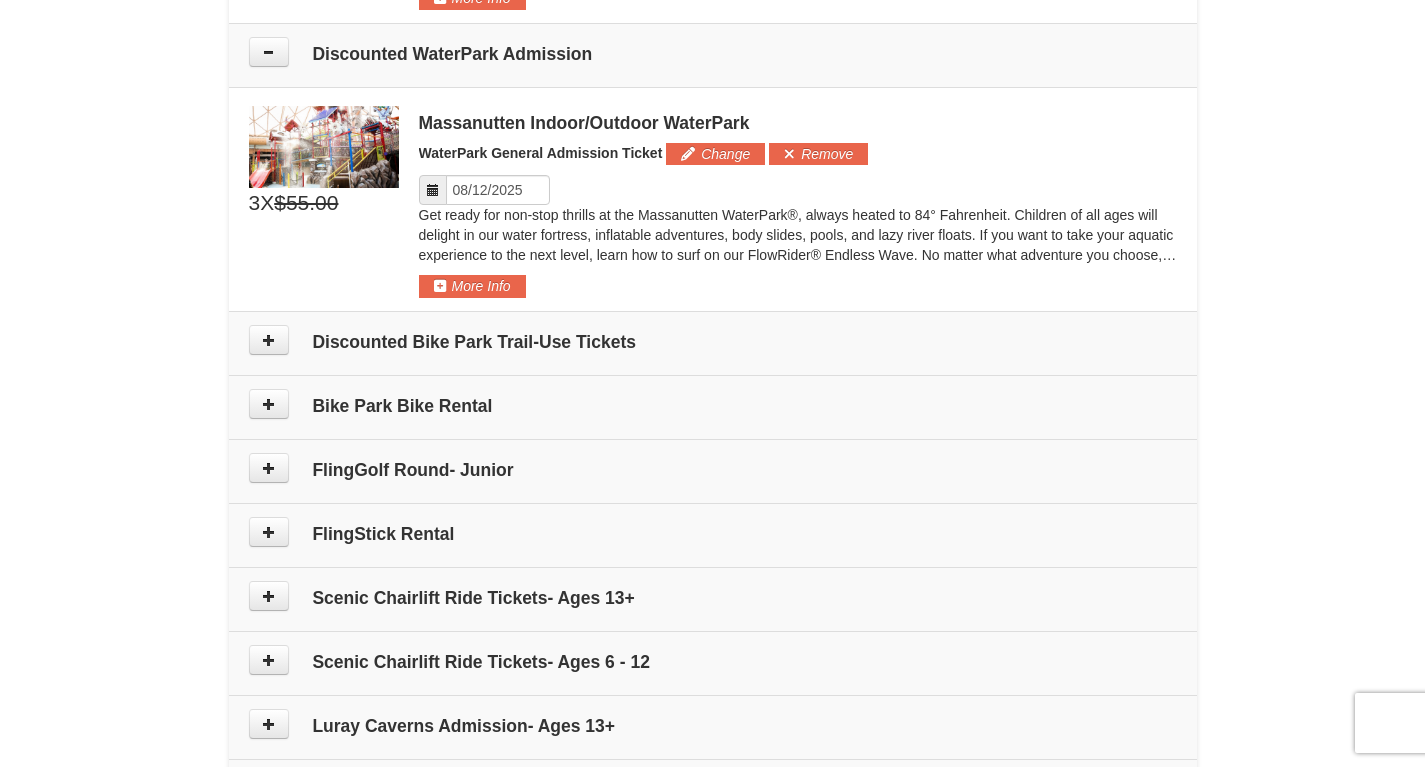 scroll, scrollTop: 1090, scrollLeft: 0, axis: vertical 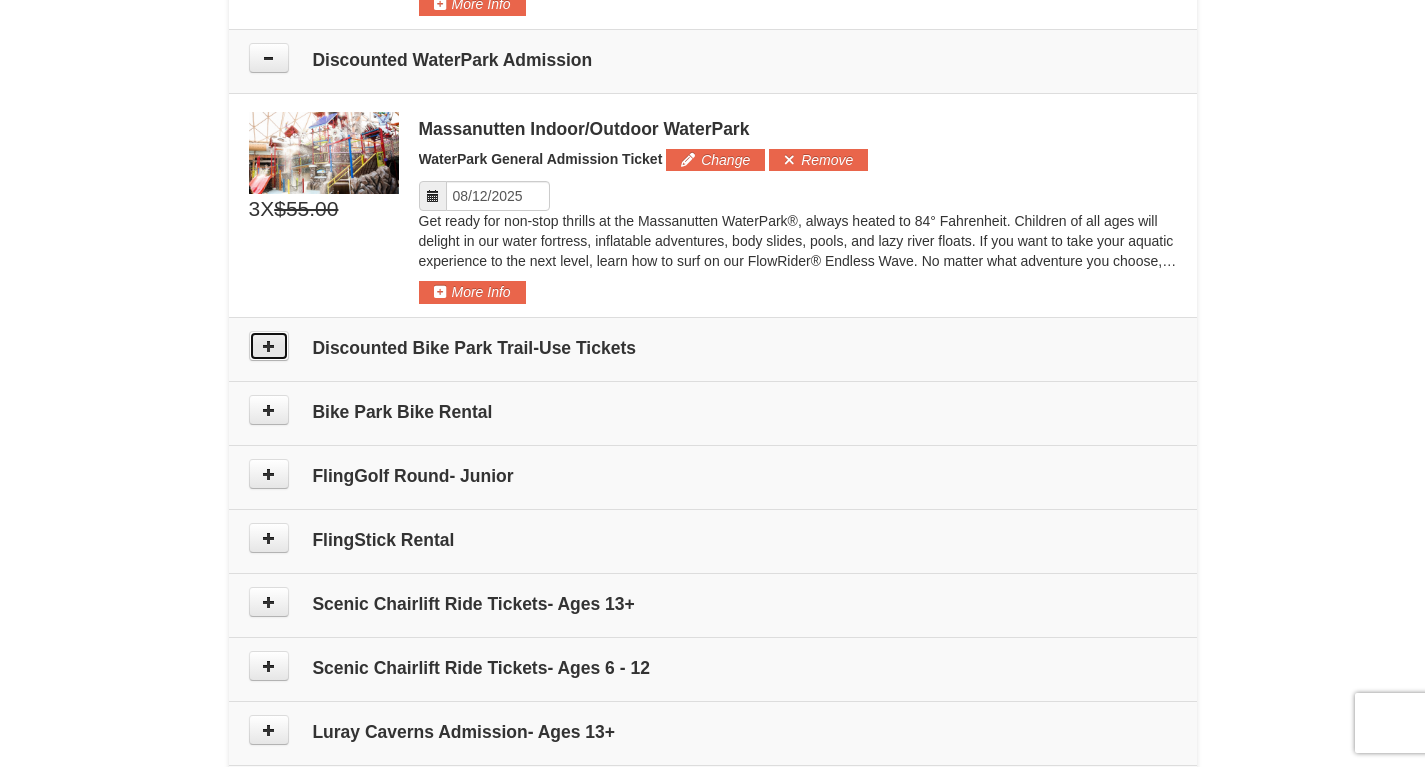 click at bounding box center [269, 346] 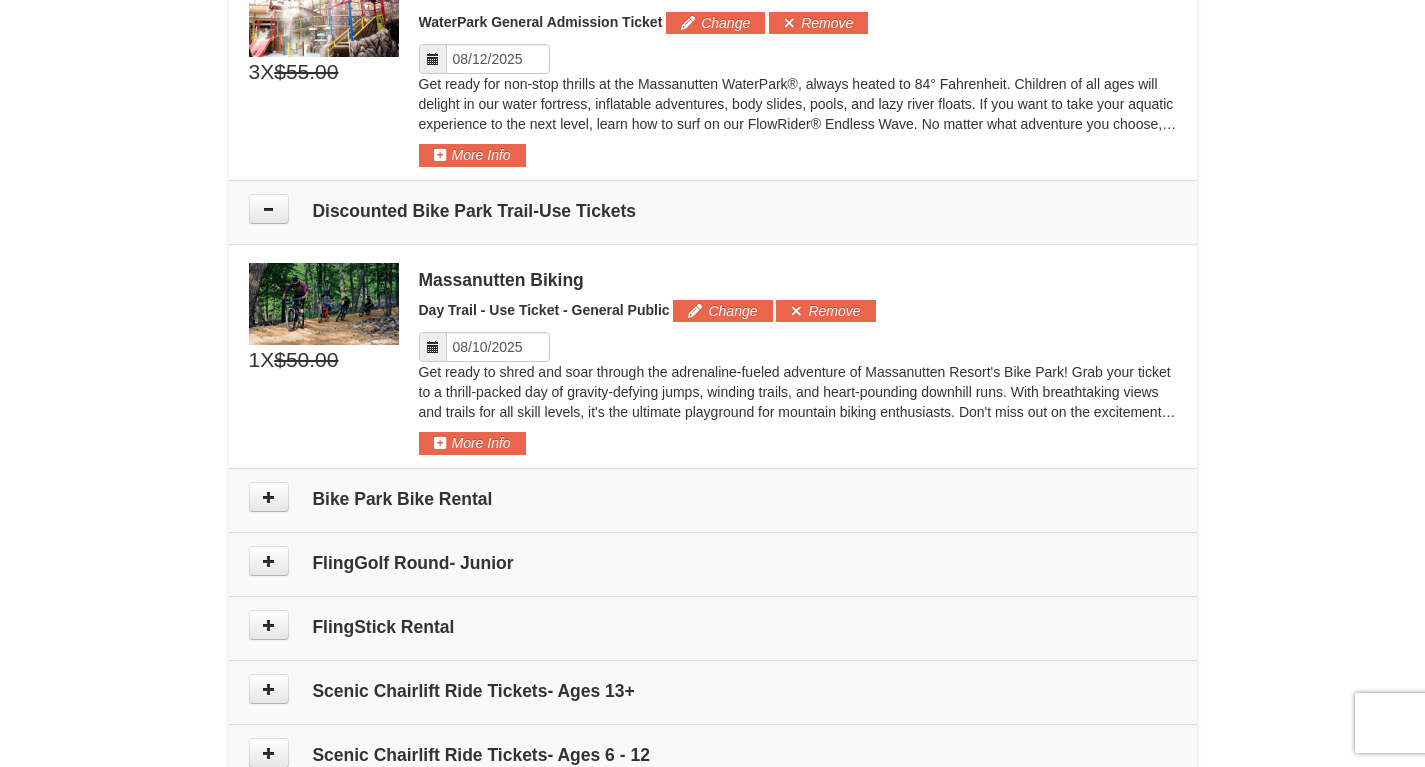 scroll, scrollTop: 1221, scrollLeft: 0, axis: vertical 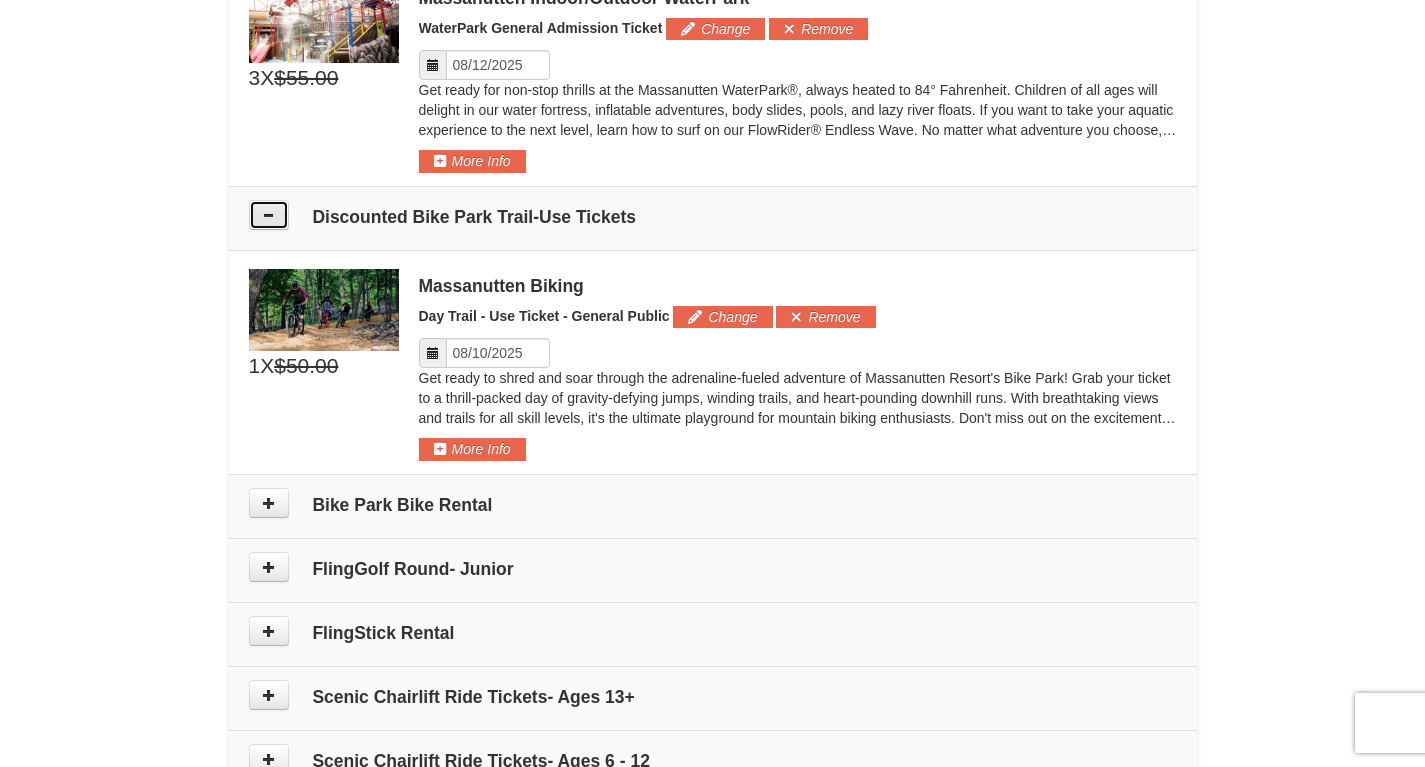 click at bounding box center (269, 215) 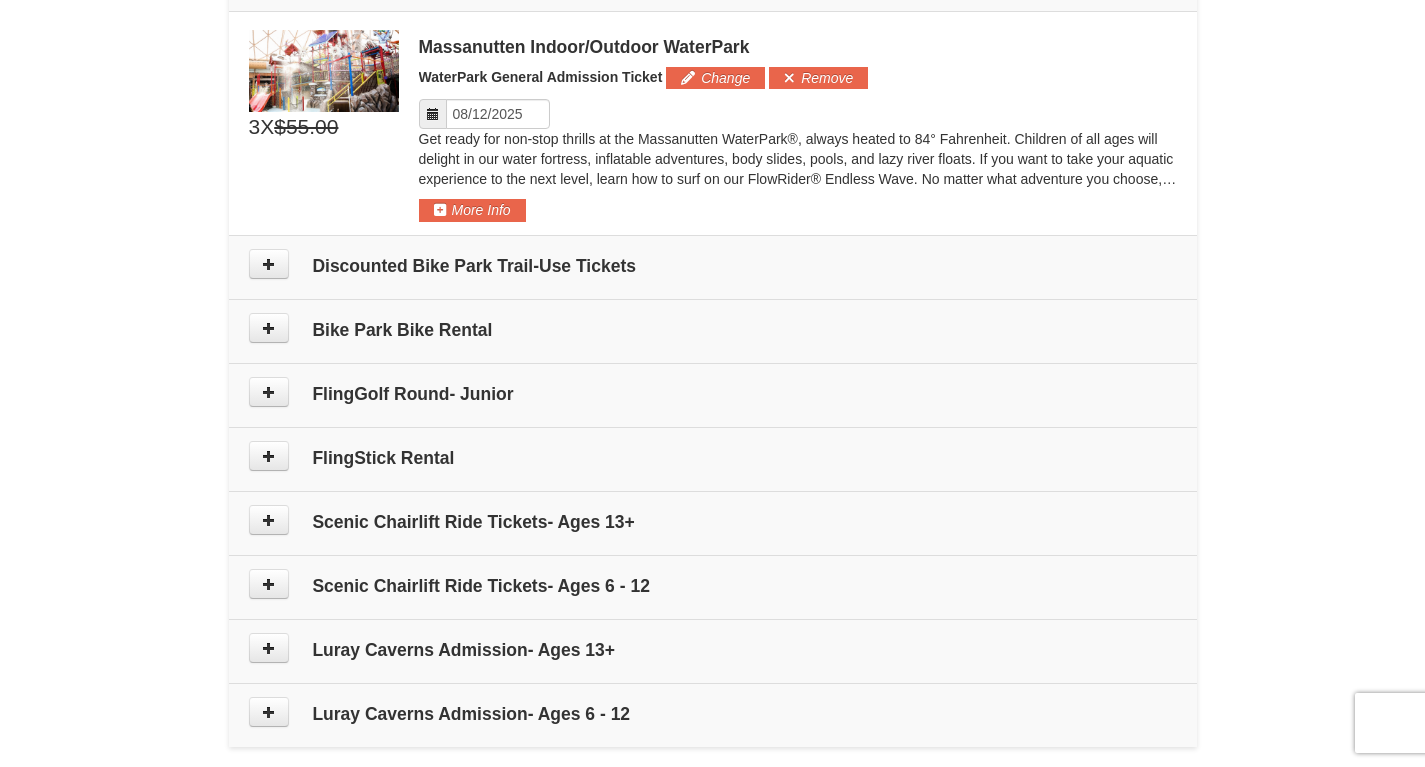 scroll, scrollTop: 1170, scrollLeft: 0, axis: vertical 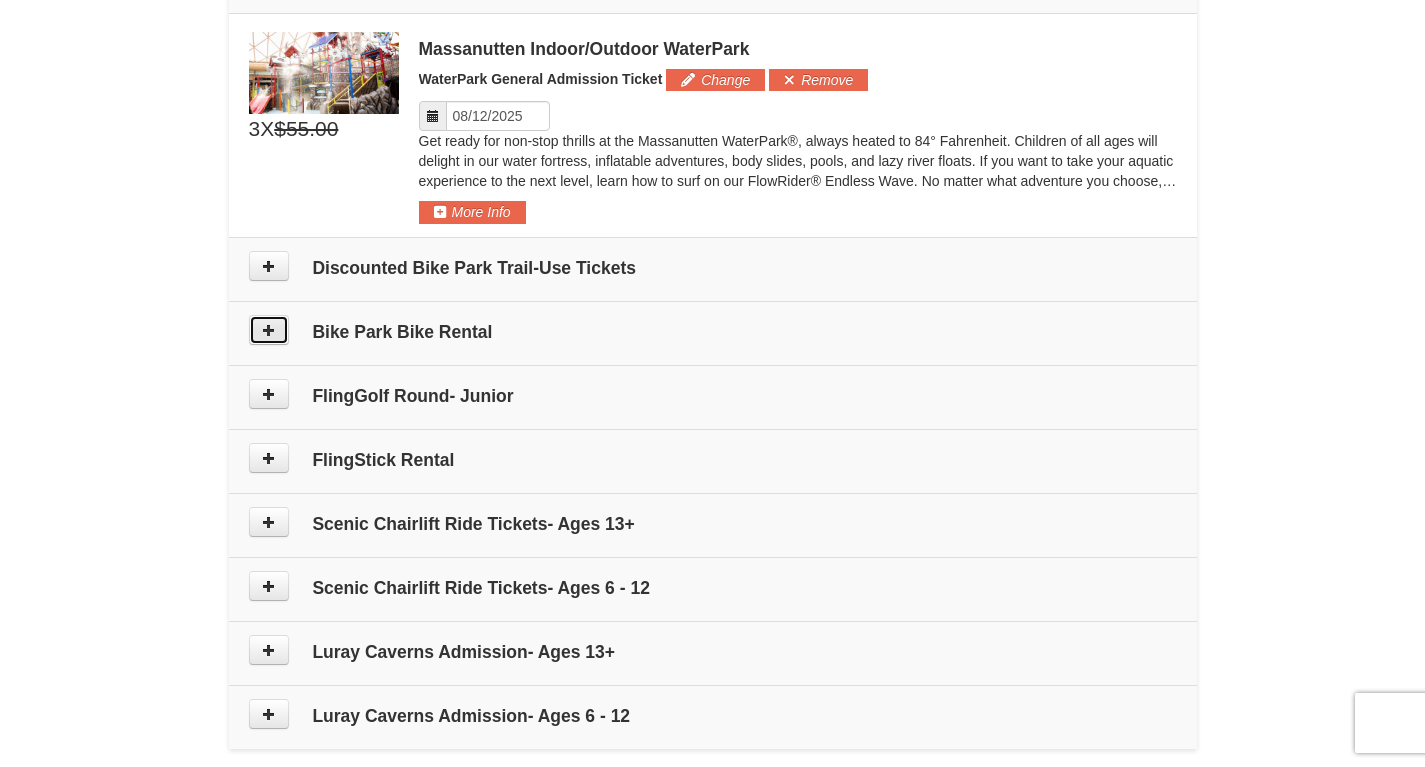 click at bounding box center [269, 330] 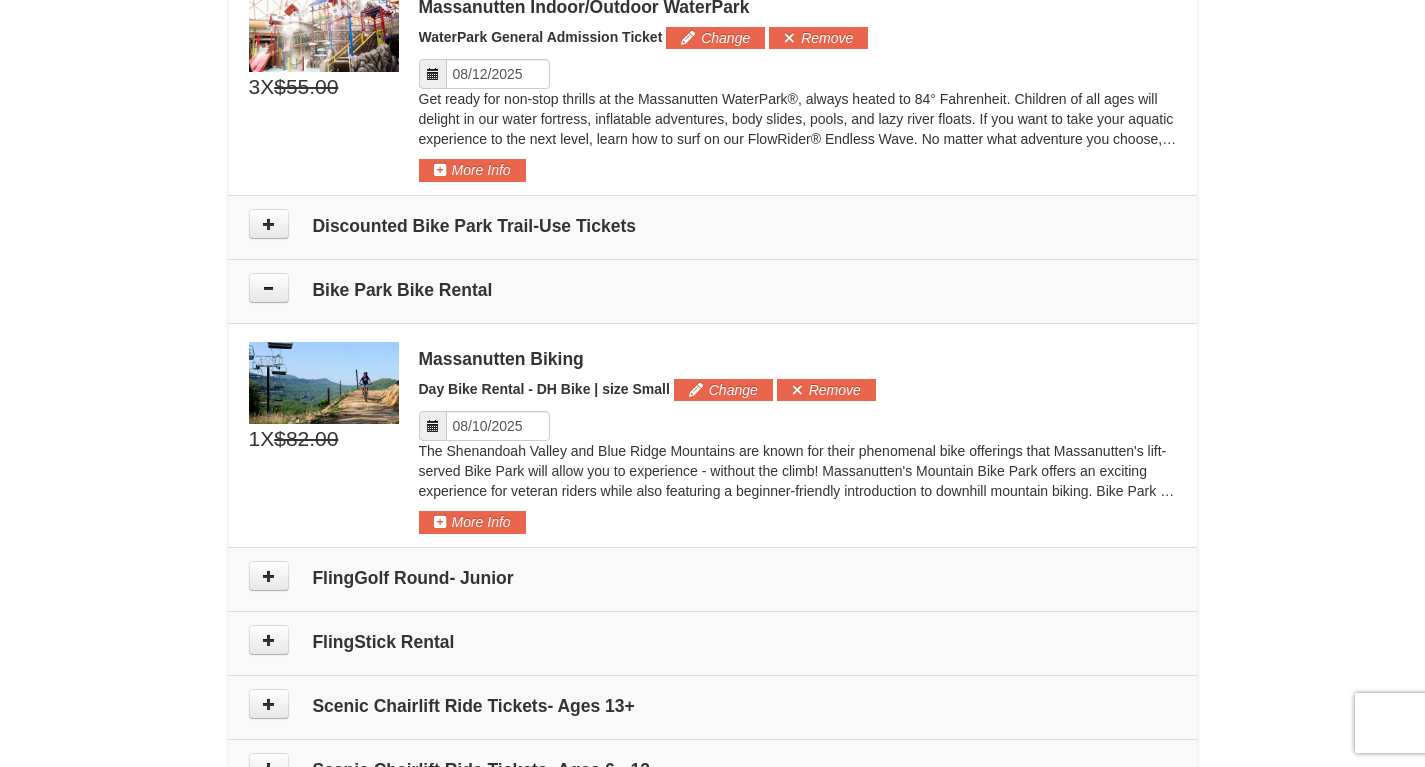 scroll, scrollTop: 1210, scrollLeft: 0, axis: vertical 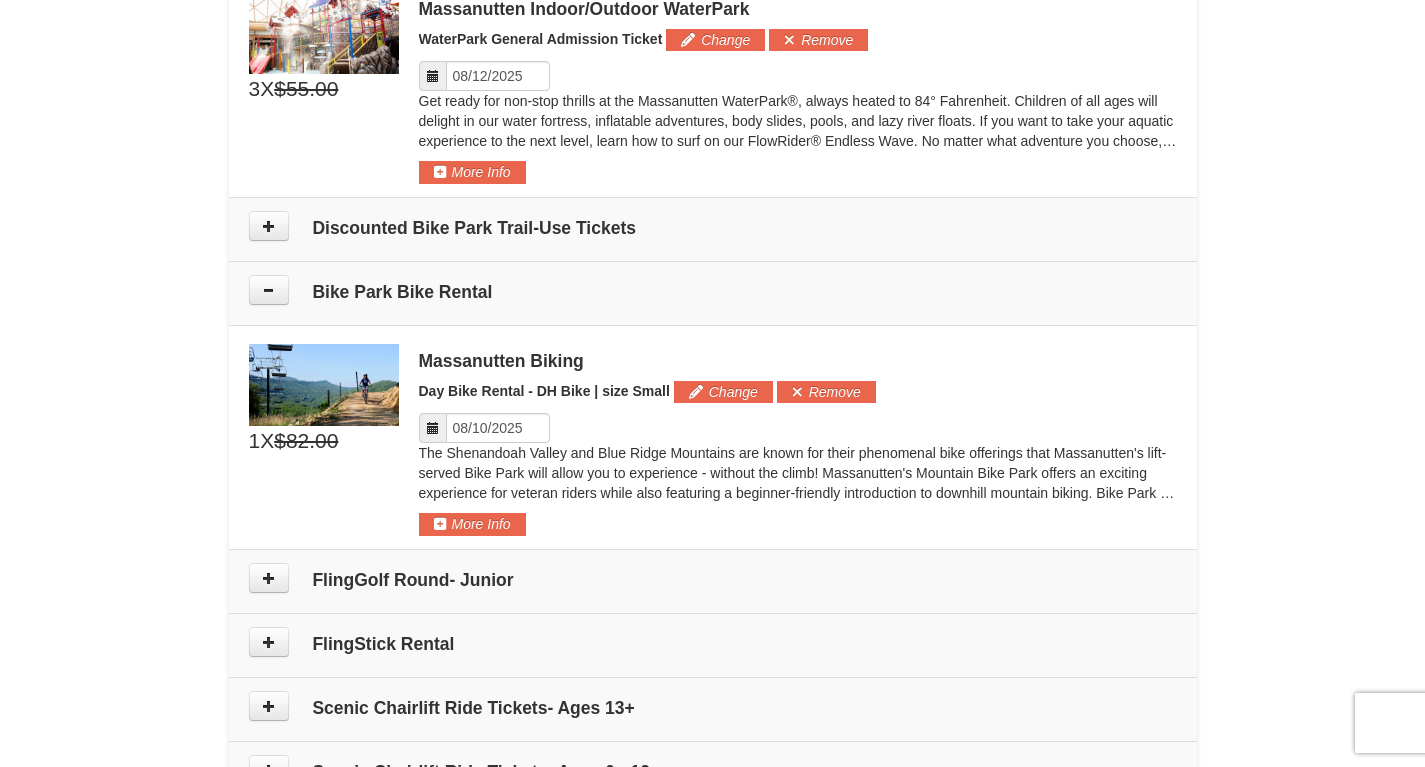 click on "Bike Park Bike Rental" at bounding box center [713, 293] 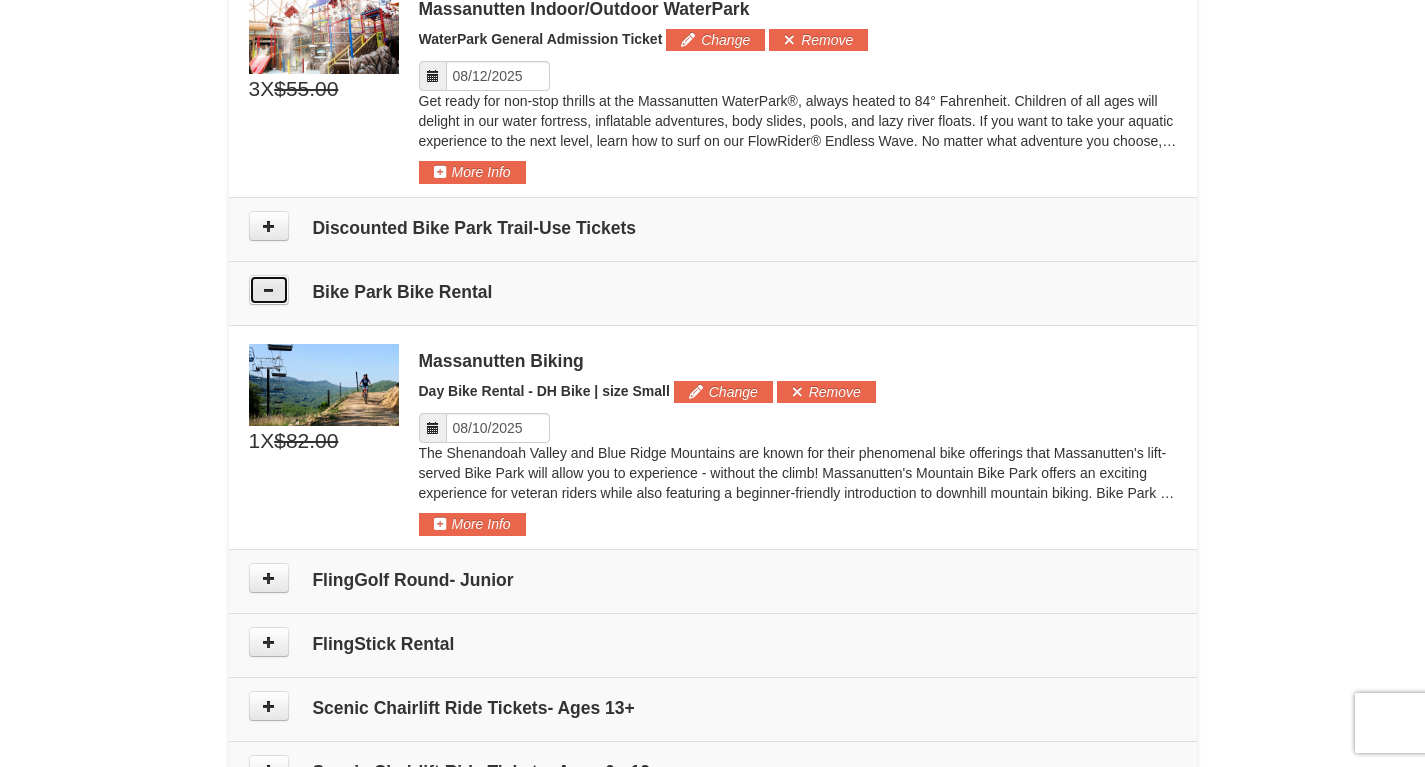 click at bounding box center (269, 290) 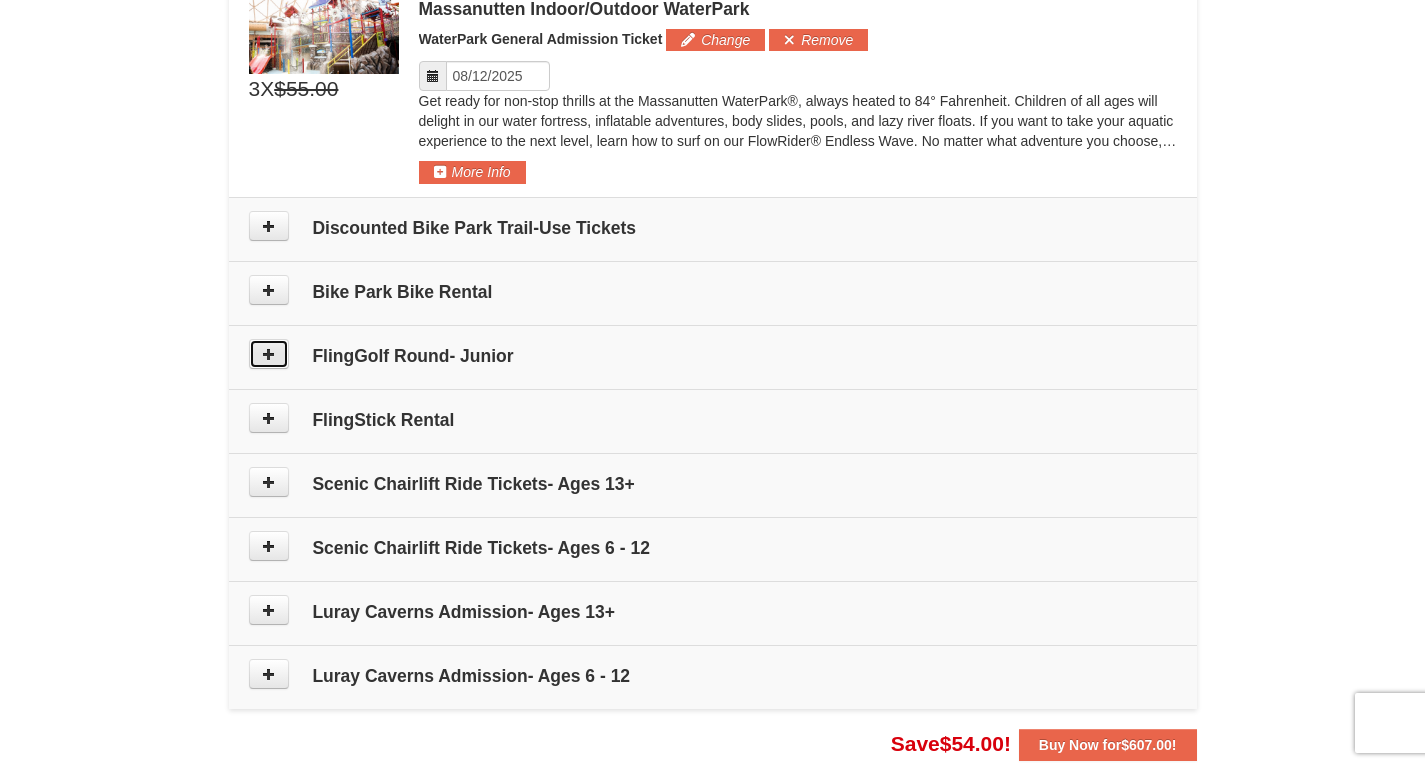 click at bounding box center [269, 354] 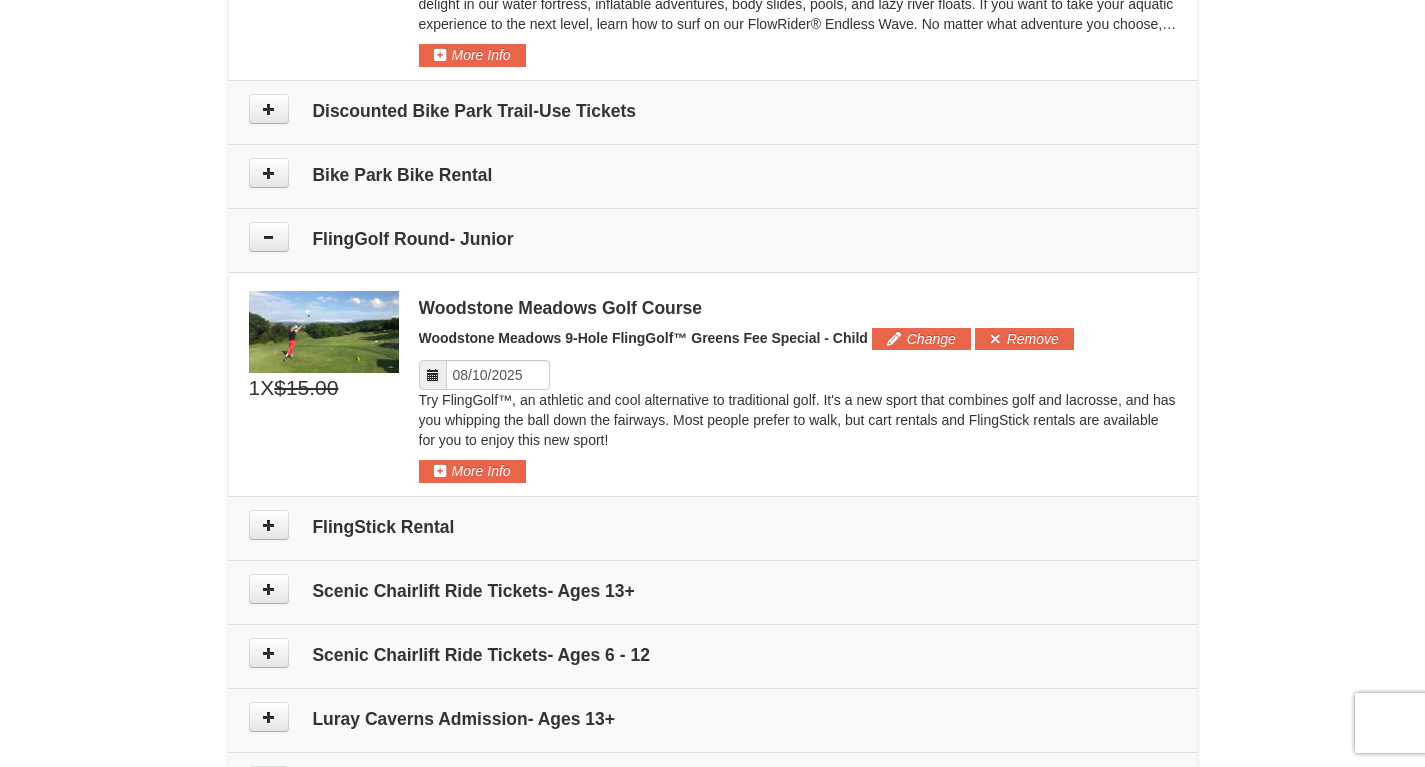 scroll, scrollTop: 1326, scrollLeft: 0, axis: vertical 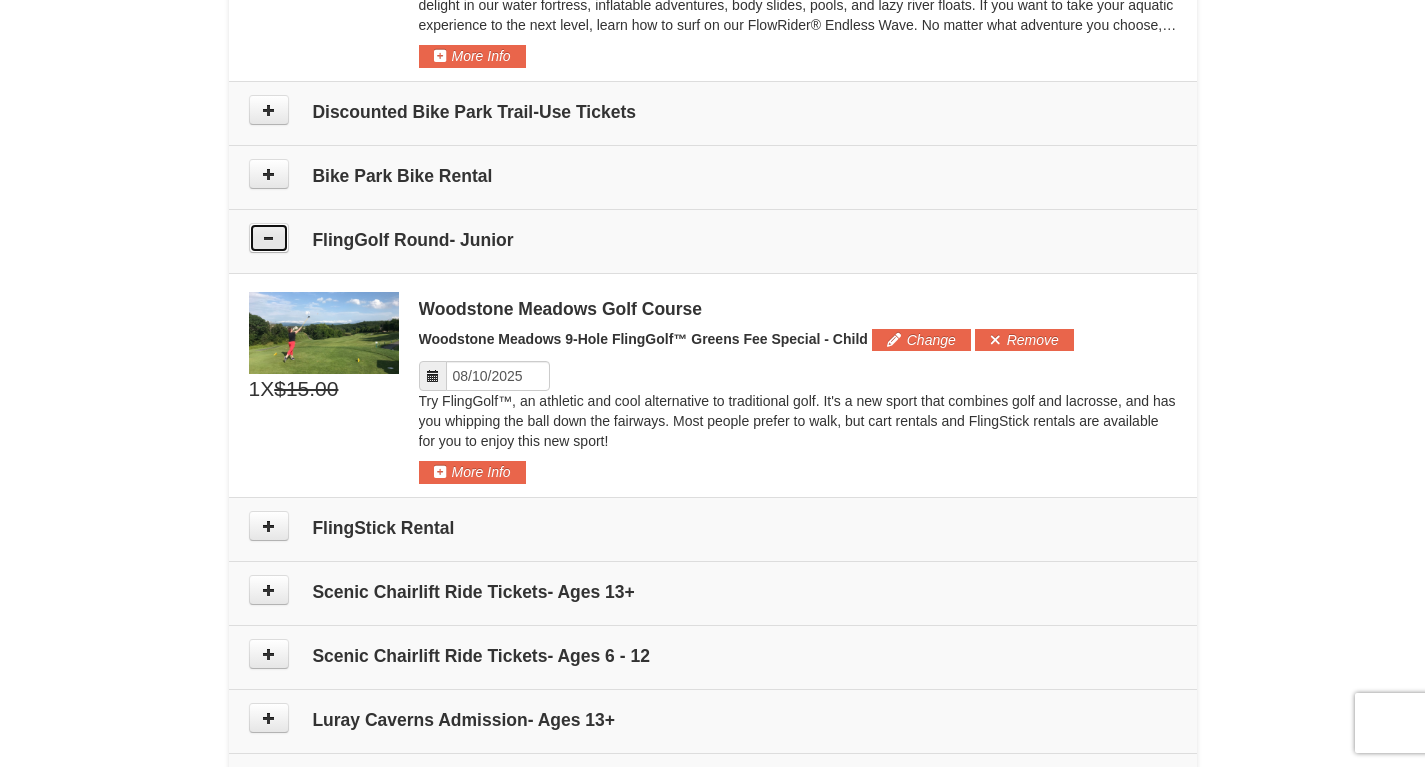 click at bounding box center [269, 238] 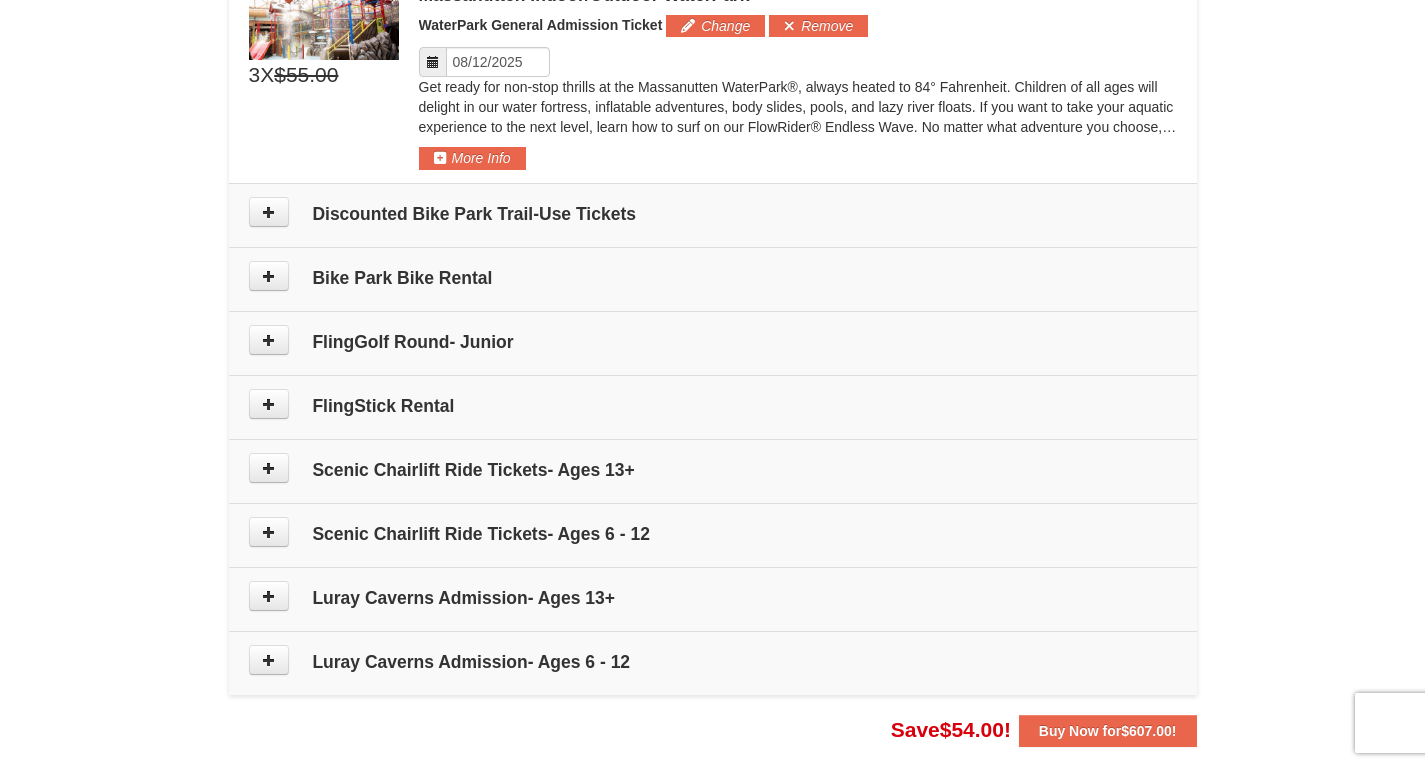 scroll, scrollTop: 1225, scrollLeft: 0, axis: vertical 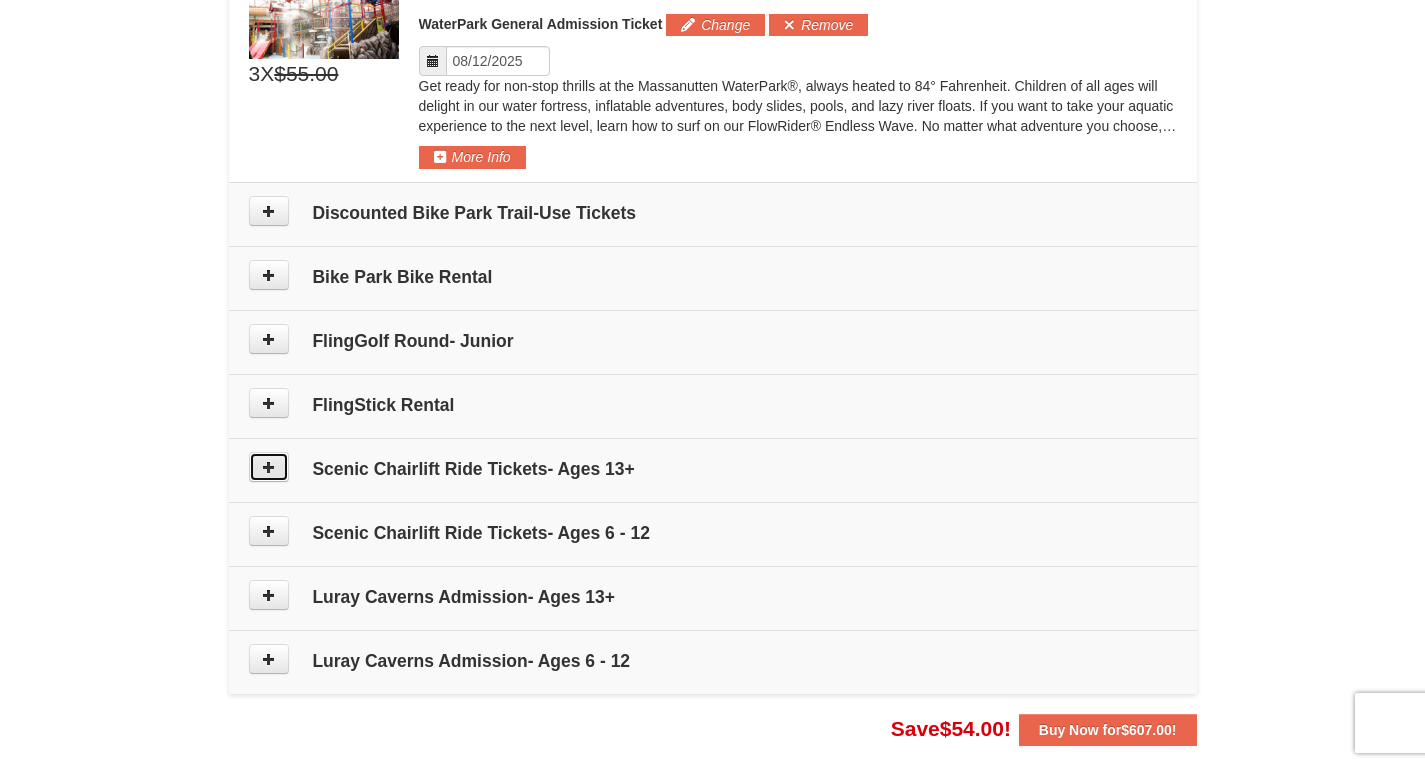 click at bounding box center (269, 467) 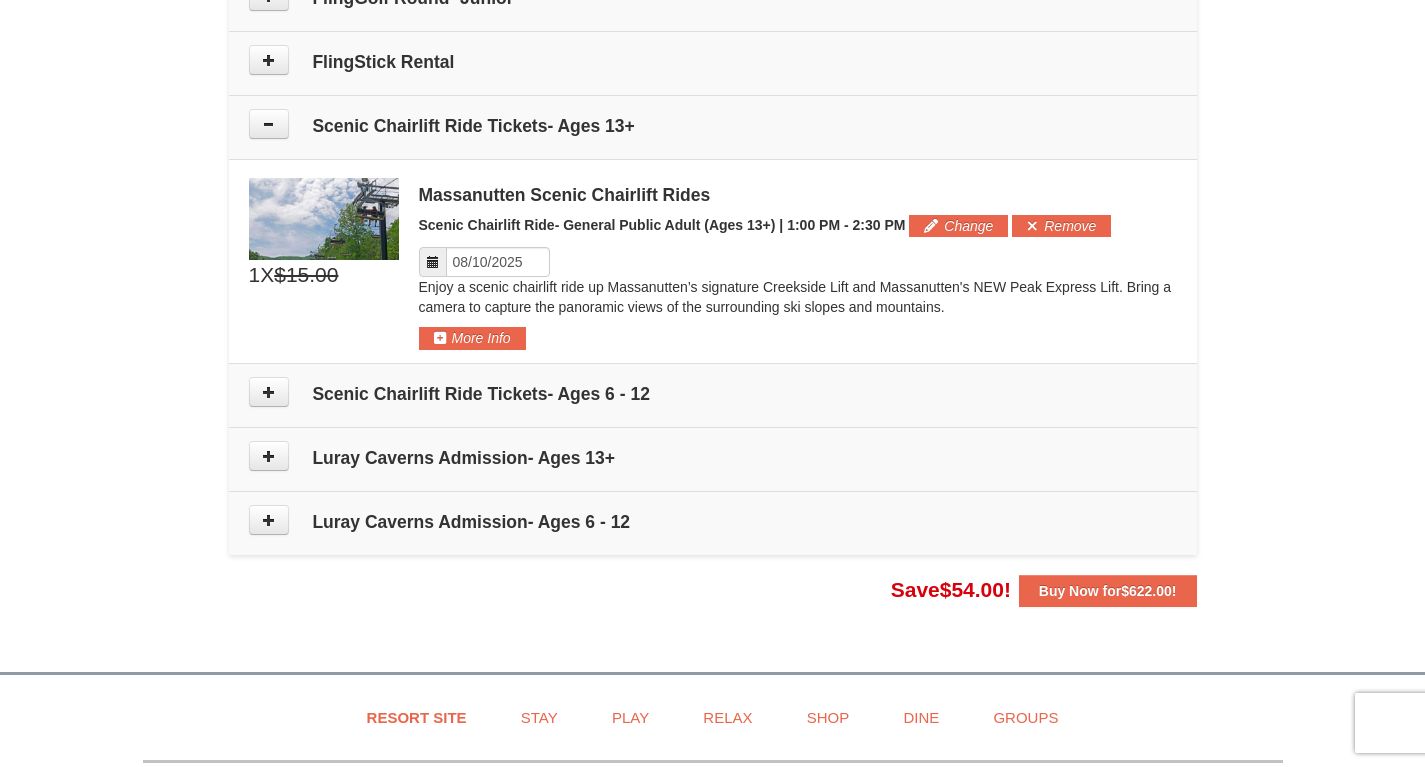 scroll, scrollTop: 1583, scrollLeft: 0, axis: vertical 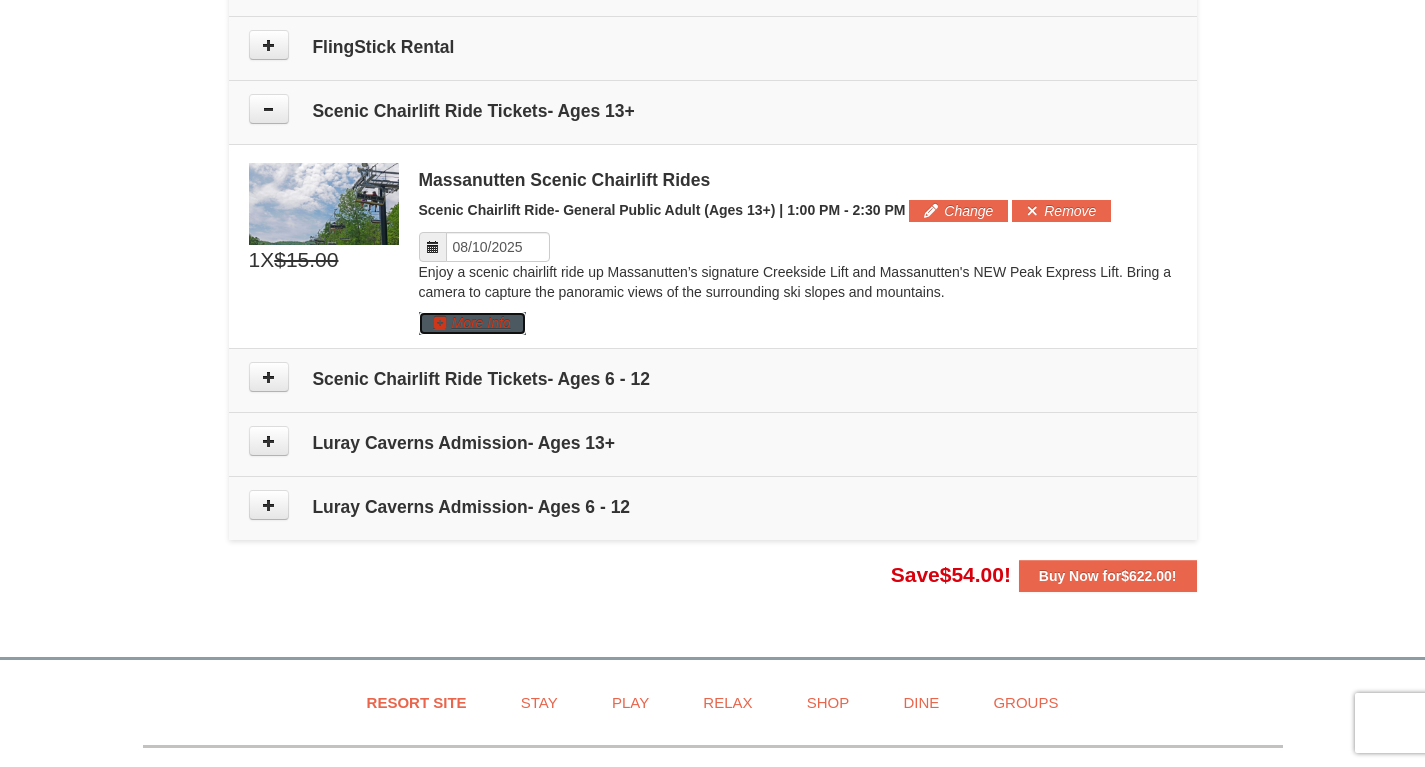 click on "More Info" at bounding box center (472, 323) 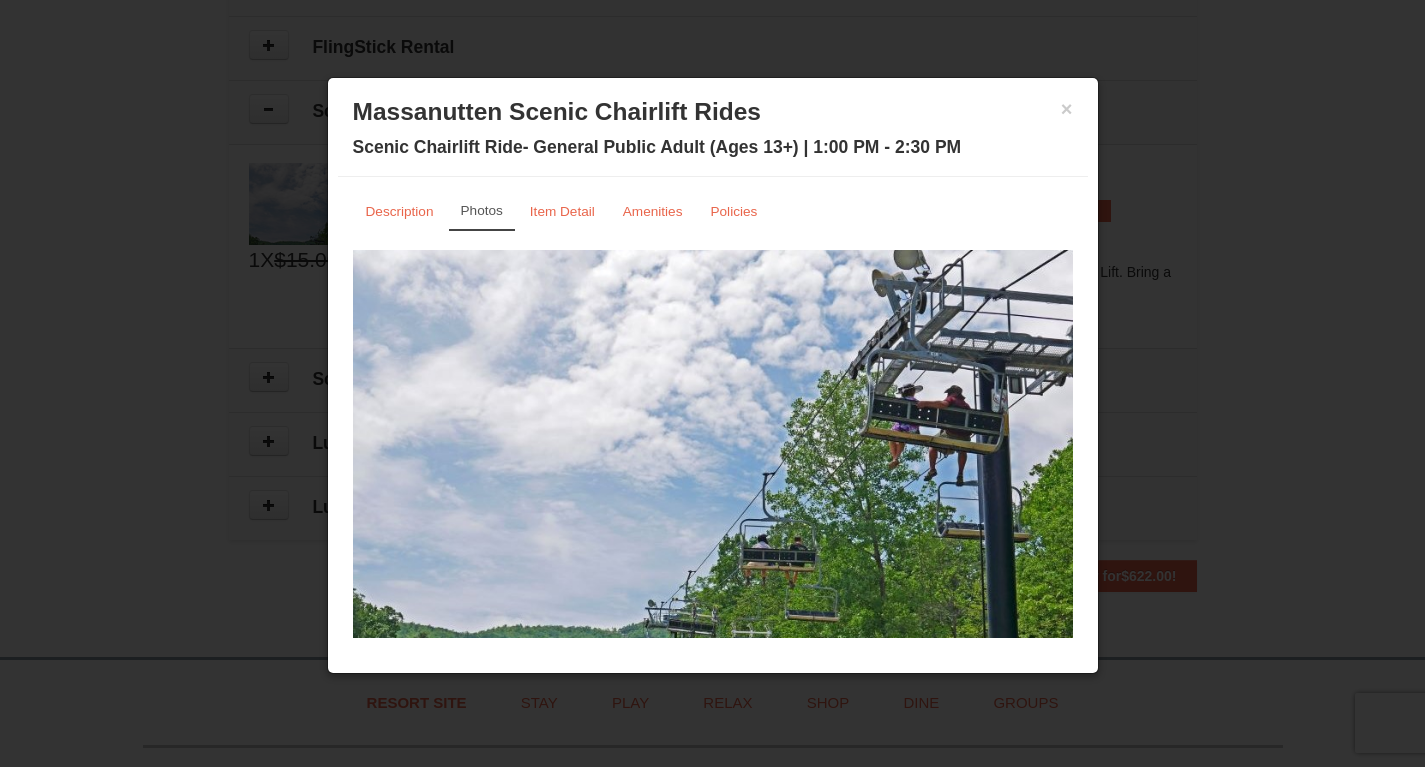 scroll, scrollTop: 21, scrollLeft: 0, axis: vertical 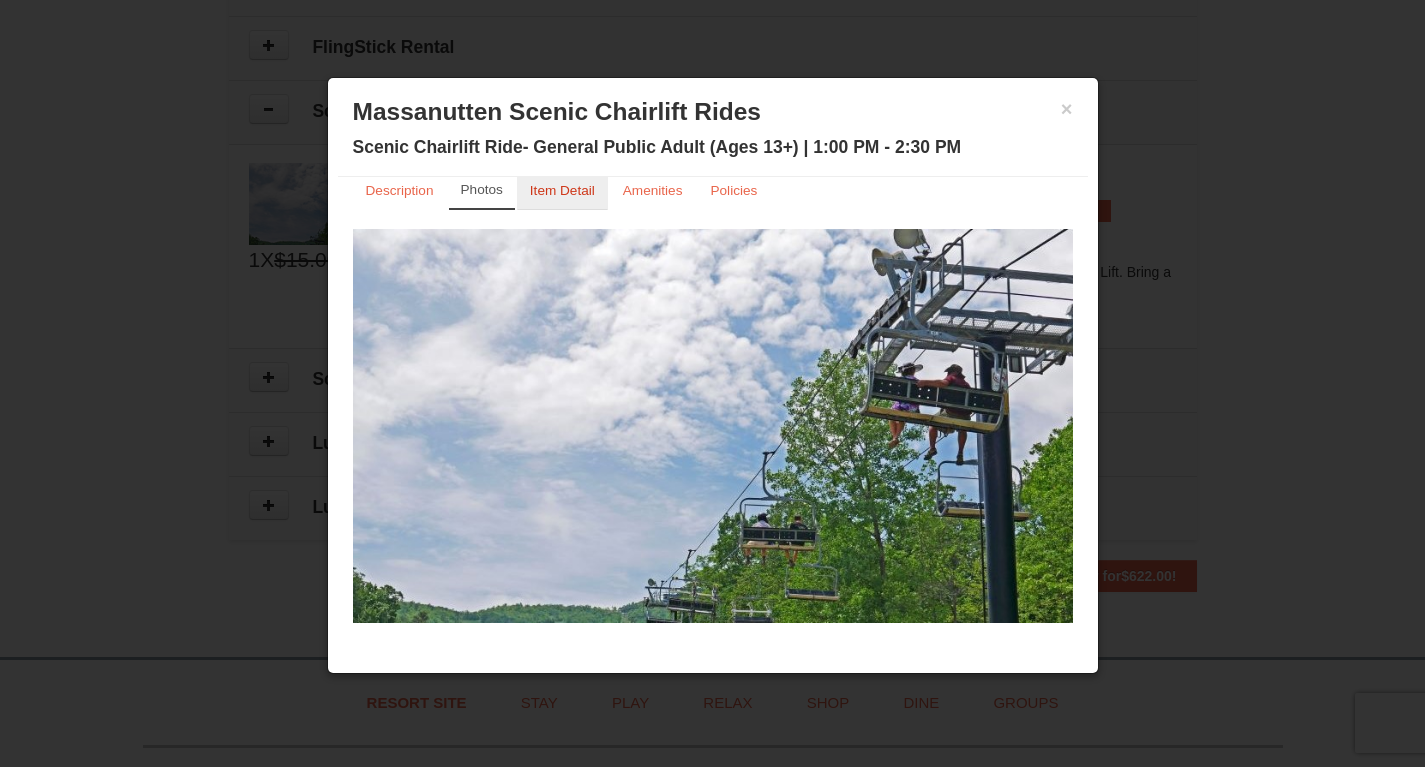 click on "Item Detail" at bounding box center [562, 190] 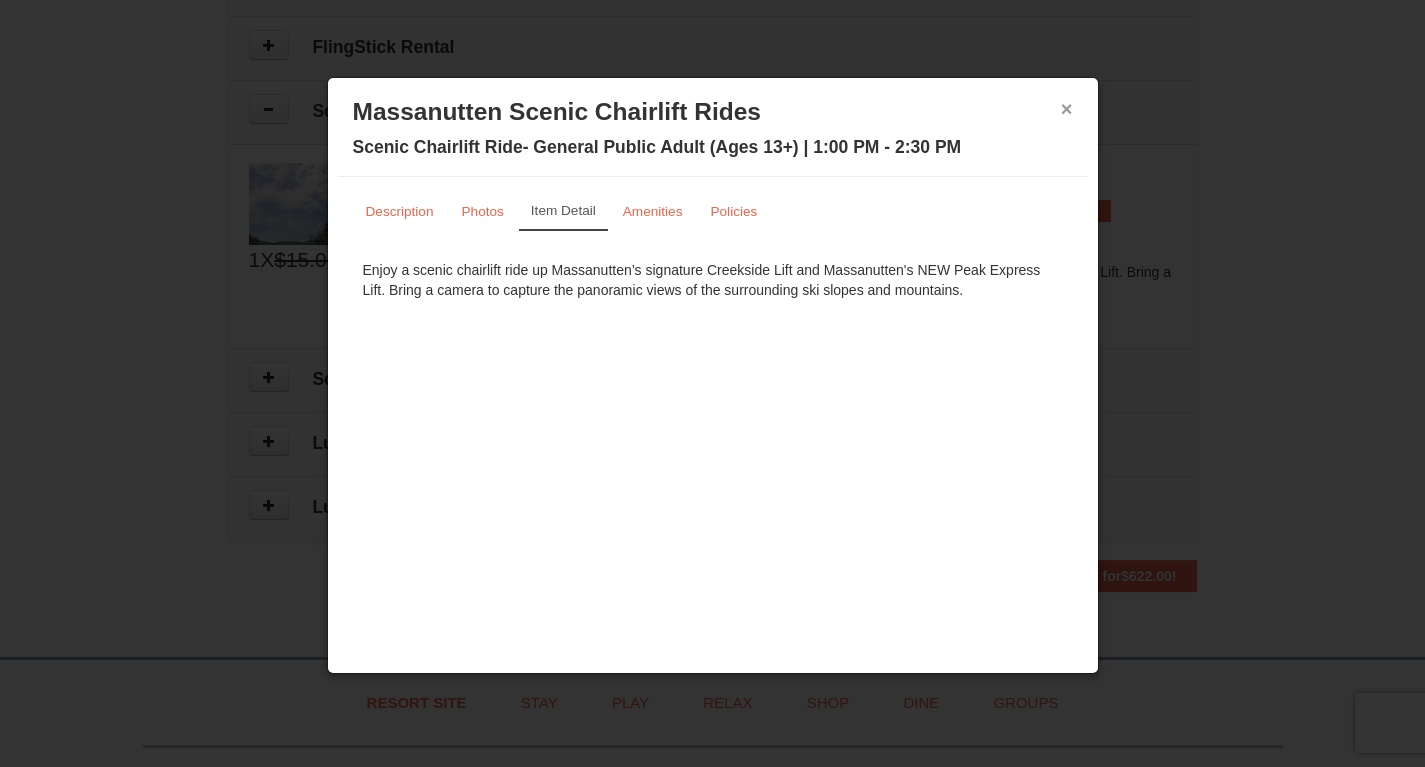 click on "×" at bounding box center (1067, 109) 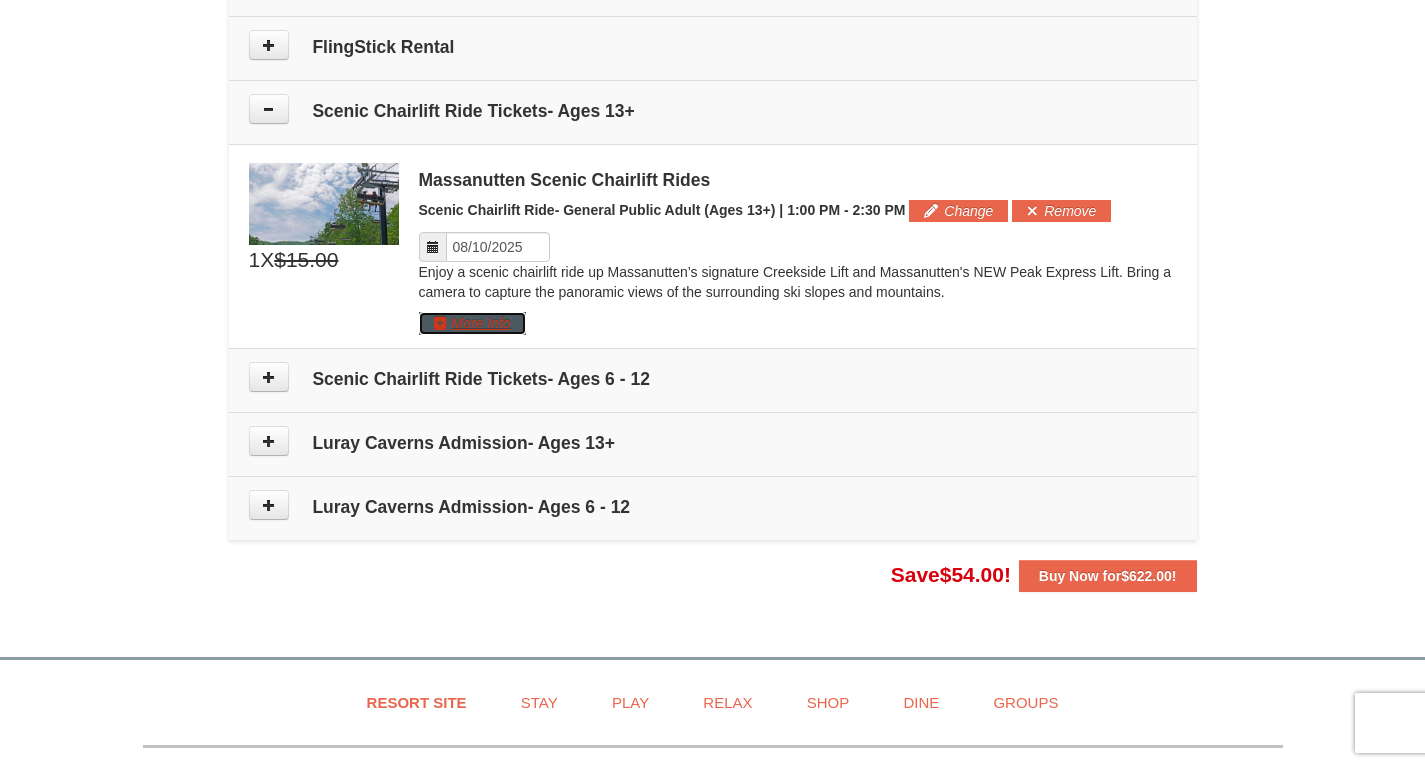 click on "More Info" at bounding box center [472, 323] 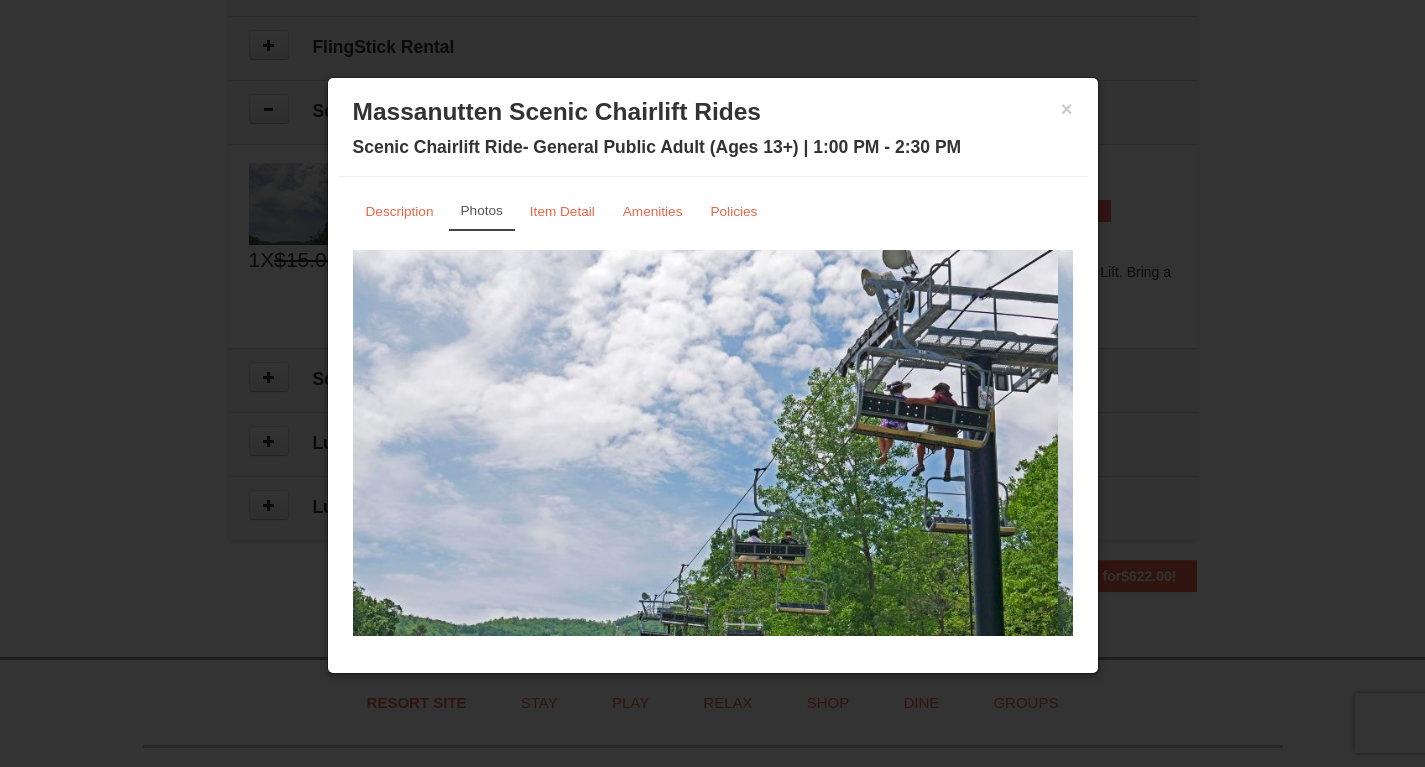 scroll, scrollTop: 12, scrollLeft: 0, axis: vertical 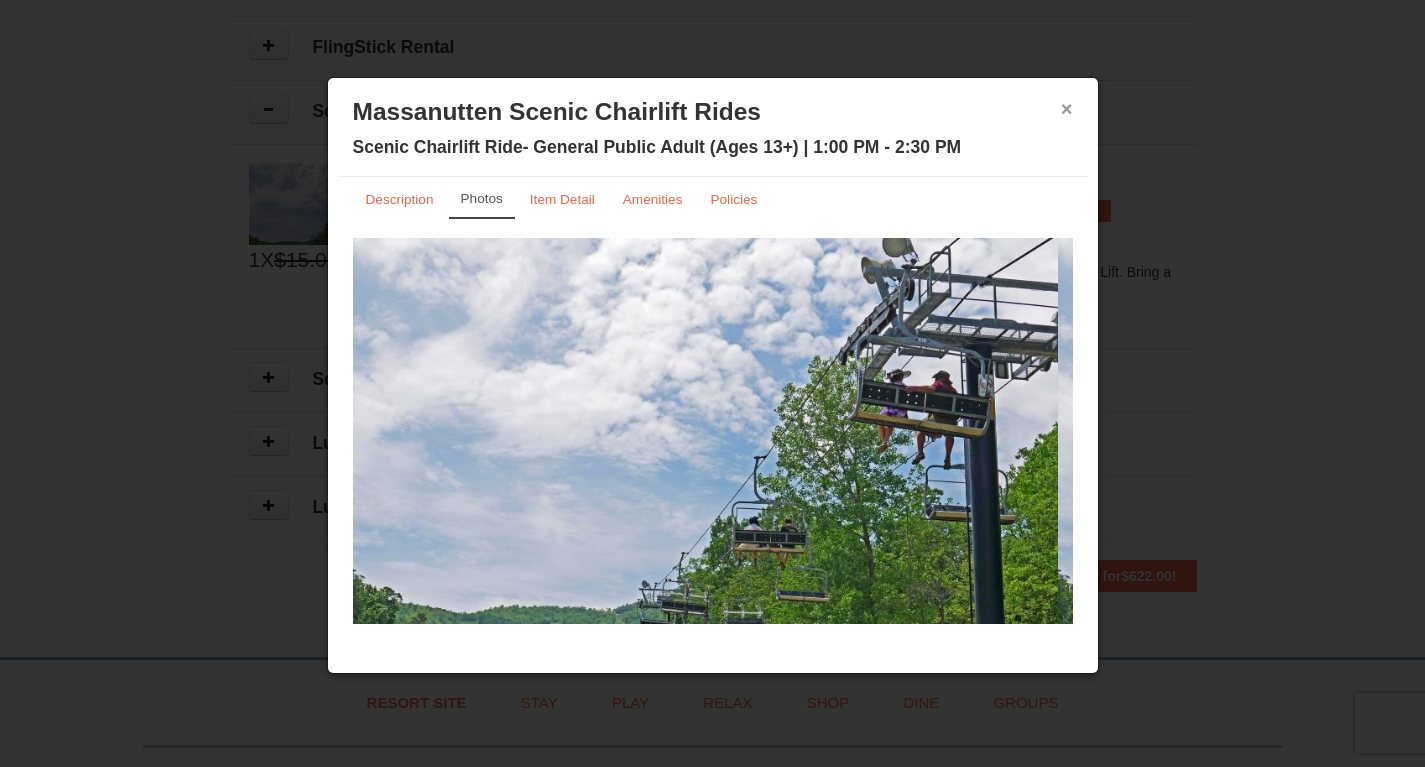 click on "×" at bounding box center [1067, 109] 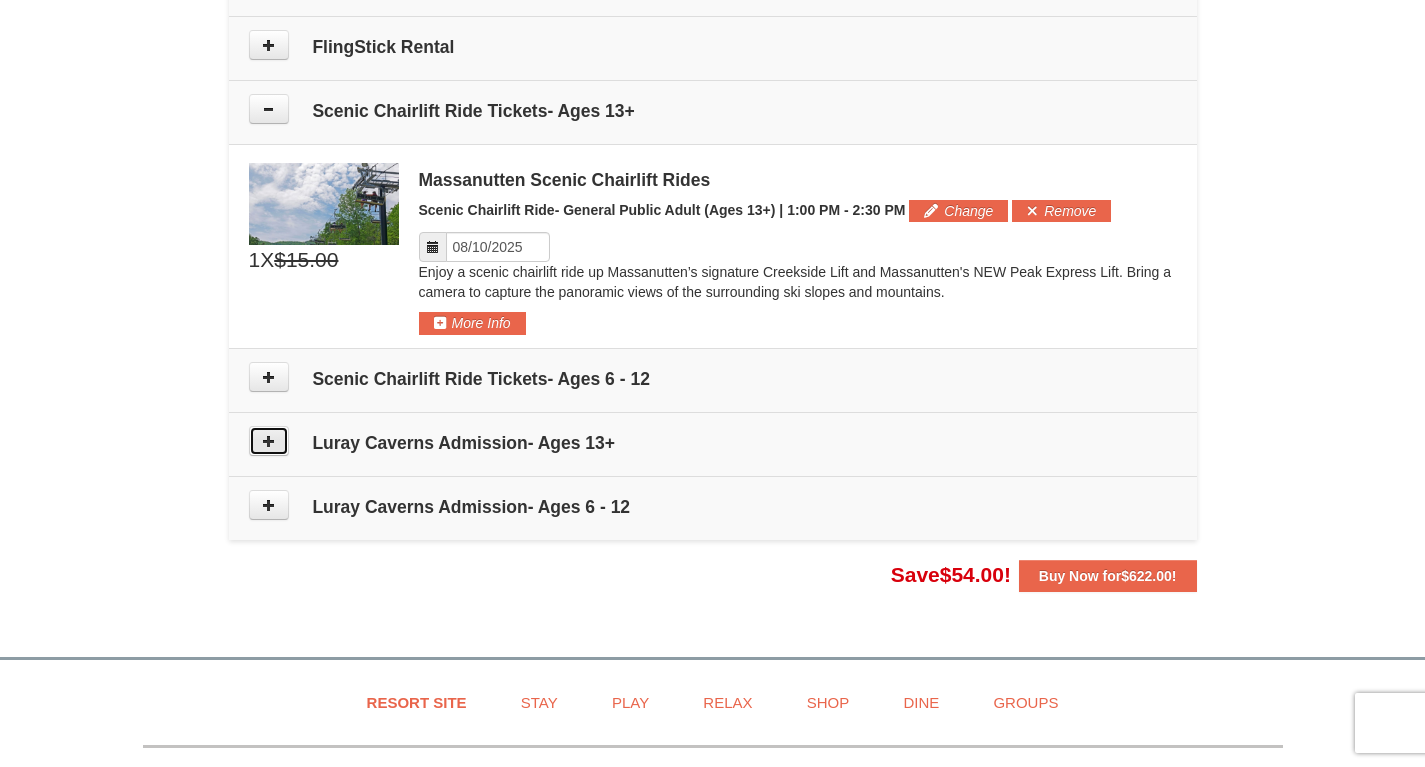 click at bounding box center [269, 441] 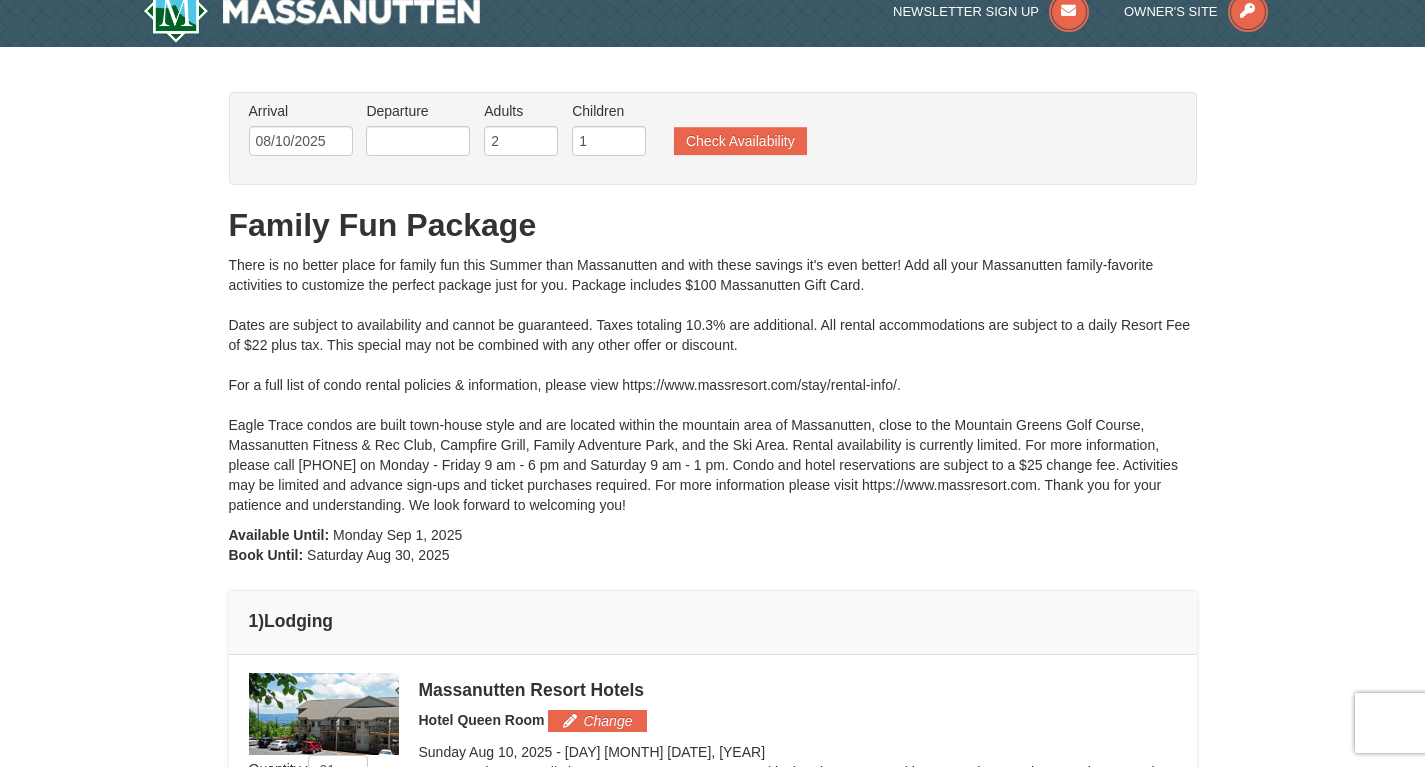 scroll, scrollTop: 36, scrollLeft: 0, axis: vertical 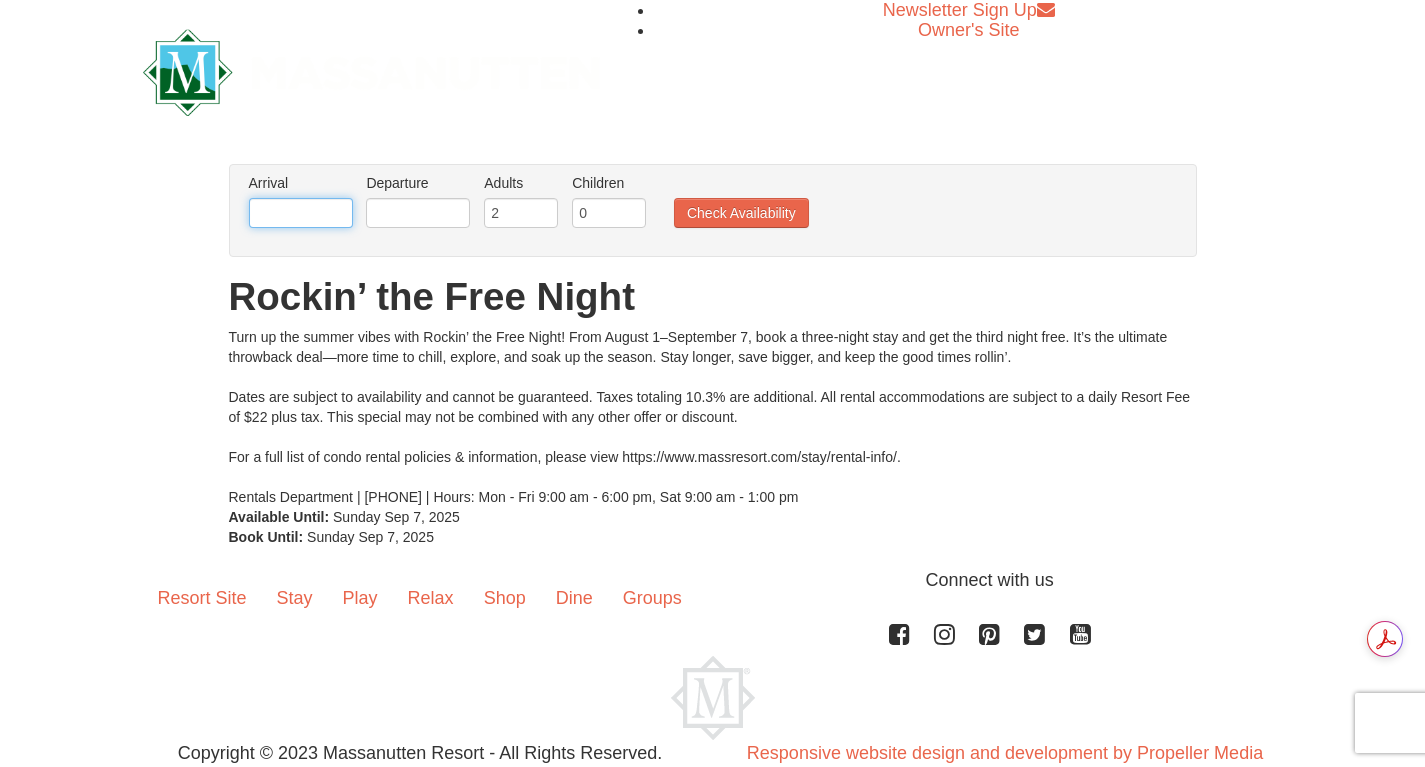 click at bounding box center [301, 213] 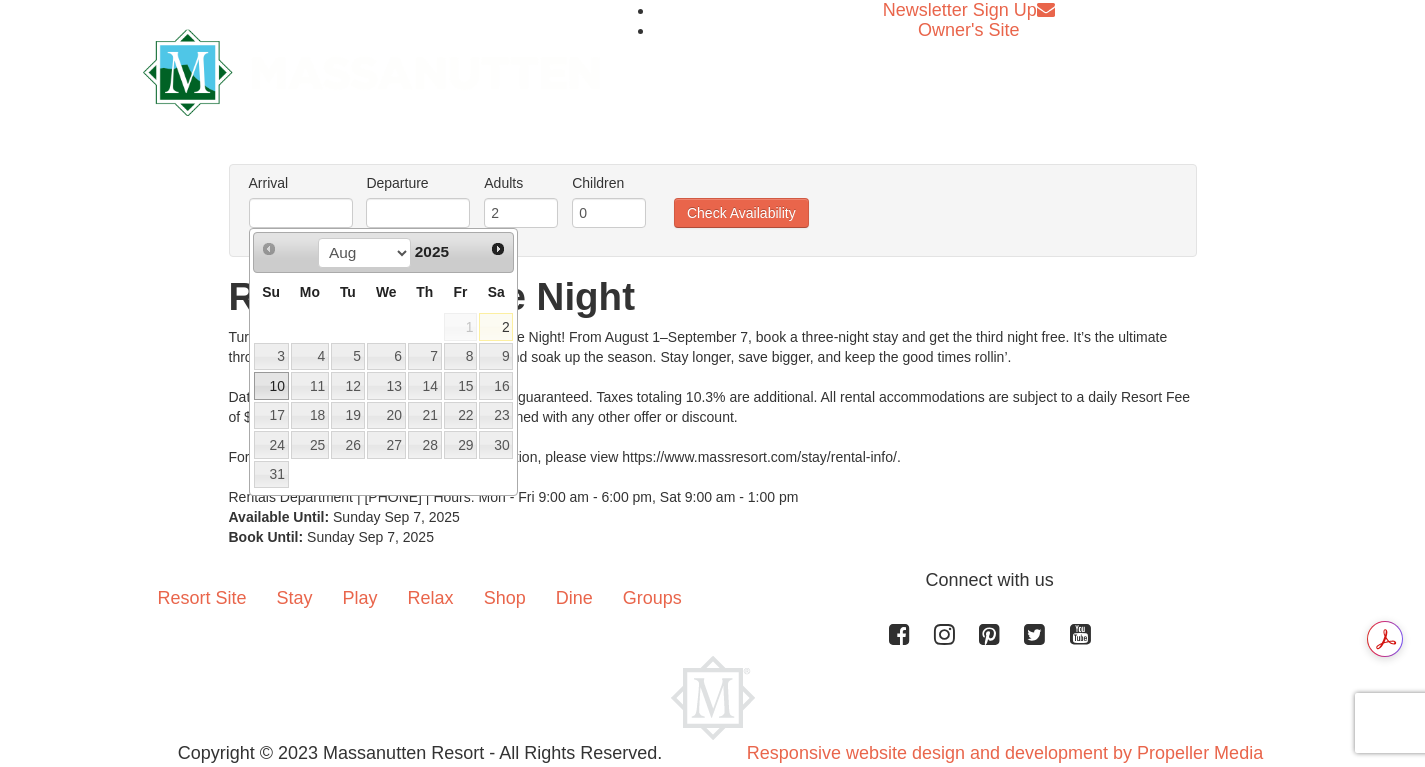 click on "10" at bounding box center [271, 386] 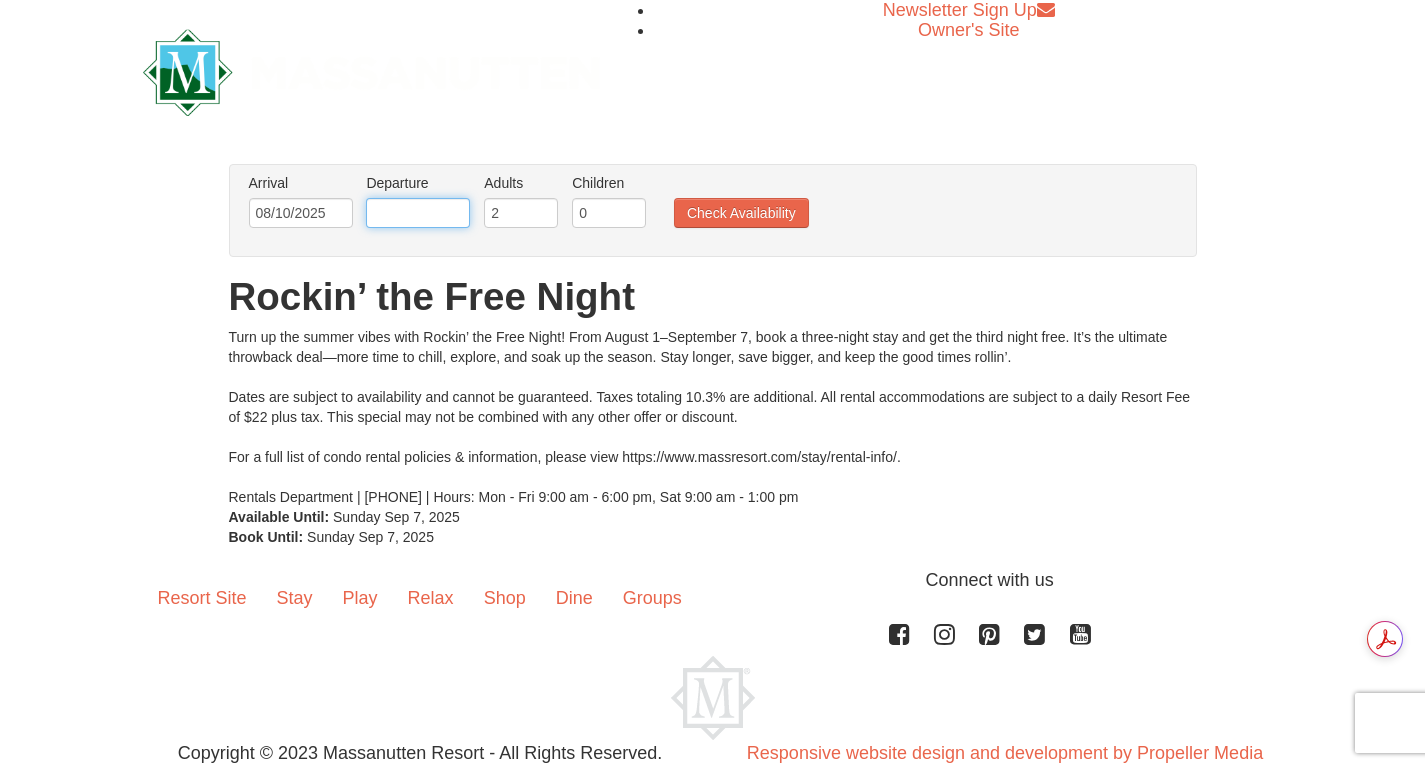 click at bounding box center (418, 213) 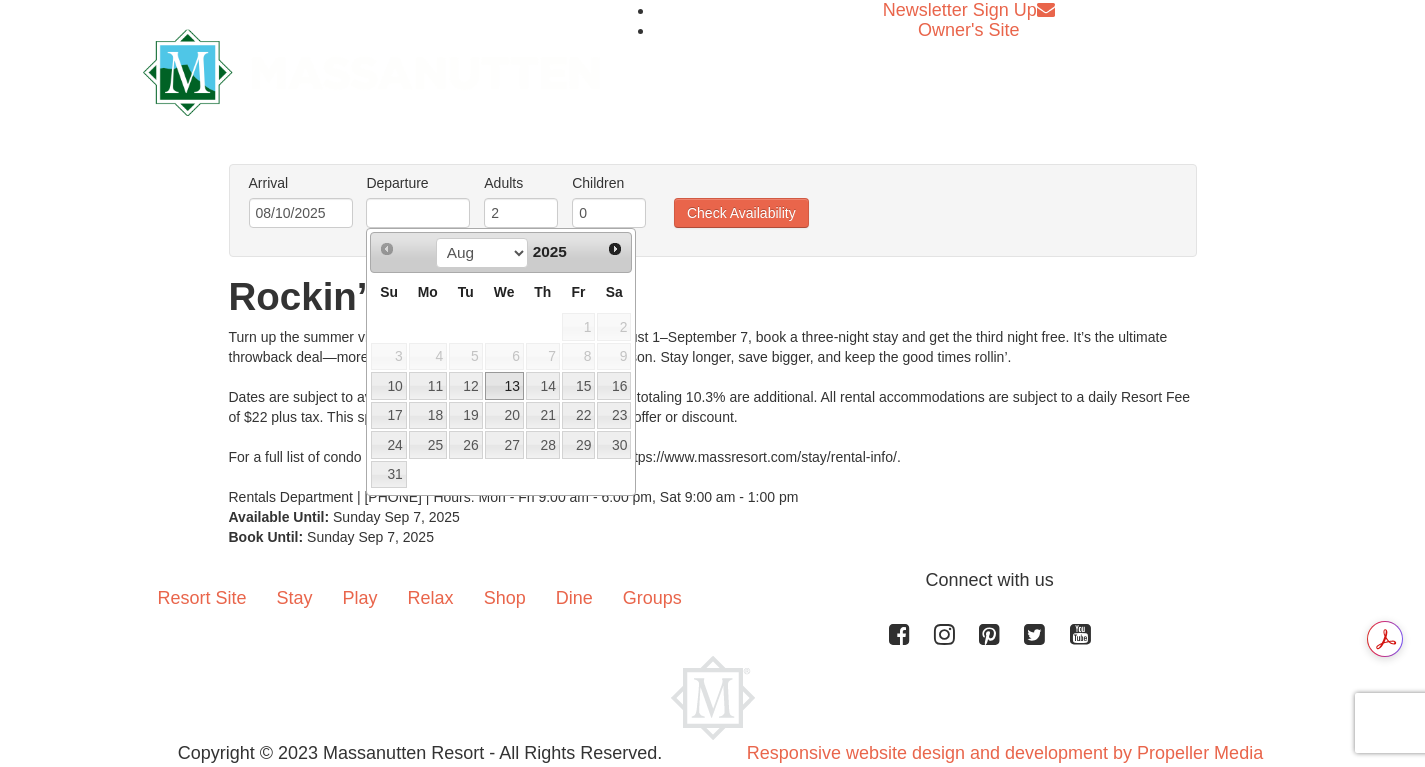 click on "13" at bounding box center (504, 386) 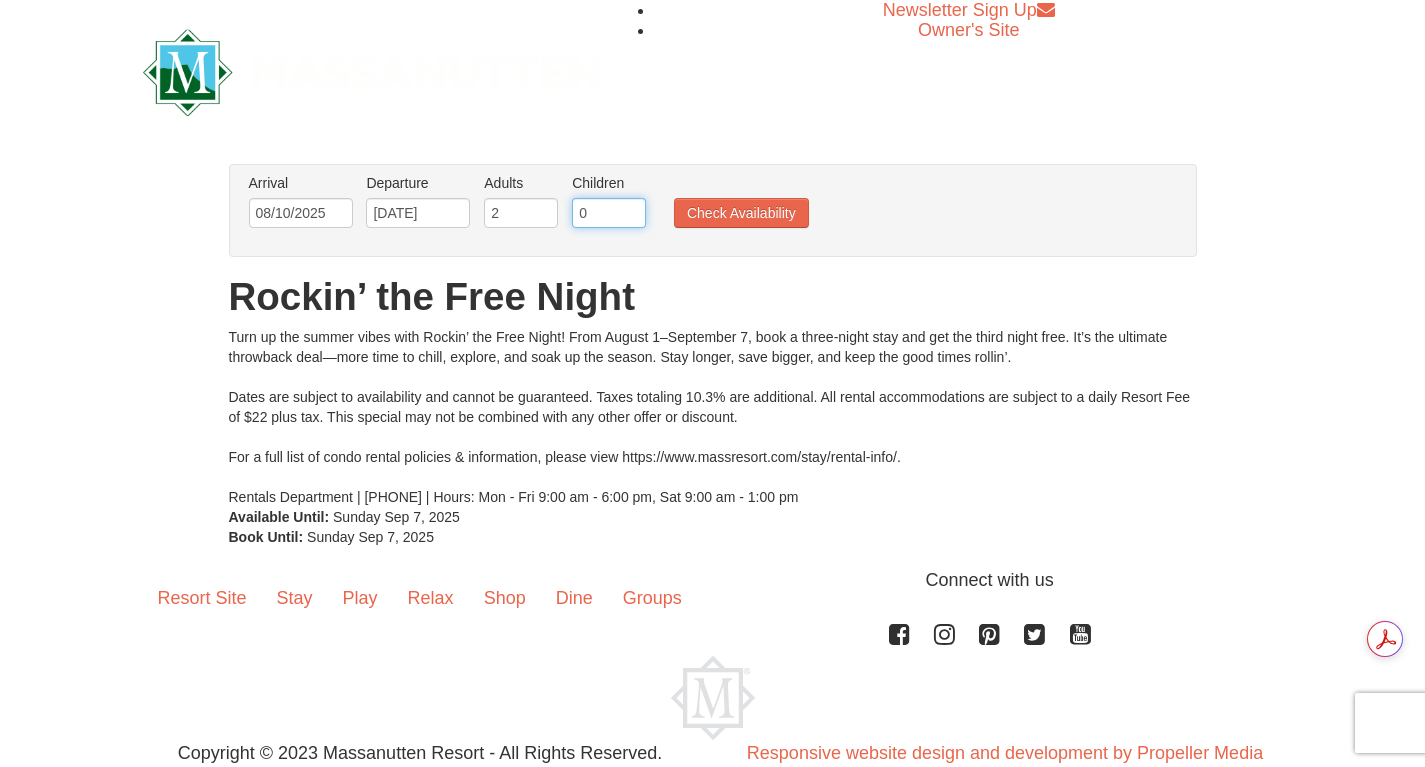 click on "0" at bounding box center (609, 213) 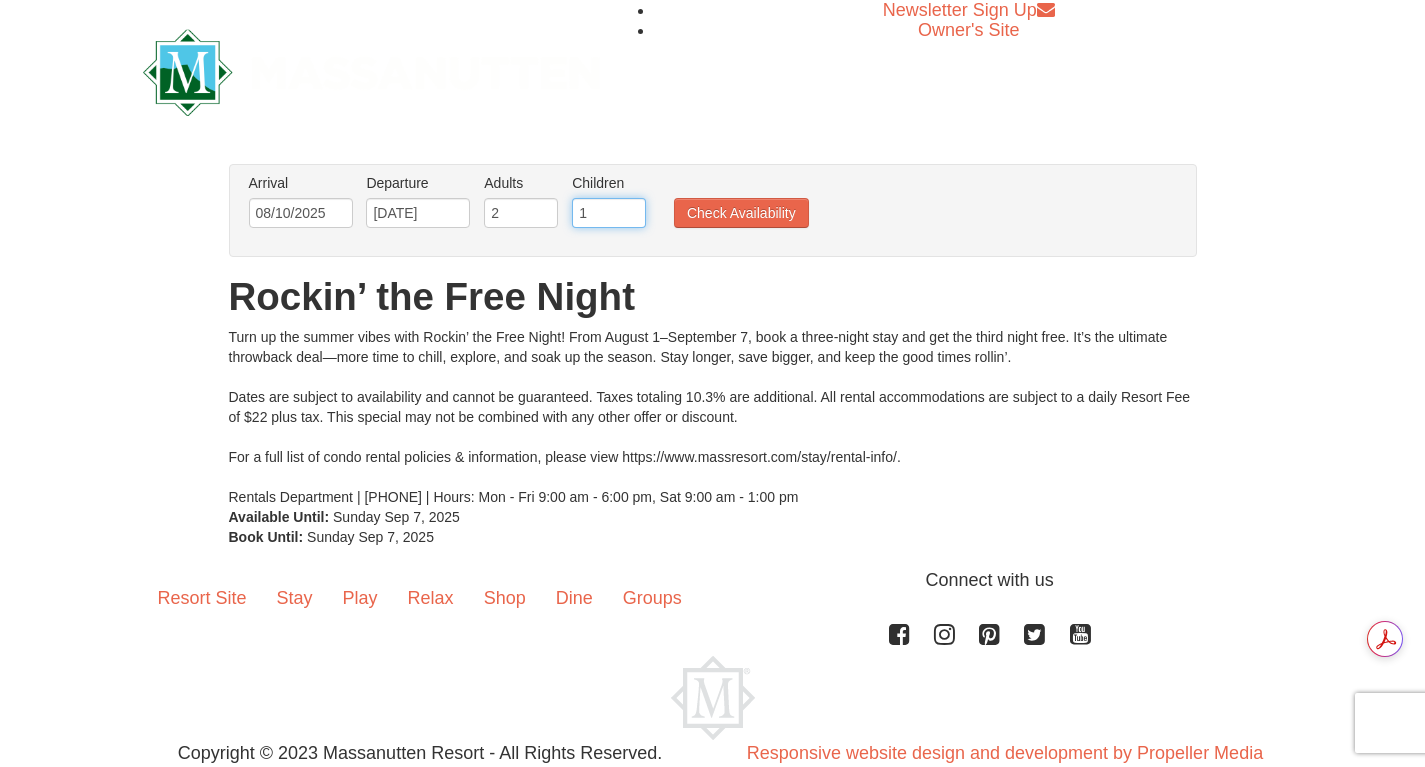 type on "1" 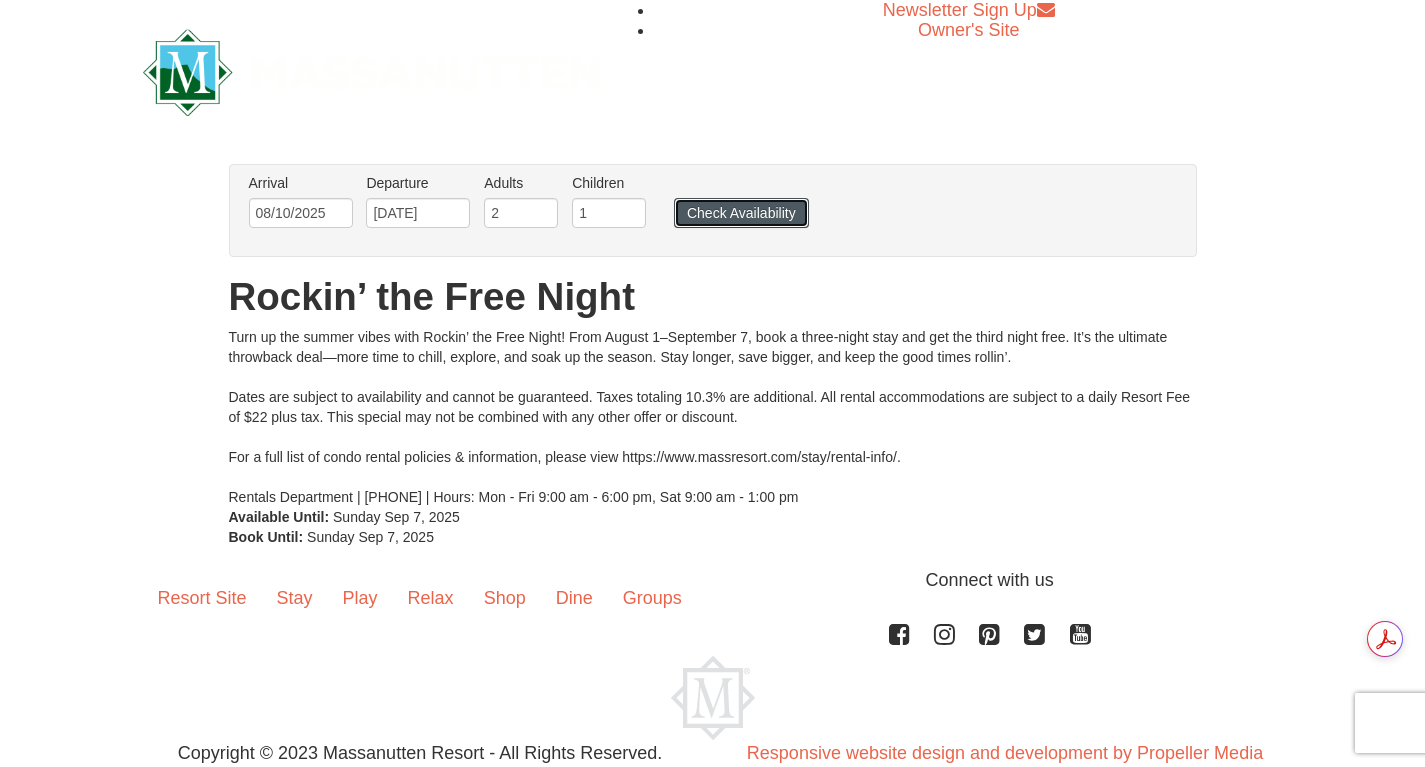 click on "Check Availability" at bounding box center [741, 213] 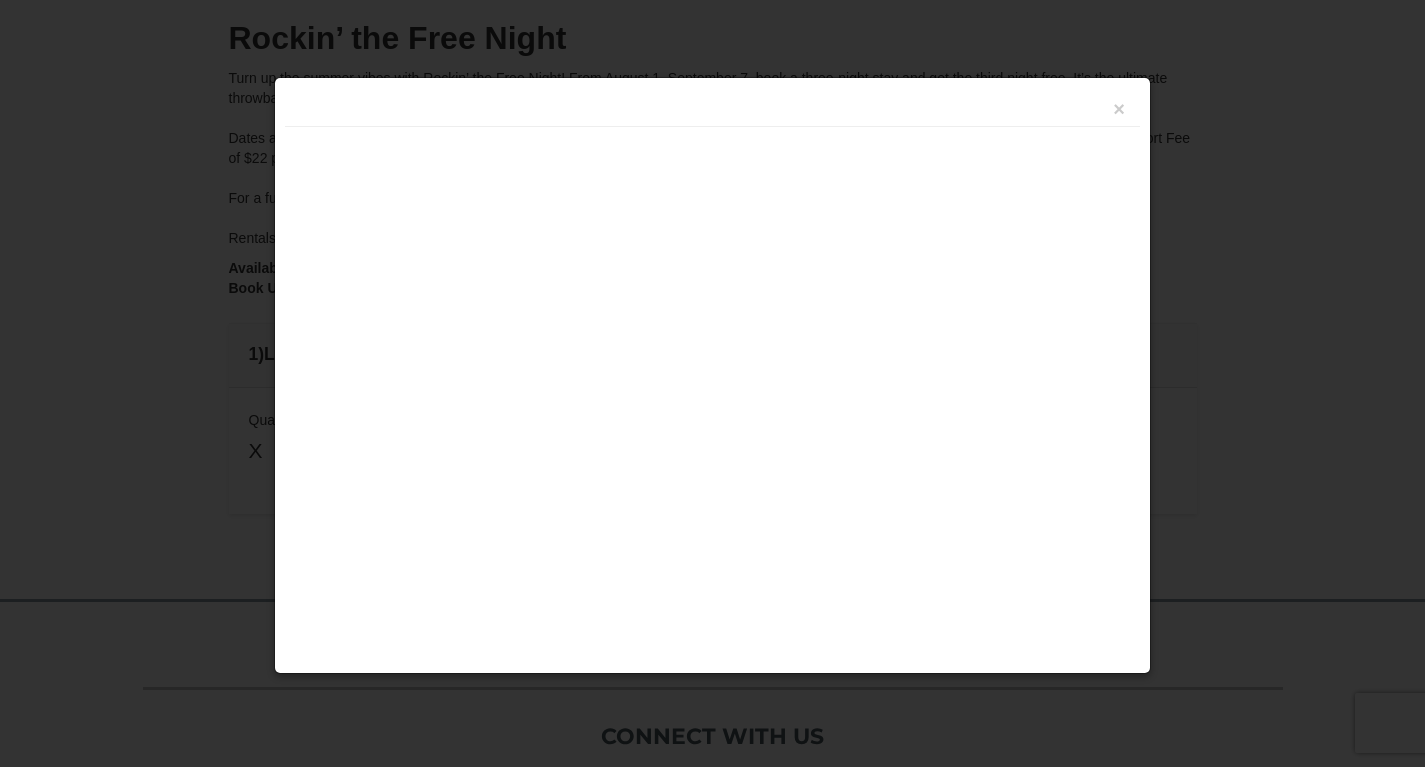 scroll, scrollTop: 522, scrollLeft: 0, axis: vertical 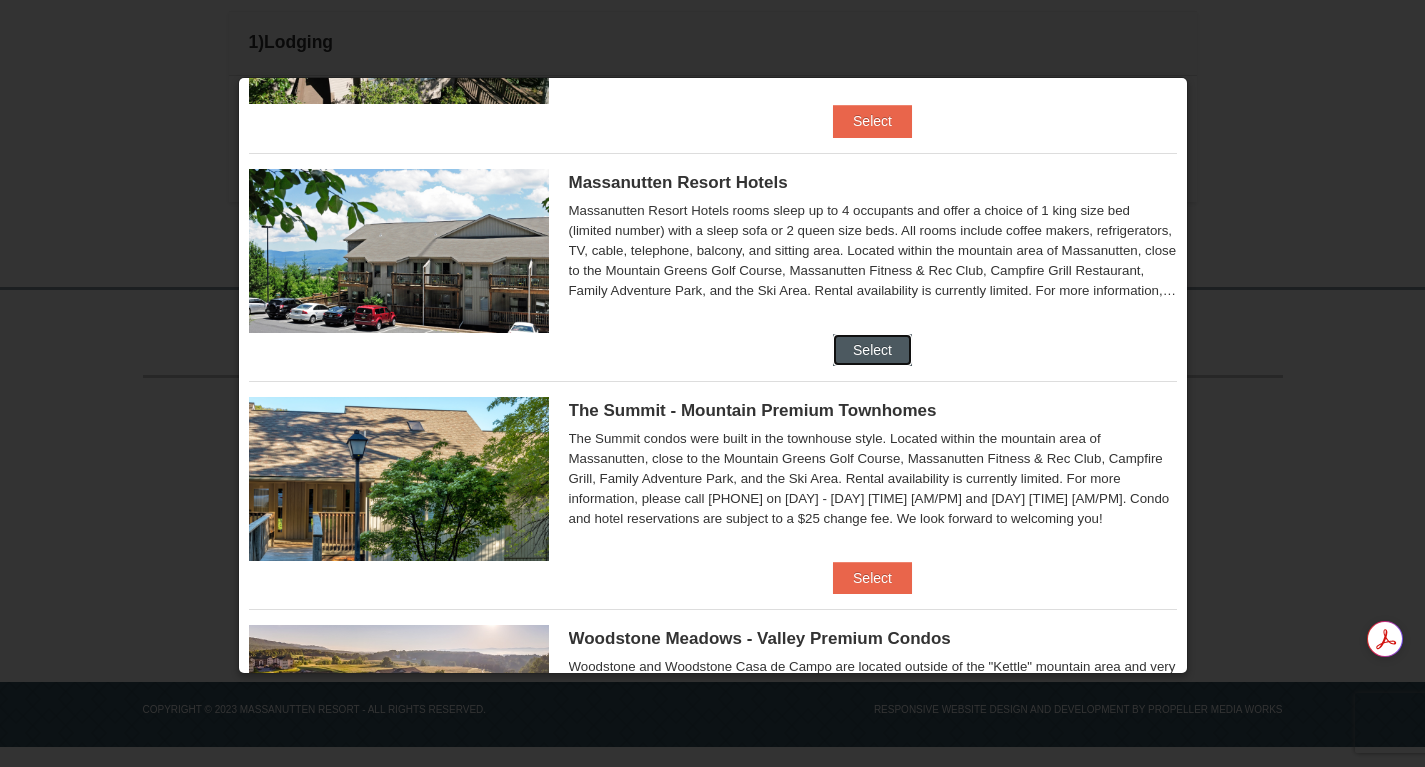 click on "Select" at bounding box center [872, 350] 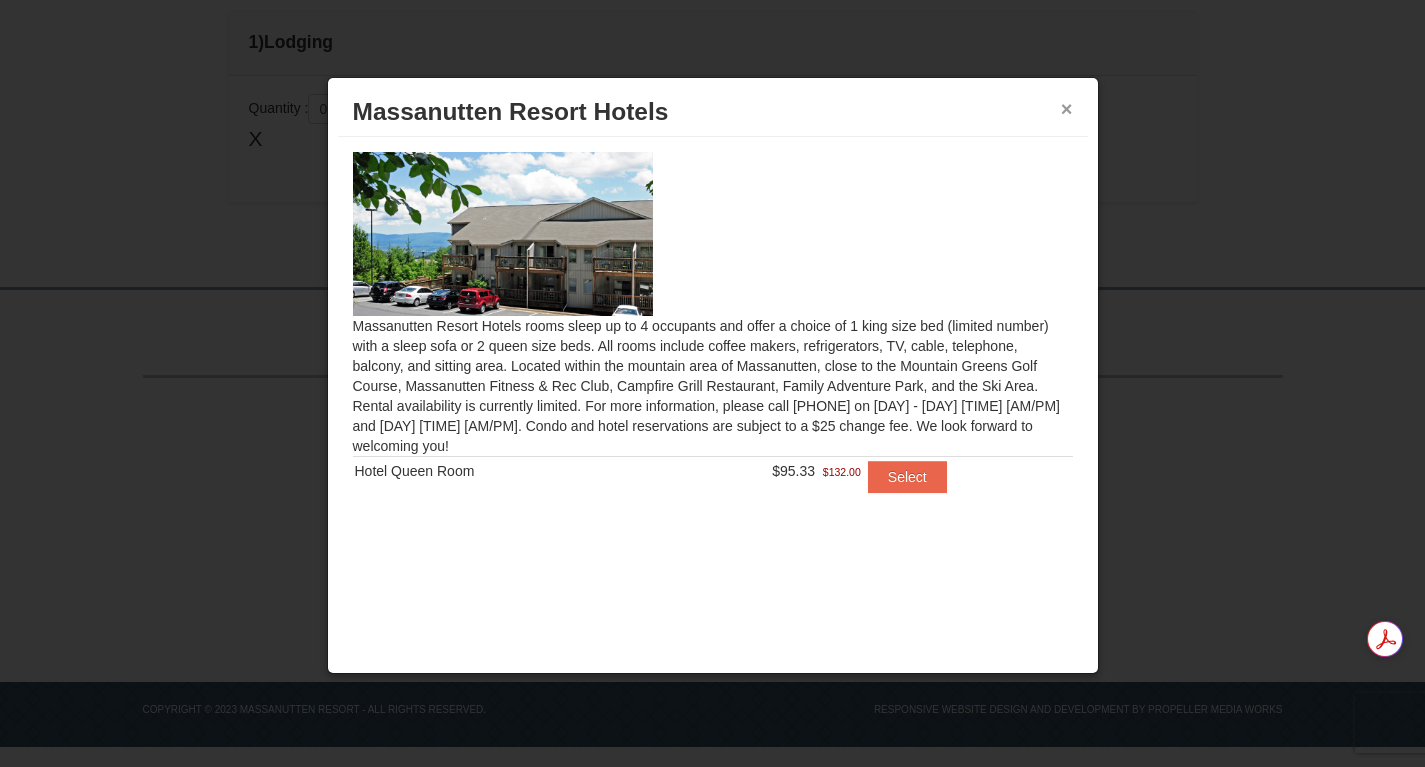 click on "×" at bounding box center (1067, 109) 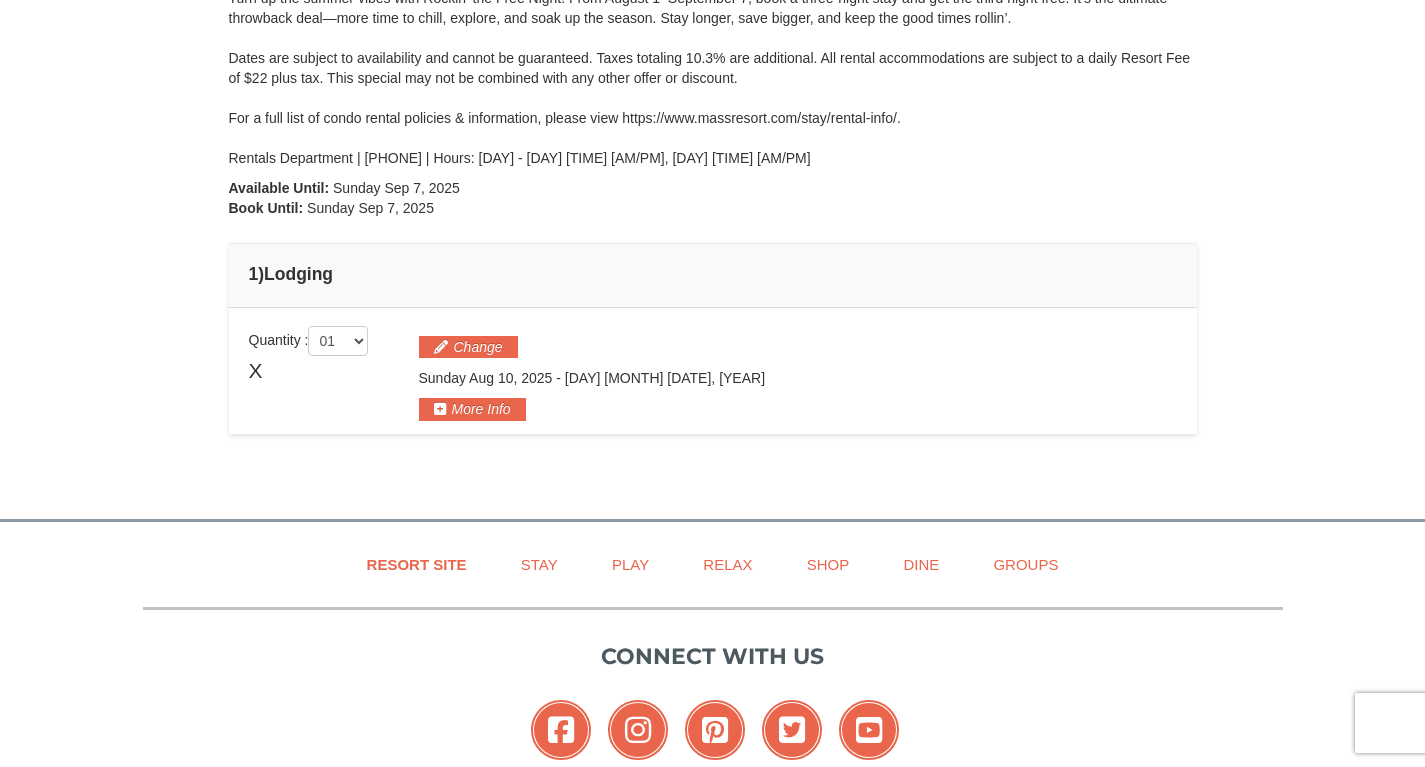 scroll, scrollTop: 309, scrollLeft: 0, axis: vertical 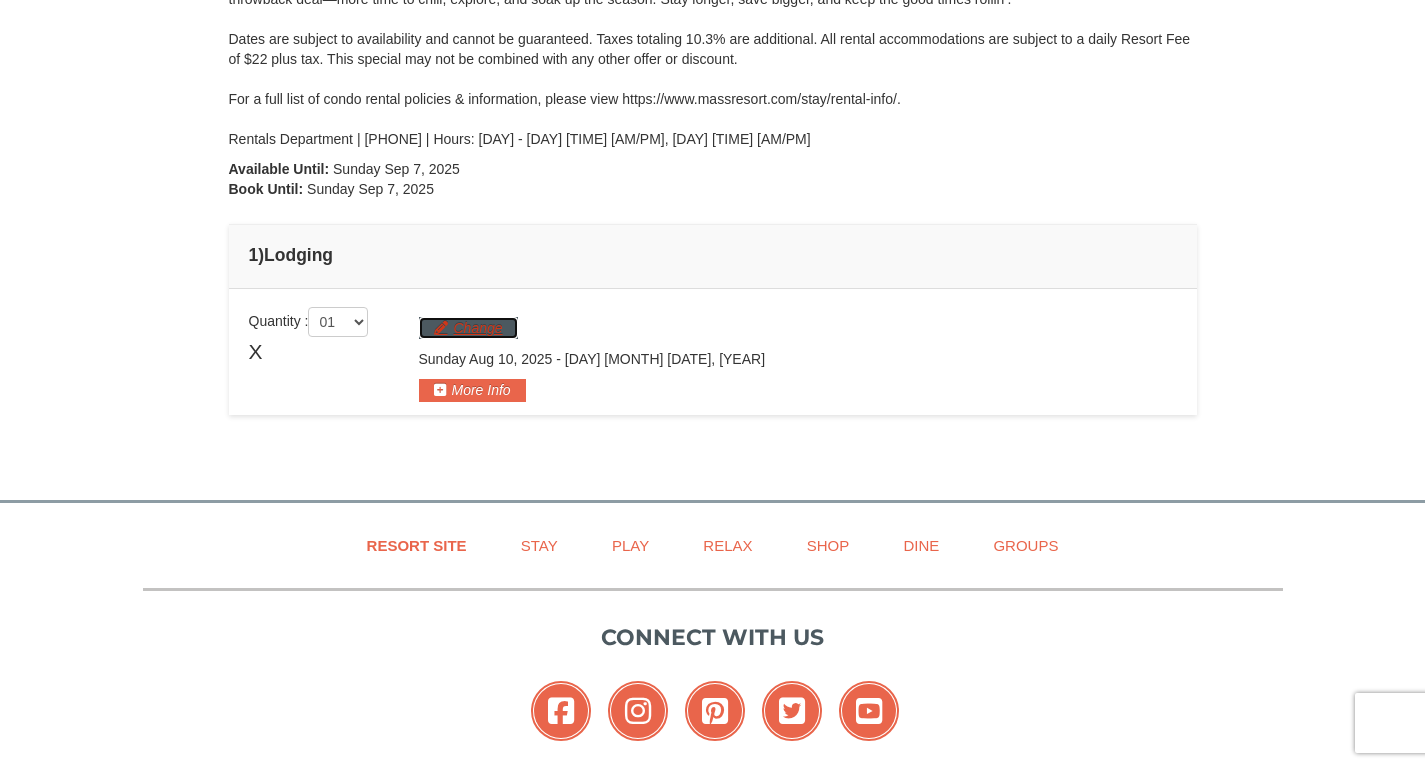 click on "Change" at bounding box center [468, 328] 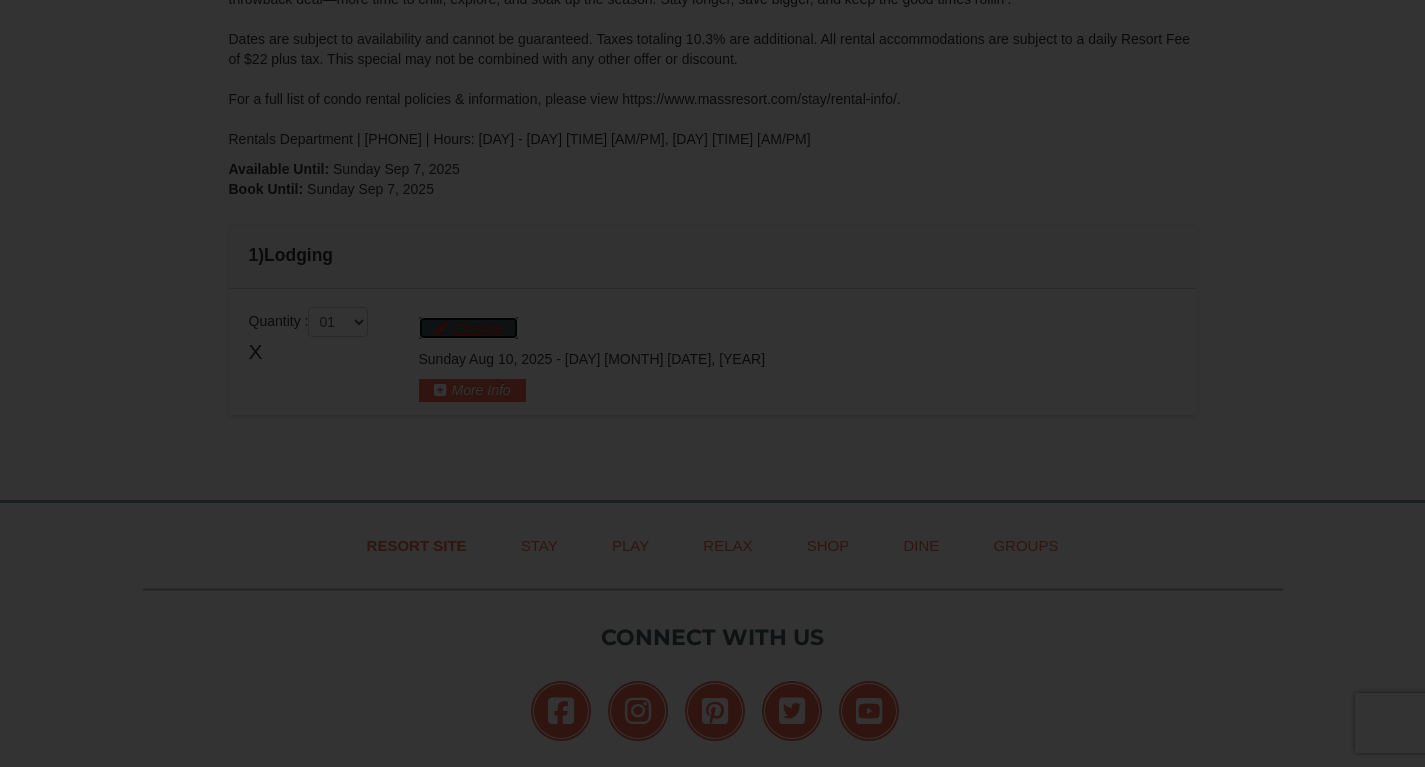scroll, scrollTop: 376, scrollLeft: 0, axis: vertical 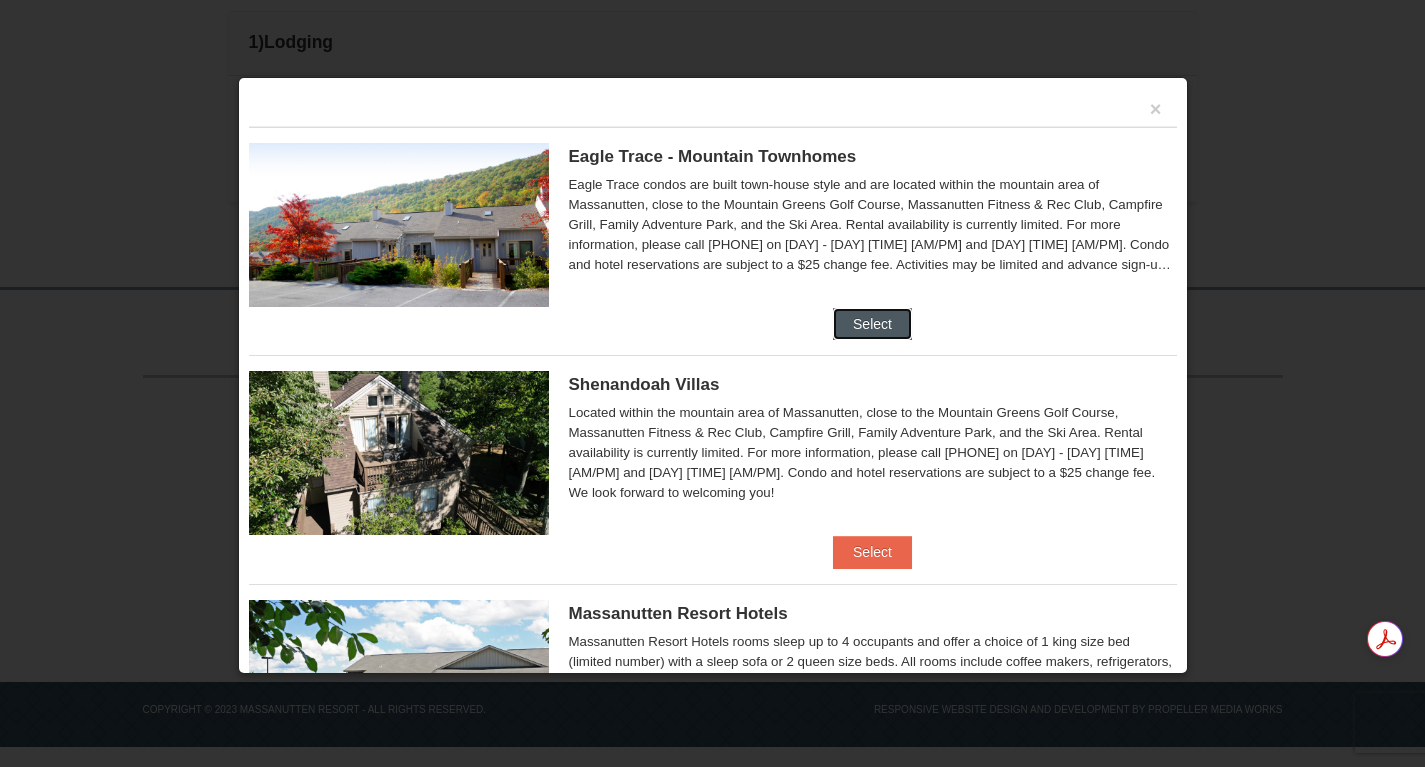 click on "Select" at bounding box center (872, 324) 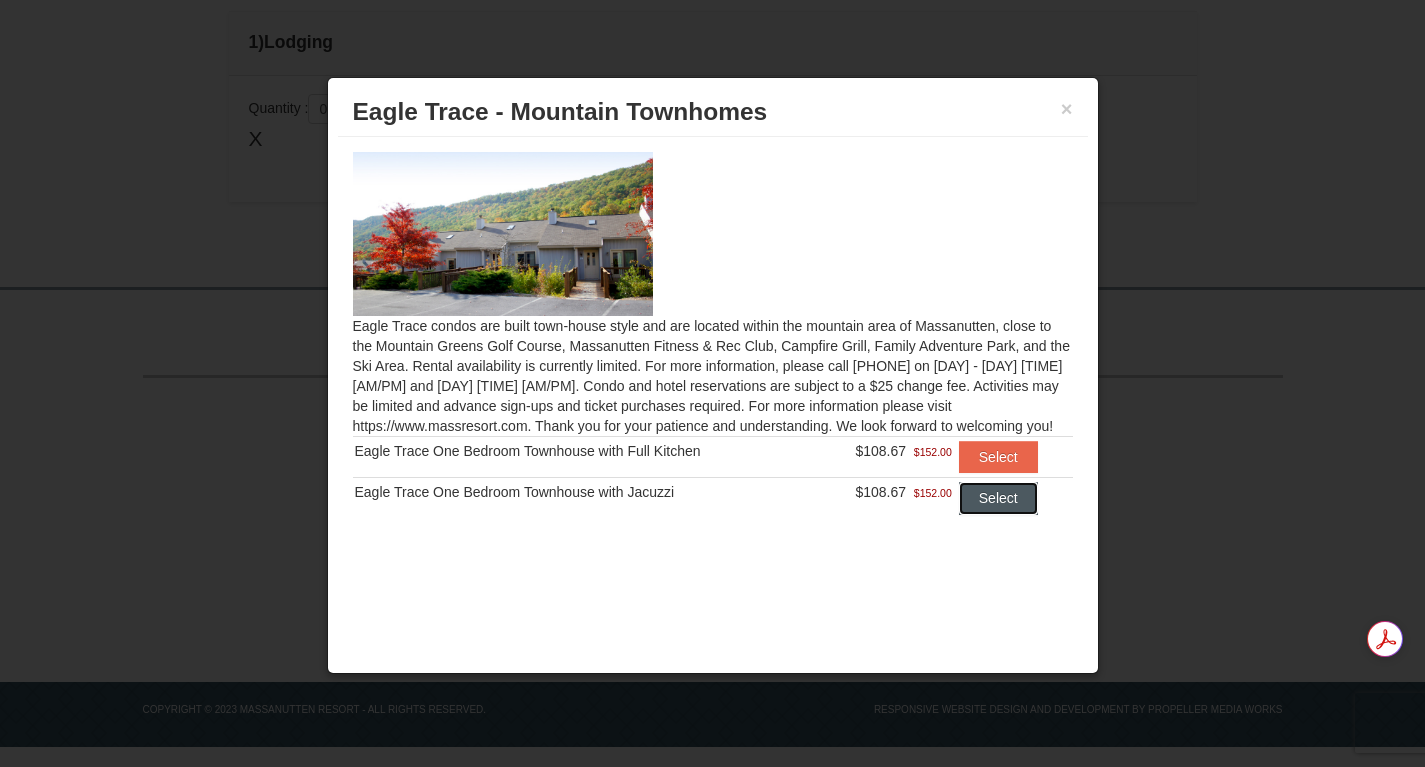 click on "Select" at bounding box center (998, 498) 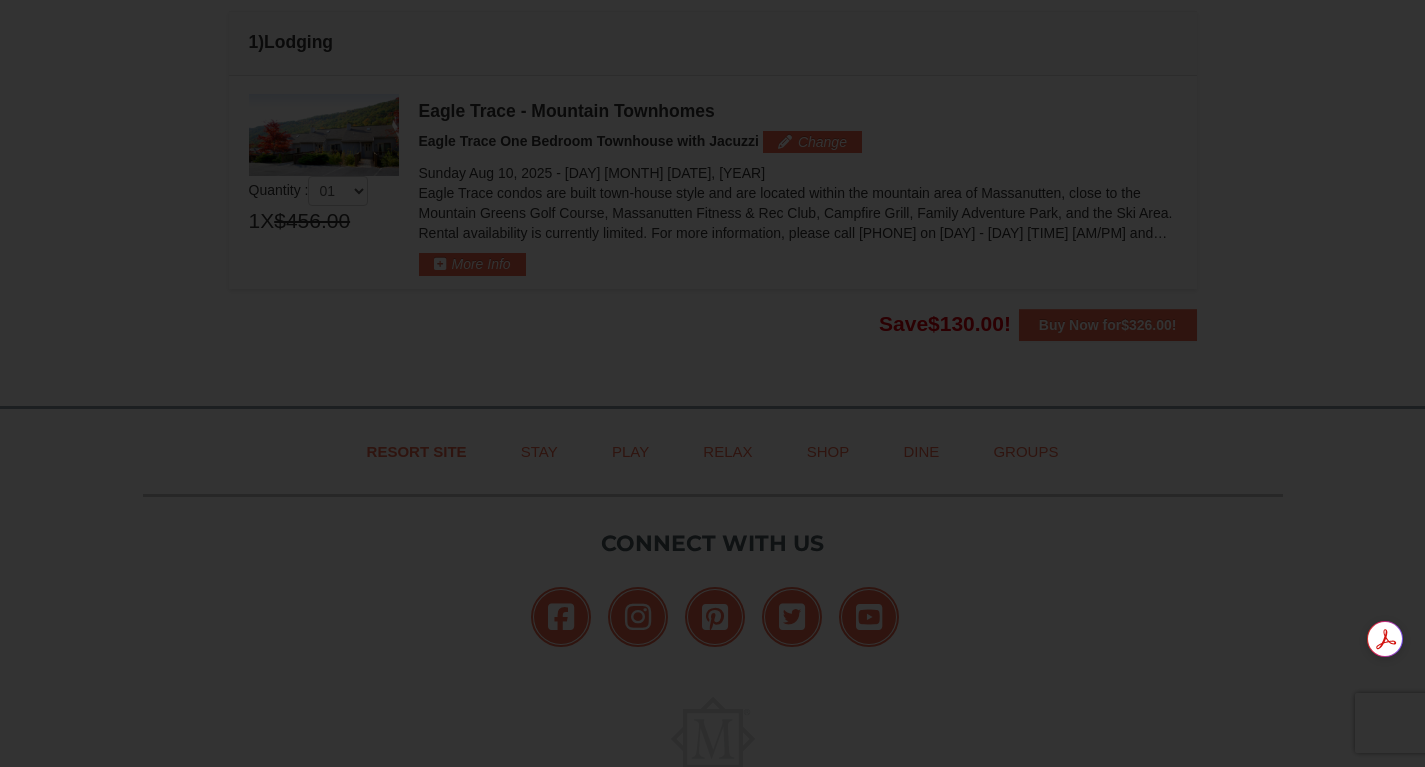 click at bounding box center [712, 383] 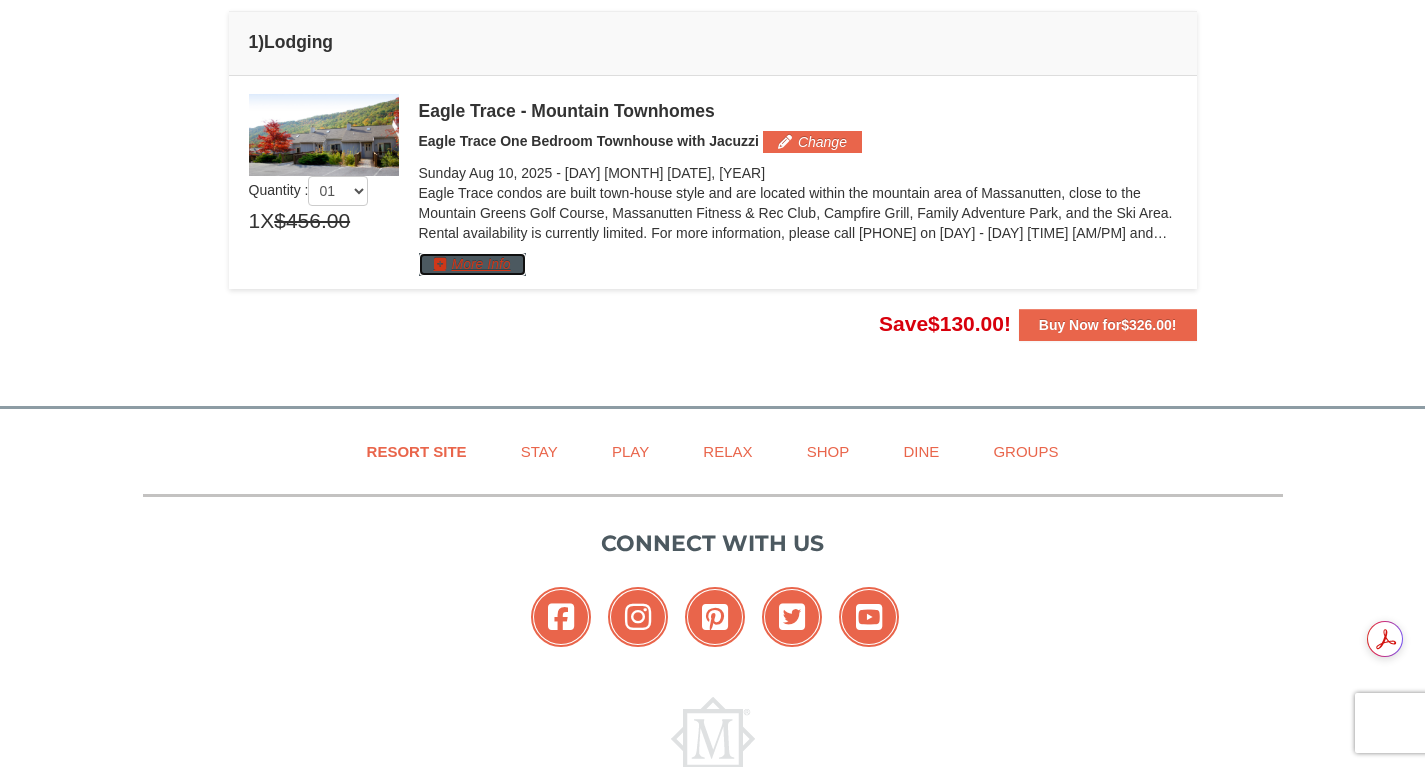 click on "More Info" at bounding box center (472, 264) 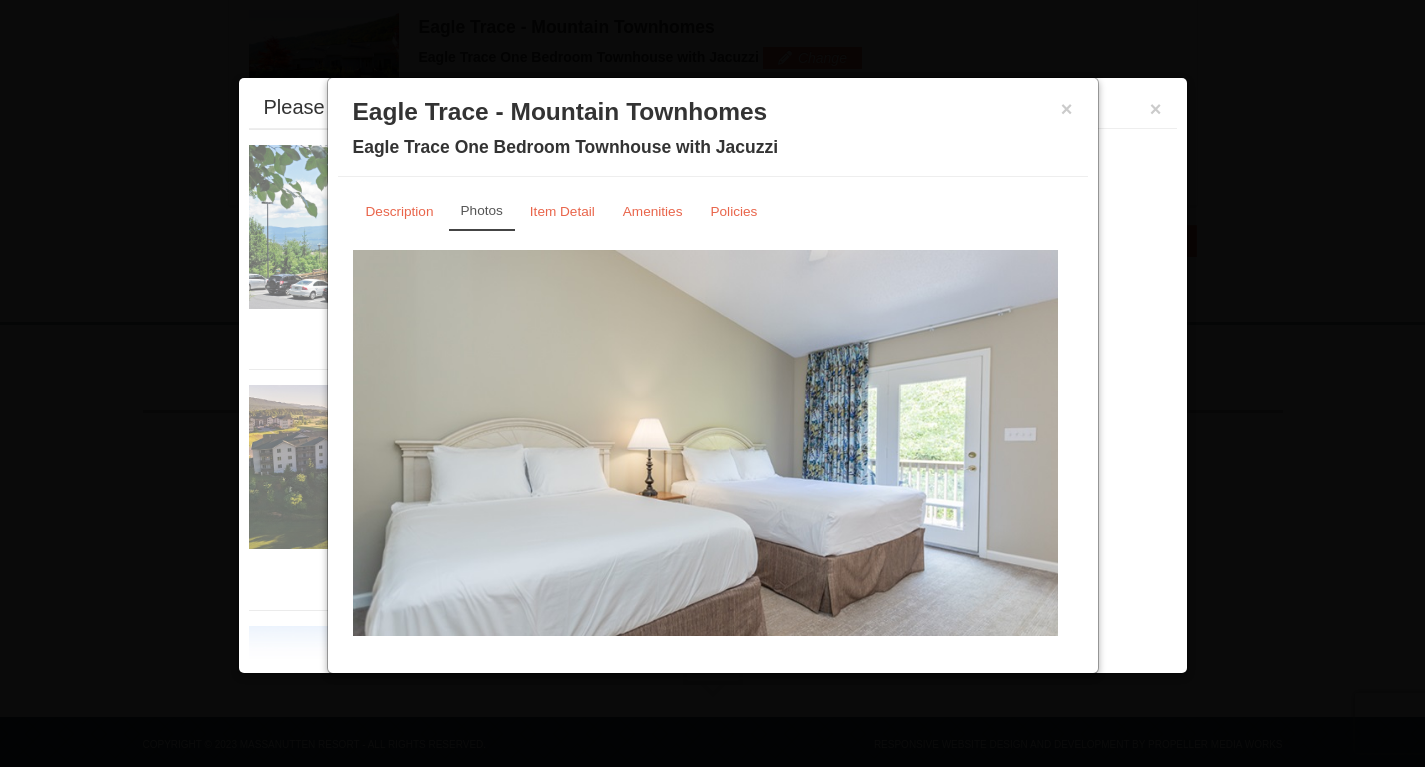 scroll, scrollTop: 616, scrollLeft: 0, axis: vertical 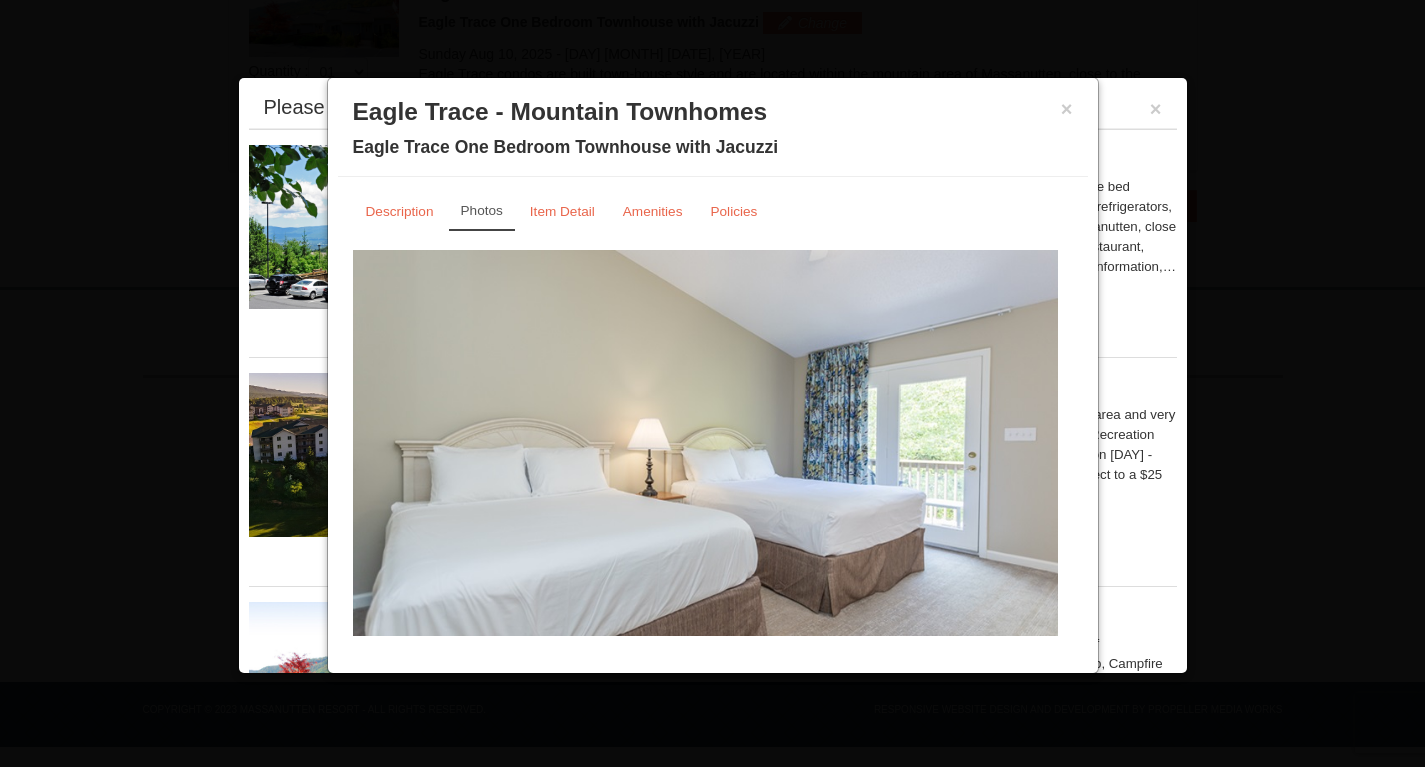 type 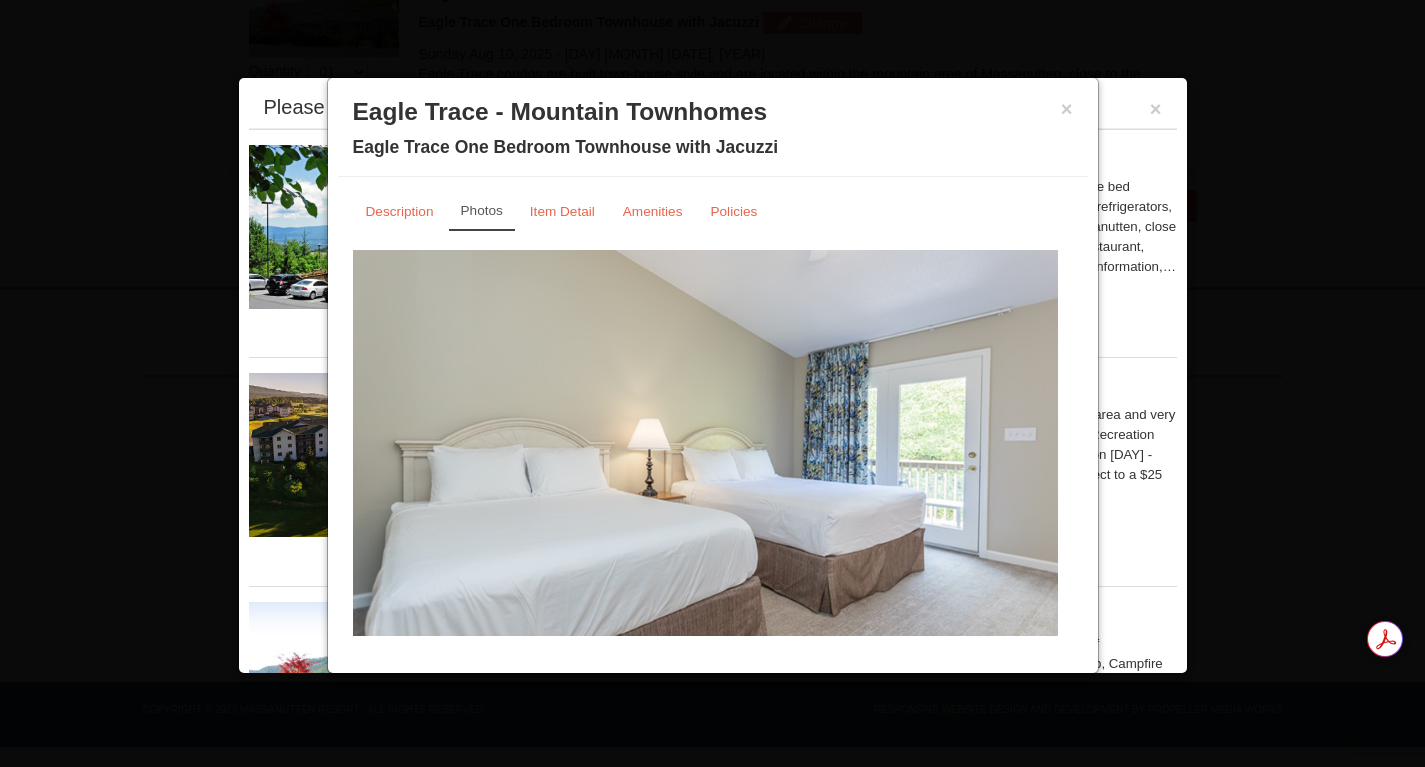 scroll, scrollTop: 33, scrollLeft: 0, axis: vertical 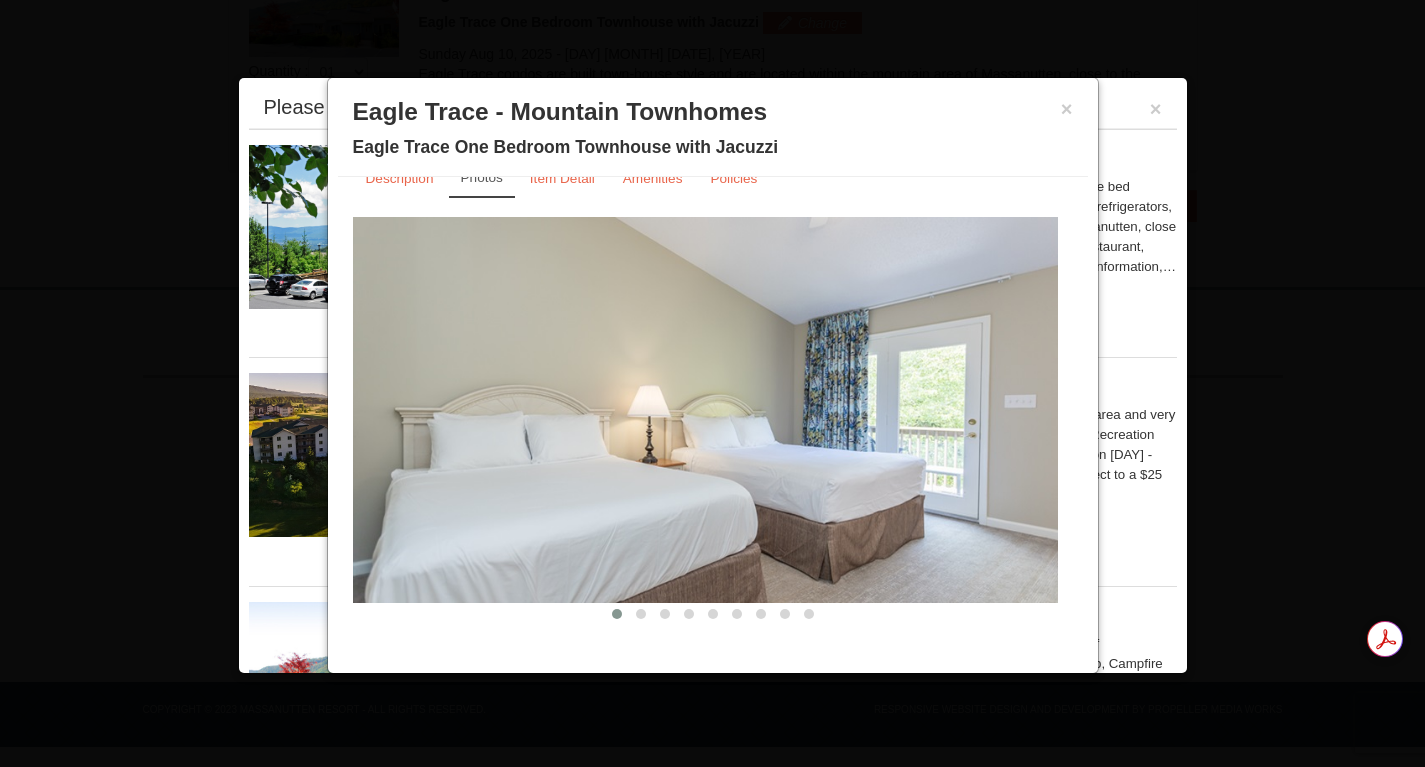 click at bounding box center [705, 410] 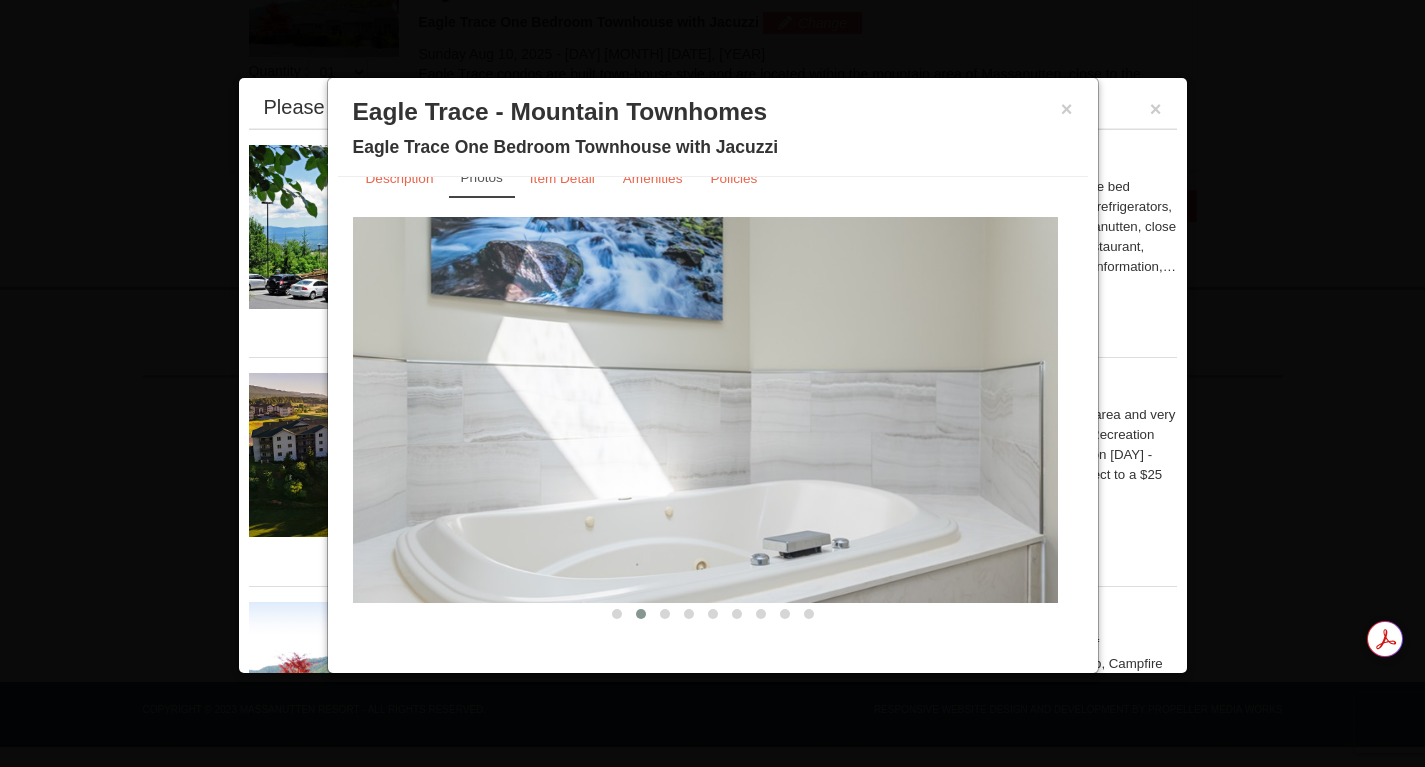 scroll, scrollTop: 637, scrollLeft: 0, axis: vertical 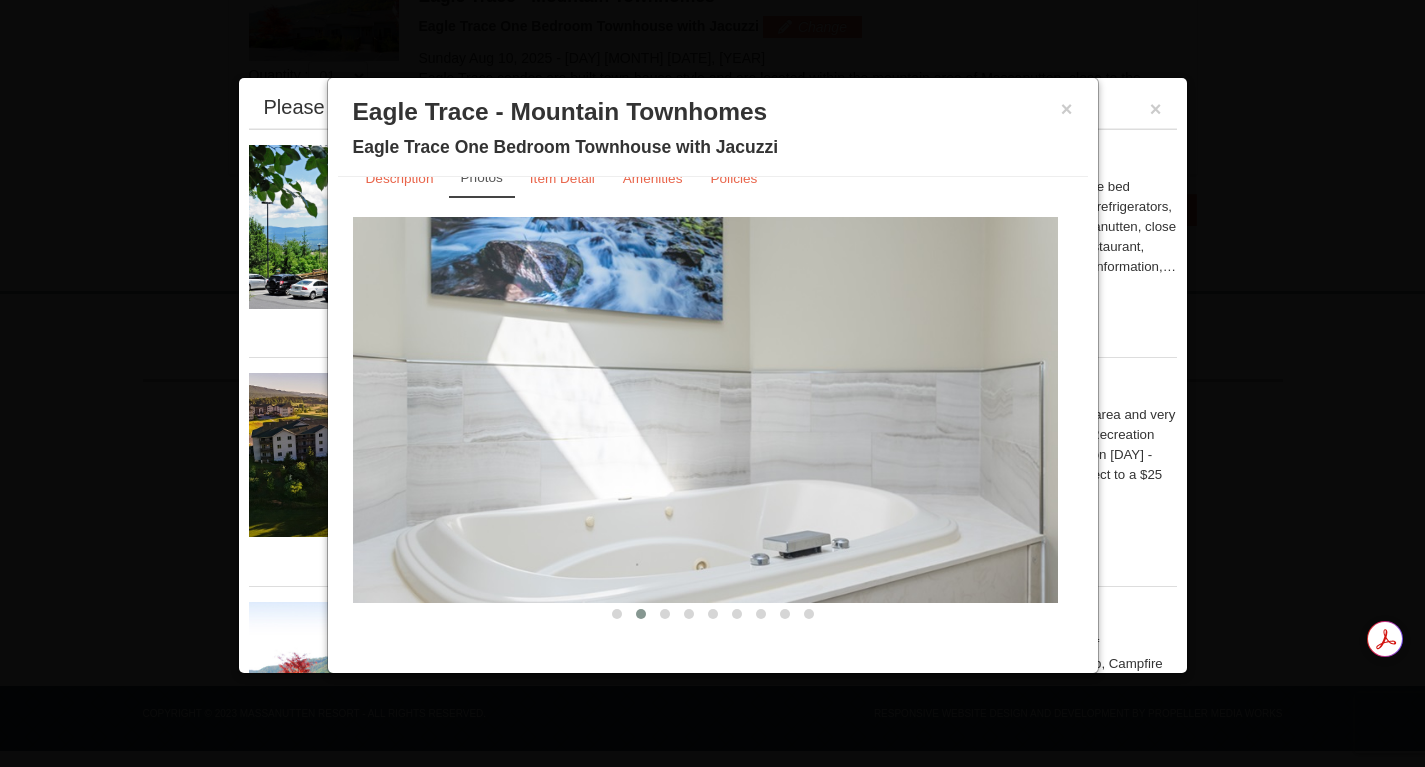 drag, startPoint x: 894, startPoint y: 479, endPoint x: 307, endPoint y: 486, distance: 587.04175 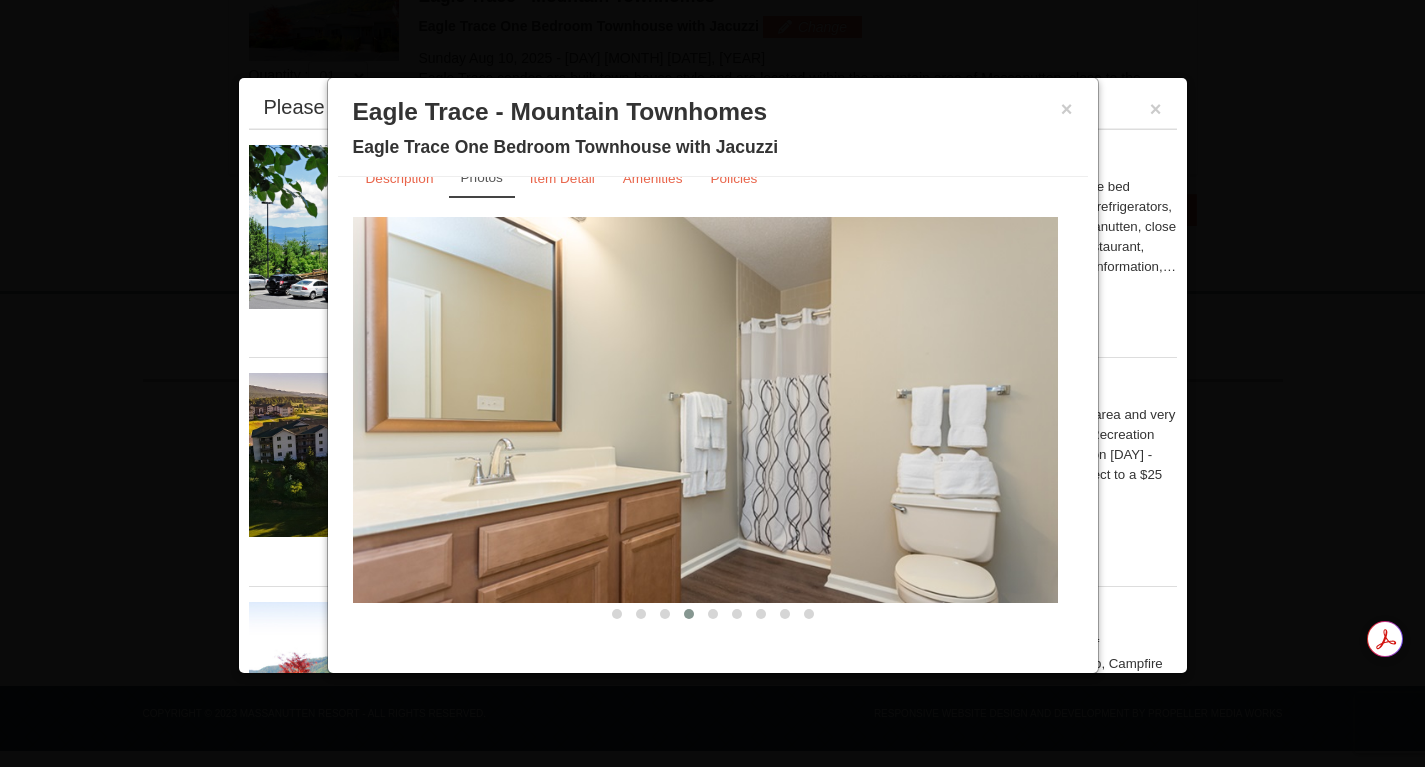 click at bounding box center [705, 410] 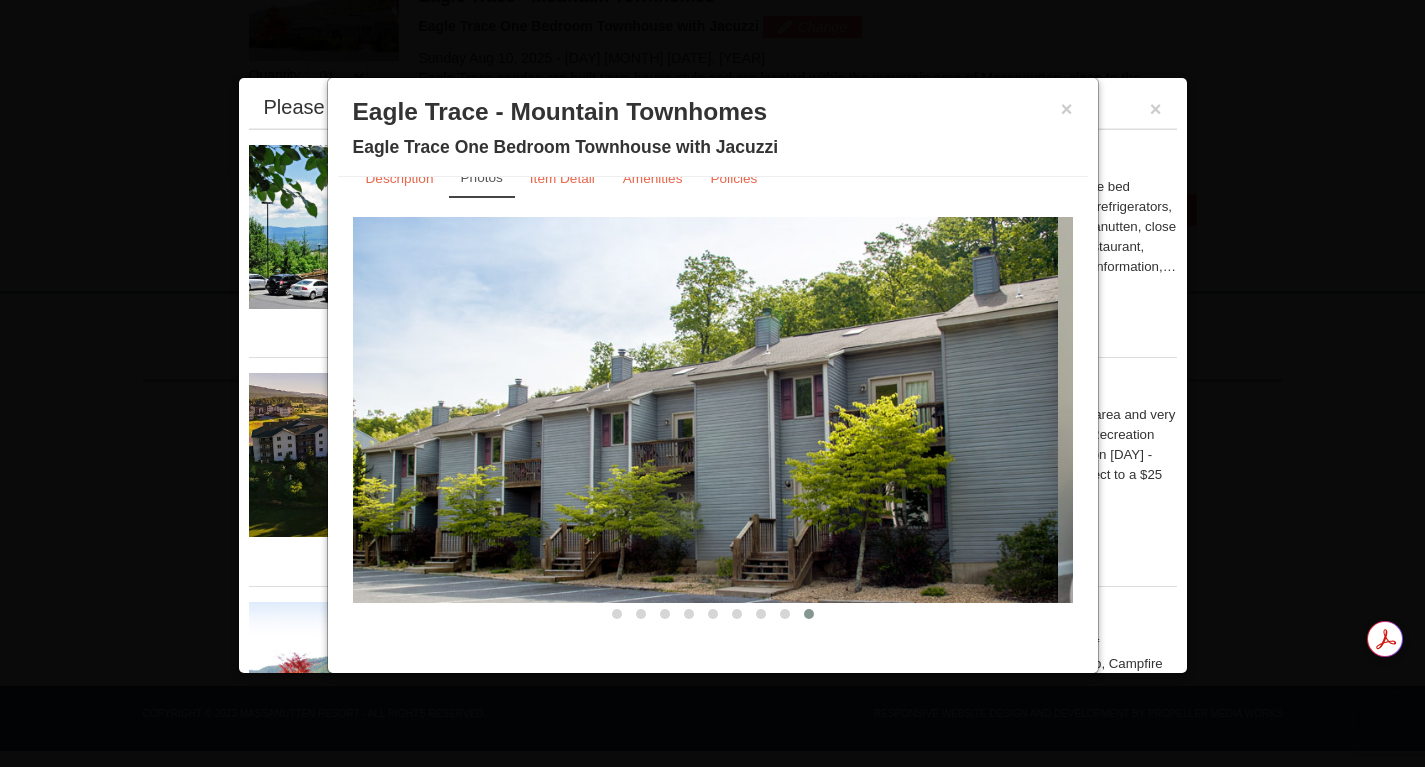 scroll, scrollTop: 0, scrollLeft: 0, axis: both 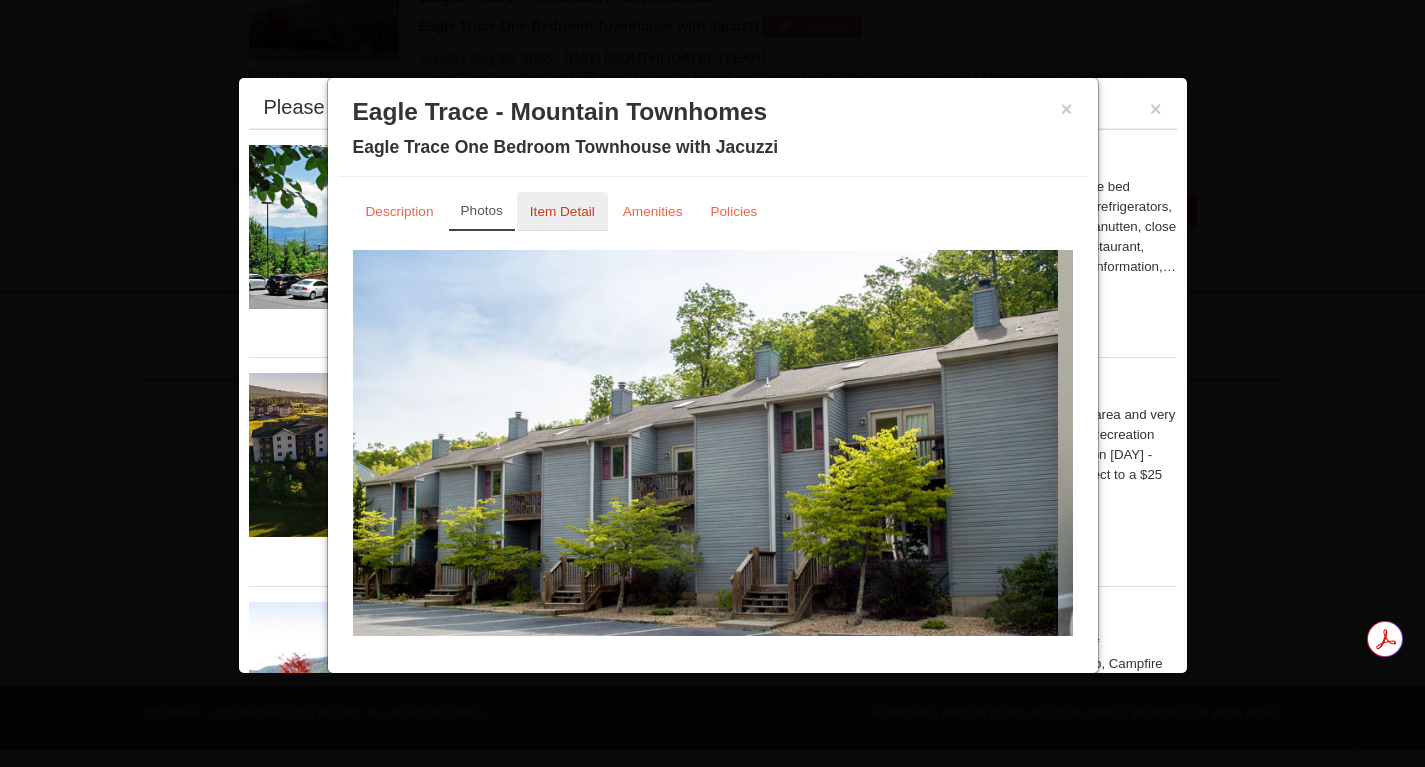 click on "Item Detail" at bounding box center (562, 211) 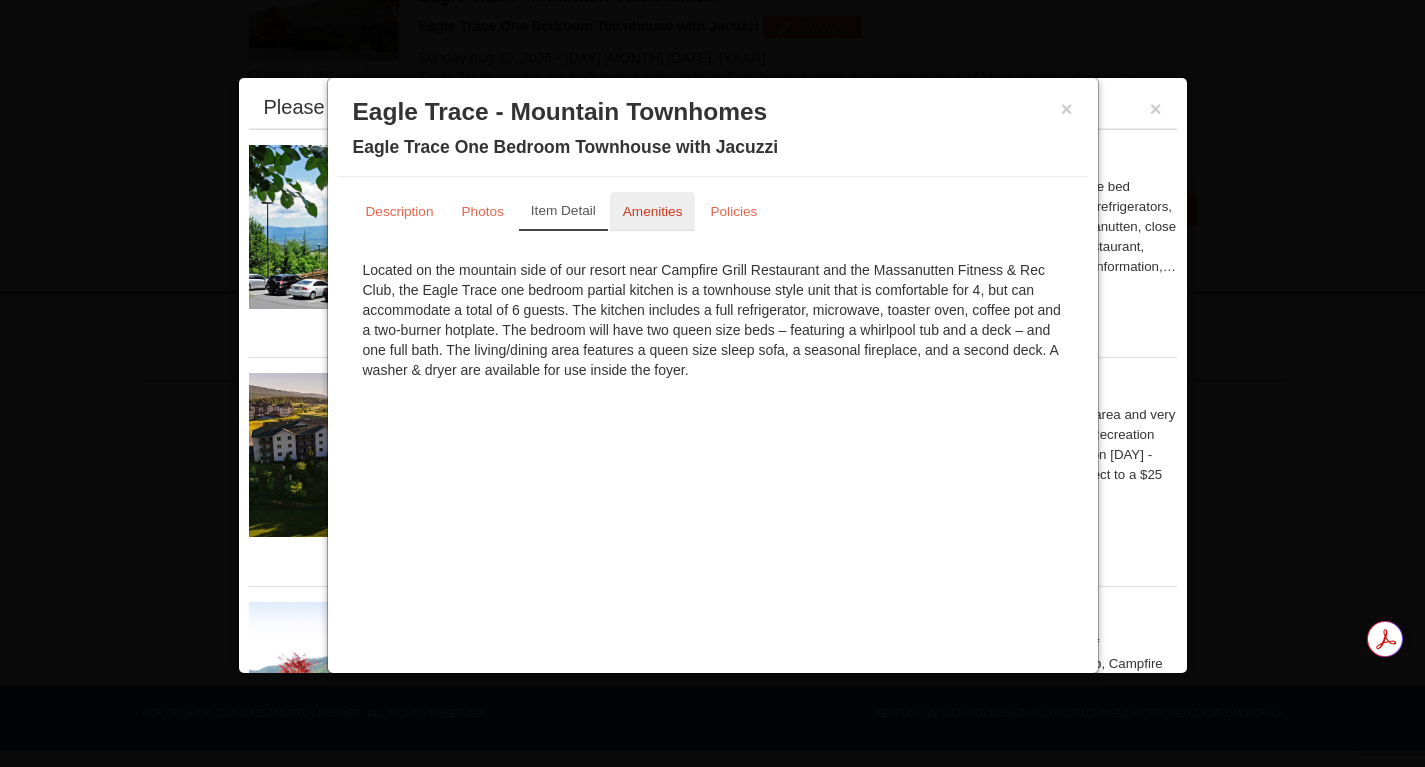 click on "Amenities" at bounding box center [653, 211] 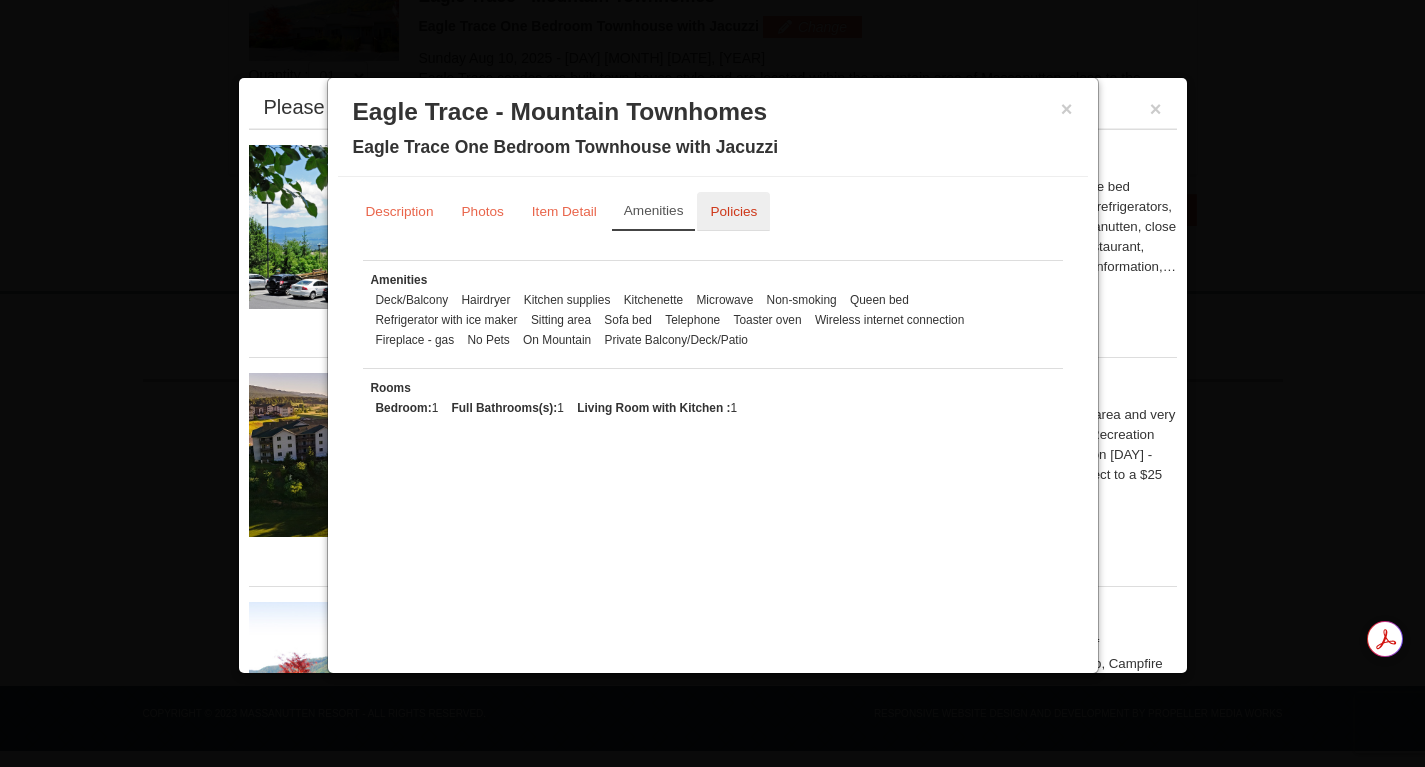 click on "Policies" at bounding box center (733, 211) 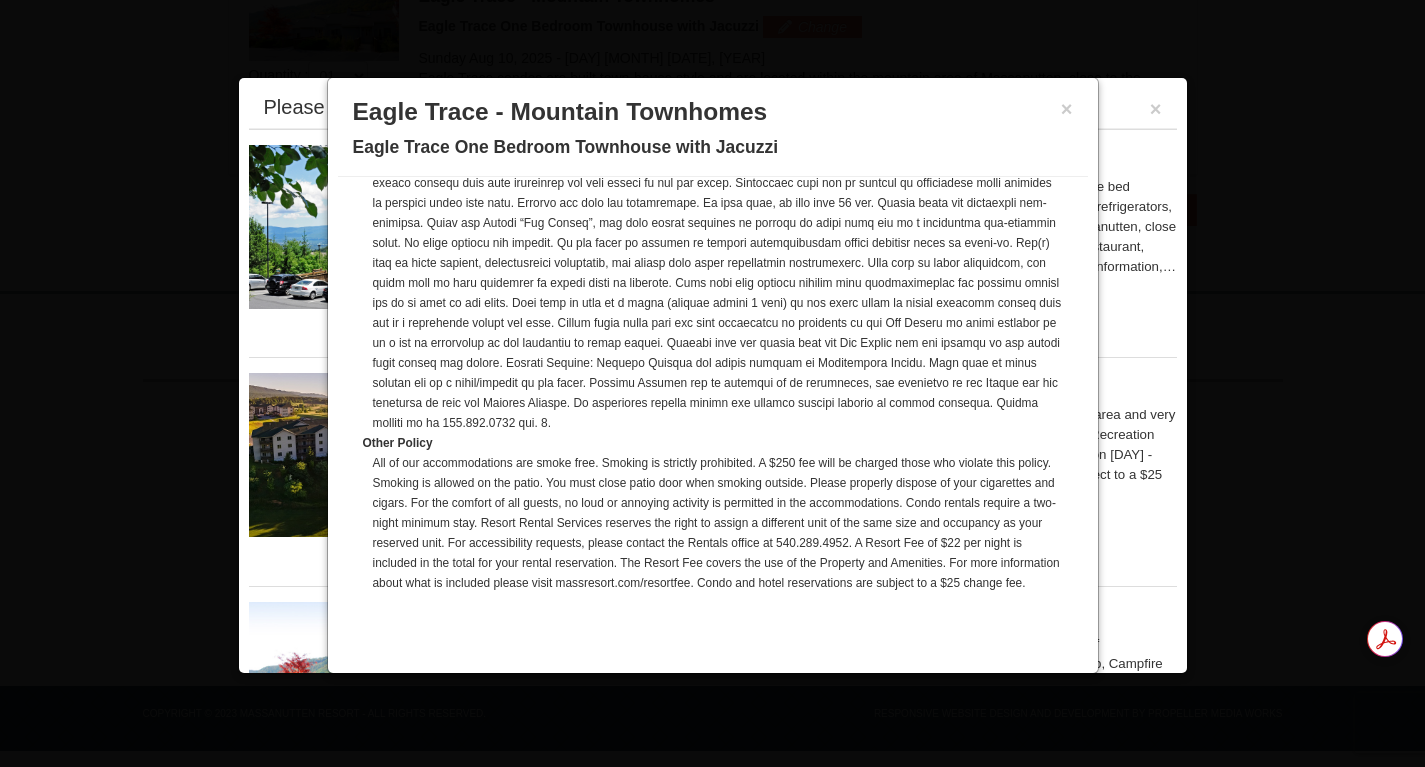 scroll, scrollTop: 558, scrollLeft: 0, axis: vertical 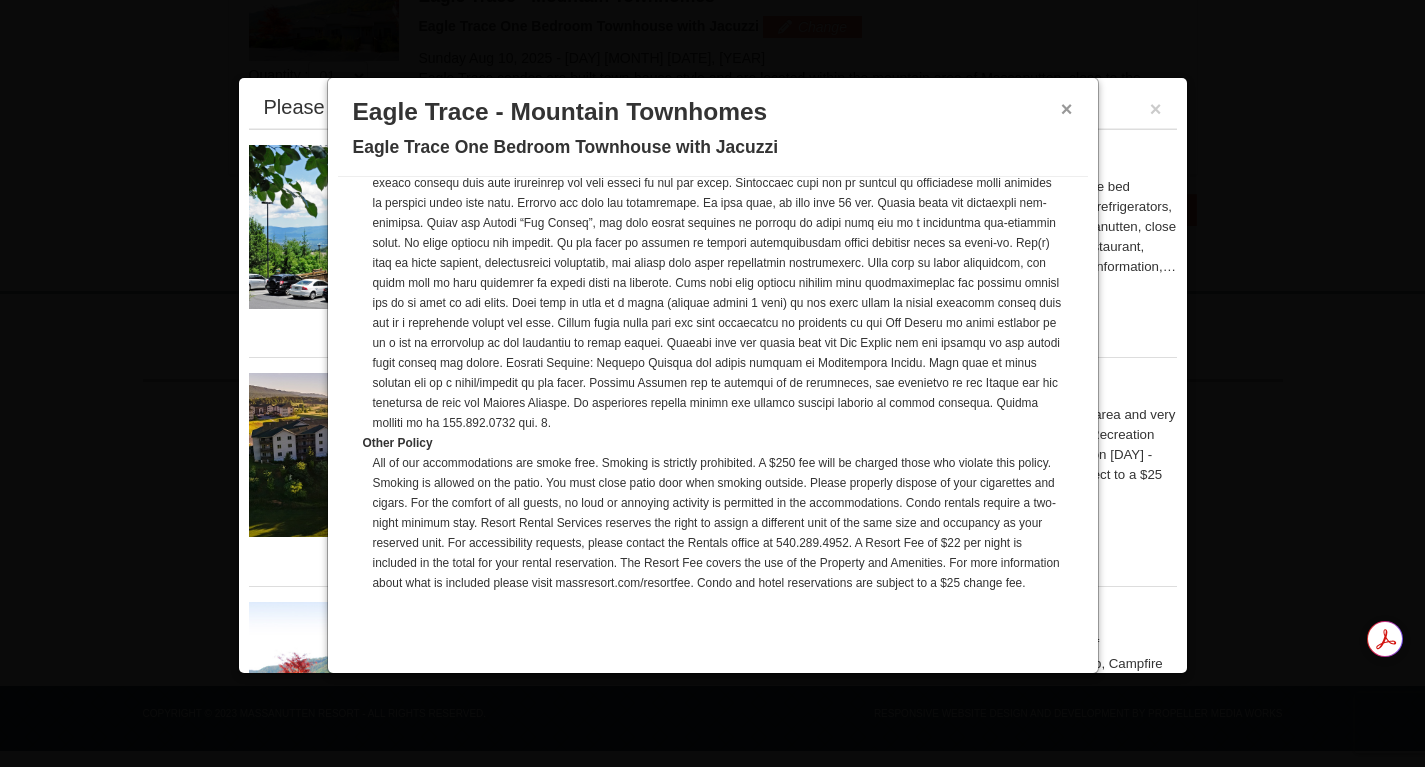 click on "×" at bounding box center [1067, 109] 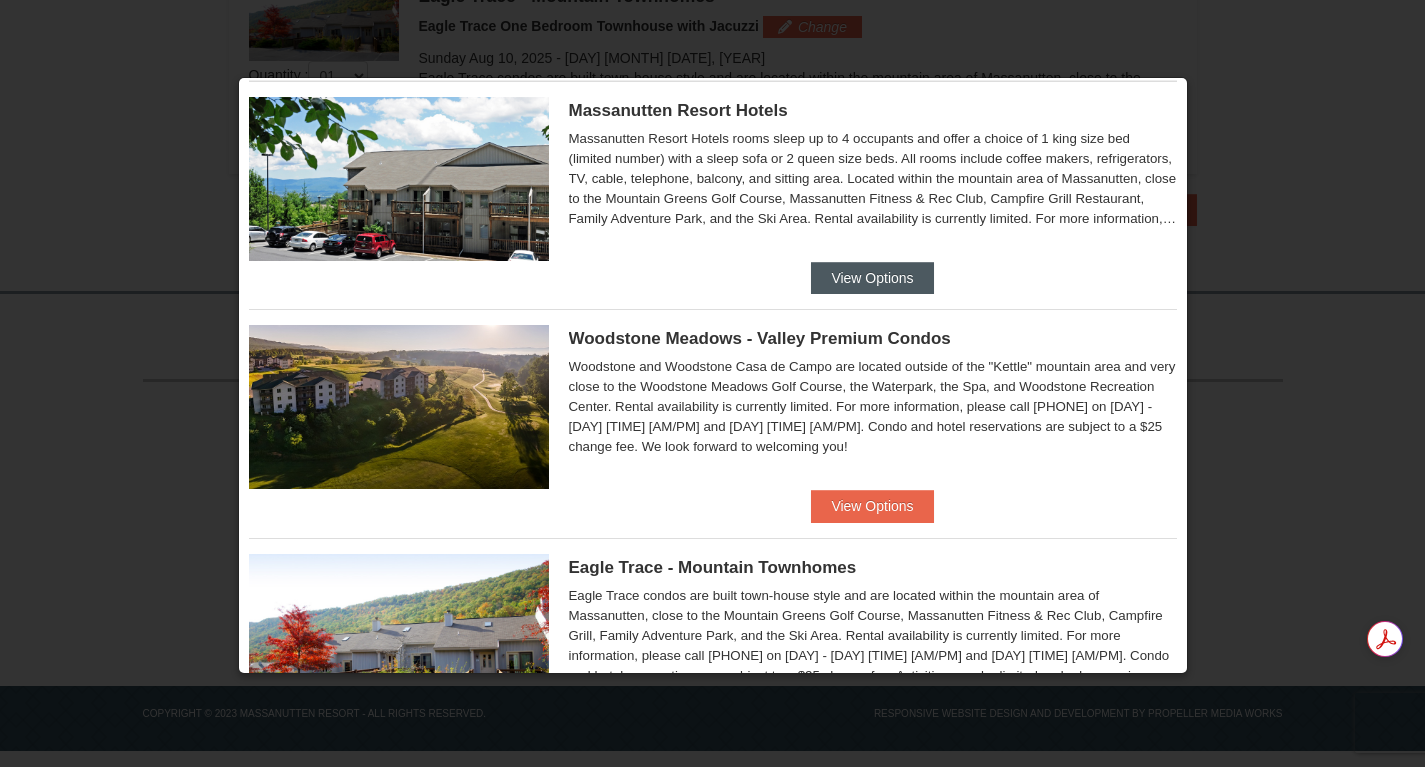 scroll, scrollTop: 9, scrollLeft: 0, axis: vertical 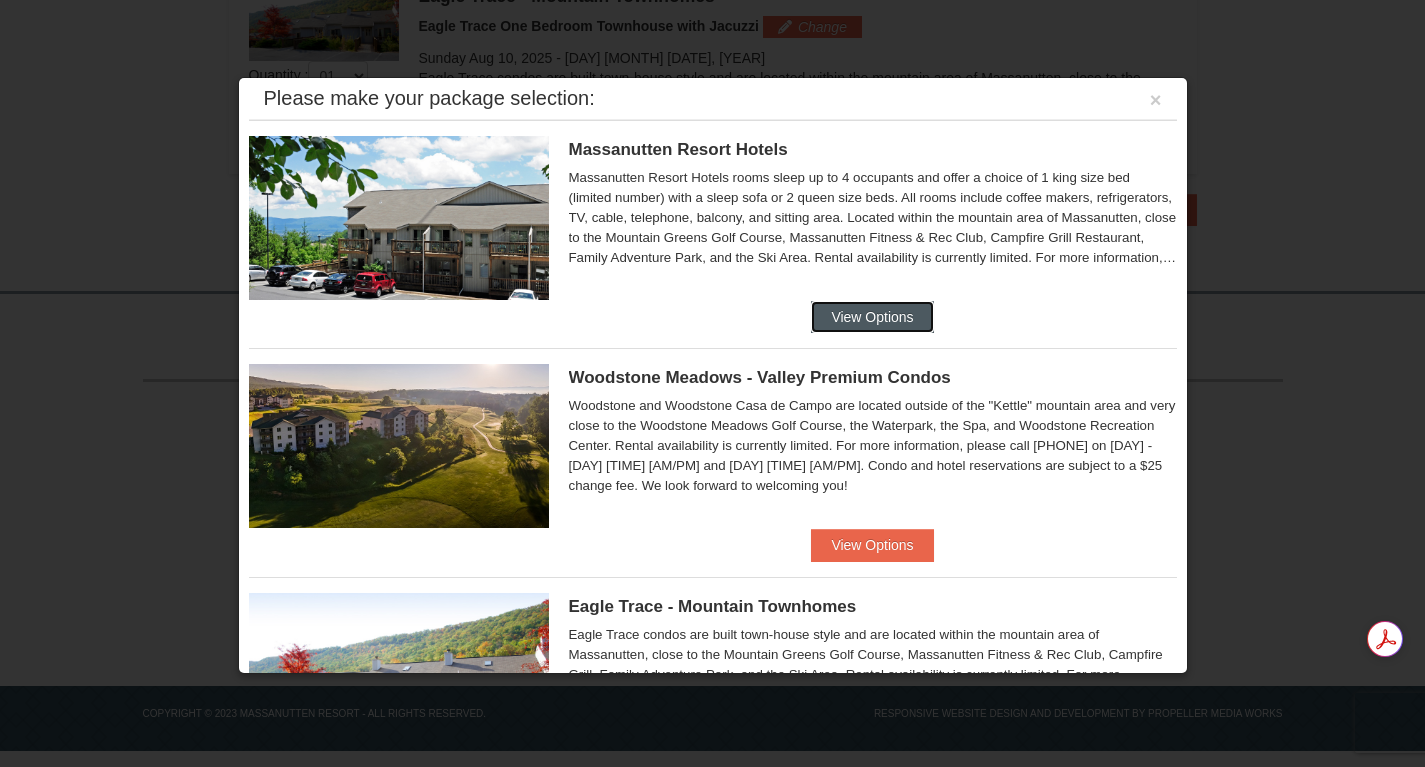 click on "View Options" at bounding box center [872, 317] 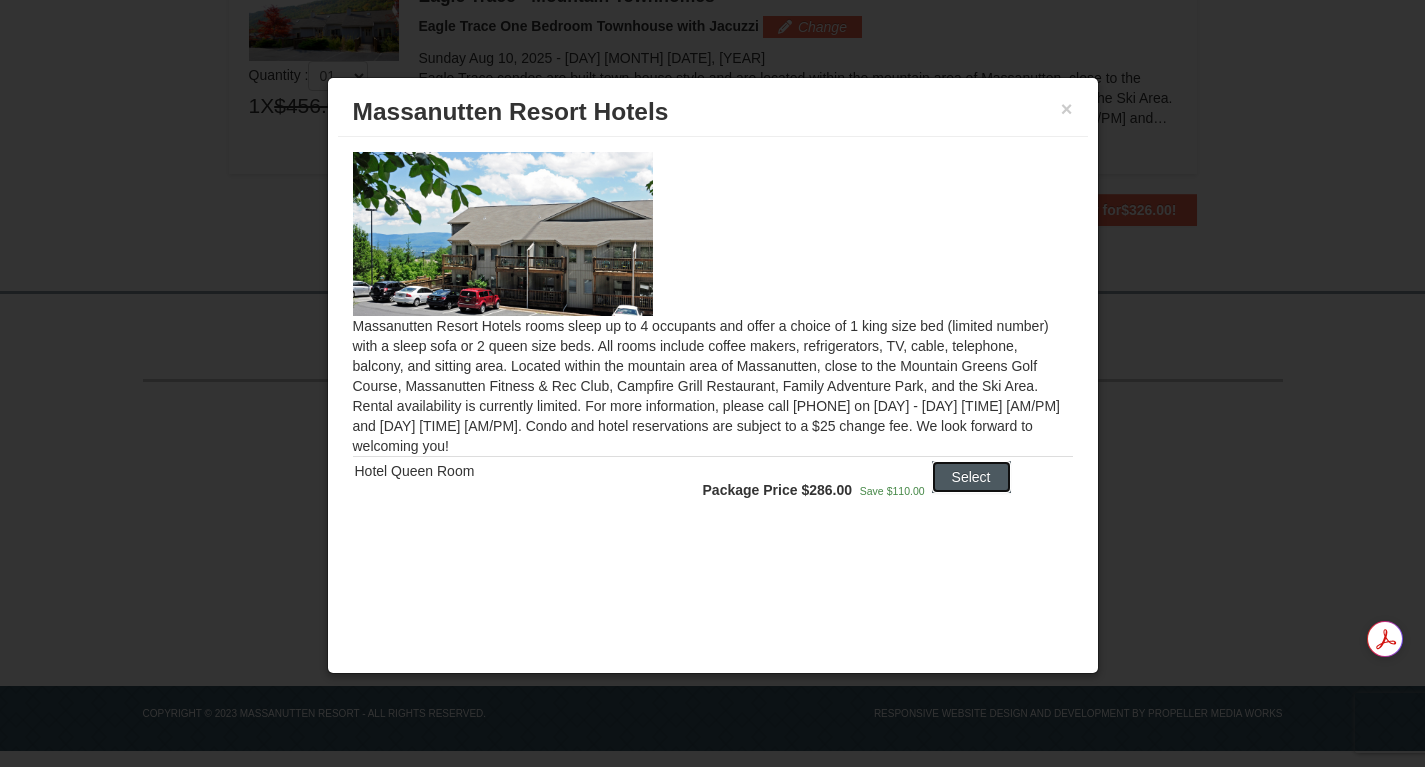 click on "Select" at bounding box center [971, 477] 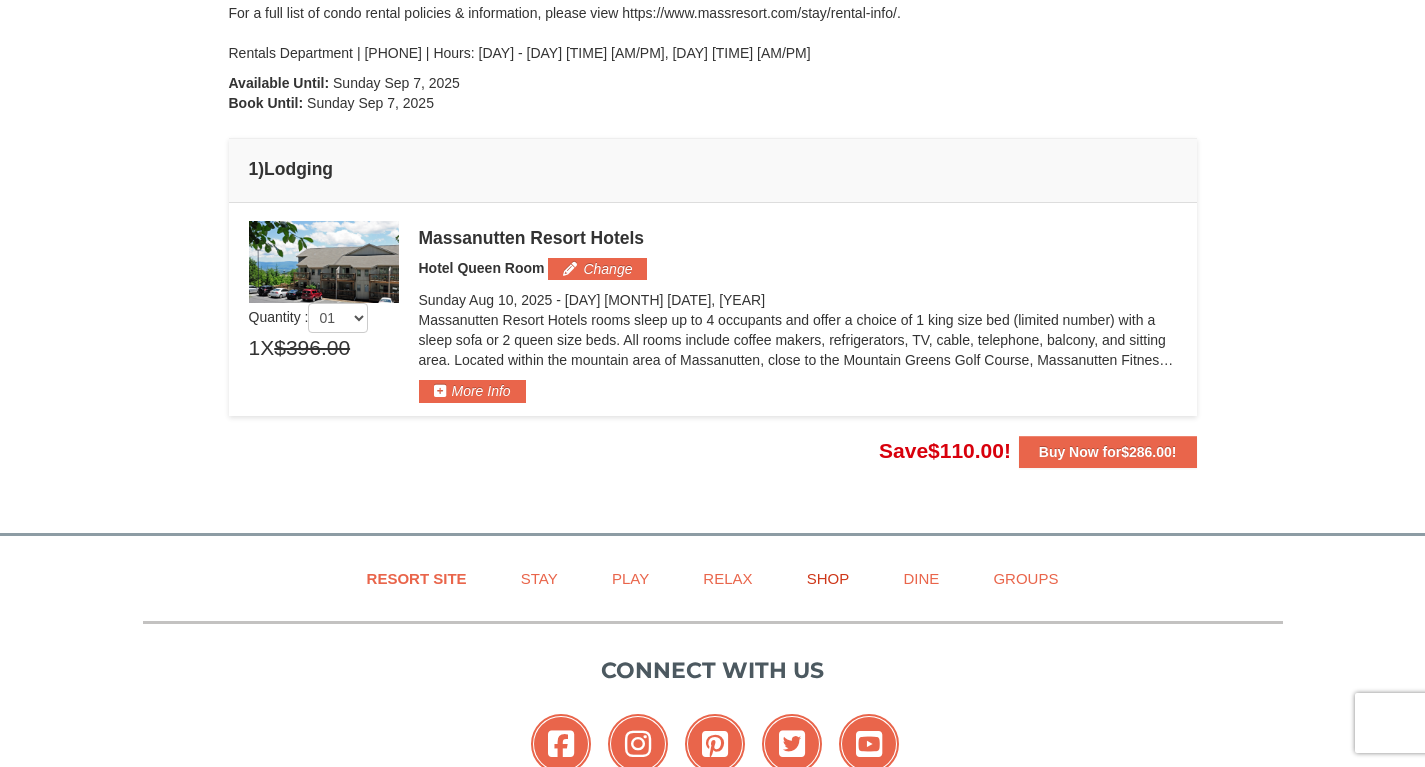 scroll, scrollTop: 394, scrollLeft: 0, axis: vertical 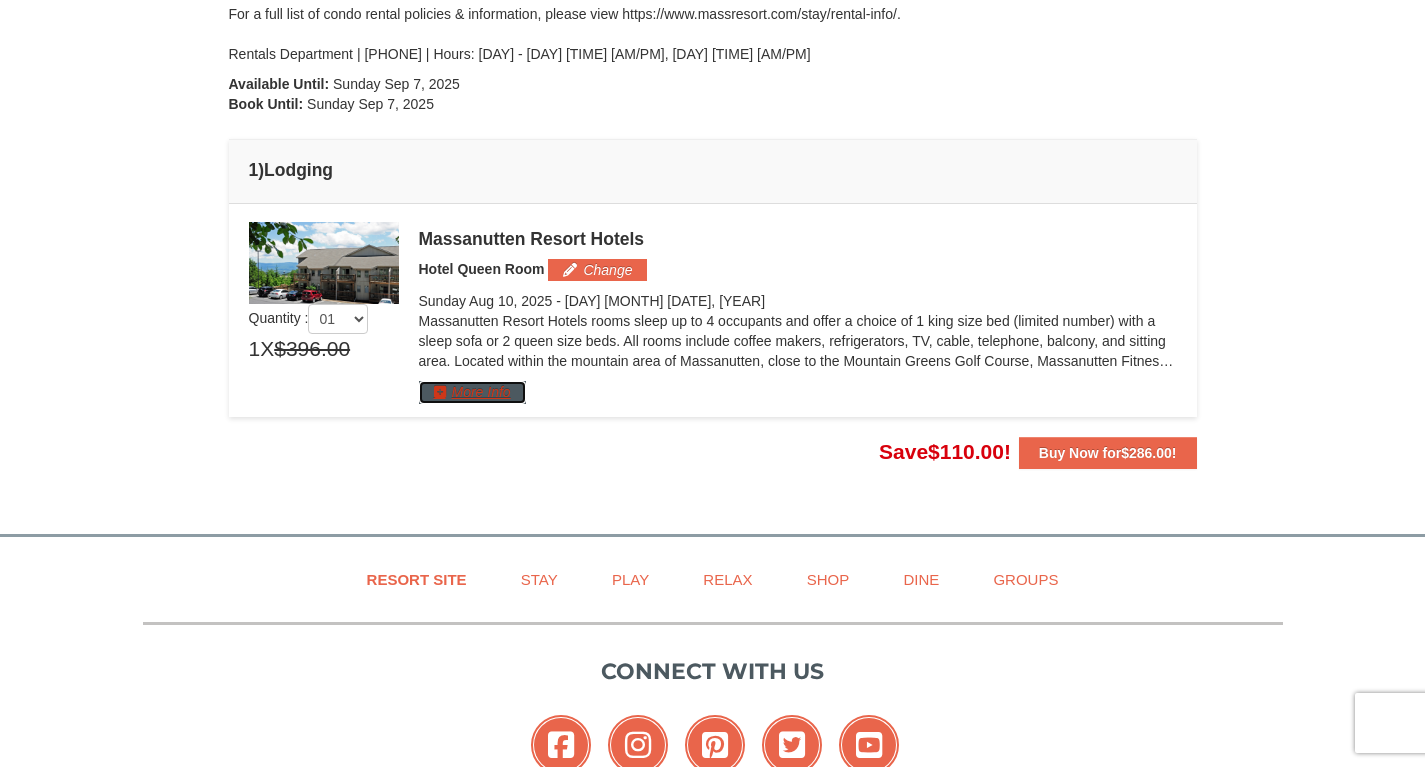 click on "More Info" at bounding box center [472, 392] 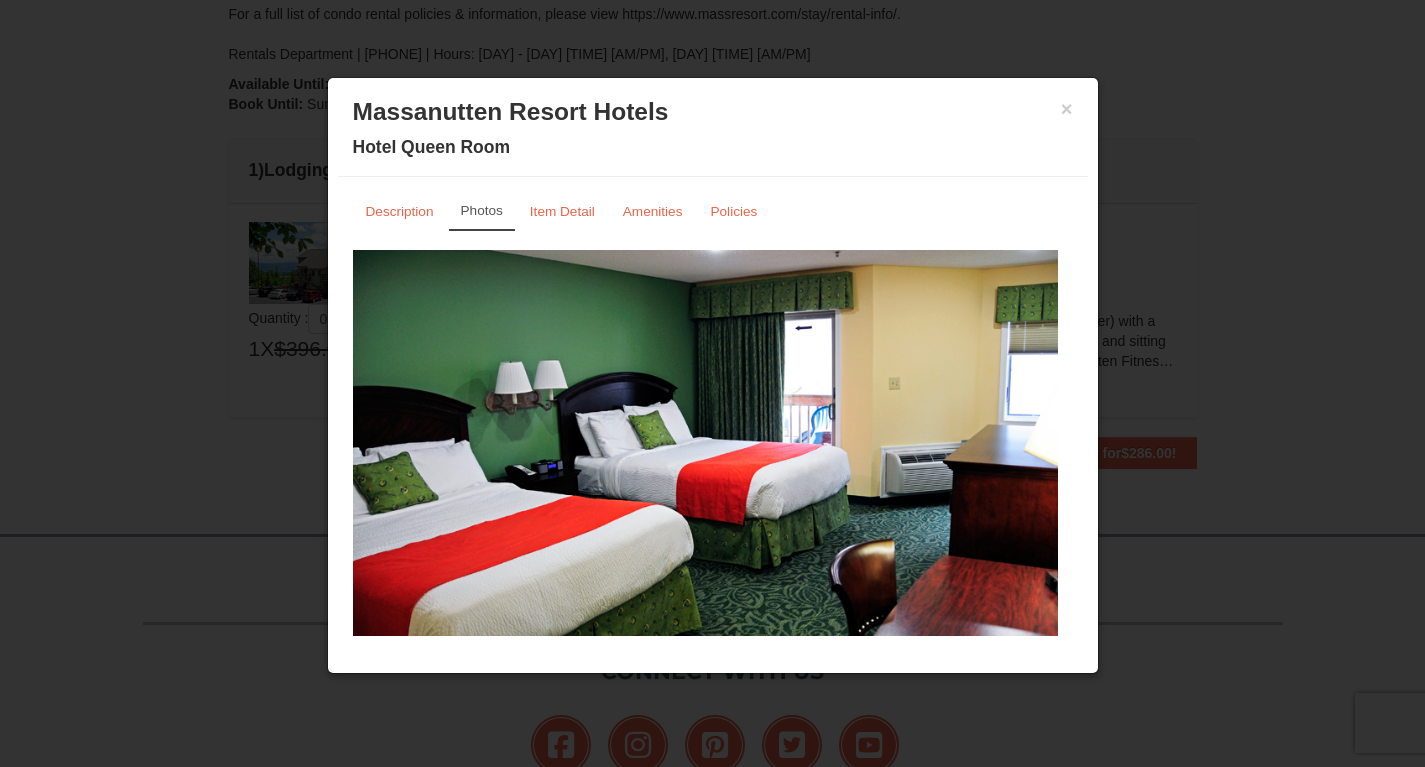 scroll, scrollTop: 33, scrollLeft: 0, axis: vertical 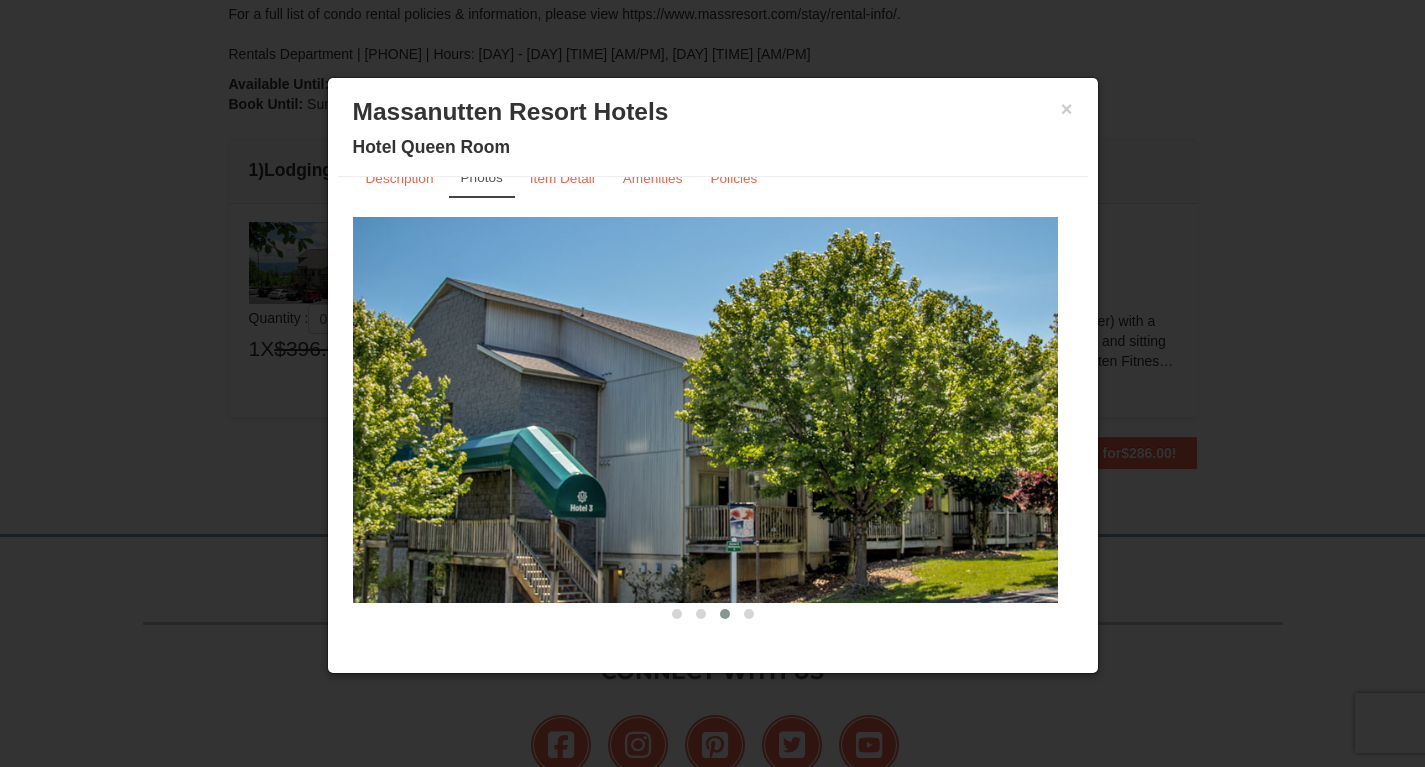 click on "Massanutten Resort Hotels" at bounding box center (713, 112) 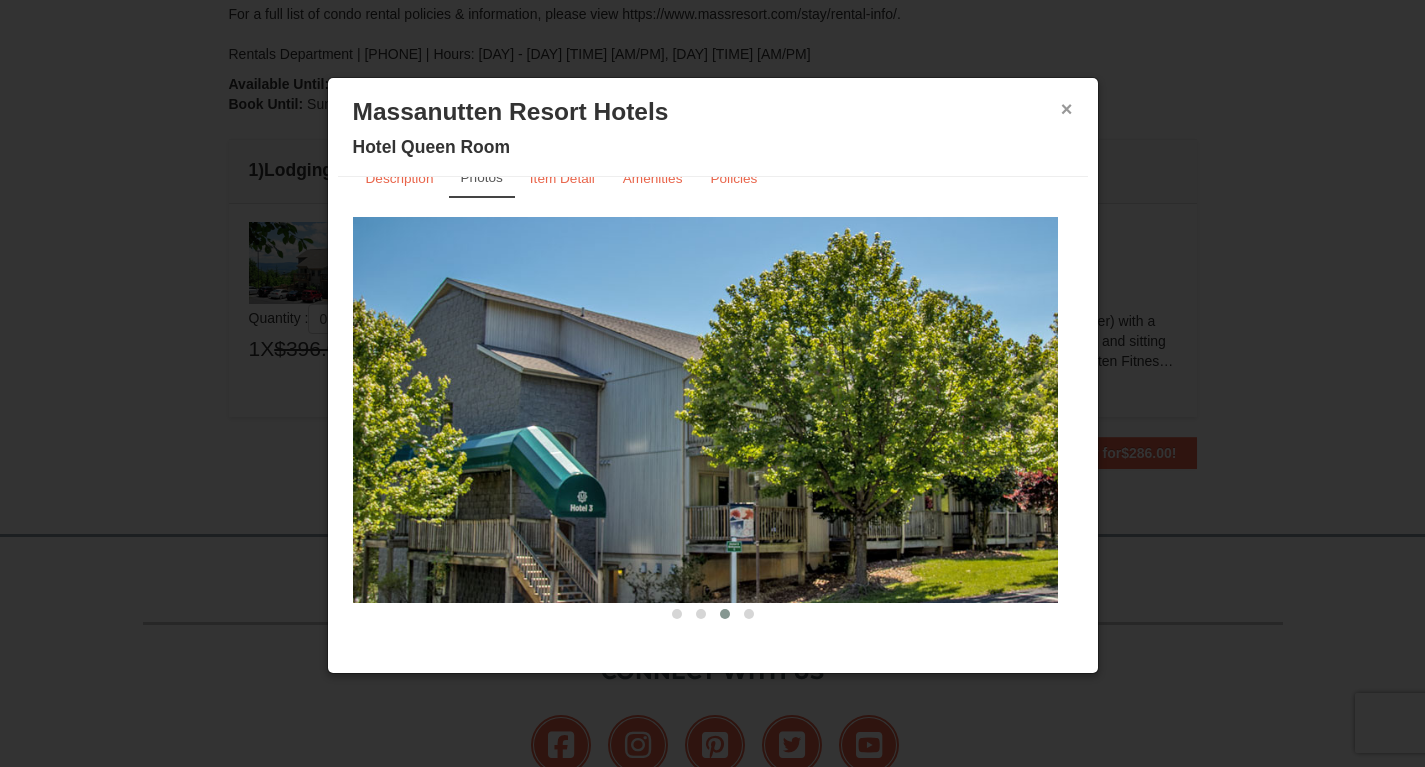 click on "×" at bounding box center [1067, 109] 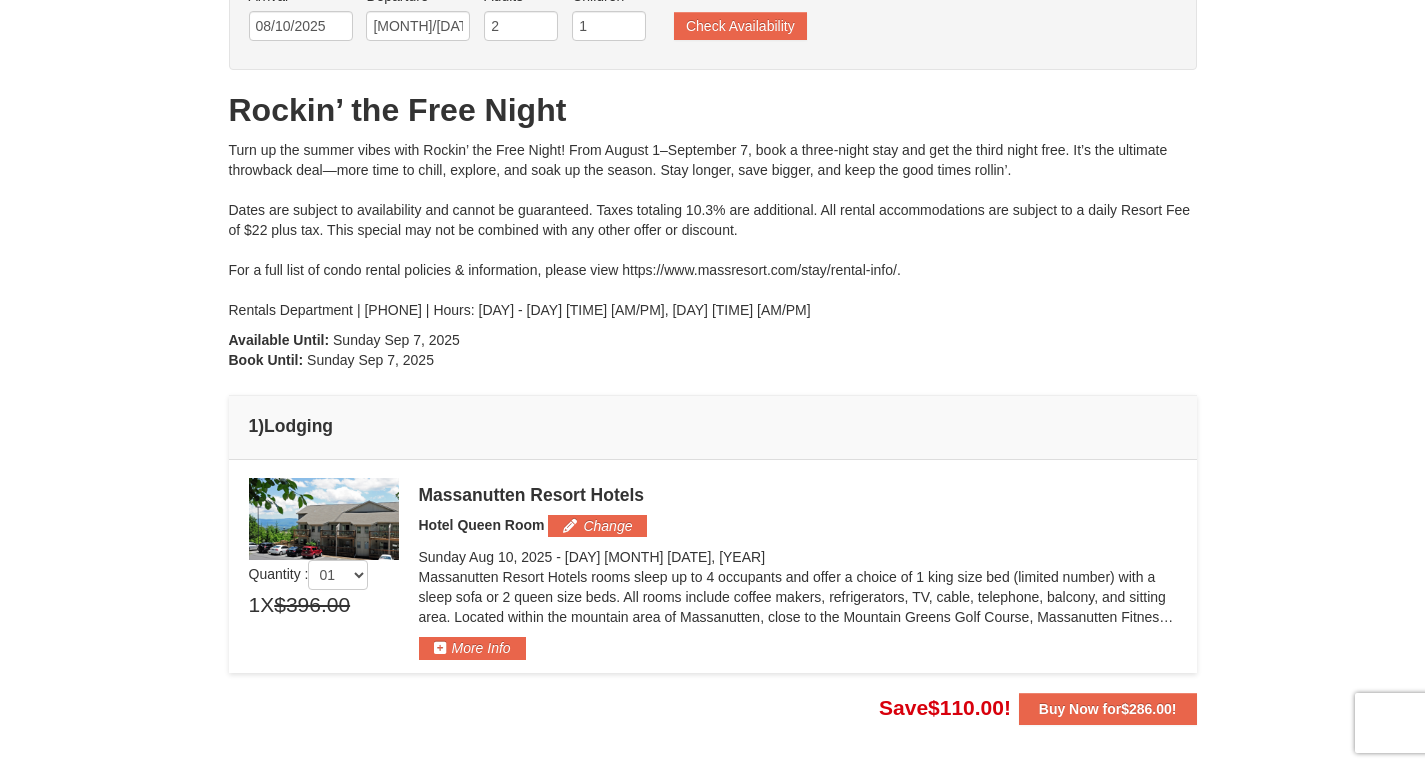 scroll, scrollTop: 139, scrollLeft: 0, axis: vertical 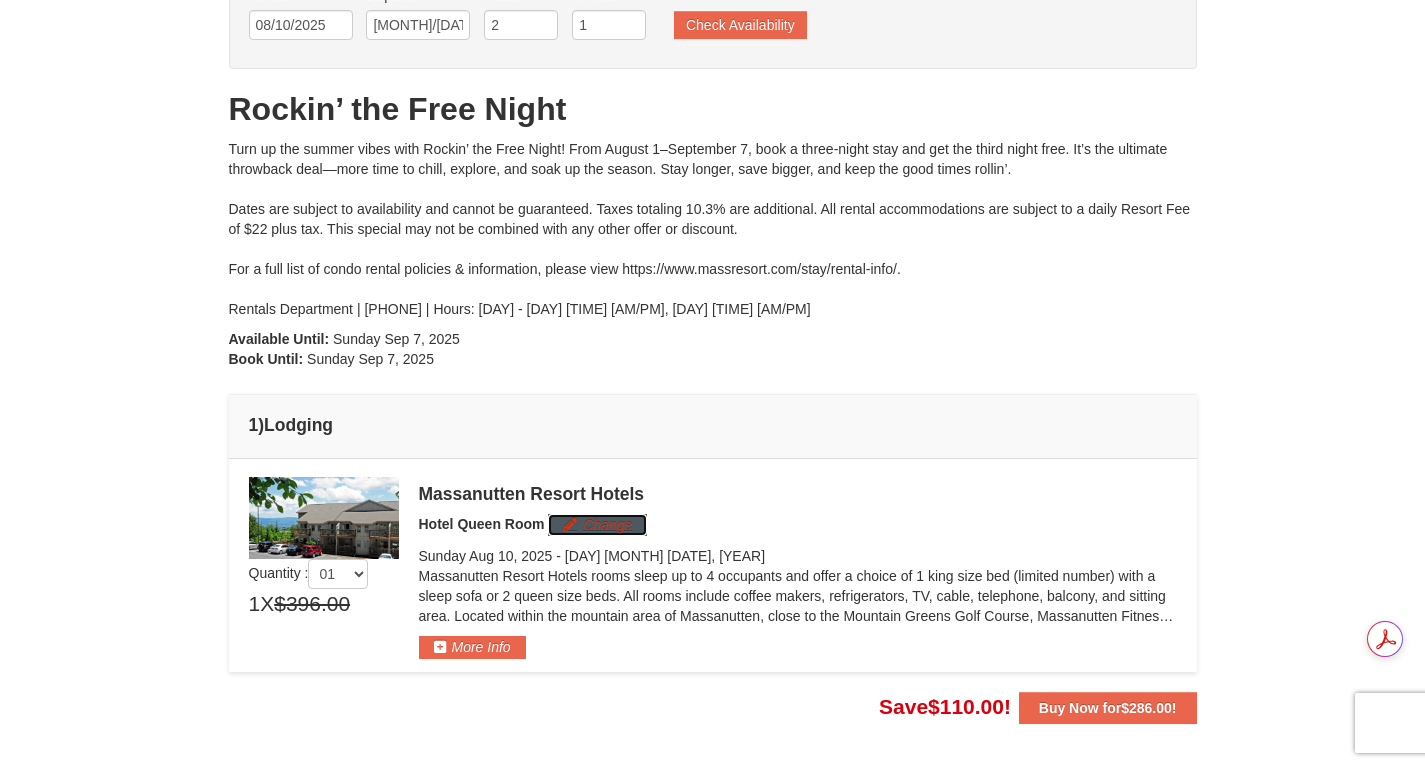 click on "Change" at bounding box center [597, 525] 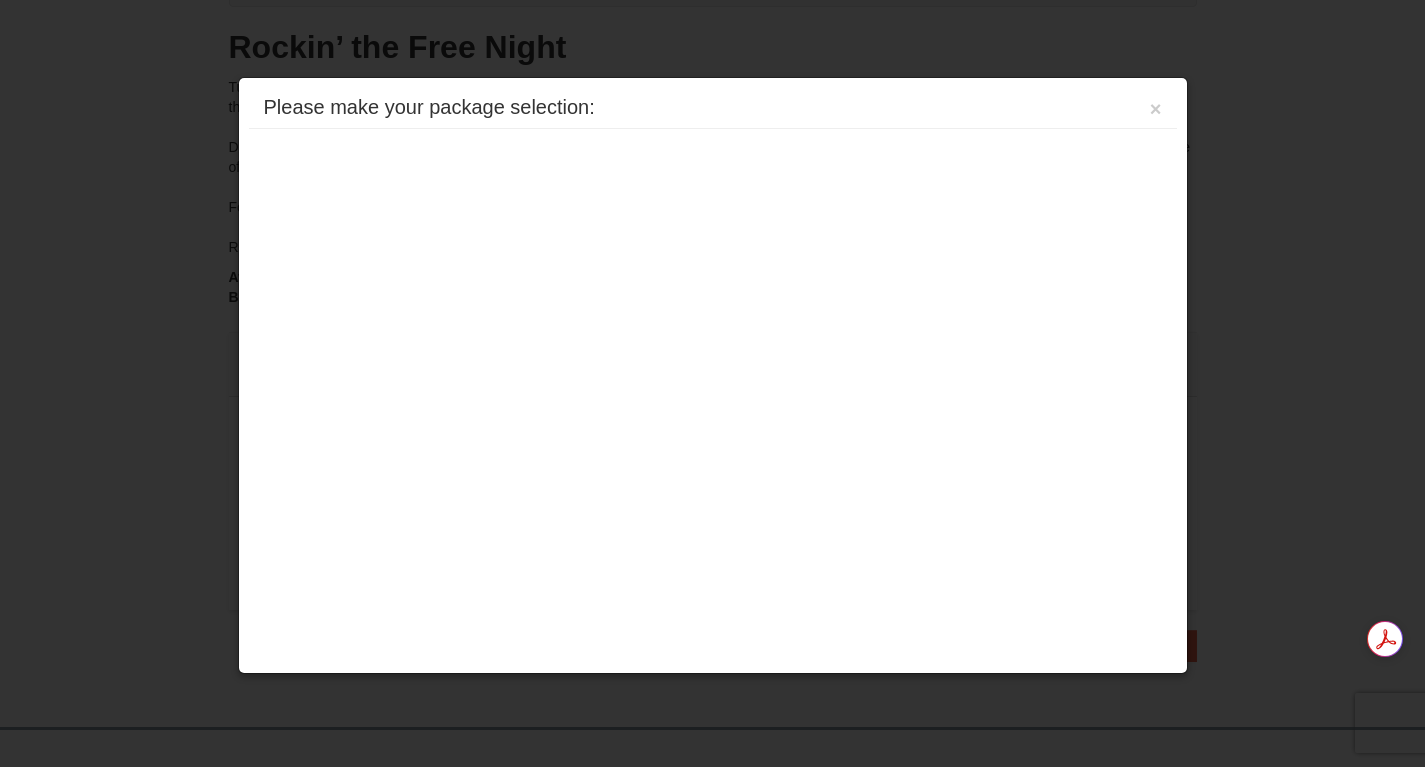 scroll, scrollTop: 297, scrollLeft: 0, axis: vertical 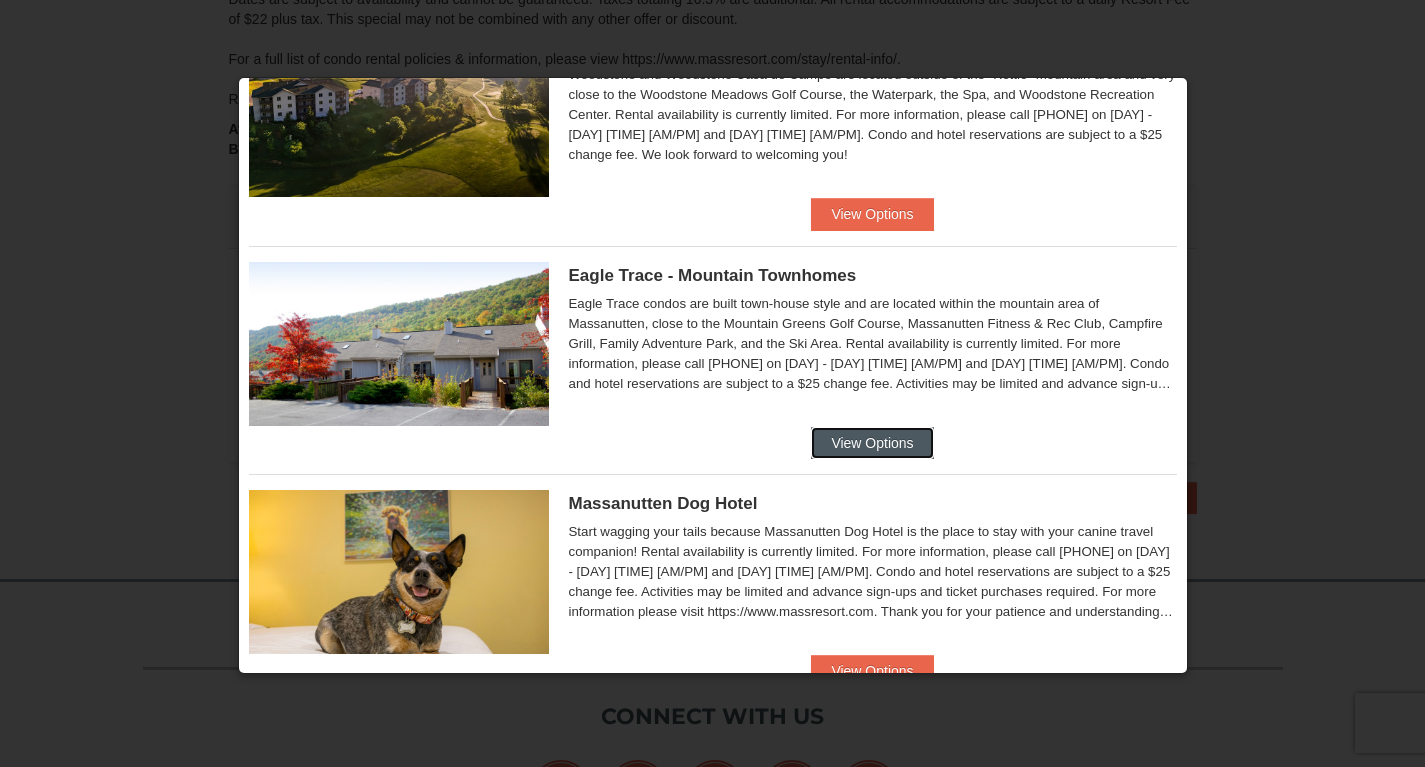 click on "View Options" at bounding box center (872, 443) 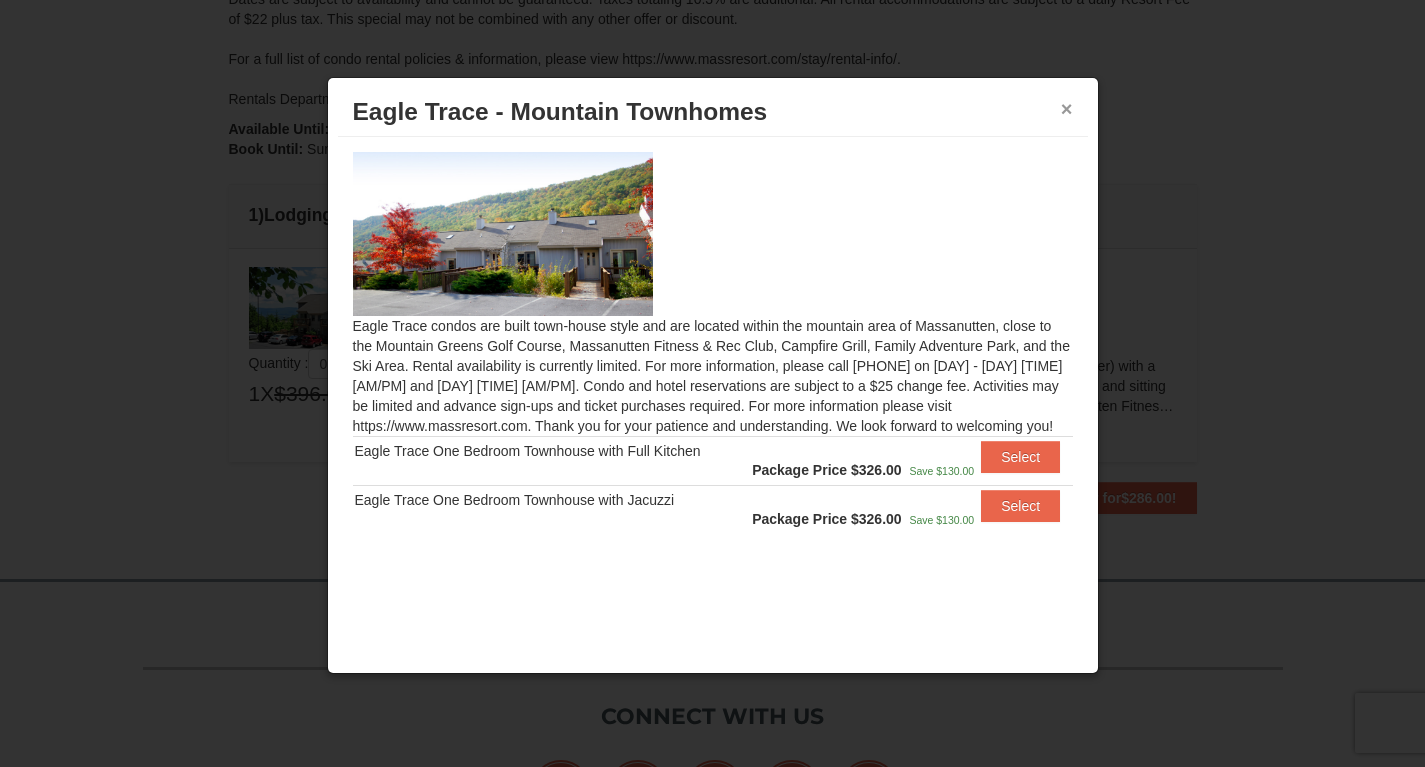 click on "×" at bounding box center (1067, 109) 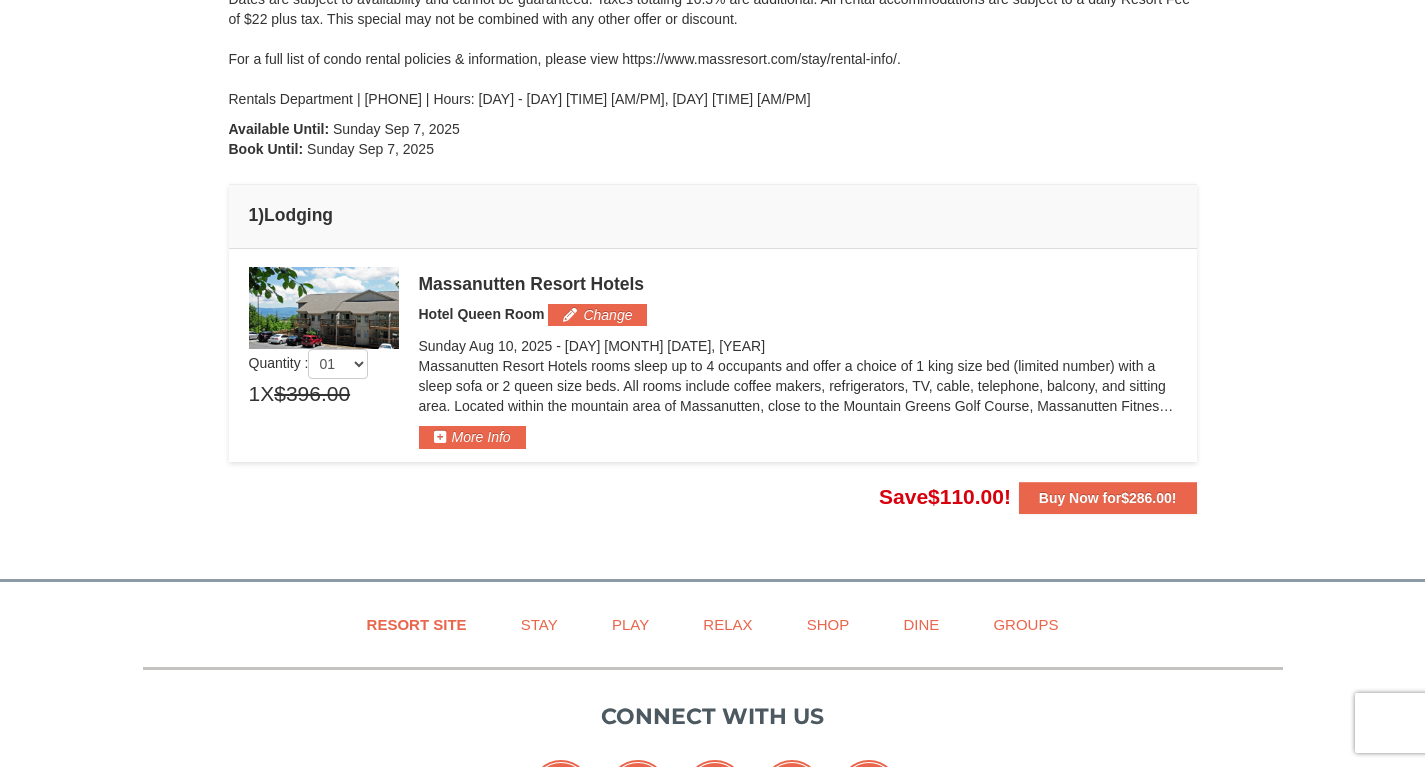 scroll, scrollTop: 0, scrollLeft: 0, axis: both 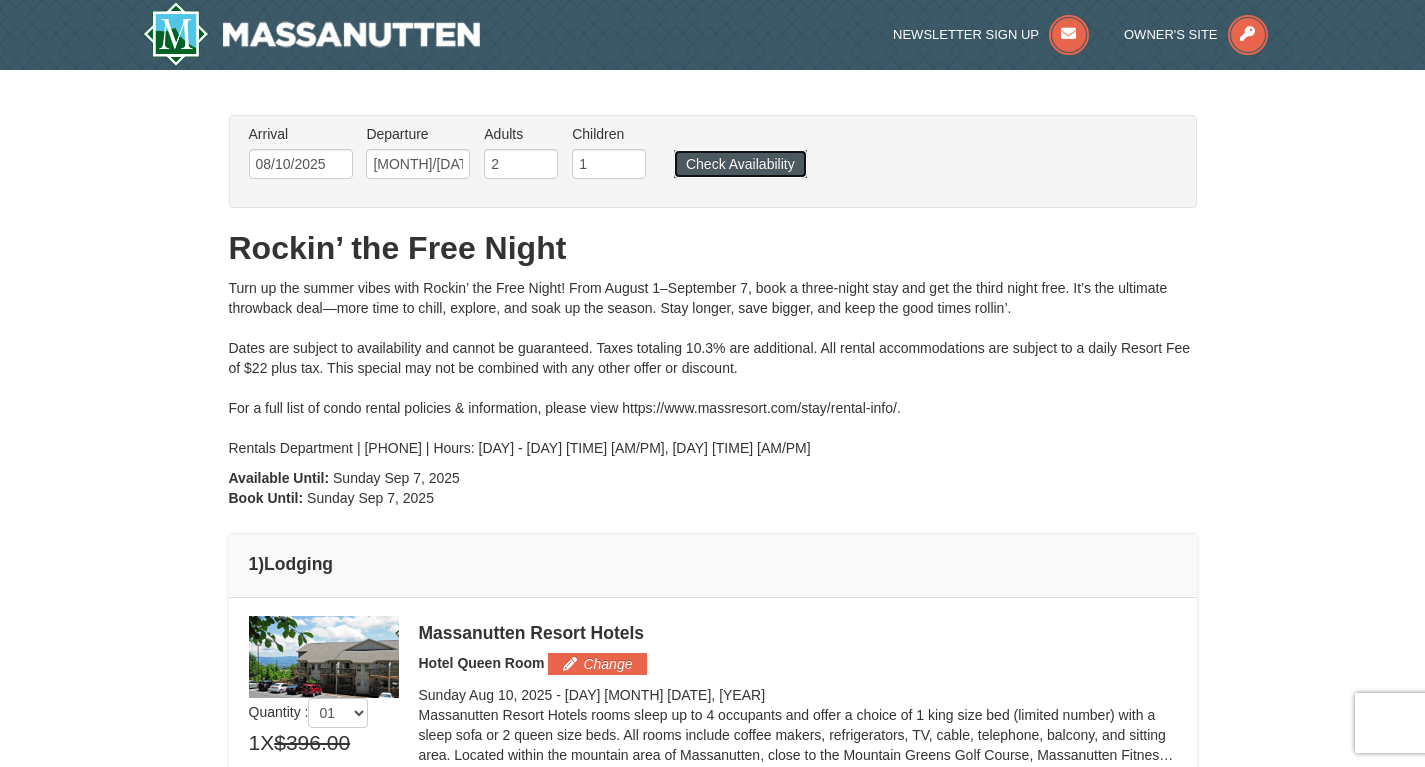 click on "Check Availability" at bounding box center [740, 164] 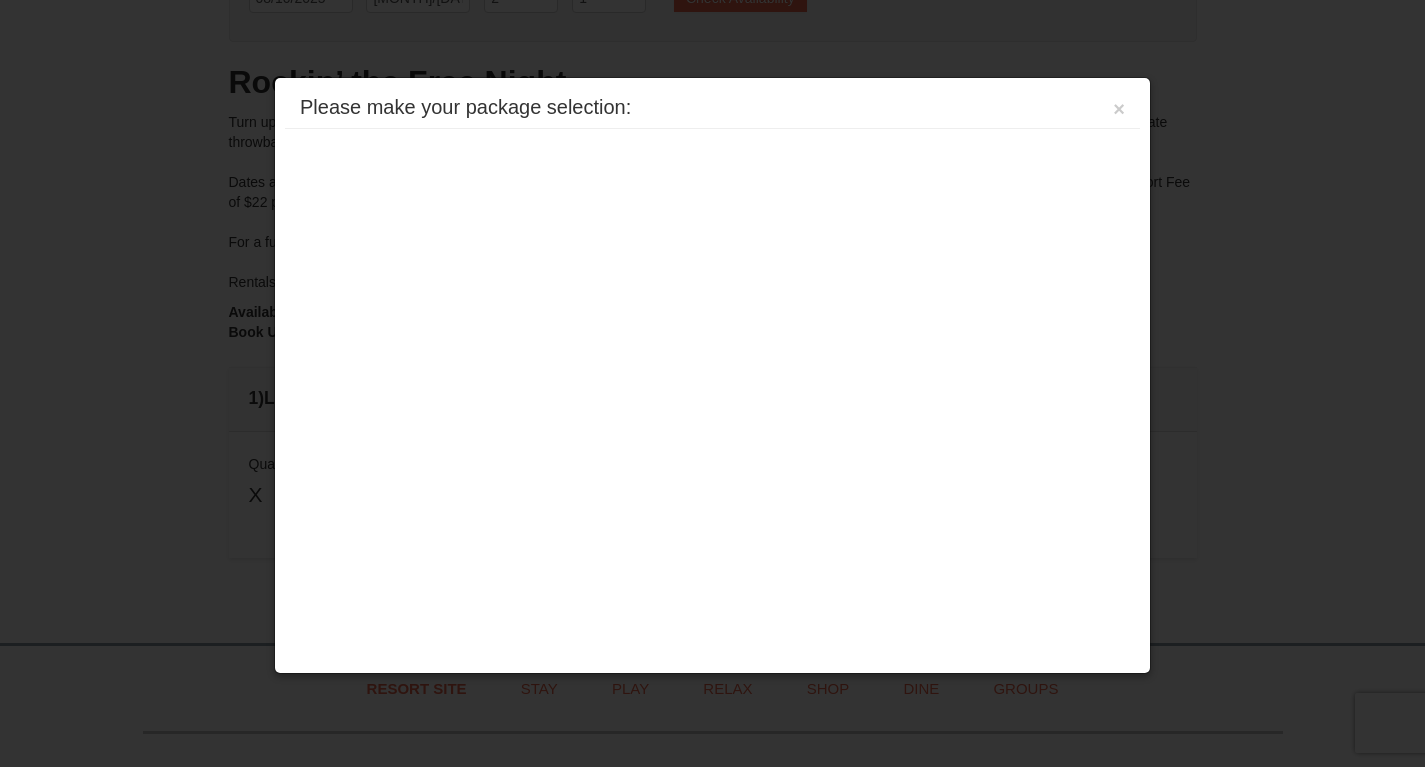 scroll, scrollTop: 514, scrollLeft: 0, axis: vertical 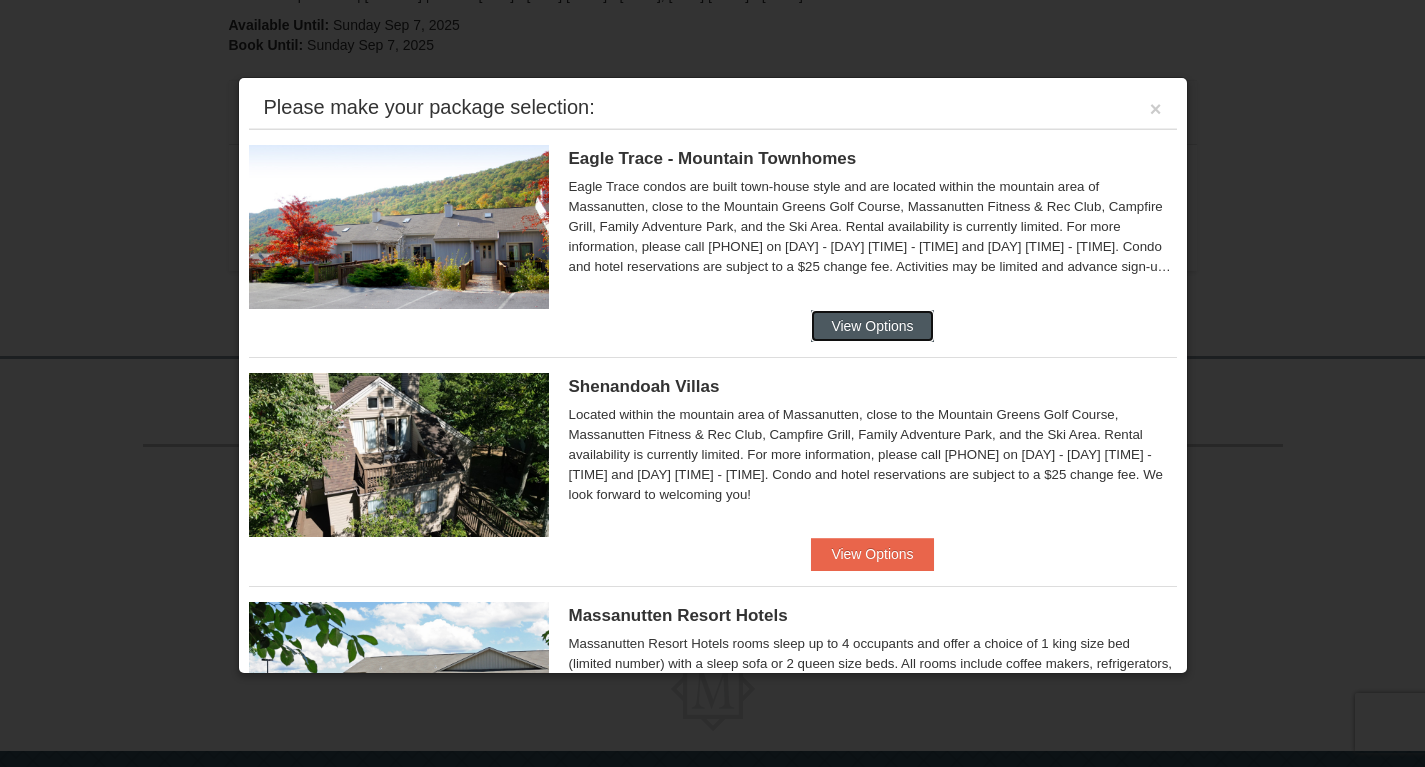 click on "View Options" at bounding box center (872, 326) 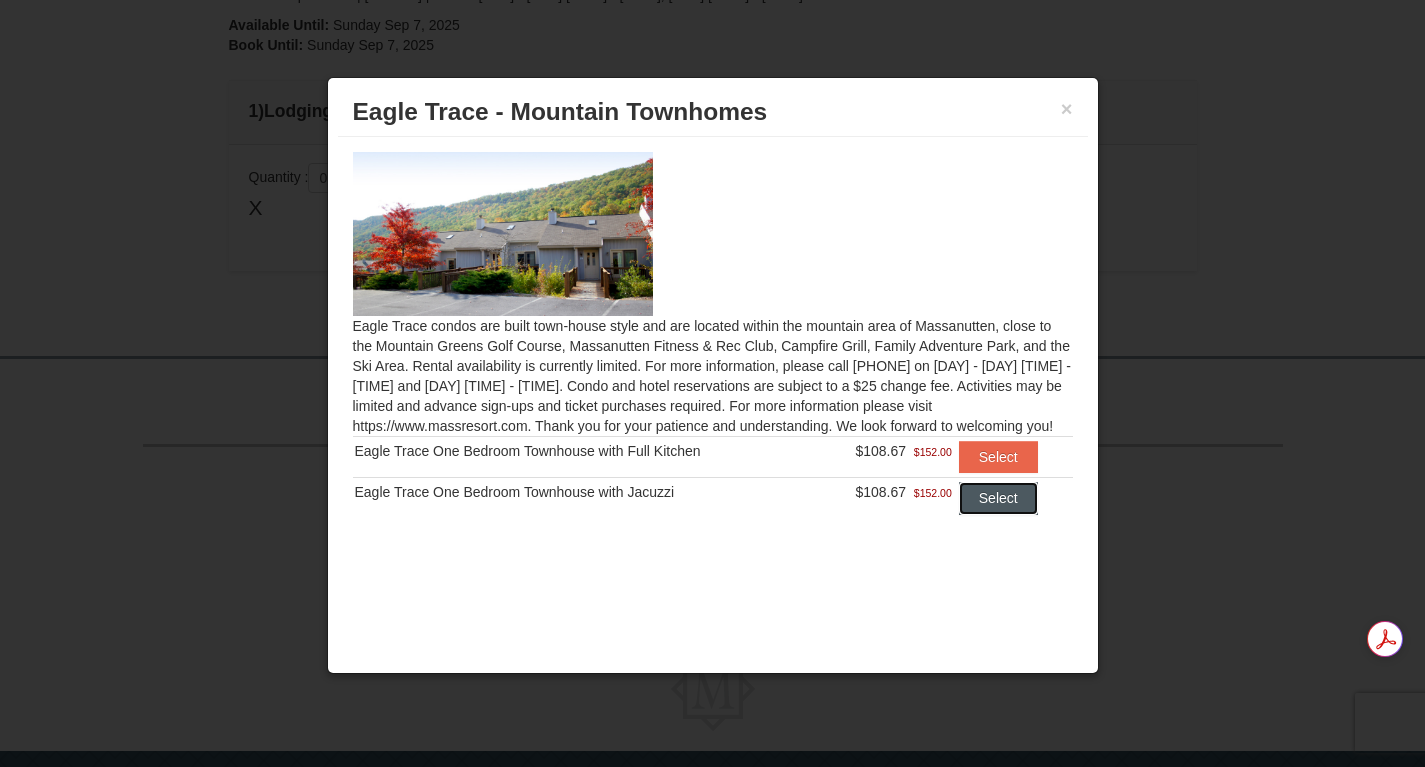 click on "Select" at bounding box center [998, 498] 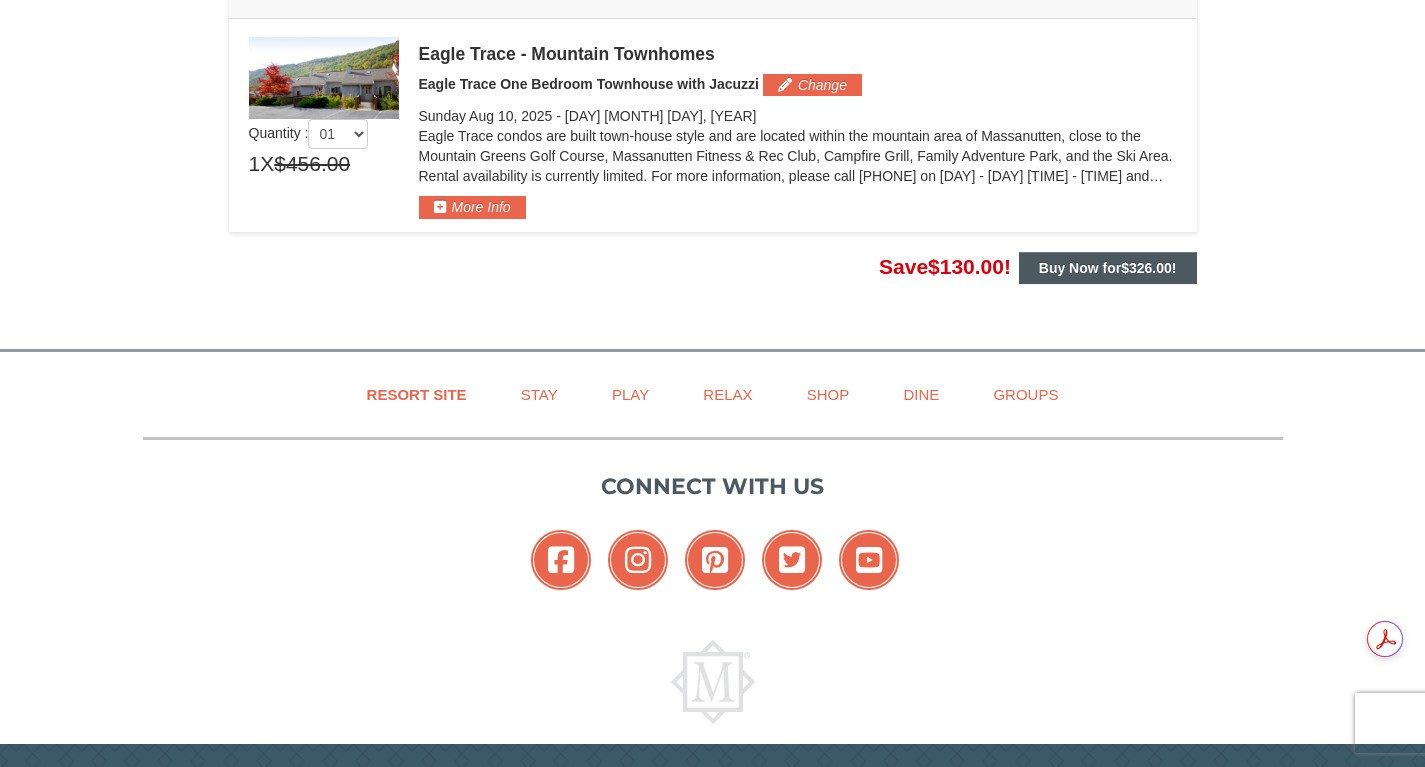 scroll, scrollTop: 353, scrollLeft: 0, axis: vertical 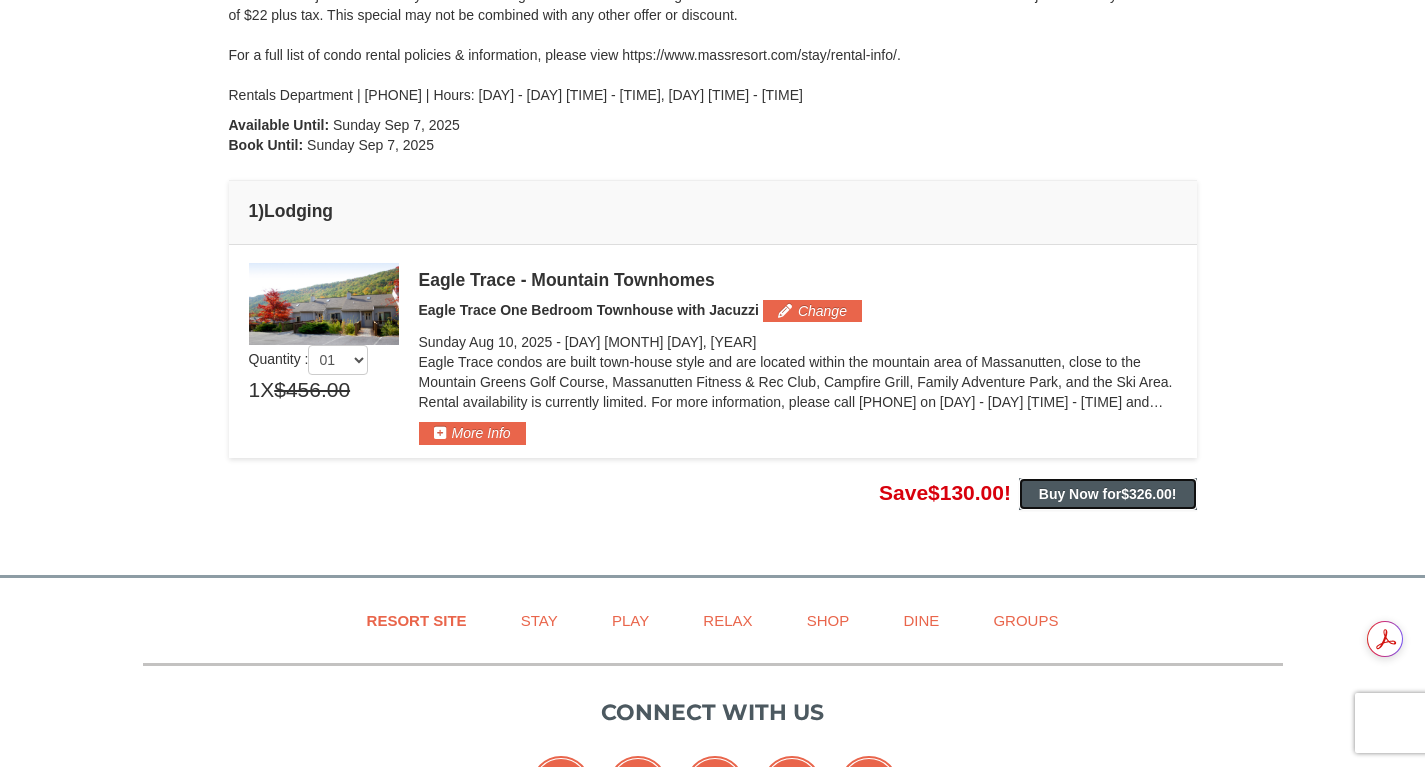 click on "Buy Now for
$326.00 !" at bounding box center [1108, 494] 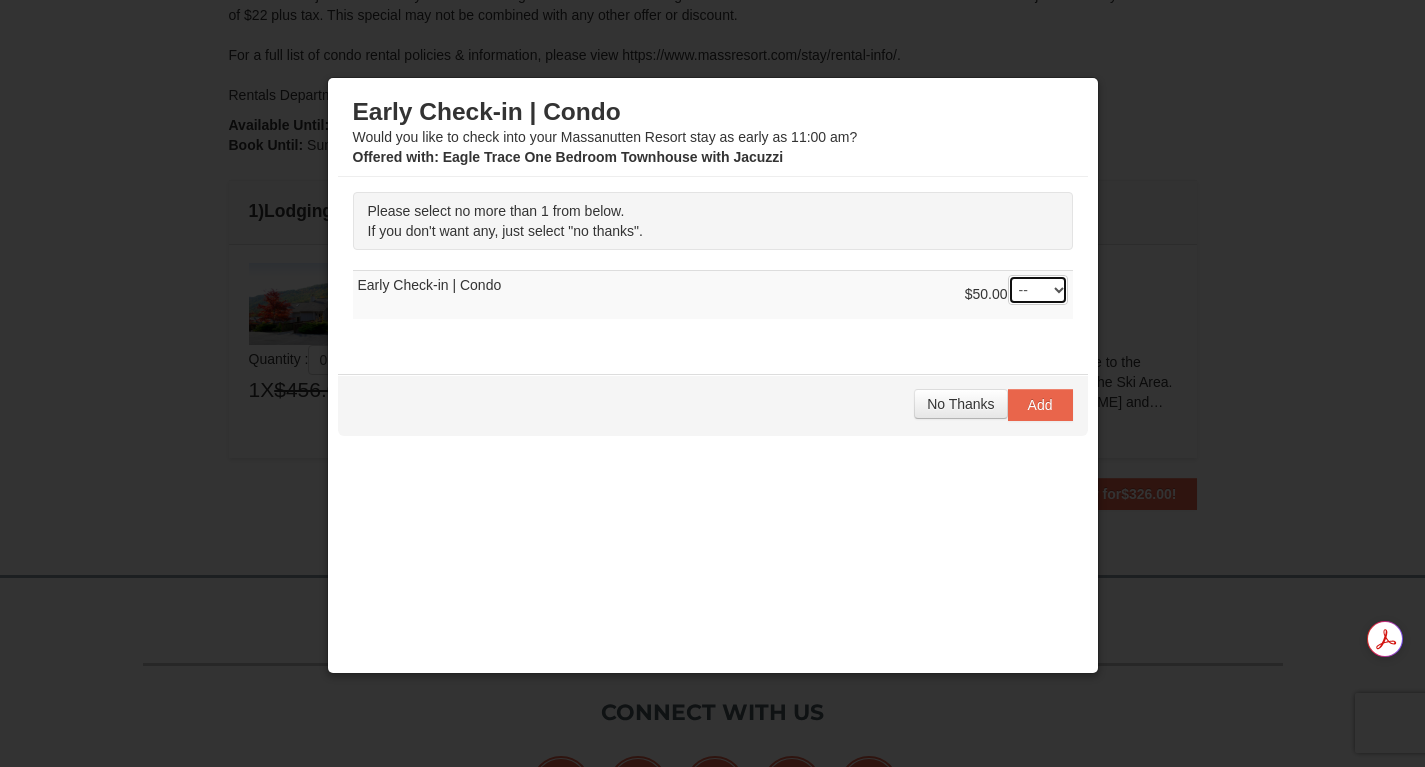 click on "--
01" at bounding box center [1038, 290] 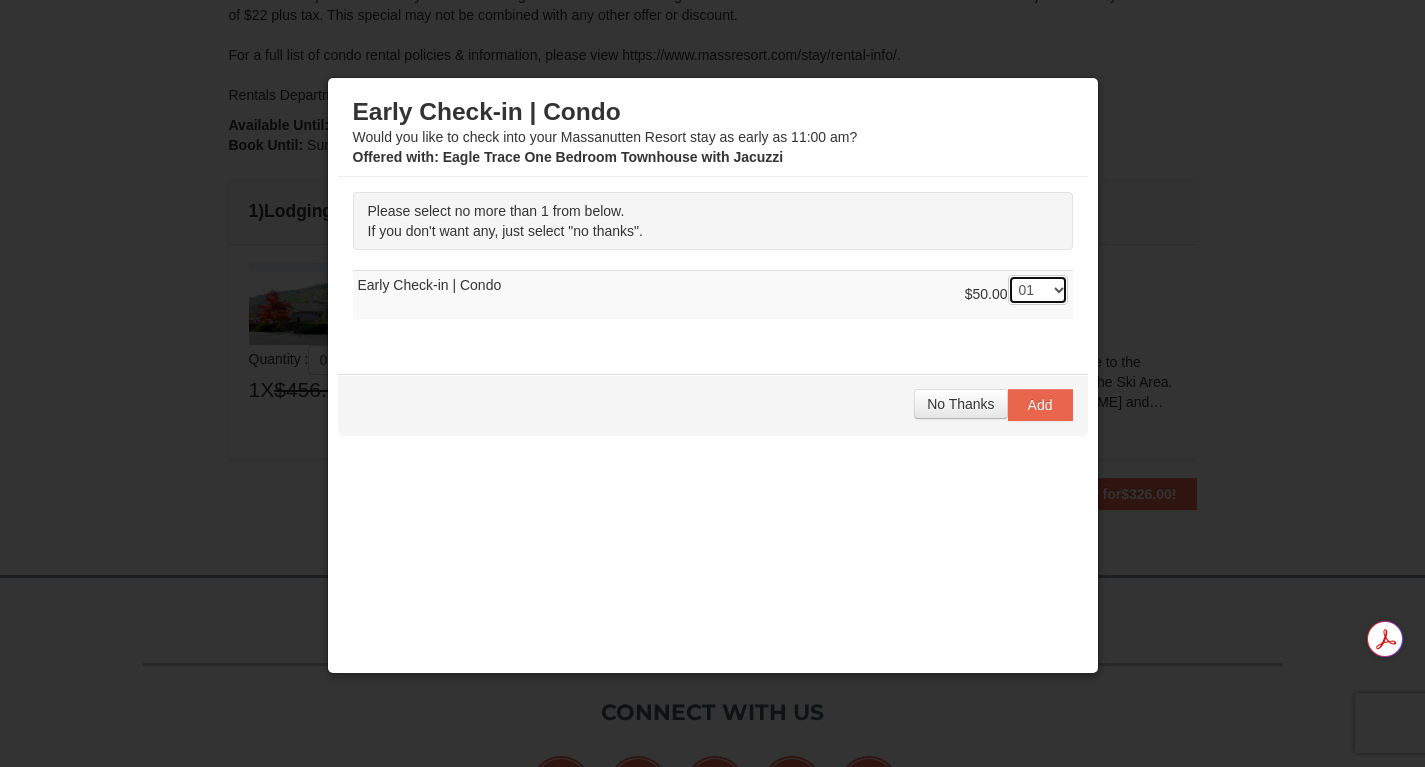 click on "--
01" at bounding box center [1038, 290] 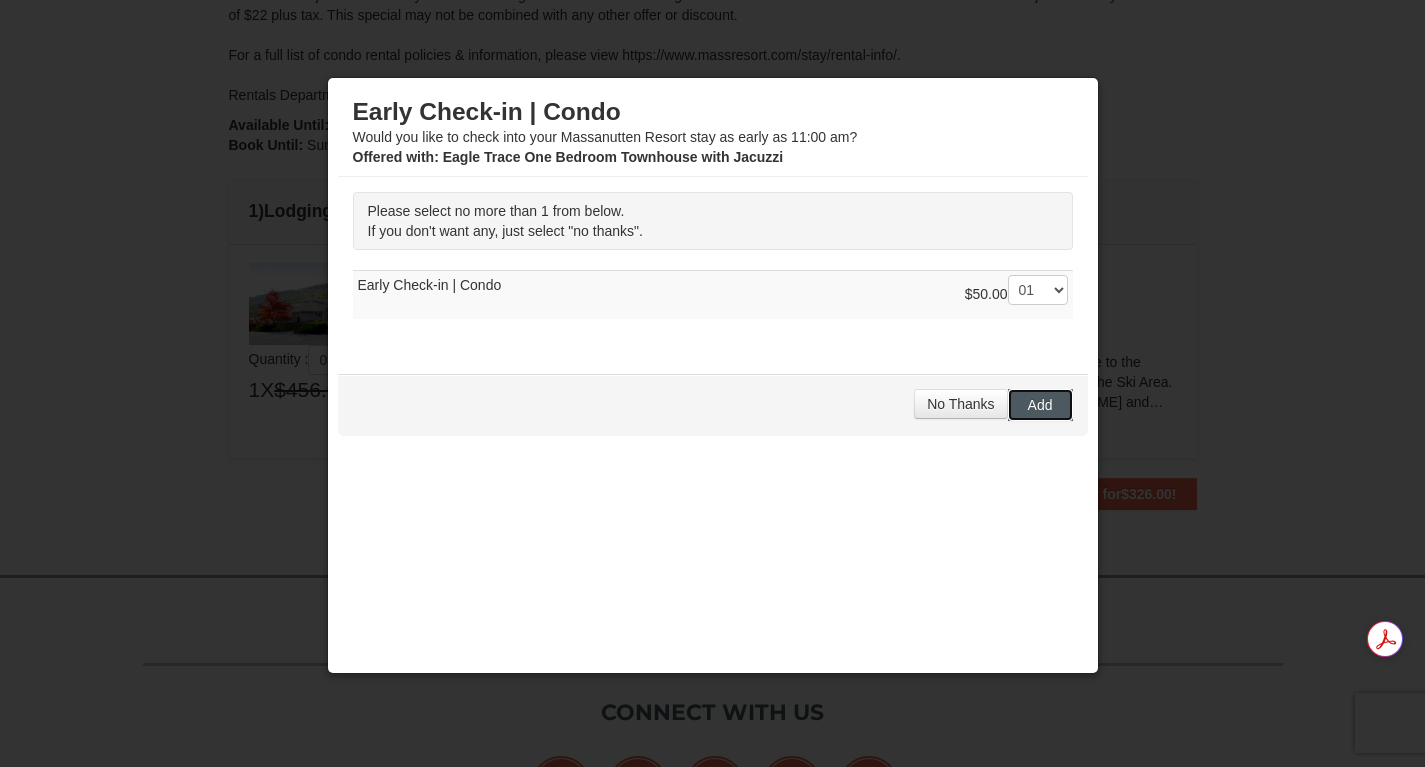 click on "Add" at bounding box center [1040, 405] 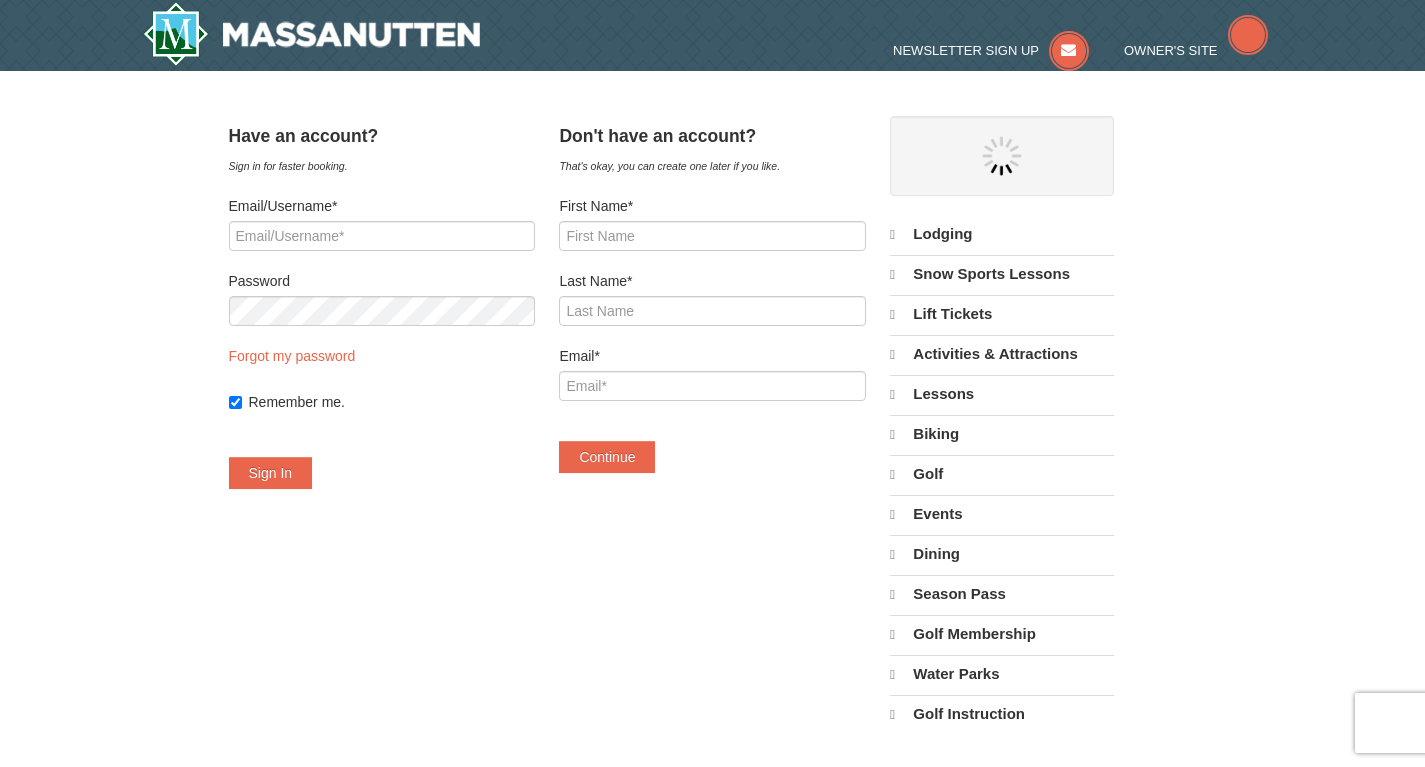scroll, scrollTop: 0, scrollLeft: 0, axis: both 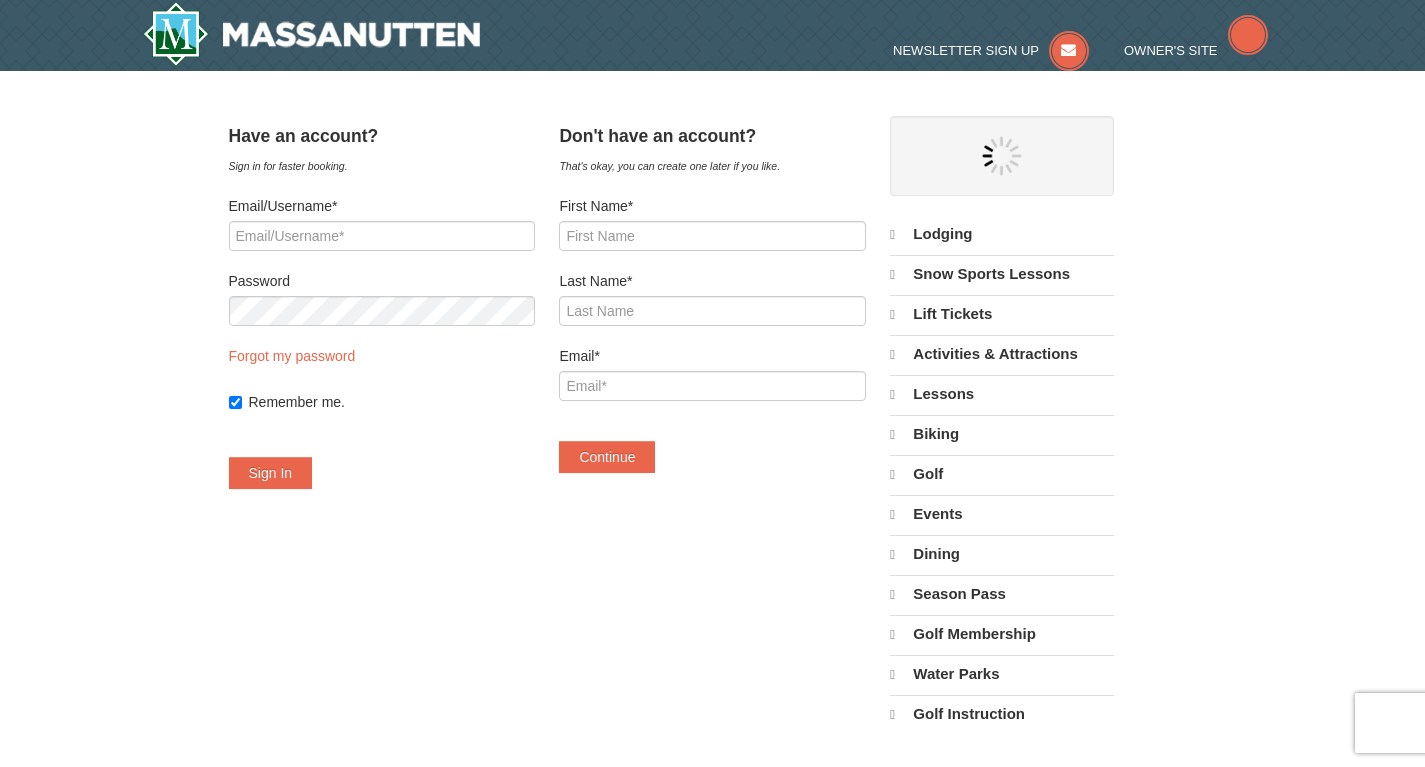 select on "8" 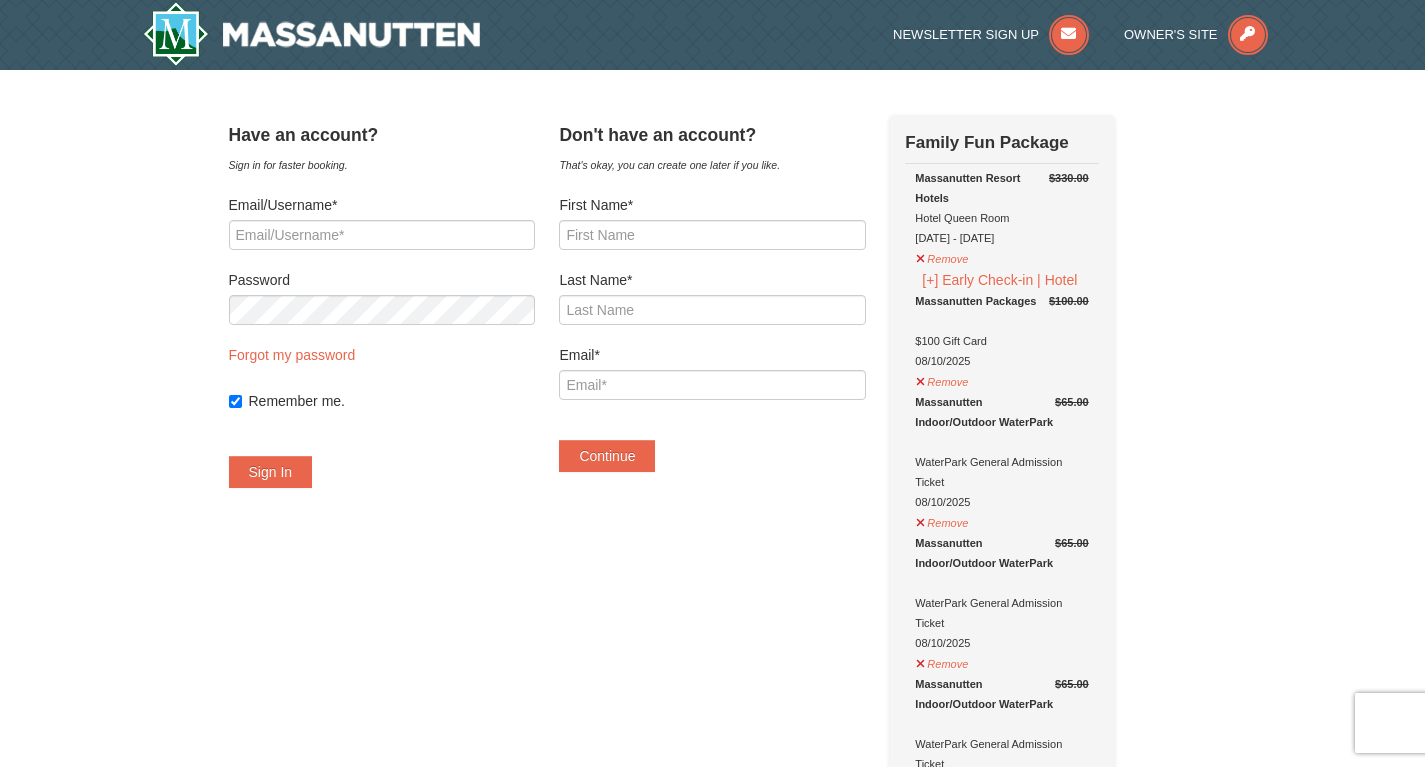 scroll, scrollTop: 0, scrollLeft: 0, axis: both 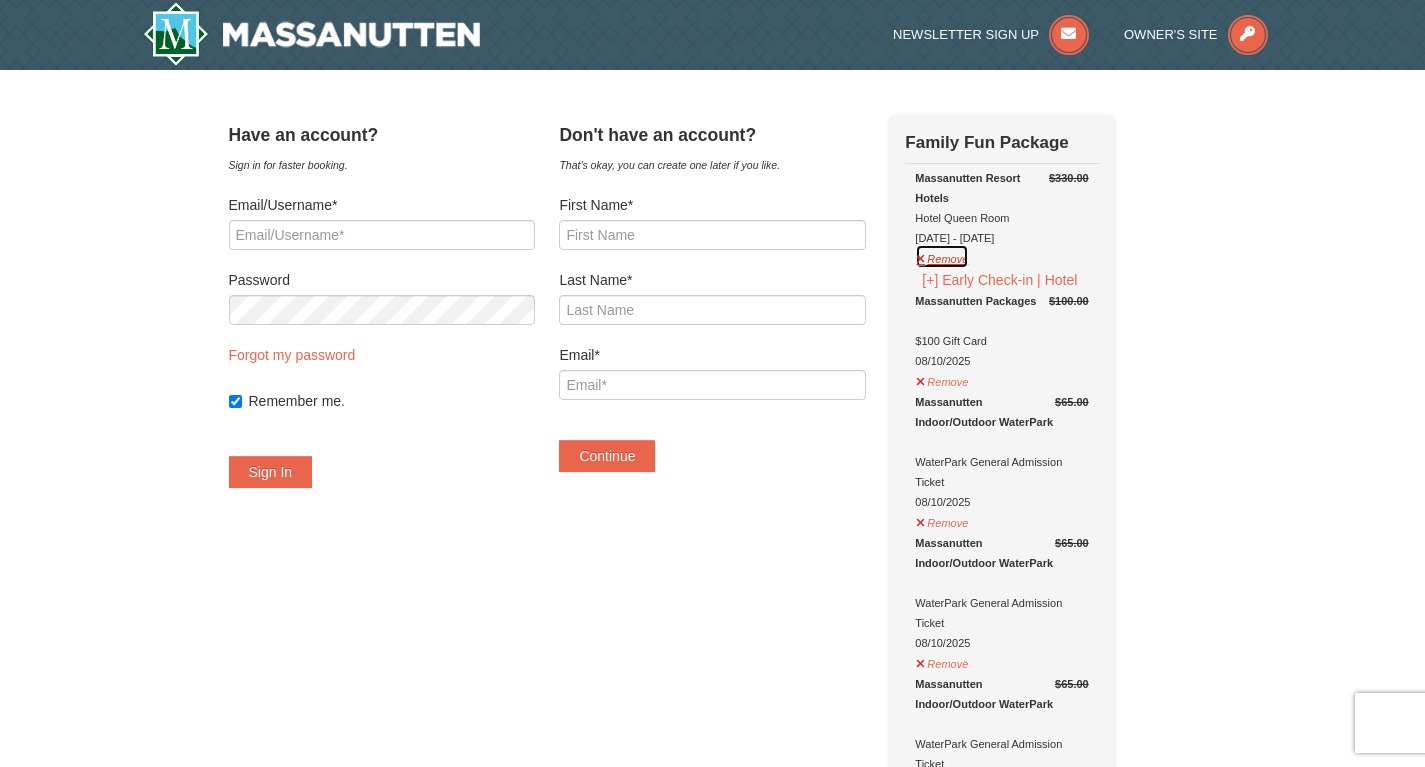 click on "Remove" at bounding box center [942, 256] 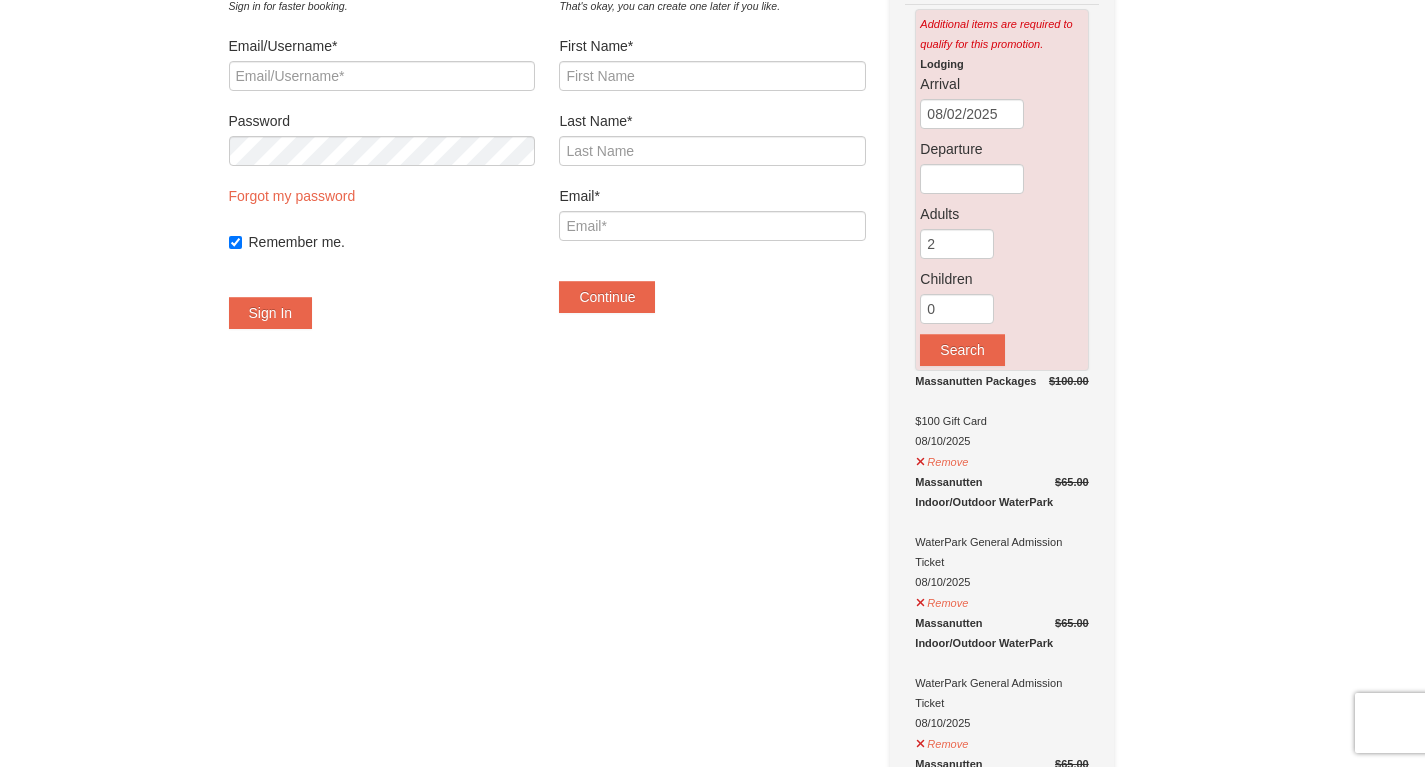 scroll, scrollTop: 232, scrollLeft: 0, axis: vertical 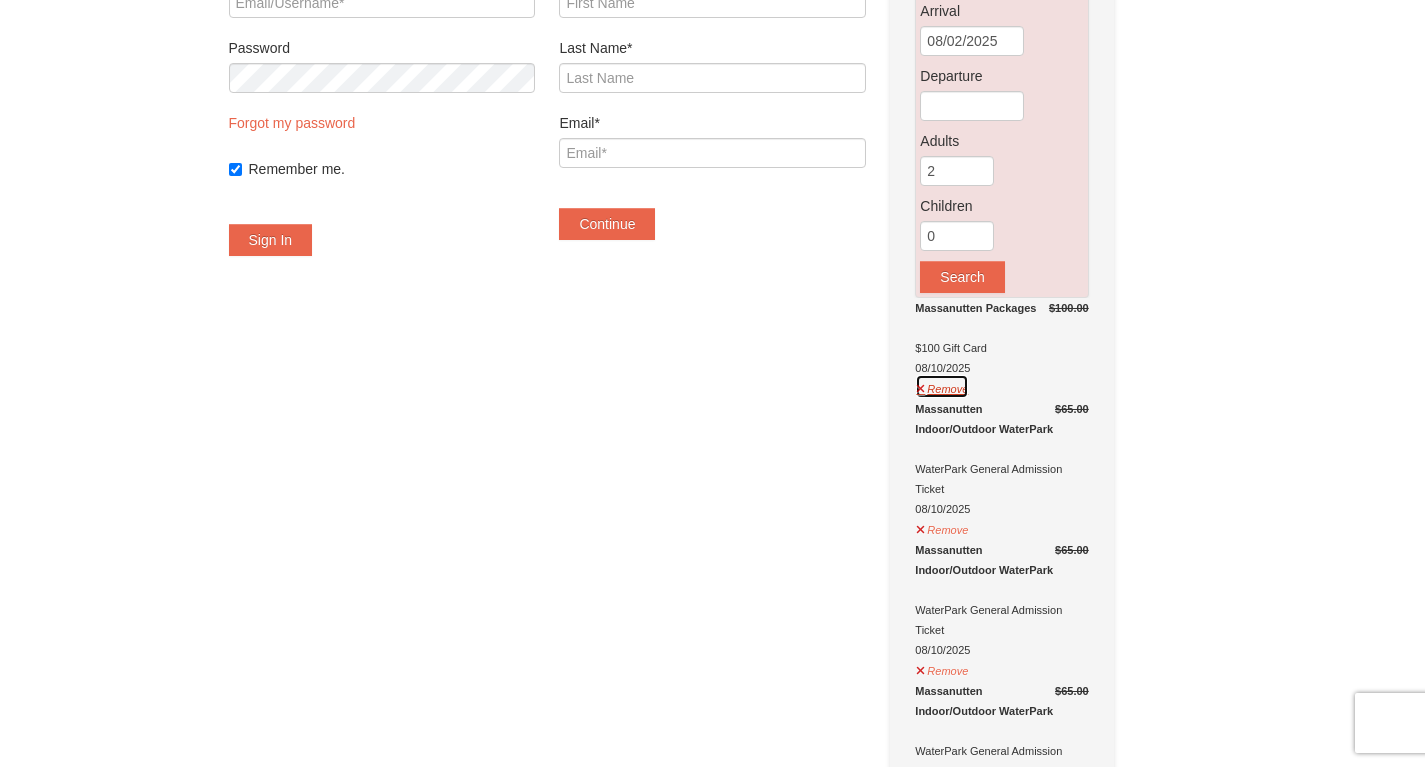 click on "Remove" at bounding box center (942, 386) 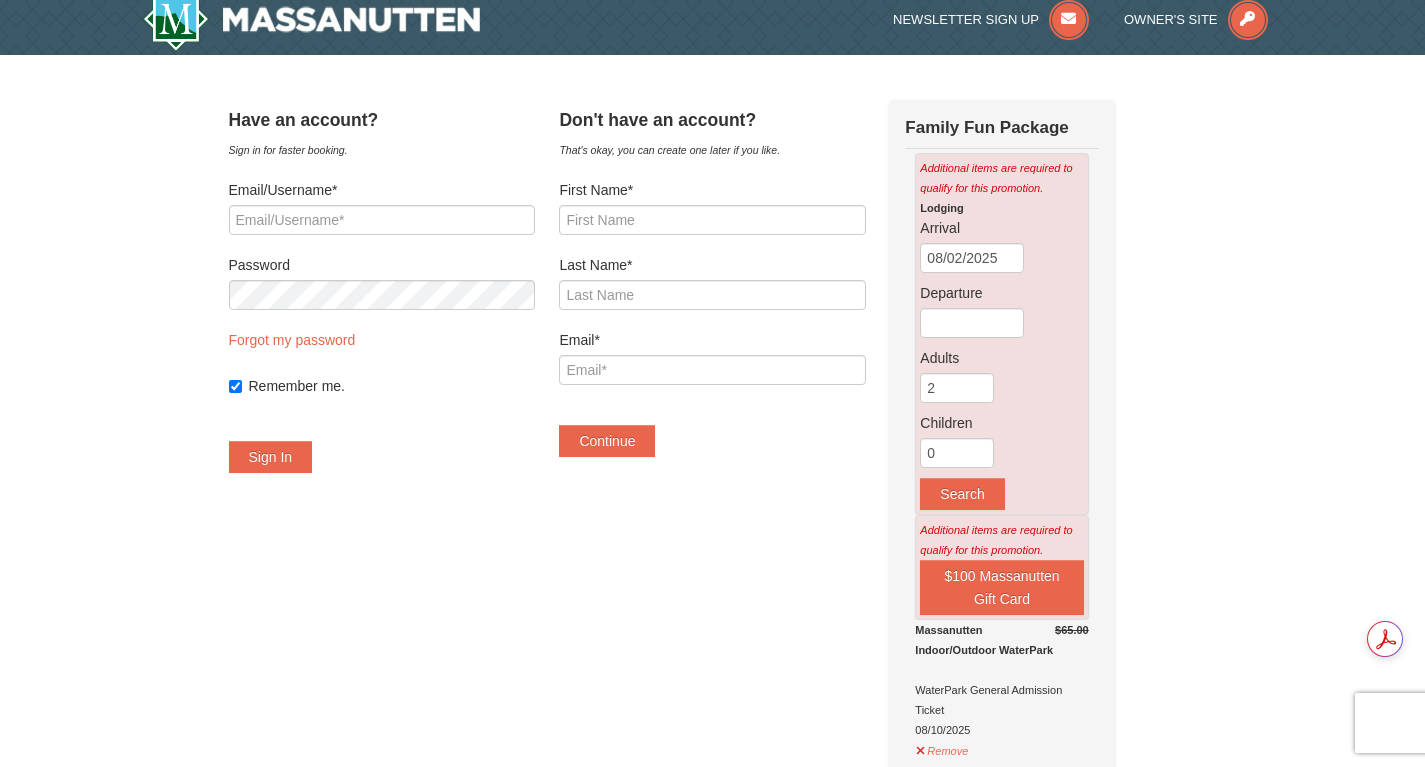 scroll, scrollTop: 0, scrollLeft: 0, axis: both 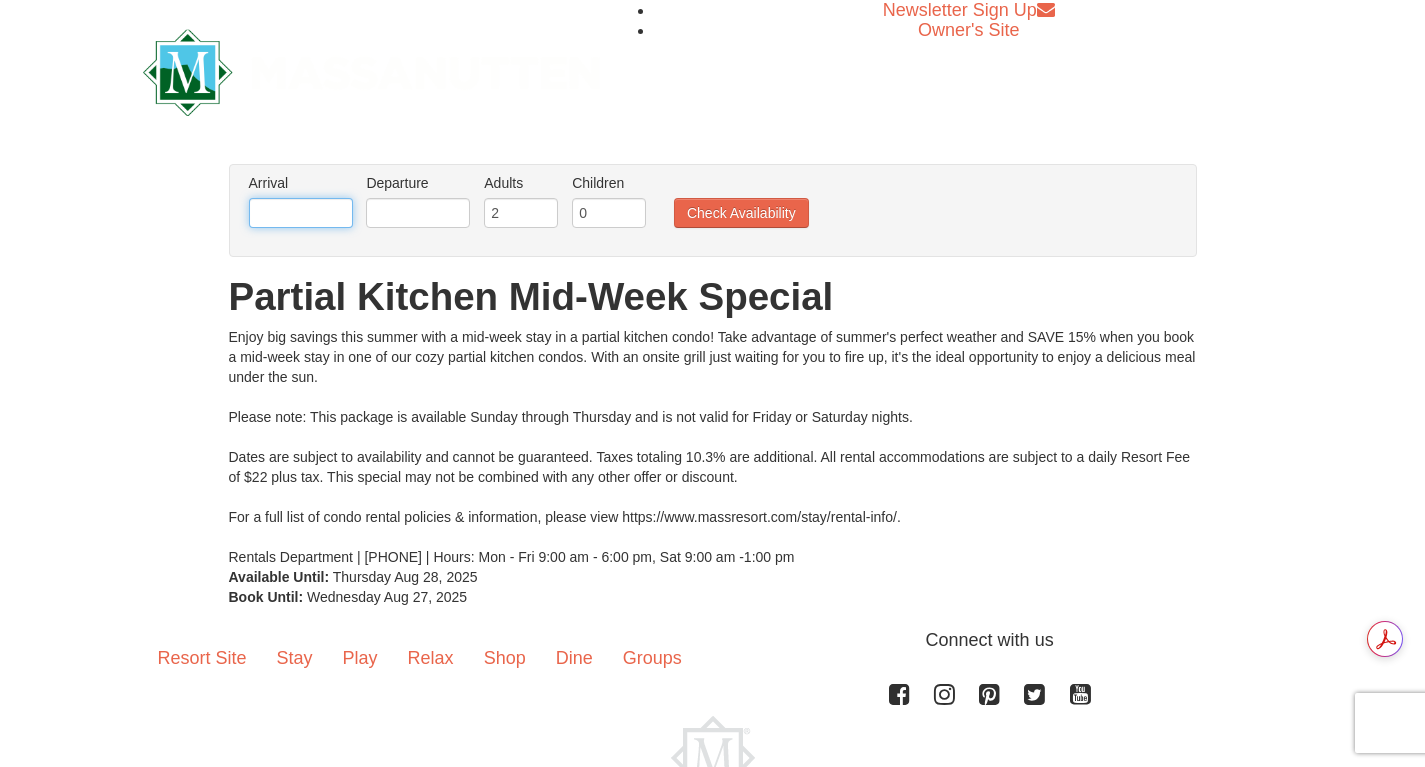 click at bounding box center (301, 213) 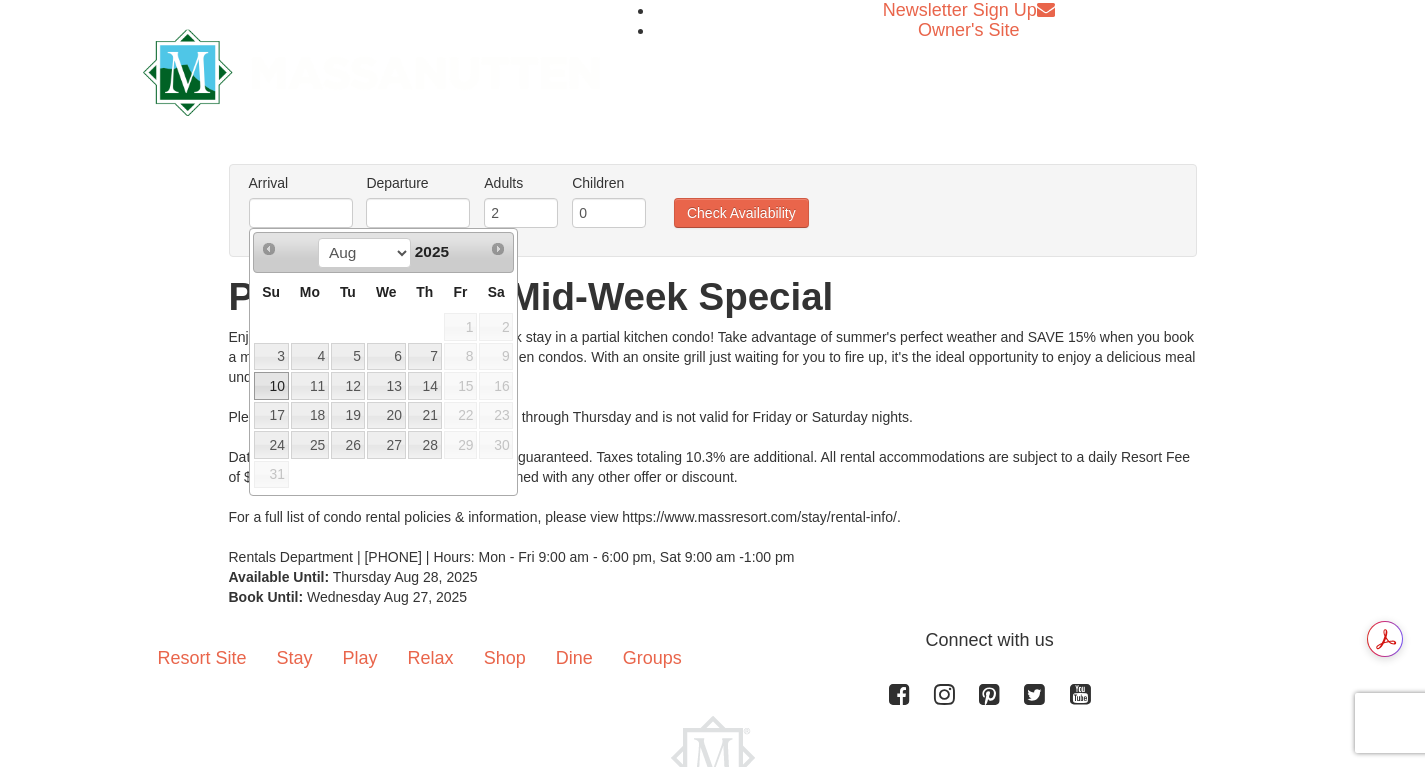 click on "10" at bounding box center (271, 386) 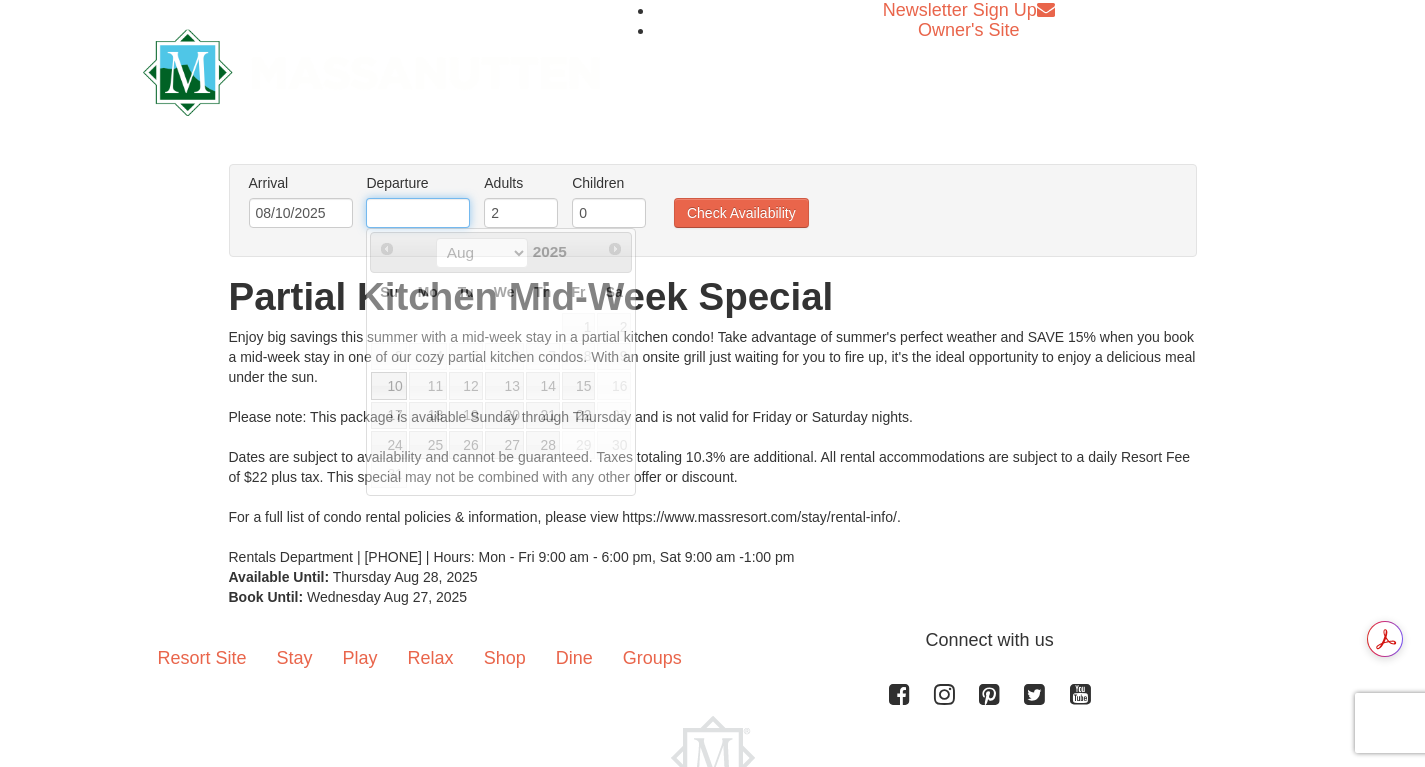 click at bounding box center (418, 213) 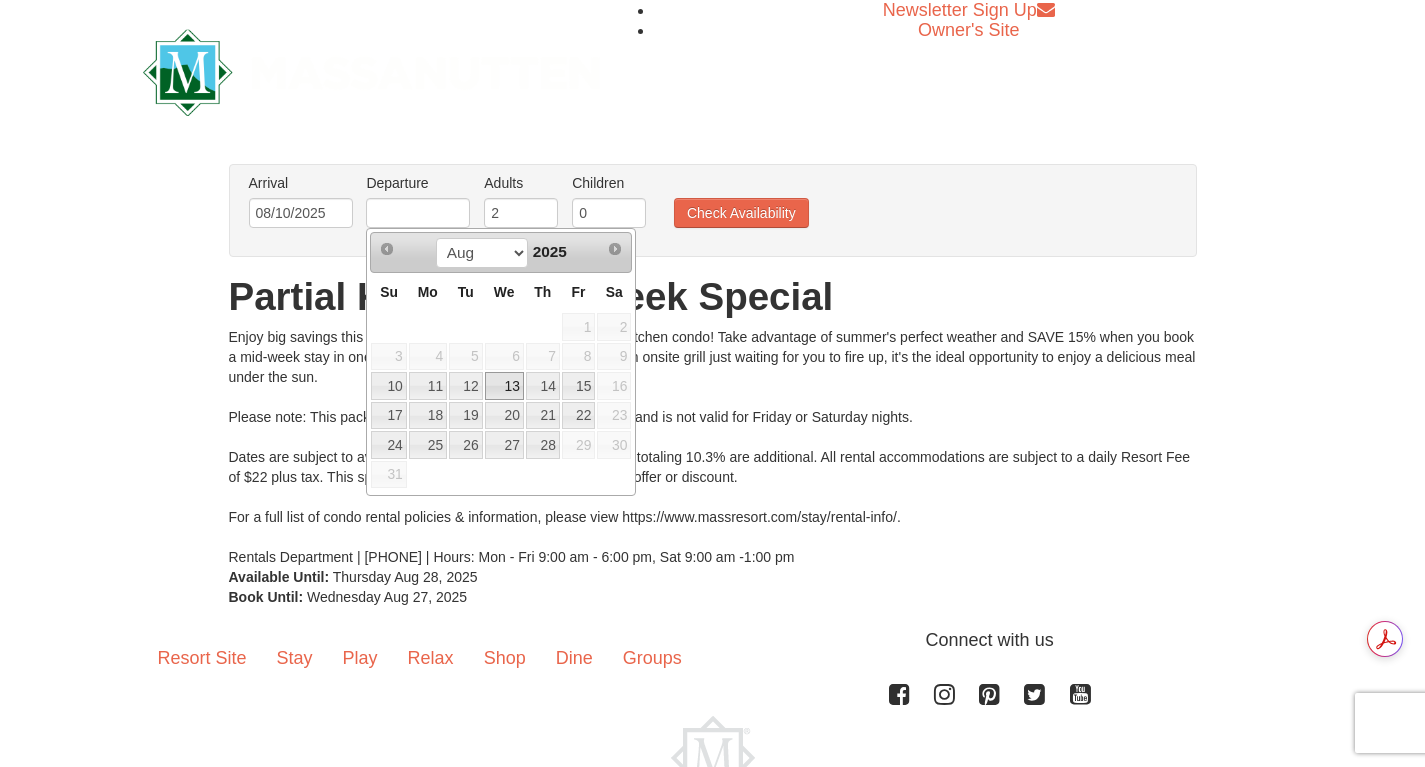 click on "13" at bounding box center (504, 386) 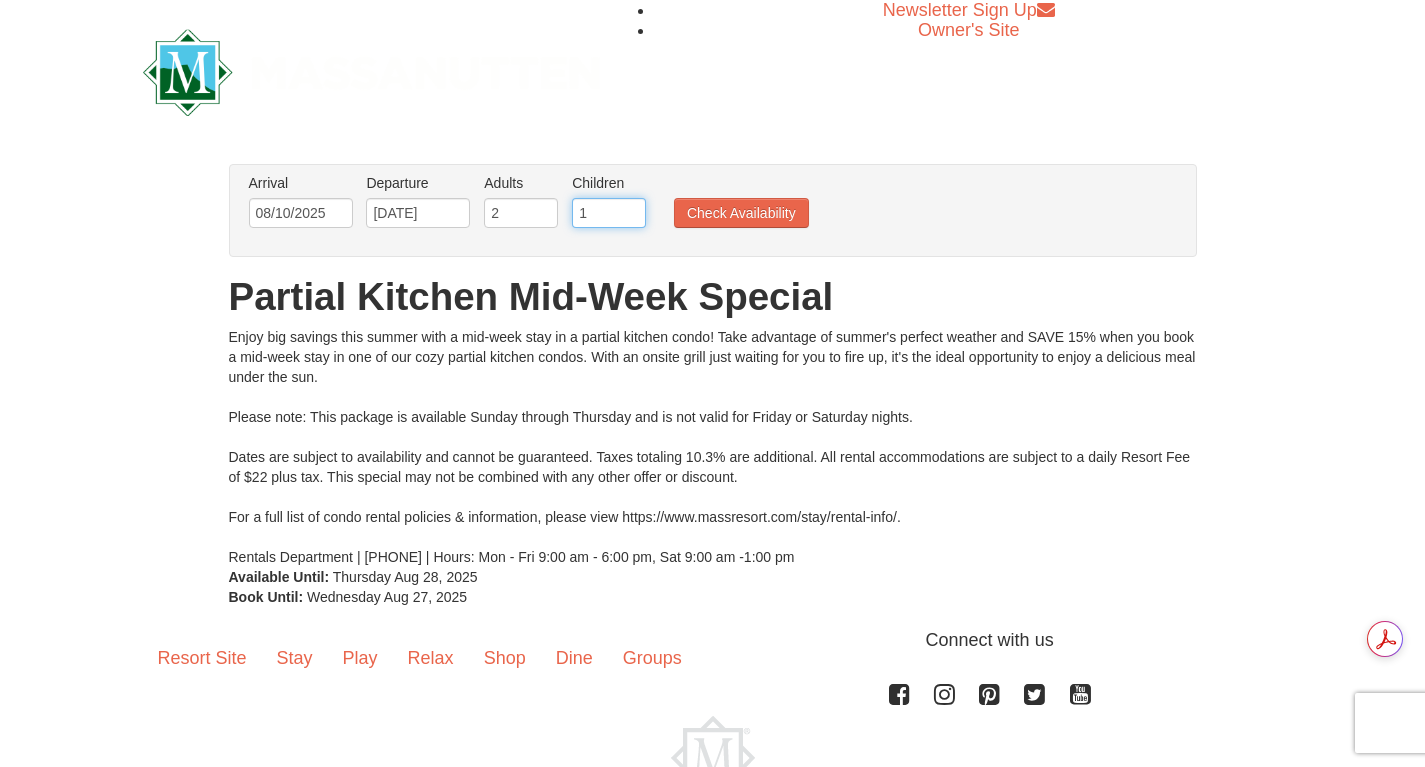 type on "1" 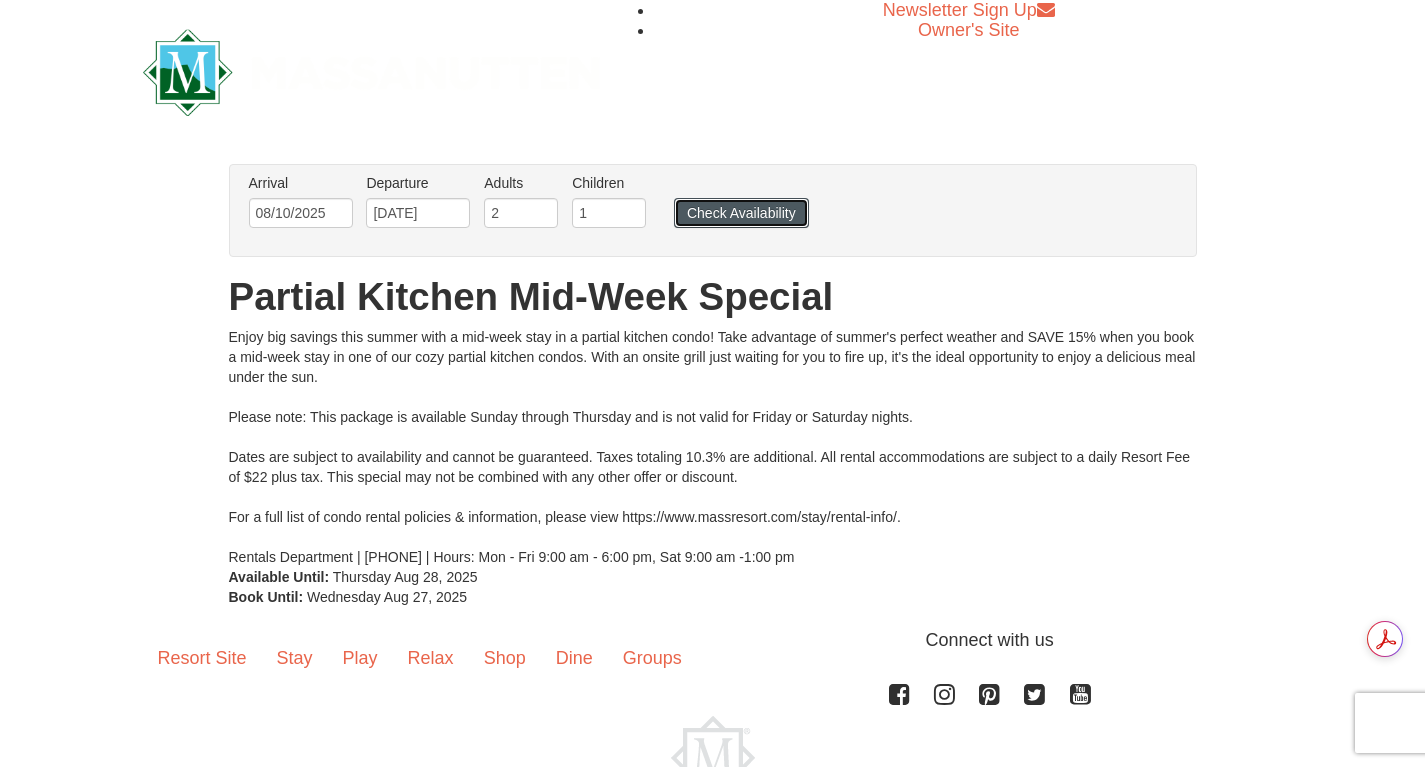 click on "Check Availability" at bounding box center [741, 213] 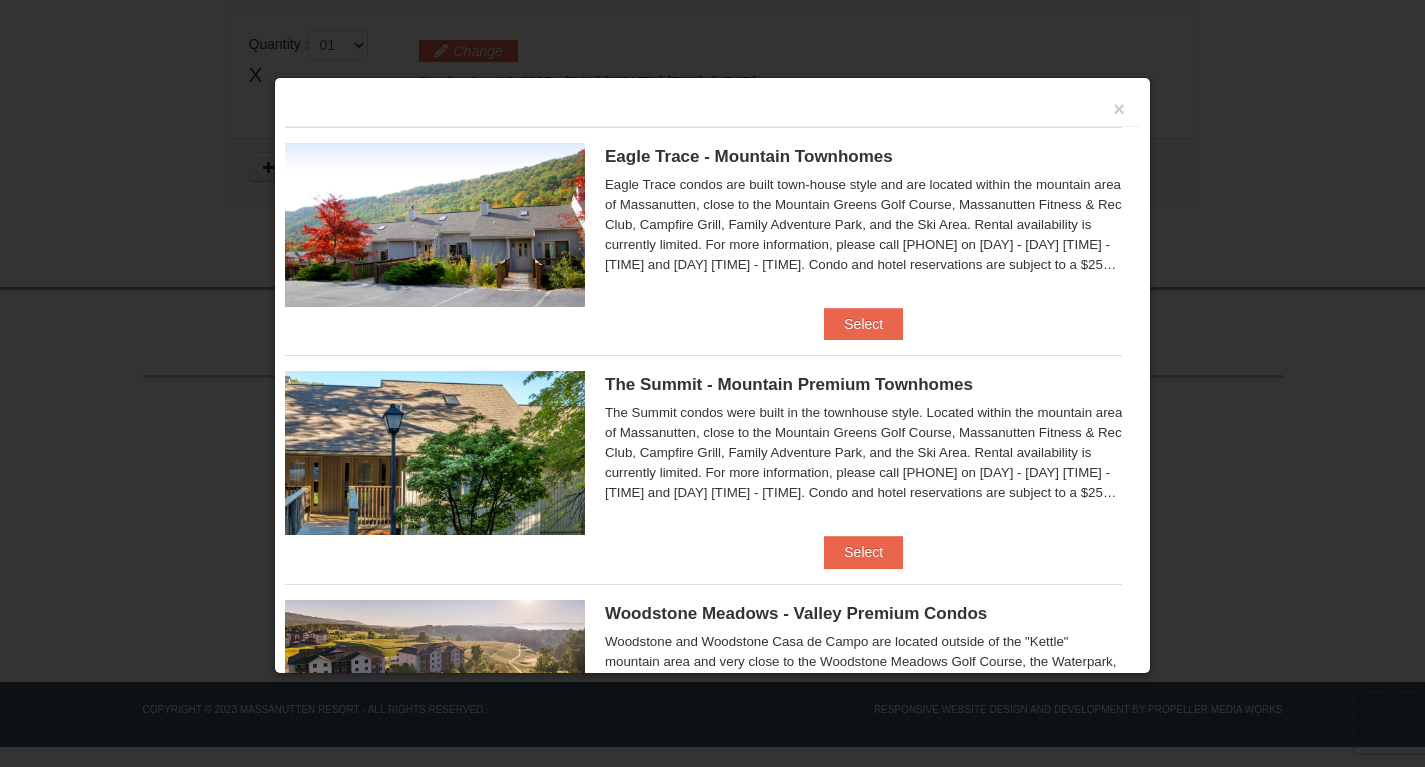 scroll, scrollTop: 646, scrollLeft: 0, axis: vertical 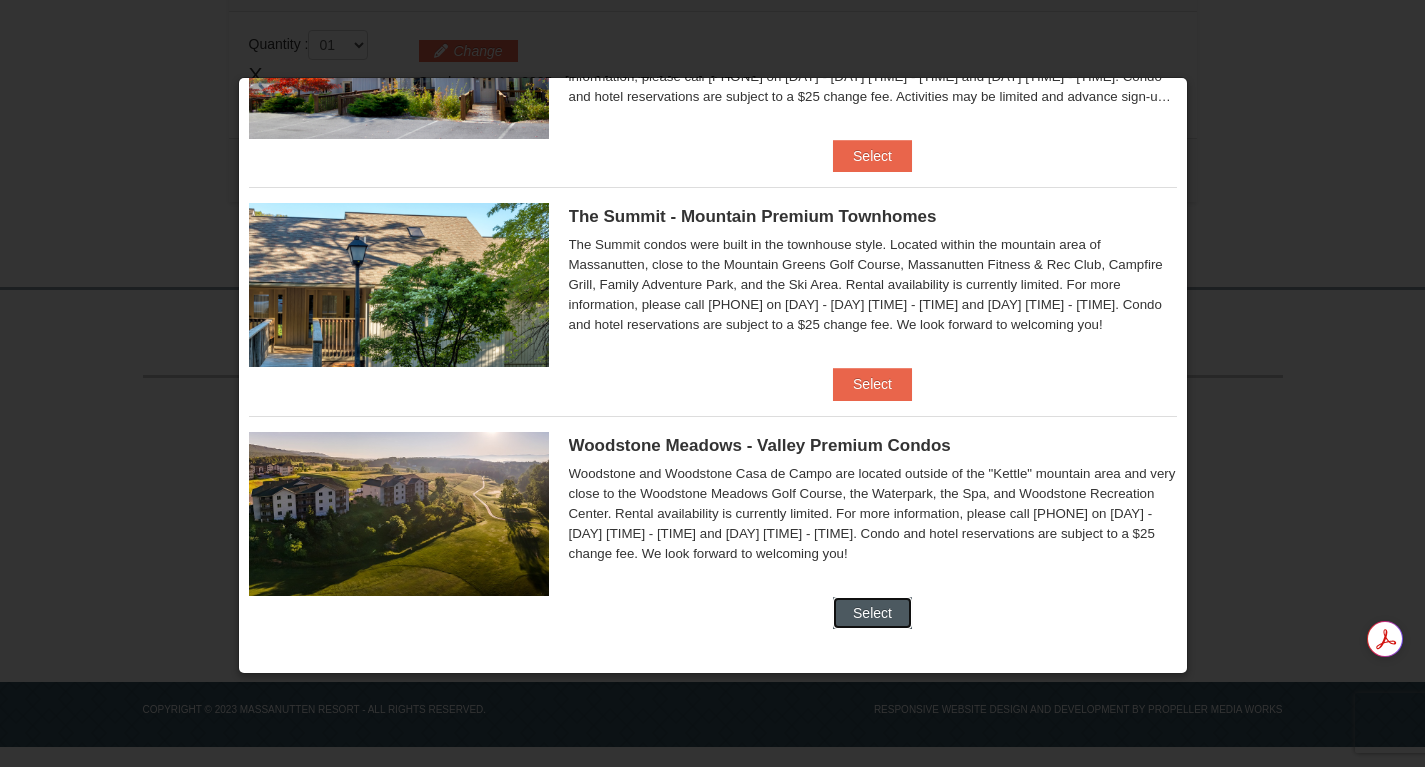 click on "Select" at bounding box center (872, 613) 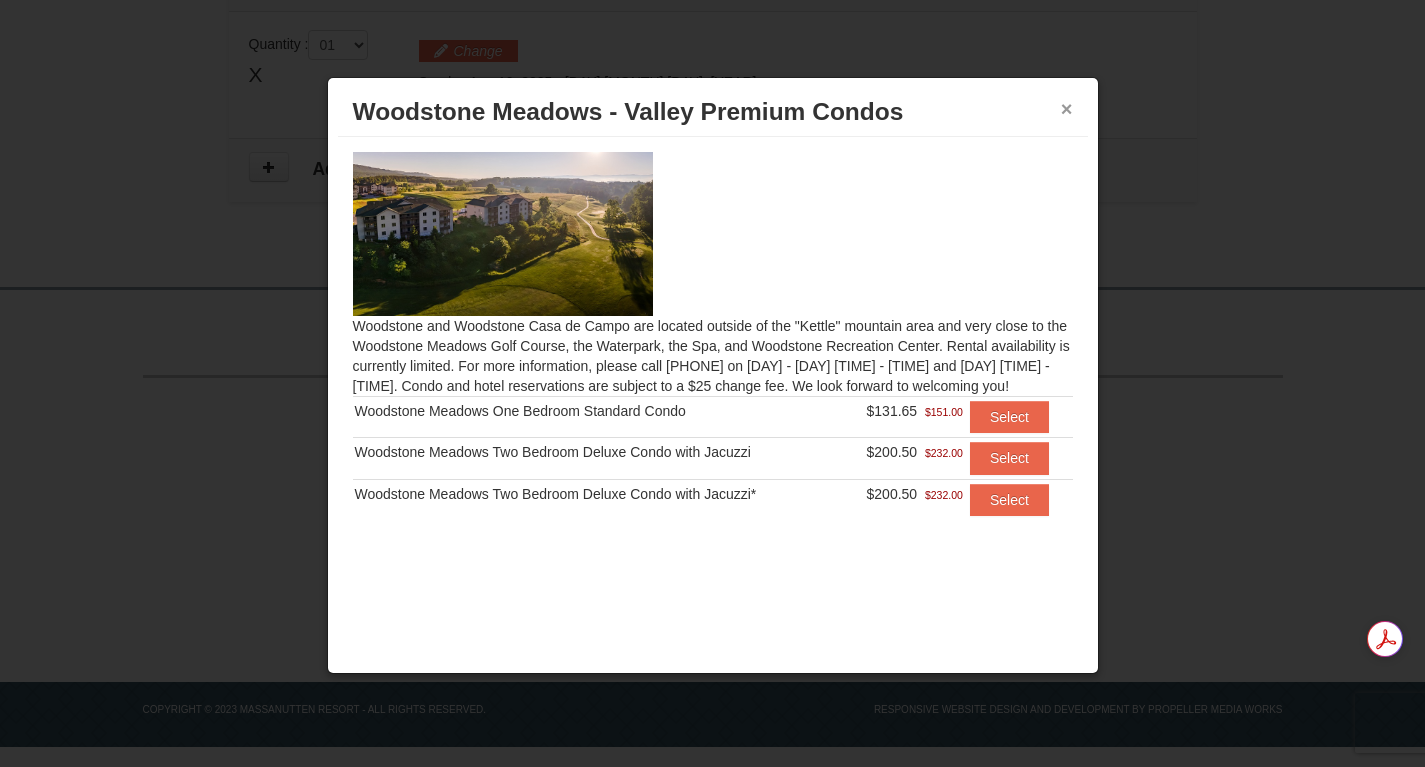 click on "×" at bounding box center [1067, 109] 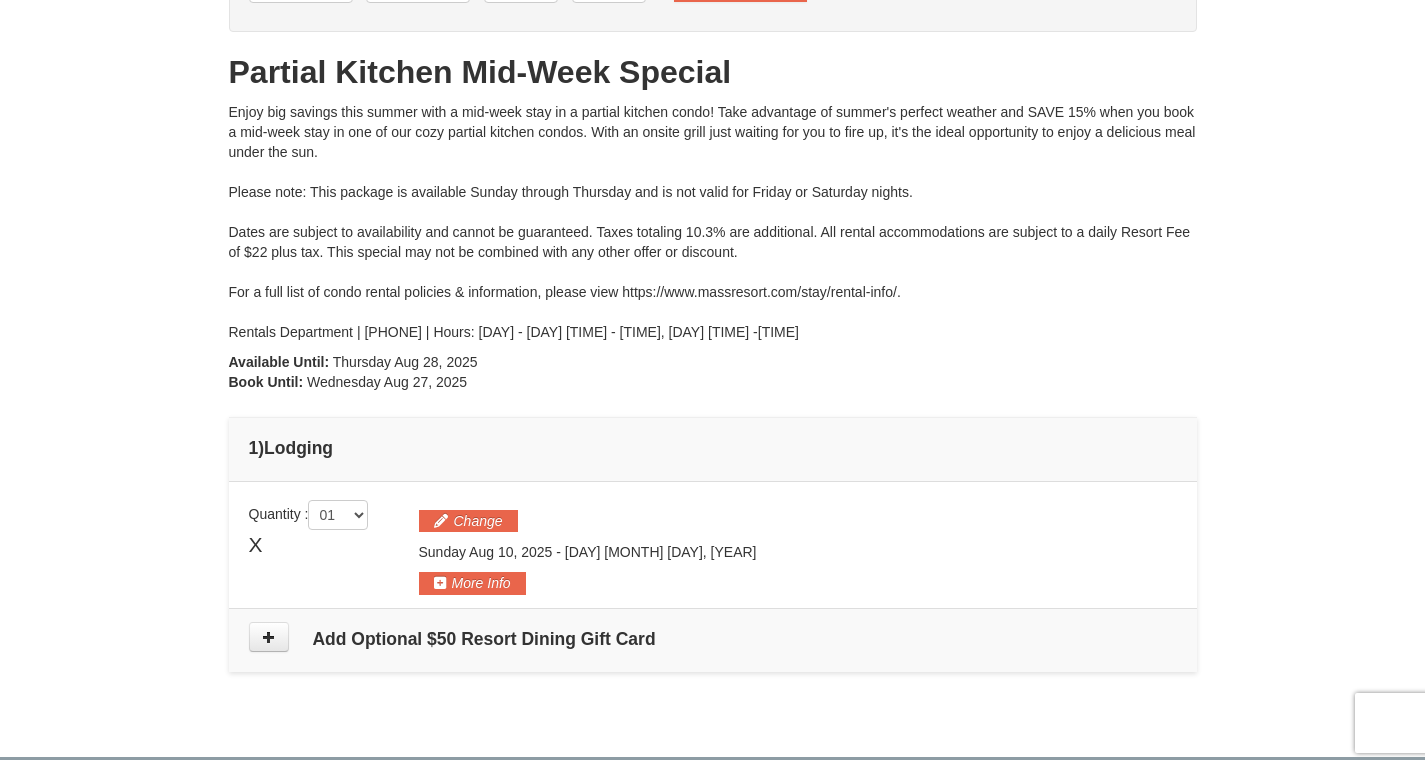 scroll, scrollTop: 174, scrollLeft: 0, axis: vertical 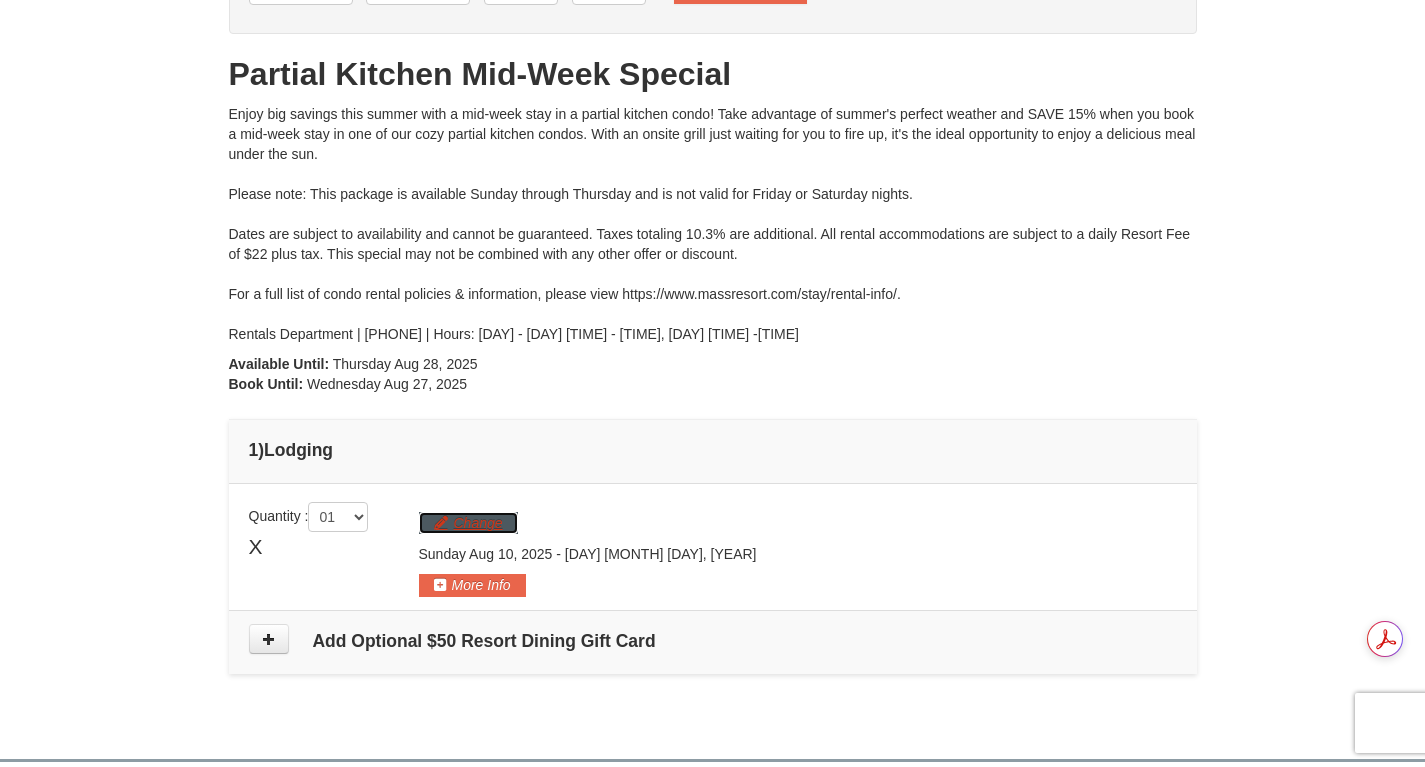 click on "Change" at bounding box center (468, 523) 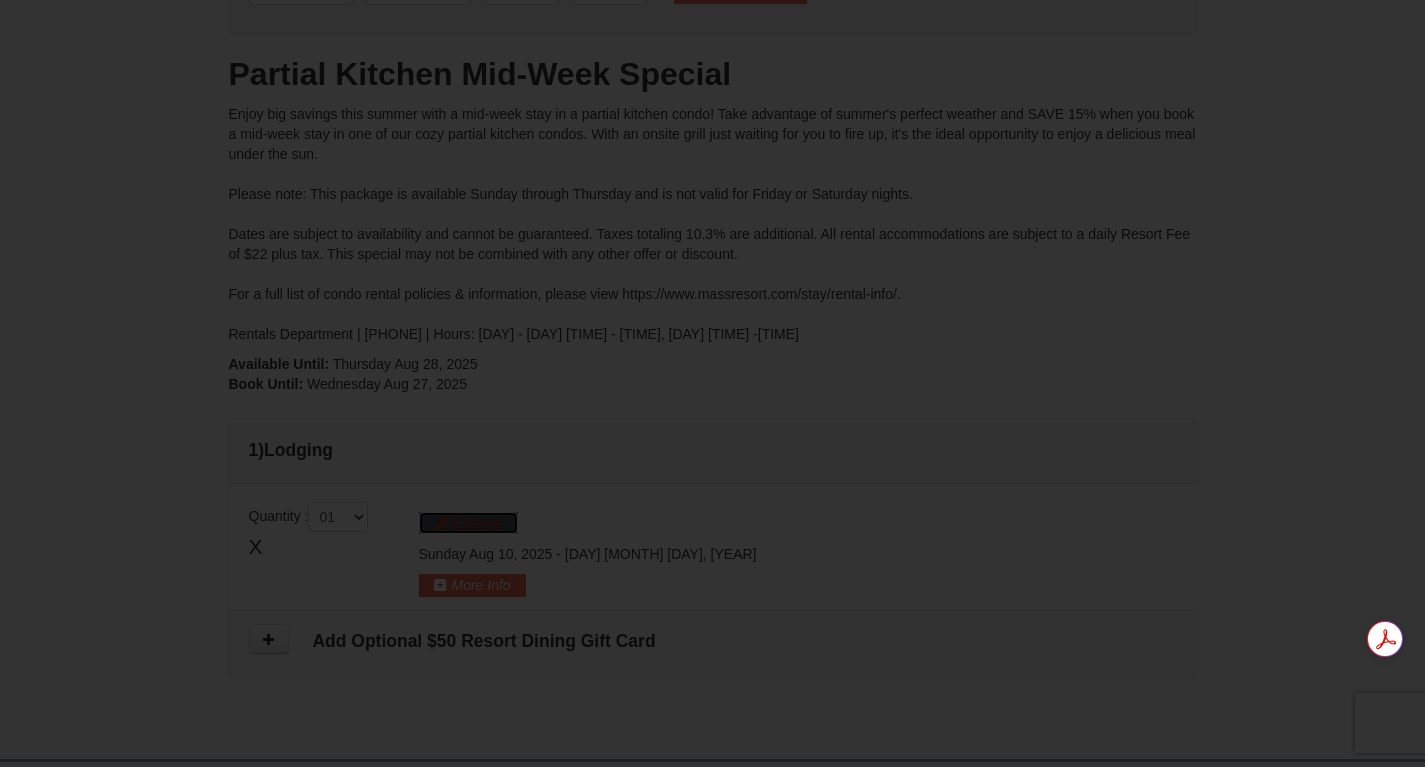 scroll, scrollTop: 236, scrollLeft: 0, axis: vertical 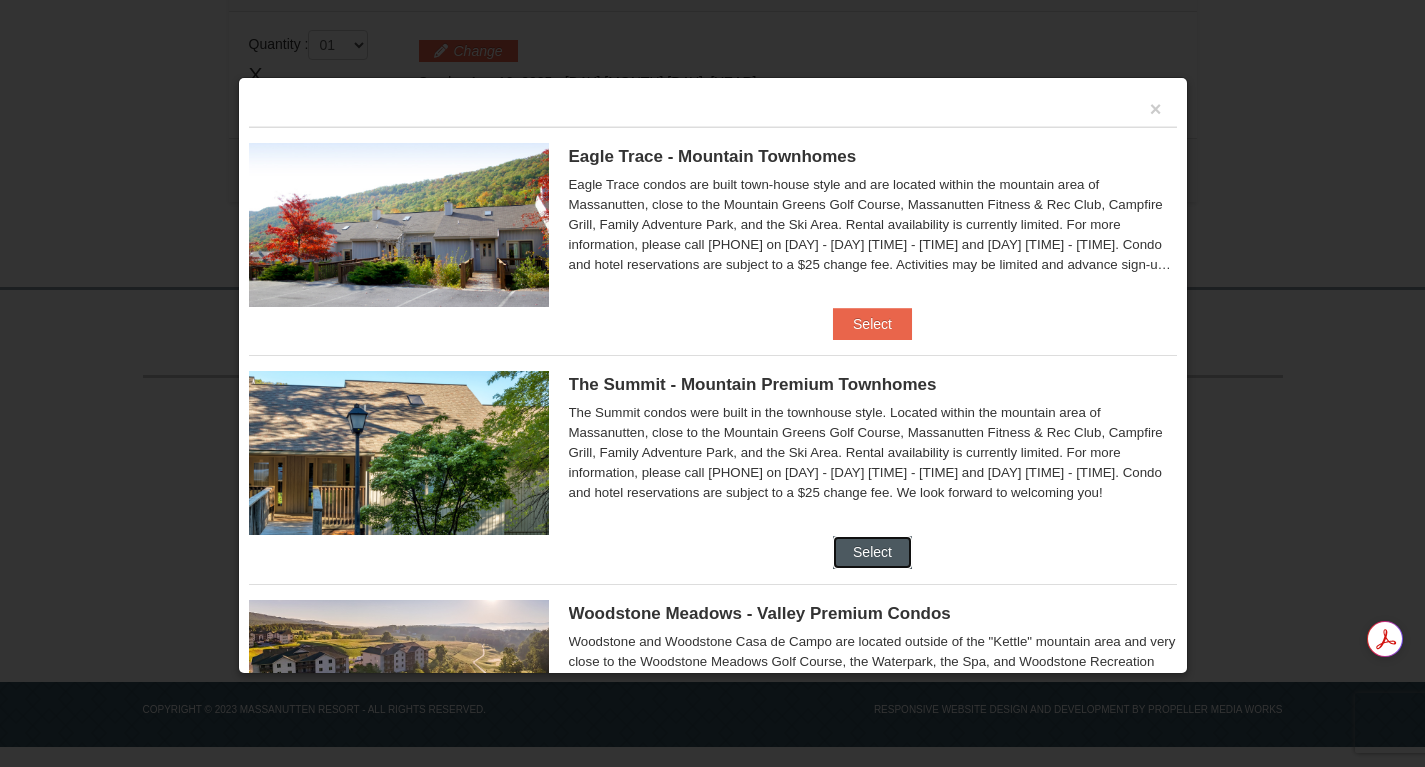click on "Select" at bounding box center [872, 552] 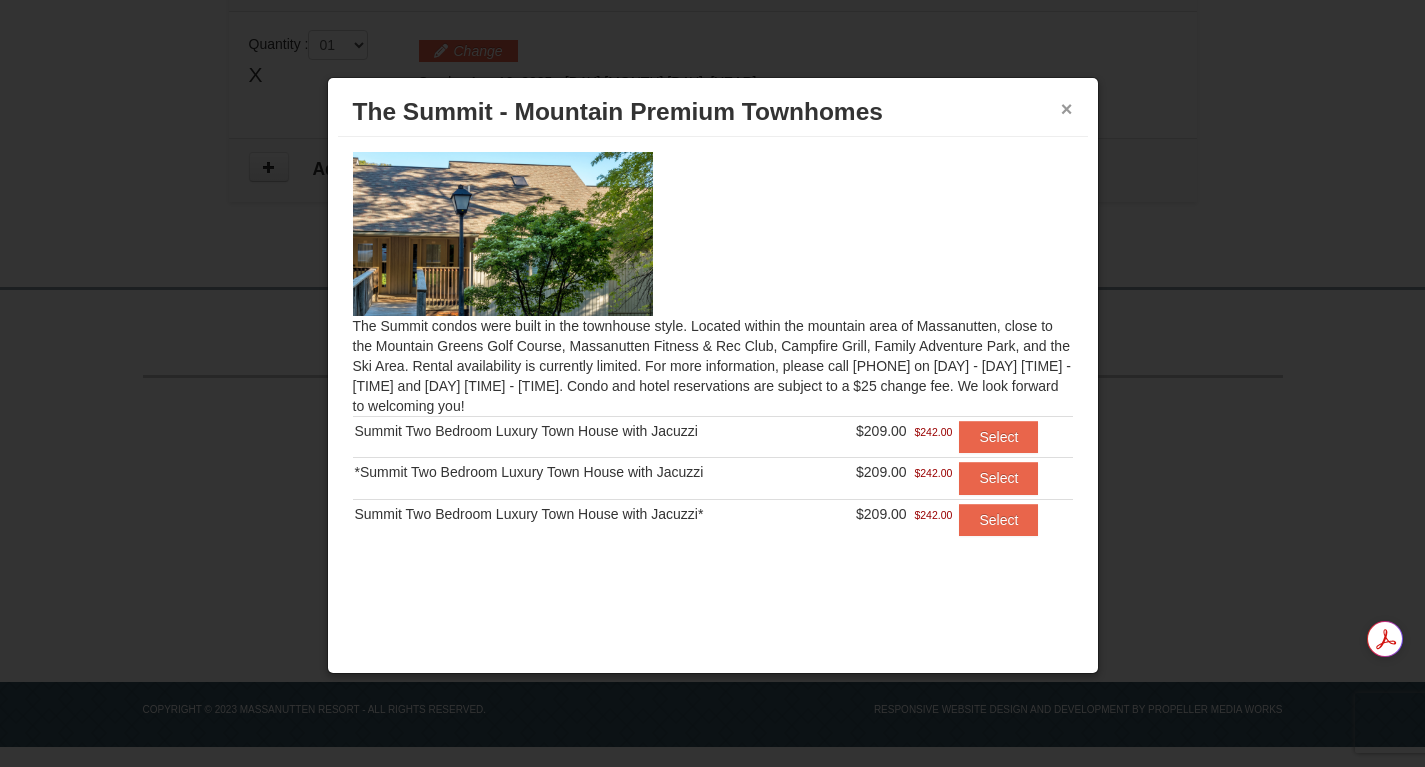 click on "×" at bounding box center [1067, 109] 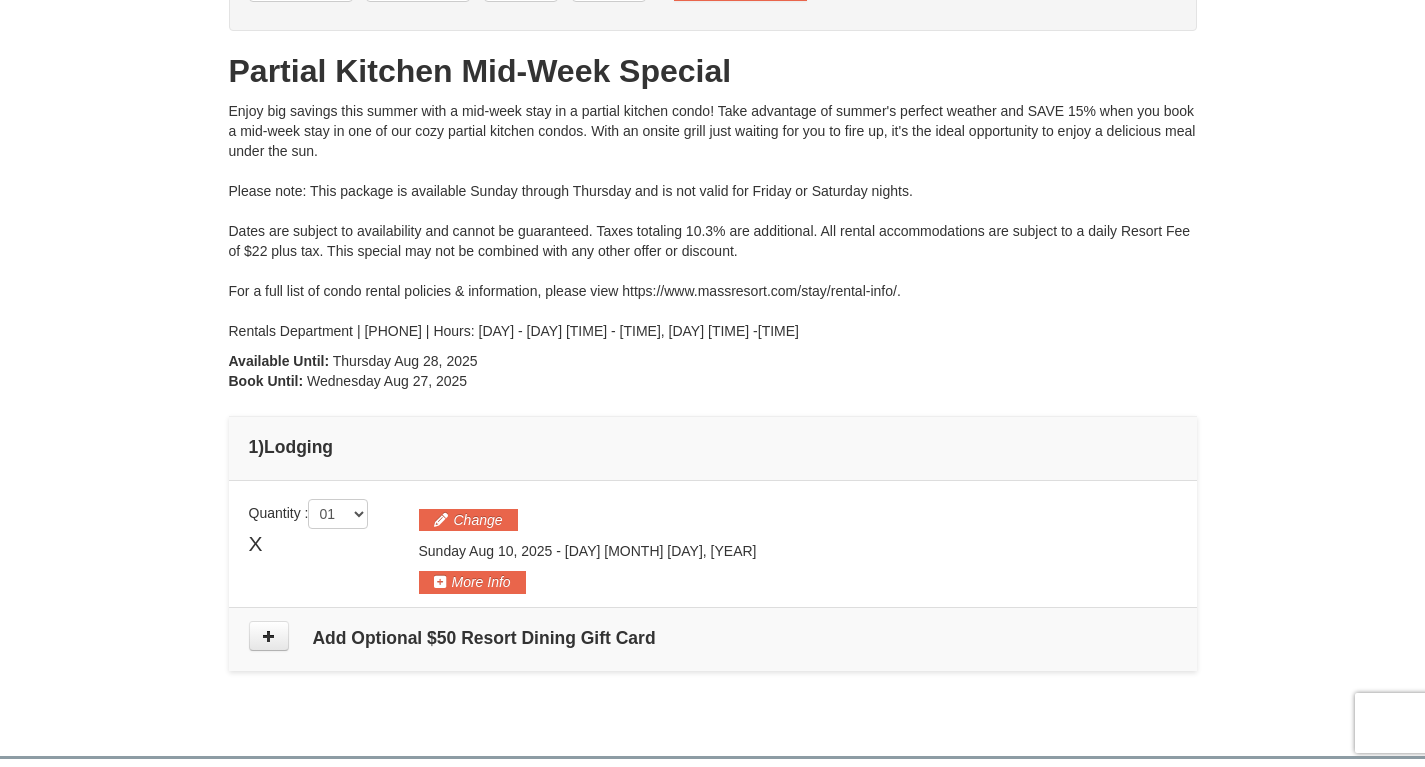 scroll, scrollTop: 0, scrollLeft: 0, axis: both 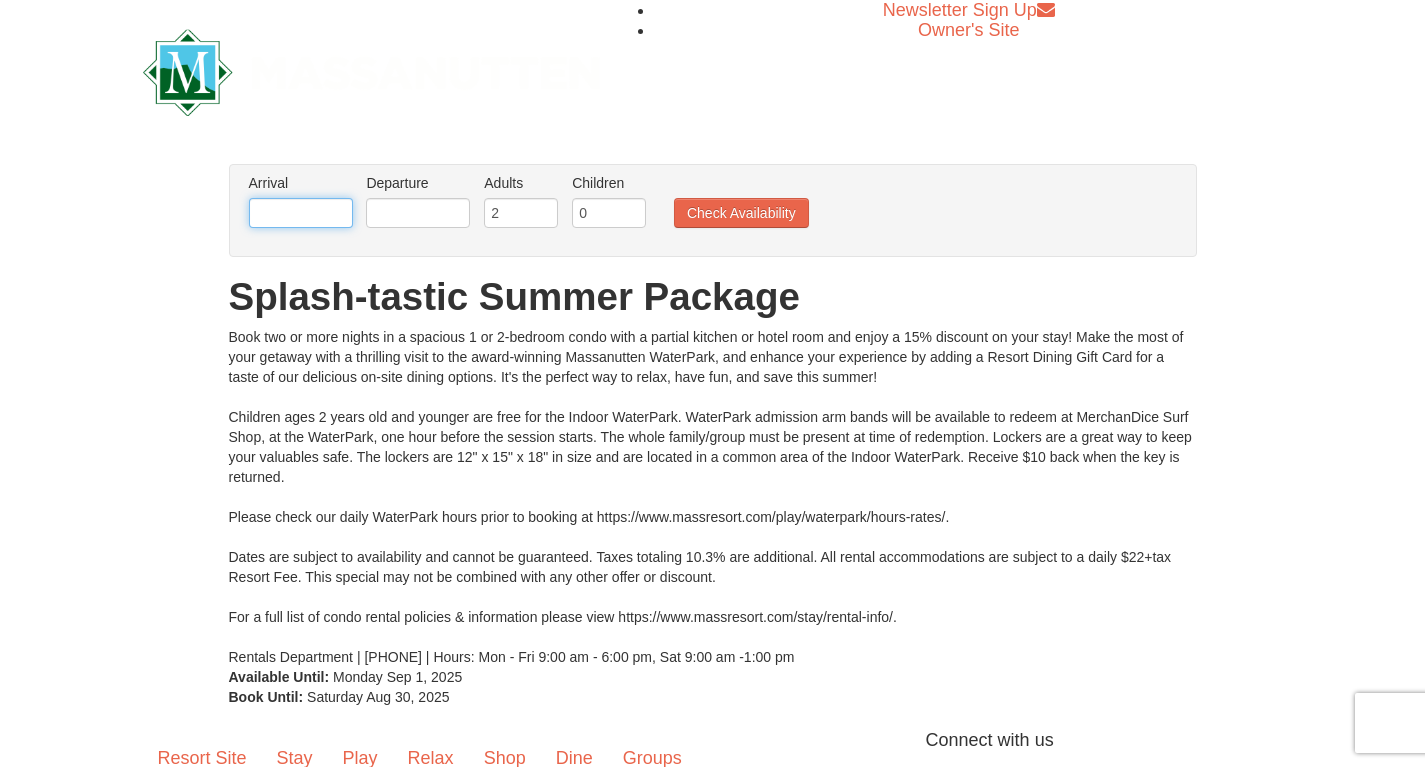 click at bounding box center (301, 213) 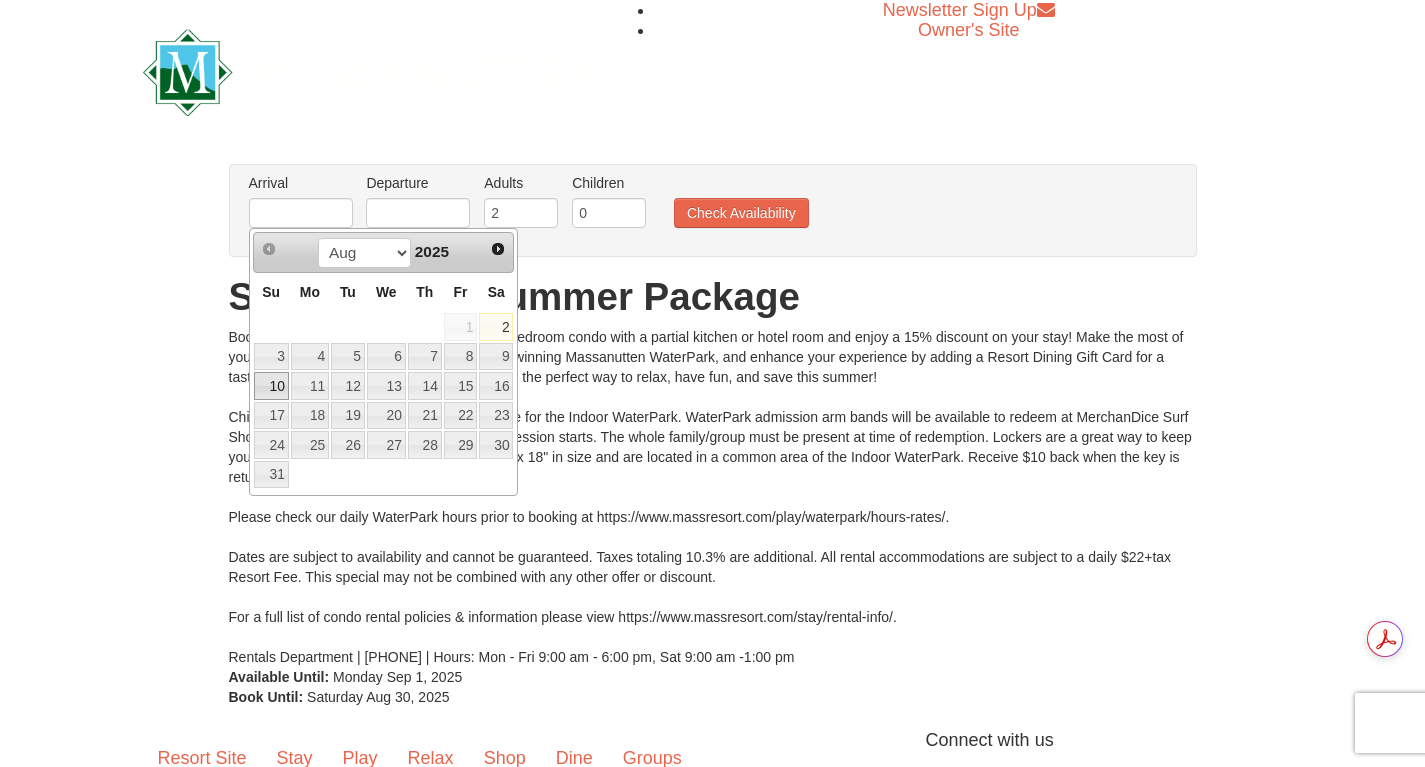 click on "10" at bounding box center (271, 386) 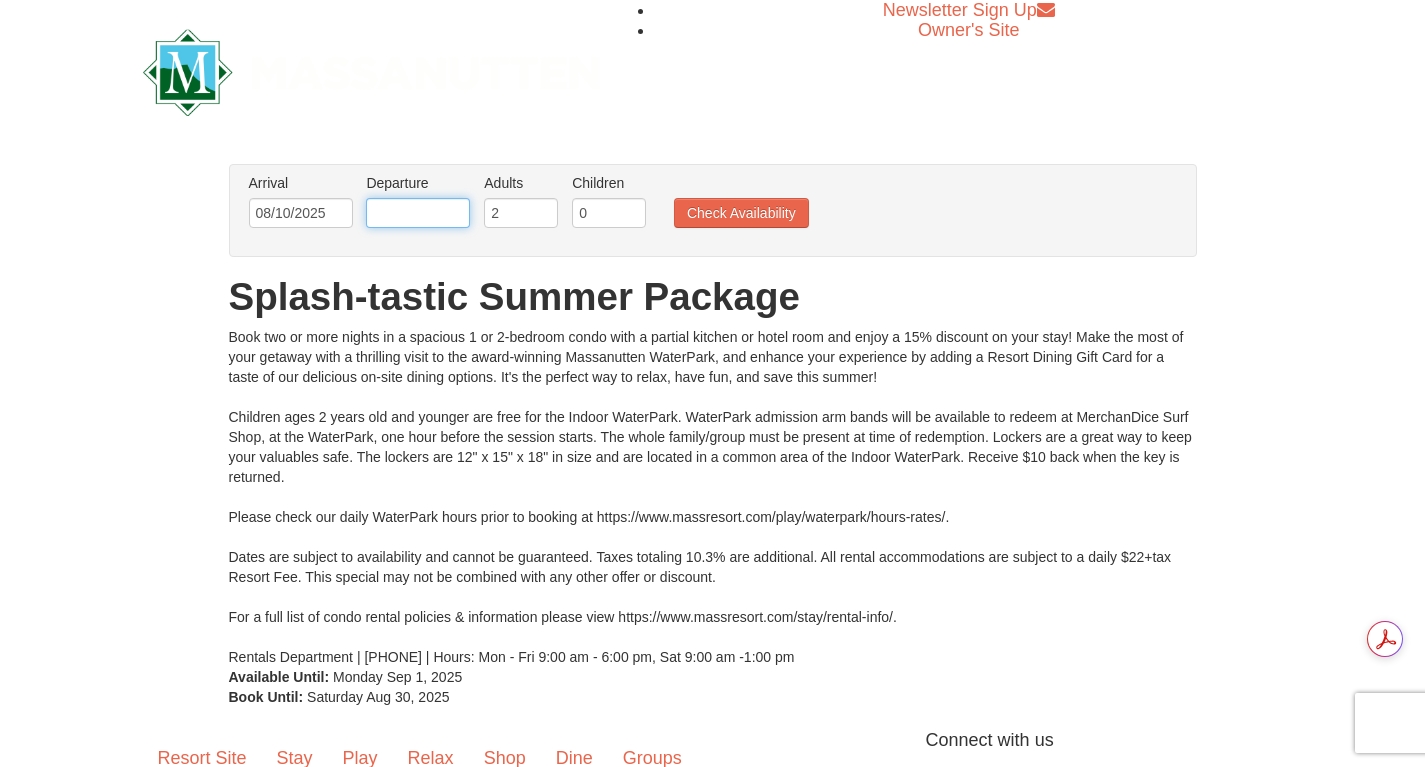 click at bounding box center [418, 213] 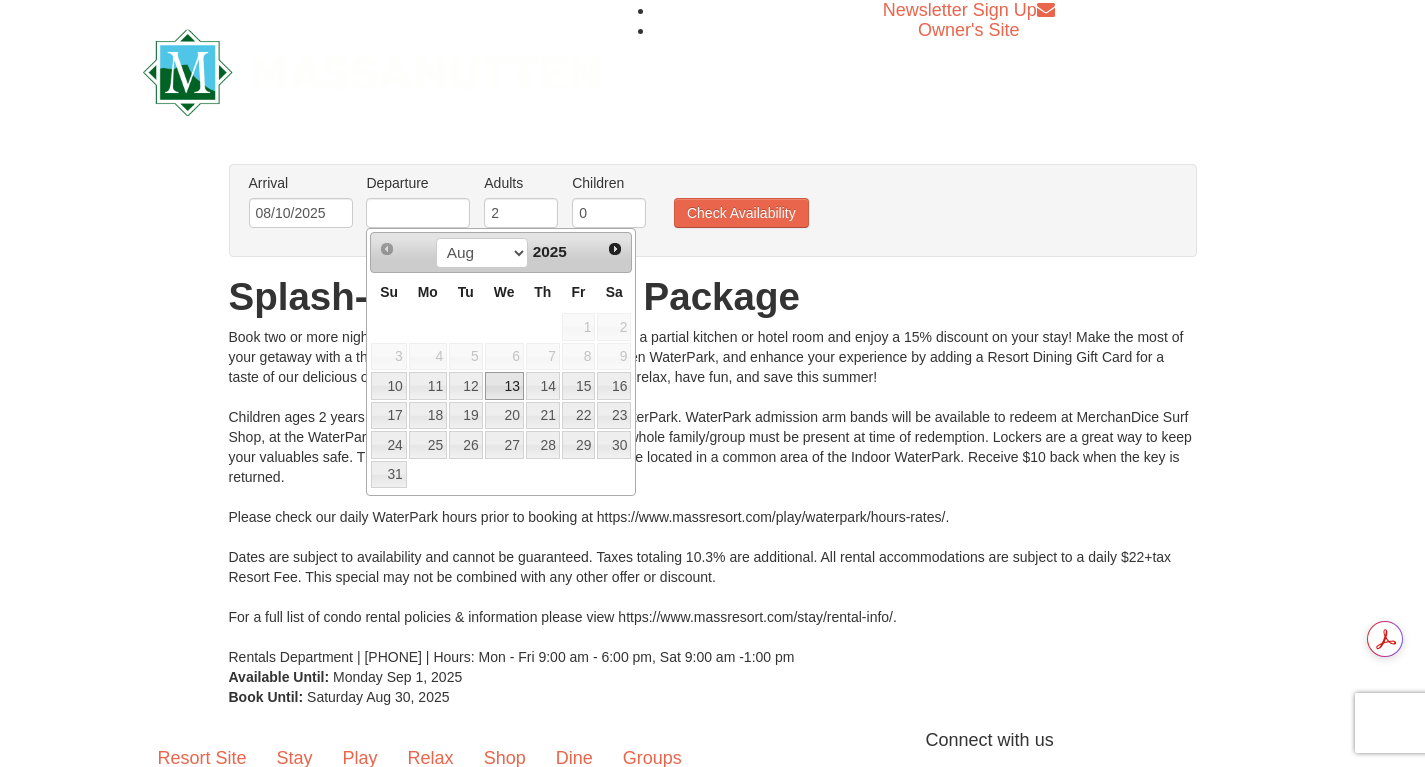 click on "13" at bounding box center [504, 386] 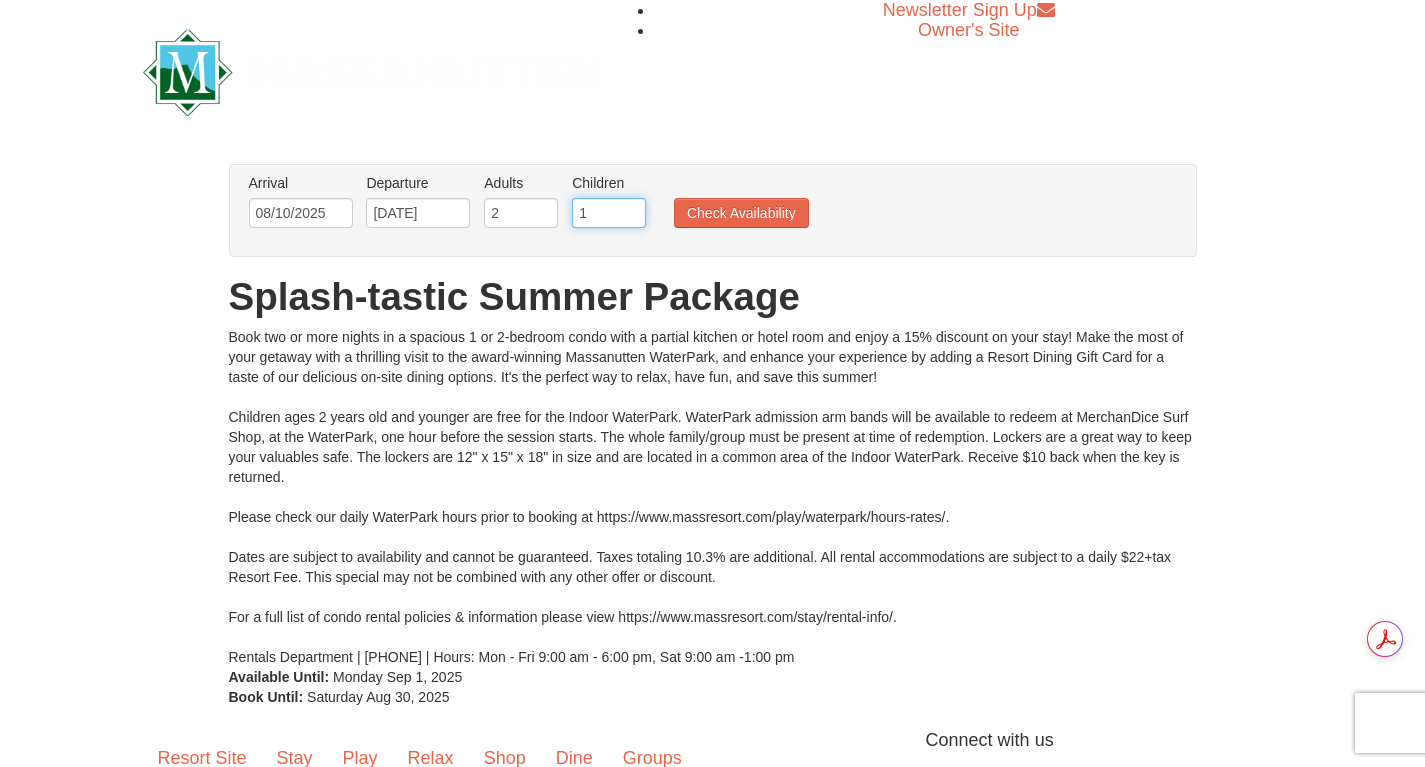 type on "1" 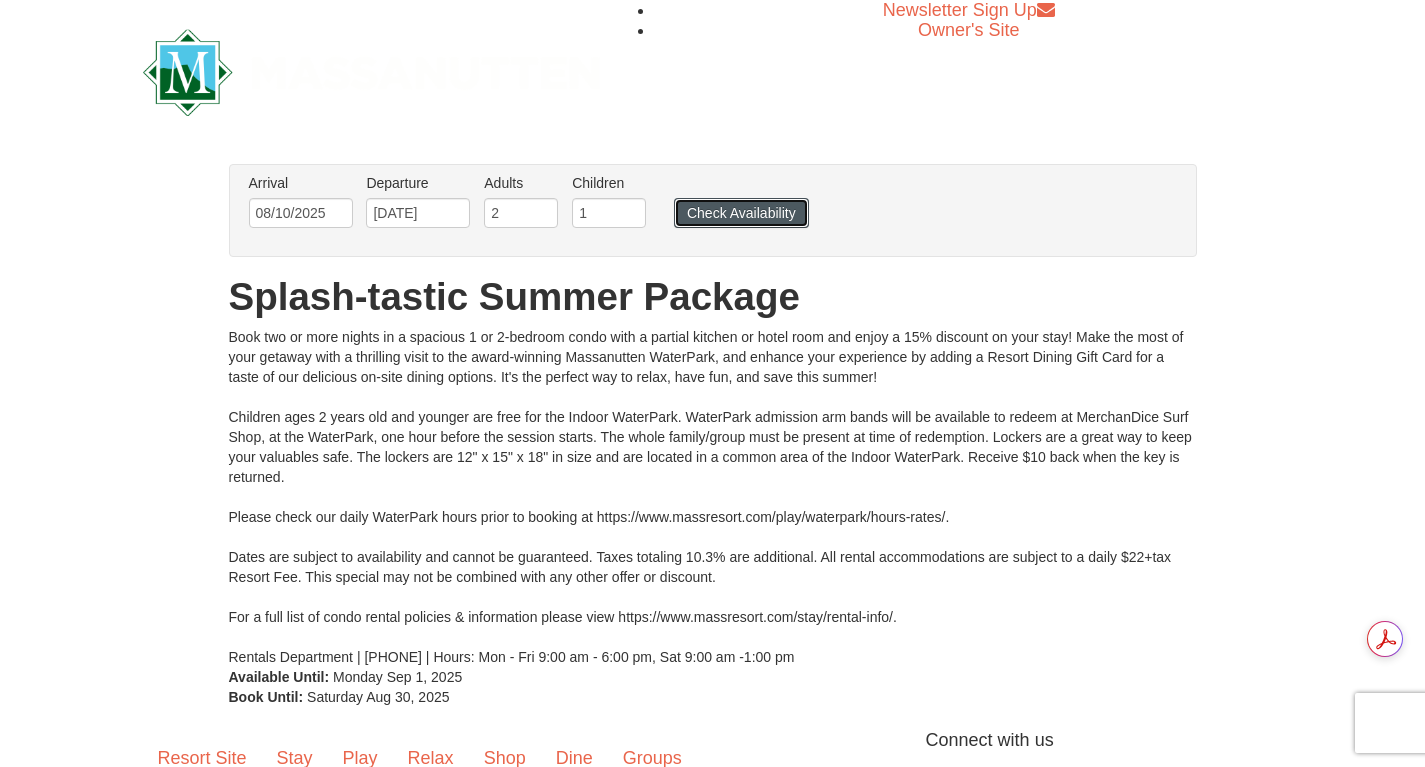 click on "Check Availability" at bounding box center [741, 213] 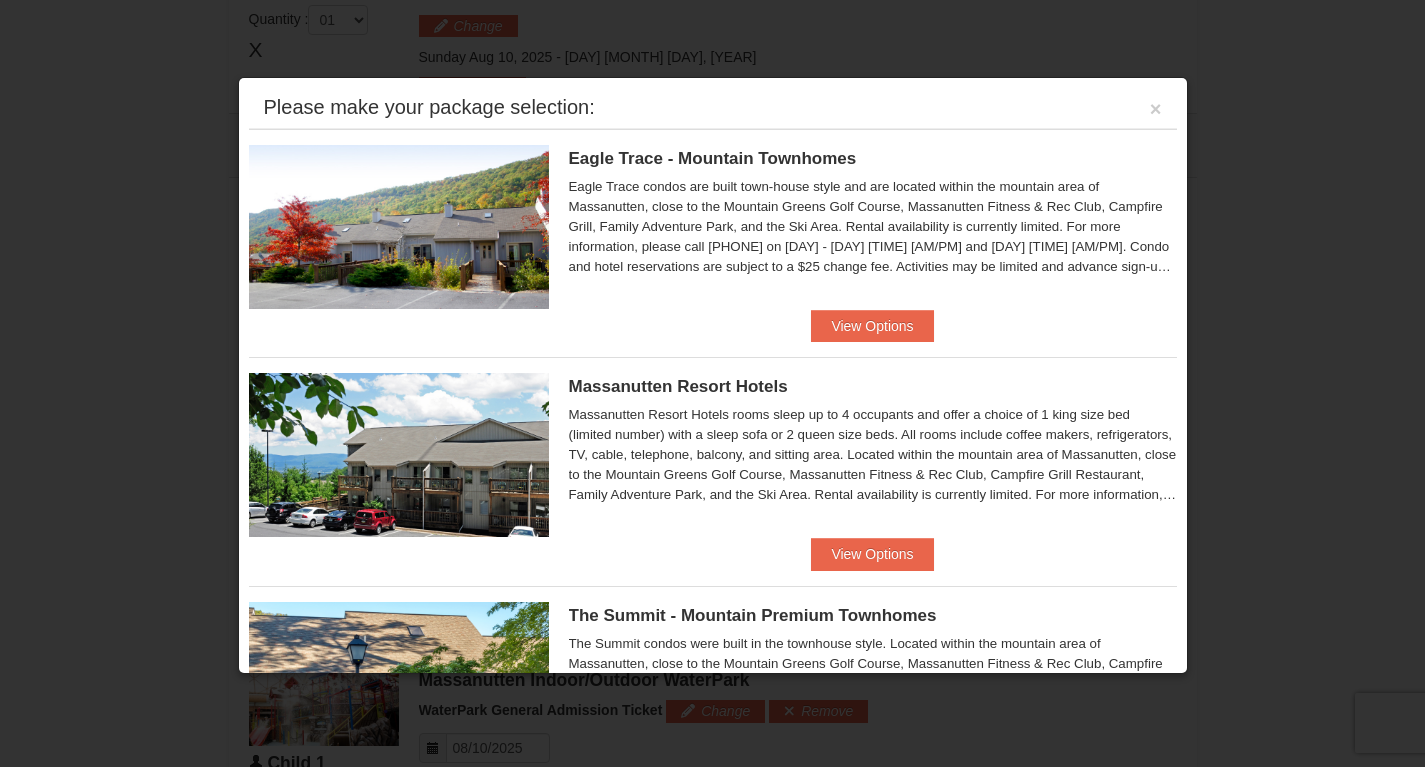 scroll, scrollTop: 771, scrollLeft: 0, axis: vertical 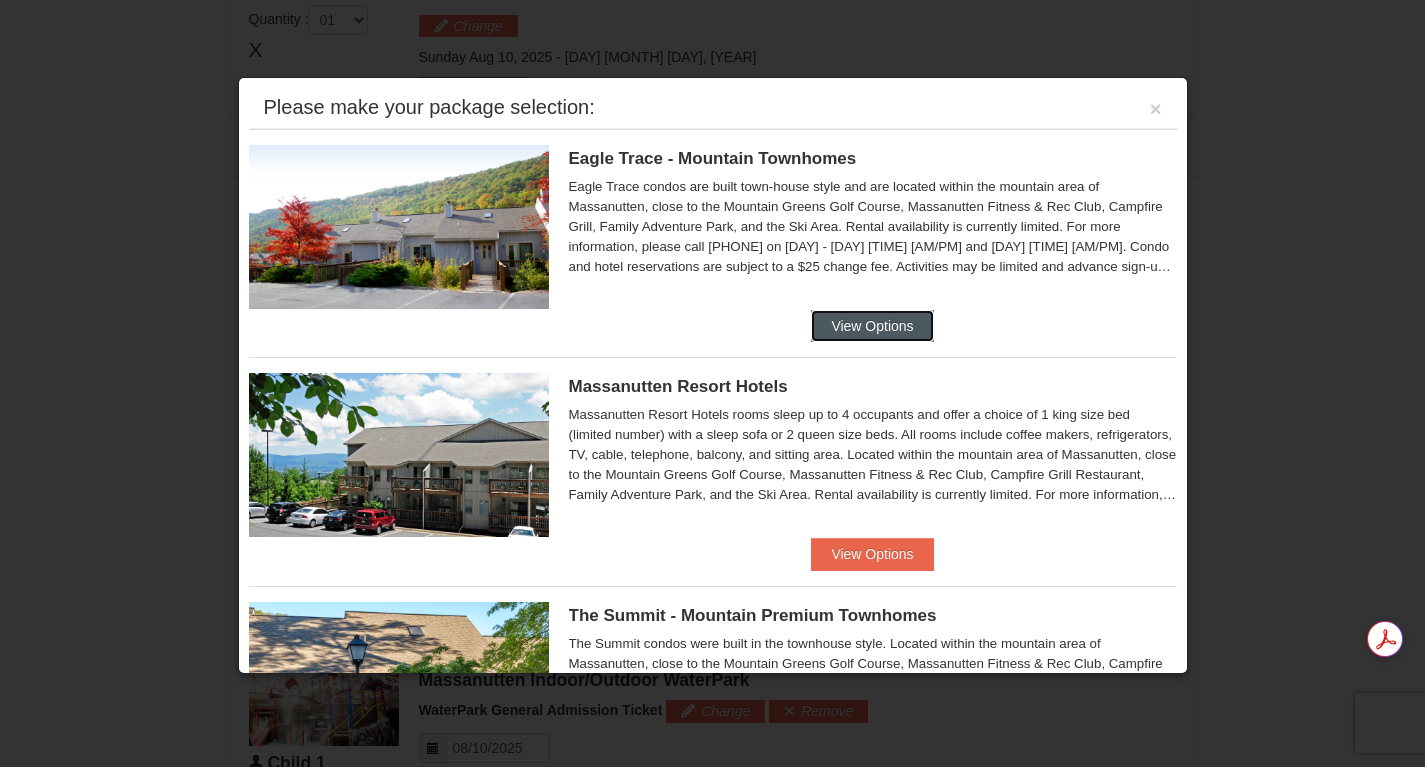 click on "View Options" at bounding box center (872, 326) 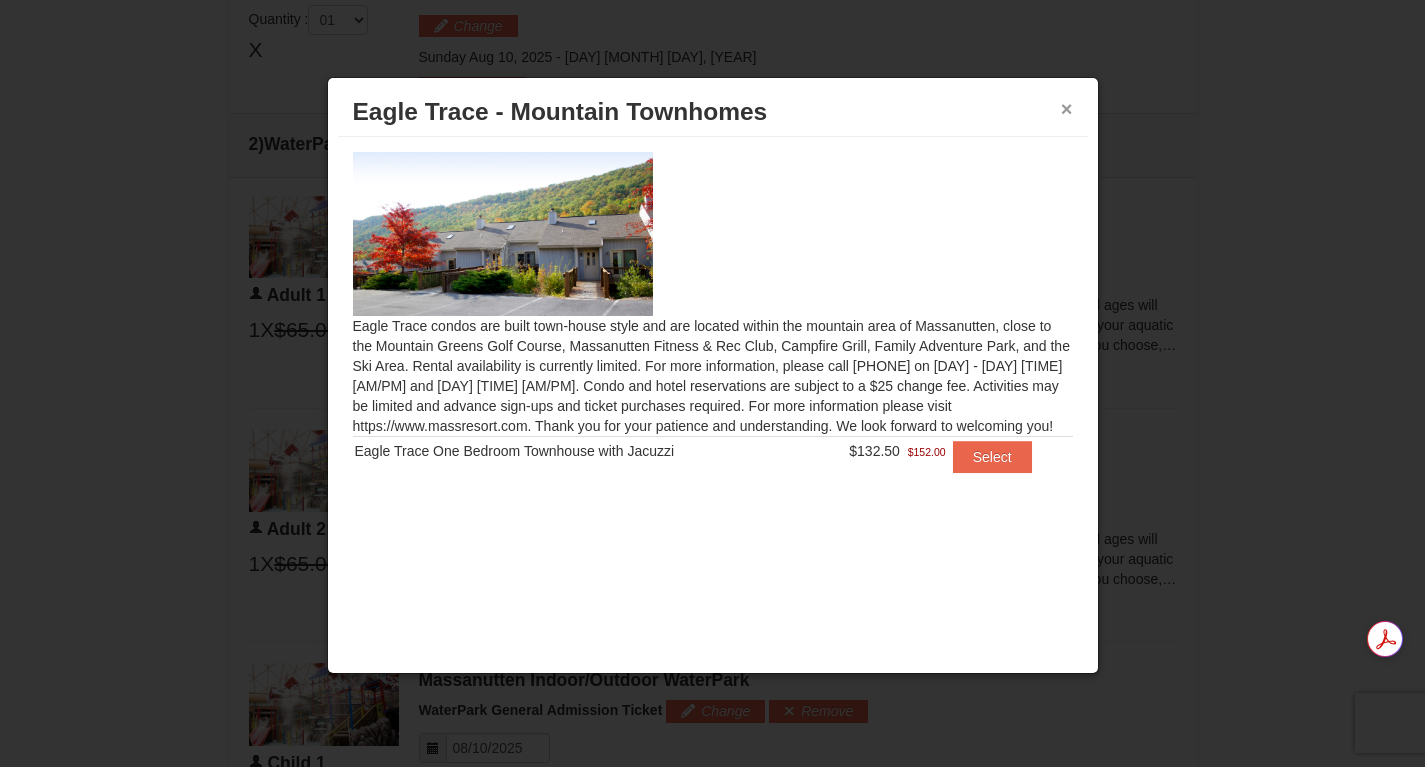 click on "×" at bounding box center [1067, 109] 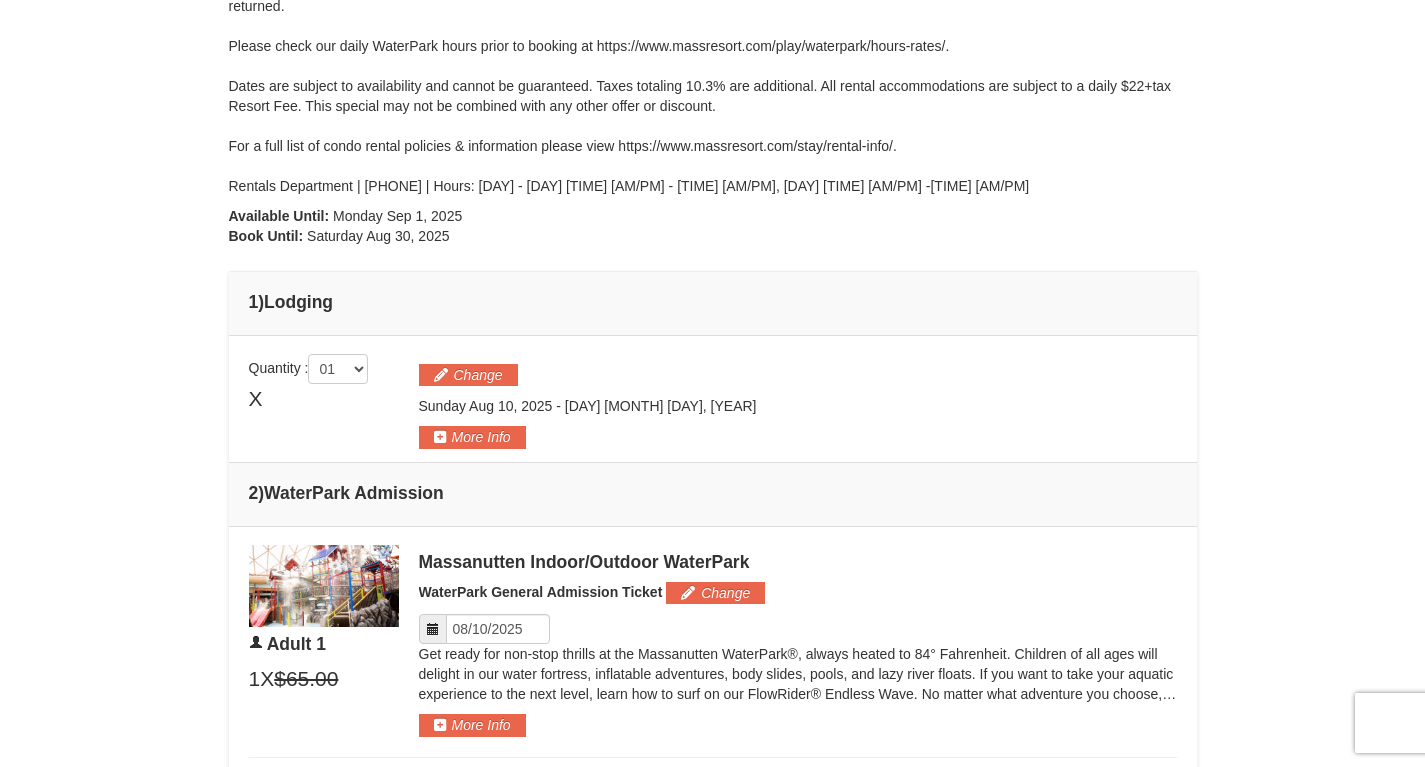 scroll, scrollTop: 420, scrollLeft: 0, axis: vertical 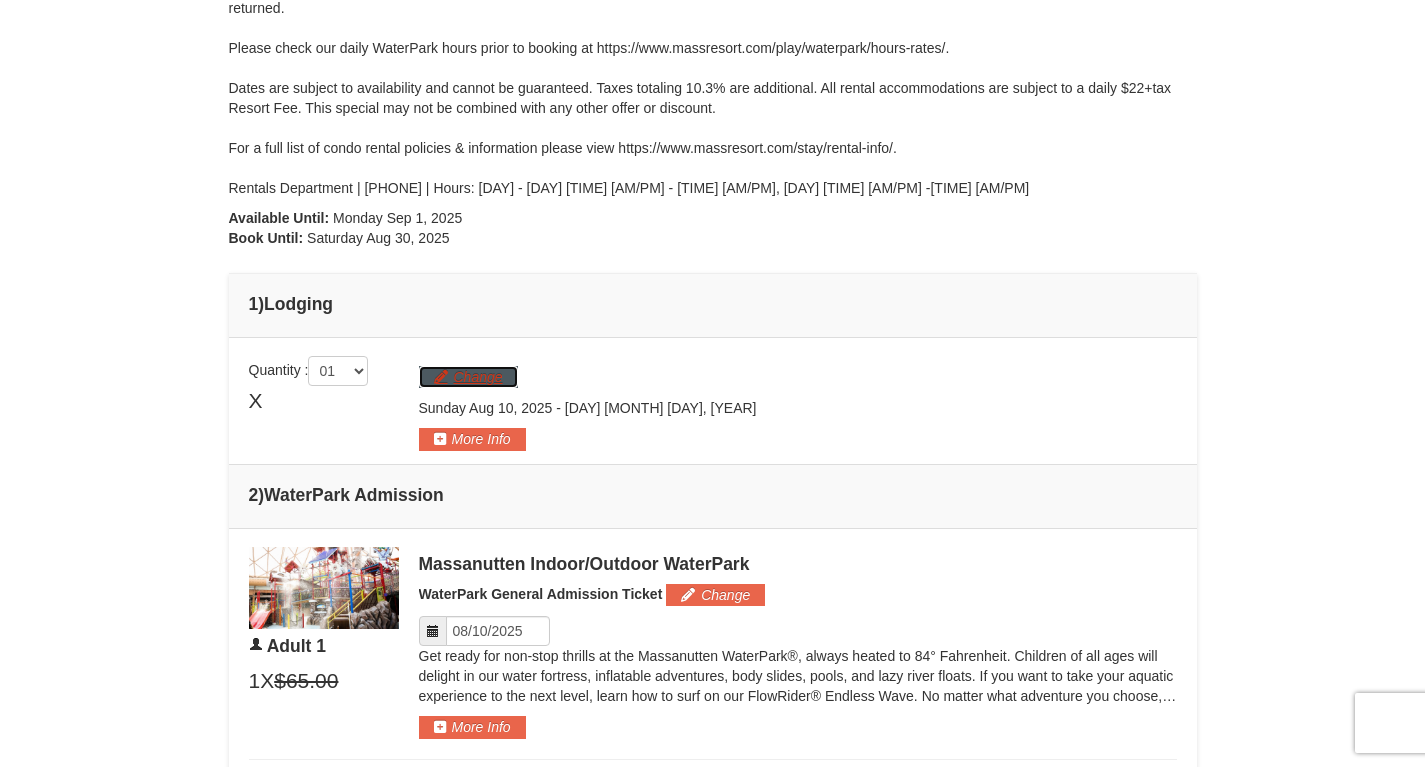 click on "Change" at bounding box center (468, 377) 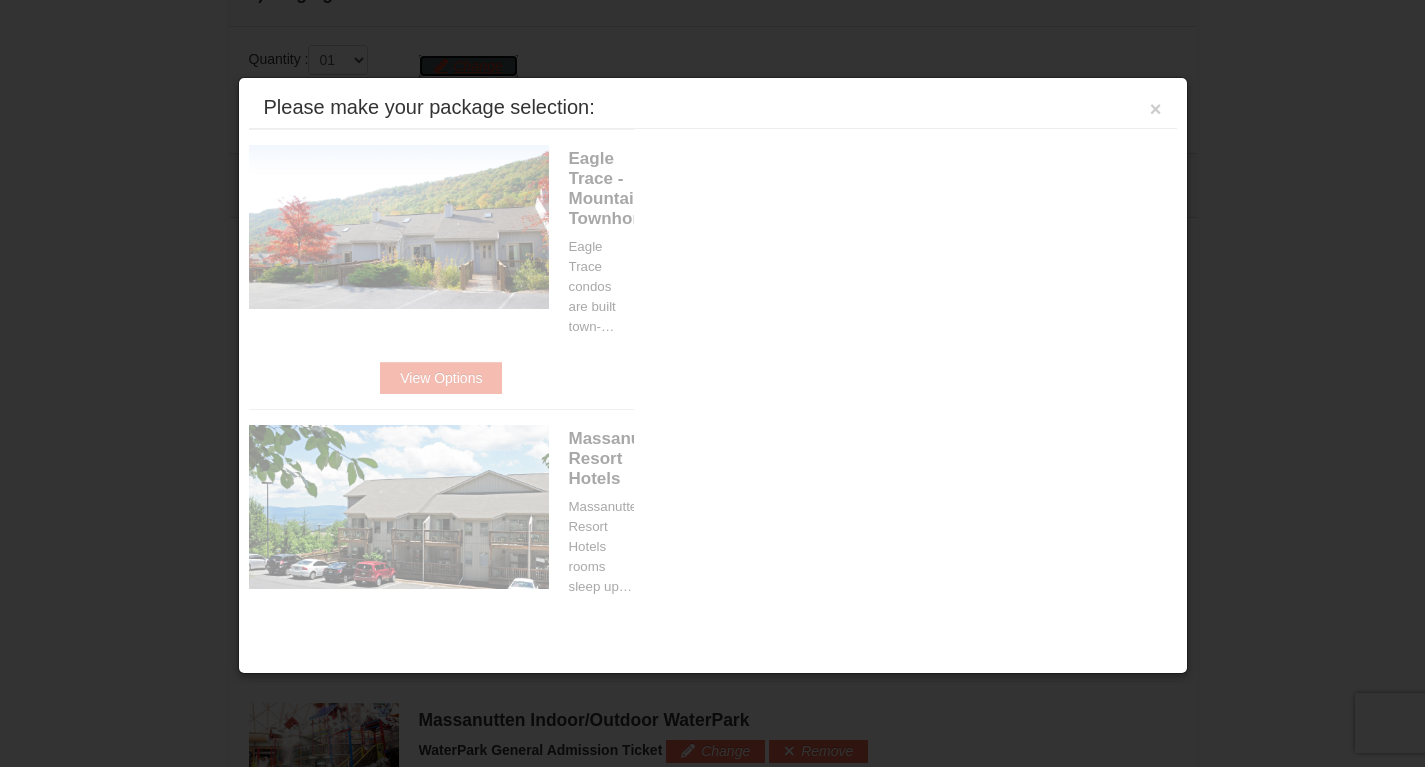 scroll, scrollTop: 776, scrollLeft: 0, axis: vertical 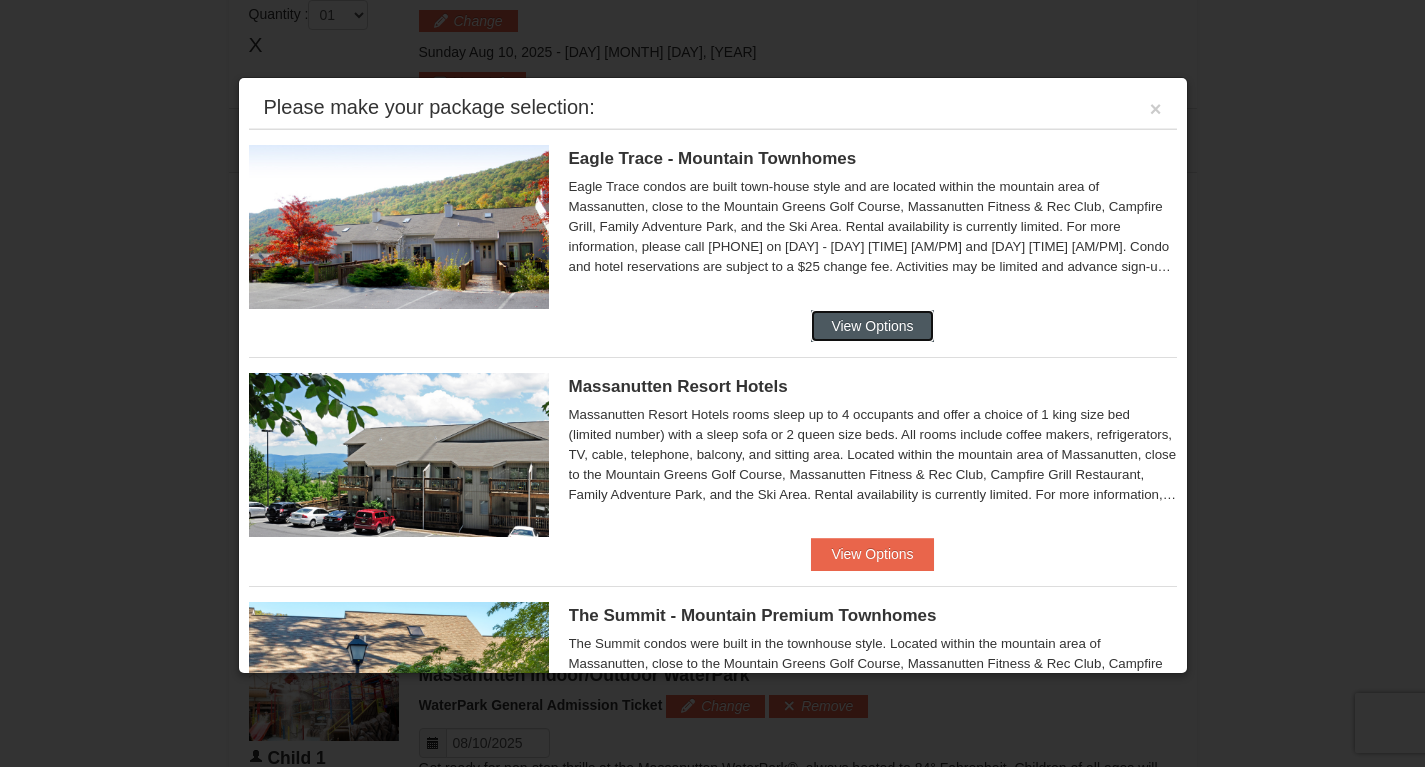 click on "View Options" at bounding box center (872, 326) 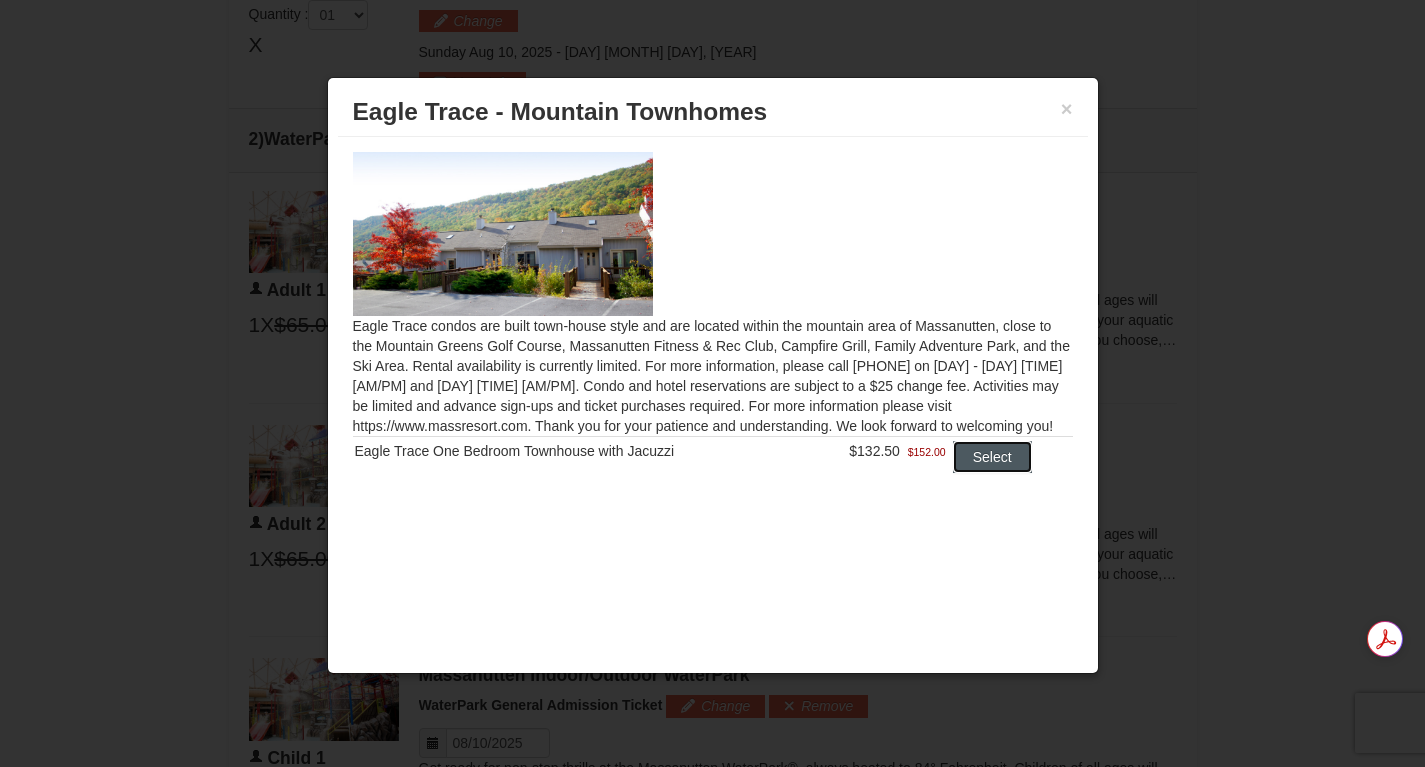 click on "Select" at bounding box center (992, 457) 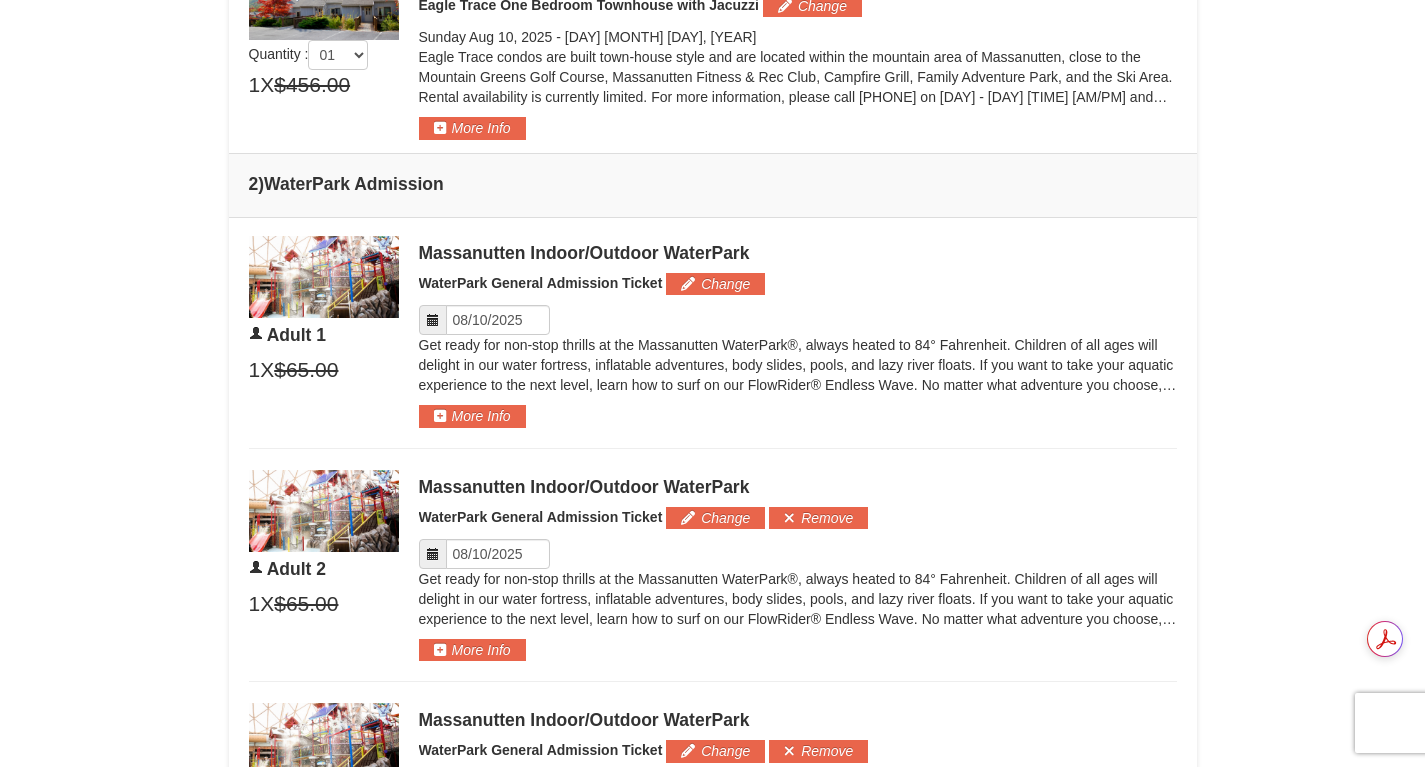 scroll, scrollTop: 820, scrollLeft: 0, axis: vertical 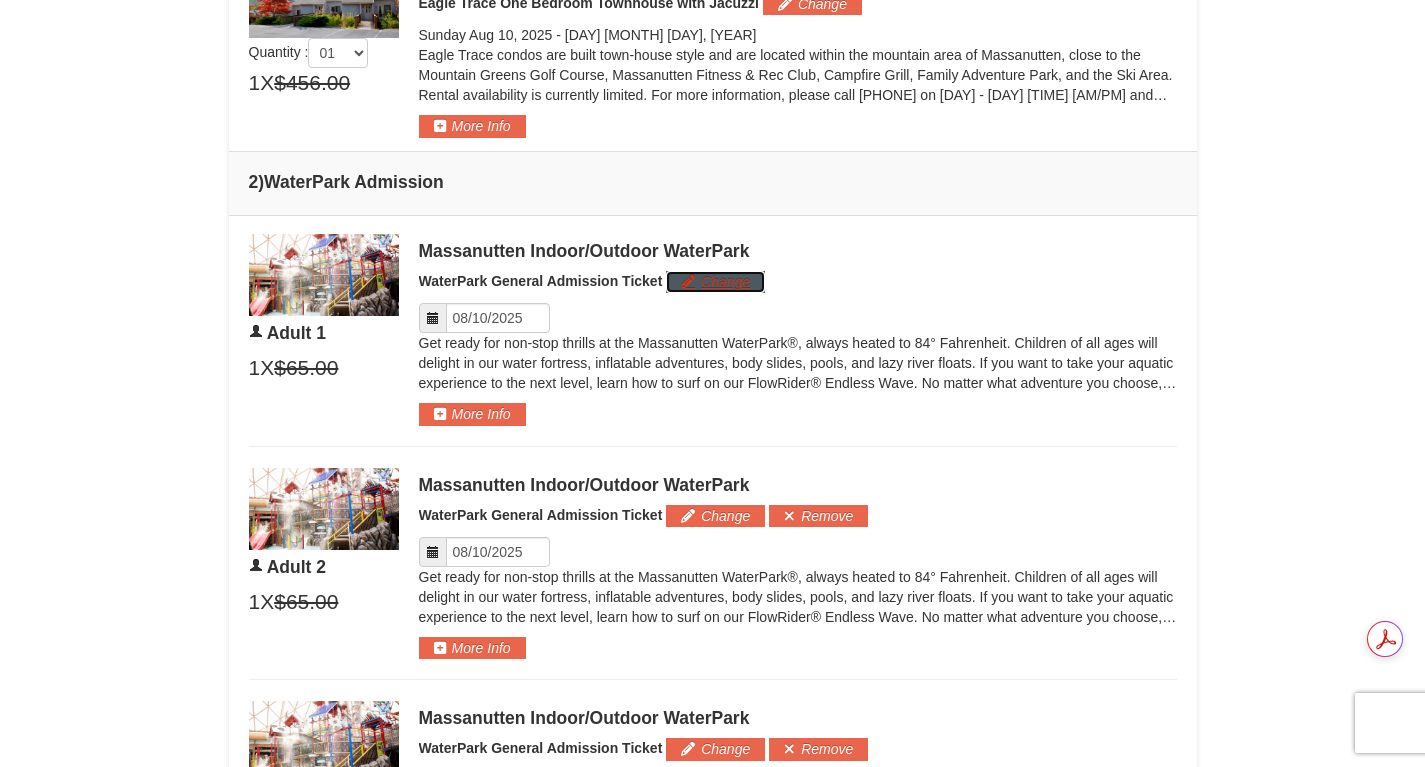 click on "Change" at bounding box center [715, 282] 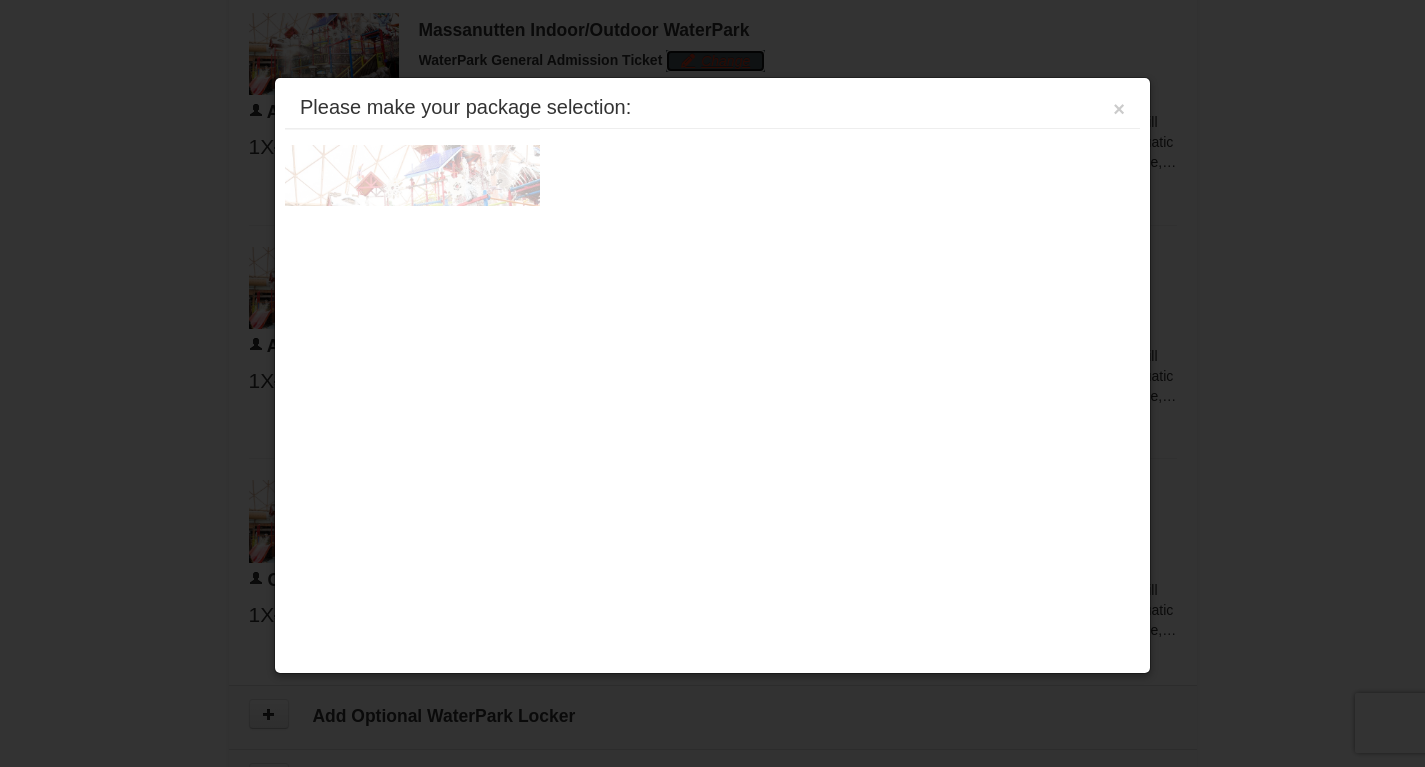 scroll, scrollTop: 1054, scrollLeft: 0, axis: vertical 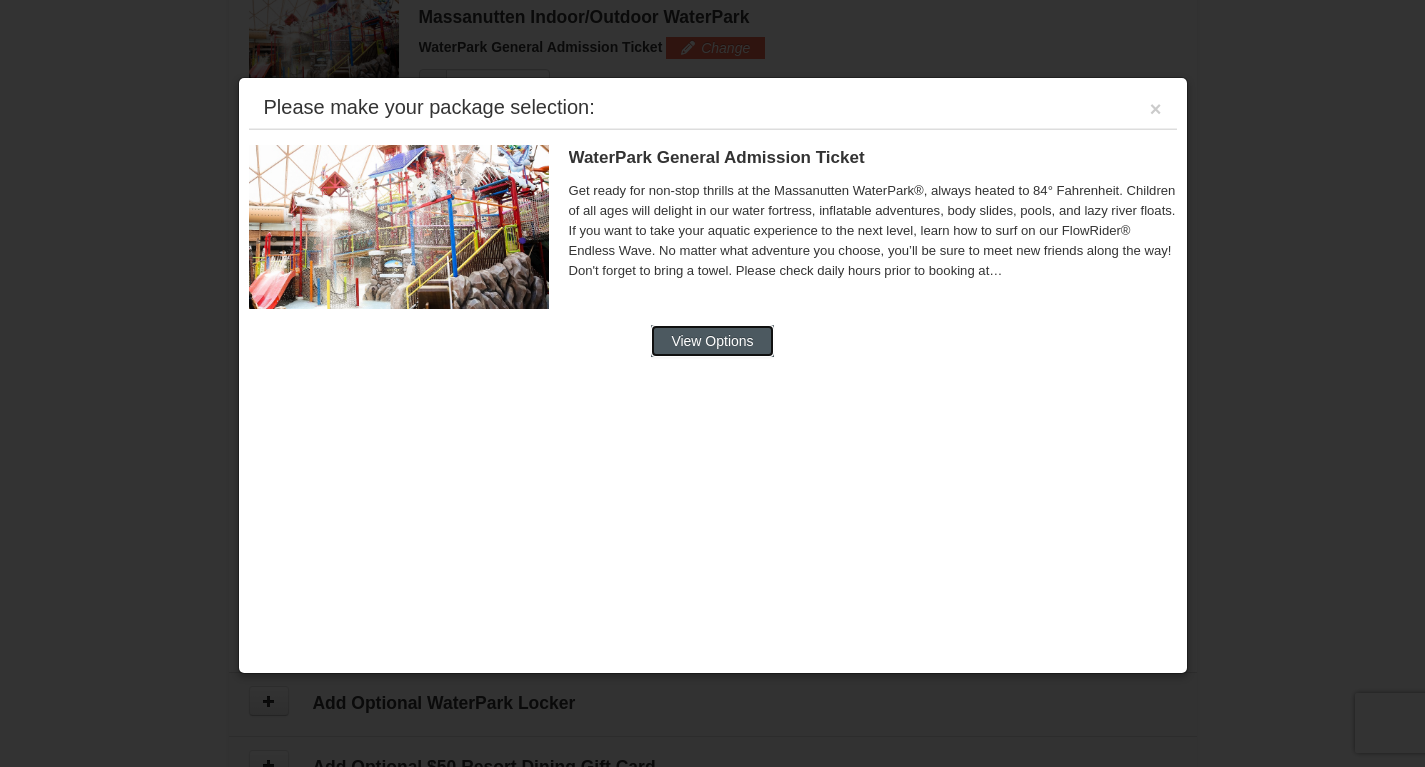 click on "View Options" at bounding box center [712, 341] 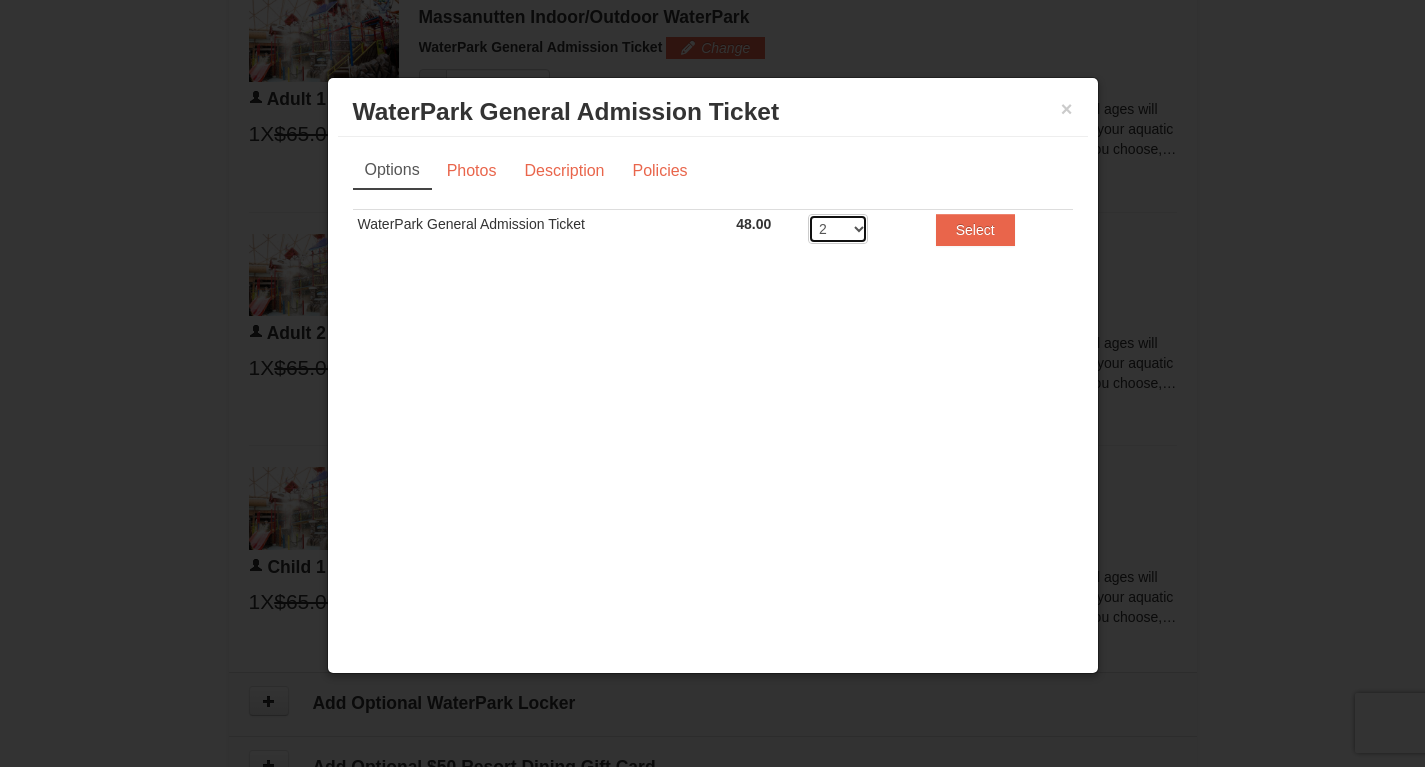 click on "2 3 4 5 6 7 8" at bounding box center (838, 229) 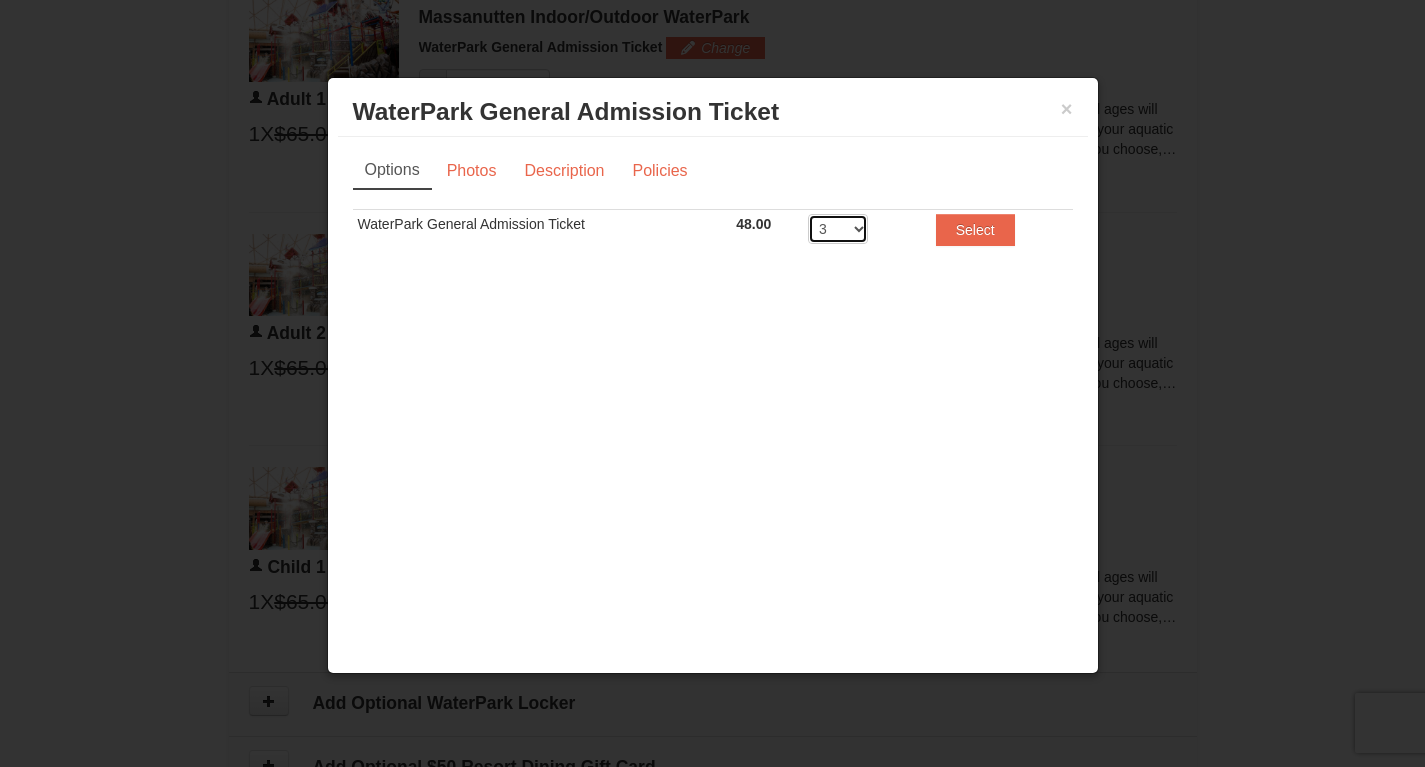 click on "2 3 4 5 6 7 8" at bounding box center (838, 229) 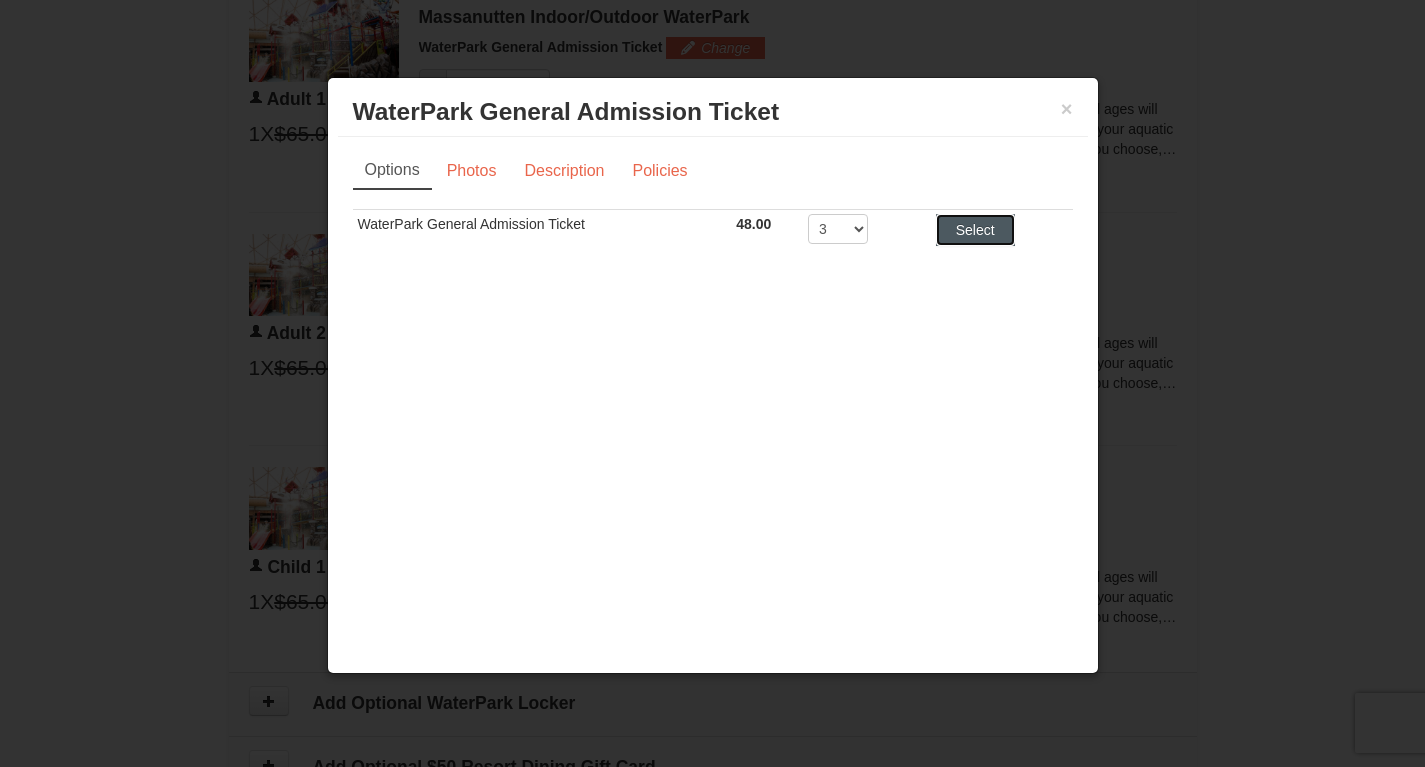 click on "Select" at bounding box center (975, 230) 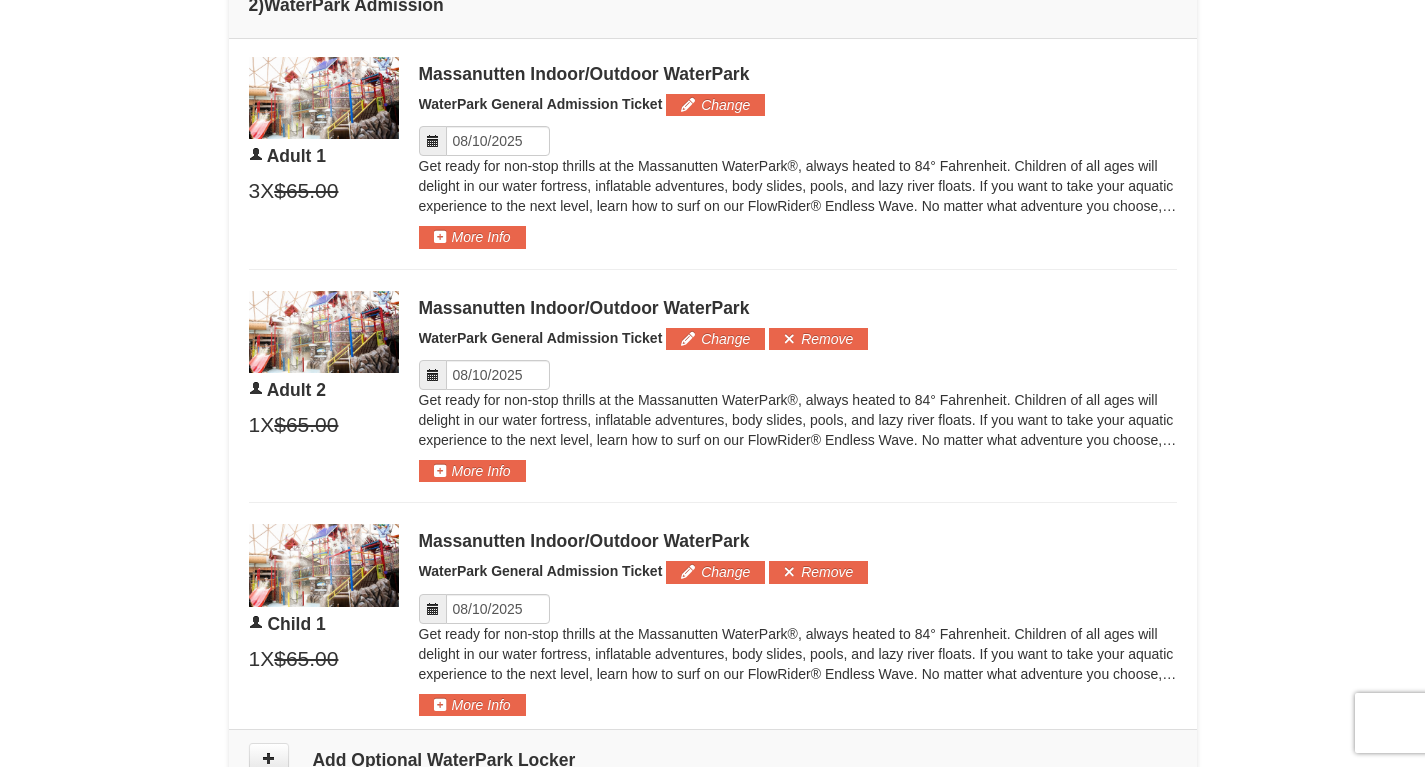 scroll, scrollTop: 996, scrollLeft: 0, axis: vertical 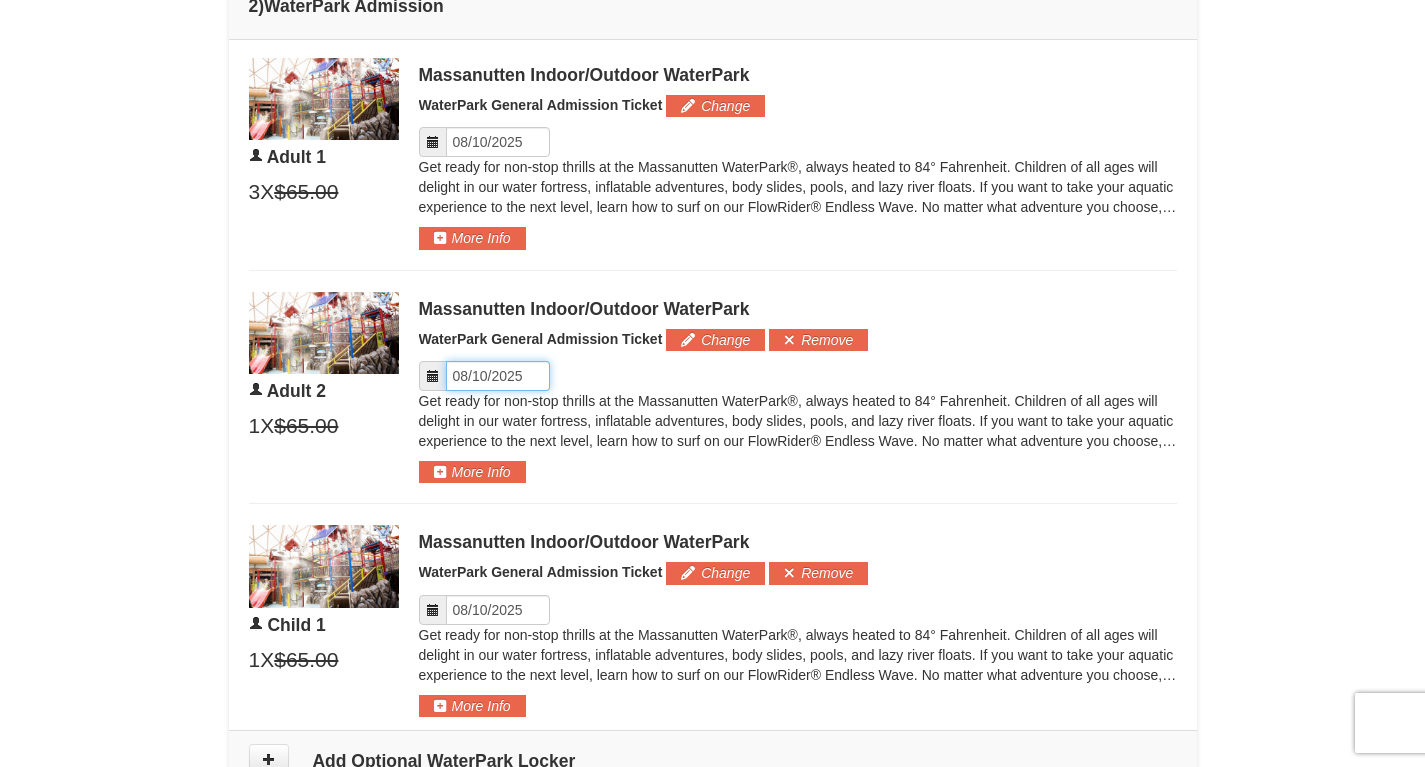 click on "Please format dates MM/DD/YYYY" at bounding box center (498, 376) 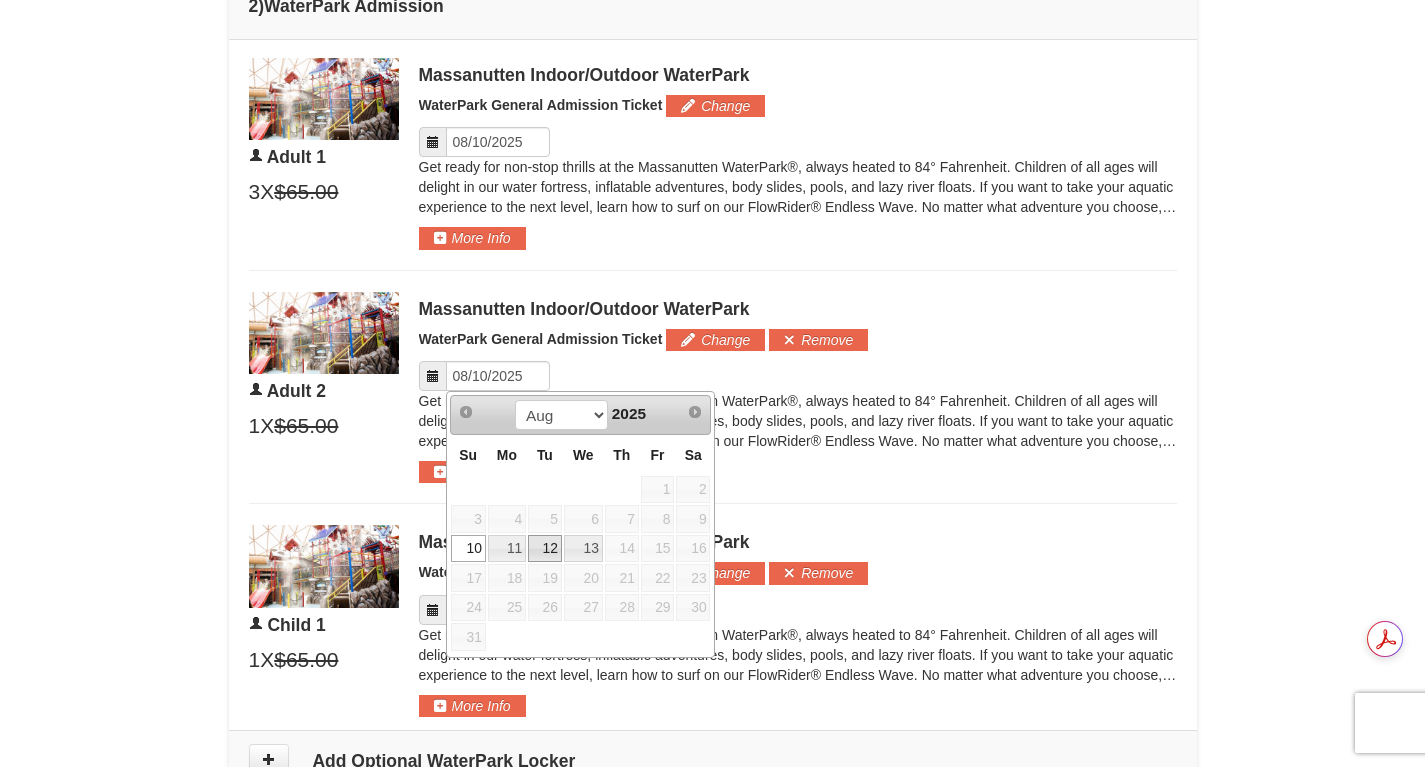 click on "12" at bounding box center (545, 549) 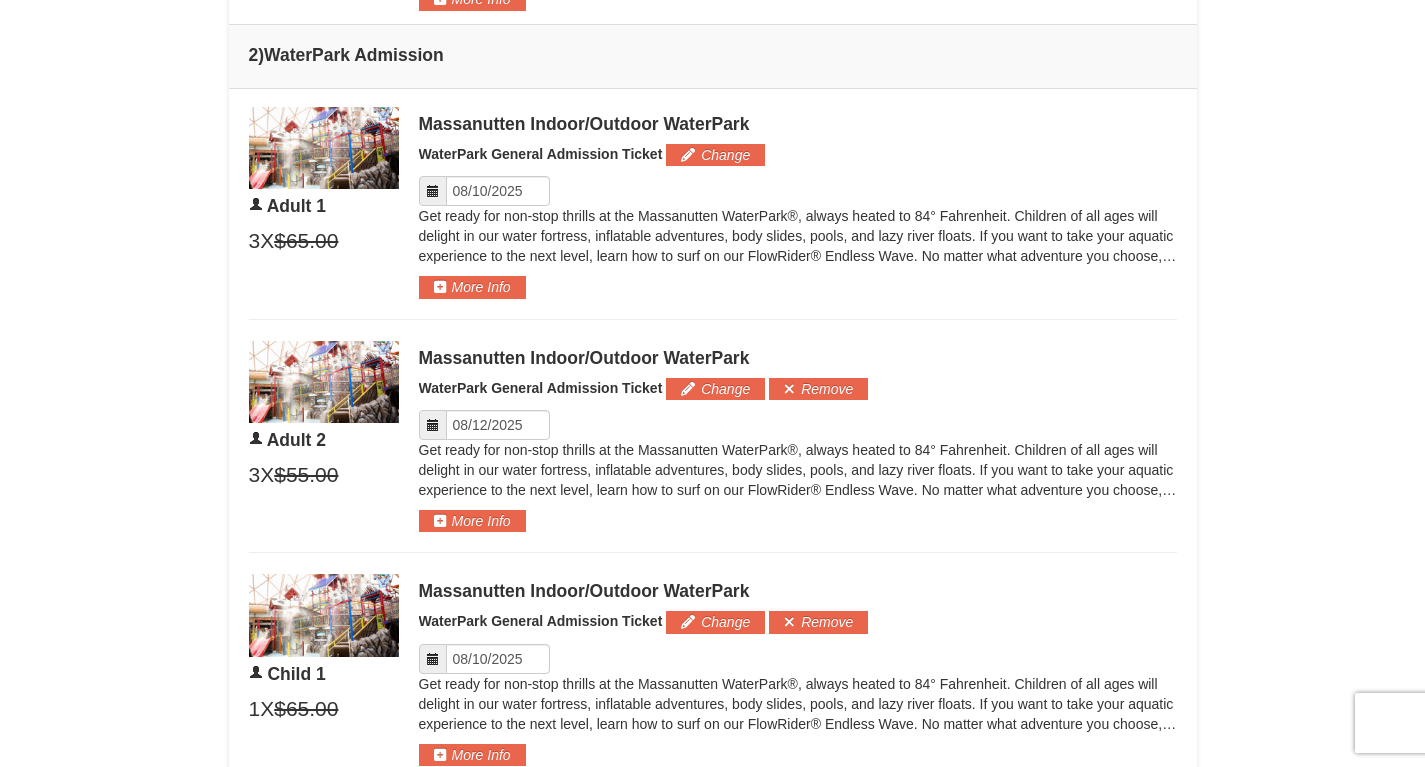 scroll, scrollTop: 948, scrollLeft: 0, axis: vertical 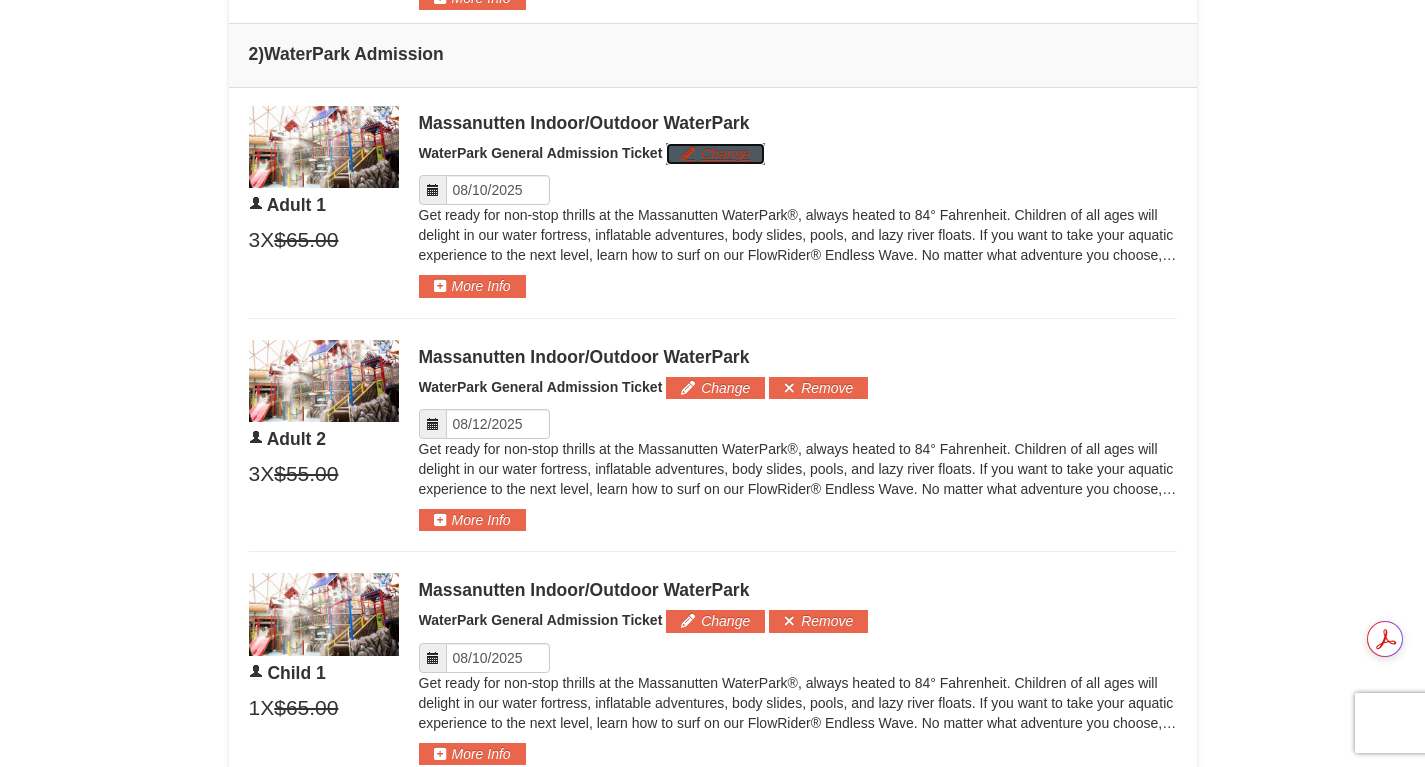 click on "Change" at bounding box center [715, 154] 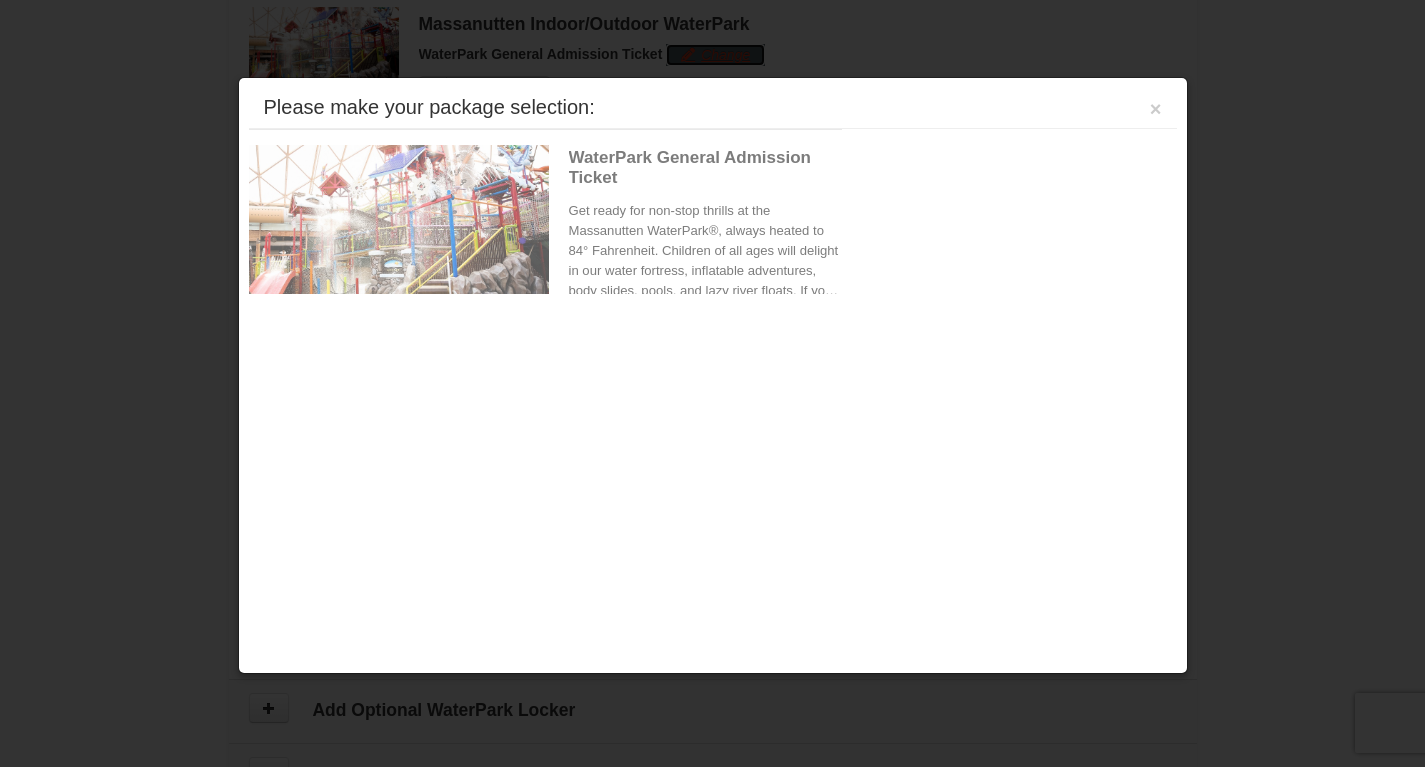 scroll, scrollTop: 1054, scrollLeft: 0, axis: vertical 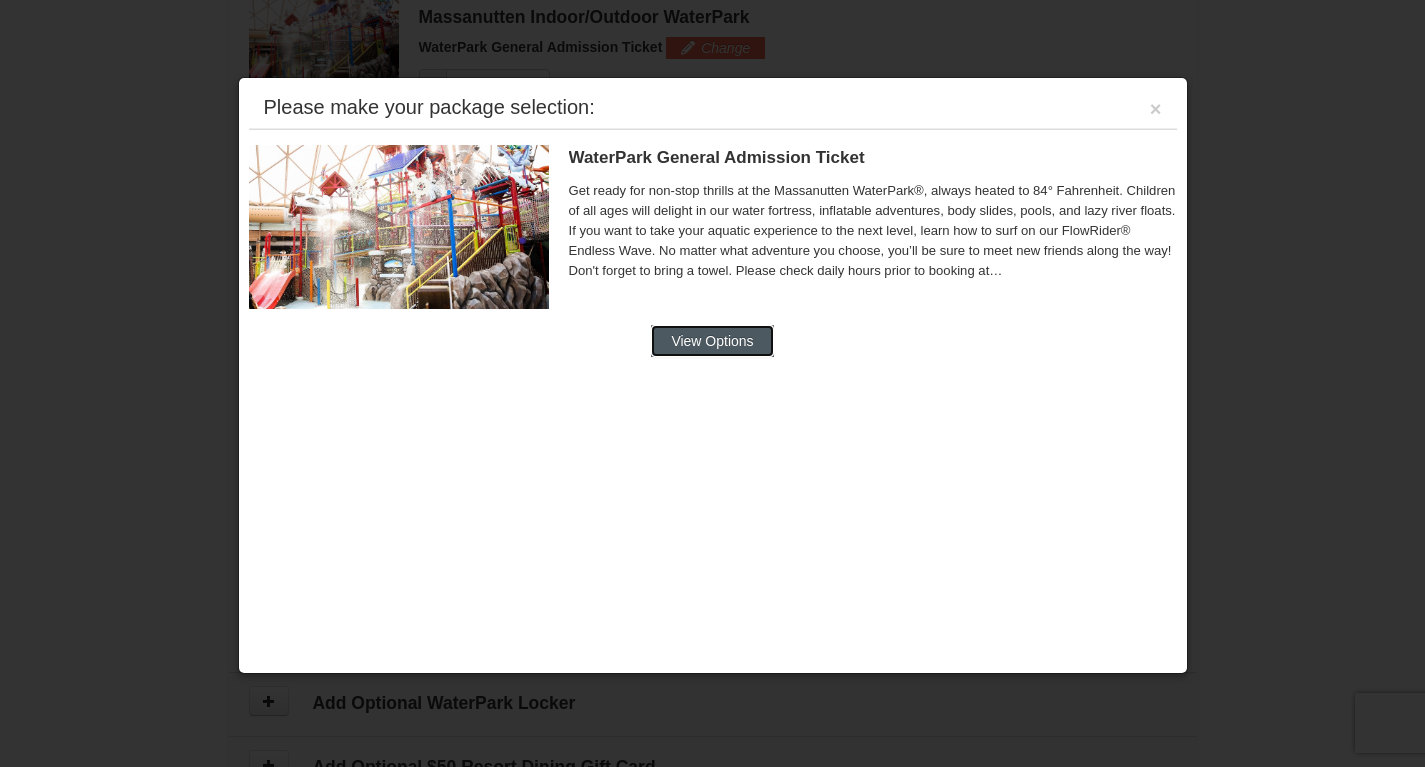 click on "View Options" at bounding box center (712, 341) 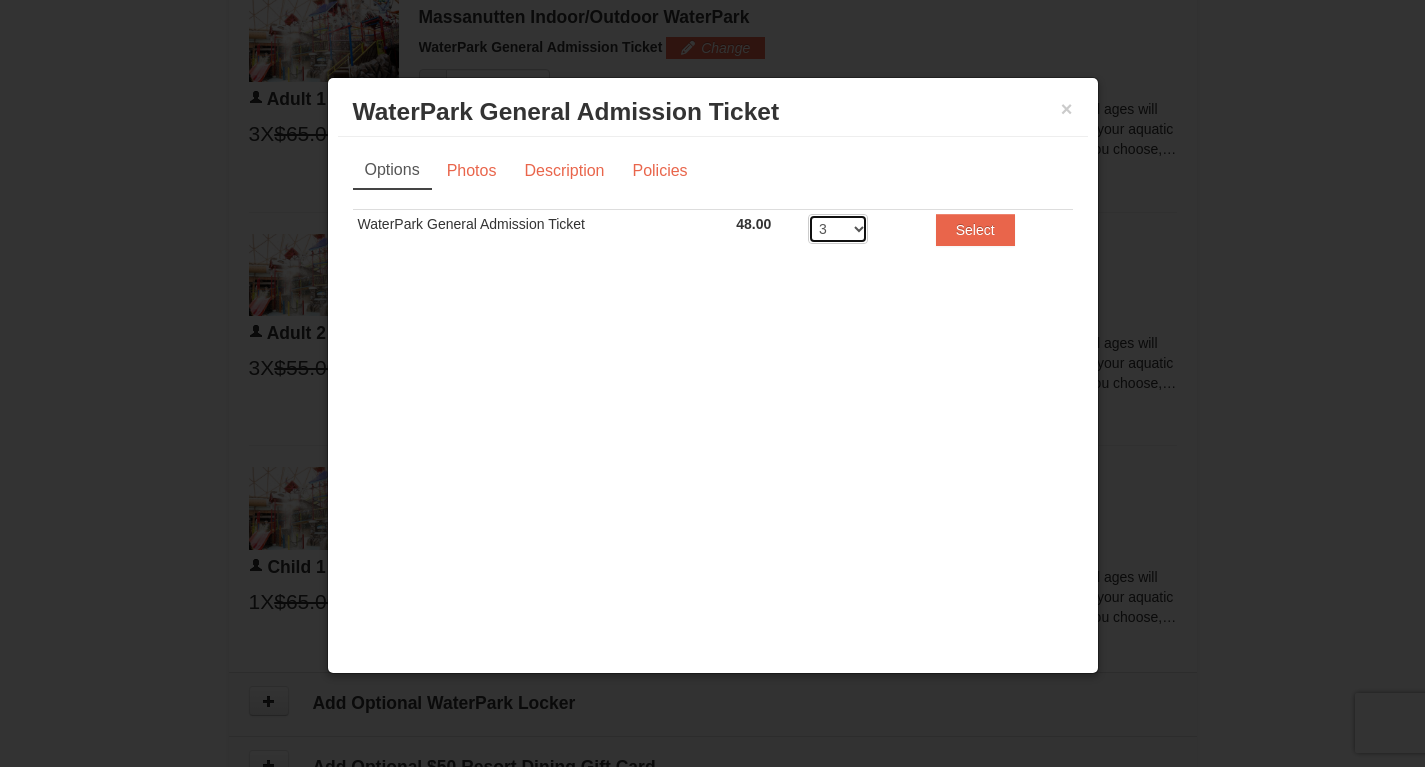 click on "2 3 4 5 6 7 8" at bounding box center (838, 229) 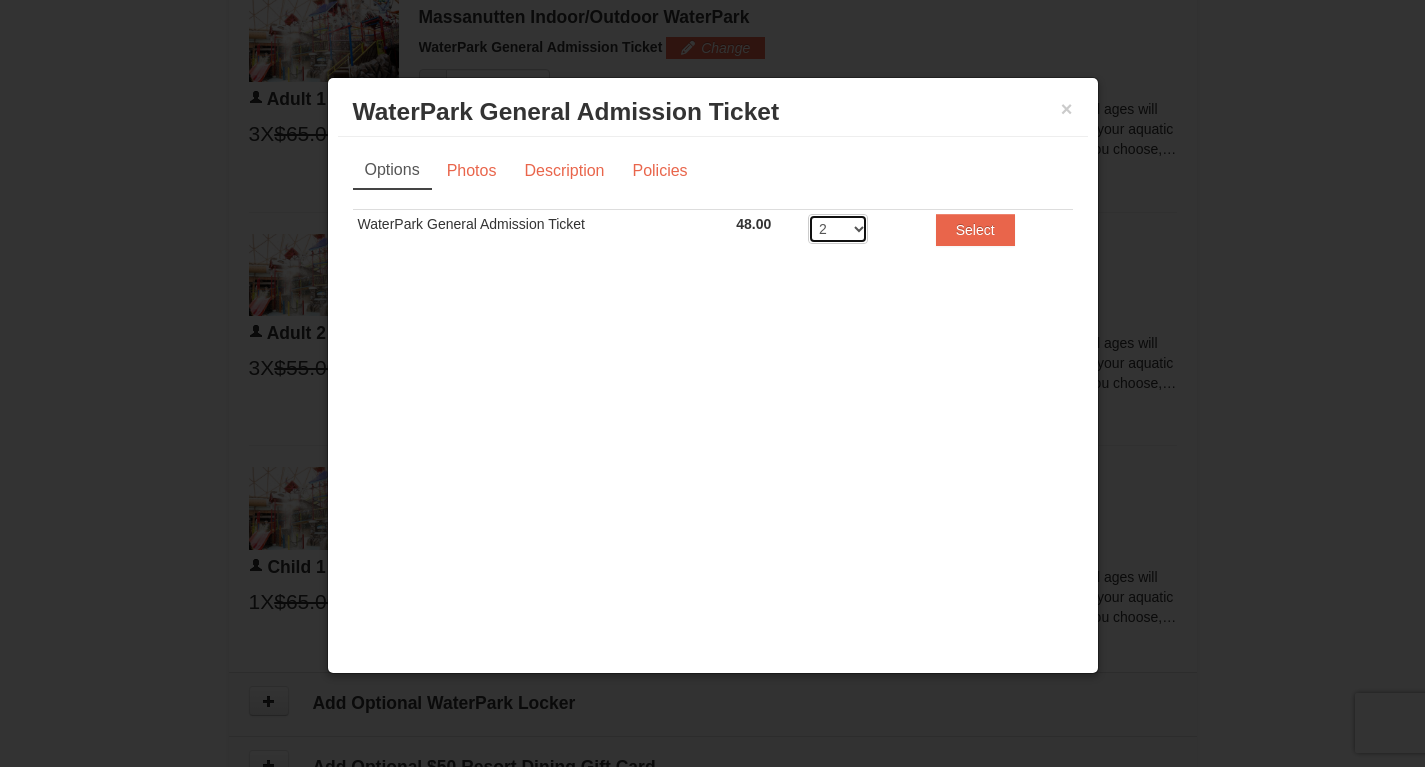 click on "2 3 4 5 6 7 8" at bounding box center [838, 229] 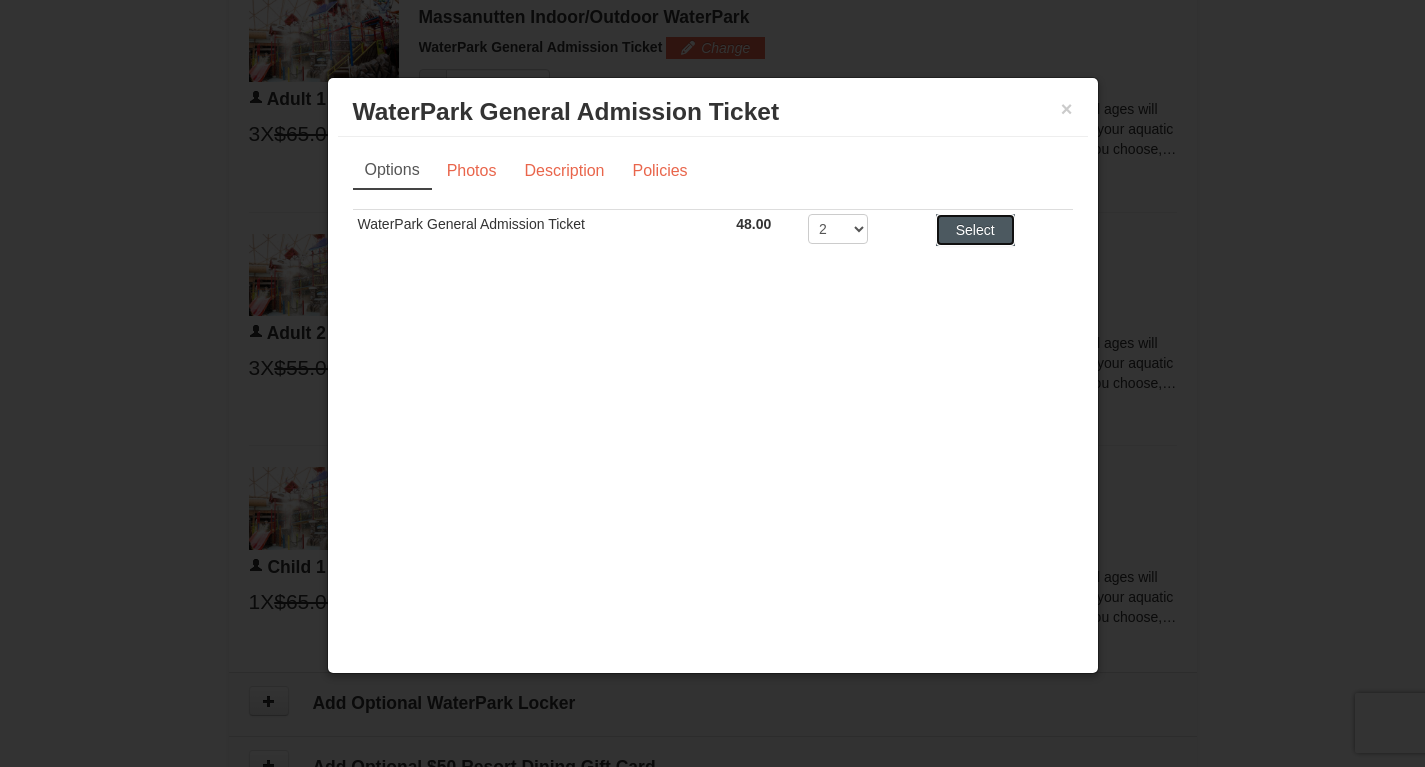 click on "Select" at bounding box center (975, 230) 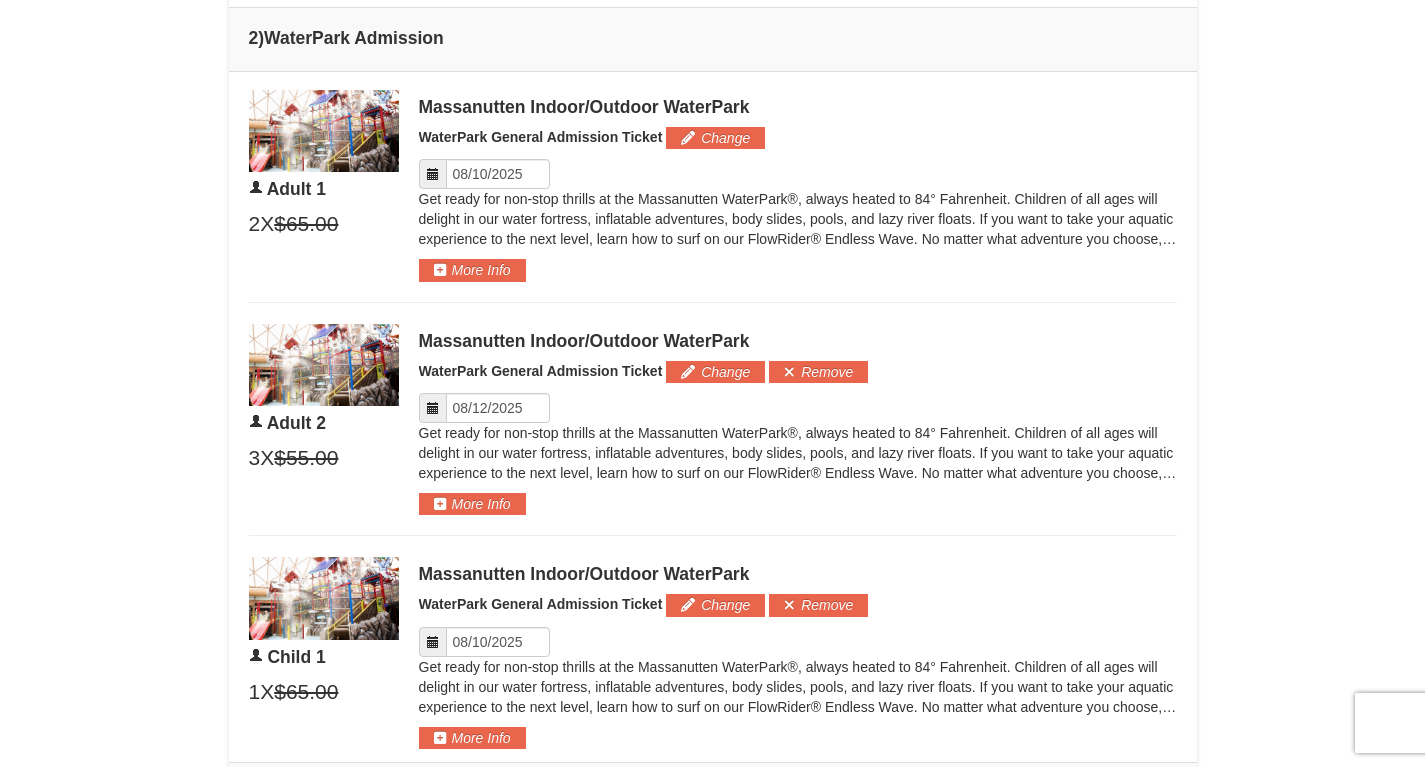 scroll, scrollTop: 966, scrollLeft: 0, axis: vertical 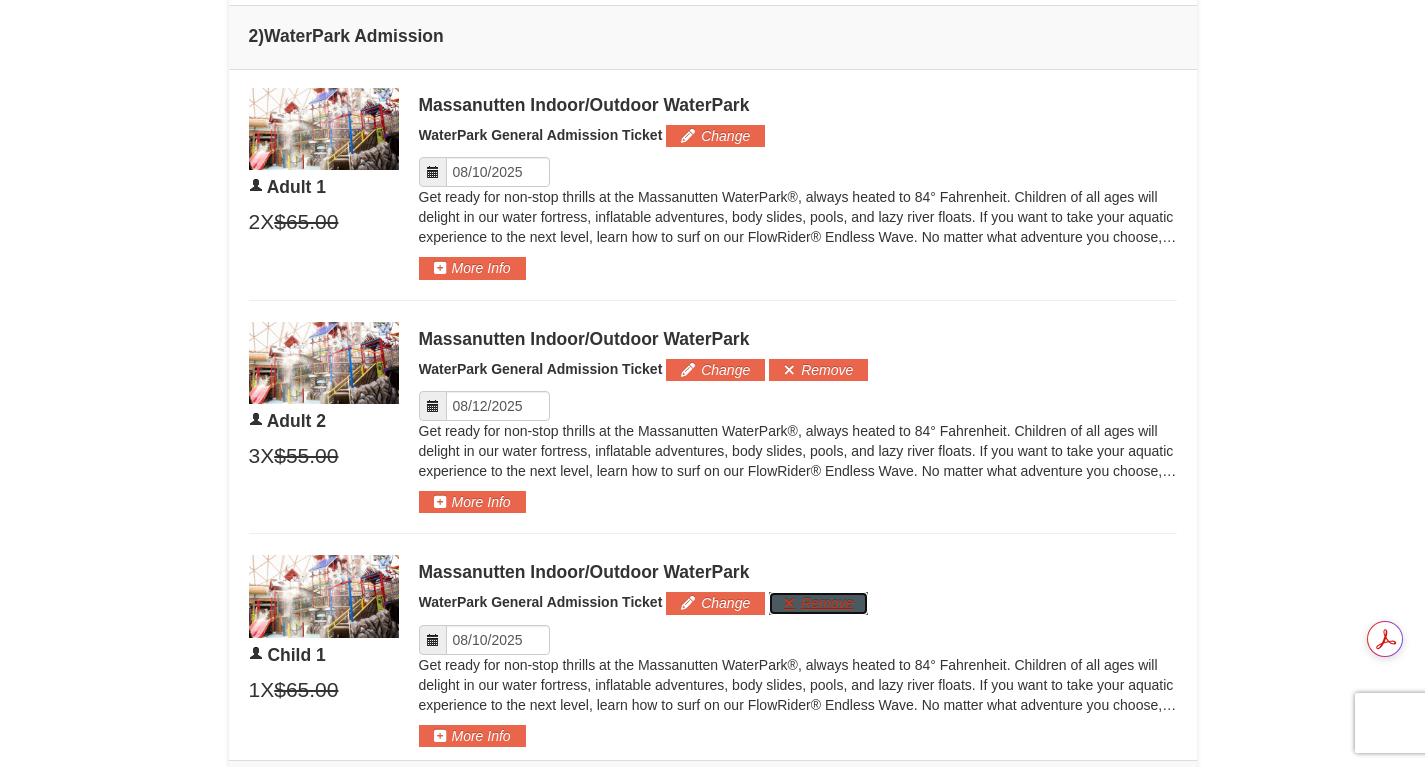 click on "Remove" at bounding box center (818, 603) 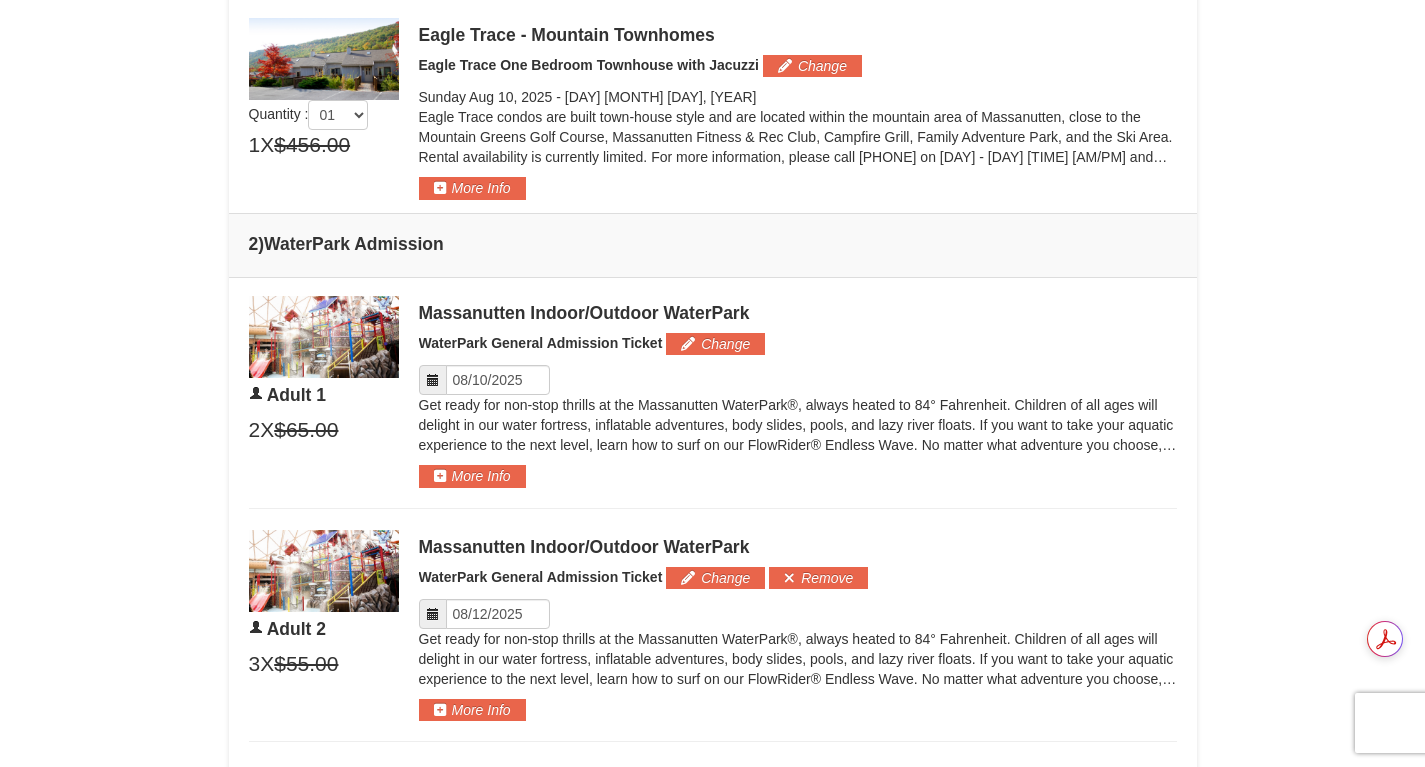 scroll, scrollTop: 737, scrollLeft: 0, axis: vertical 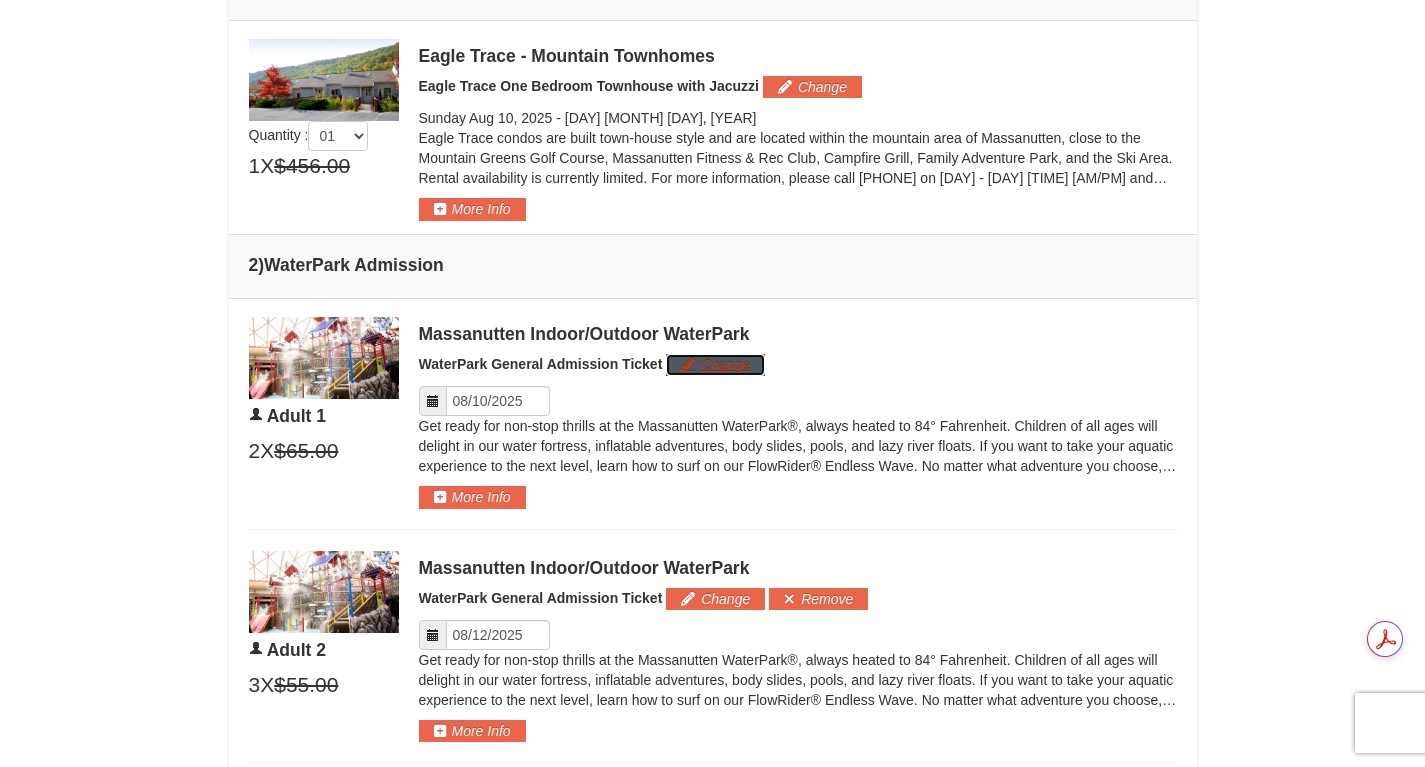 click on "Change" at bounding box center [715, 365] 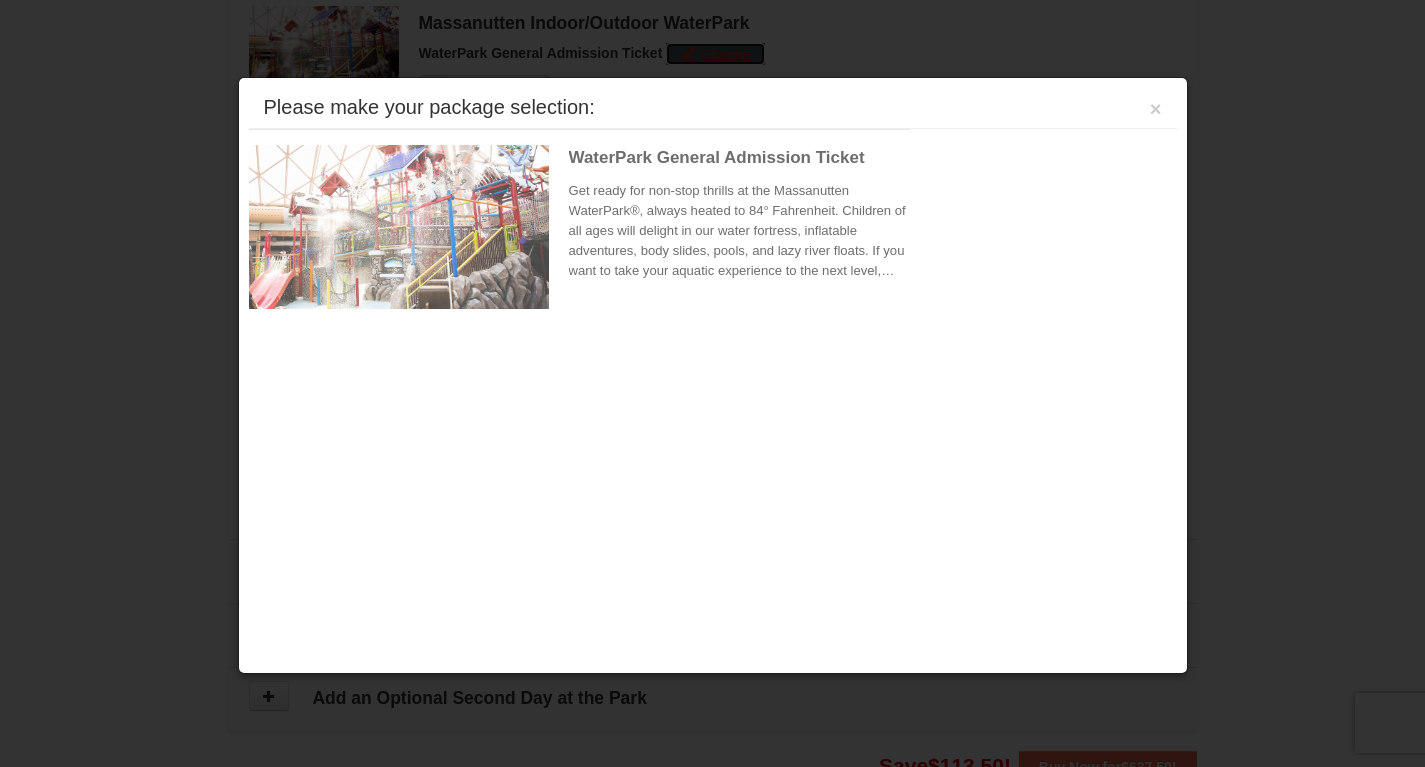 scroll, scrollTop: 1054, scrollLeft: 0, axis: vertical 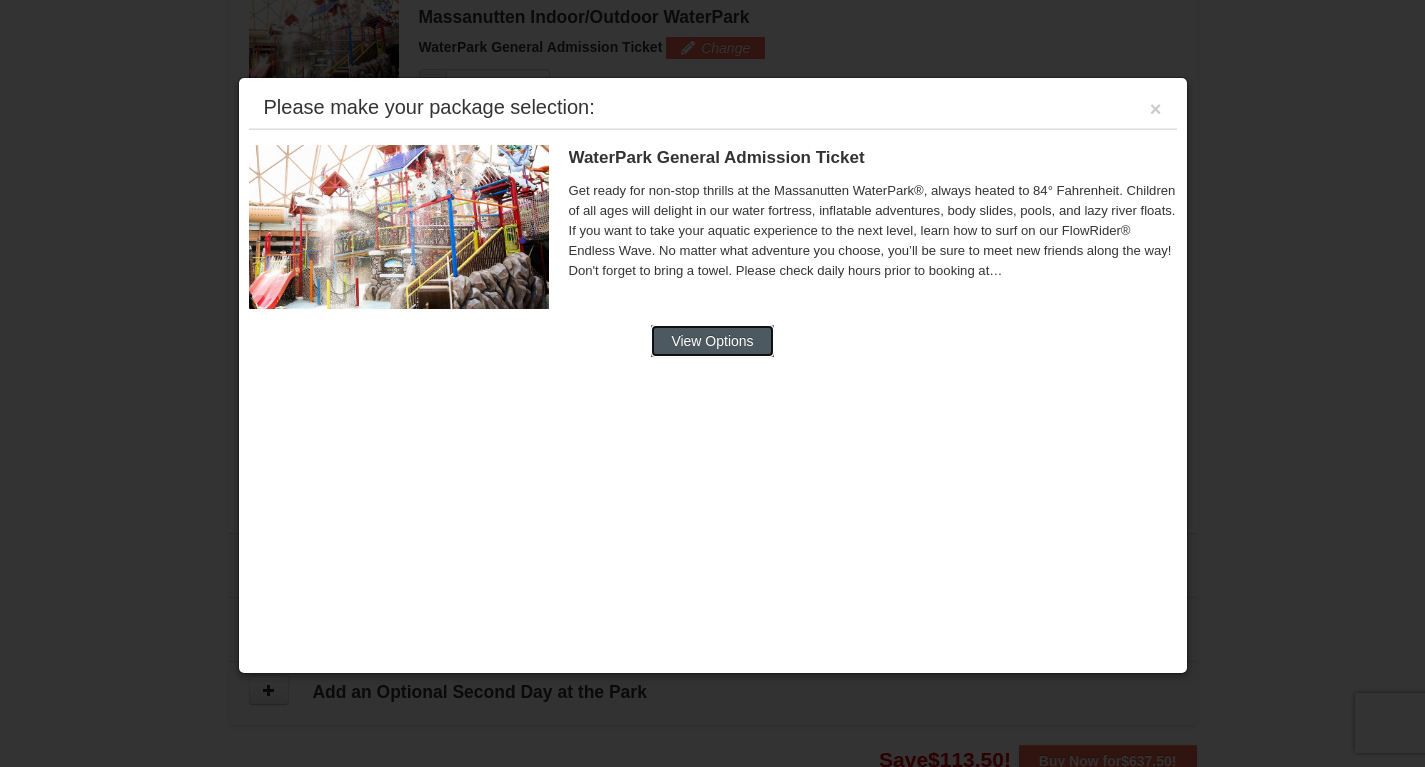 click on "View Options" at bounding box center [712, 341] 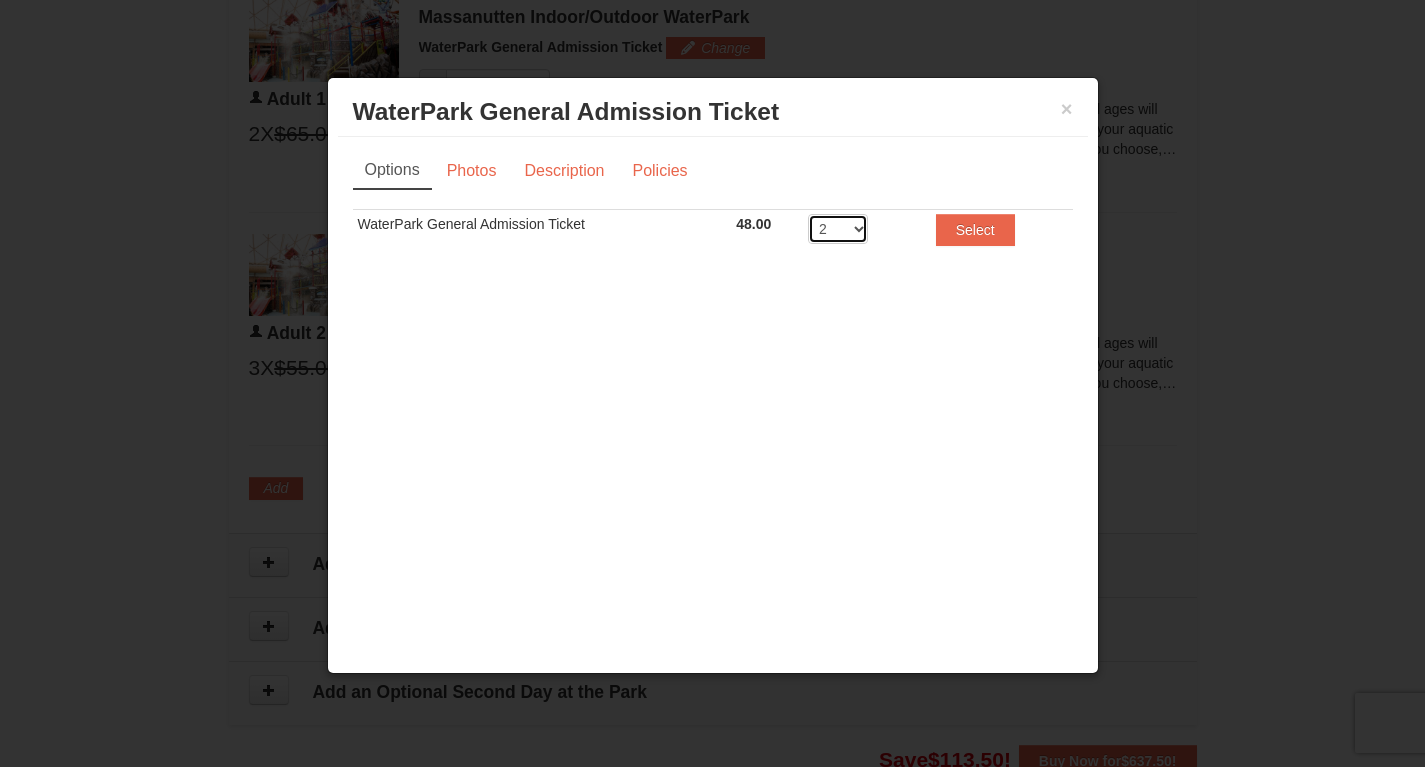 click on "2 3 4 5 6 7 8" at bounding box center (838, 229) 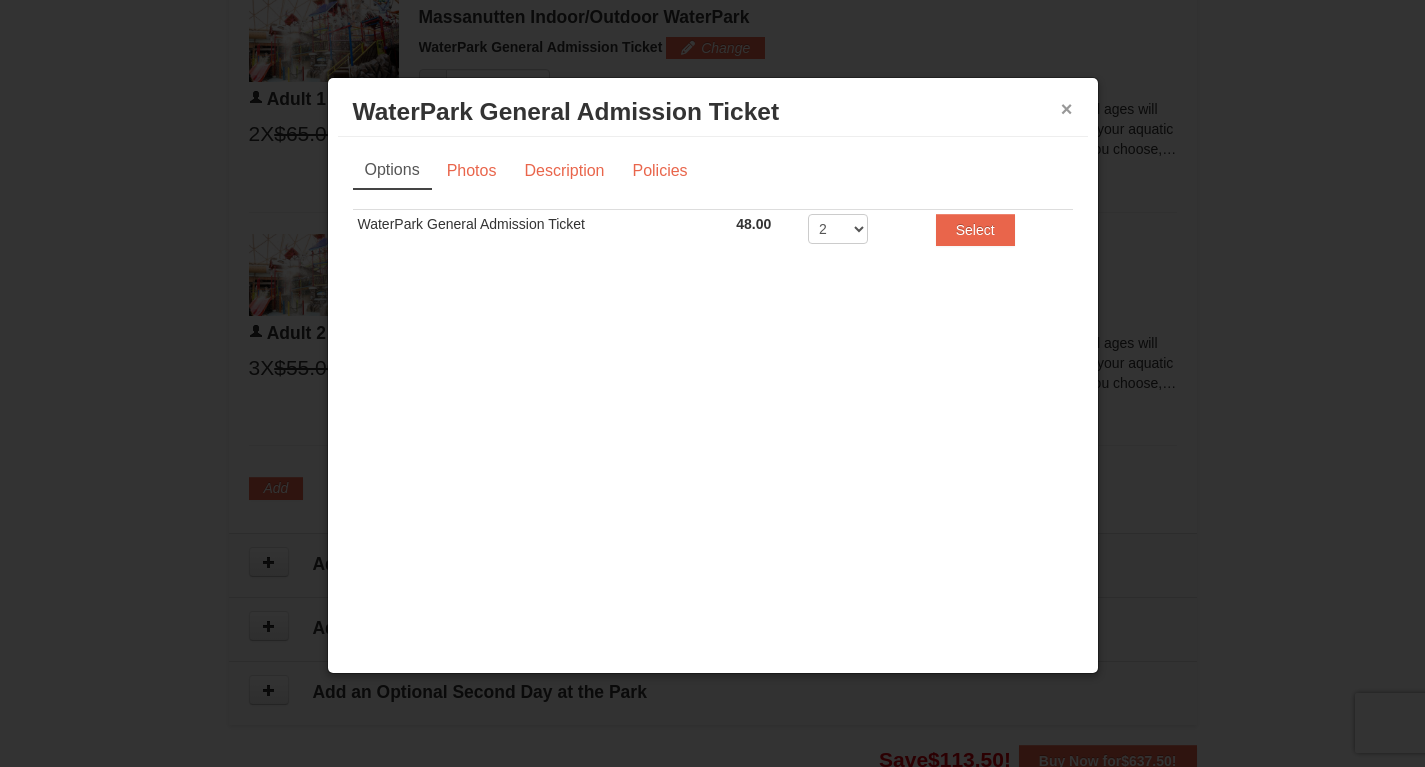 click on "×" at bounding box center (1067, 109) 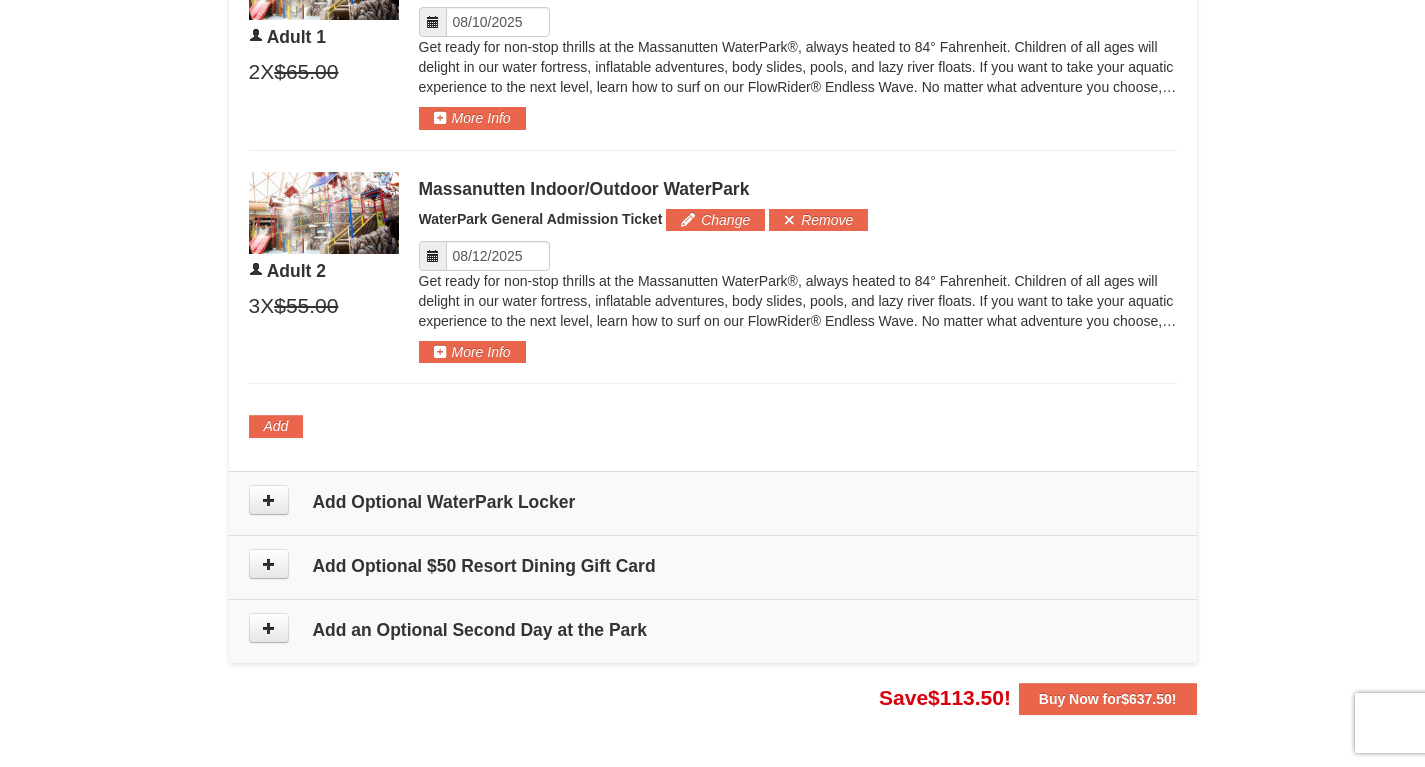 scroll, scrollTop: 1117, scrollLeft: 0, axis: vertical 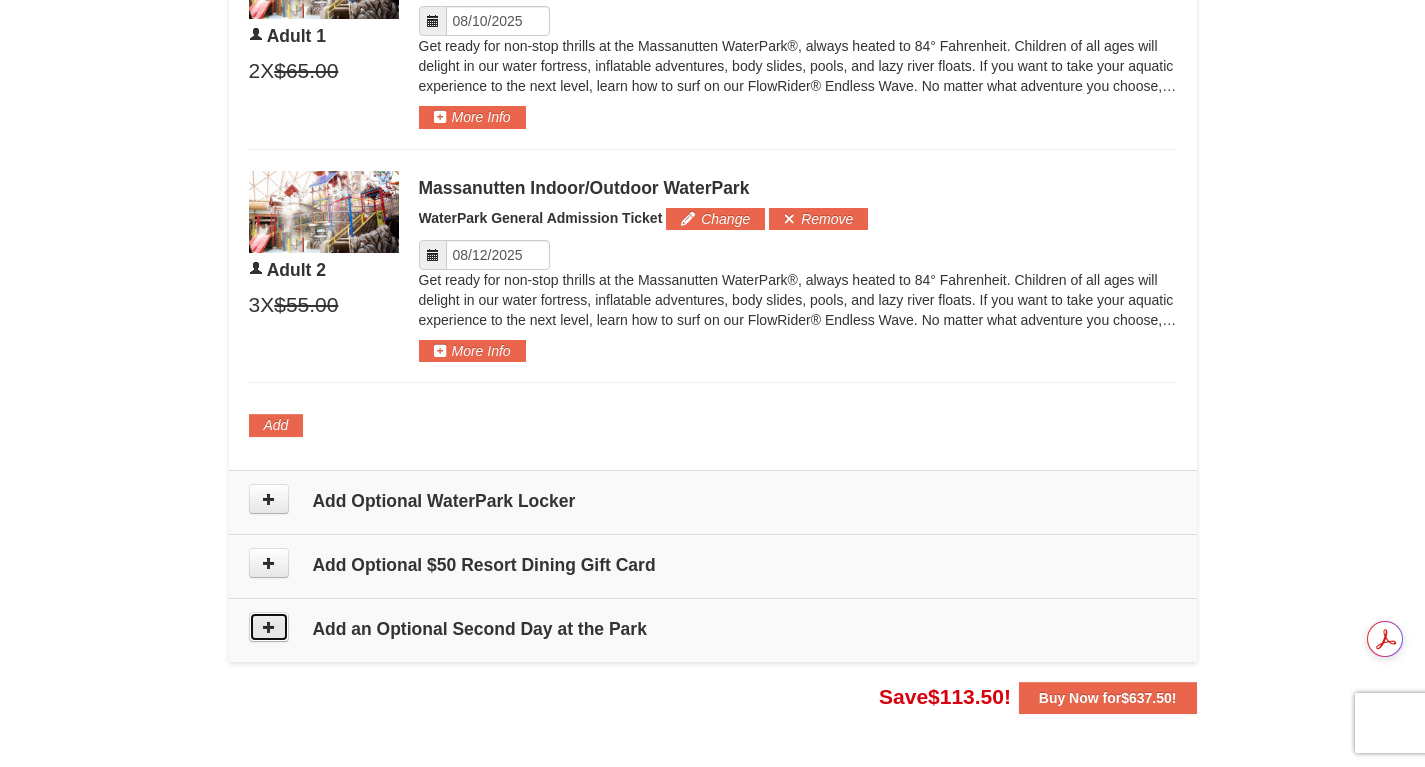 click at bounding box center [269, 627] 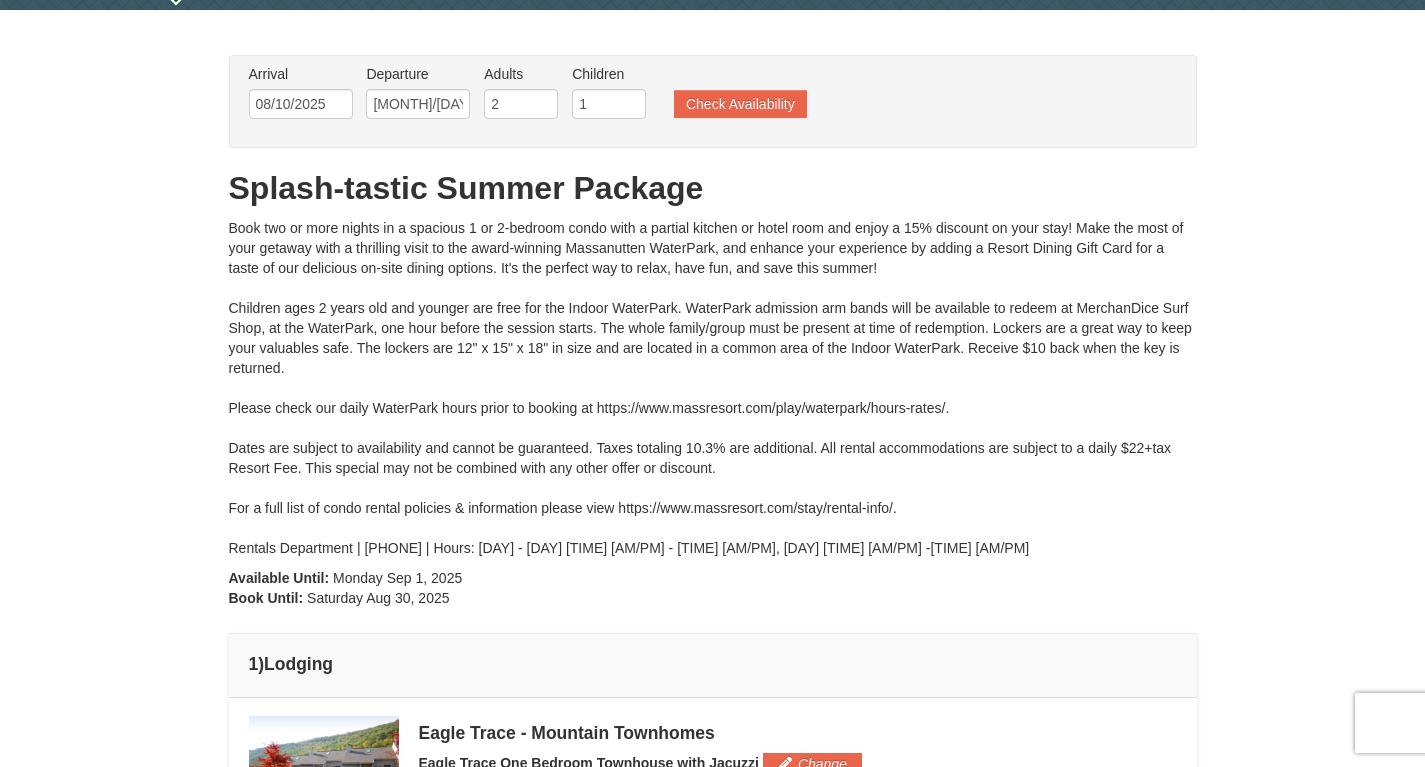scroll, scrollTop: 21, scrollLeft: 0, axis: vertical 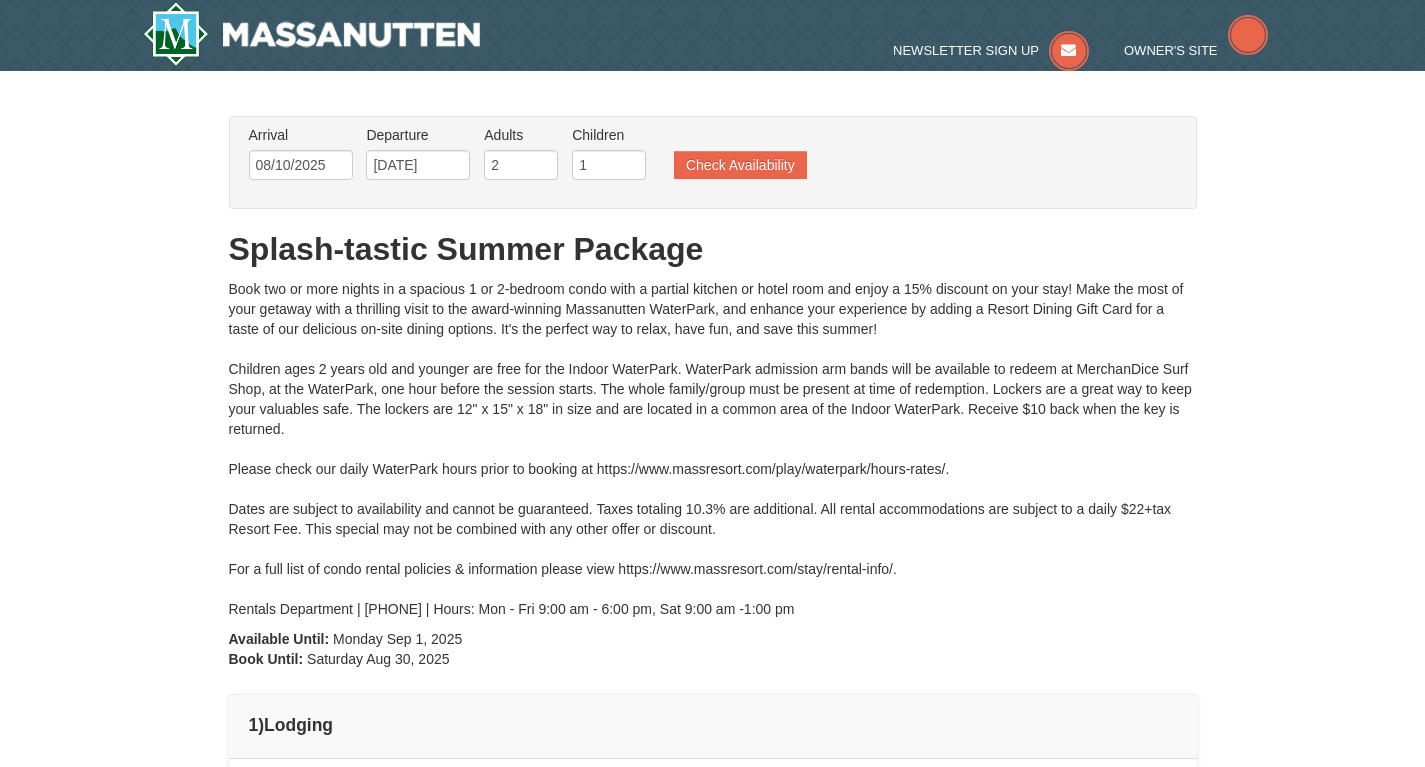 type on "08/10/2025" 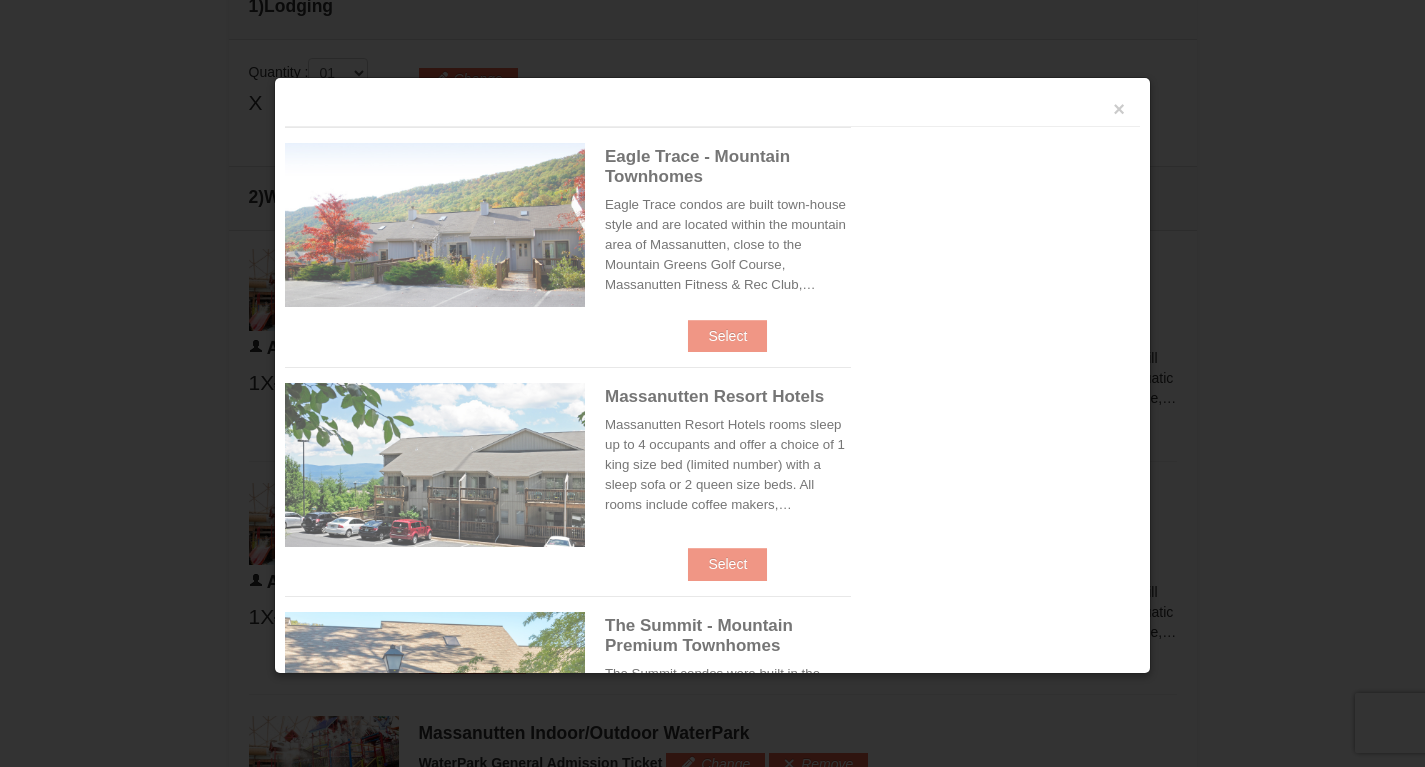 scroll, scrollTop: 771, scrollLeft: 0, axis: vertical 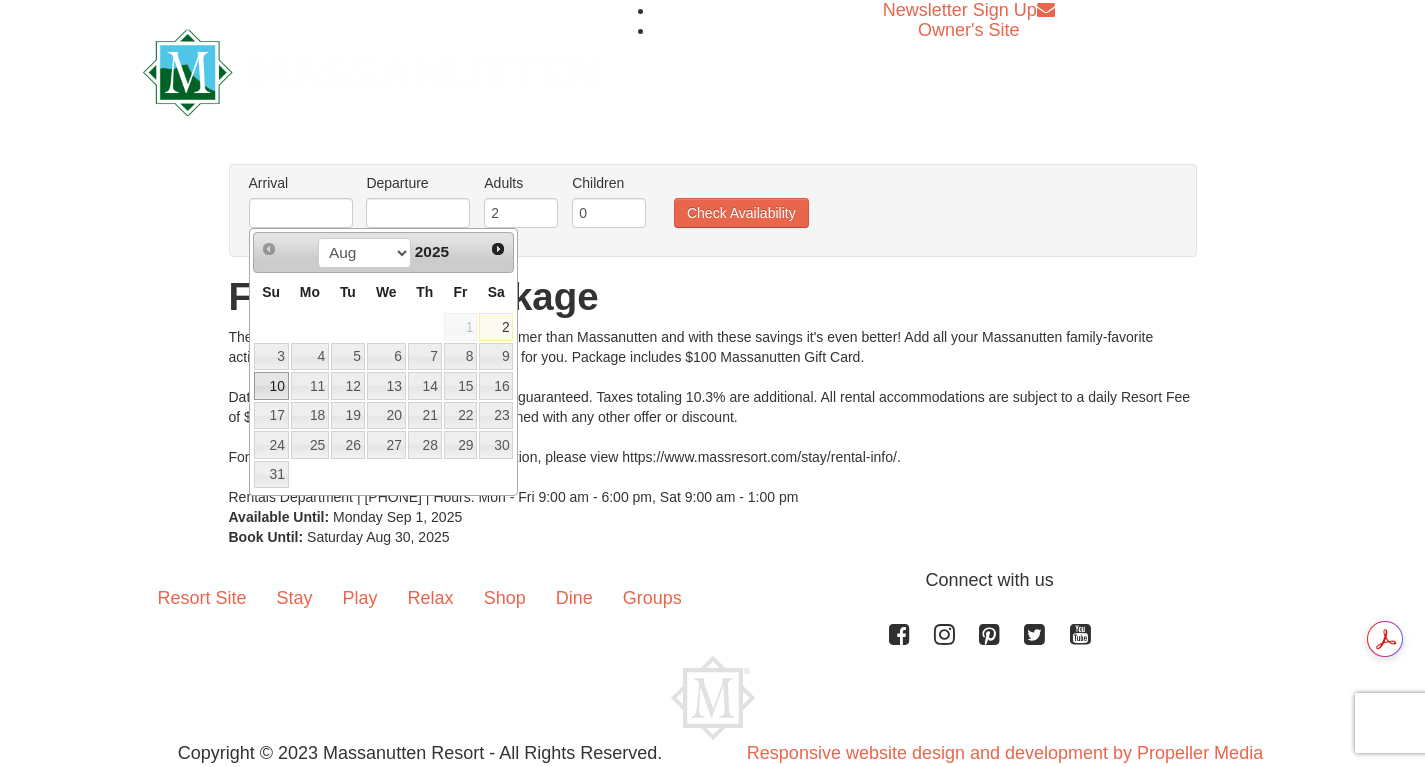 click on "10" at bounding box center (271, 386) 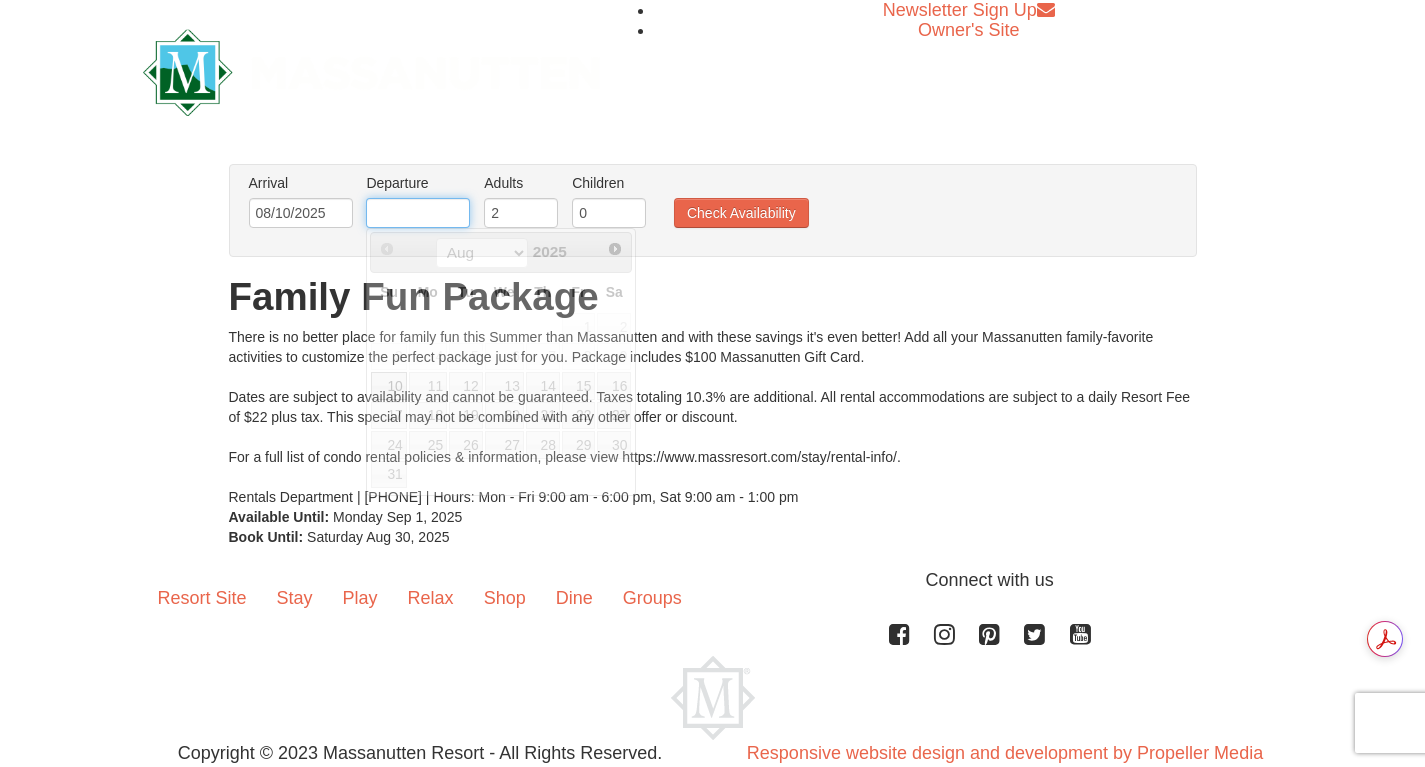 click at bounding box center [418, 213] 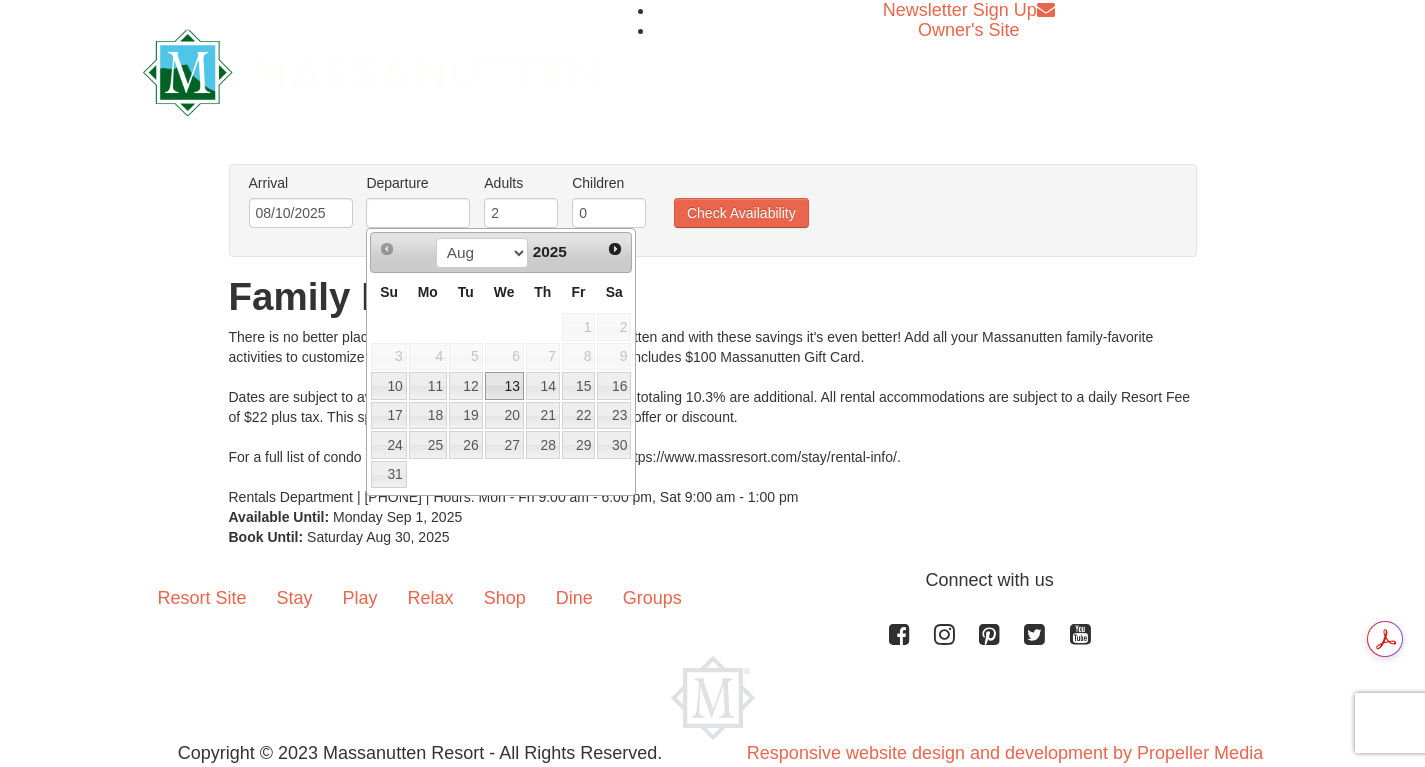 click on "13" at bounding box center [504, 386] 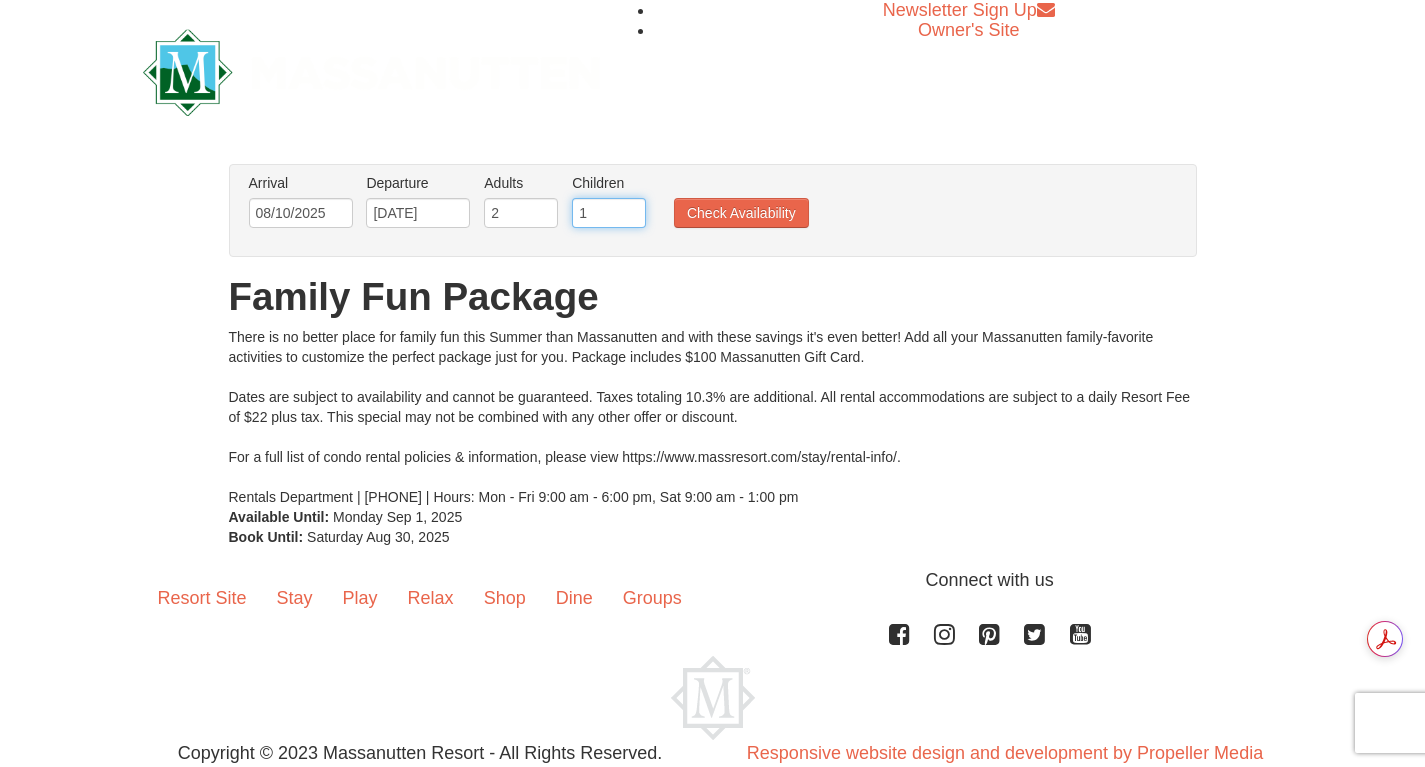 type on "1" 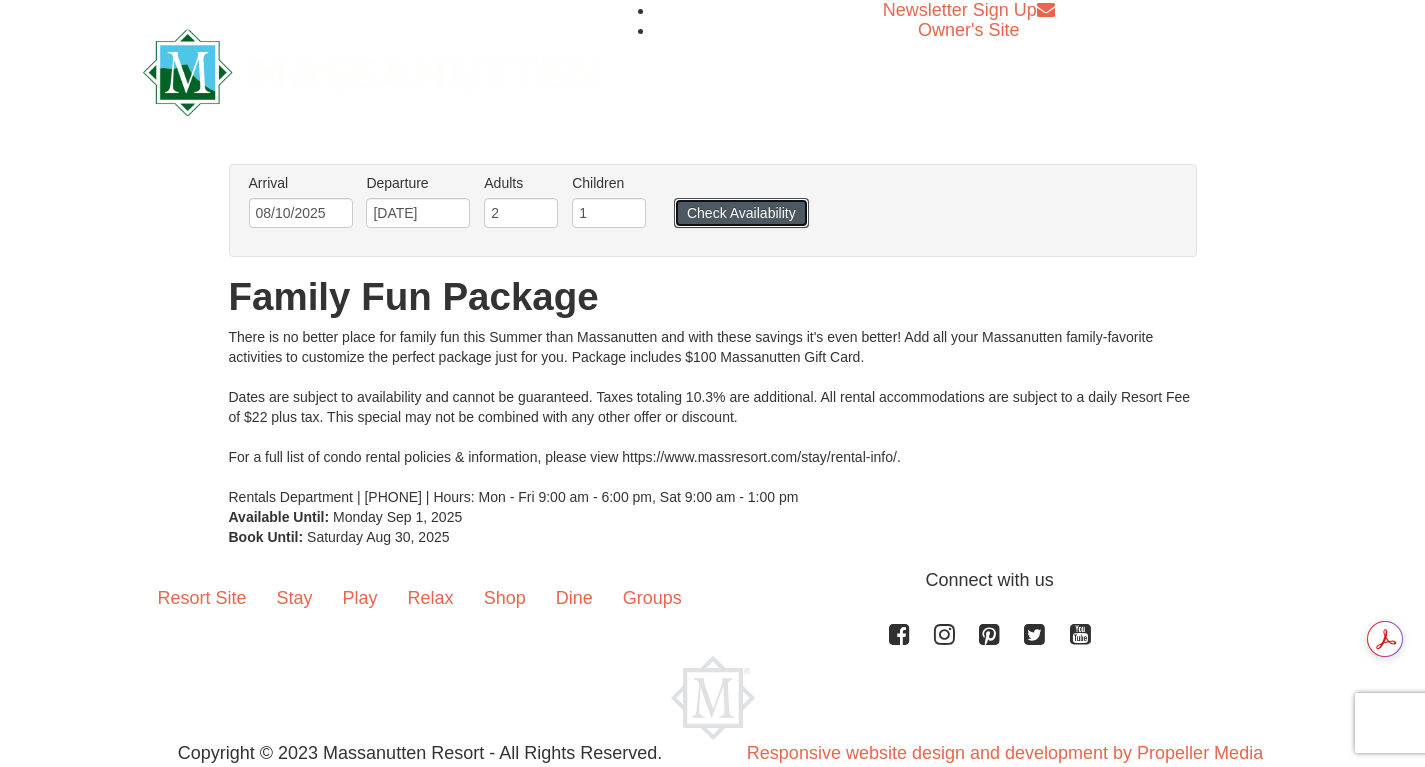 click on "Check Availability" at bounding box center (741, 213) 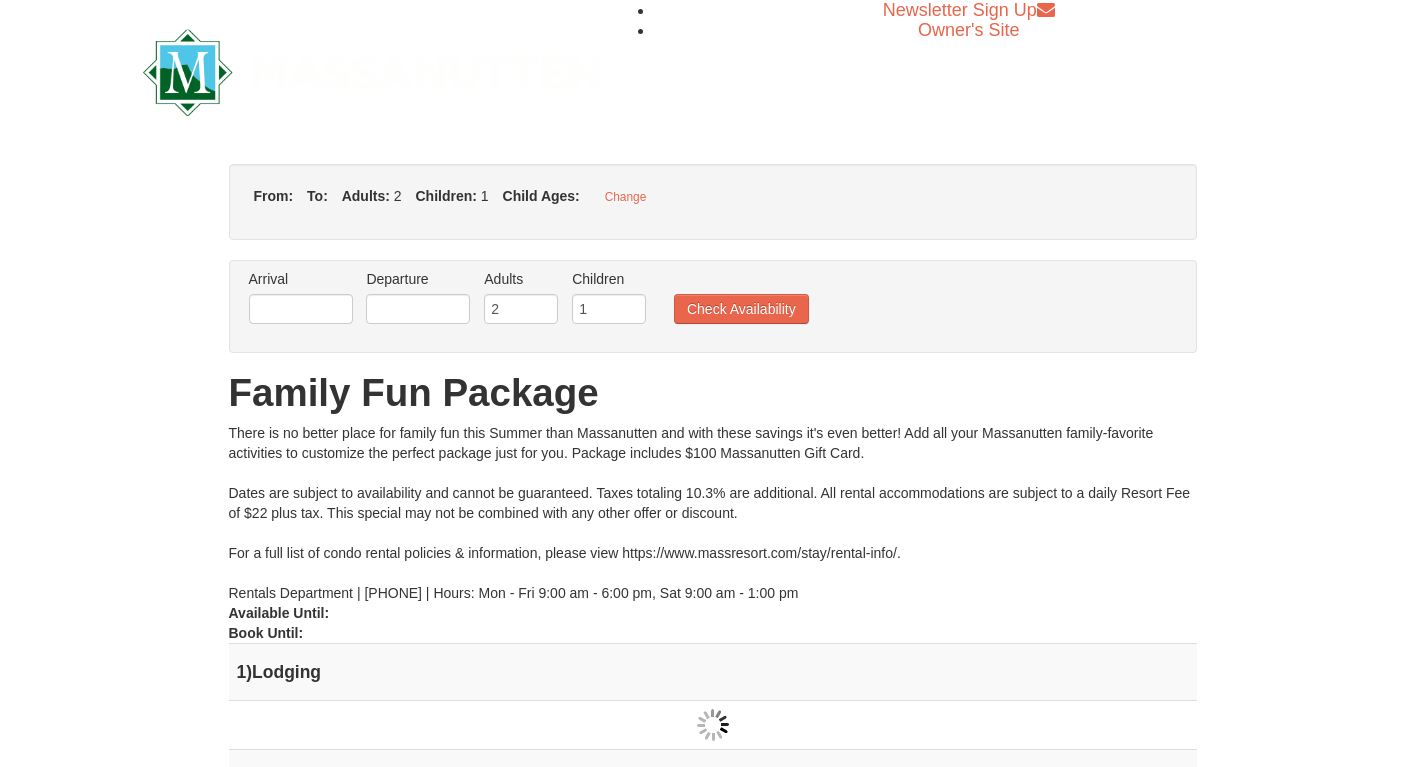 type on "08/10/2025" 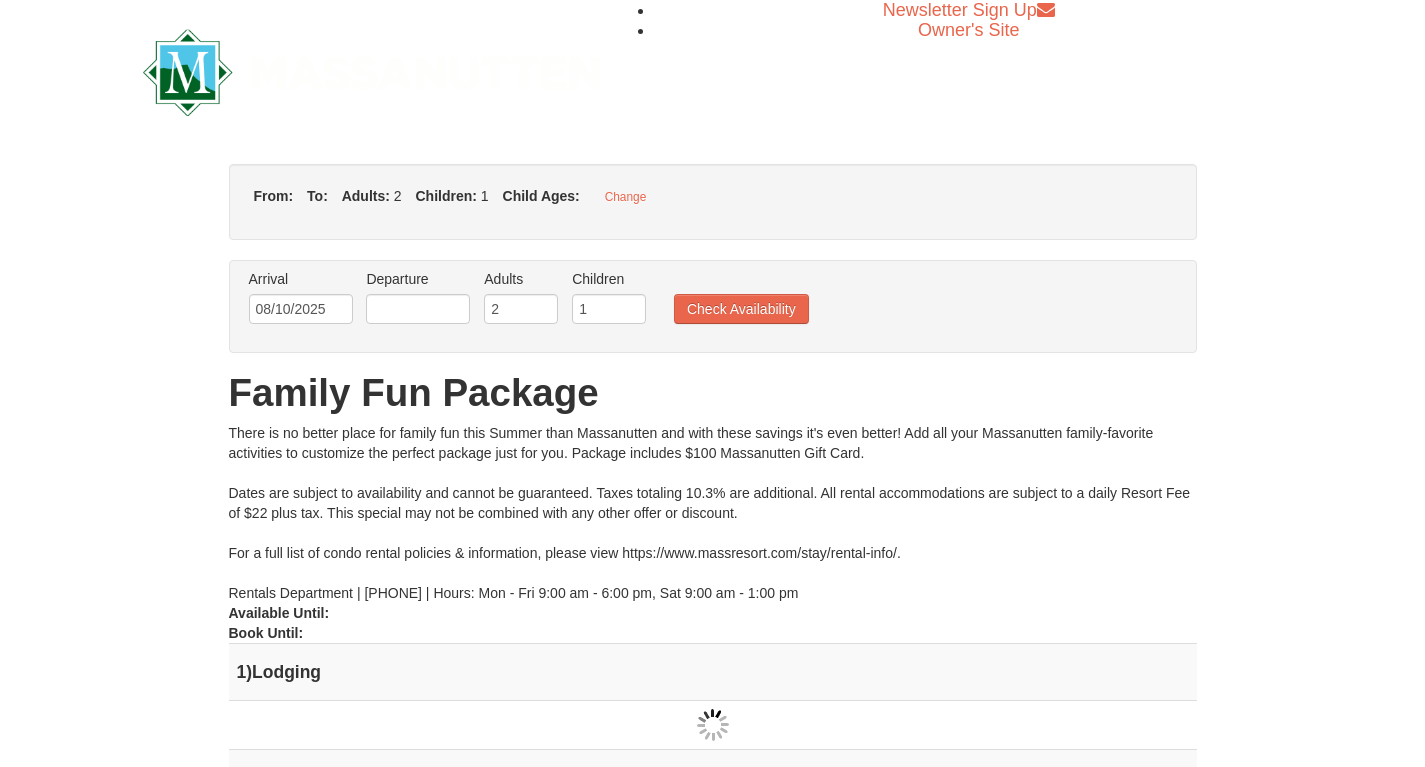 type on "[DATE]" 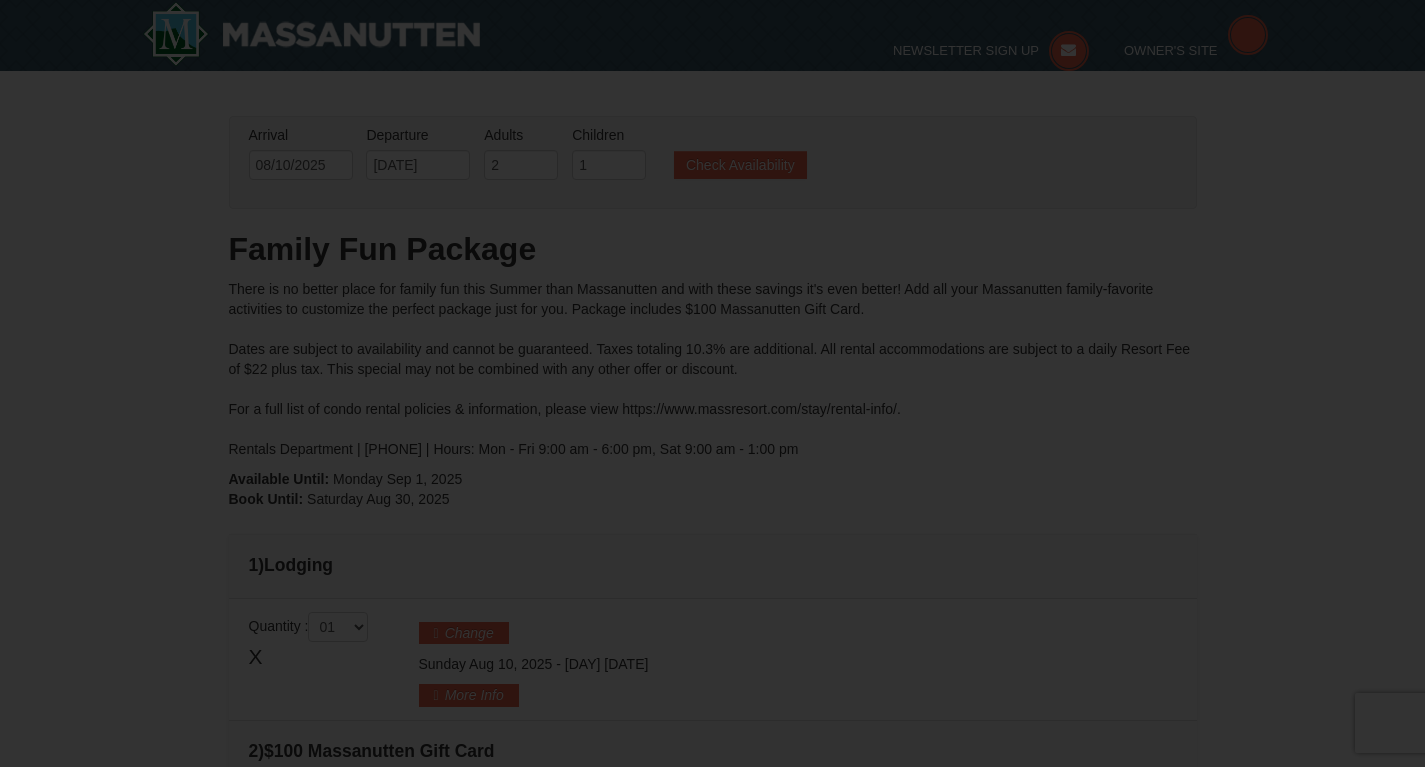 type on "08/10/2025" 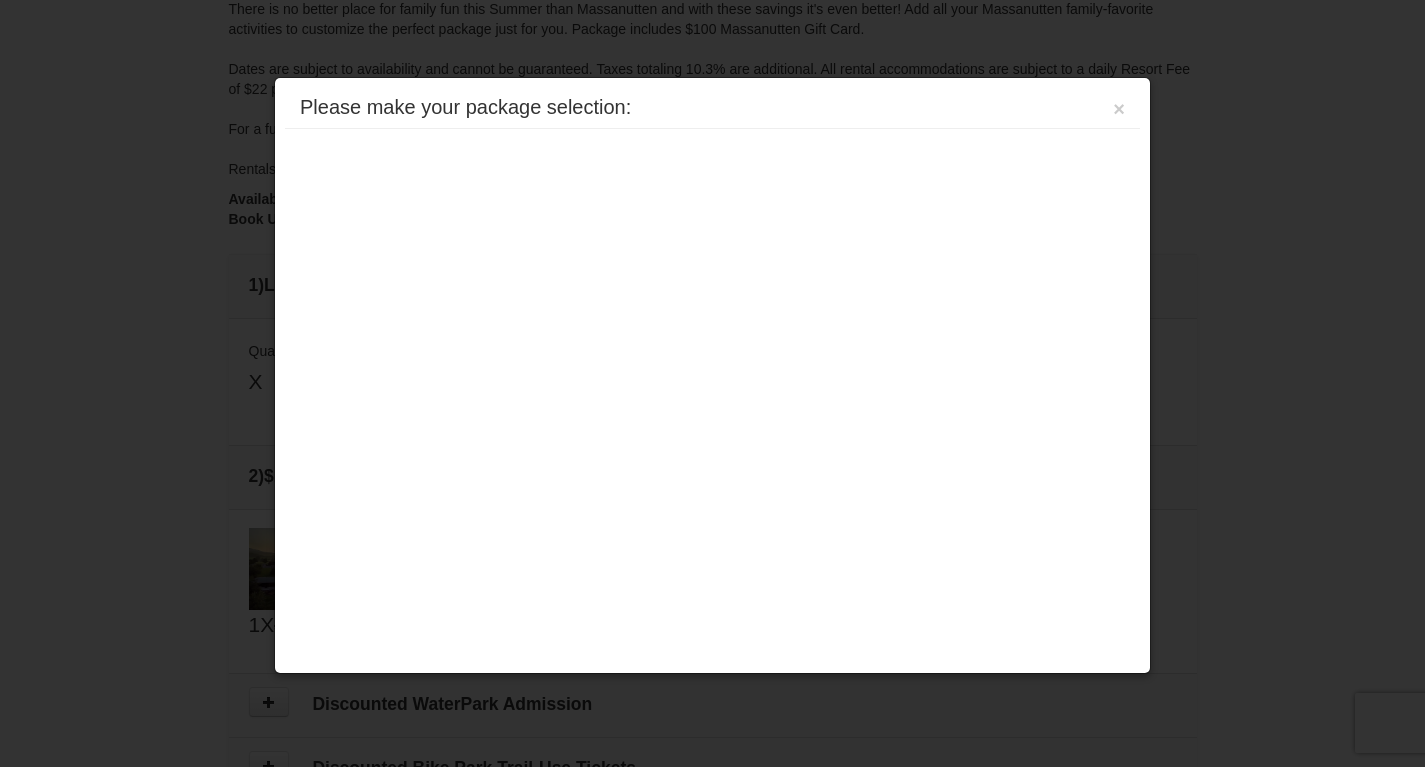 scroll, scrollTop: 585, scrollLeft: 0, axis: vertical 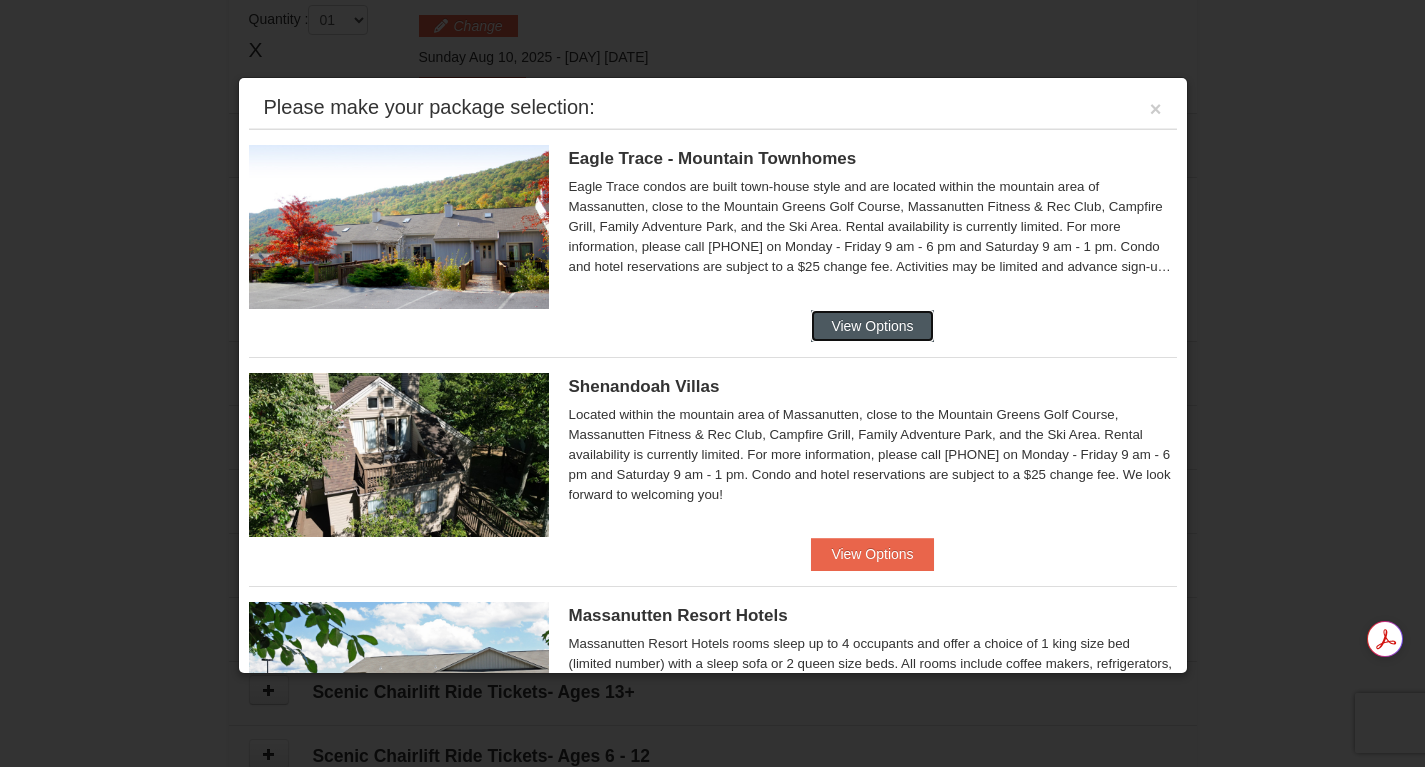 click on "View Options" at bounding box center [872, 326] 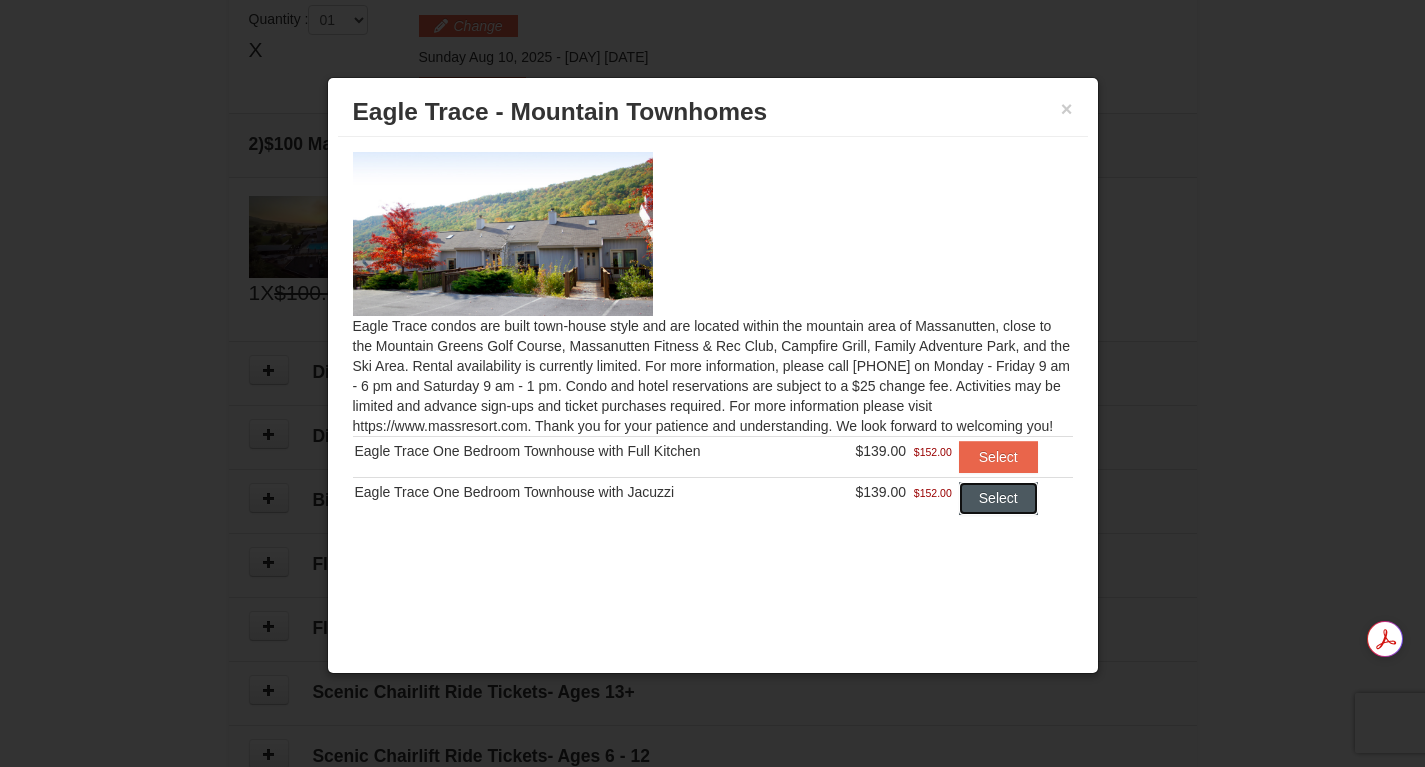 click on "Select" at bounding box center (998, 498) 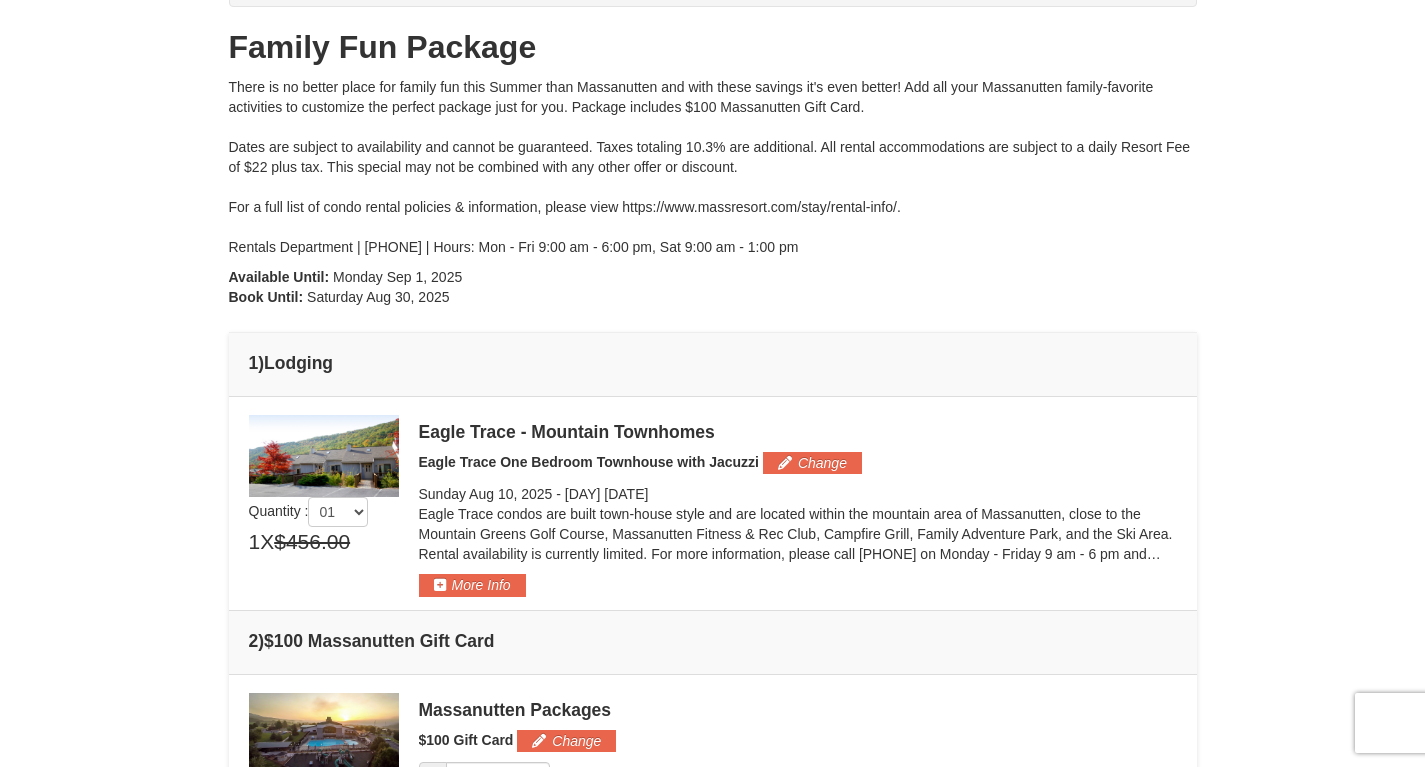 scroll, scrollTop: 200, scrollLeft: 0, axis: vertical 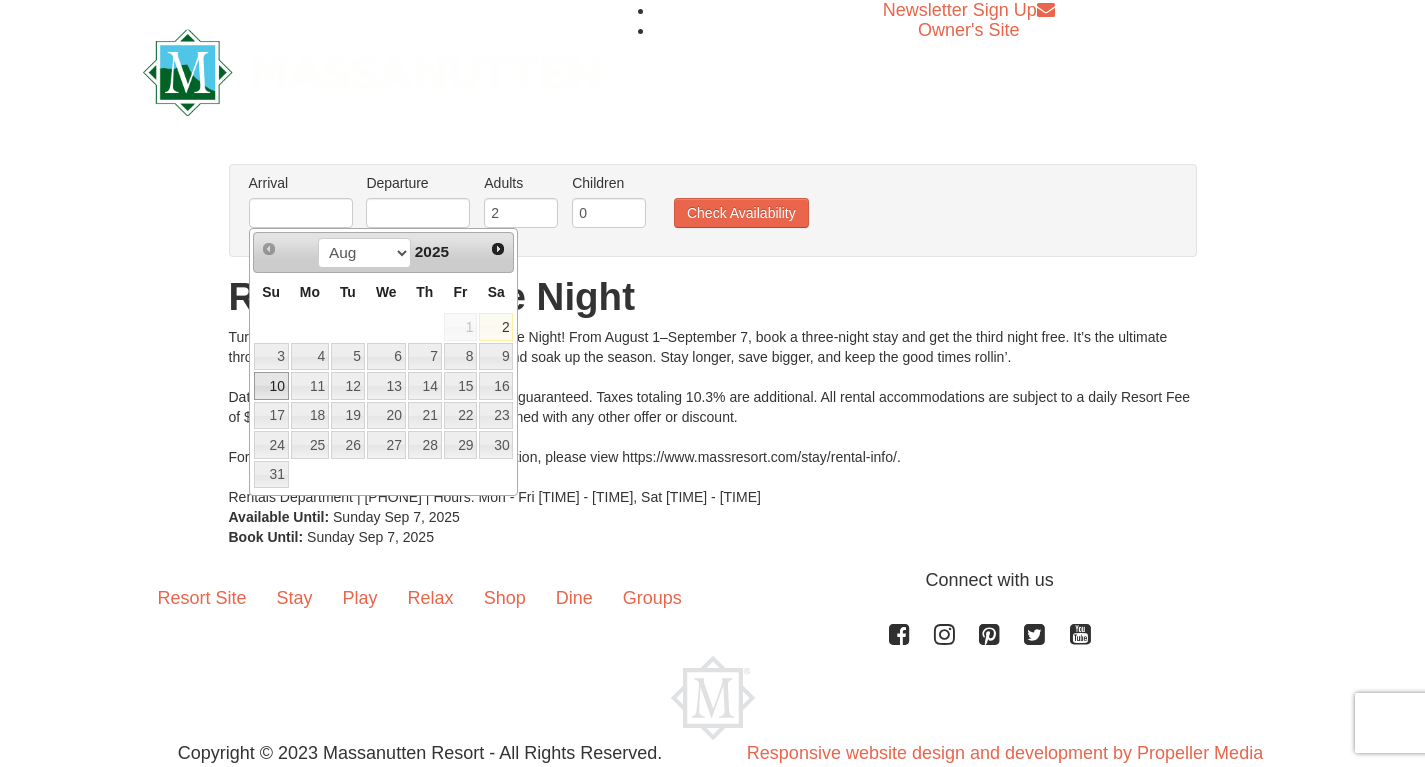 click on "10" at bounding box center [271, 386] 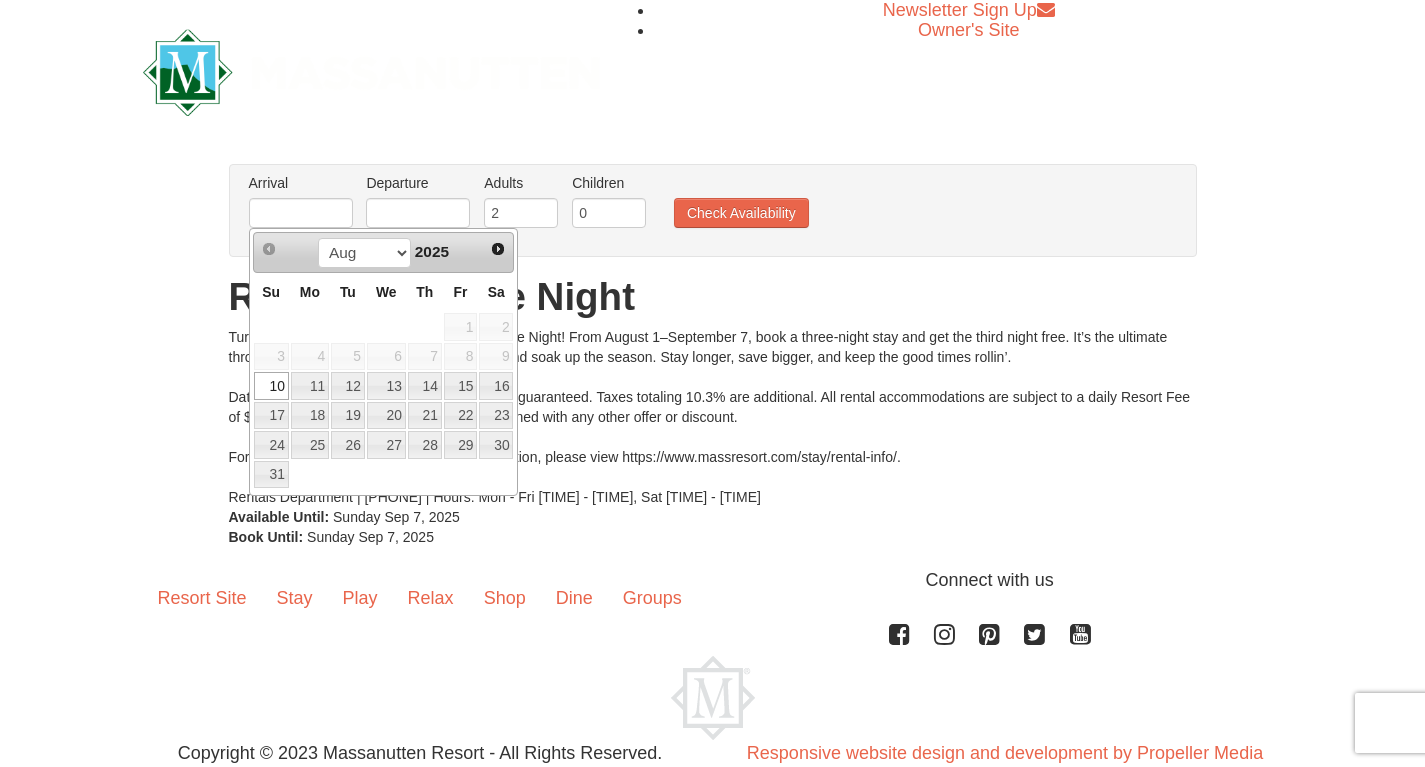 type on "08/10/2025" 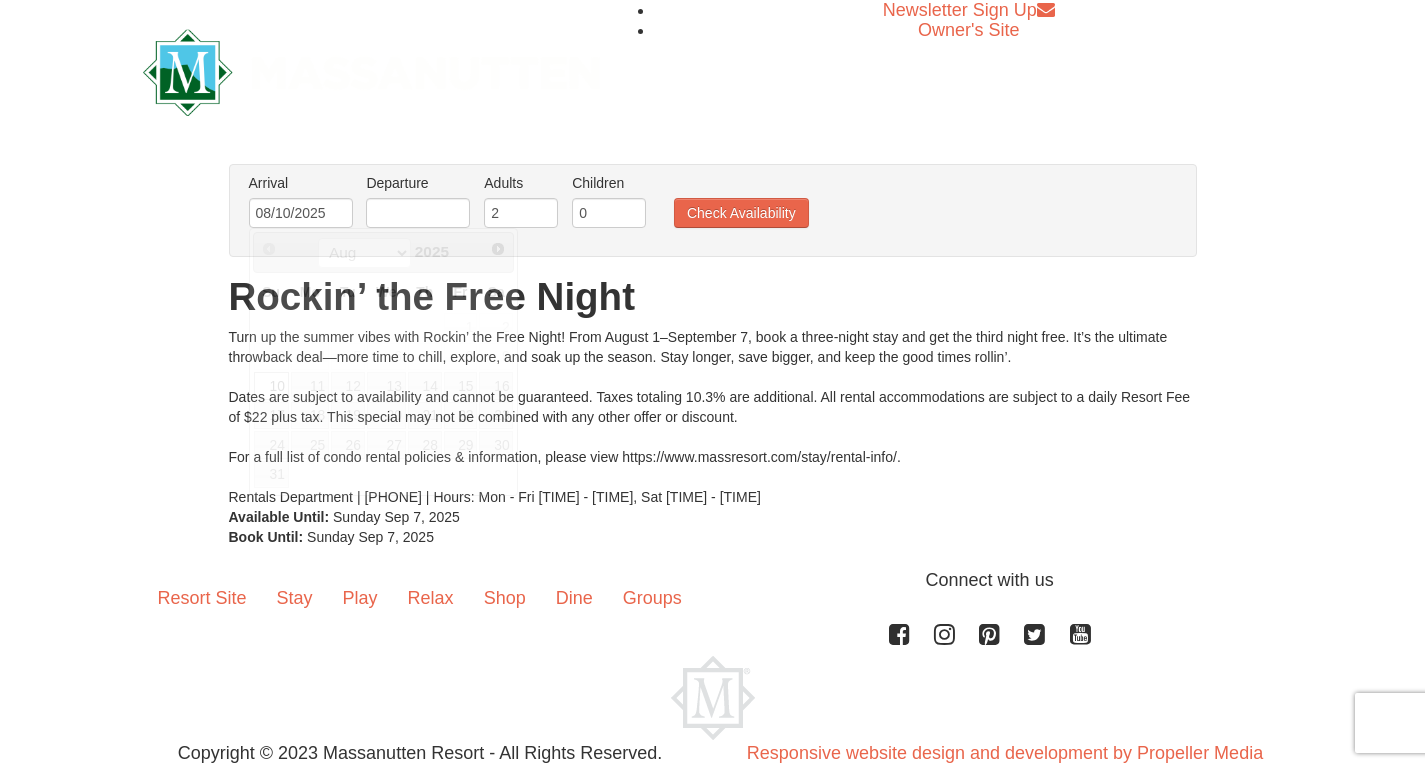 scroll, scrollTop: 0, scrollLeft: 0, axis: both 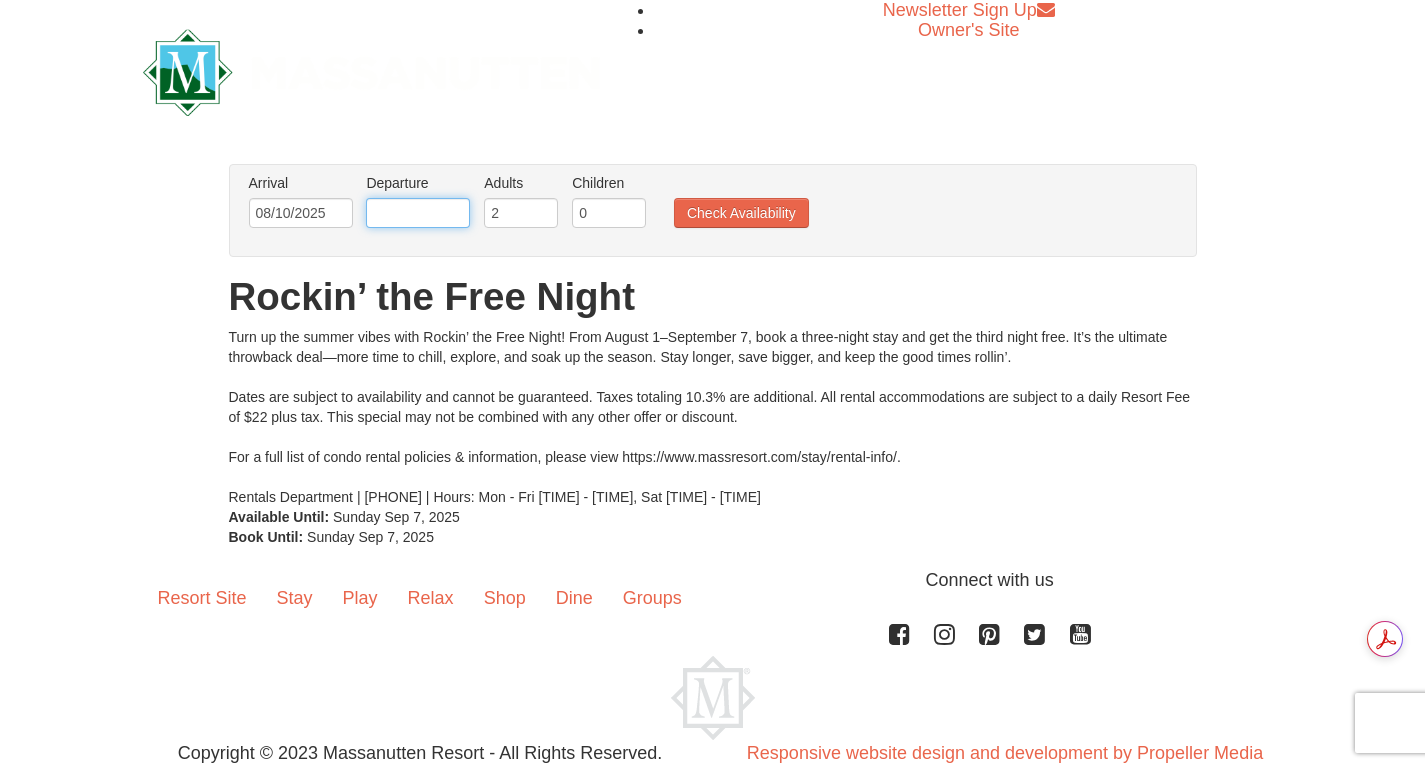 click at bounding box center (418, 213) 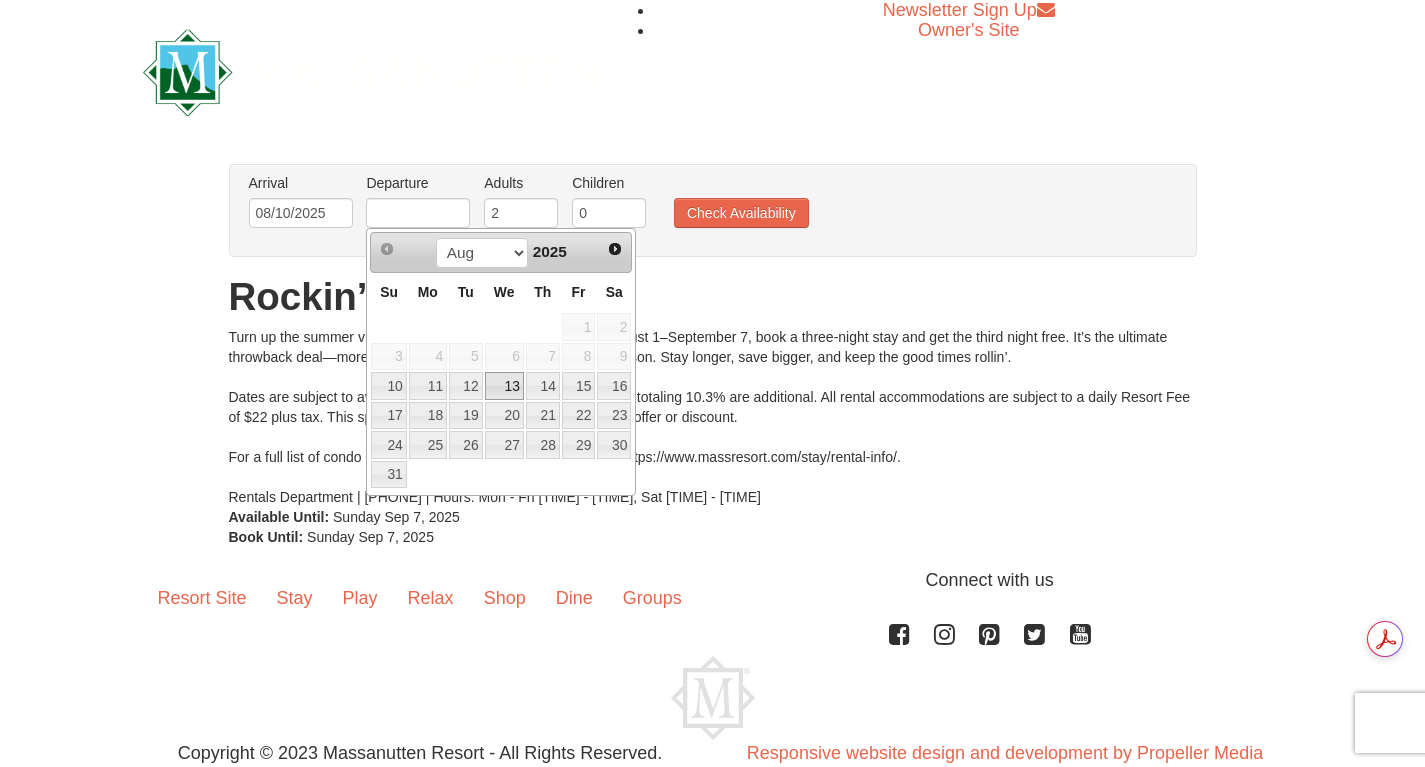 click on "13" at bounding box center (504, 386) 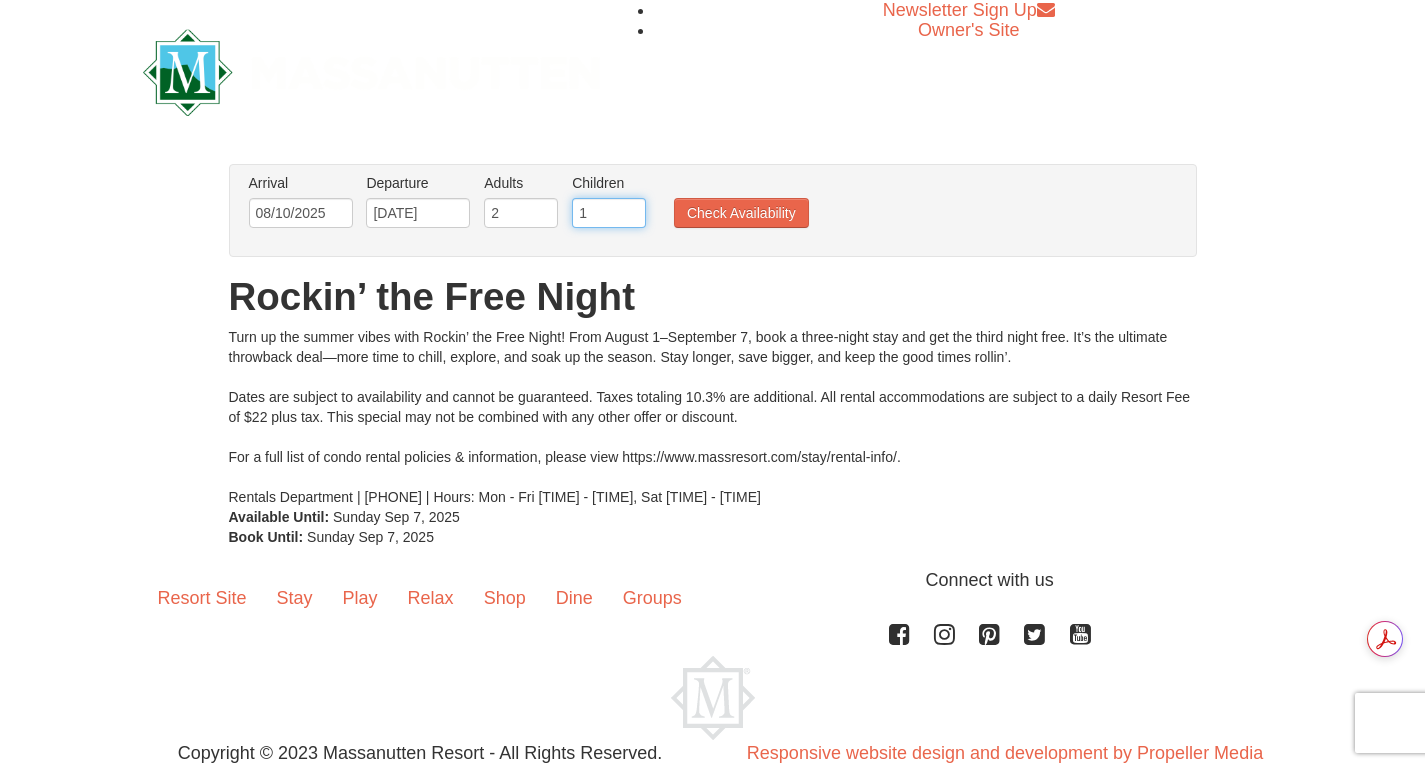 type on "1" 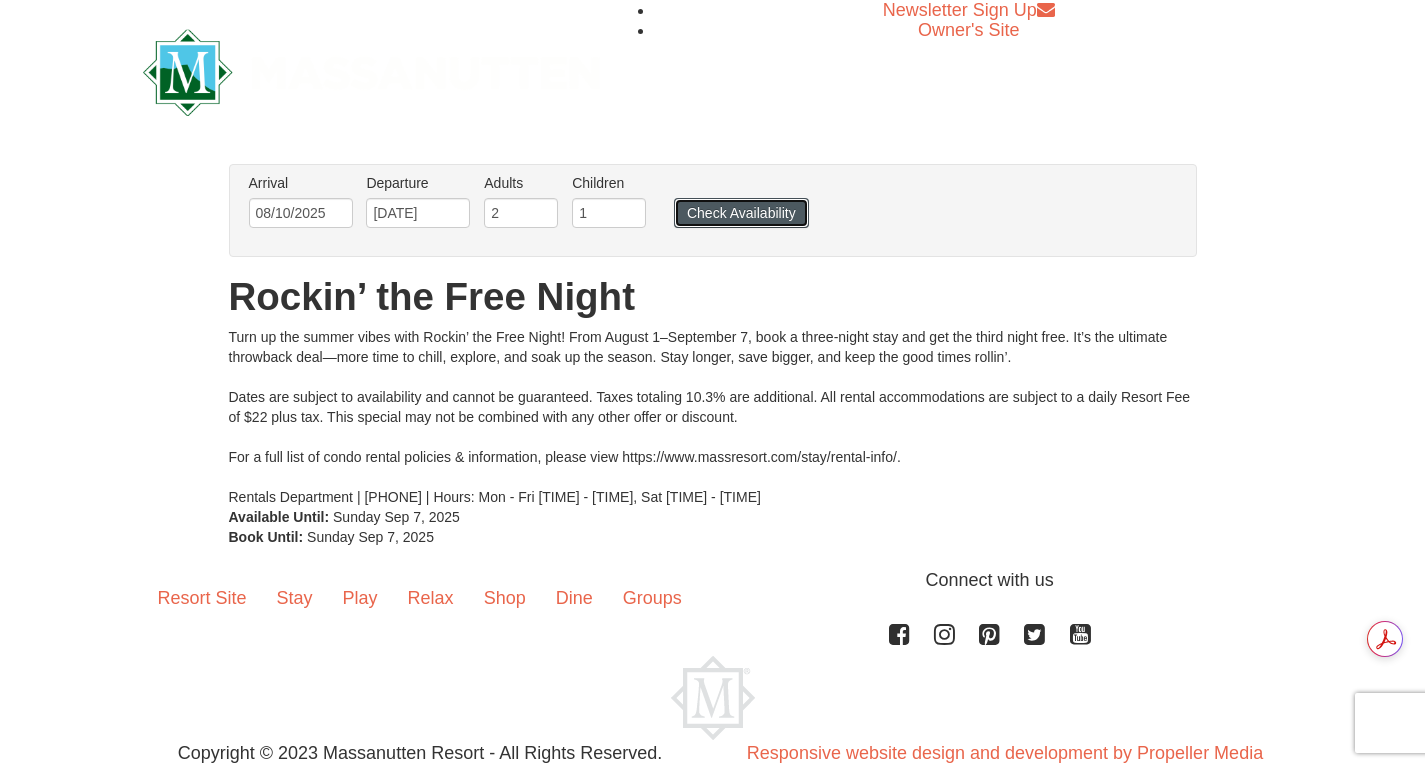 click on "Check Availability" at bounding box center [741, 213] 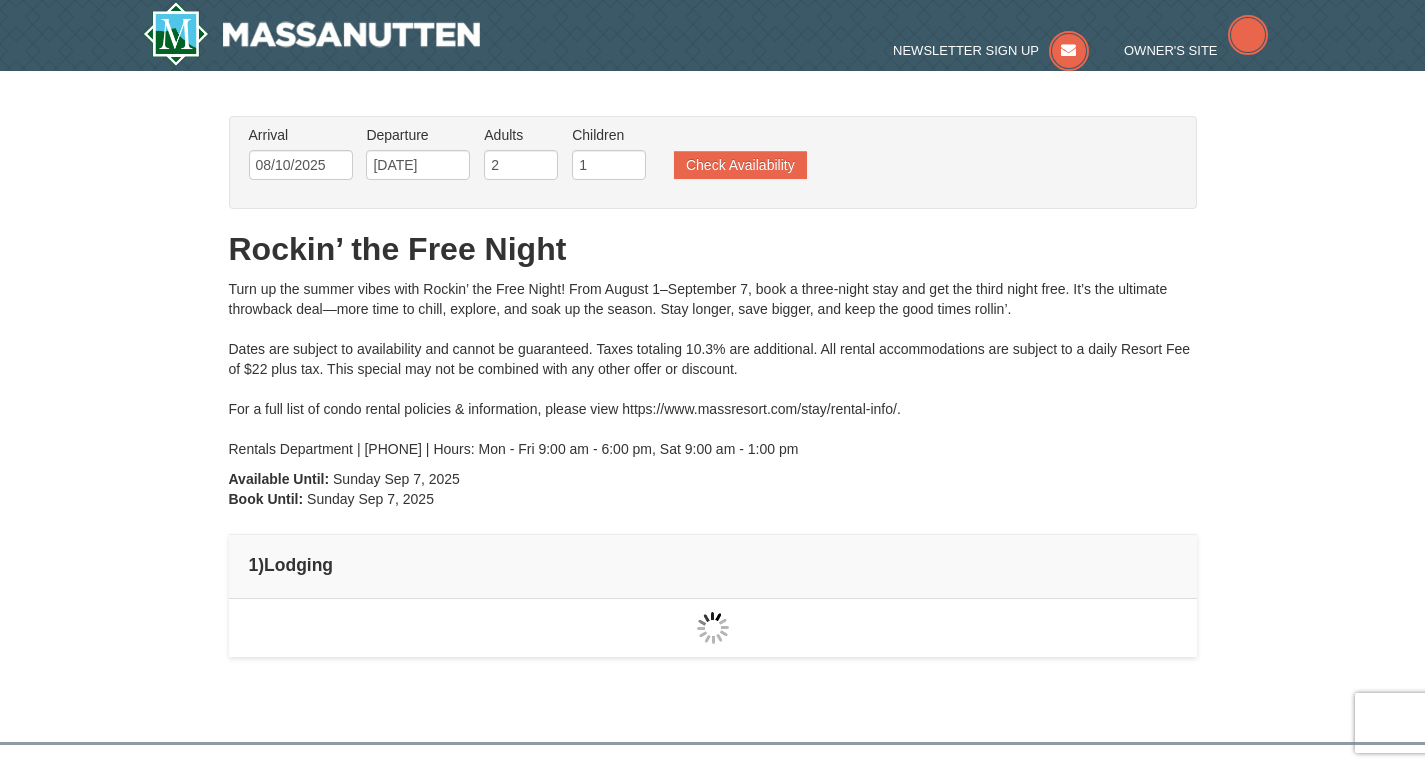 scroll, scrollTop: 0, scrollLeft: 0, axis: both 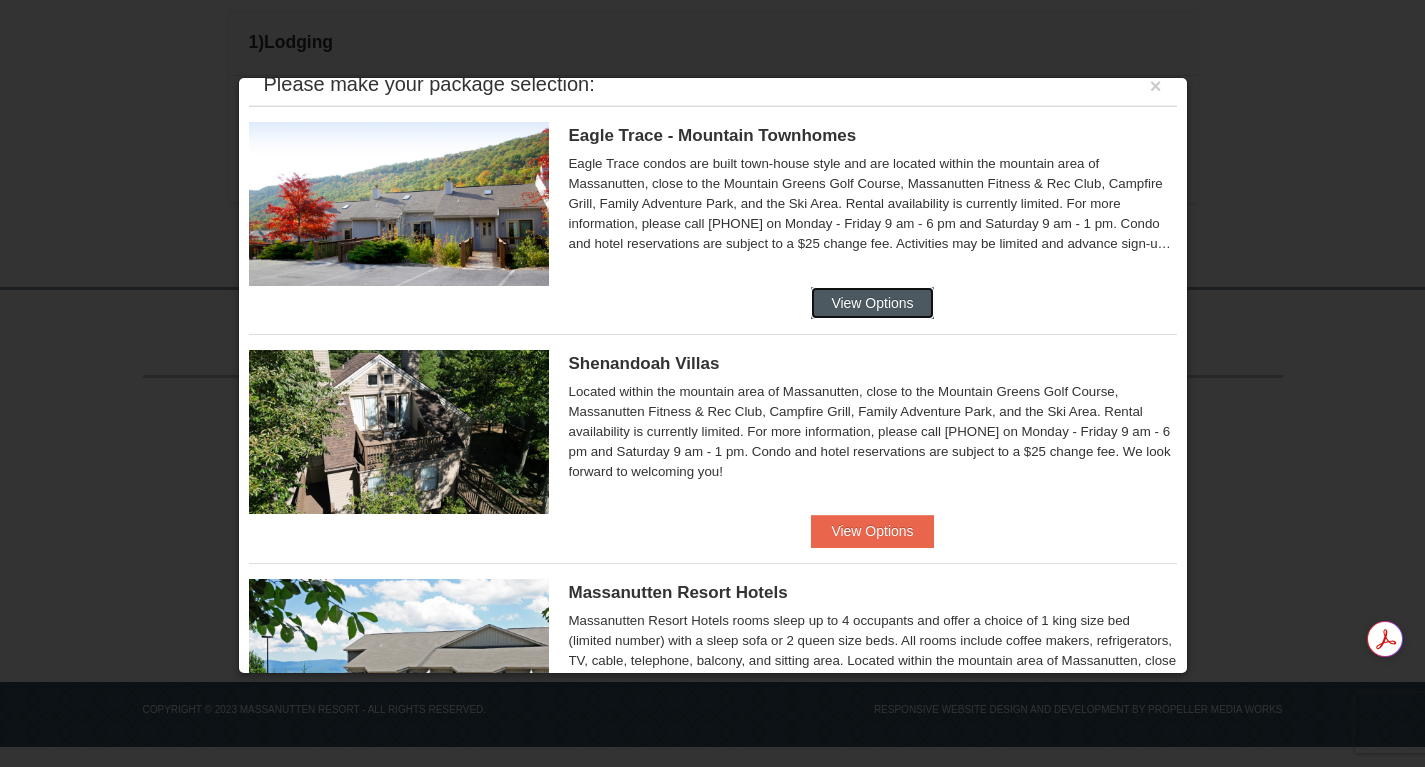 click on "View Options" at bounding box center [872, 303] 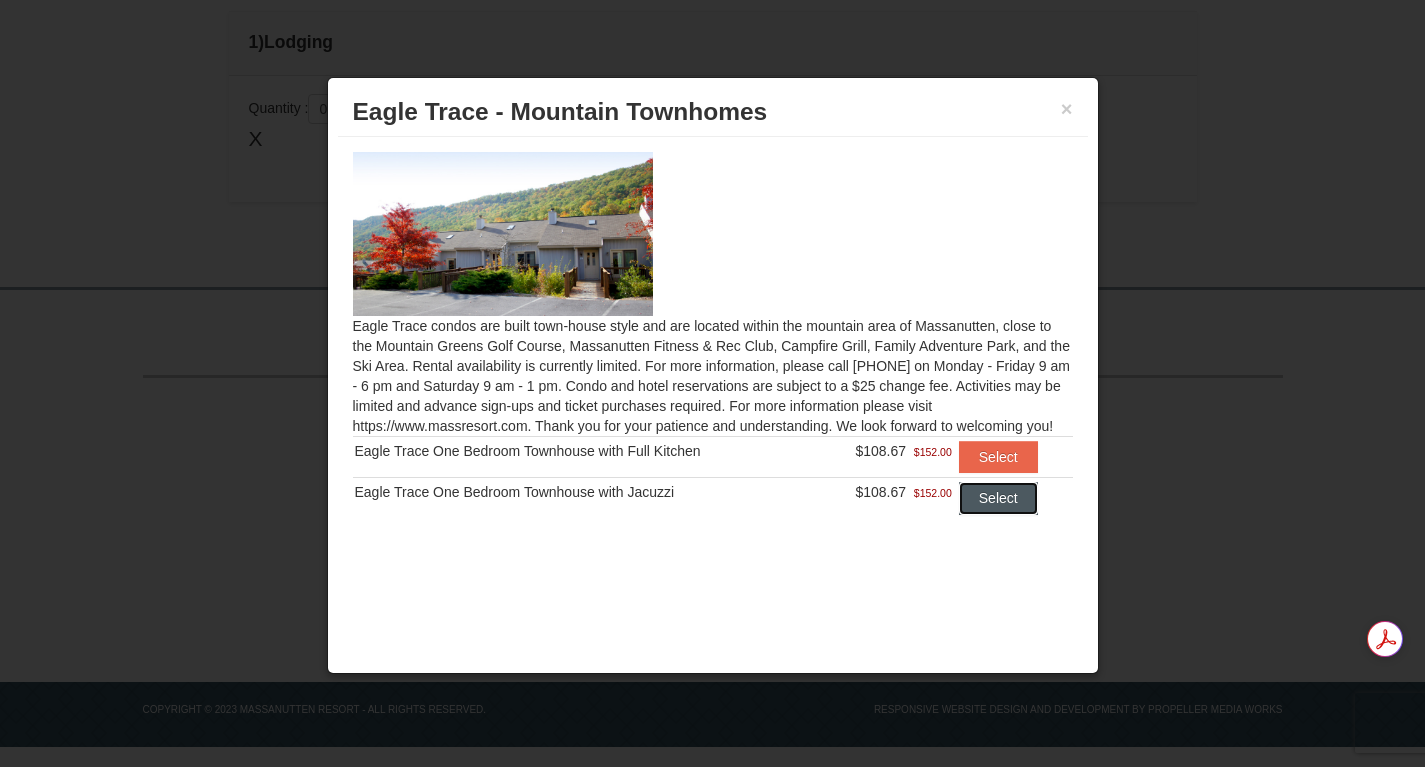 click on "Select" at bounding box center (998, 498) 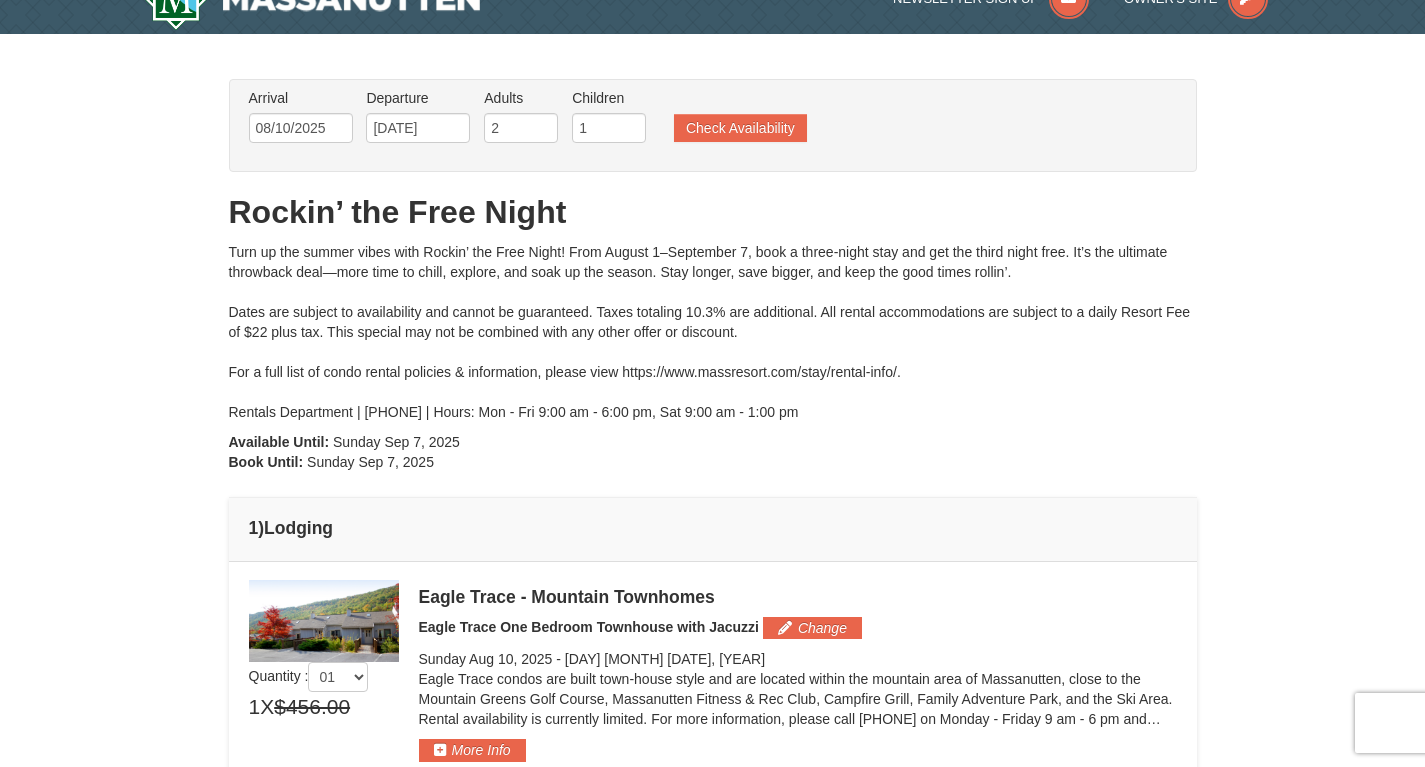 scroll, scrollTop: 0, scrollLeft: 0, axis: both 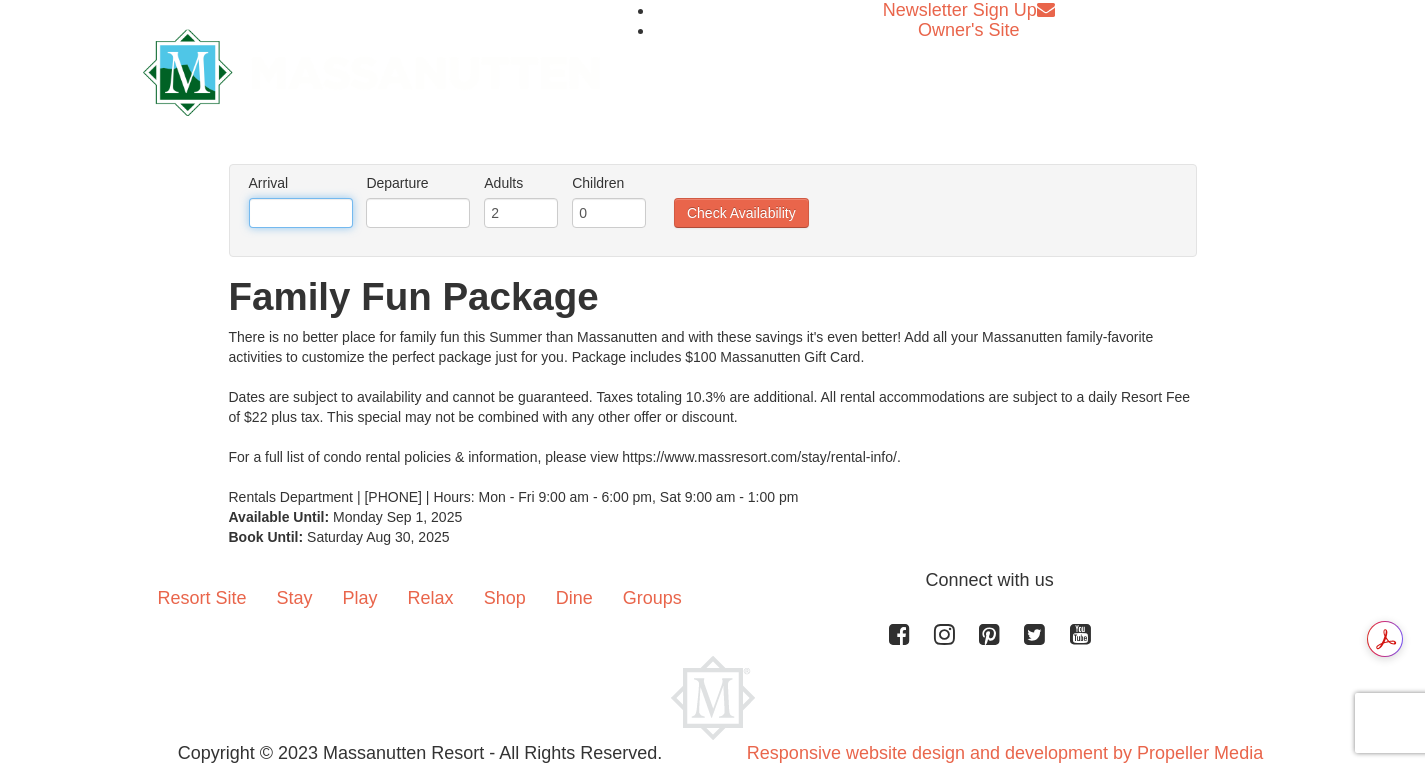 click at bounding box center [301, 213] 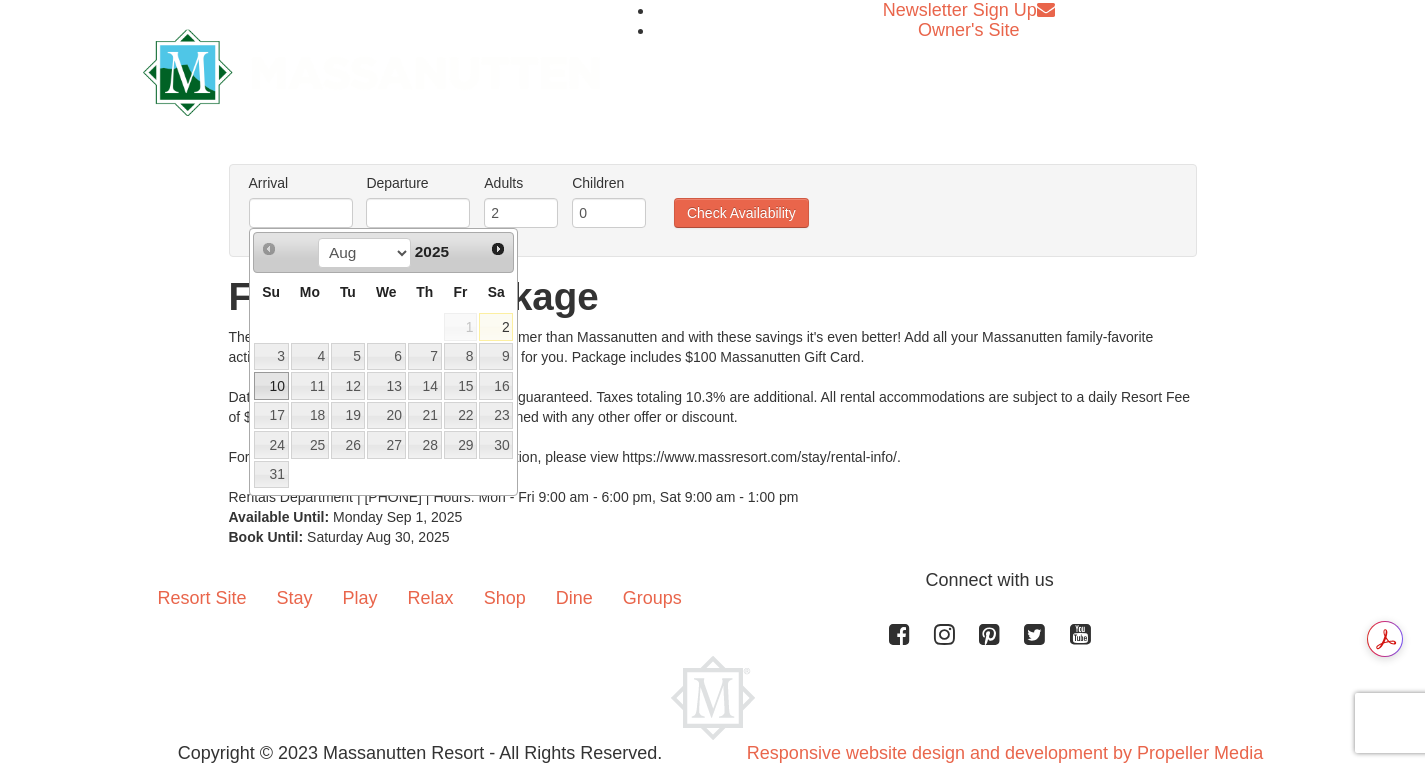 click on "10" at bounding box center (271, 386) 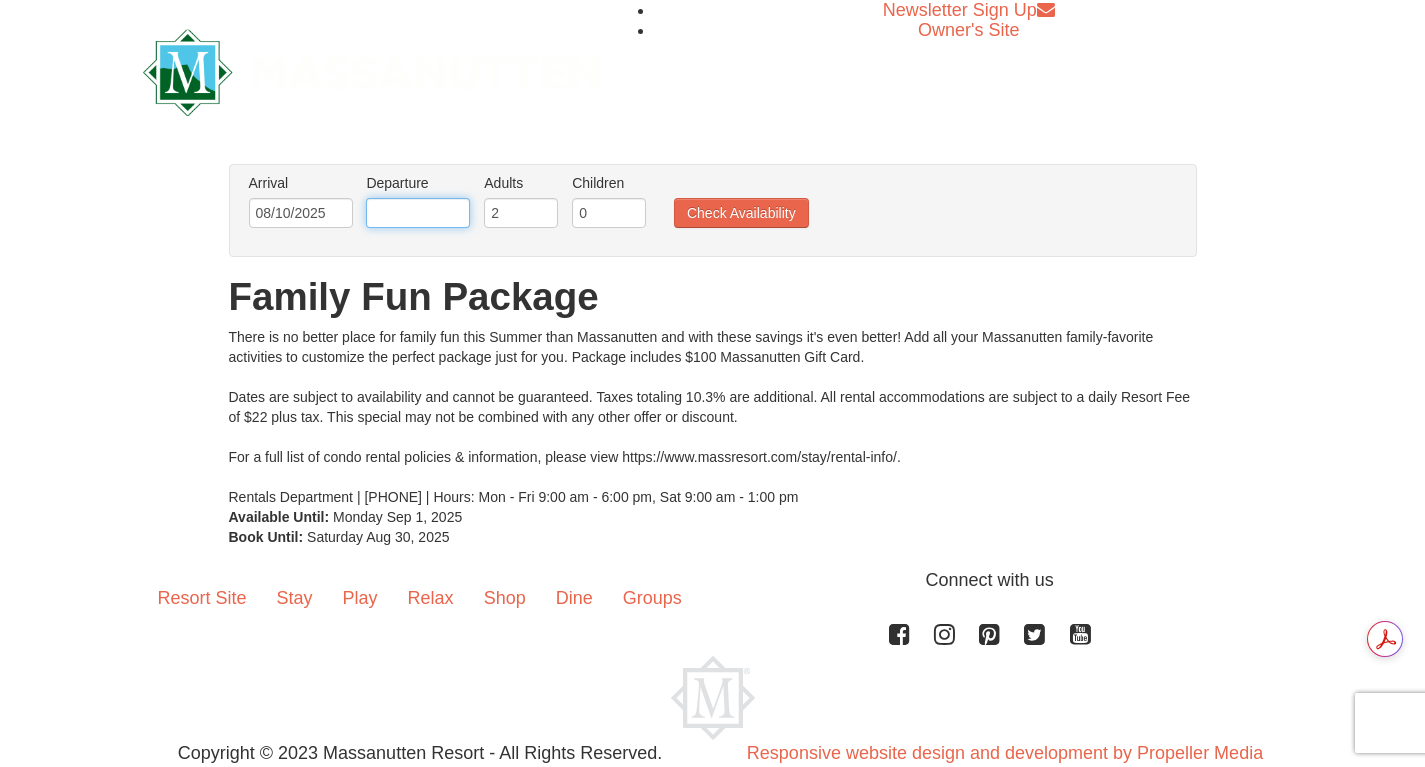 click at bounding box center (418, 213) 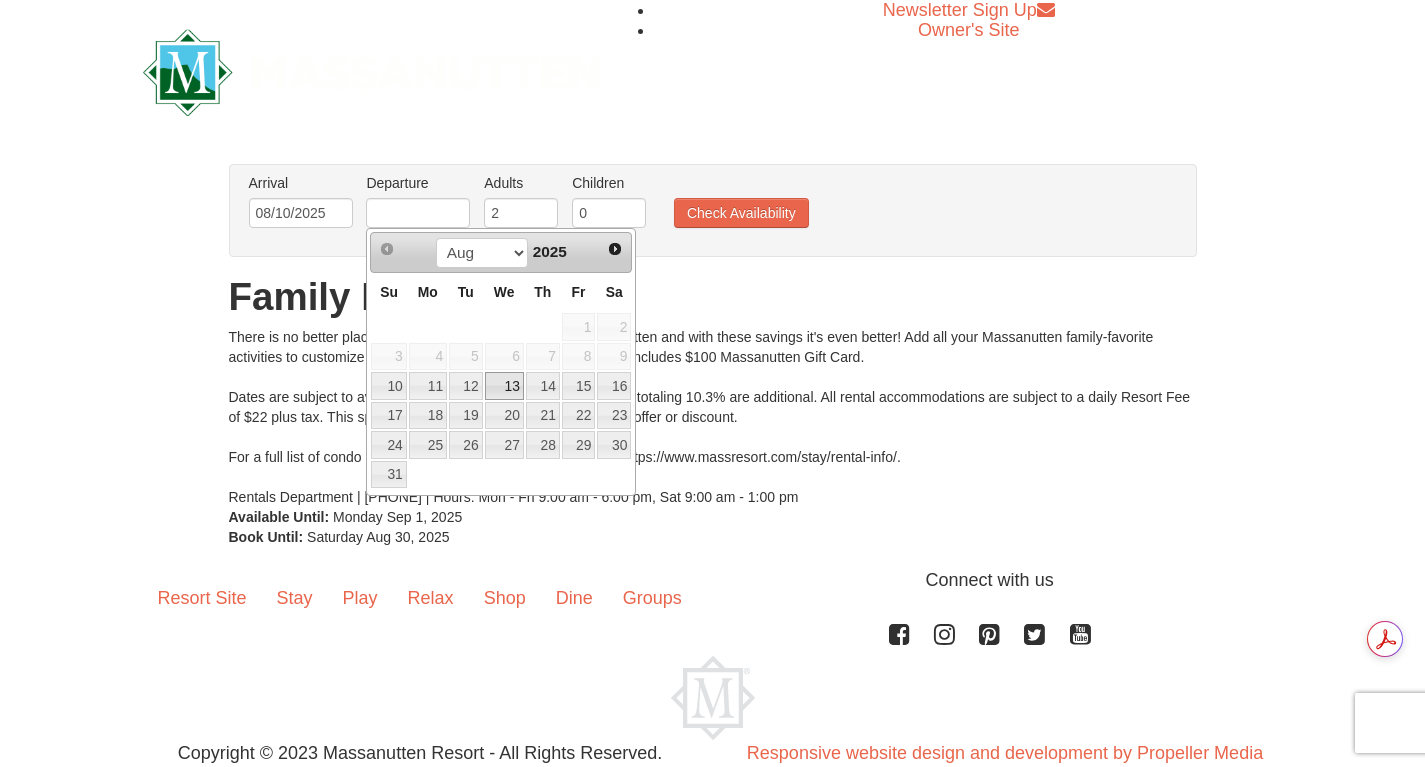 click on "13" at bounding box center (504, 386) 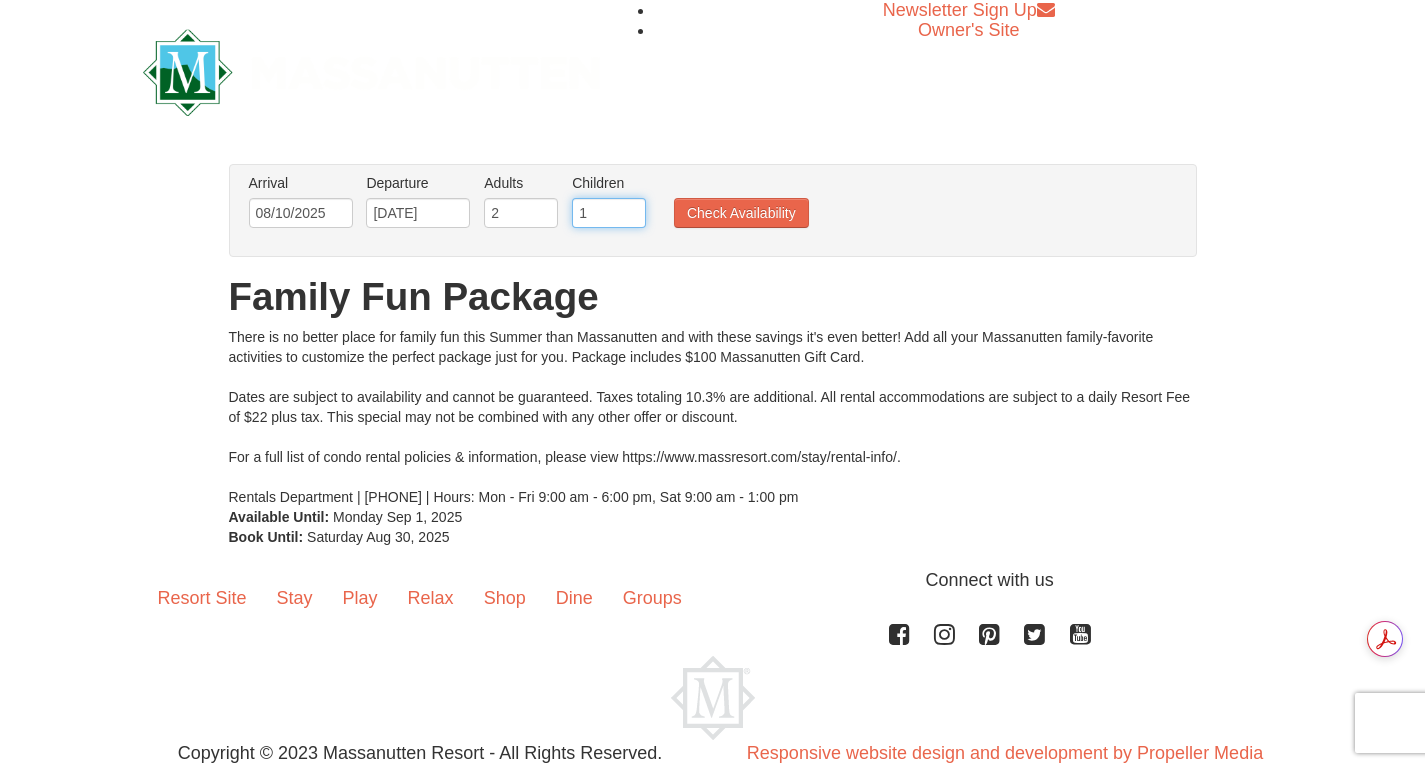 type on "1" 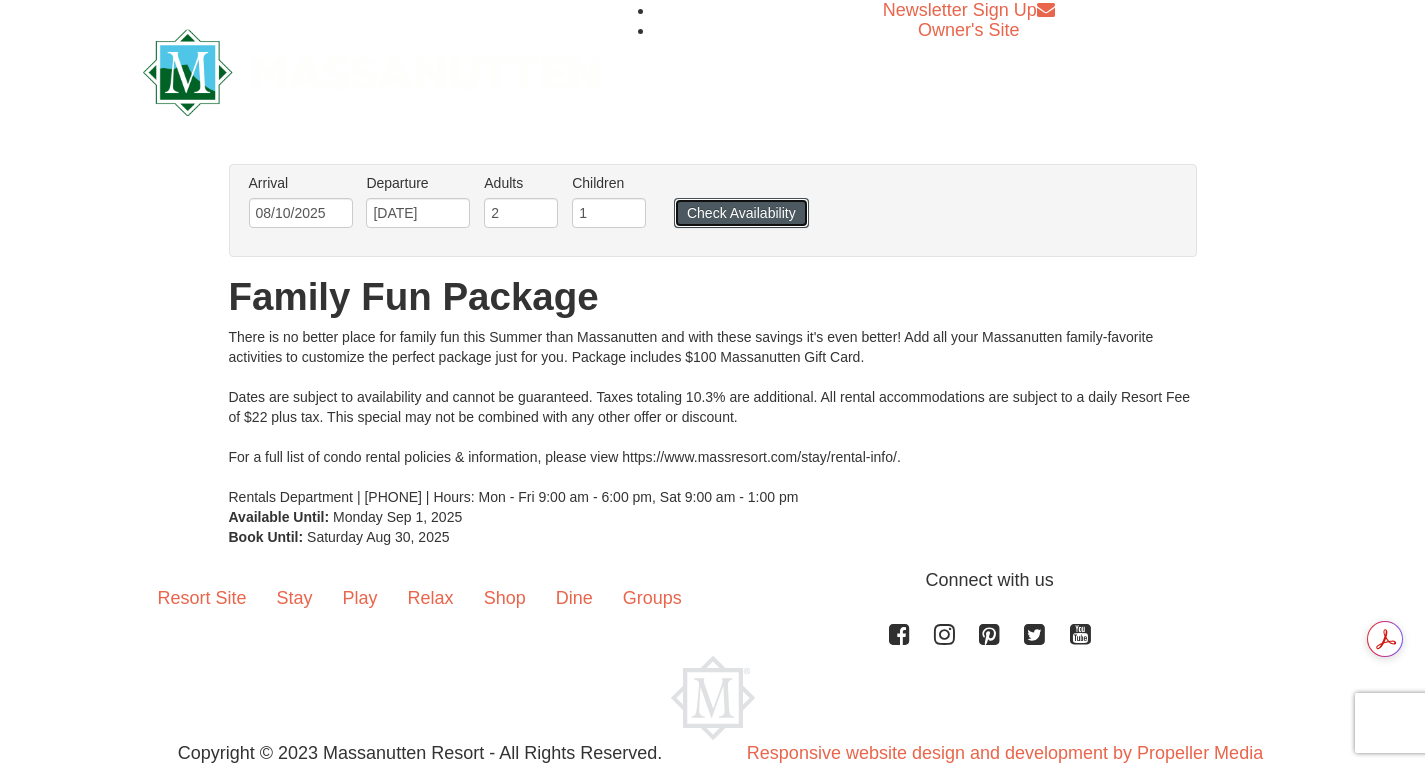 click on "Check Availability" at bounding box center (741, 213) 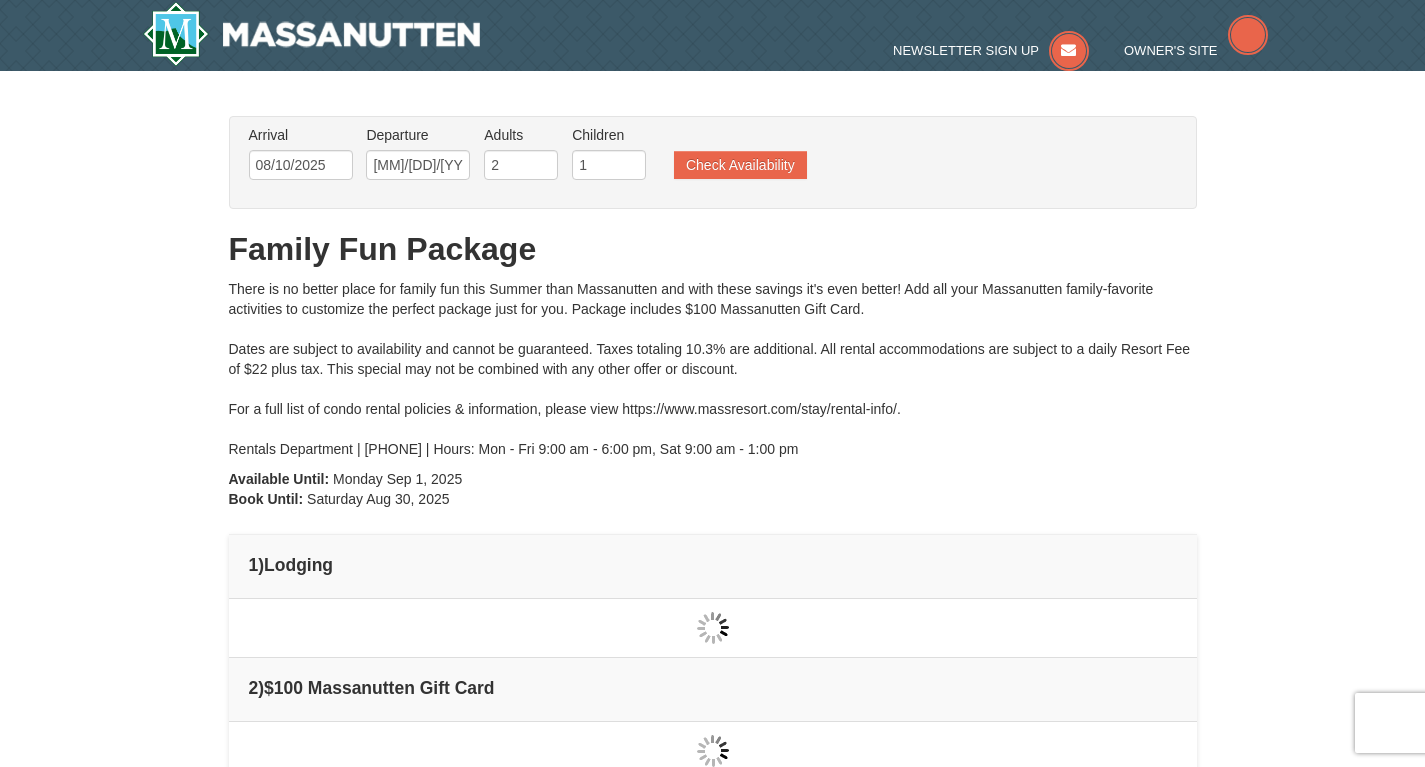 type on "08/10/2025" 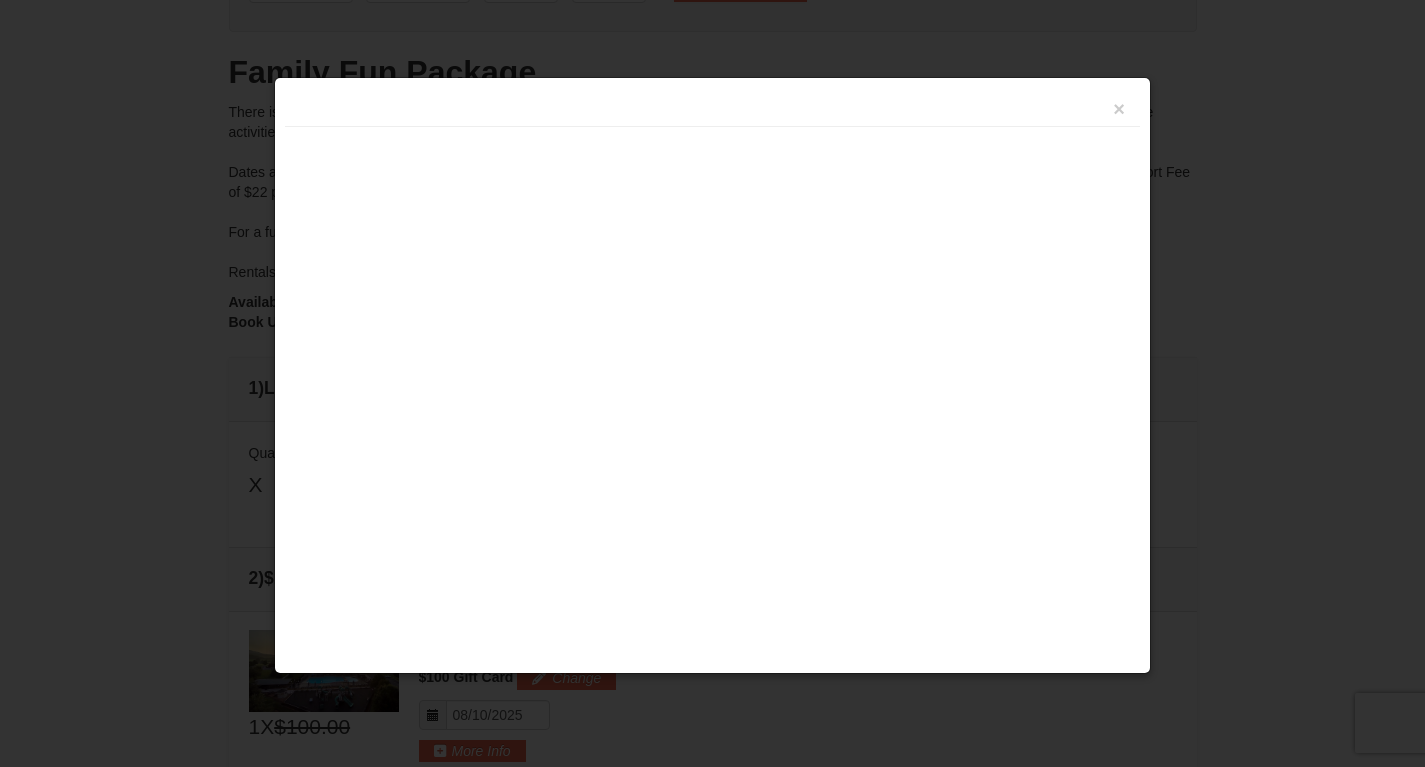 scroll, scrollTop: 0, scrollLeft: 0, axis: both 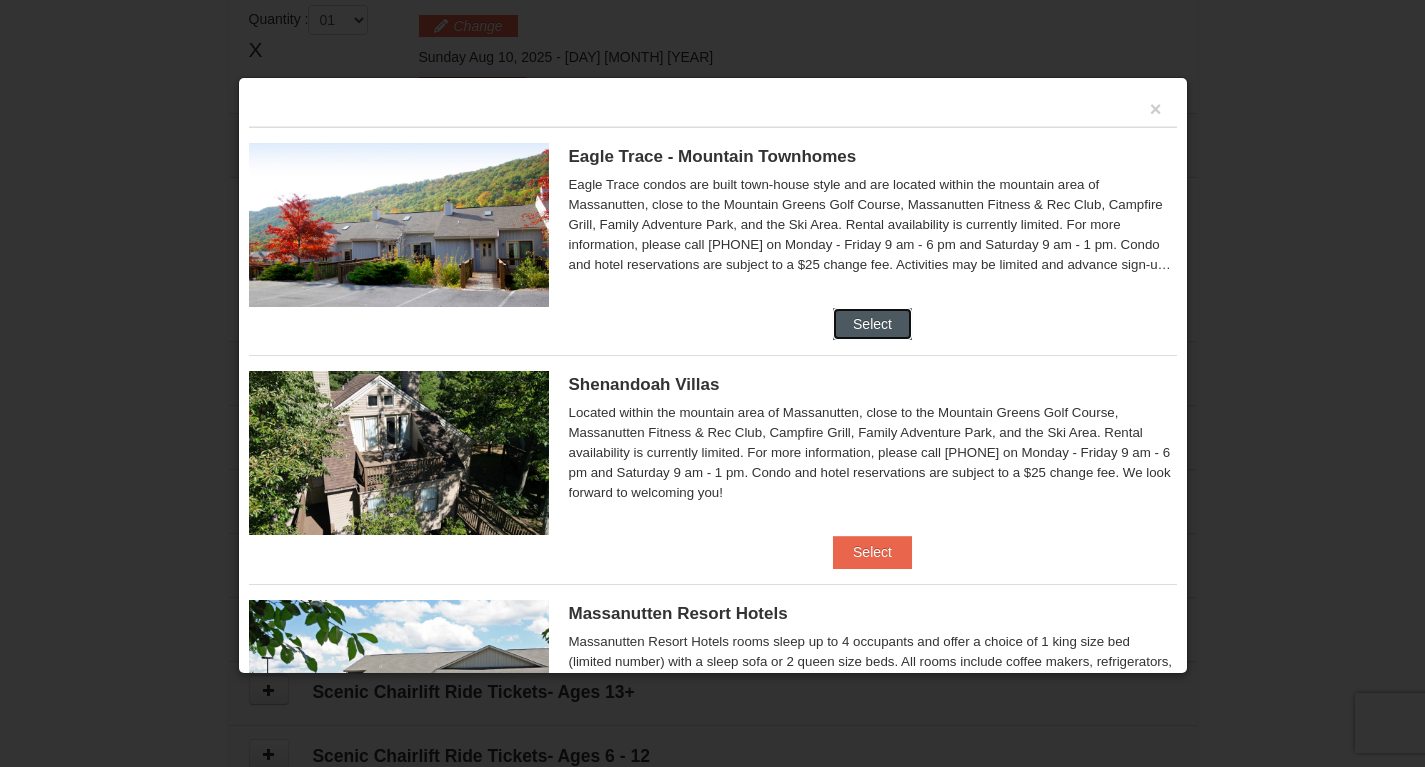 click on "Select" at bounding box center (872, 324) 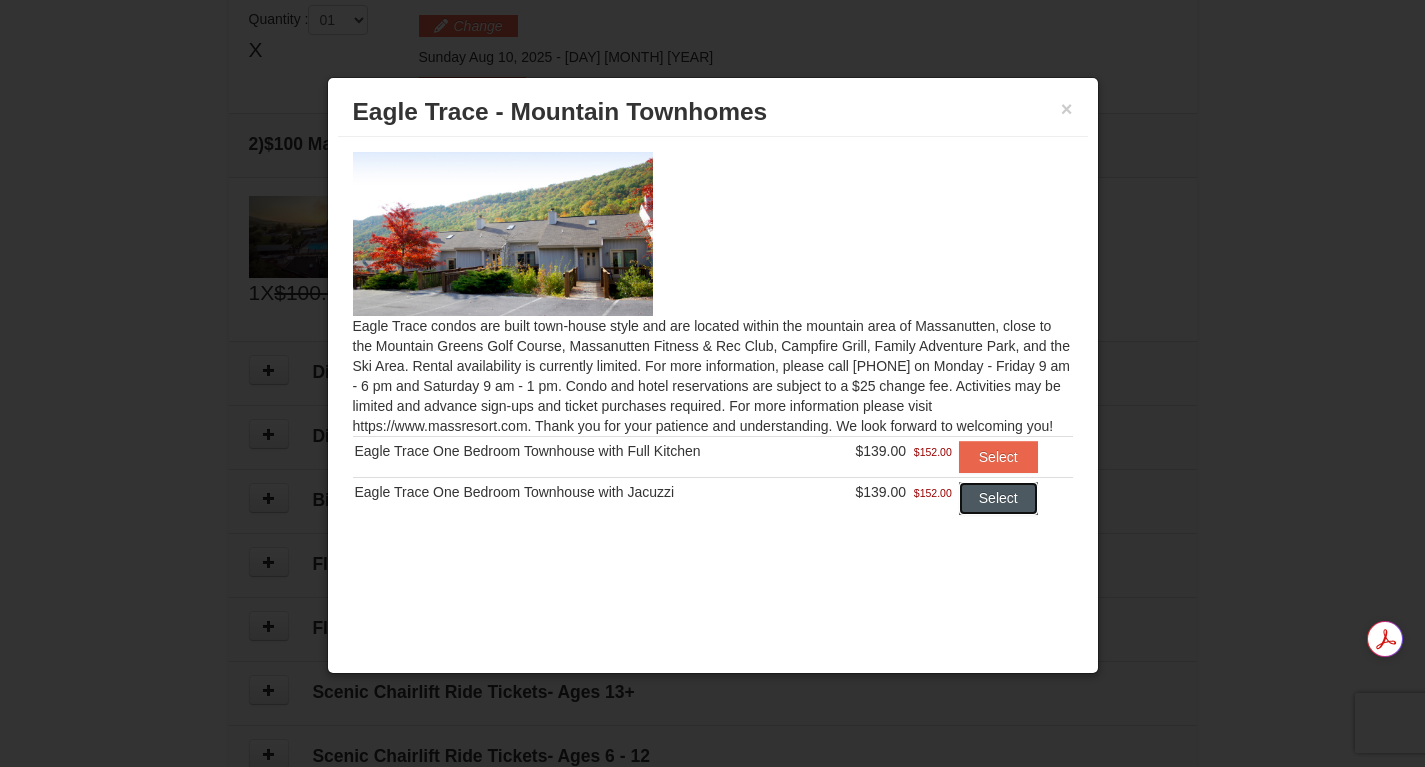 click on "Select" at bounding box center (998, 498) 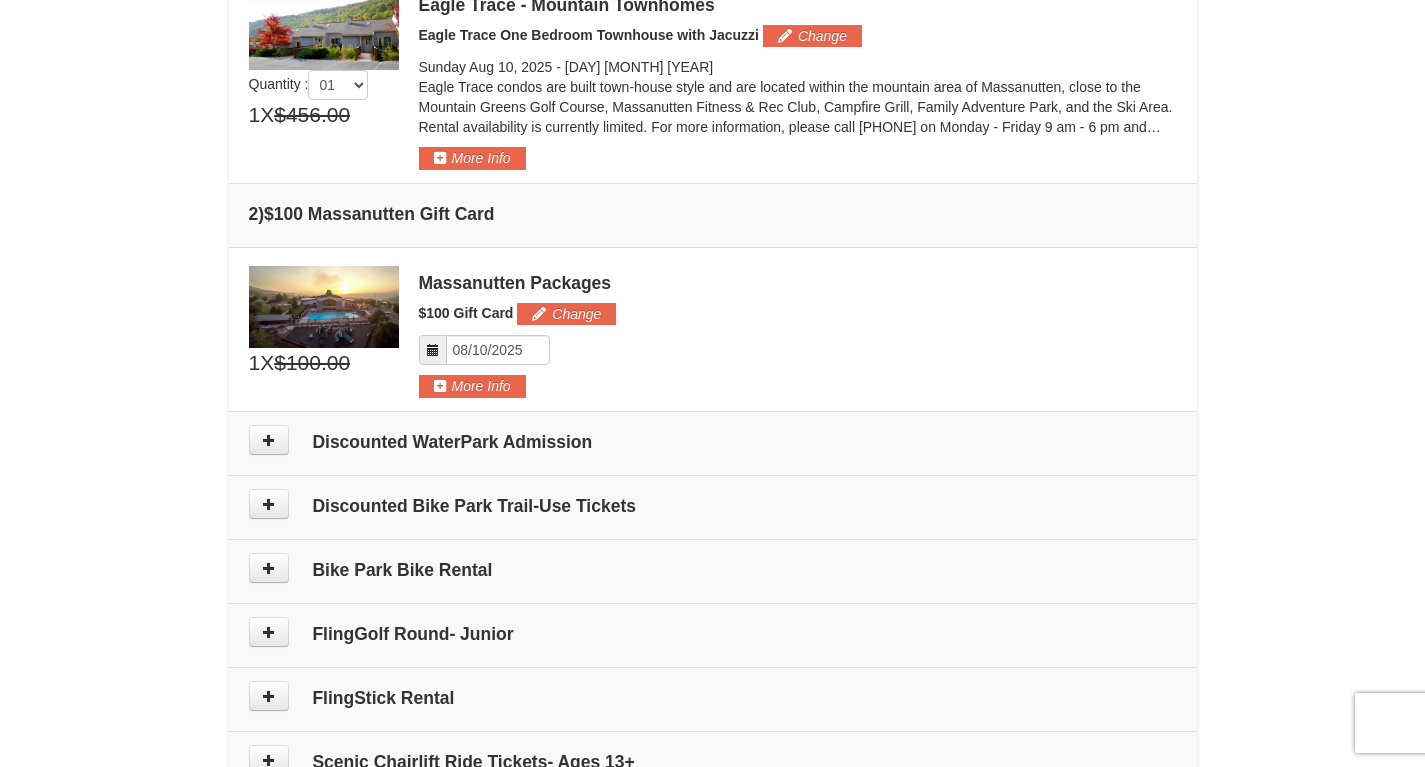 scroll, scrollTop: 629, scrollLeft: 0, axis: vertical 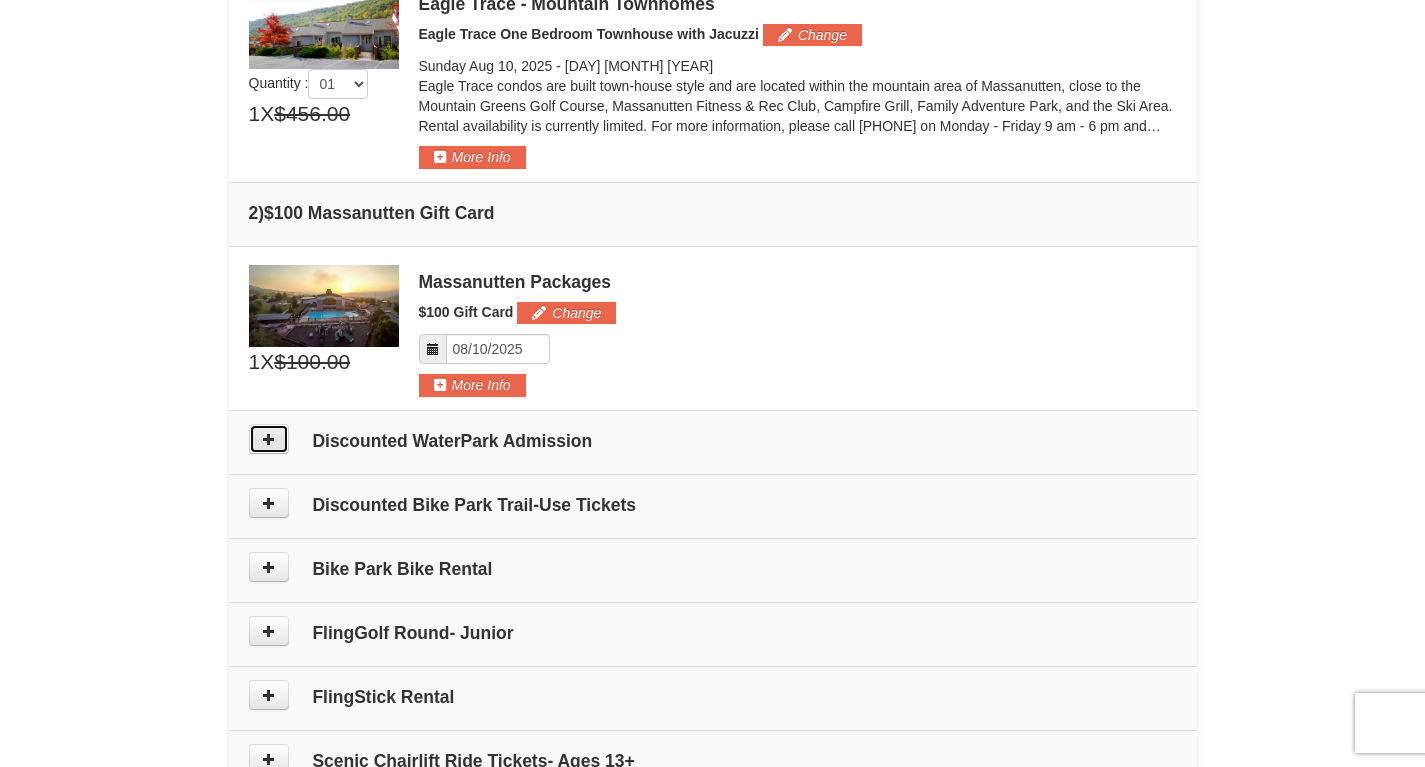 click at bounding box center [269, 439] 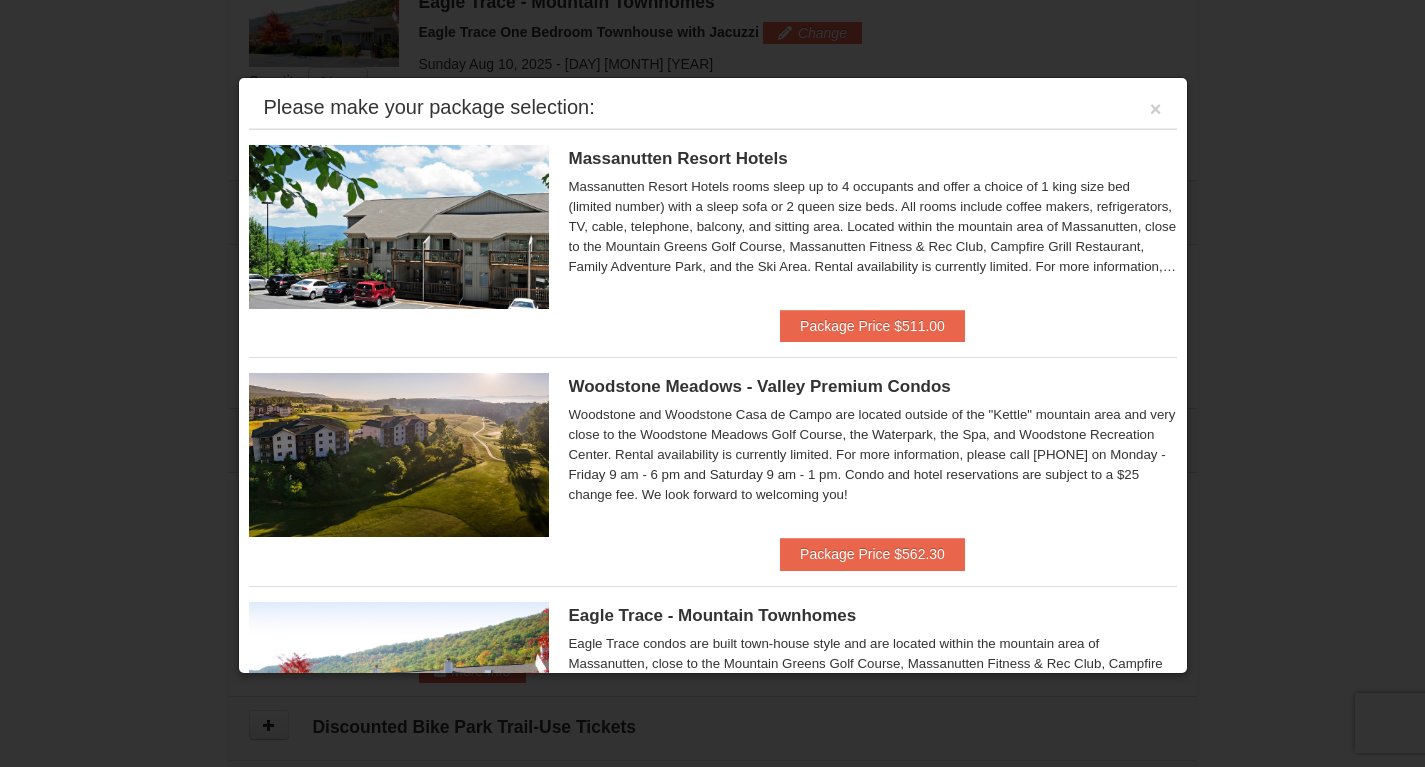 scroll, scrollTop: 616, scrollLeft: 0, axis: vertical 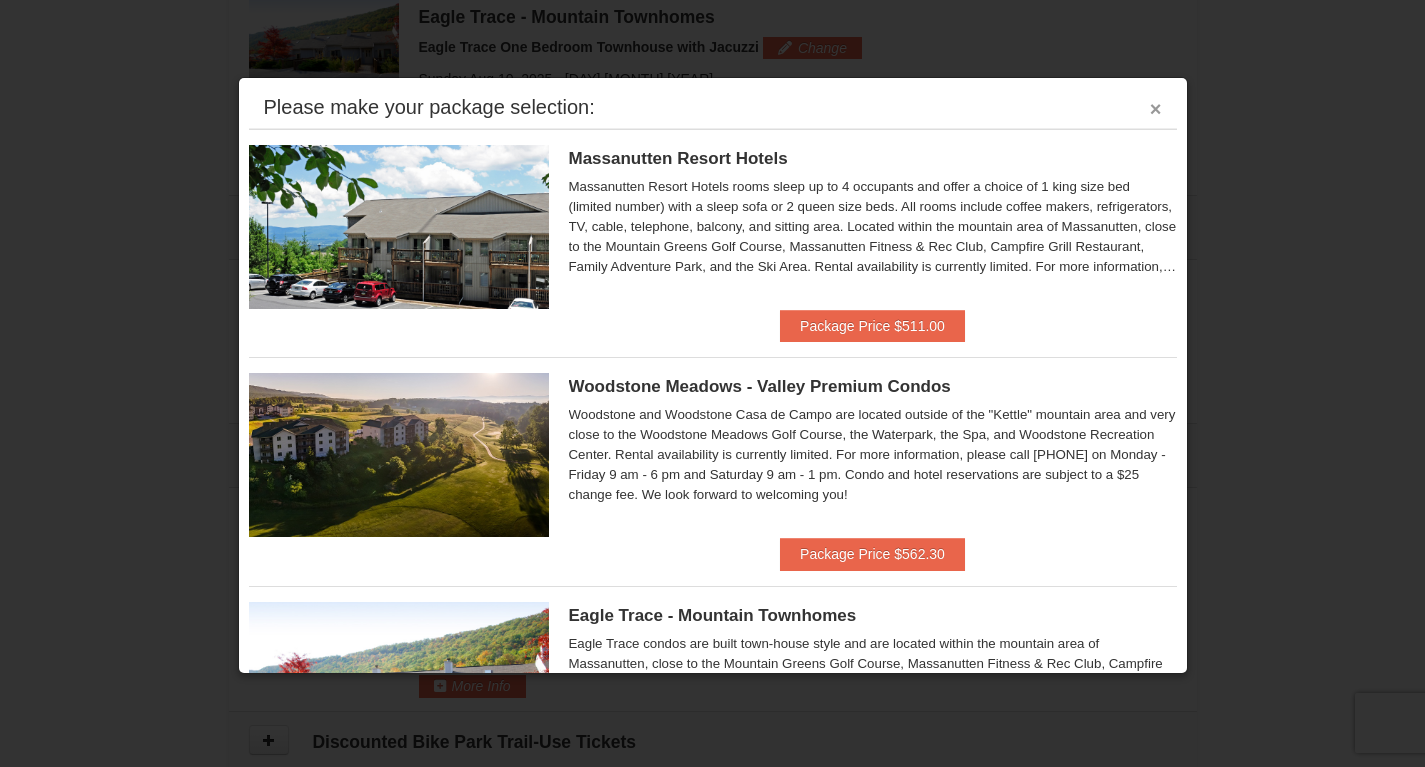 click on "×" at bounding box center (1156, 109) 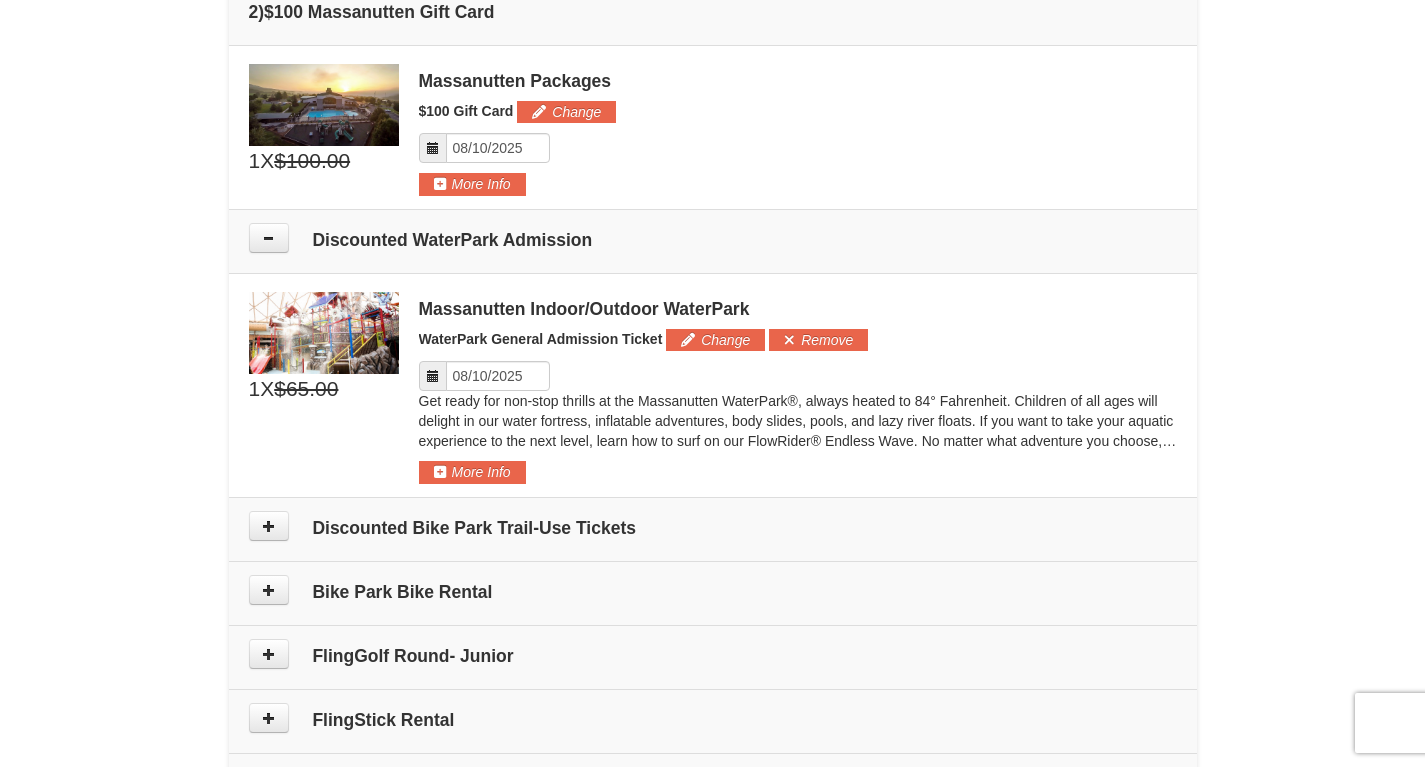 scroll, scrollTop: 831, scrollLeft: 0, axis: vertical 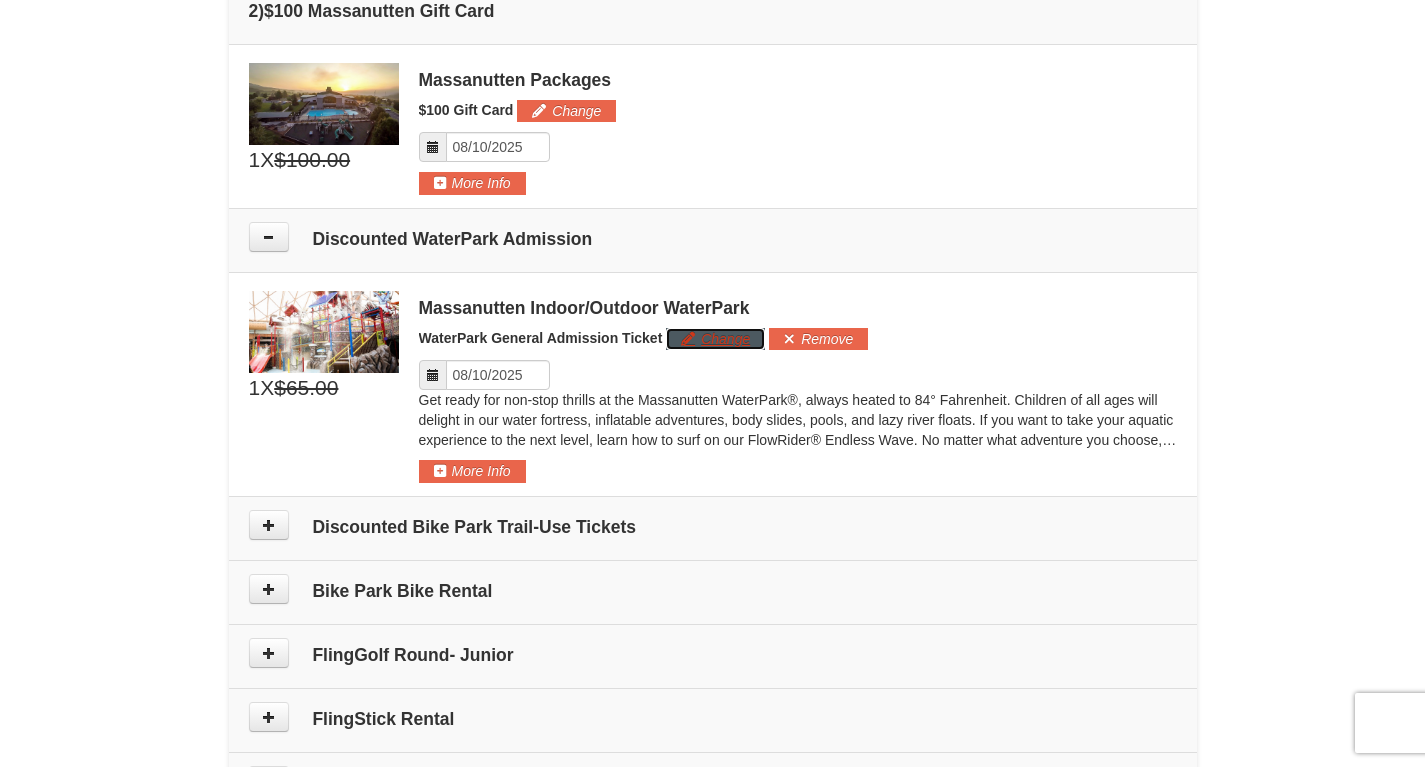 click on "Change" at bounding box center [715, 339] 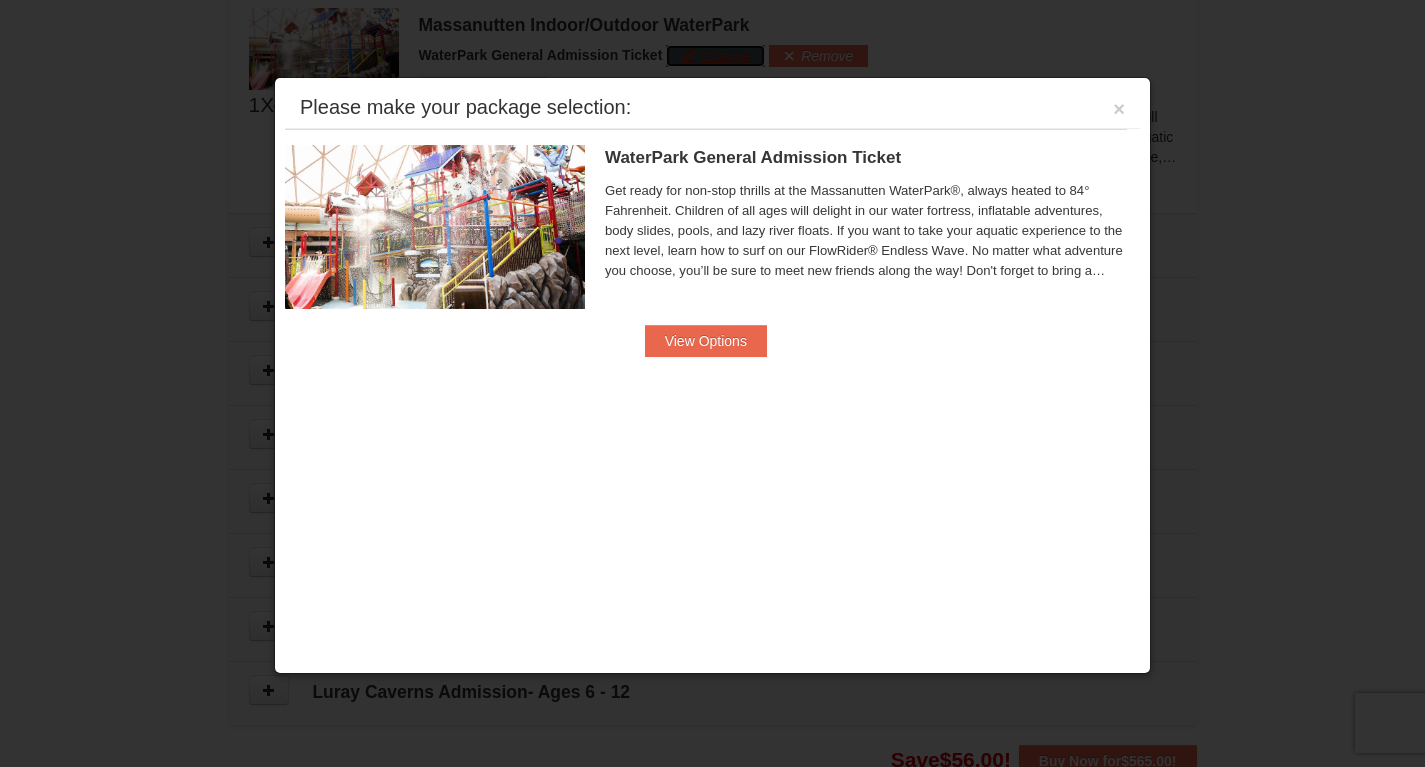 scroll, scrollTop: 1122, scrollLeft: 0, axis: vertical 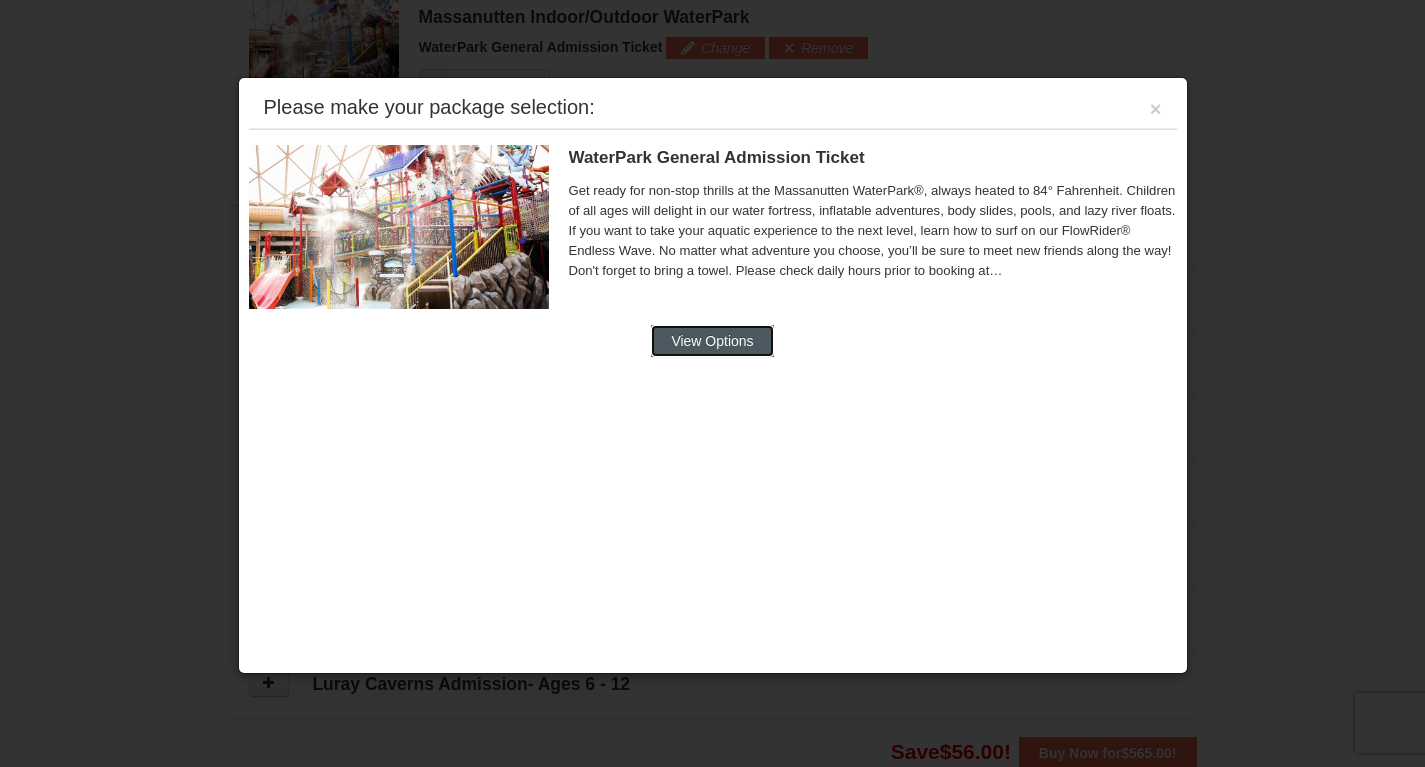 click on "View Options" at bounding box center [712, 341] 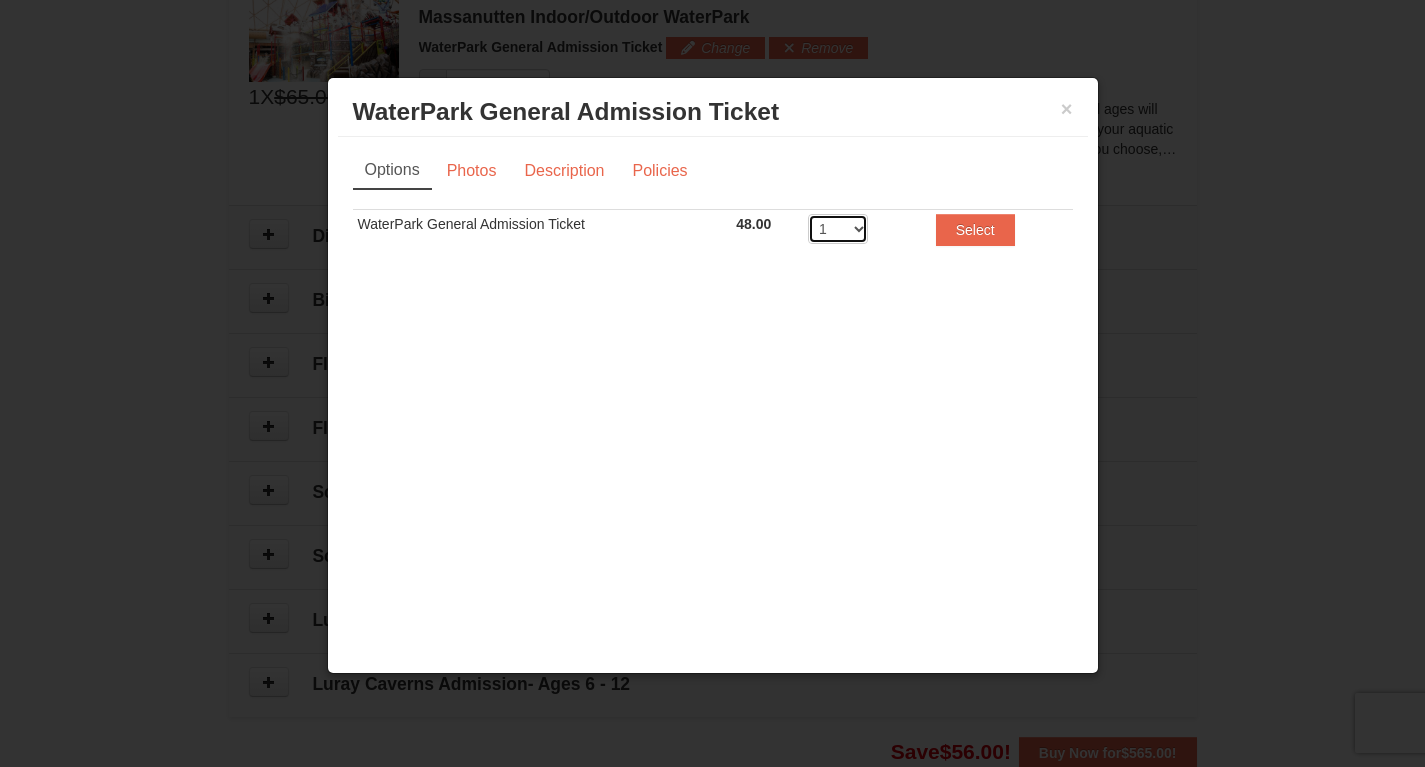 click on "1 2 3 4 5 6 7 8" at bounding box center (838, 229) 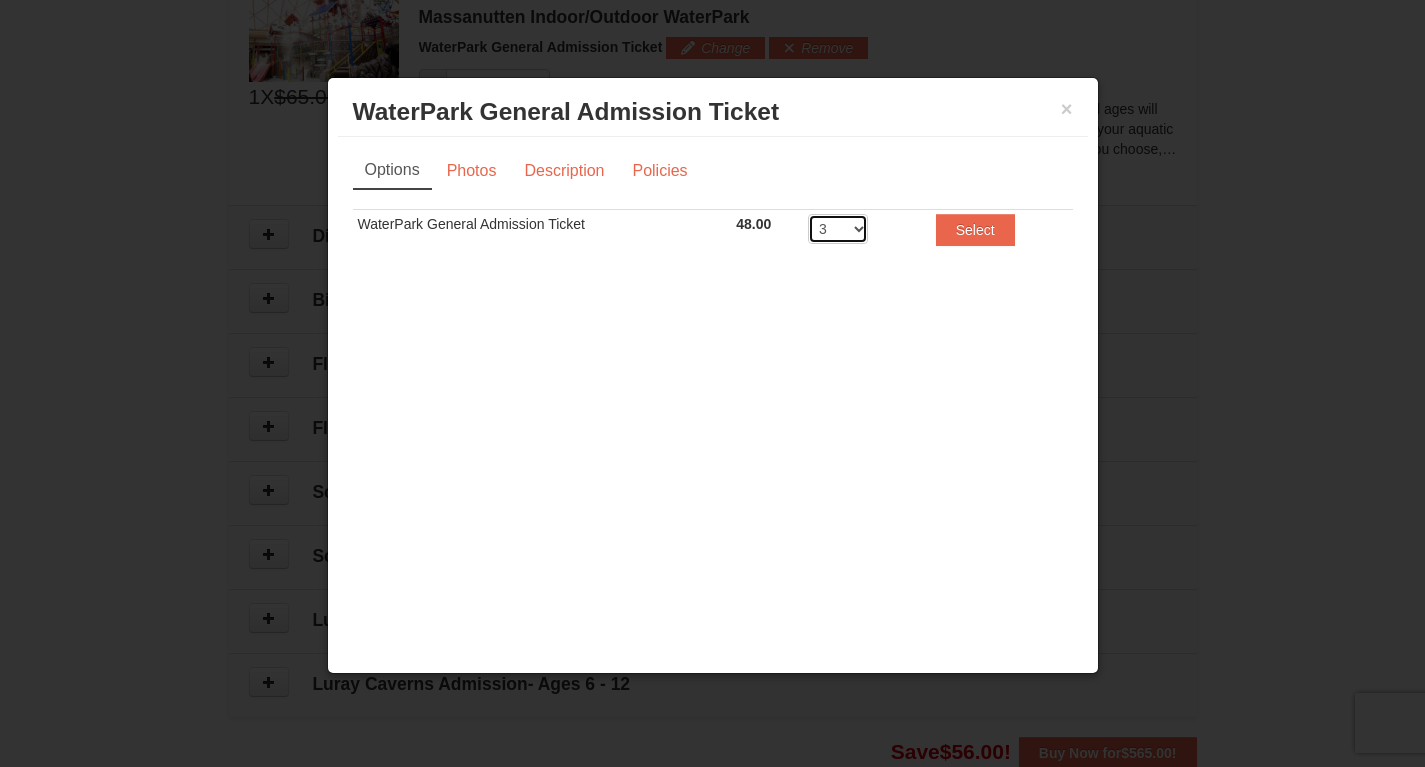 click on "1 2 3 4 5 6 7 8" at bounding box center [838, 229] 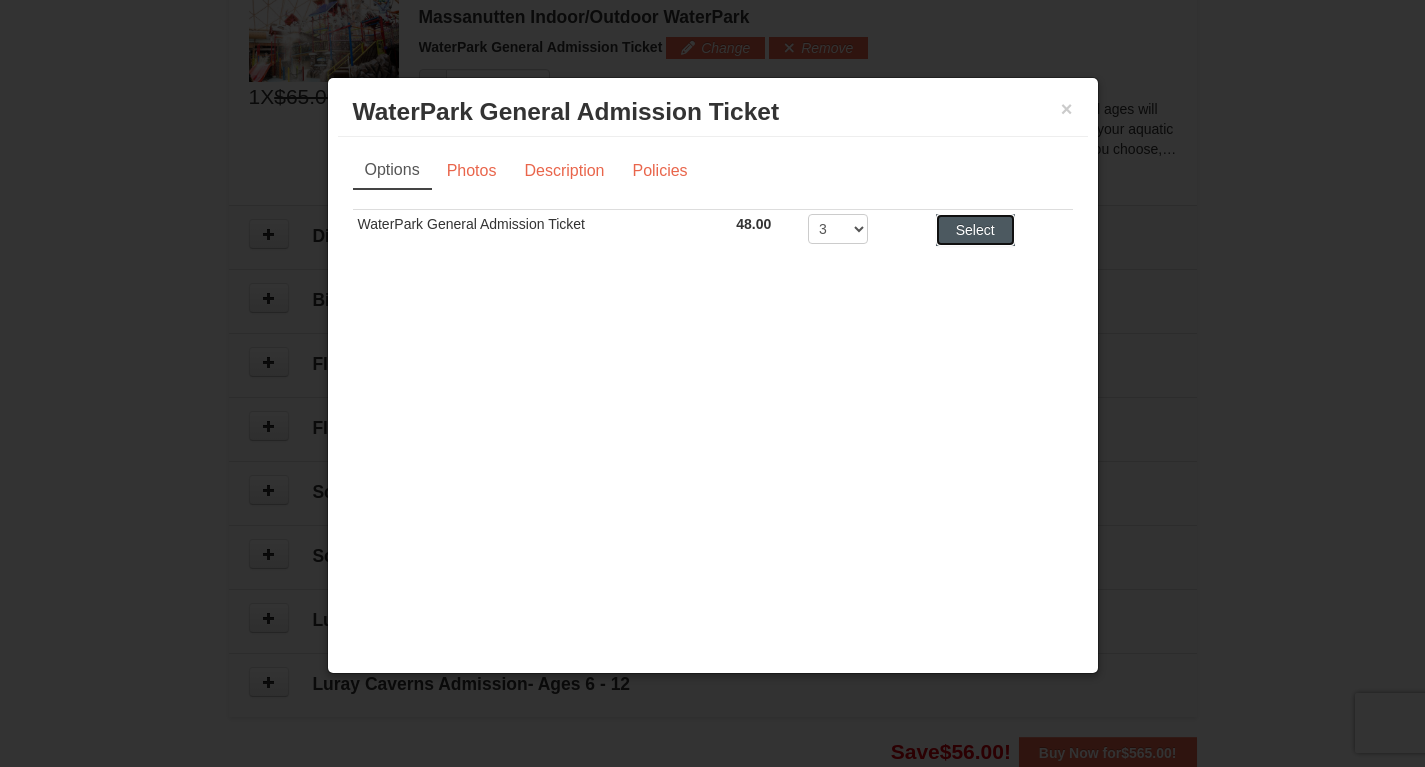 click on "Select" at bounding box center [975, 230] 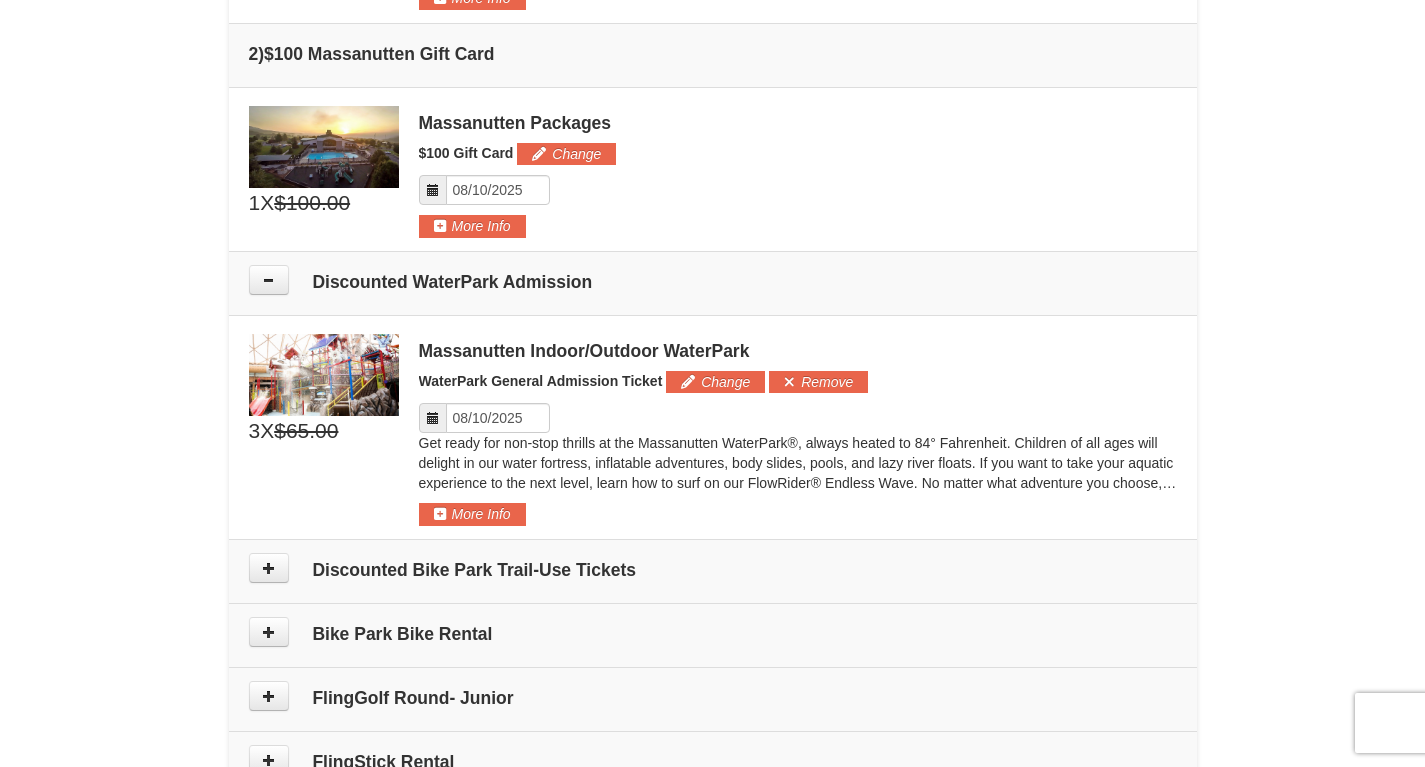 scroll, scrollTop: 785, scrollLeft: 0, axis: vertical 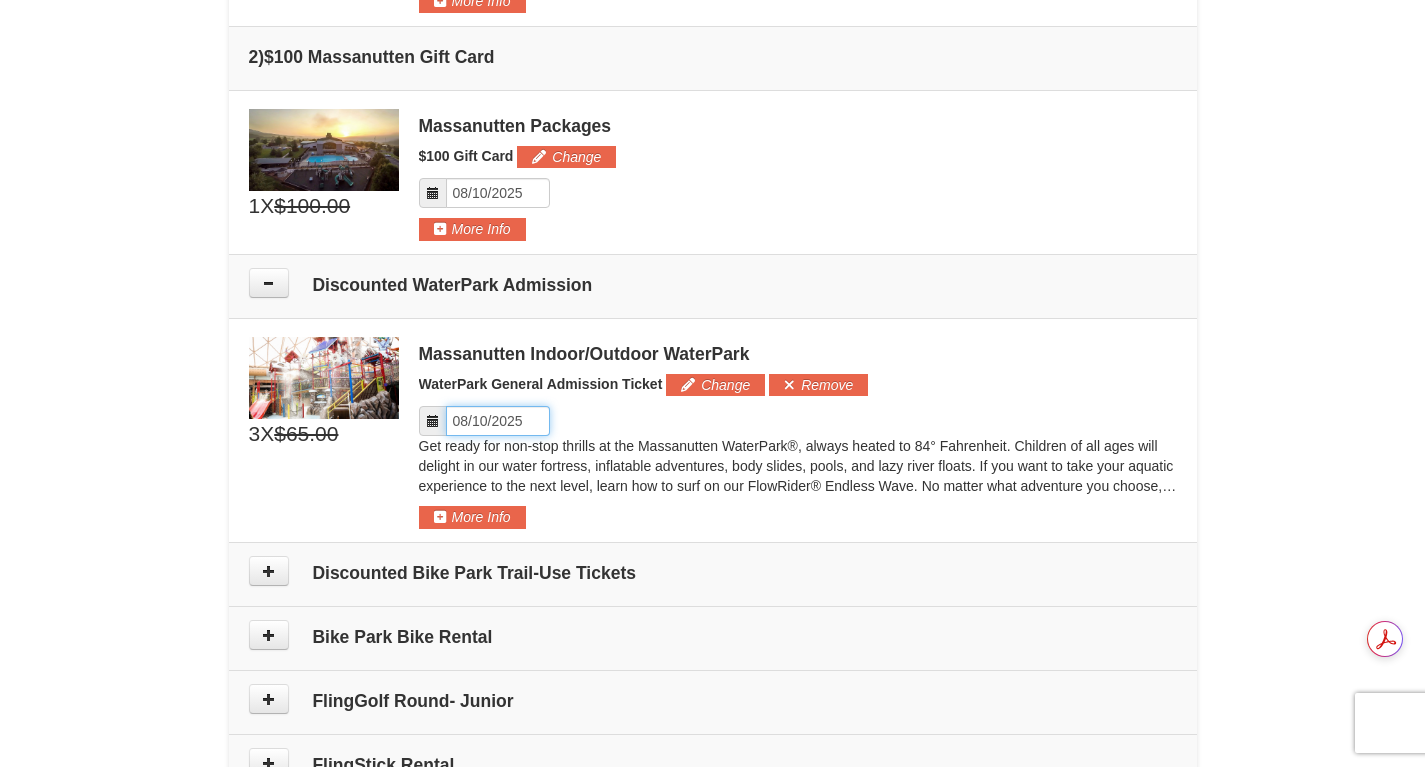 click on "Please format dates MM/DD/YYYY" at bounding box center (498, 421) 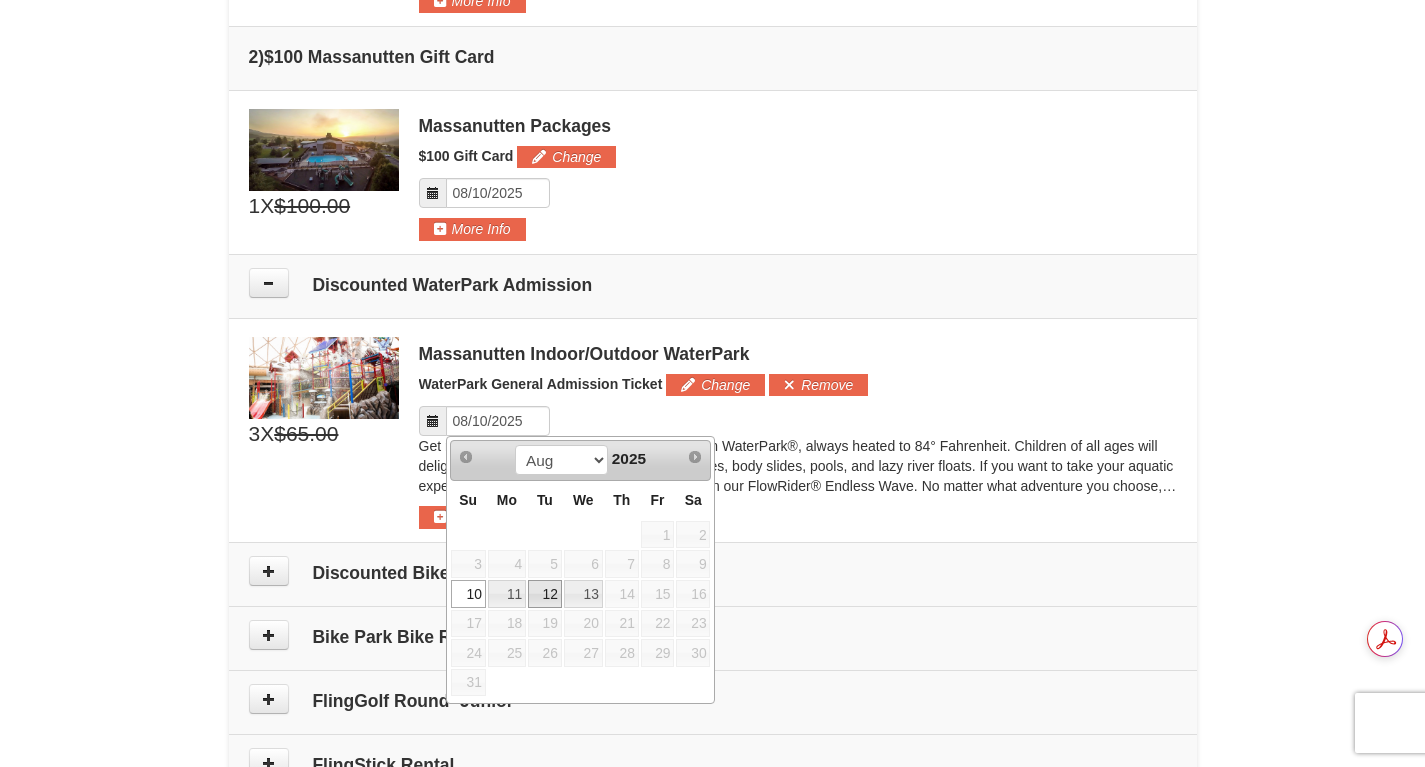 click on "12" at bounding box center (545, 594) 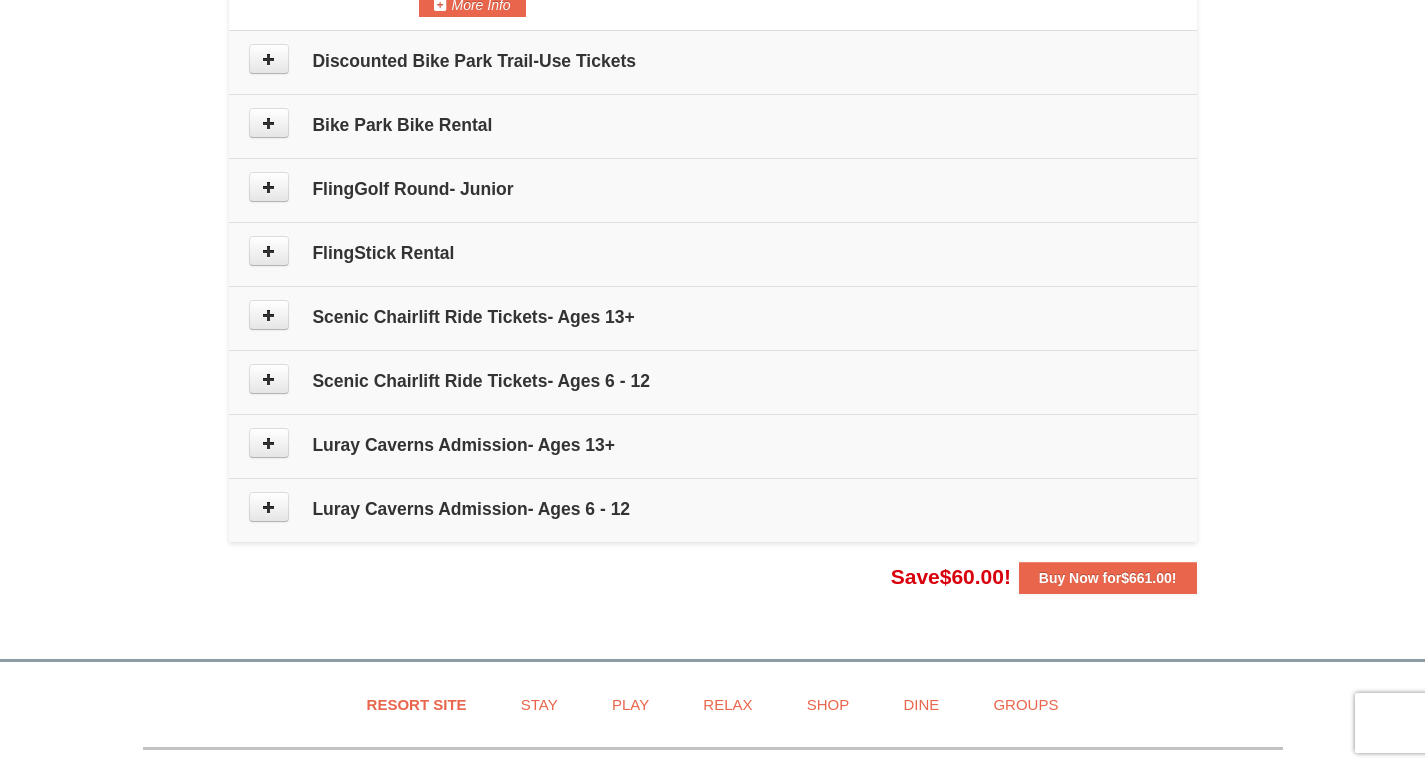 scroll, scrollTop: 1310, scrollLeft: 0, axis: vertical 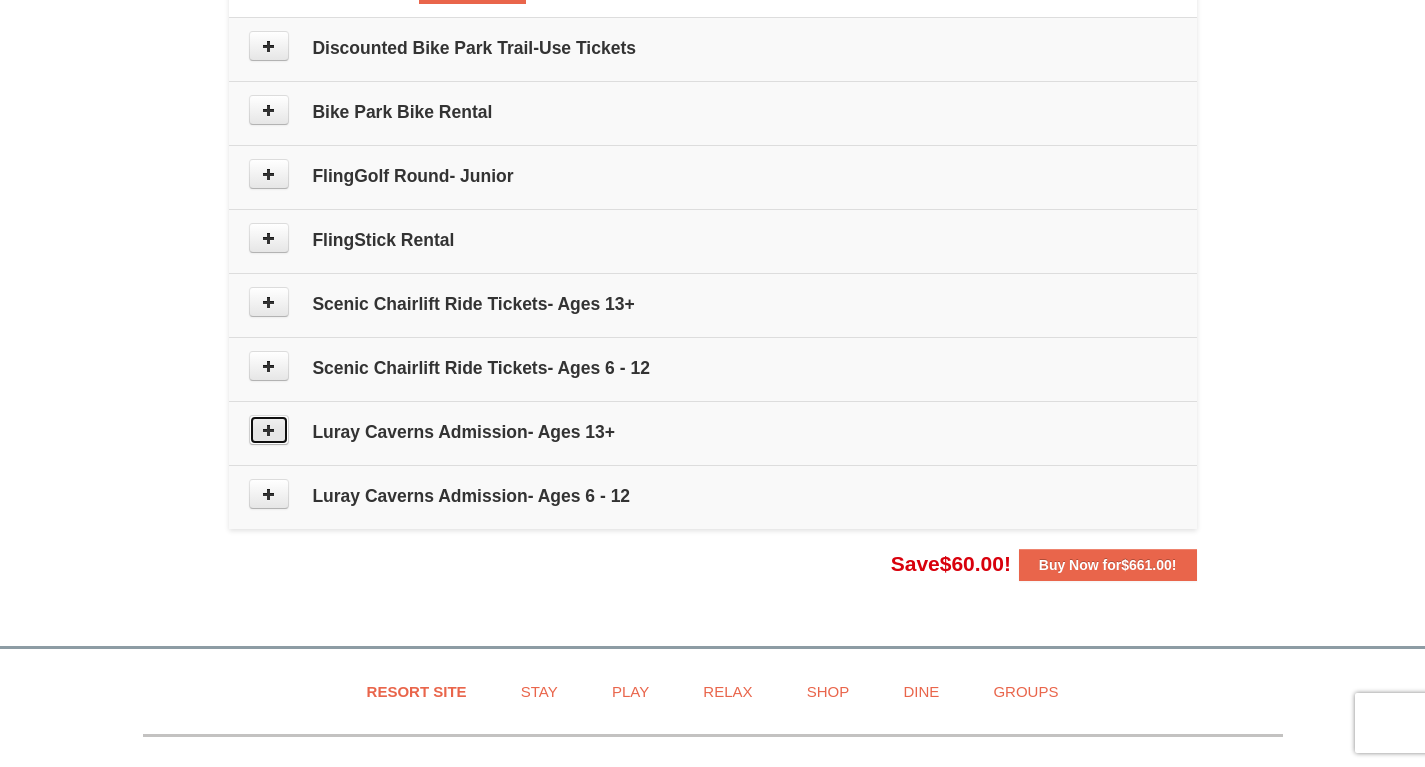 click at bounding box center [269, 430] 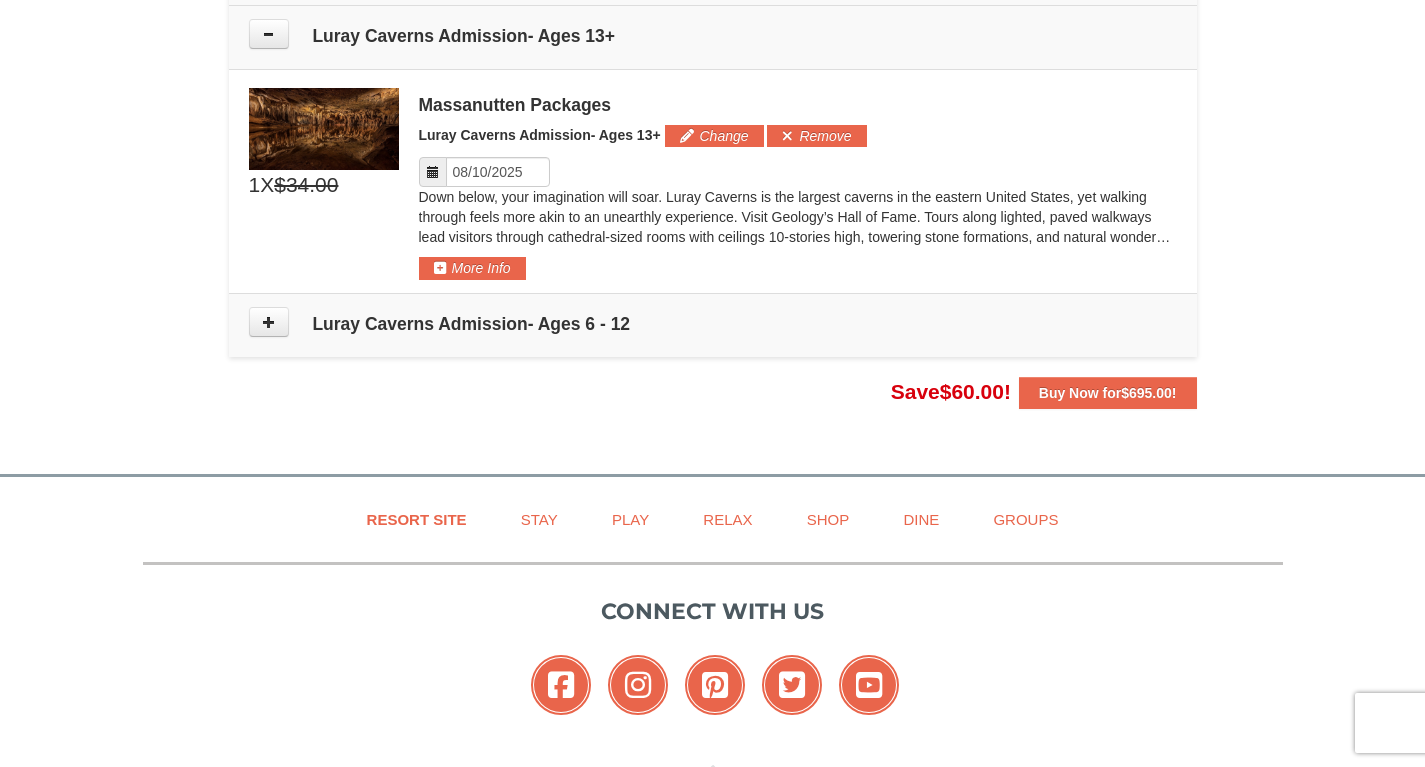 scroll, scrollTop: 1711, scrollLeft: 0, axis: vertical 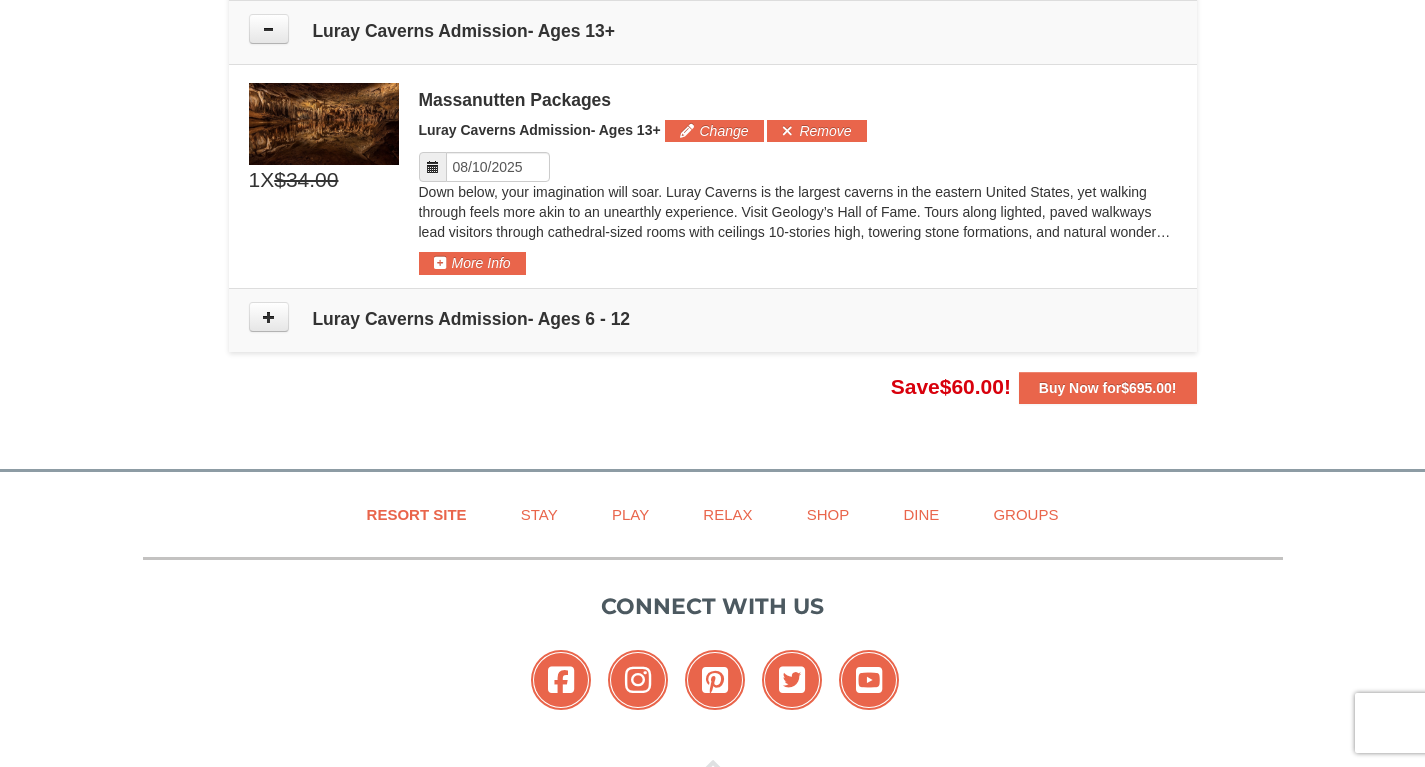 click at bounding box center [433, 167] 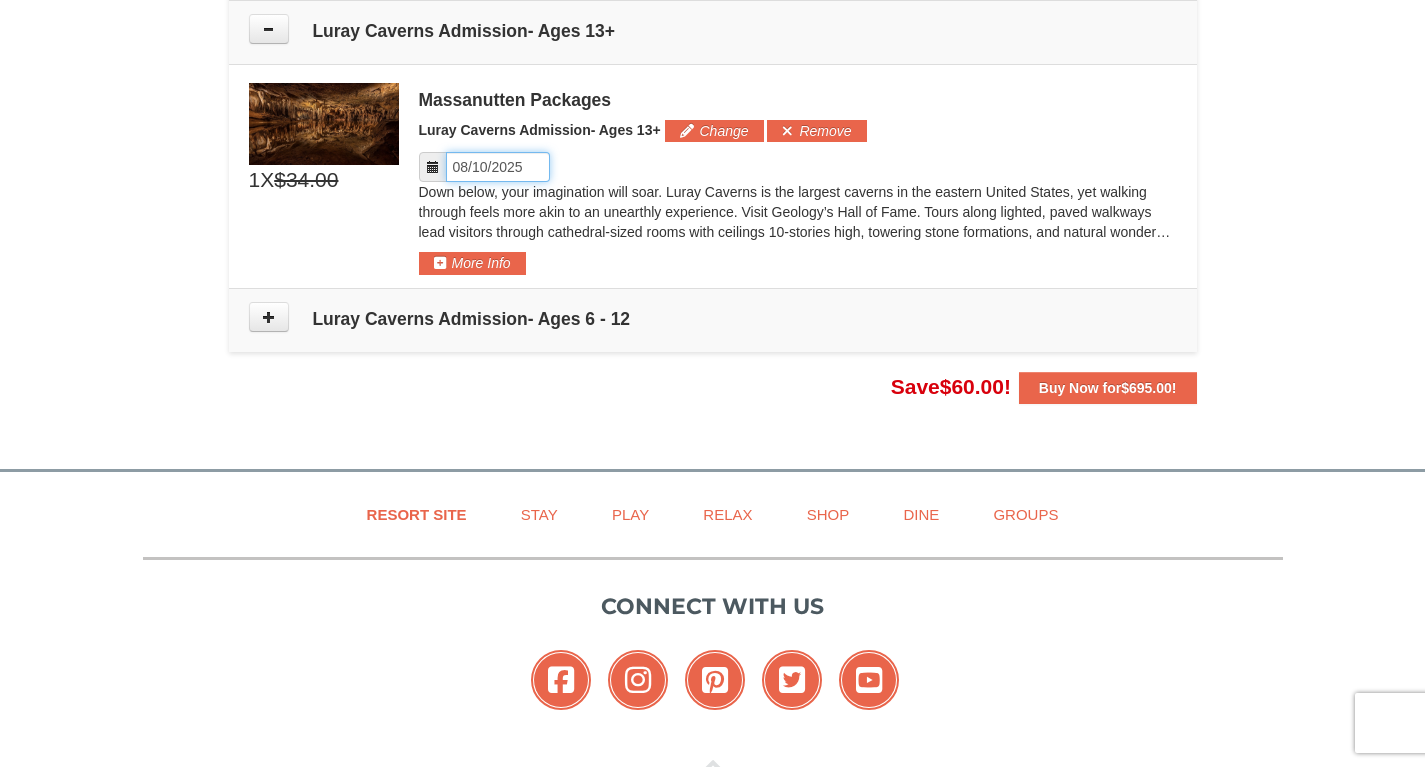click on "Please format dates MM/DD/YYYY" at bounding box center (498, 167) 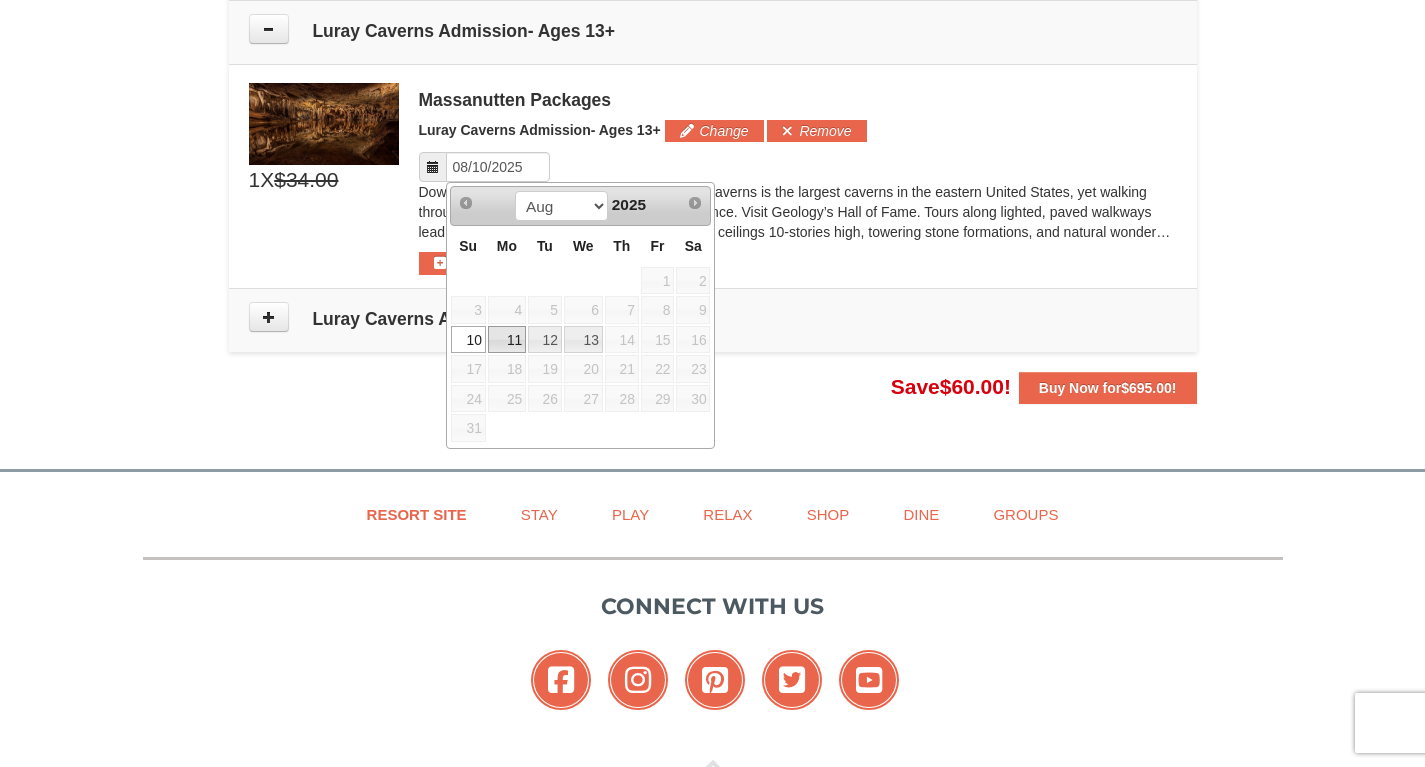 click on "11" at bounding box center (507, 340) 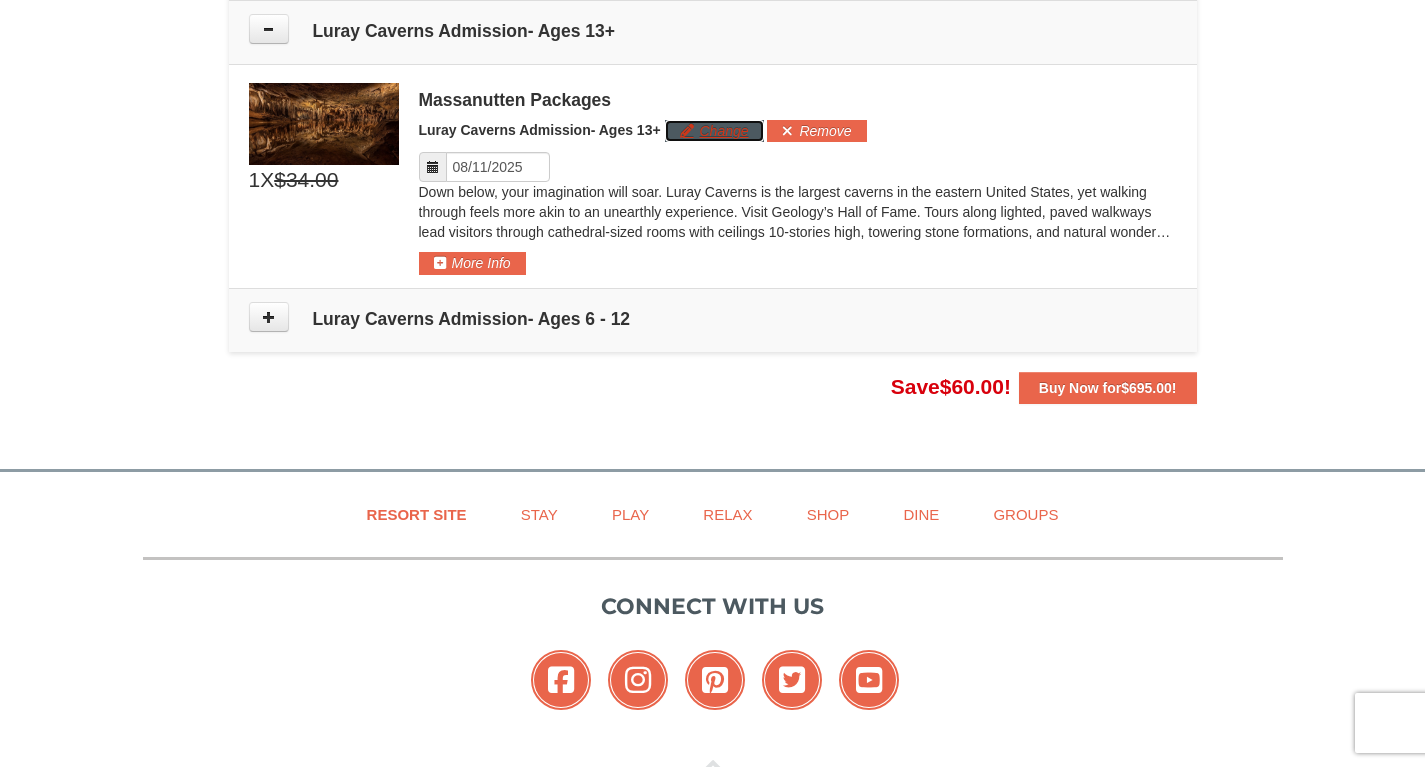 click on "Change" at bounding box center (714, 131) 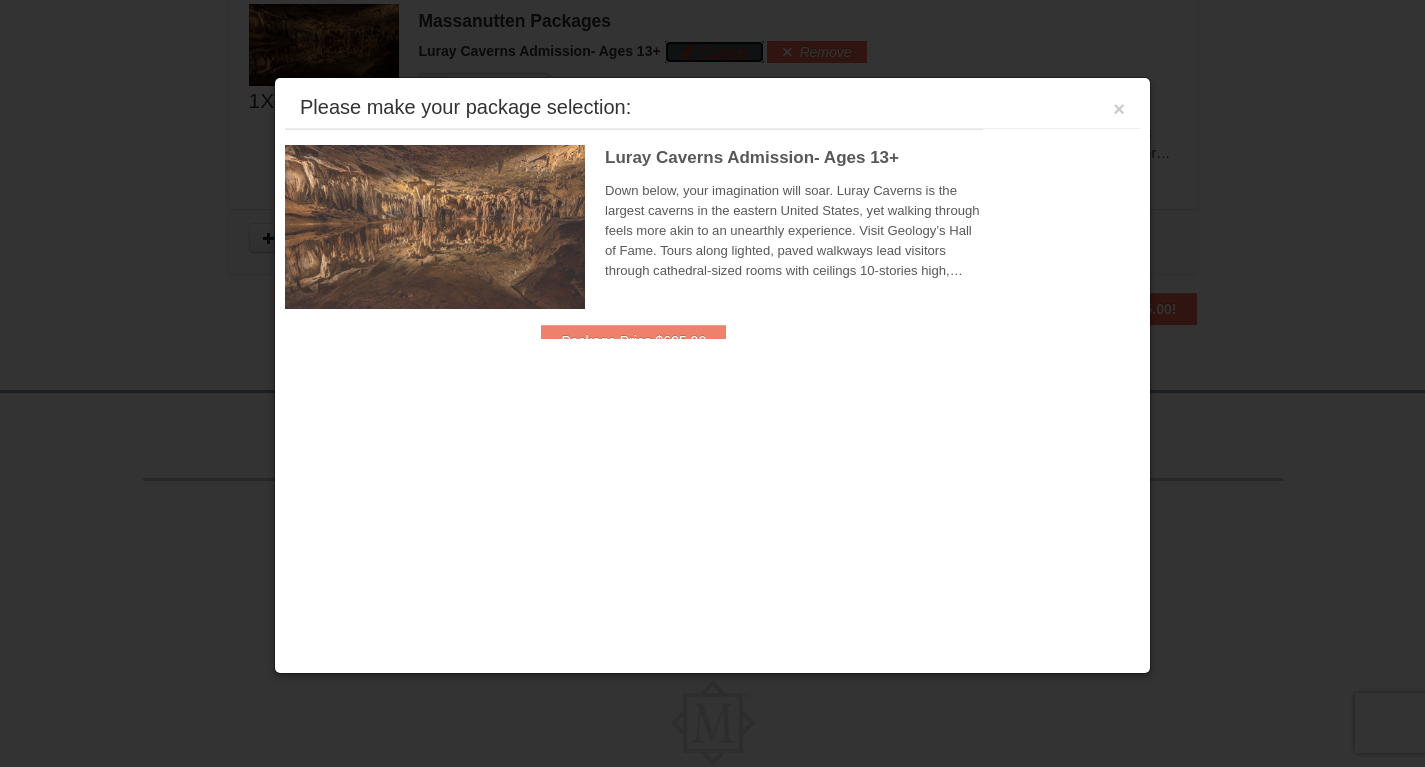scroll, scrollTop: 1793, scrollLeft: 0, axis: vertical 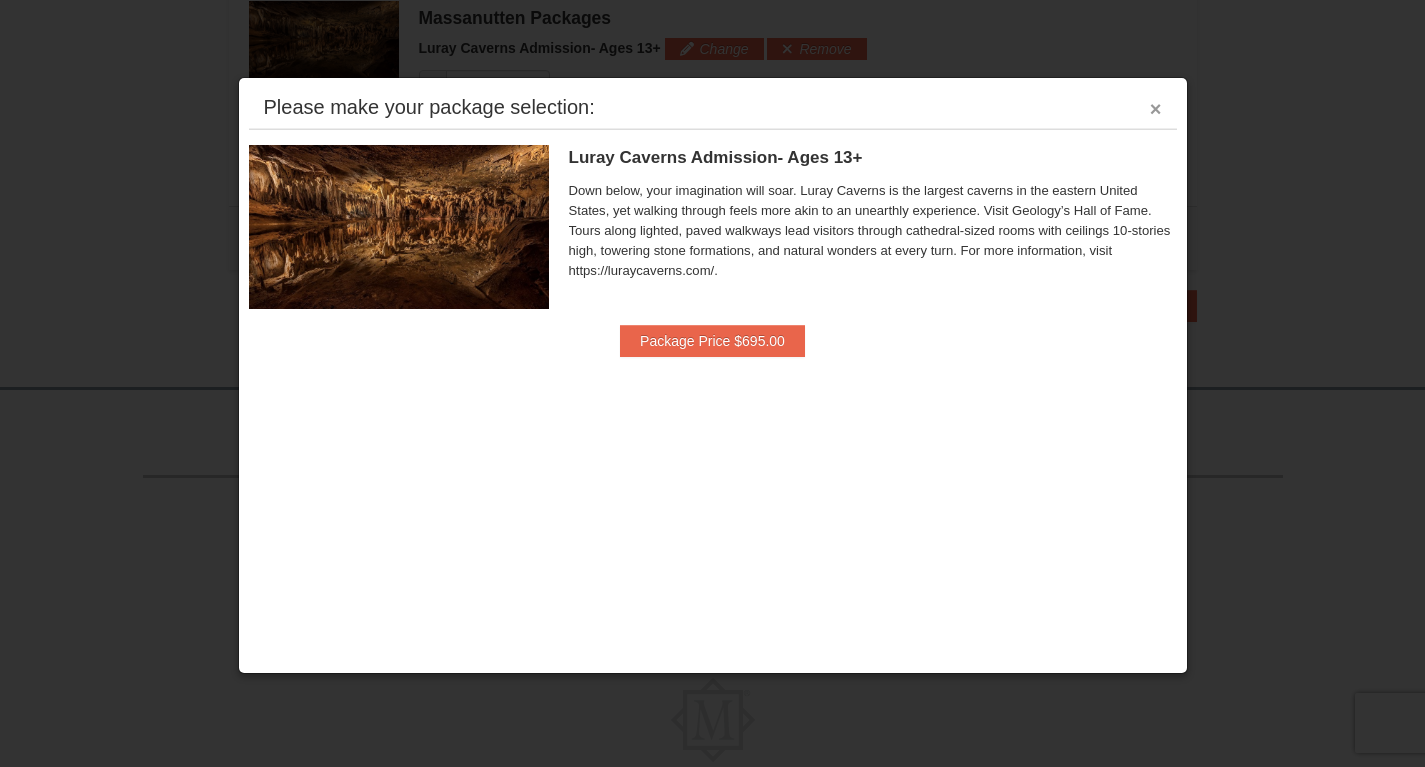 click on "×" at bounding box center [1156, 109] 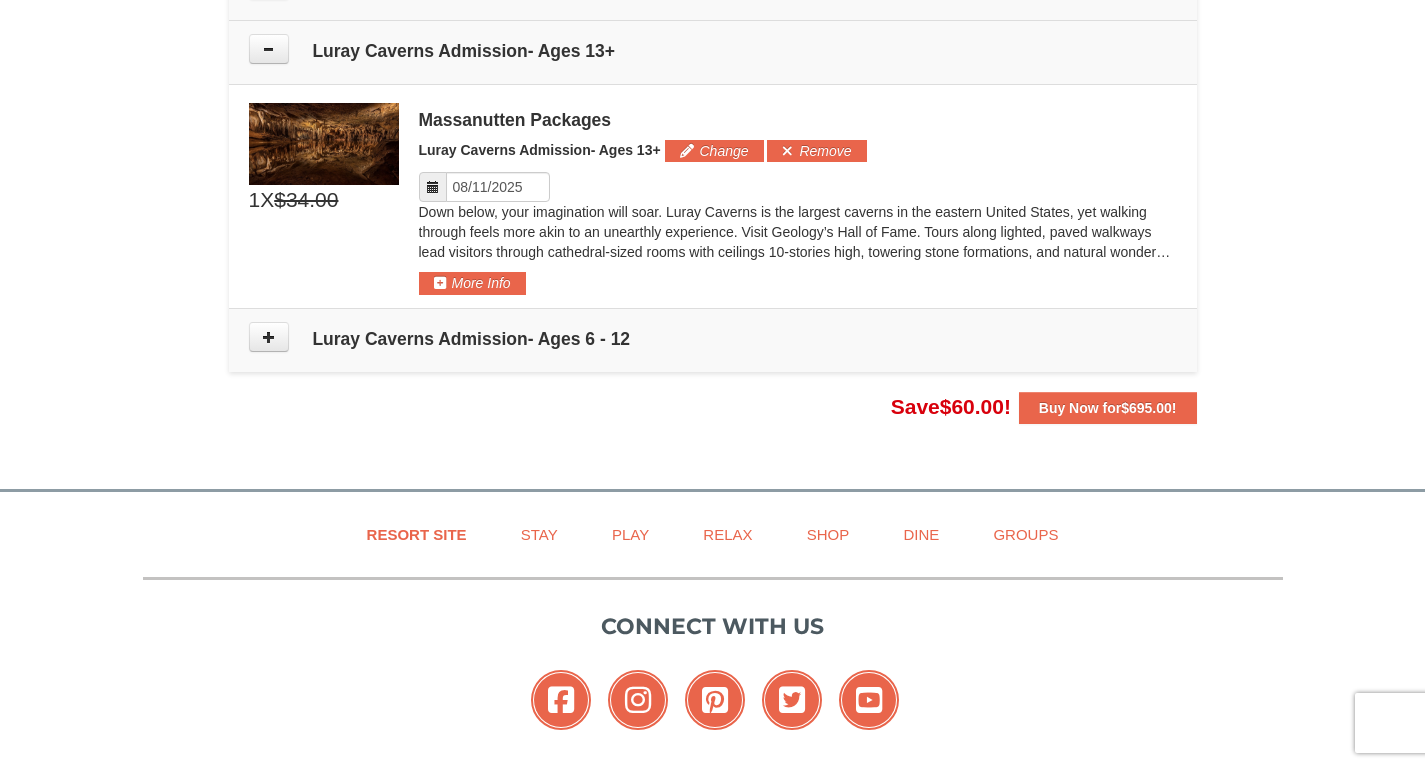 scroll, scrollTop: 1688, scrollLeft: 0, axis: vertical 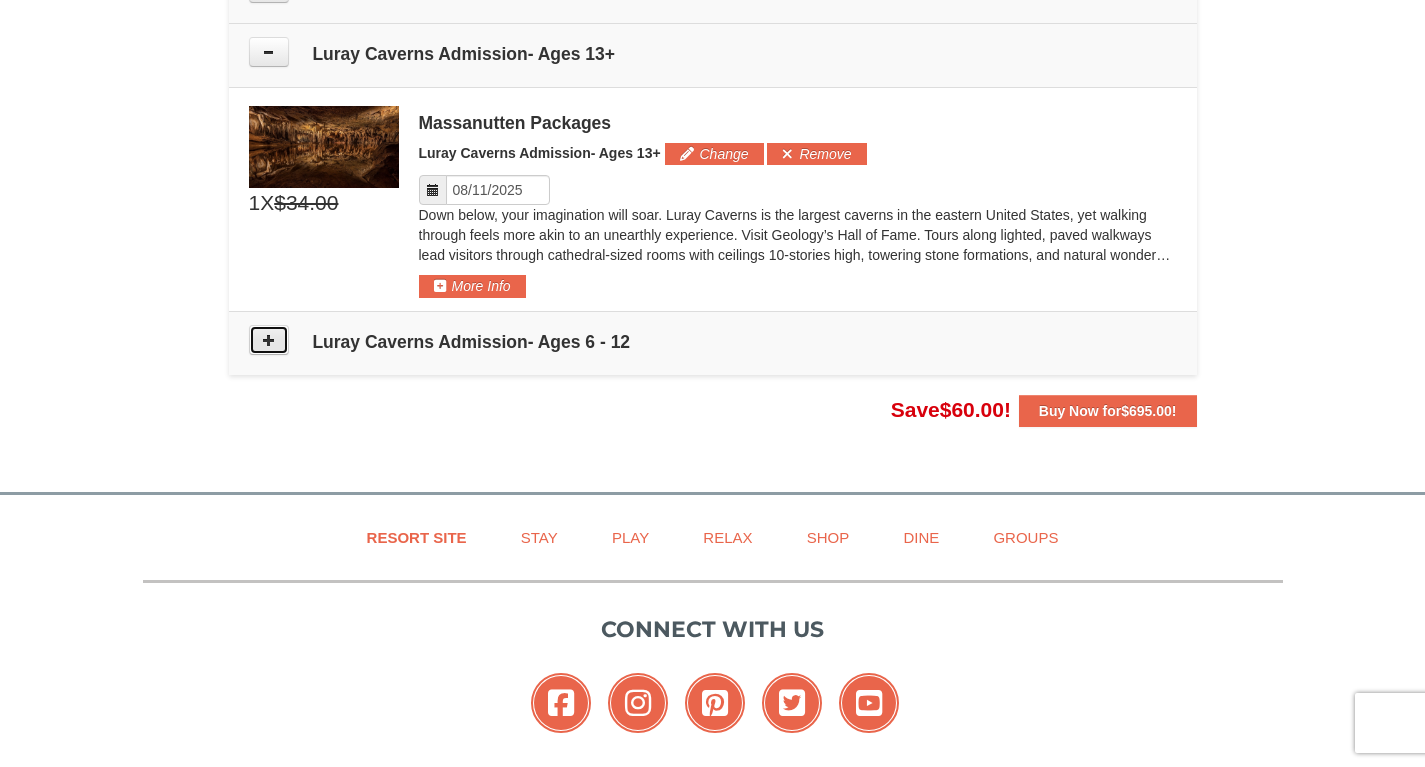 click at bounding box center [269, 340] 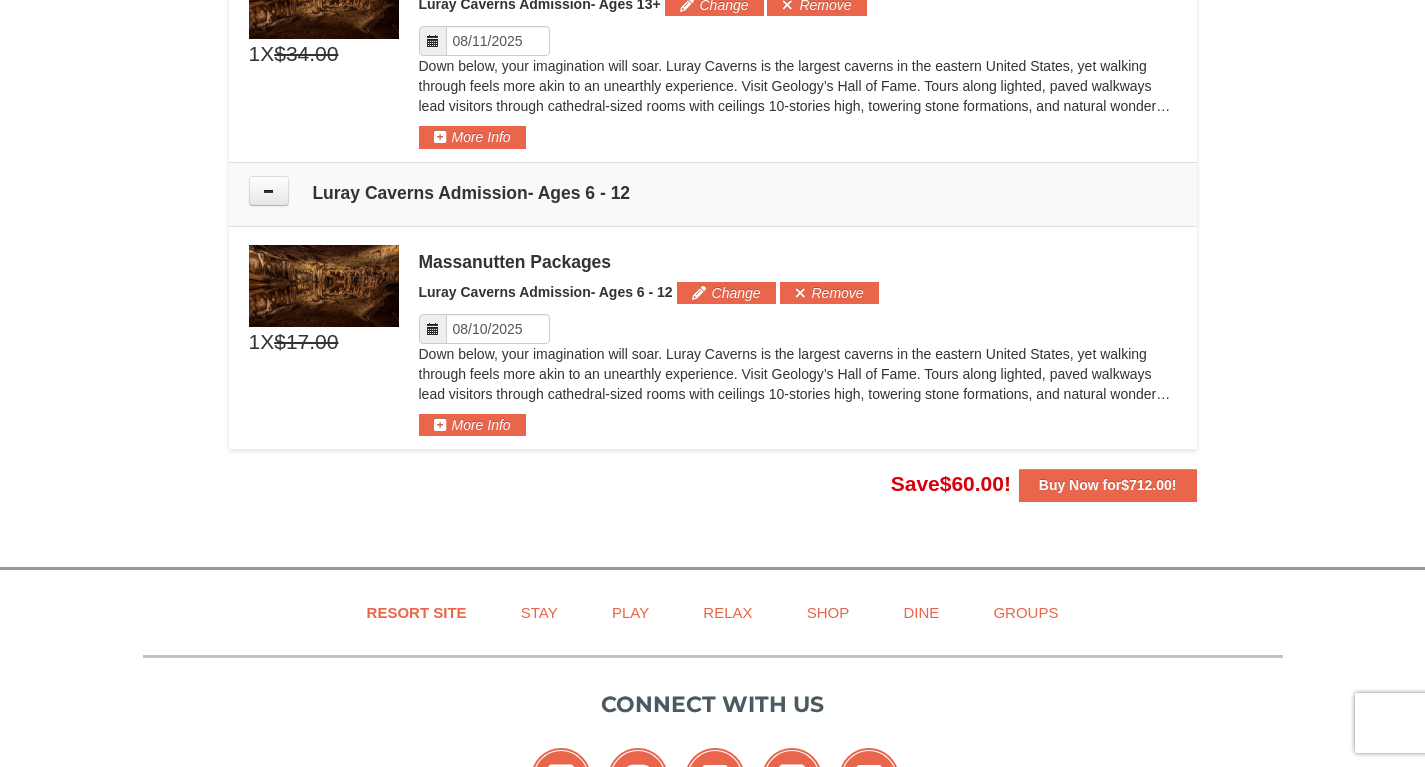 scroll, scrollTop: 1699, scrollLeft: 0, axis: vertical 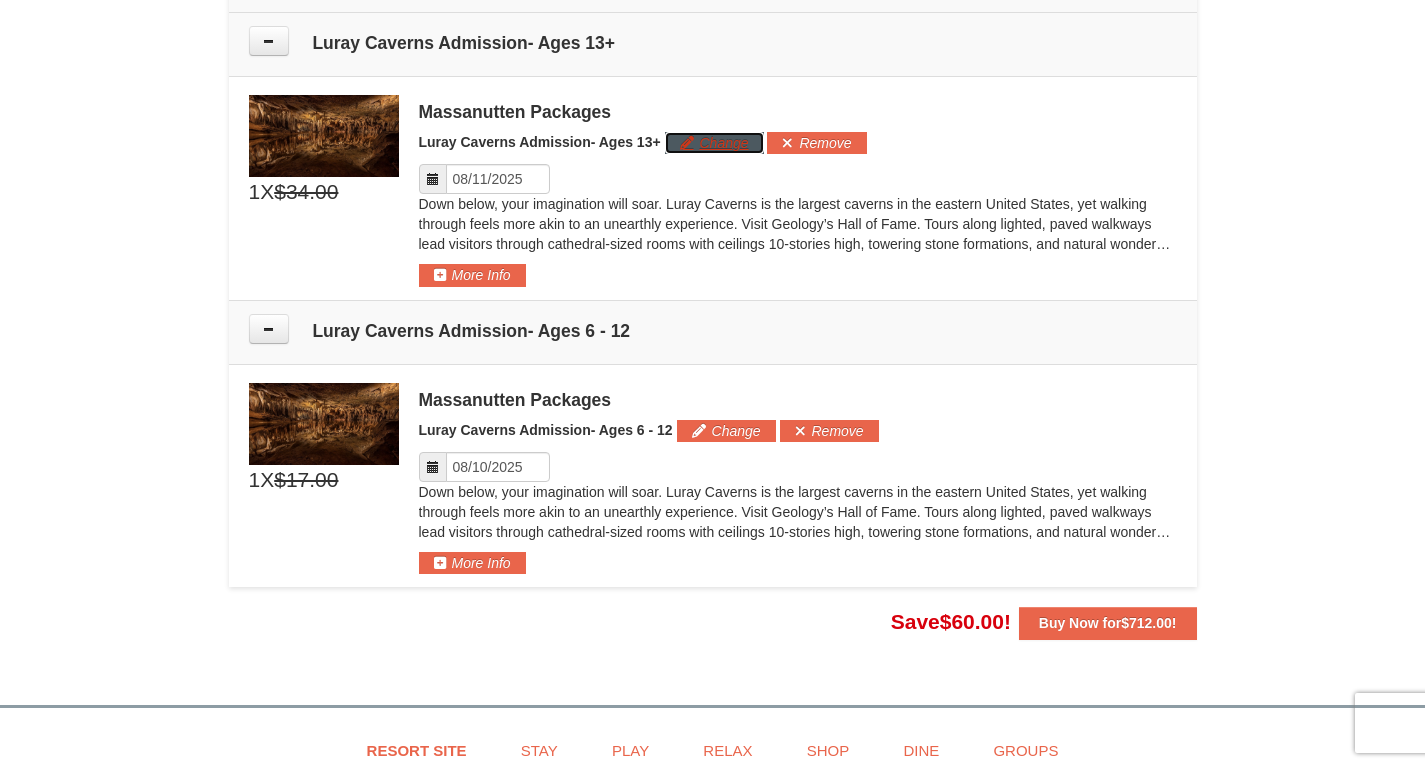 click on "Change" at bounding box center (714, 143) 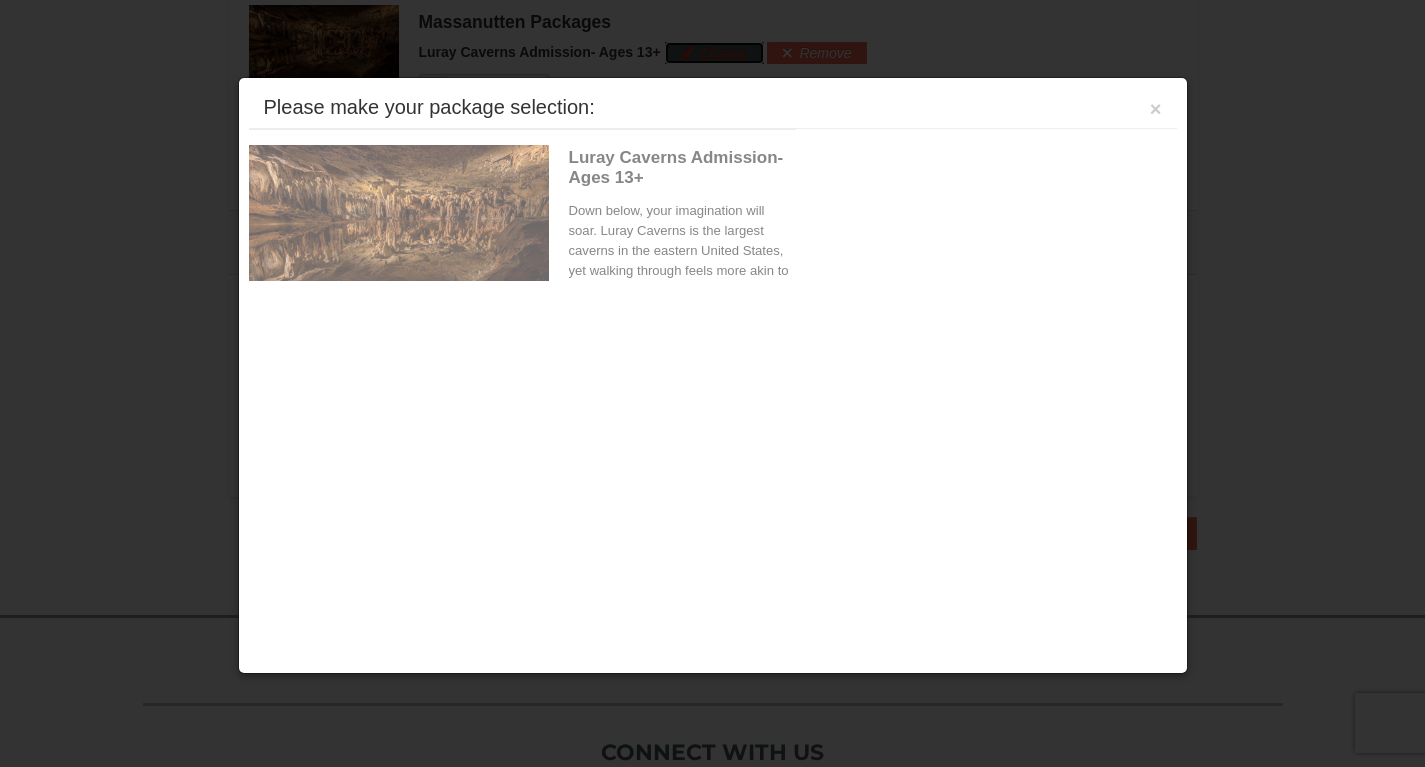 scroll, scrollTop: 1793, scrollLeft: 0, axis: vertical 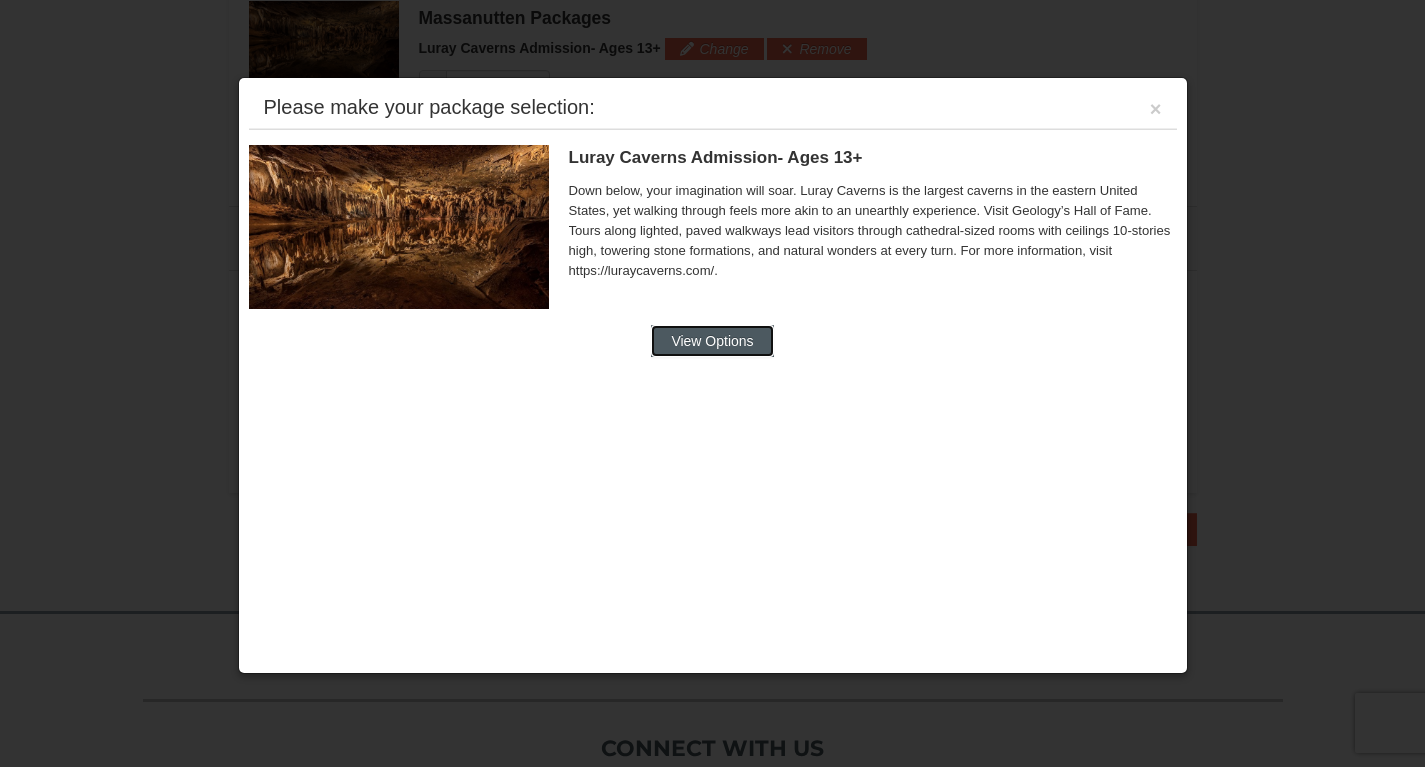 click on "View Options" at bounding box center (712, 341) 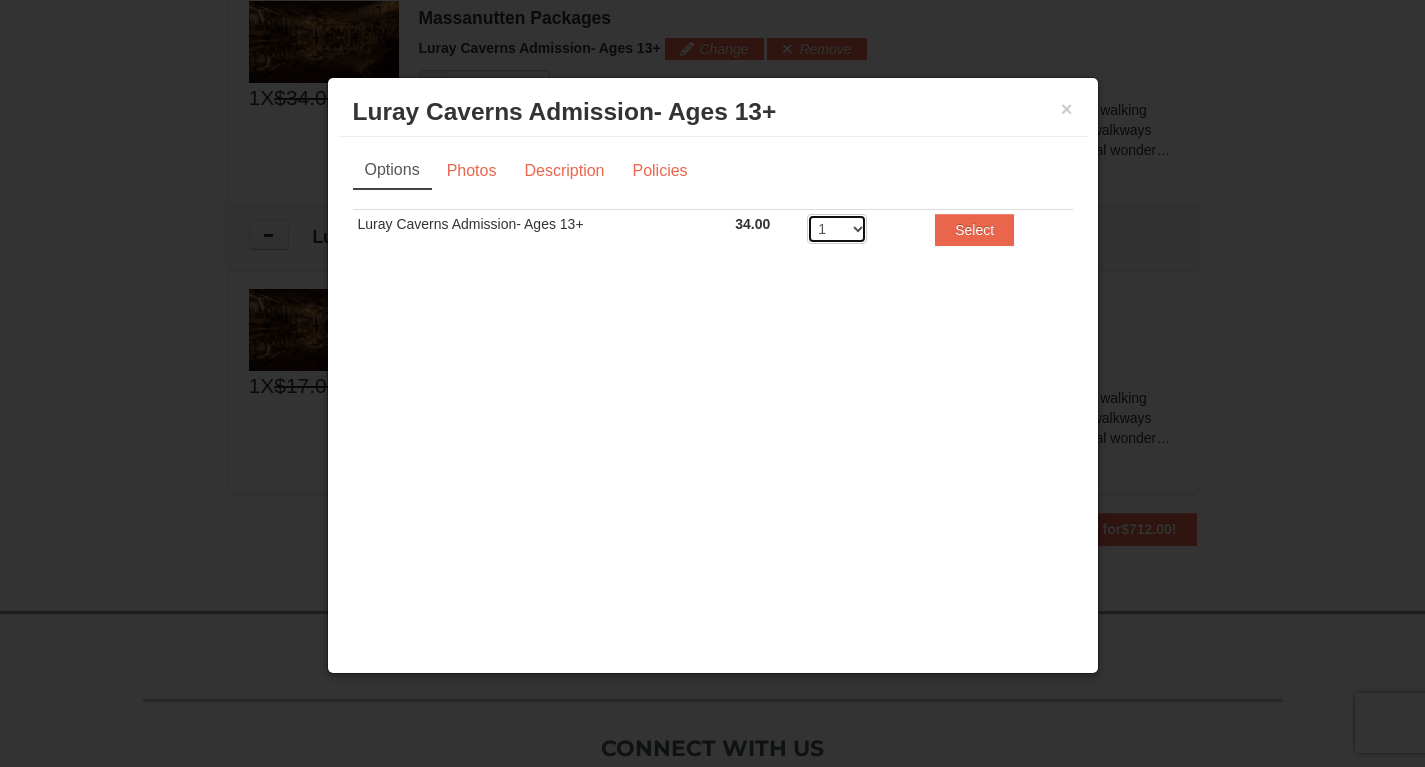 click on "1 2 3 4 5 6 7 8 9 10 11 12 13 14 15 16 17 18 19 20" at bounding box center [837, 229] 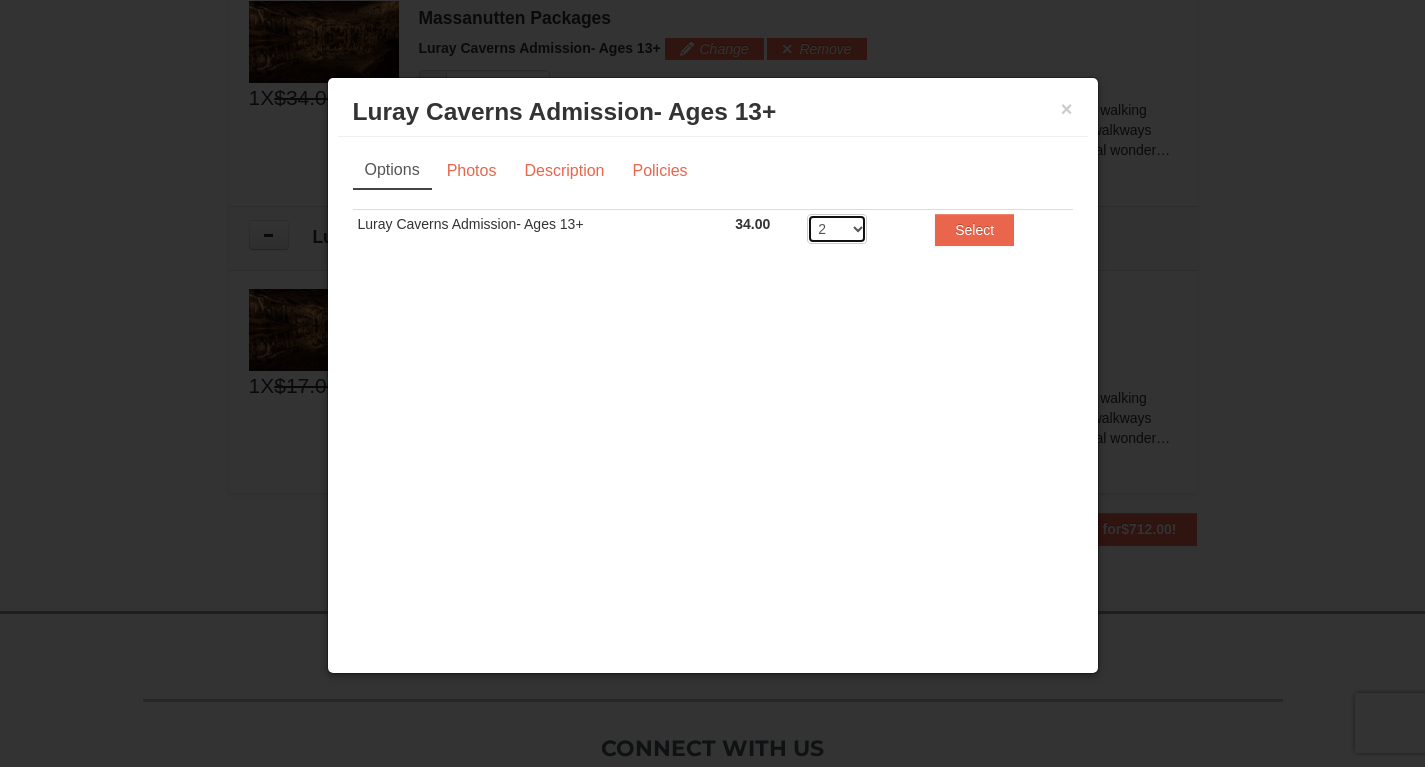 click on "1 2 3 4 5 6 7 8 9 10 11 12 13 14 15 16 17 18 19 20" at bounding box center (837, 229) 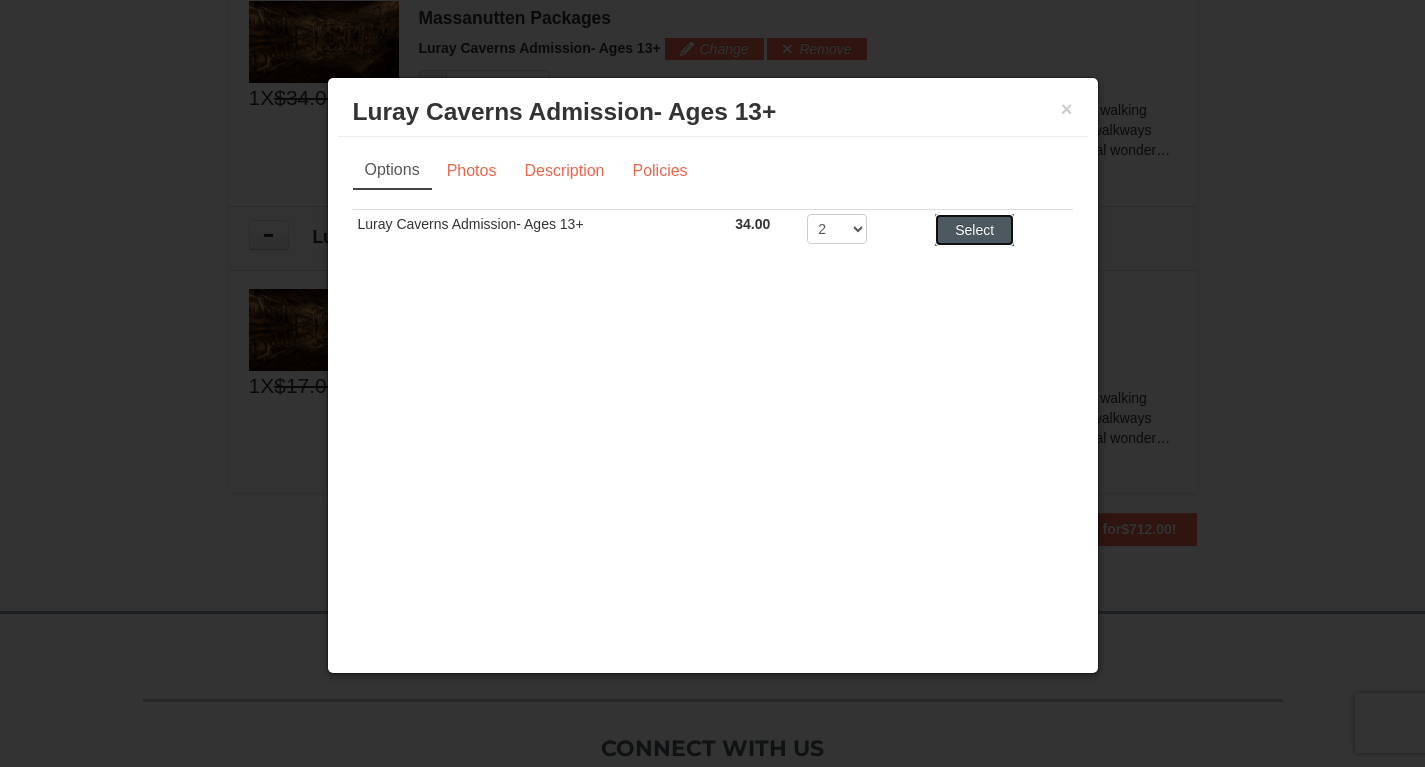 click on "Select" at bounding box center (974, 230) 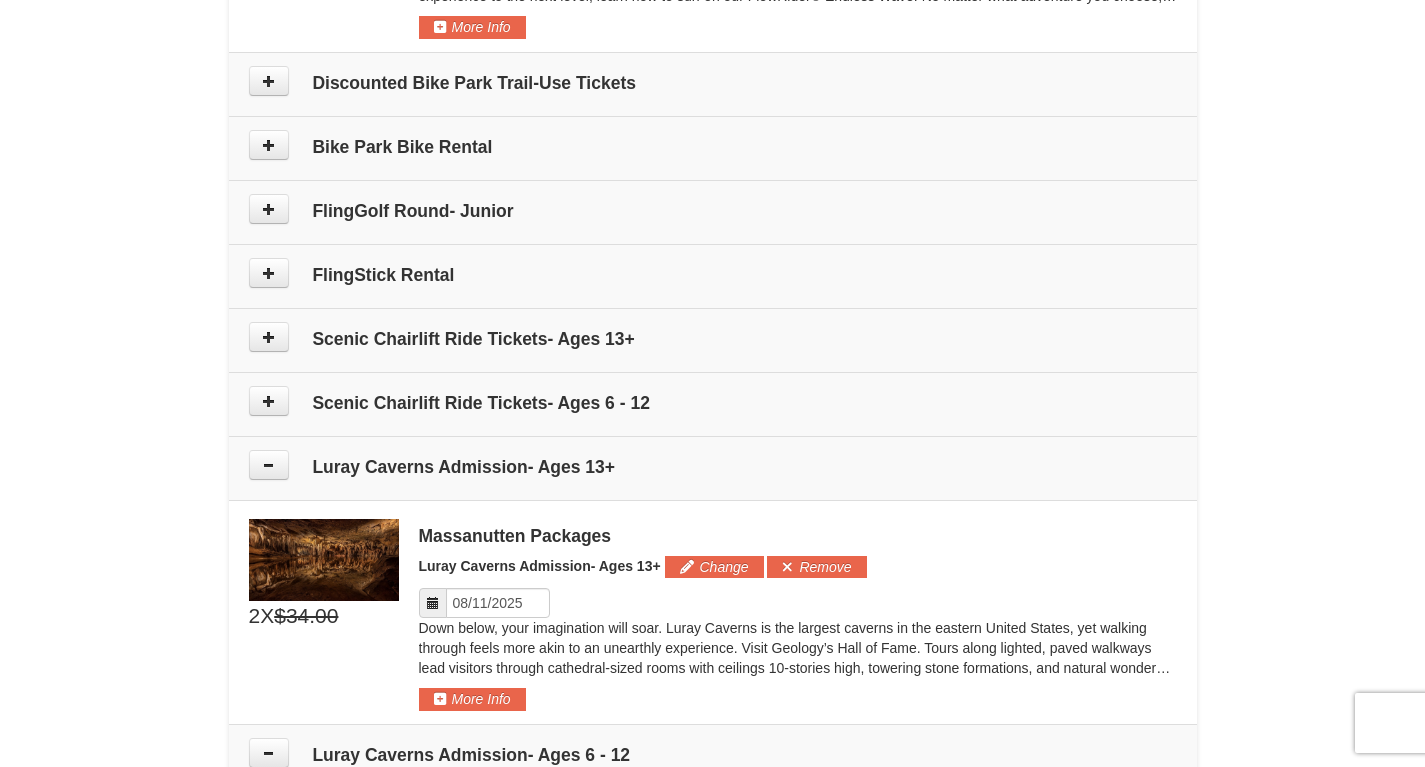 scroll, scrollTop: 1274, scrollLeft: 0, axis: vertical 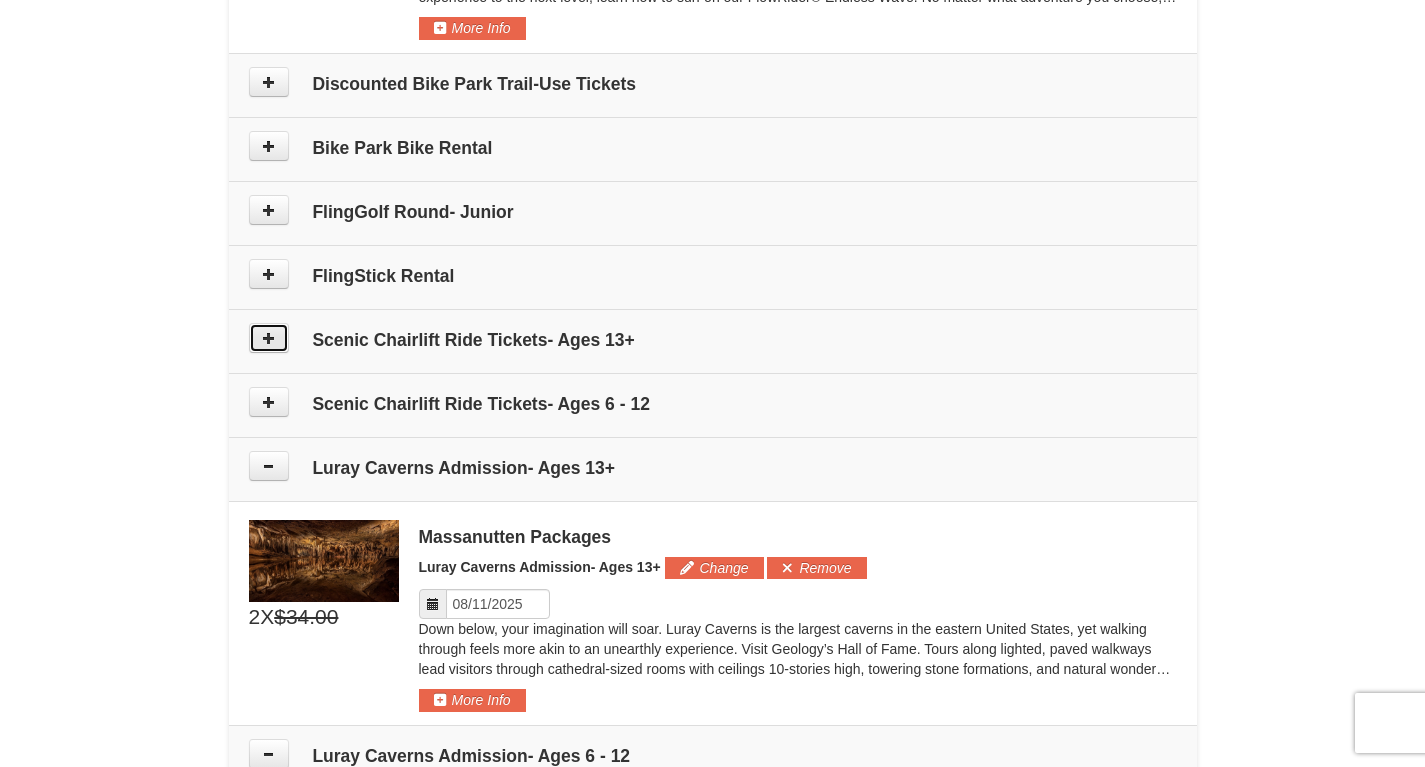 click at bounding box center [269, 338] 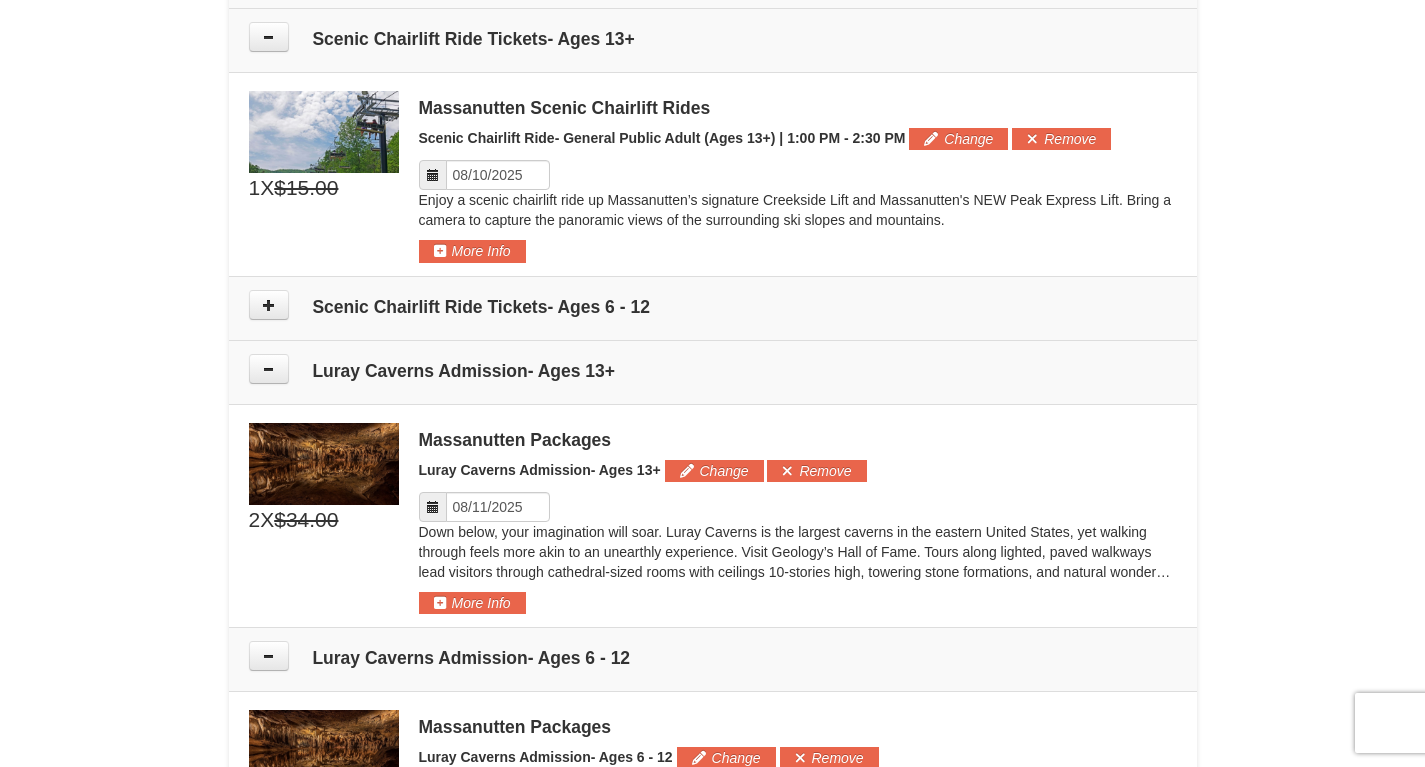 scroll, scrollTop: 1583, scrollLeft: 0, axis: vertical 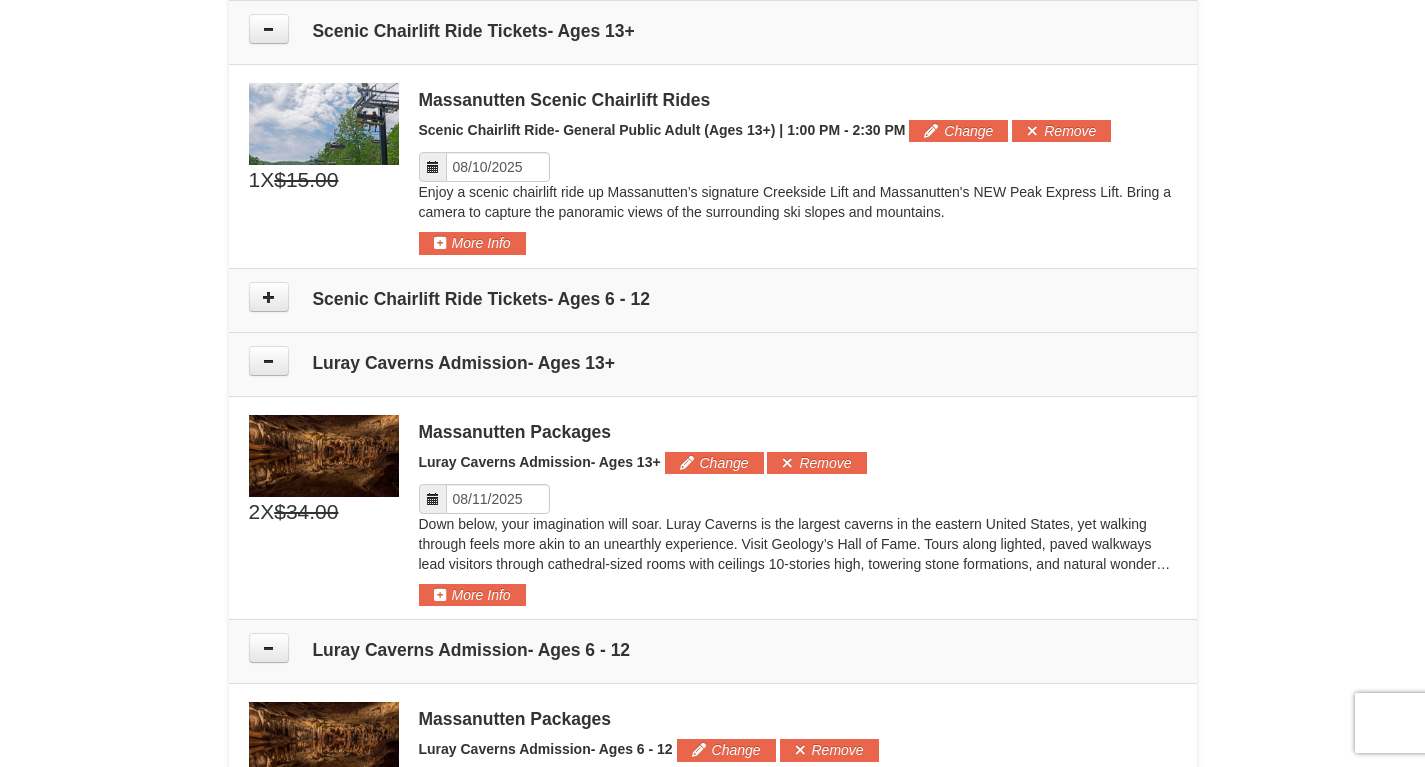 click at bounding box center [433, 167] 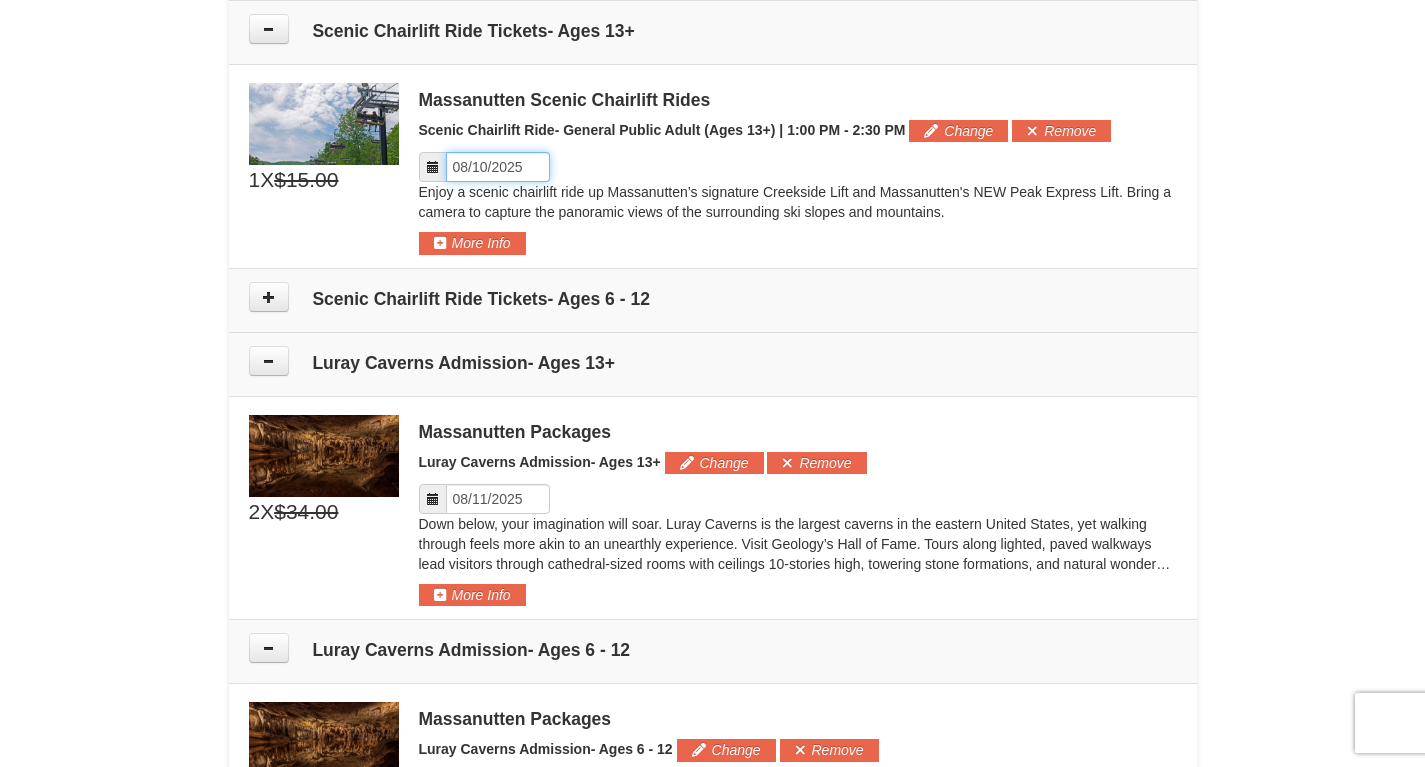 click on "Please format dates MM/DD/YYYY" at bounding box center [498, 167] 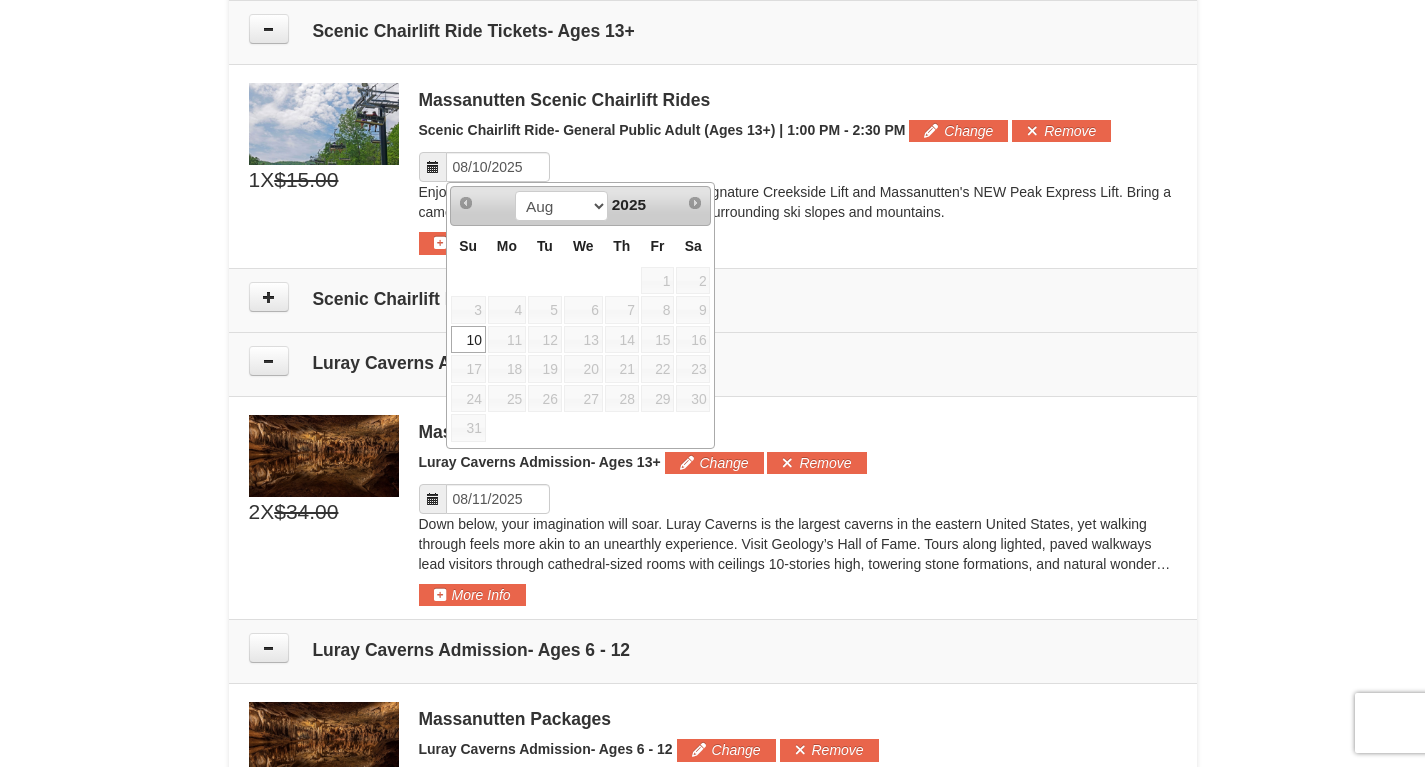 click on "10" at bounding box center (468, 340) 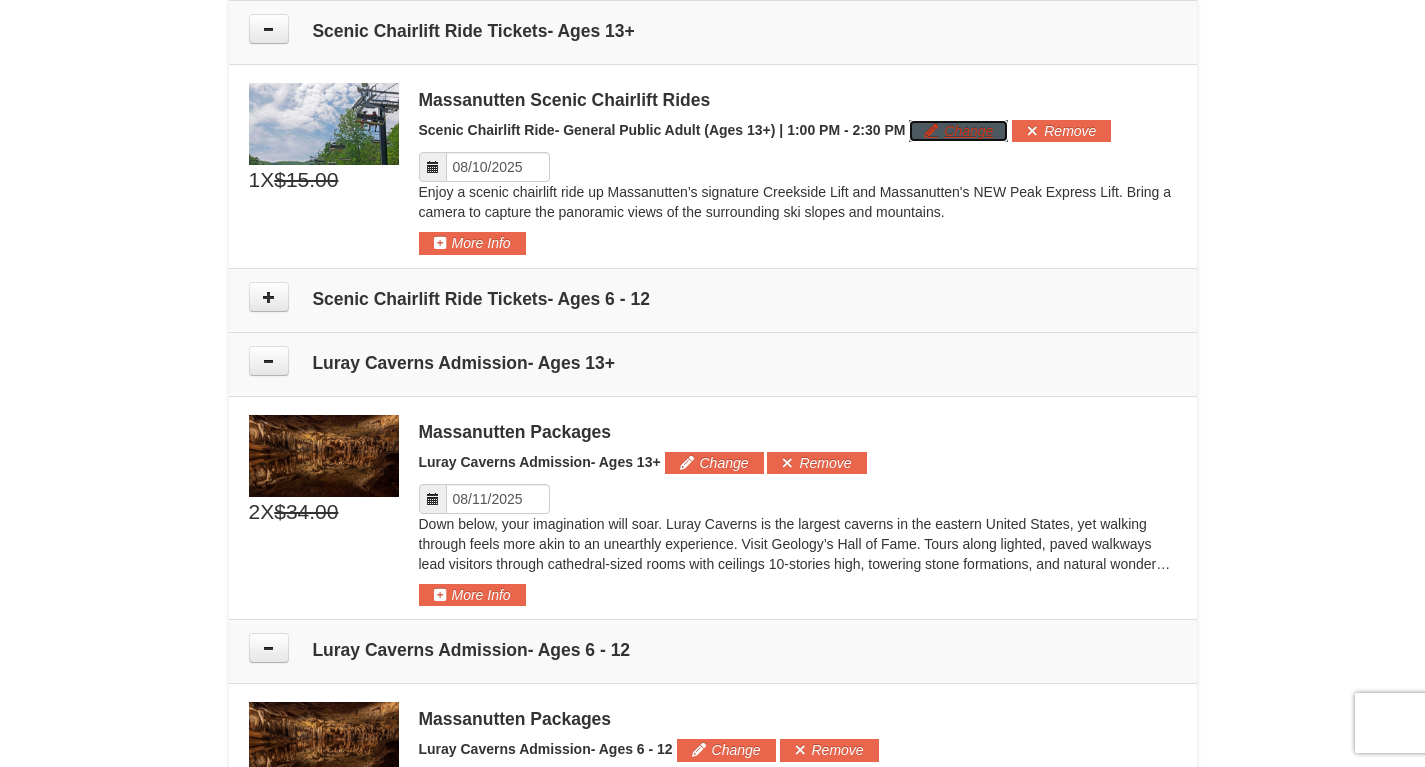click on "Change" at bounding box center [958, 131] 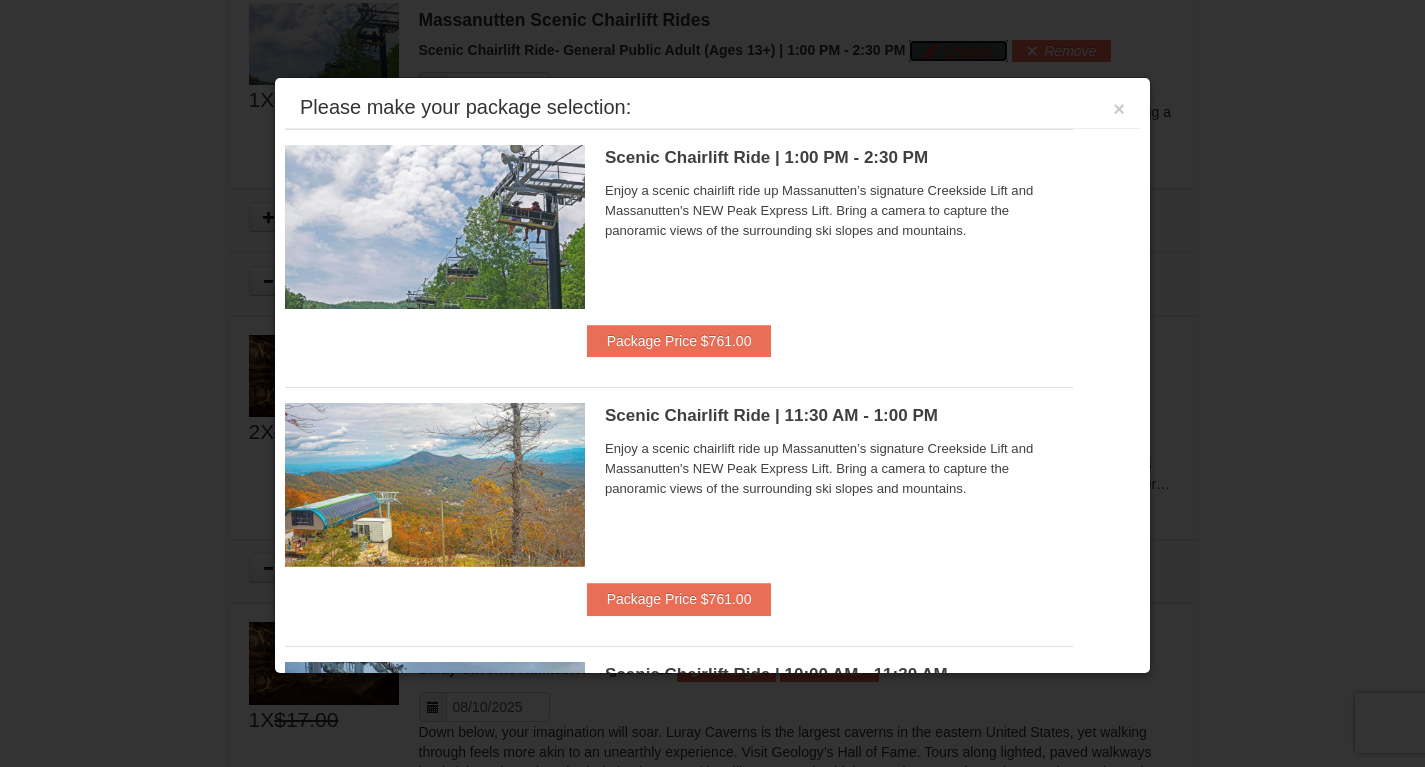 scroll, scrollTop: 1665, scrollLeft: 0, axis: vertical 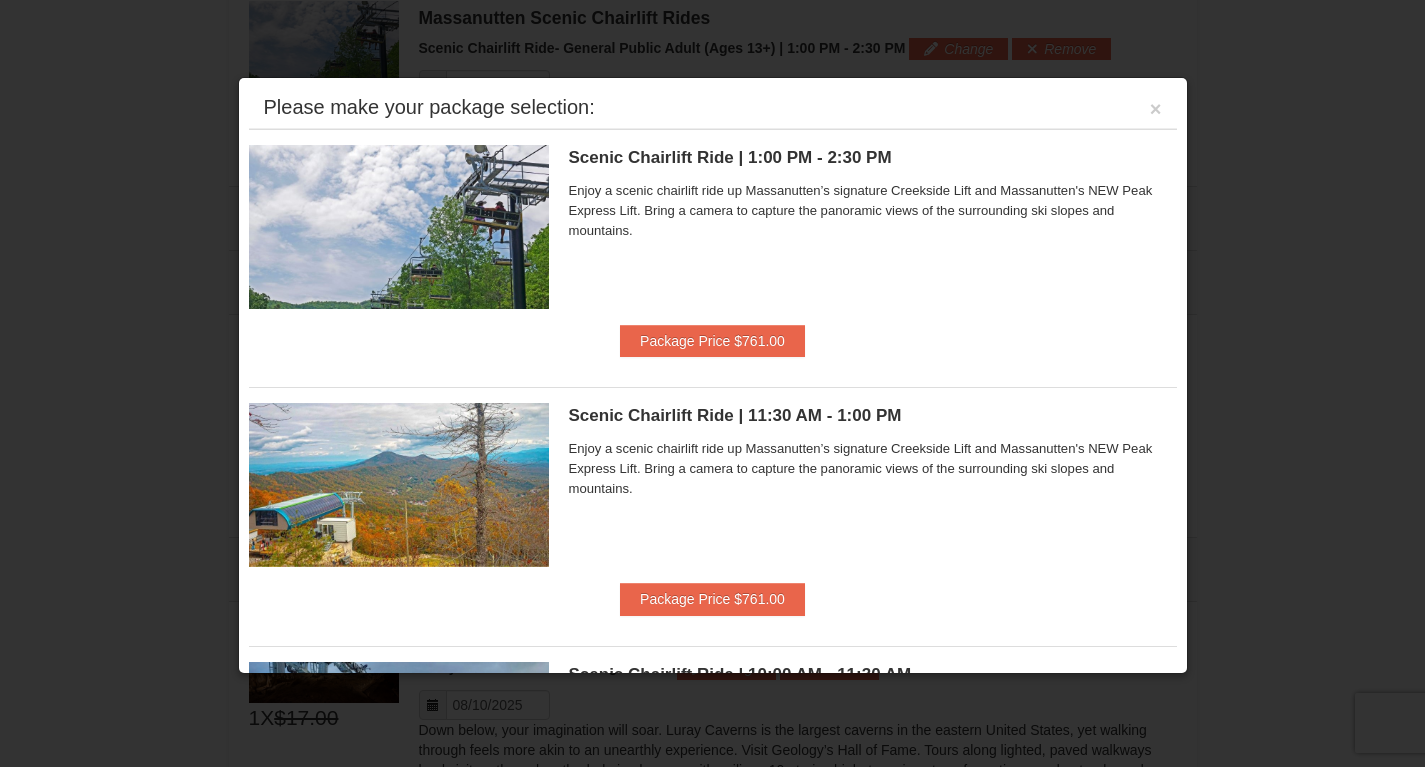 click on "Scenic Chairlift Ride | 1:00 PM - 2:30 PM  Massanutten Scenic Chairlift Rides" at bounding box center (873, 158) 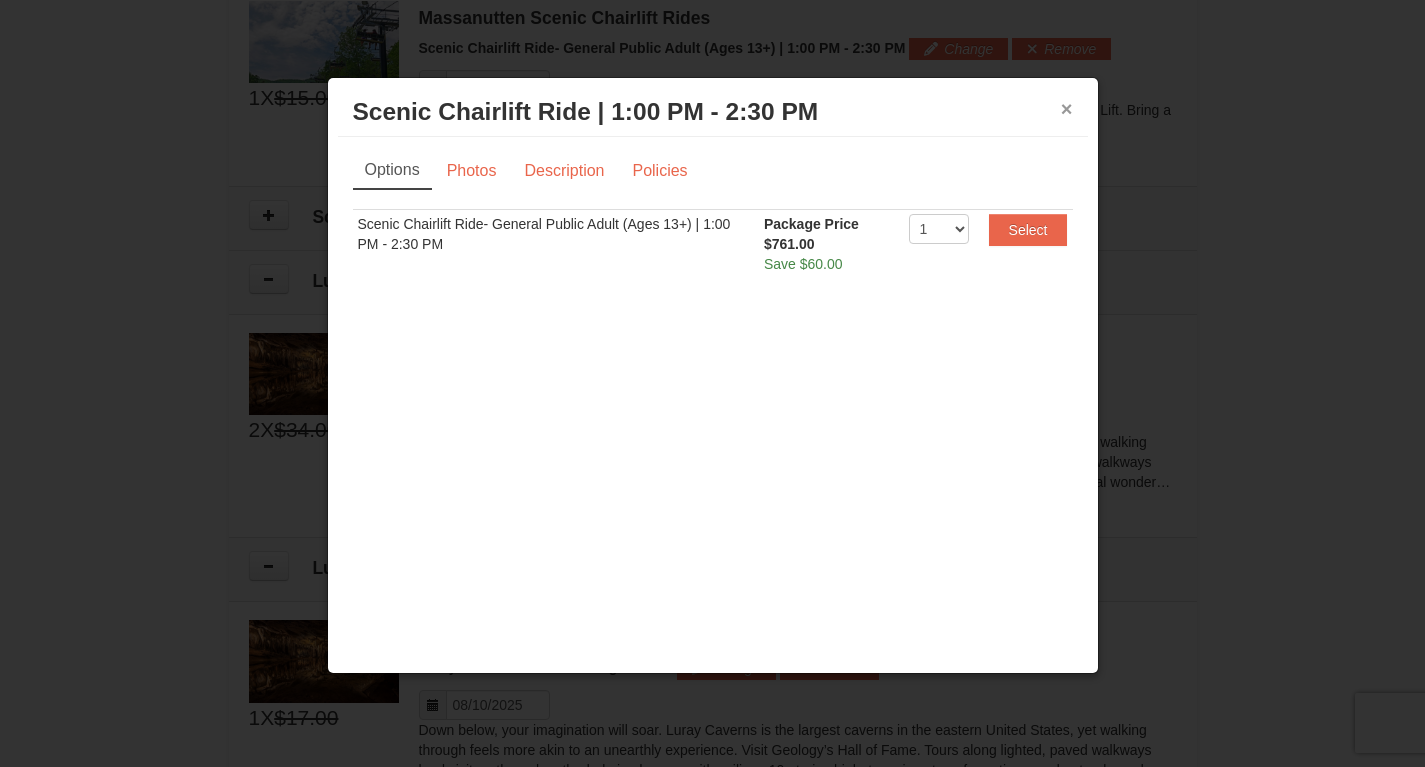 click on "×" at bounding box center [1067, 109] 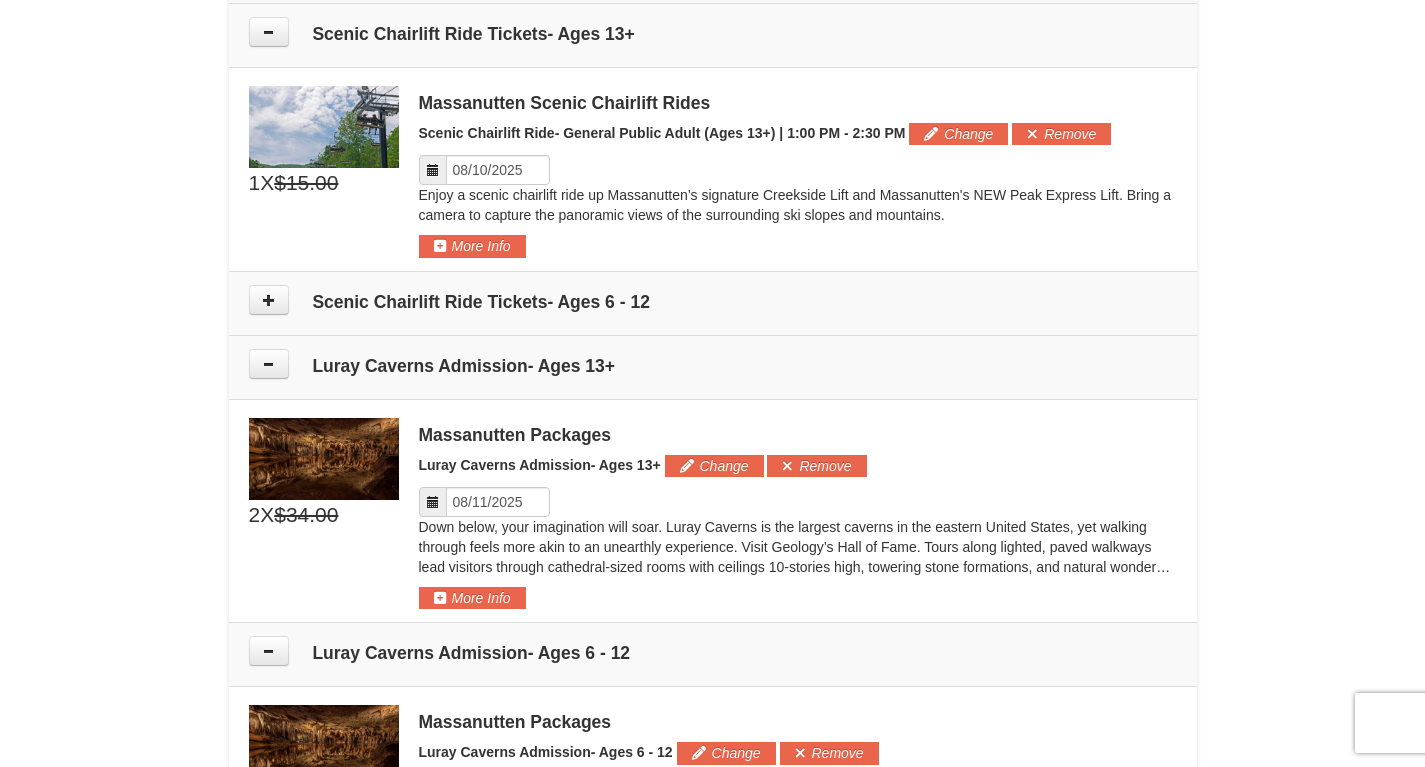 scroll, scrollTop: 1577, scrollLeft: 0, axis: vertical 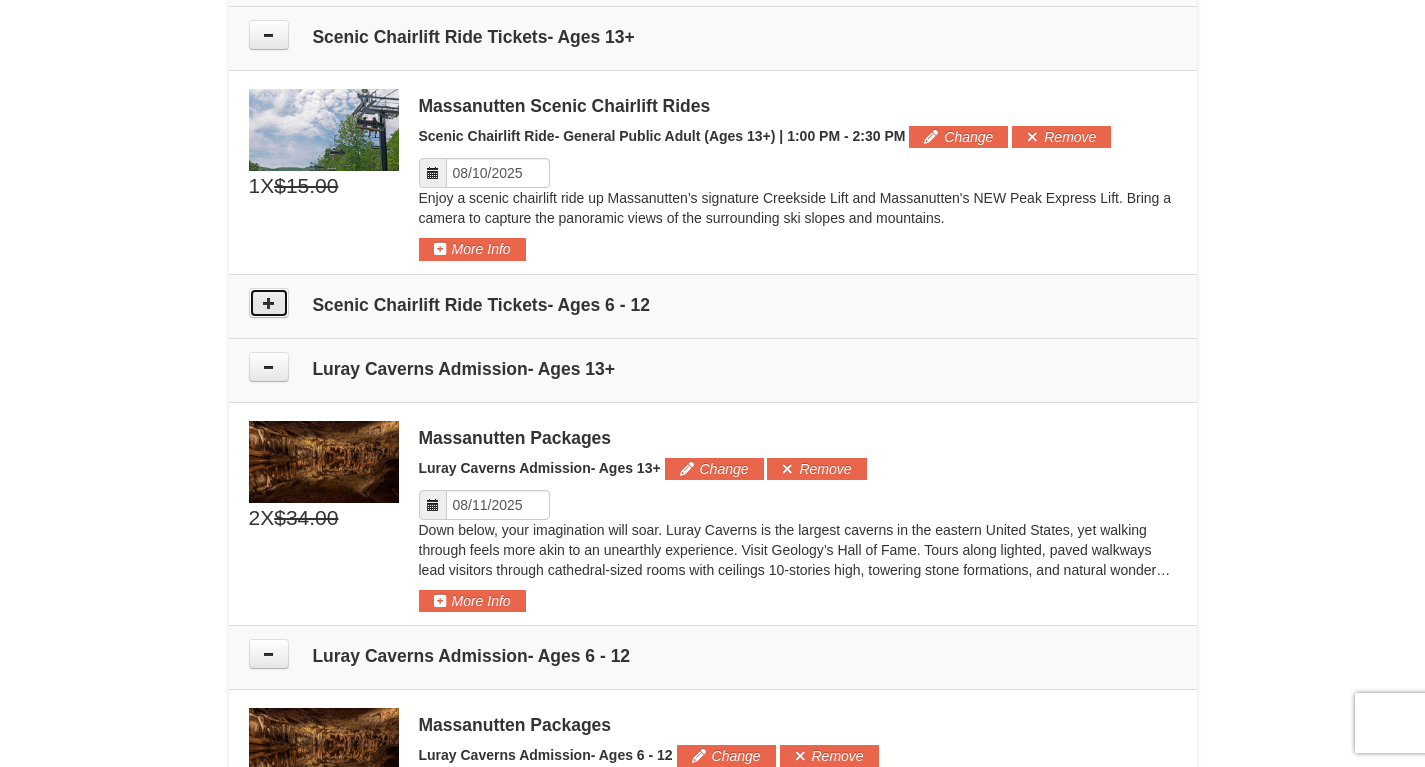 click at bounding box center [269, 303] 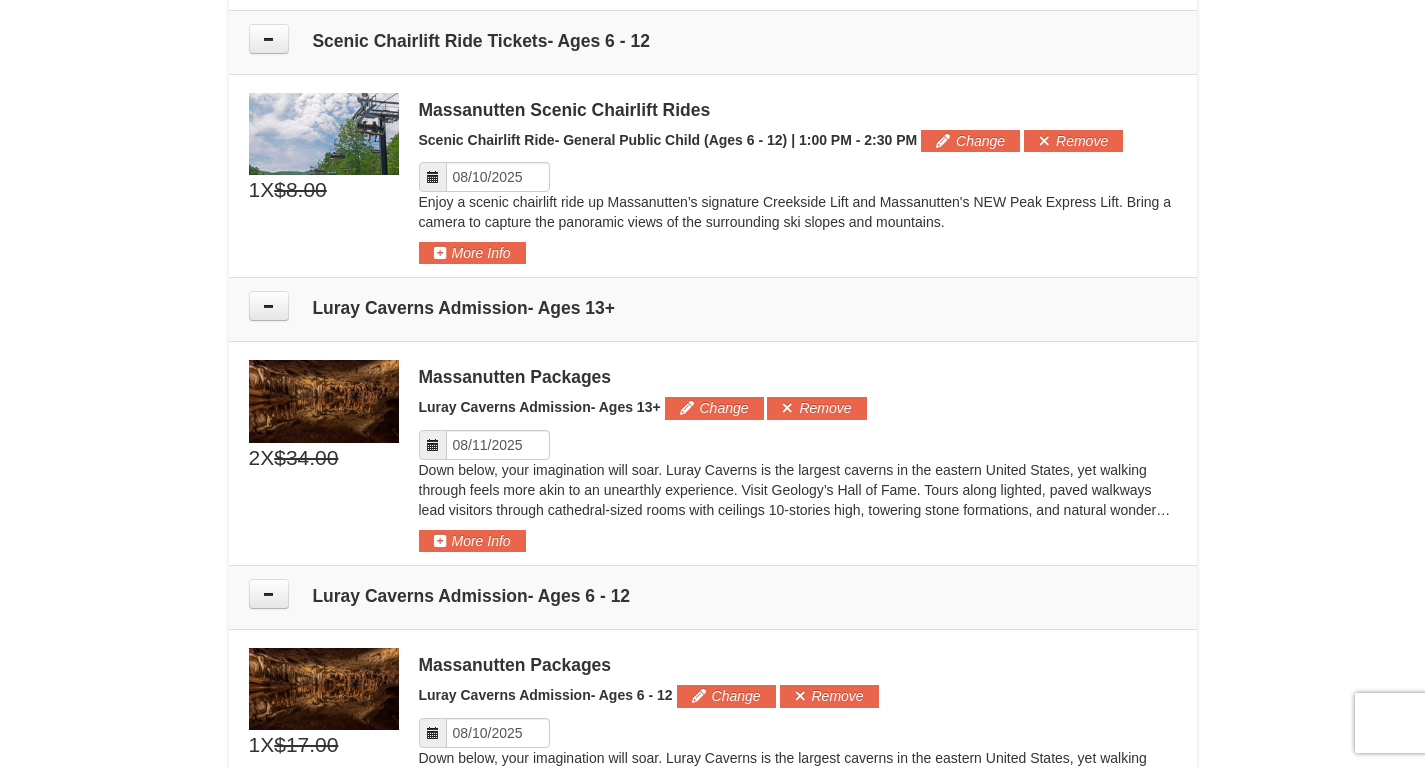 scroll, scrollTop: 1851, scrollLeft: 0, axis: vertical 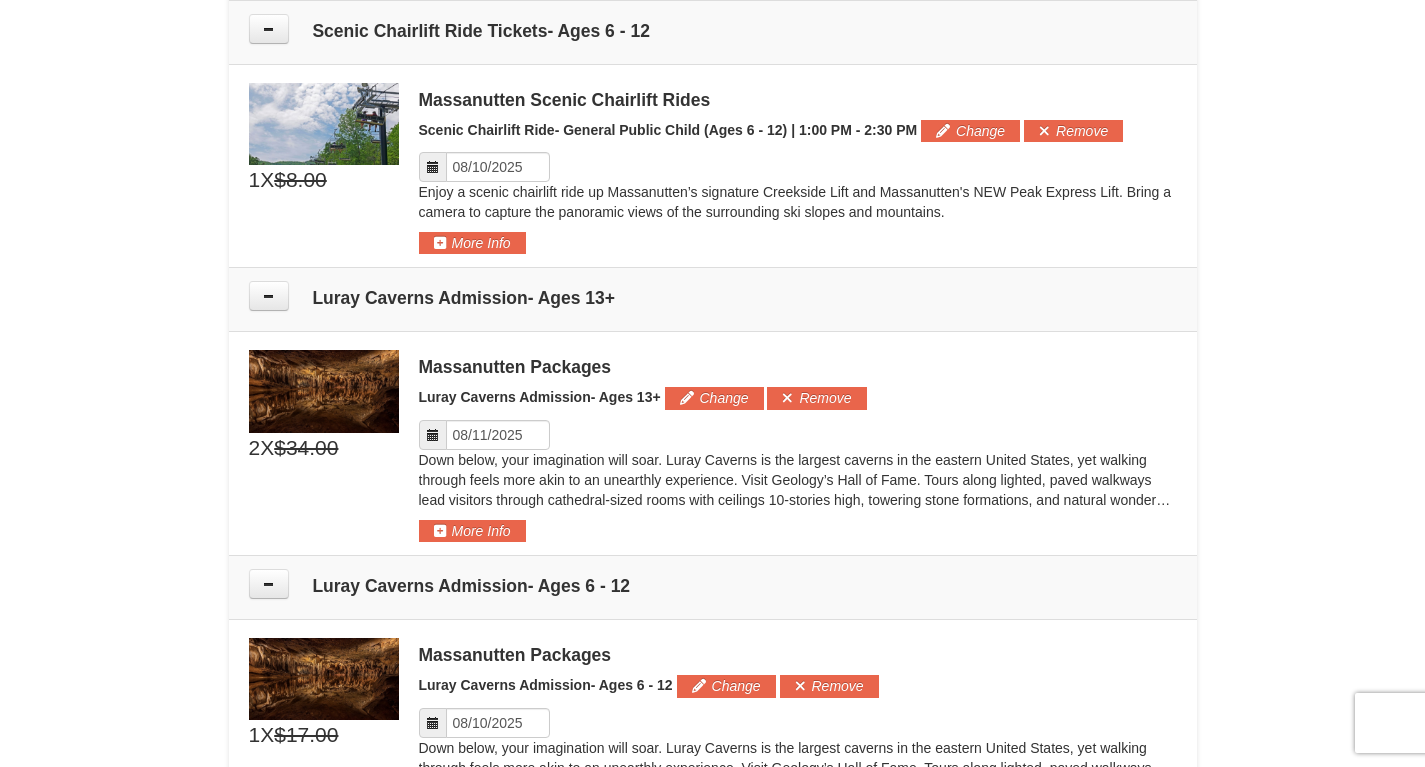 click at bounding box center [433, 167] 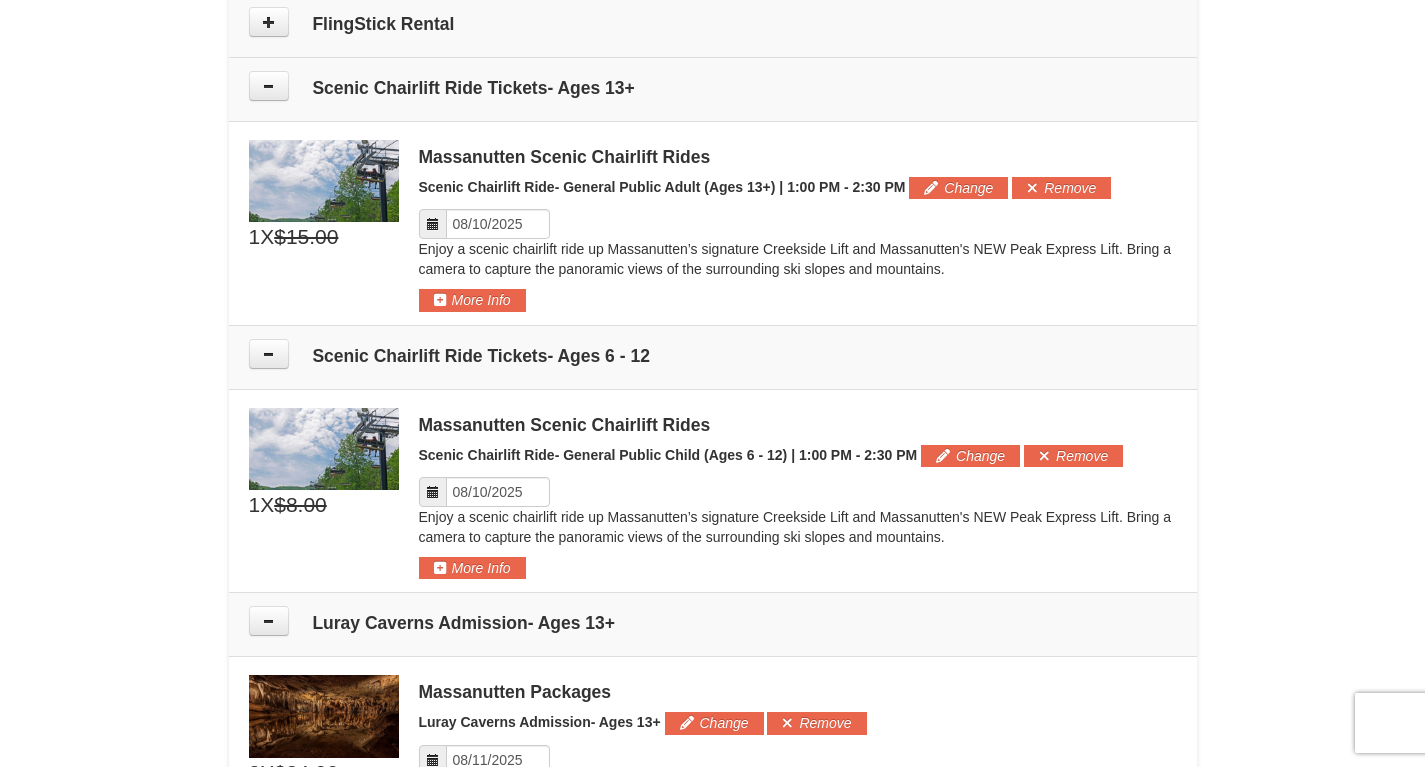 scroll, scrollTop: 1478, scrollLeft: 0, axis: vertical 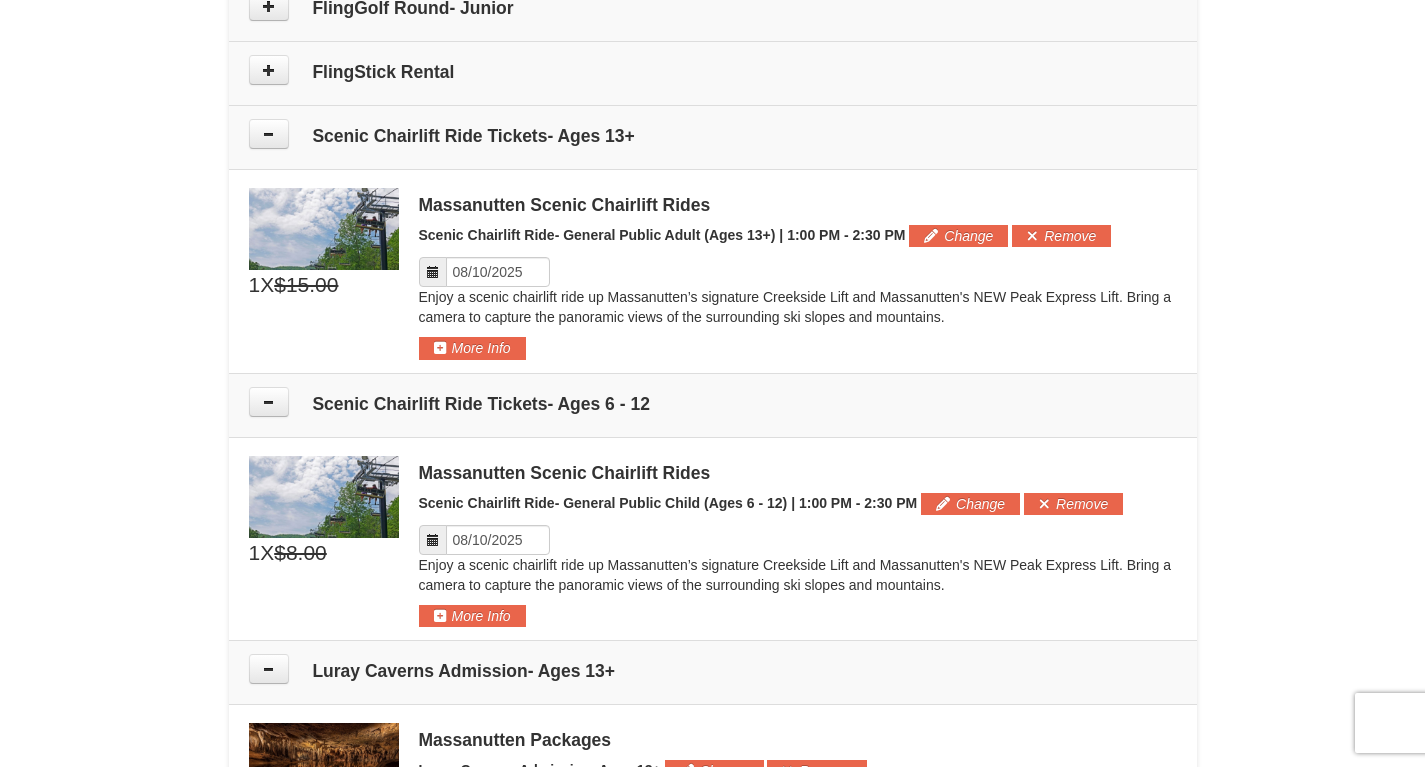 drag, startPoint x: 950, startPoint y: 231, endPoint x: 848, endPoint y: 281, distance: 113.59577 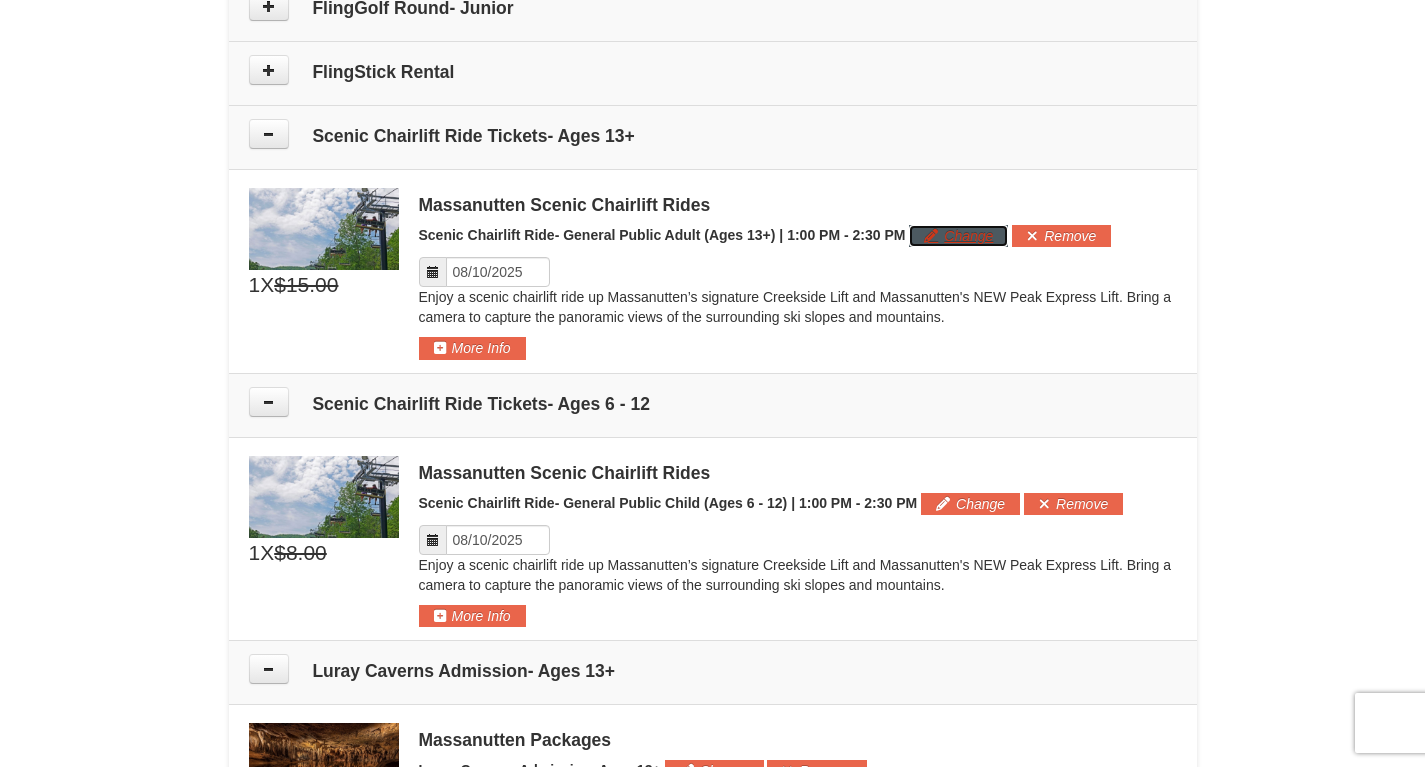 click on "Change" at bounding box center (958, 236) 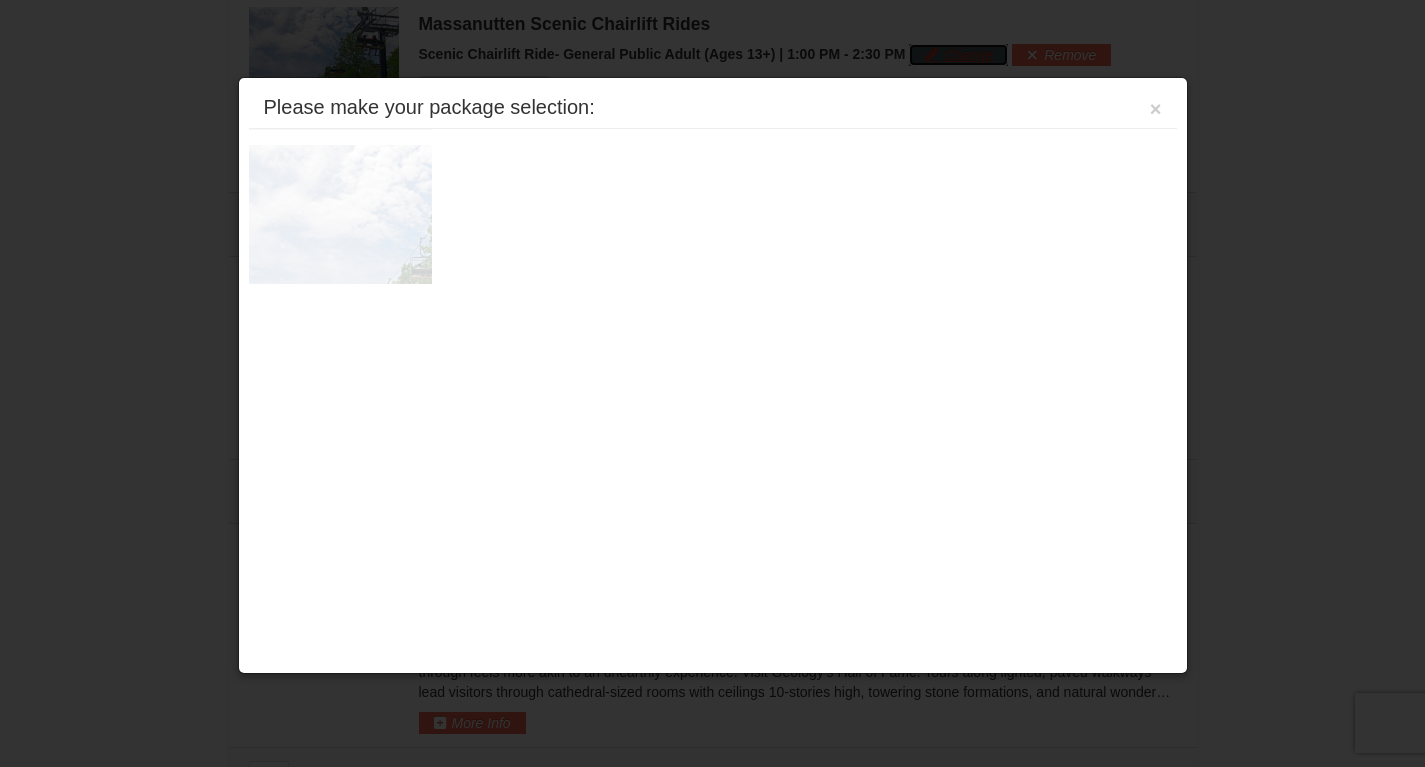 scroll, scrollTop: 1665, scrollLeft: 0, axis: vertical 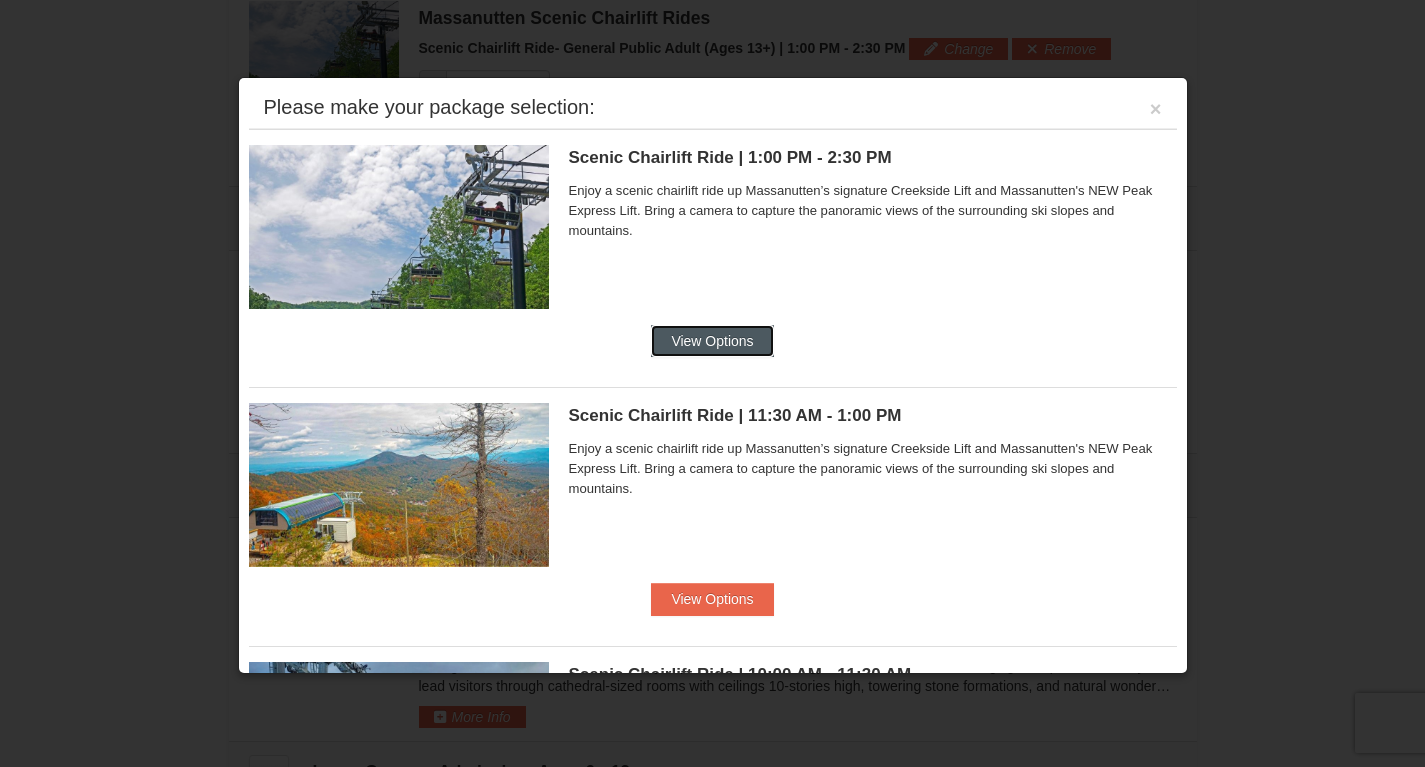 click on "View Options" at bounding box center [712, 341] 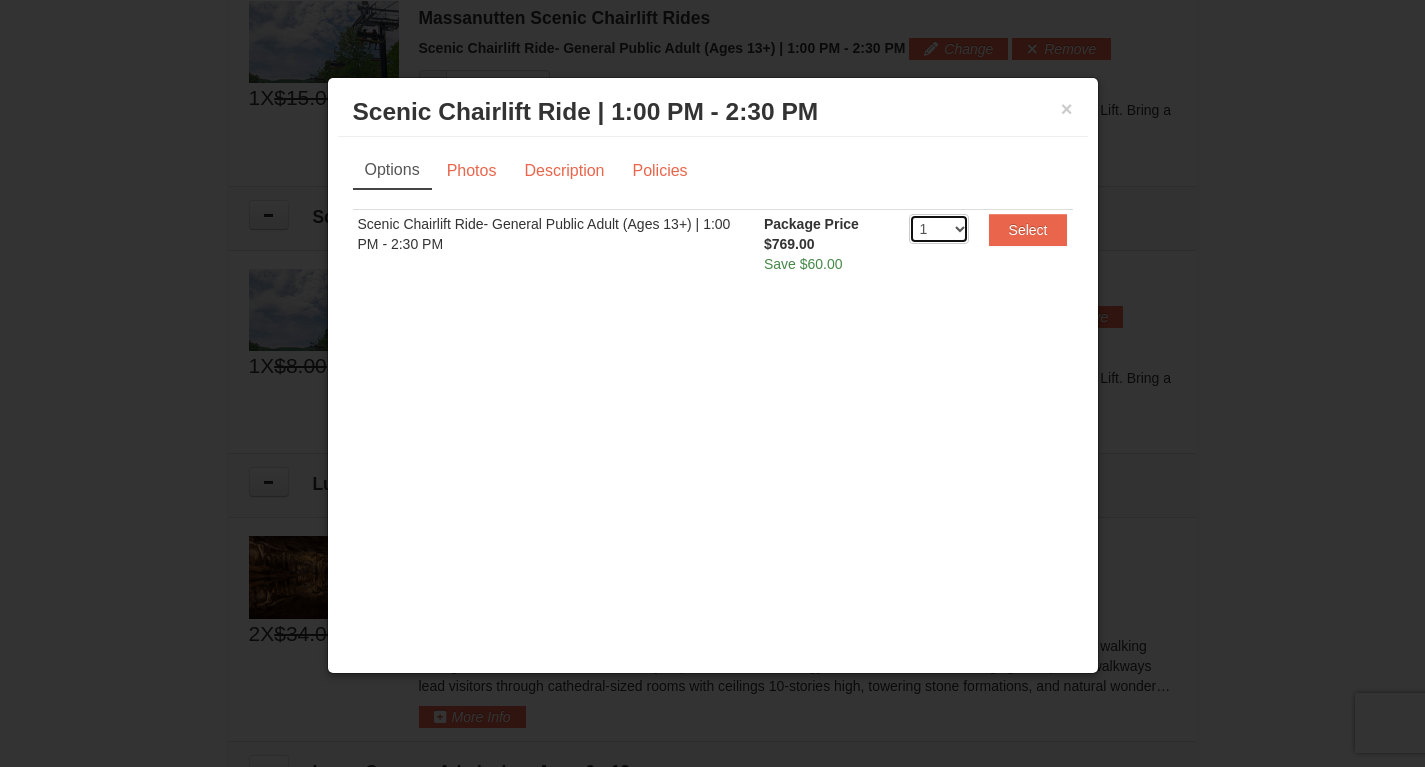 click on "1 2 3 4 5 6 7 8 9 10 11 12 13 14 15 16 17 18 19 20" at bounding box center (939, 229) 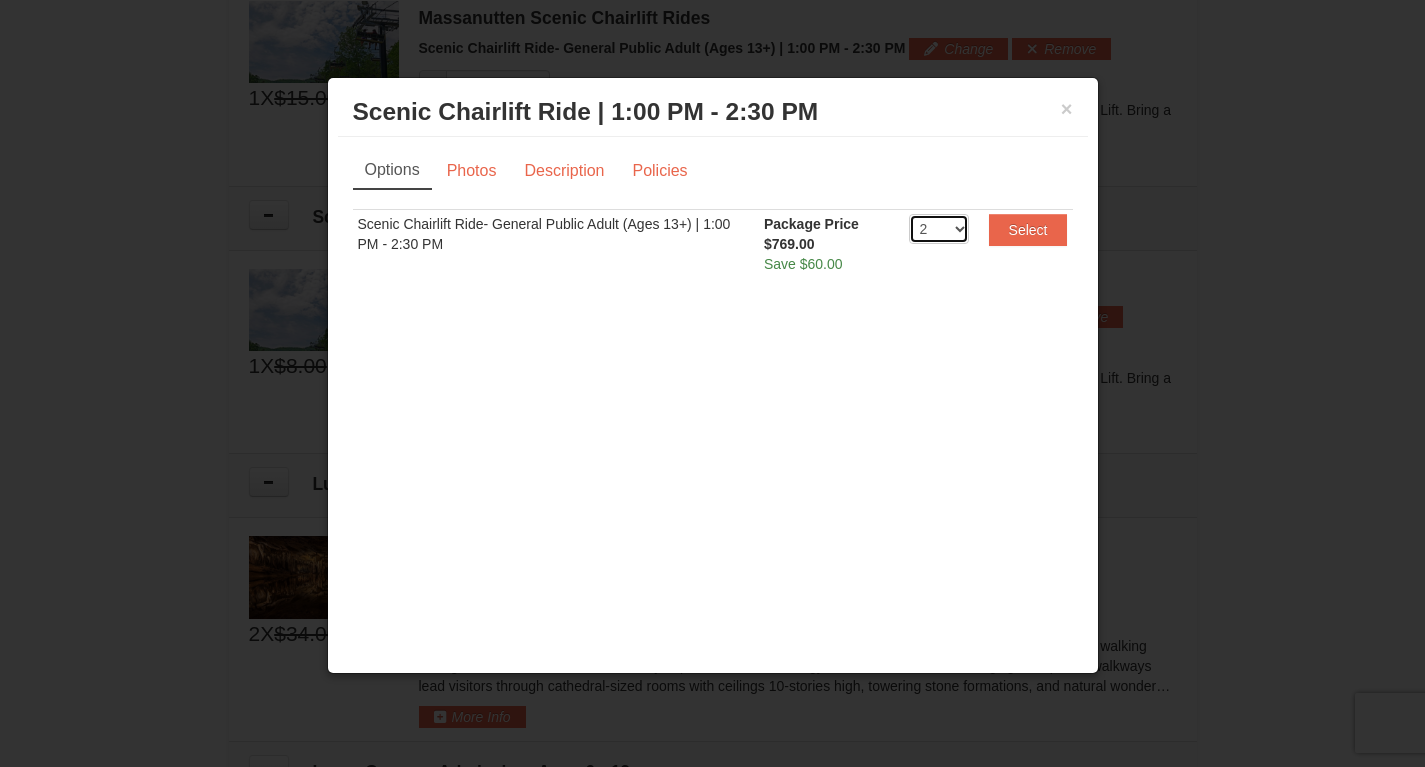 click on "1 2 3 4 5 6 7 8 9 10 11 12 13 14 15 16 17 18 19 20" at bounding box center (939, 229) 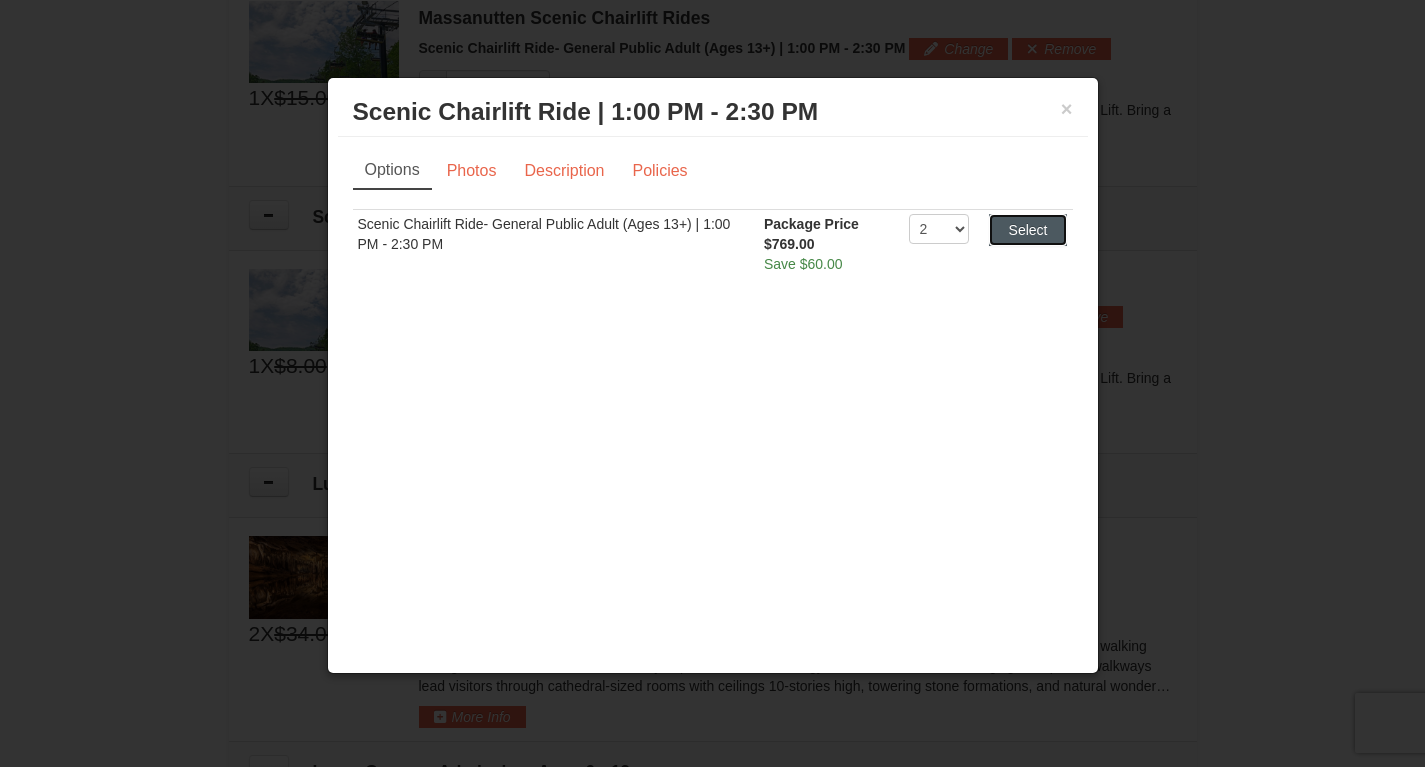 click on "Select" at bounding box center (1028, 230) 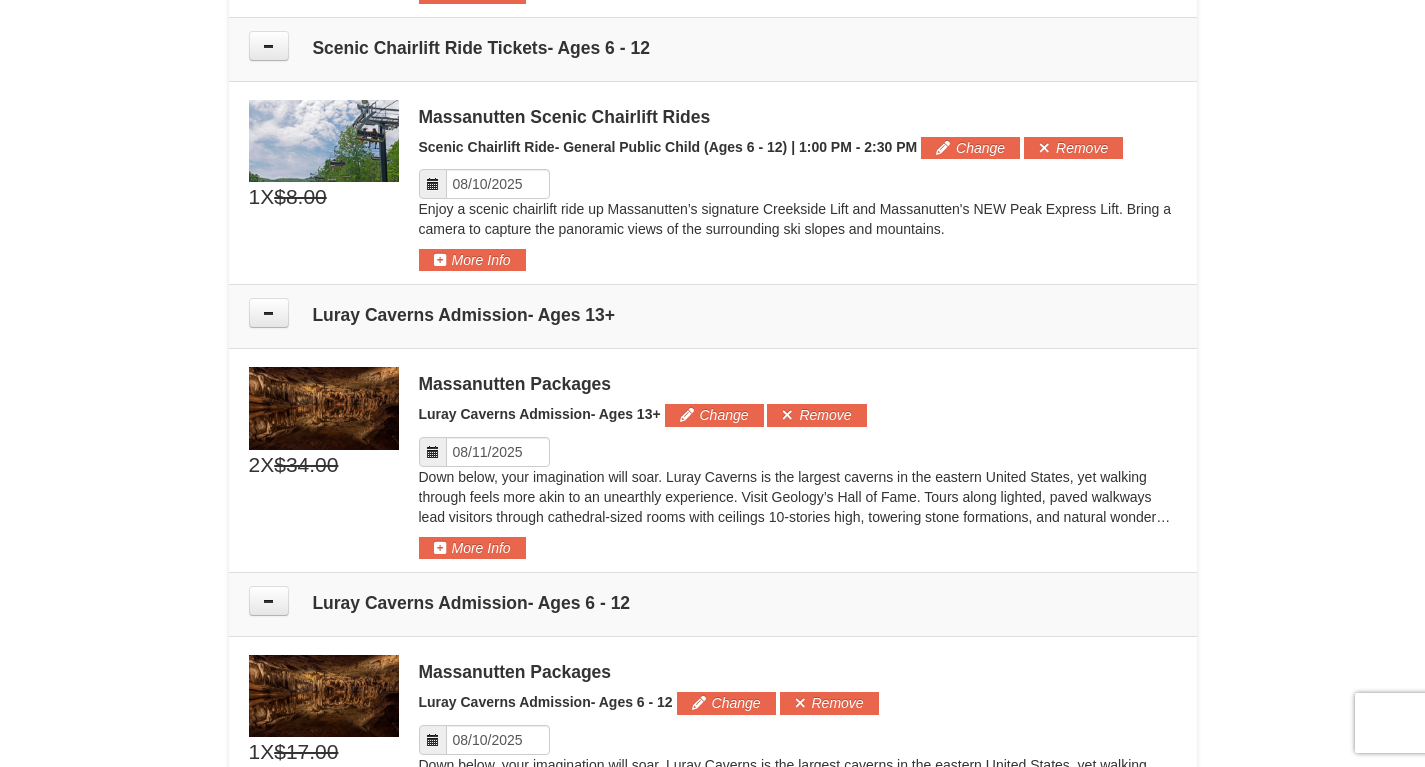 scroll, scrollTop: 1830, scrollLeft: 0, axis: vertical 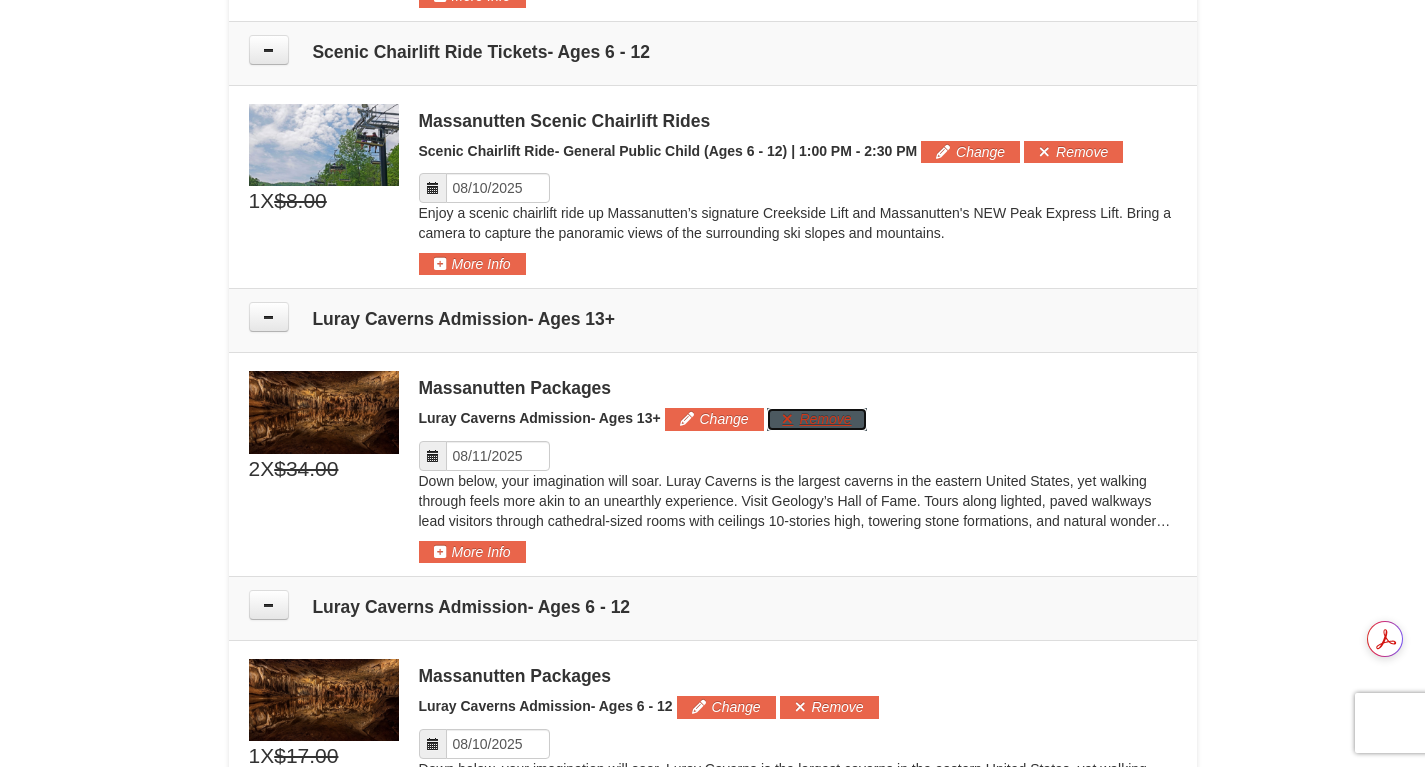 click on "Remove" at bounding box center [816, 419] 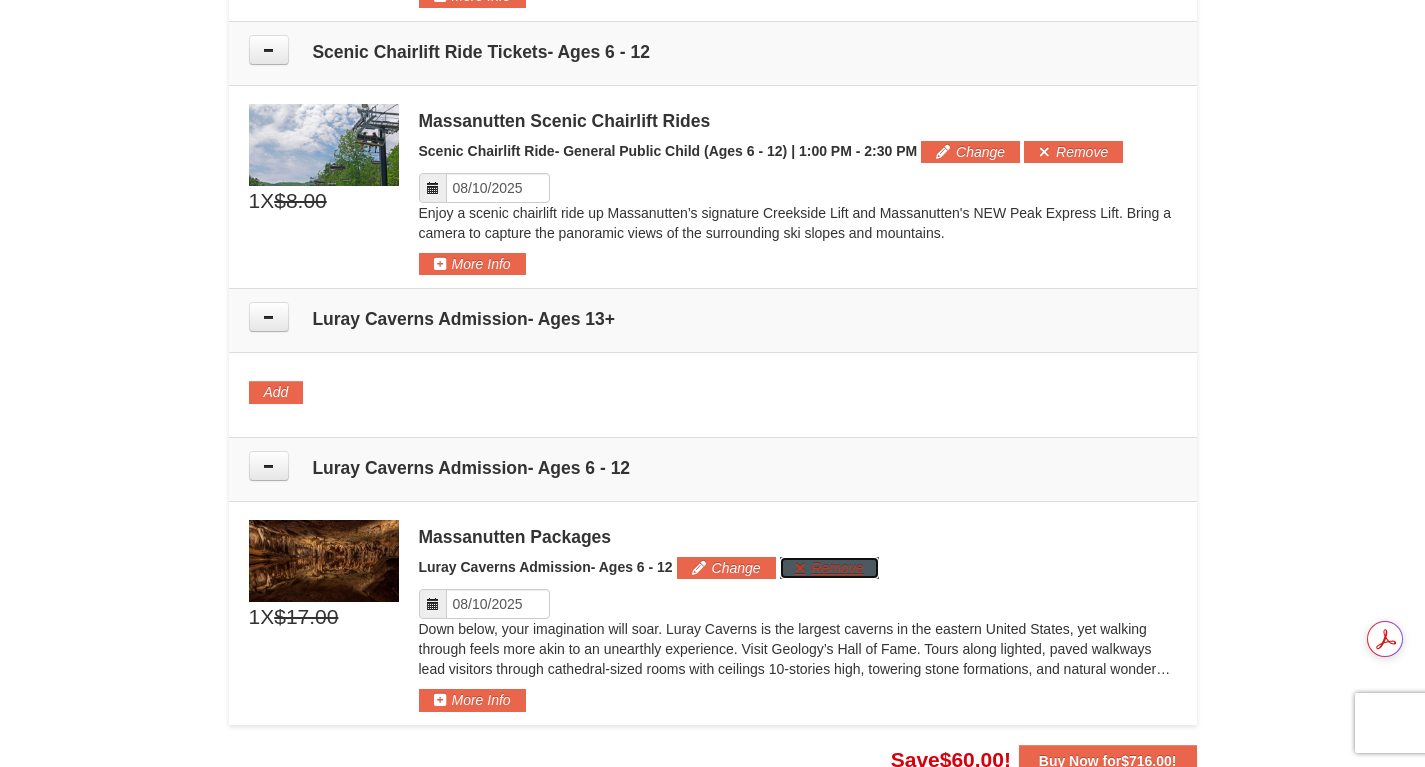 click on "Remove" at bounding box center (829, 568) 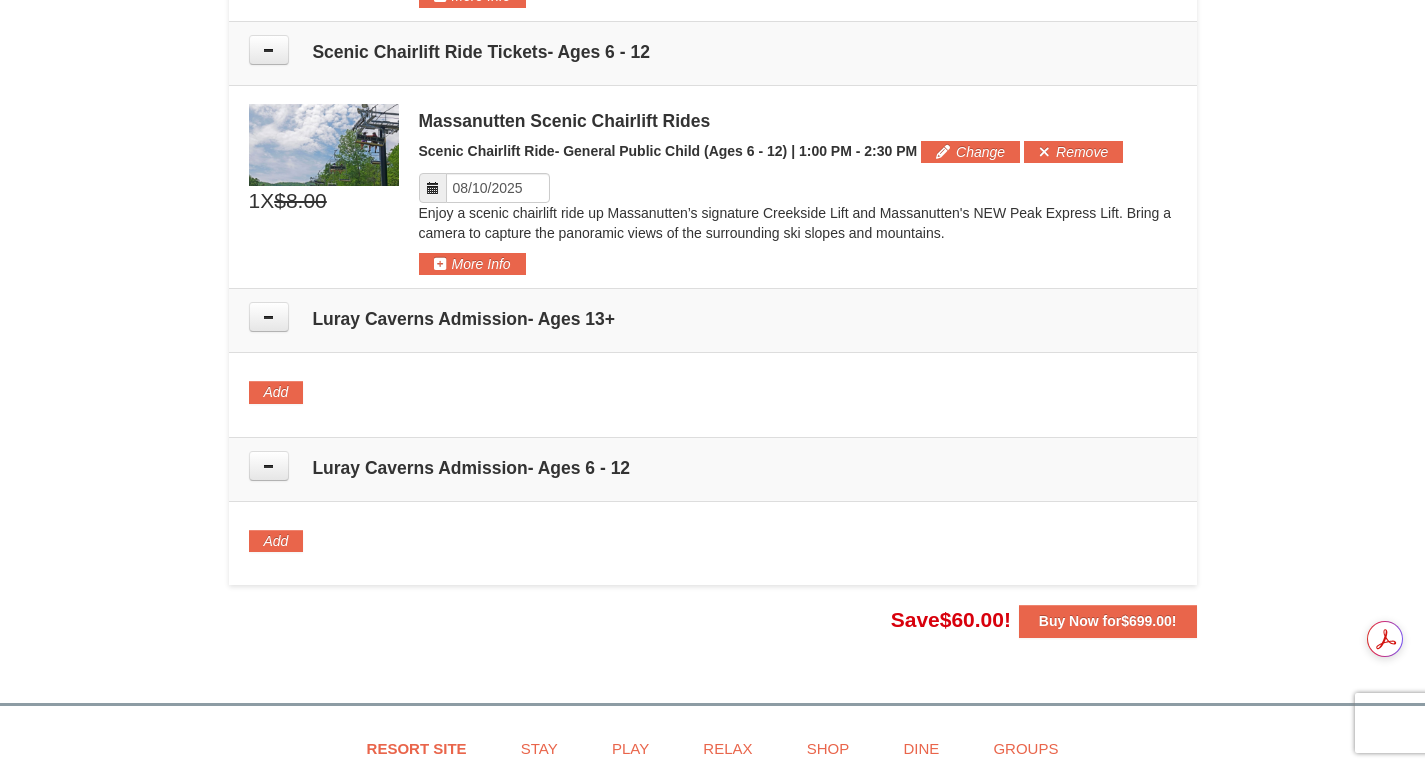 click on "Please make your package selection:
×" at bounding box center [713, 543] 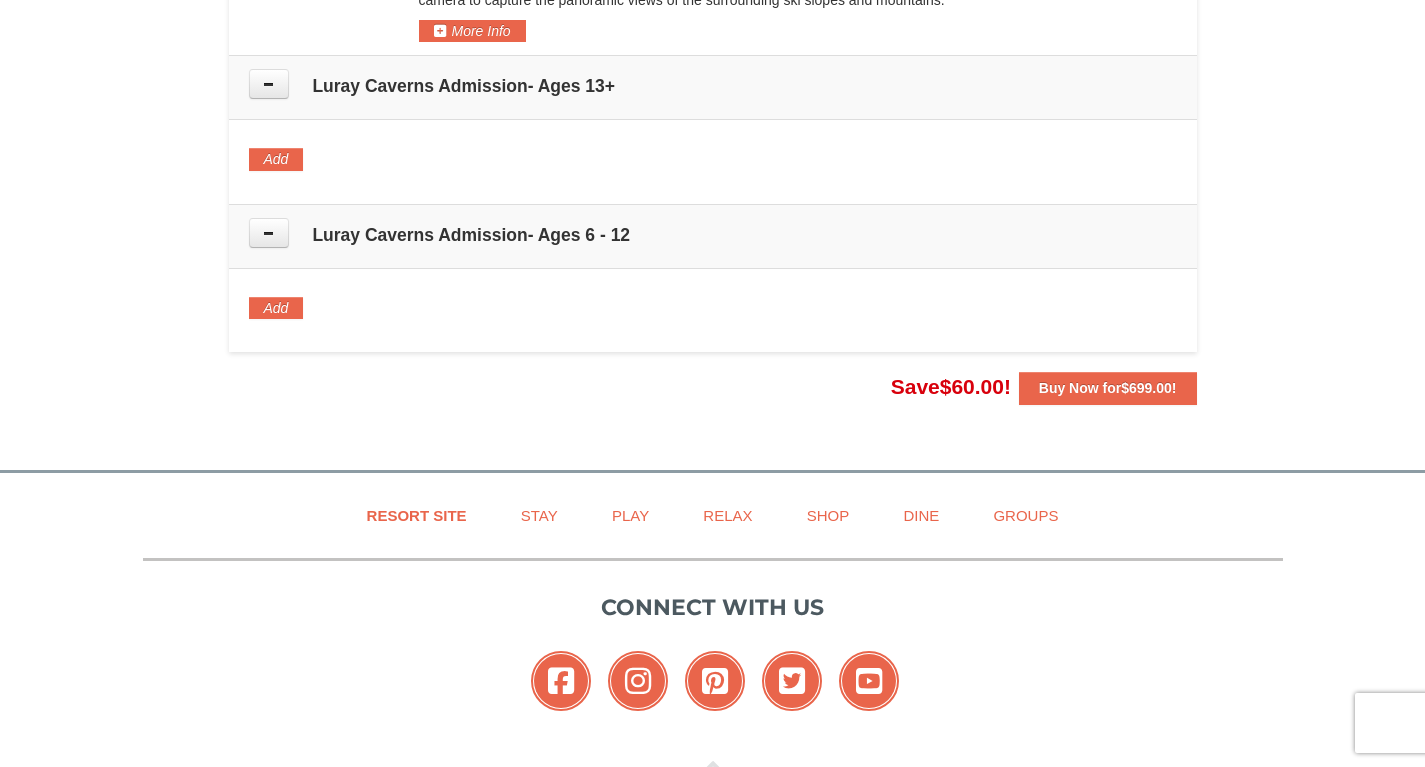 scroll, scrollTop: 2245, scrollLeft: 0, axis: vertical 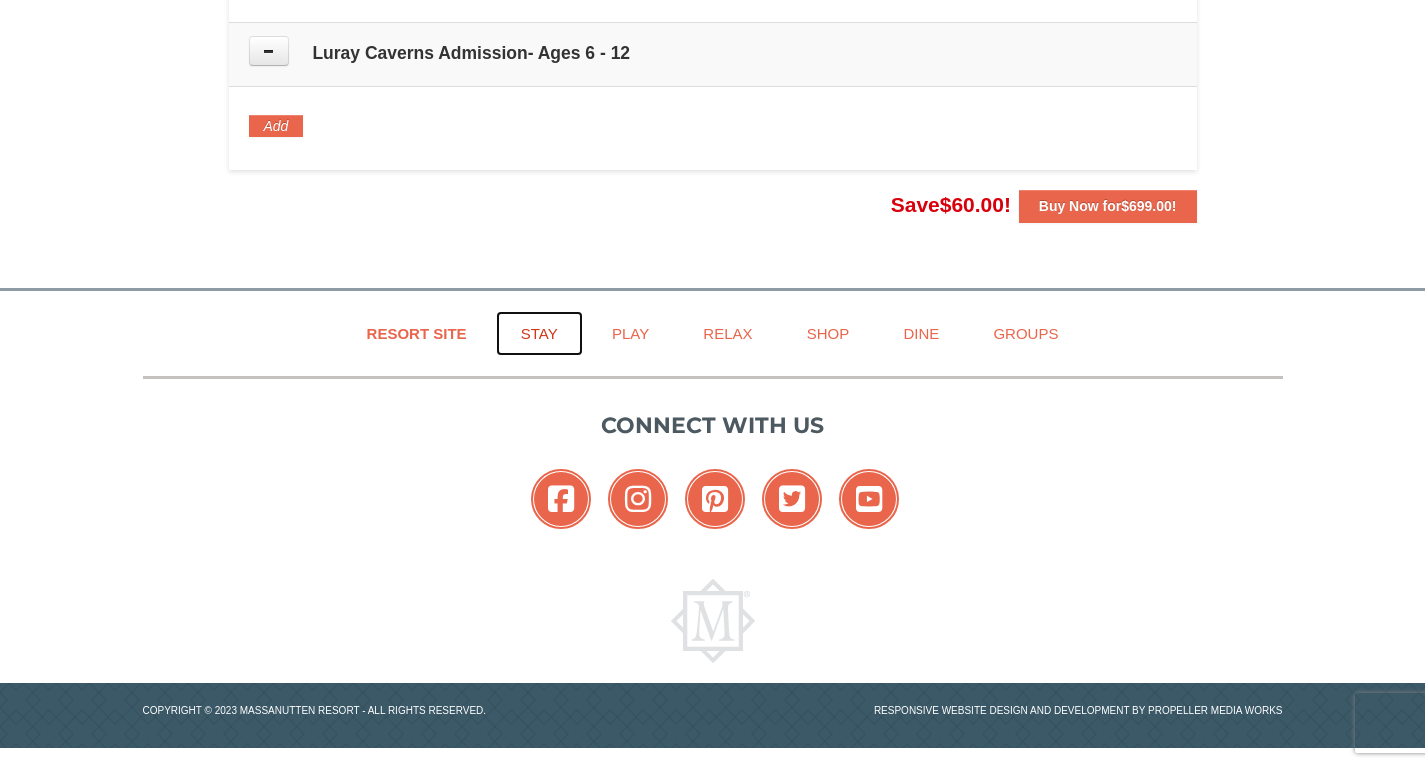 click on "Stay" at bounding box center (539, 333) 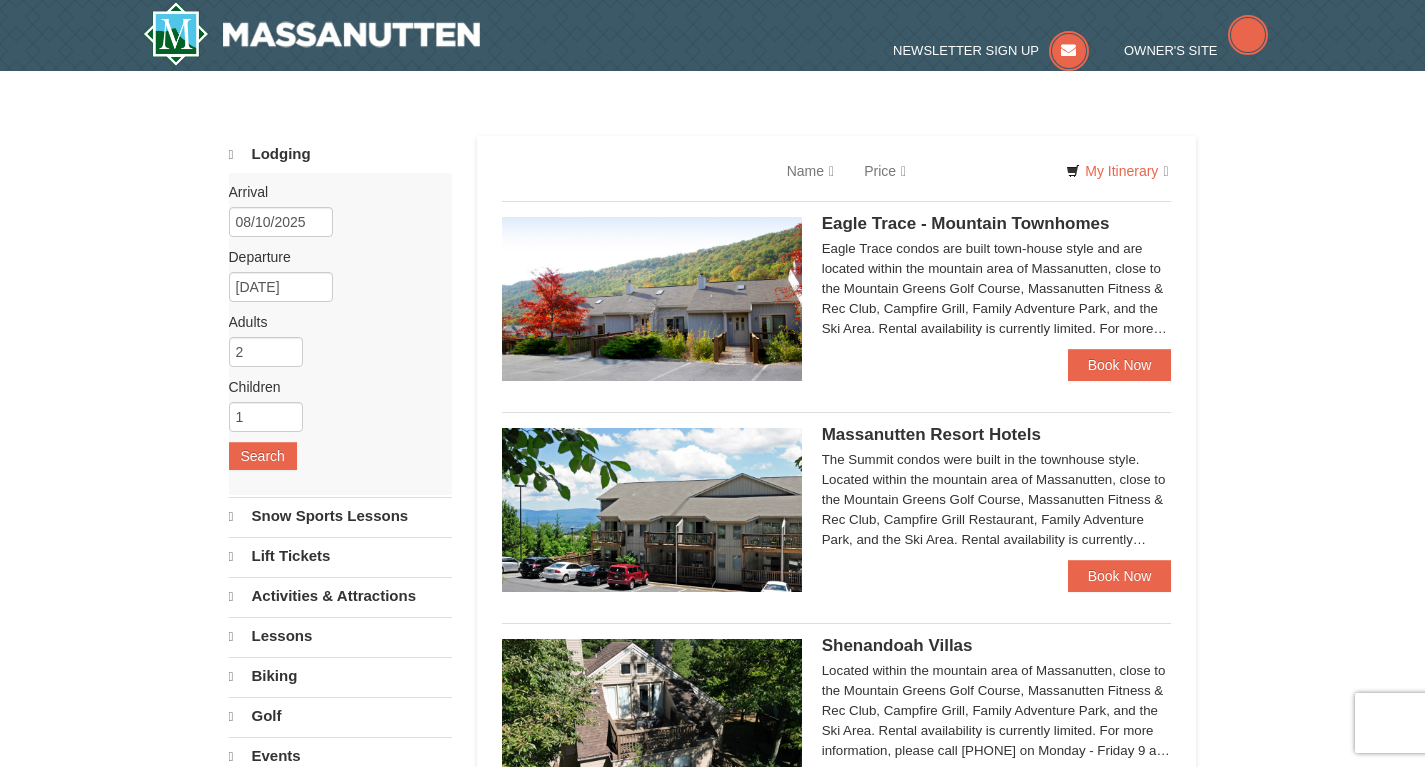 scroll, scrollTop: 0, scrollLeft: 0, axis: both 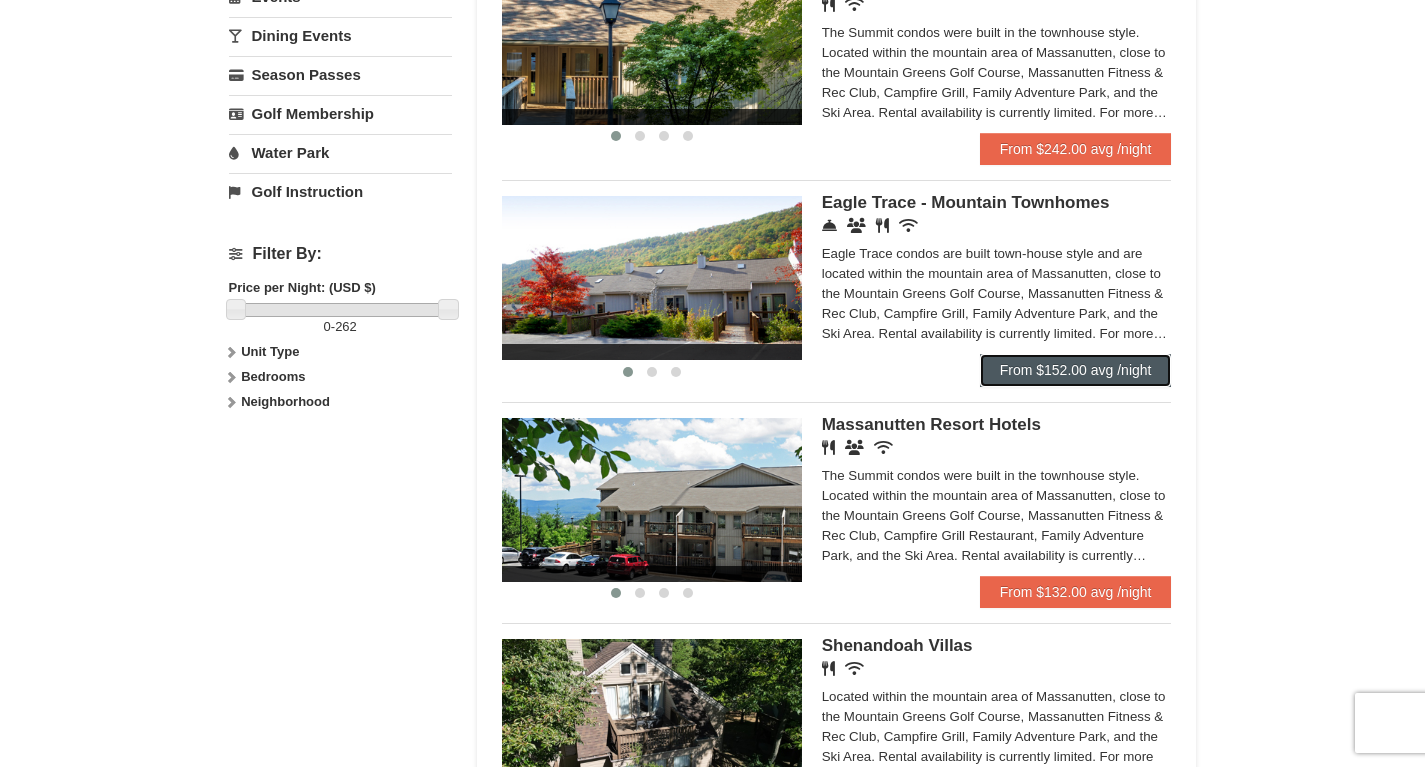 click on "From $152.00 avg /night" at bounding box center [1076, 370] 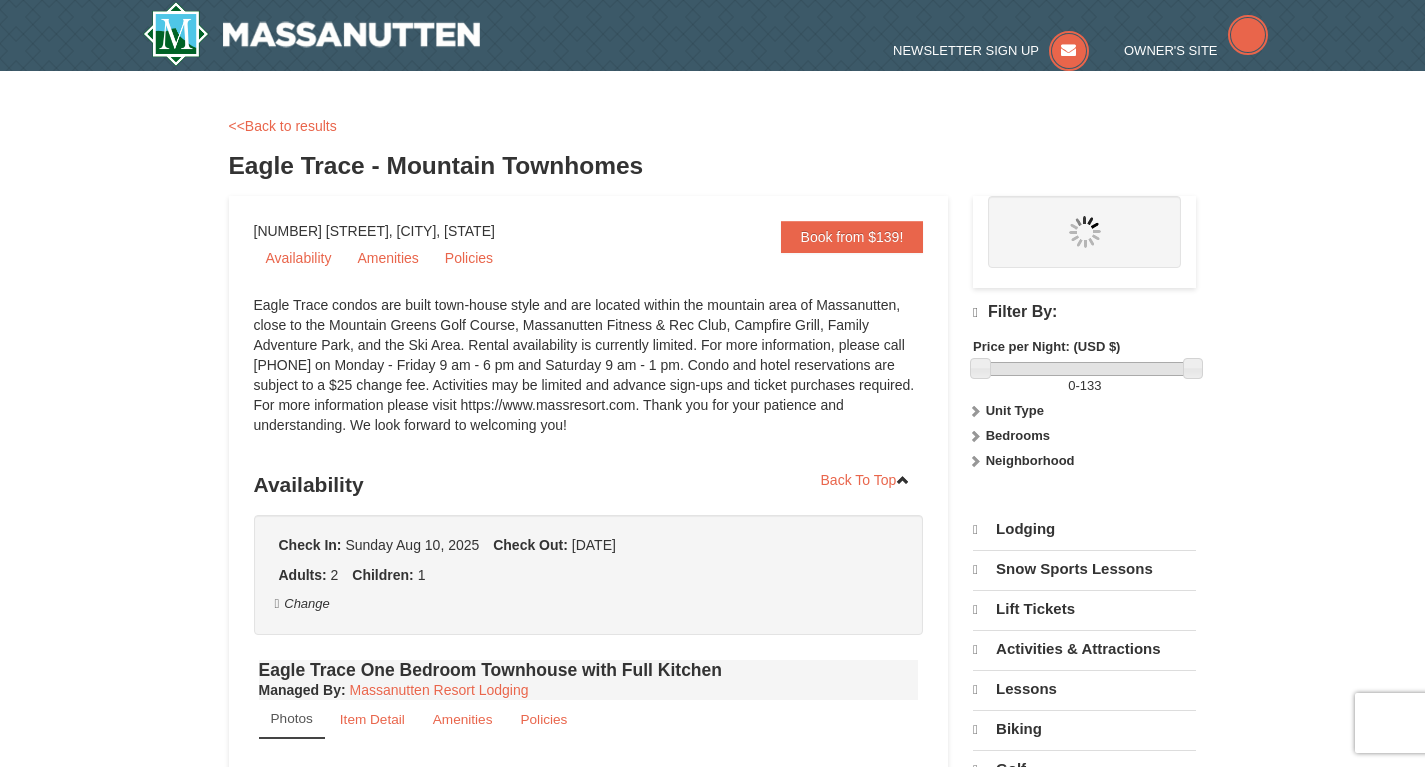scroll, scrollTop: 0, scrollLeft: 0, axis: both 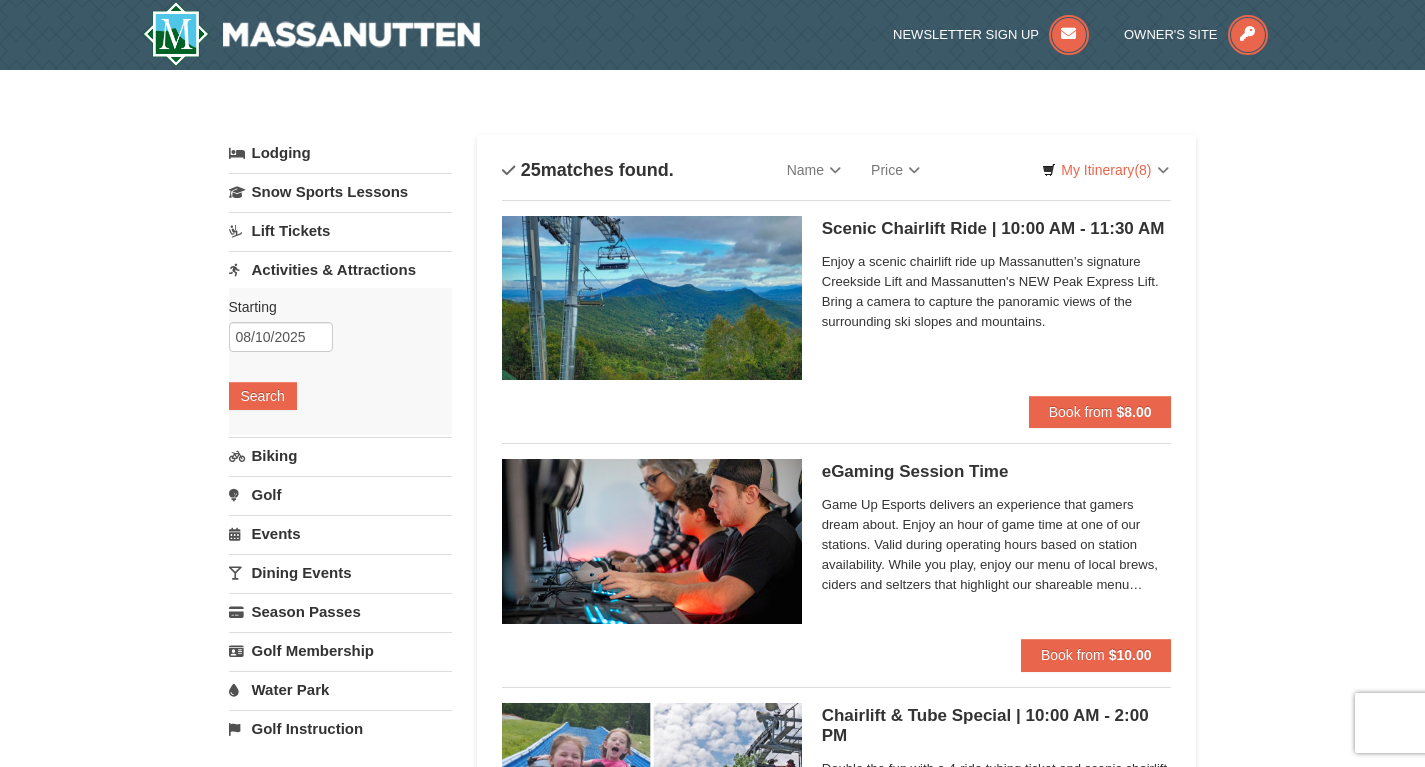 click on "Lodging" at bounding box center (340, 153) 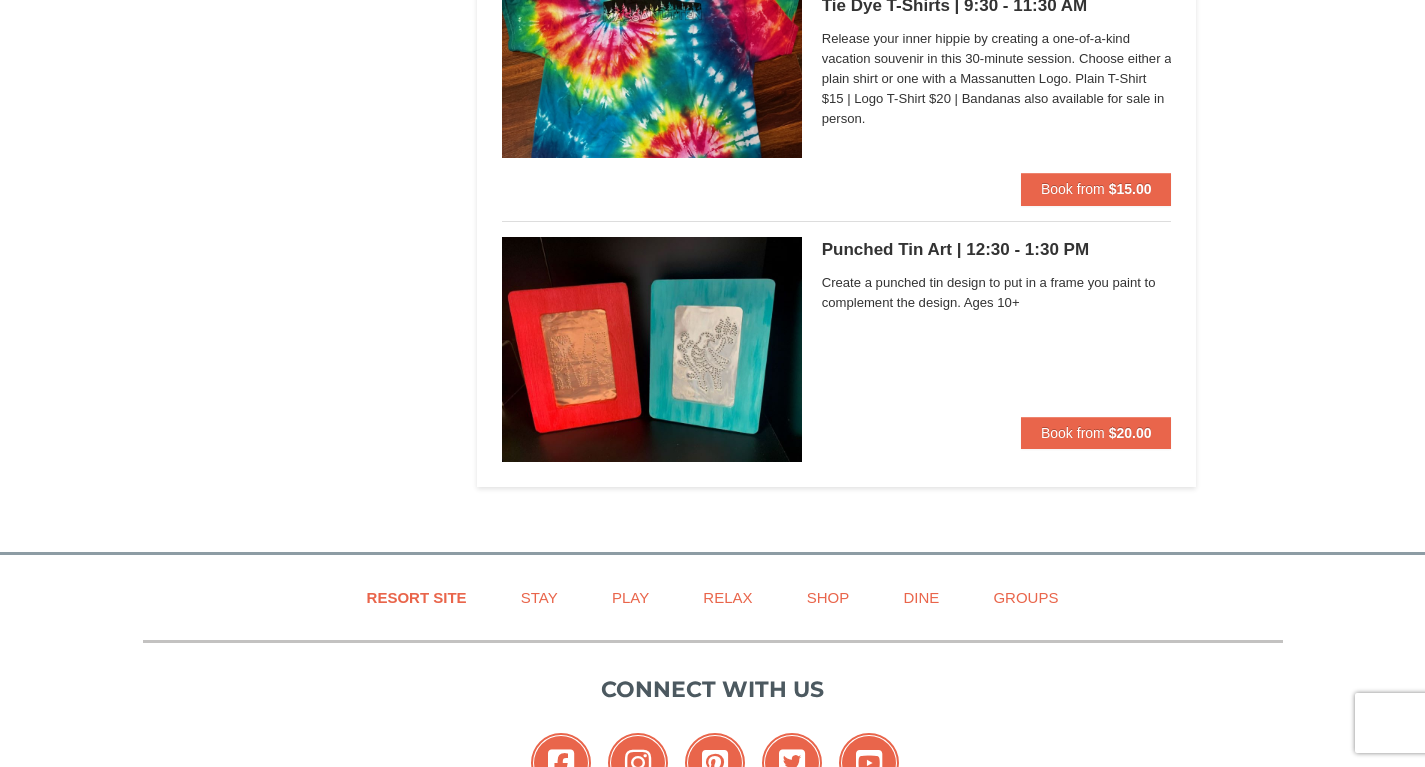 scroll, scrollTop: 6085, scrollLeft: 0, axis: vertical 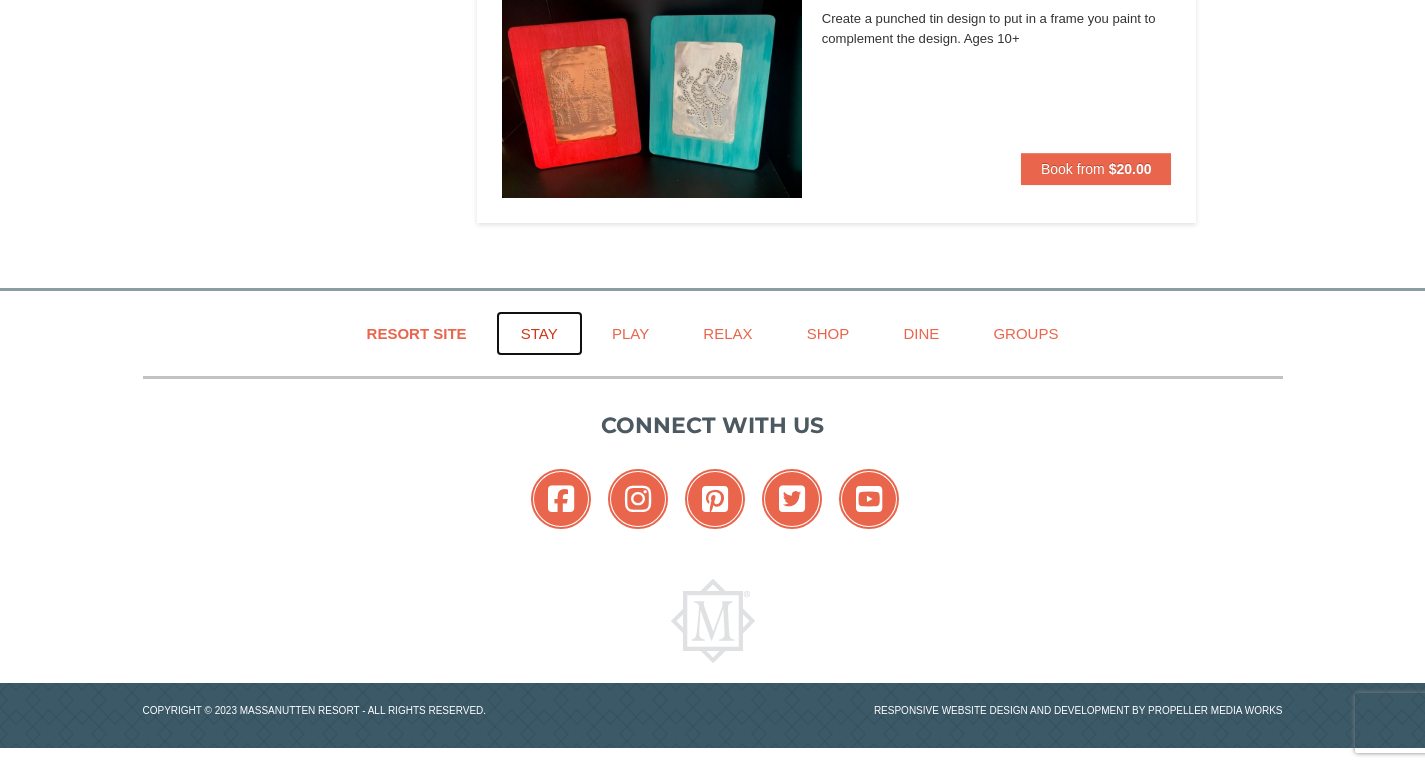 click on "Stay" at bounding box center [539, 333] 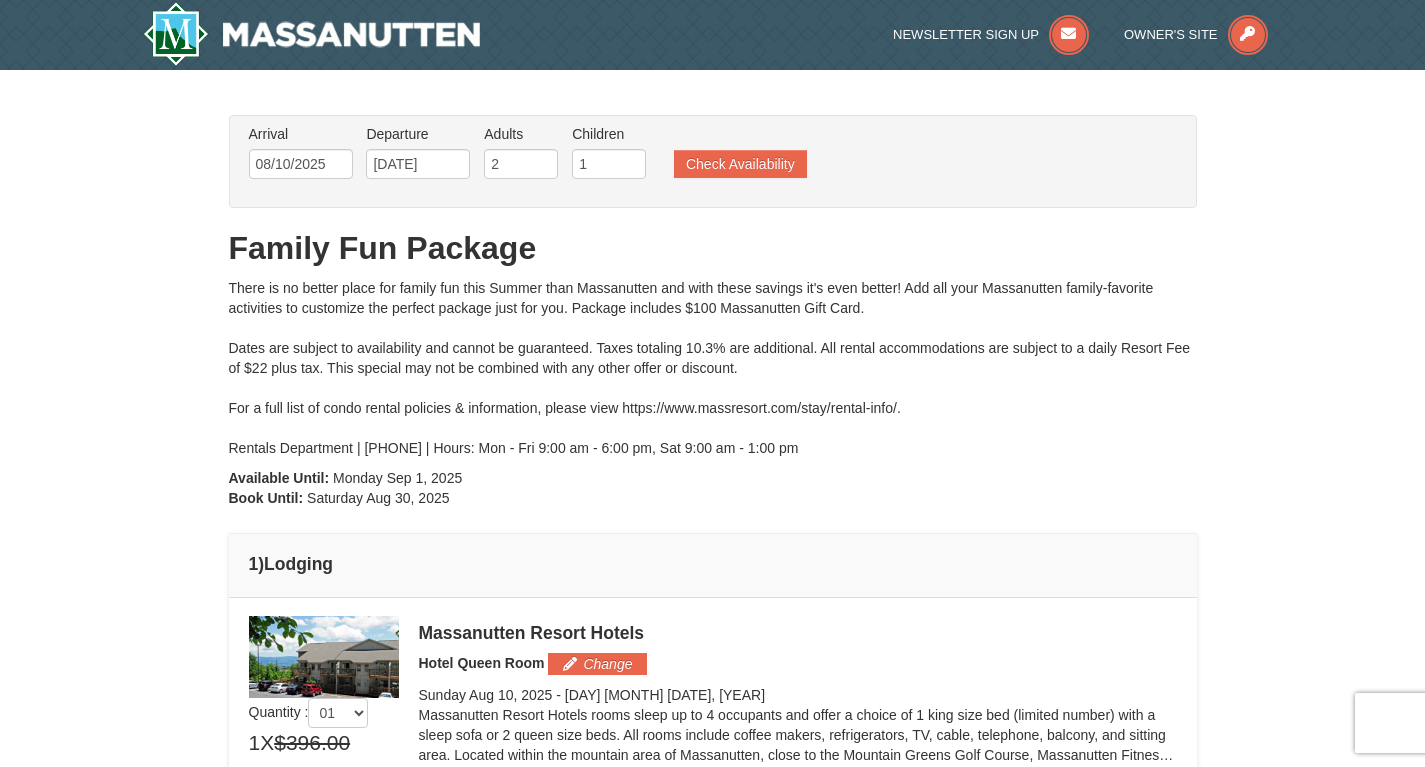 scroll, scrollTop: 0, scrollLeft: 0, axis: both 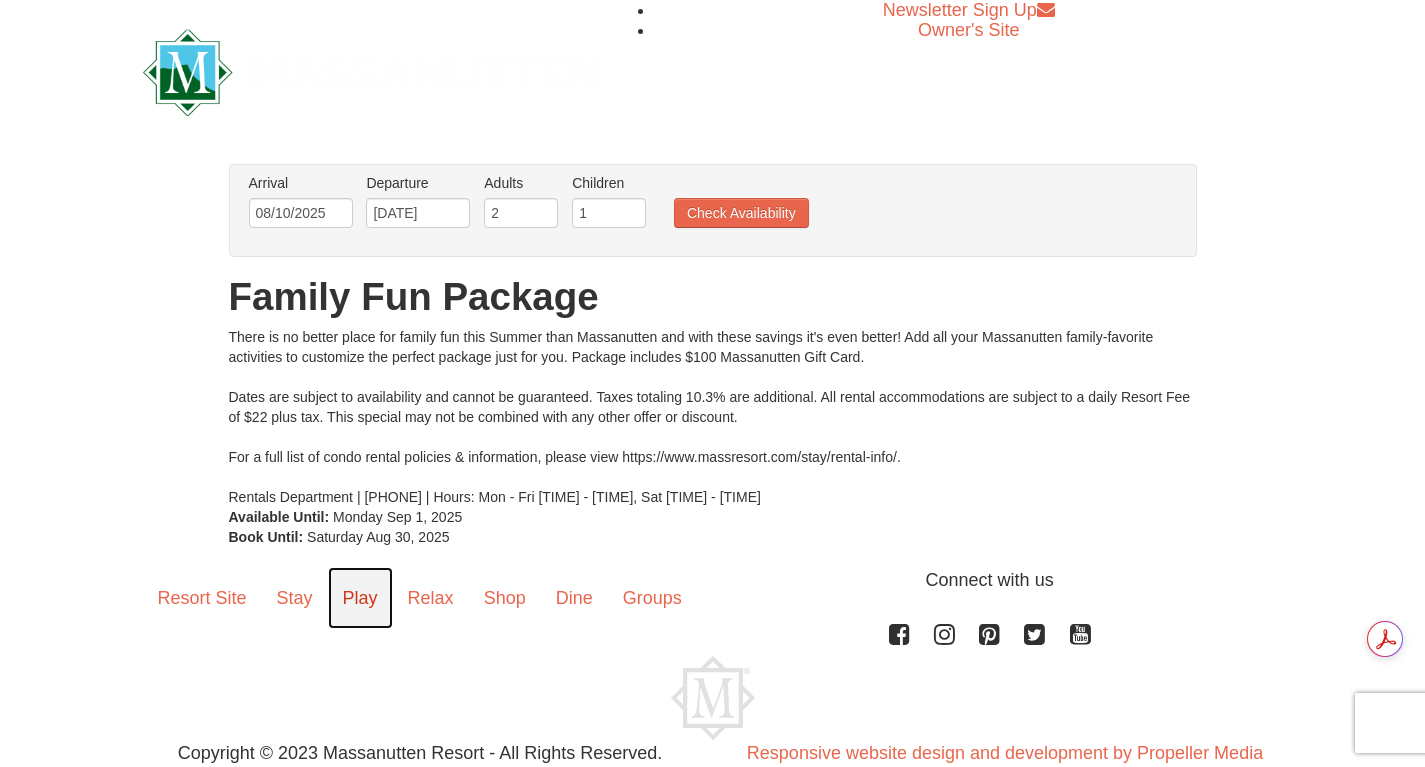click on "Play" at bounding box center [360, 598] 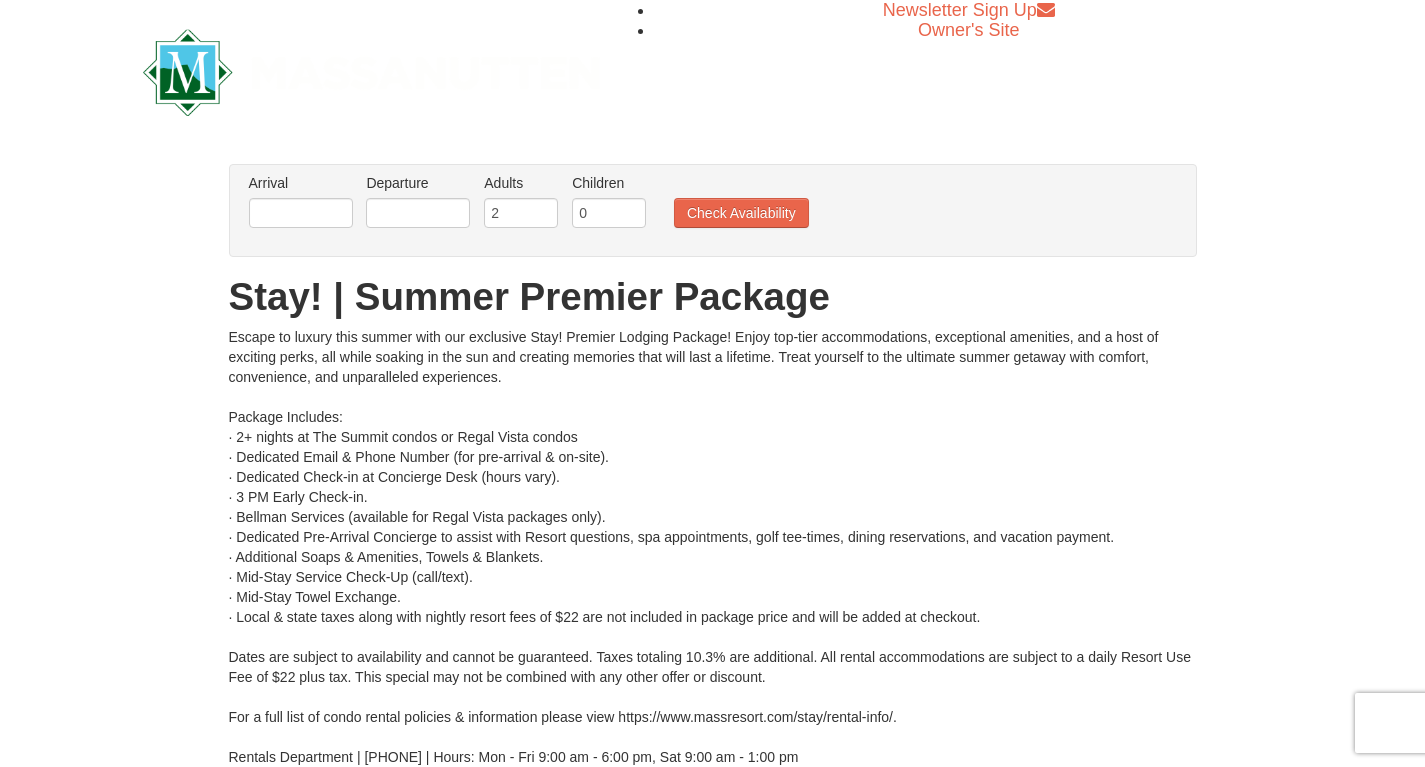 scroll, scrollTop: 0, scrollLeft: 0, axis: both 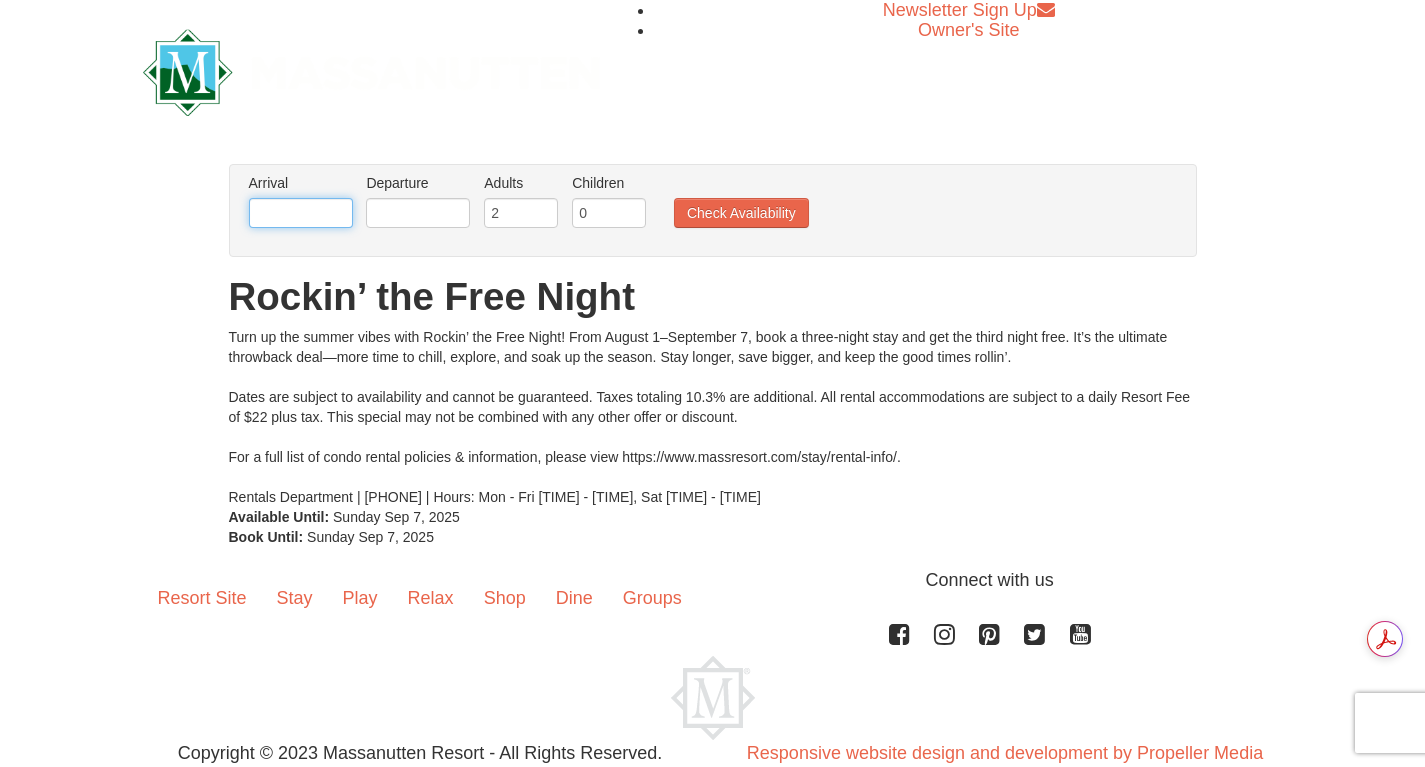click at bounding box center [301, 213] 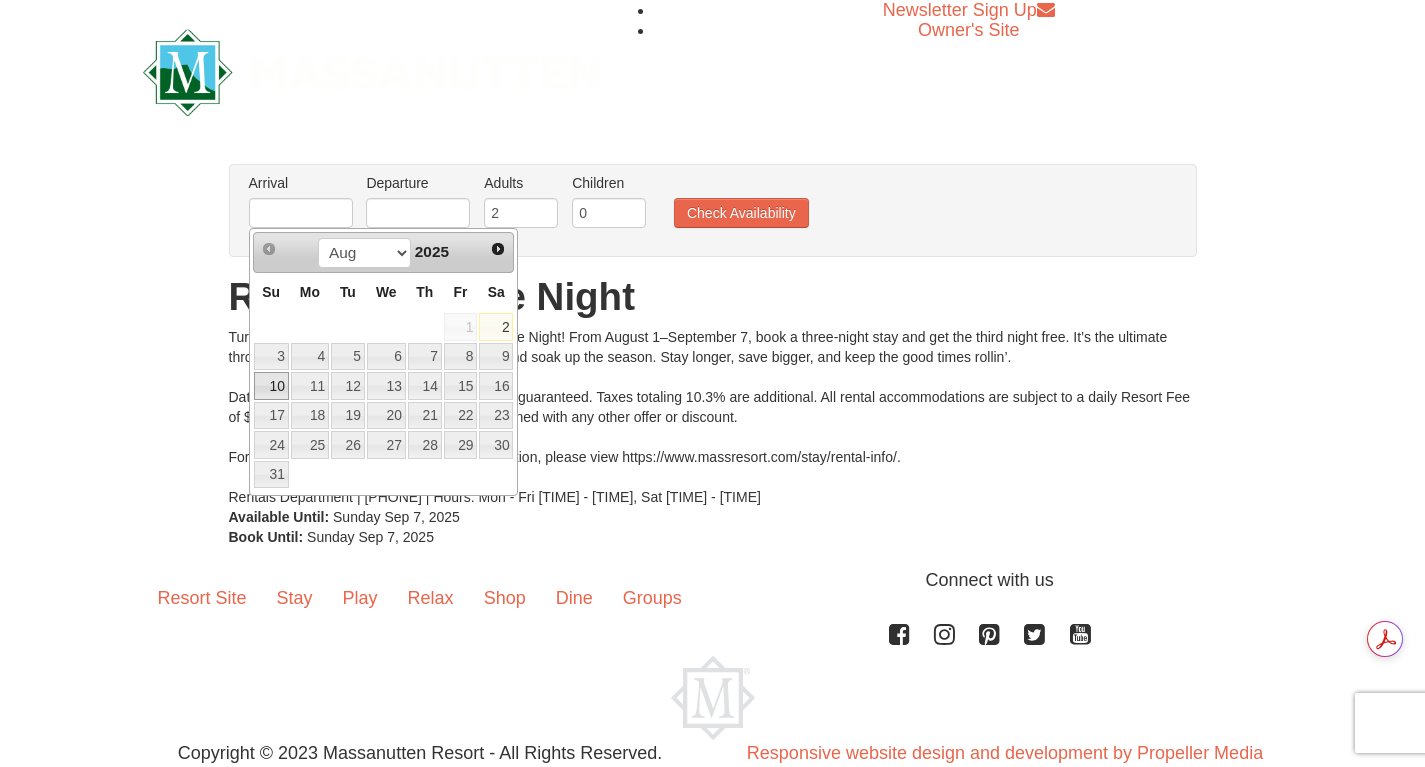 click on "10" at bounding box center (271, 386) 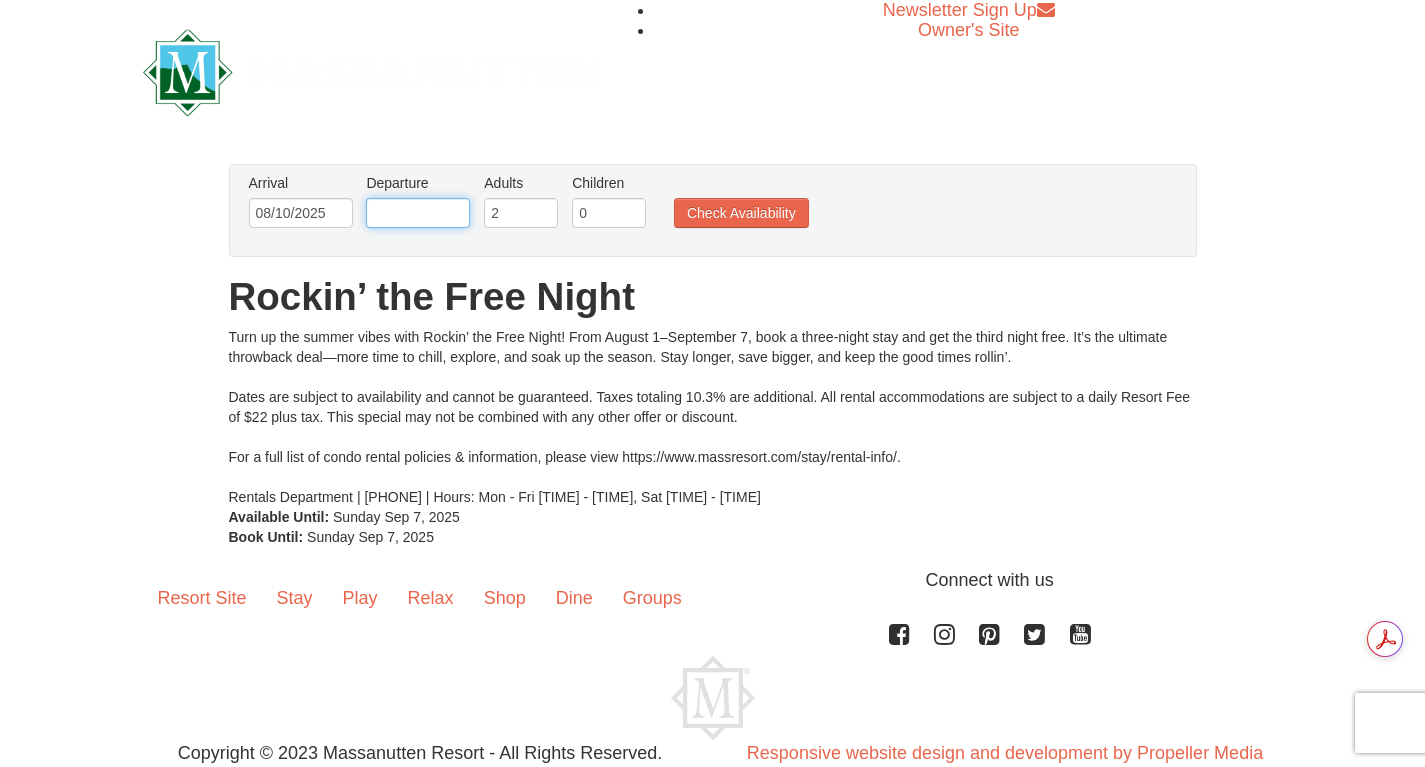 click at bounding box center [418, 213] 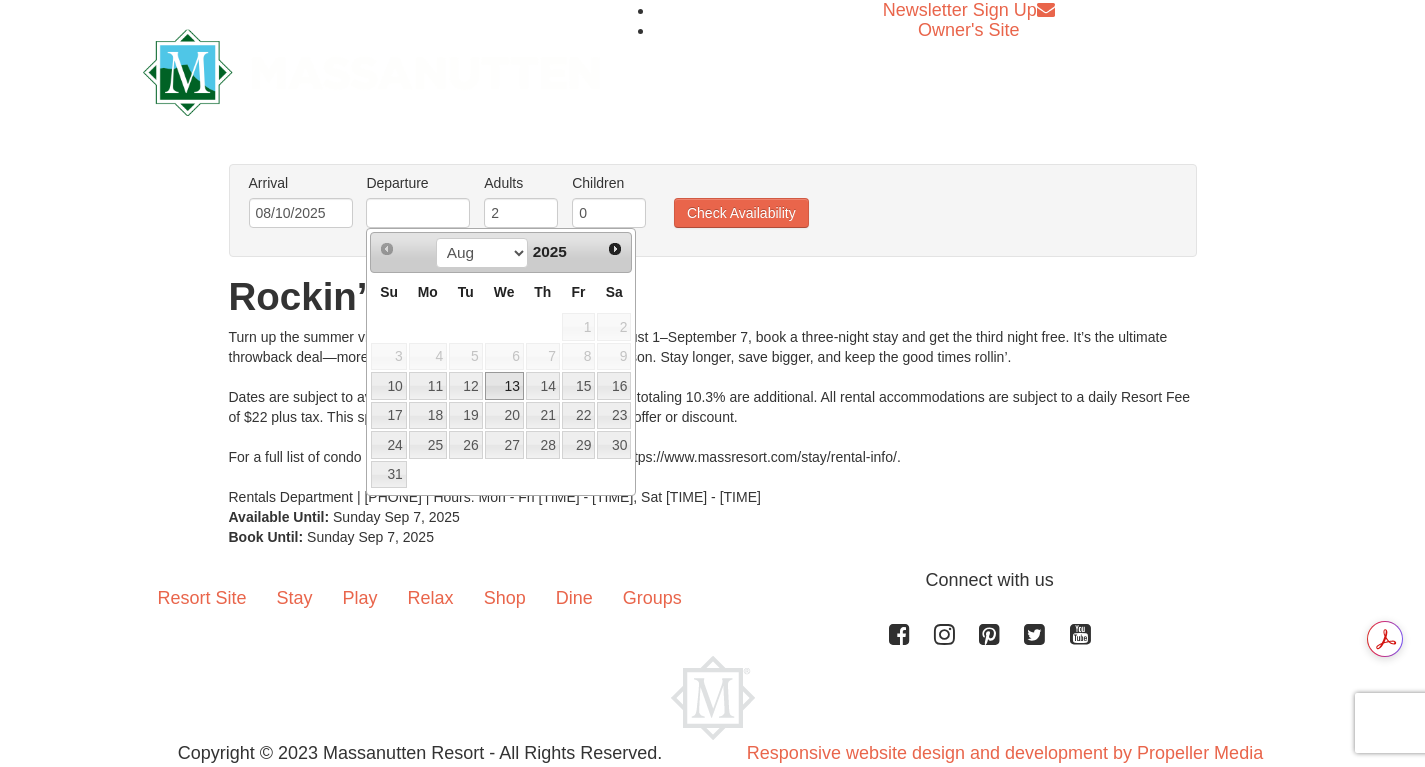 click on "13" at bounding box center (504, 386) 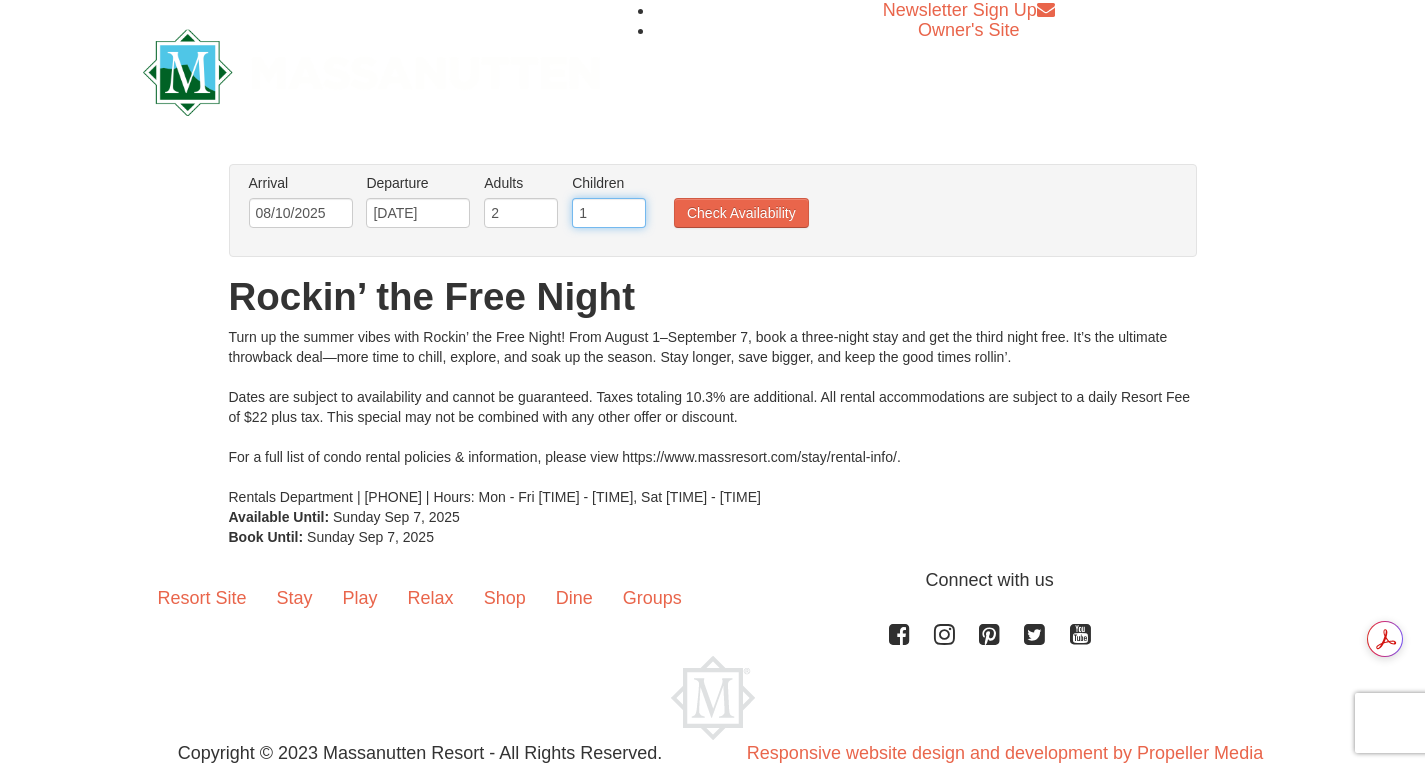 type on "1" 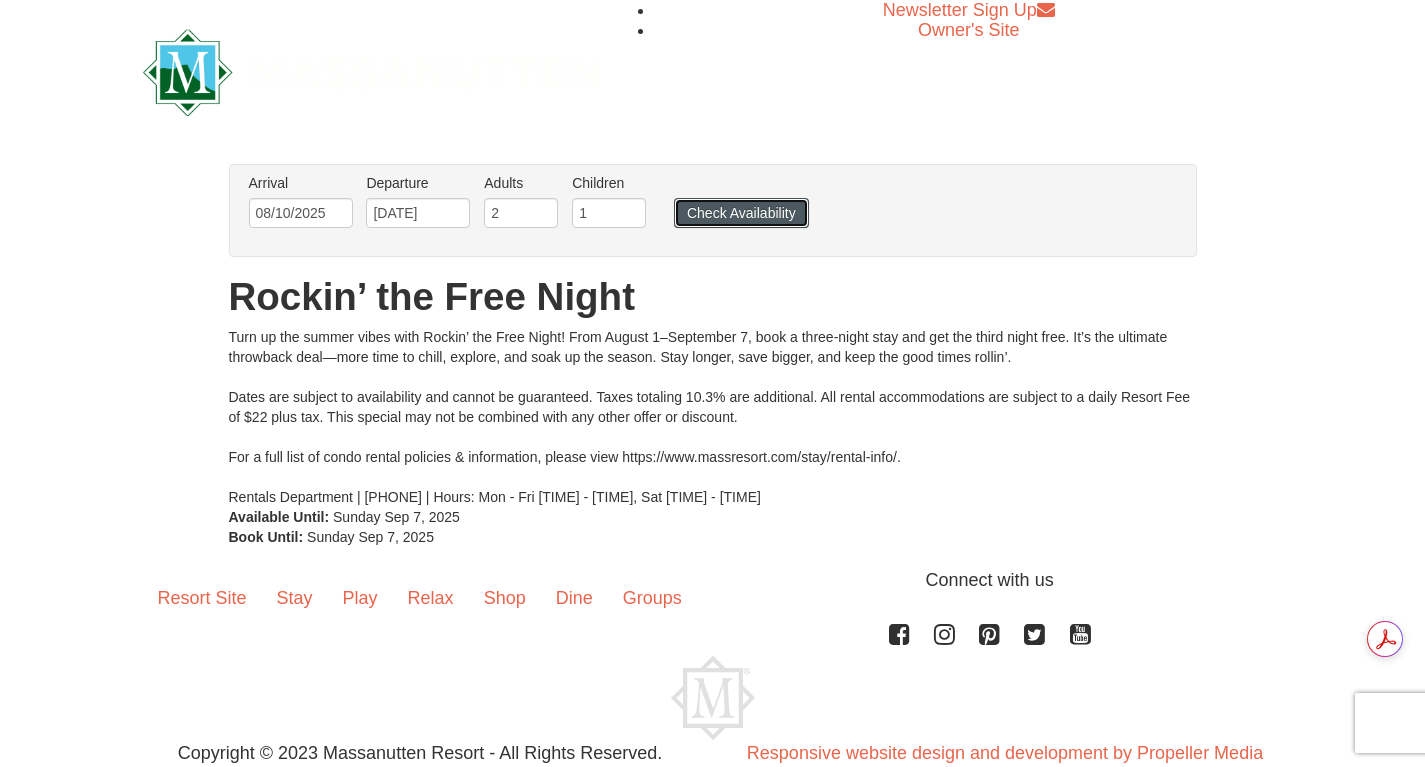 click on "Check Availability" at bounding box center (741, 213) 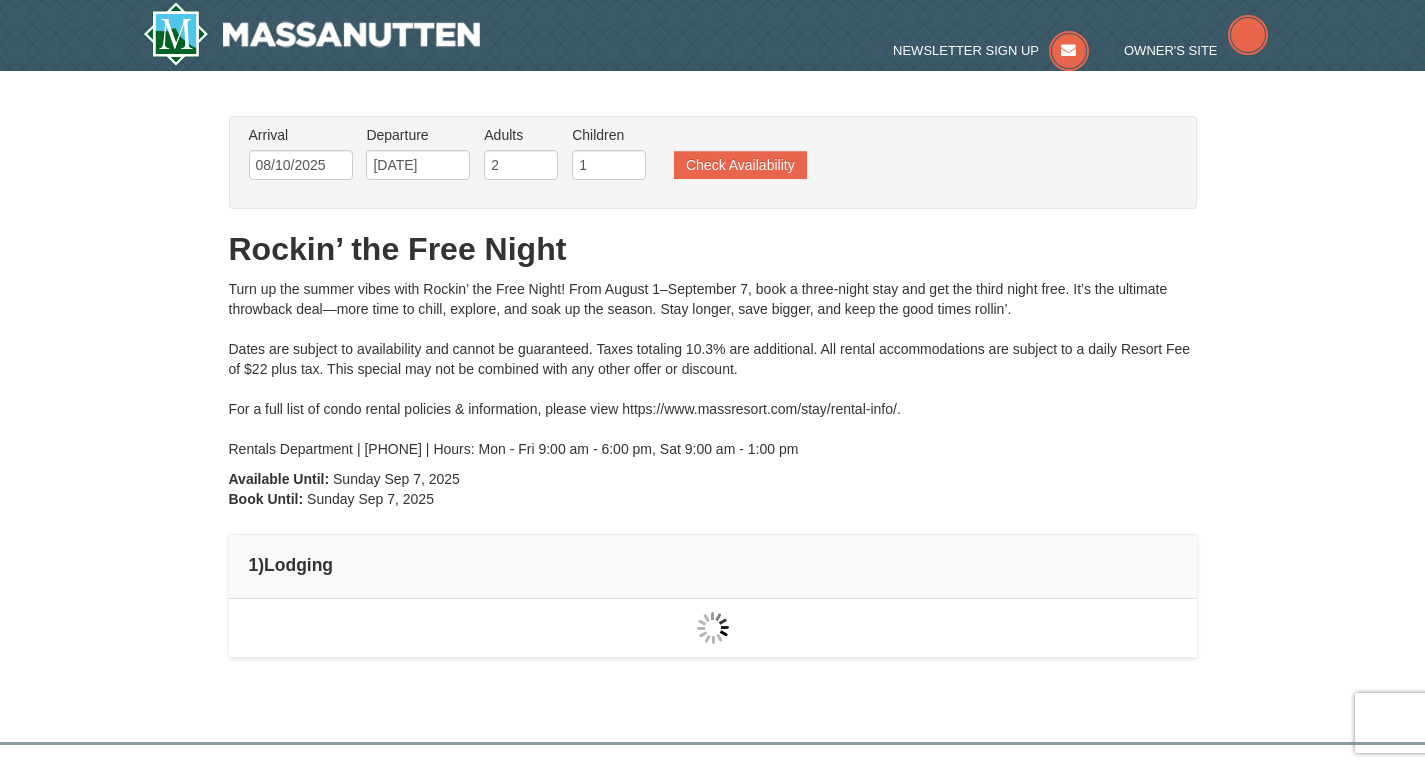 scroll, scrollTop: 0, scrollLeft: 0, axis: both 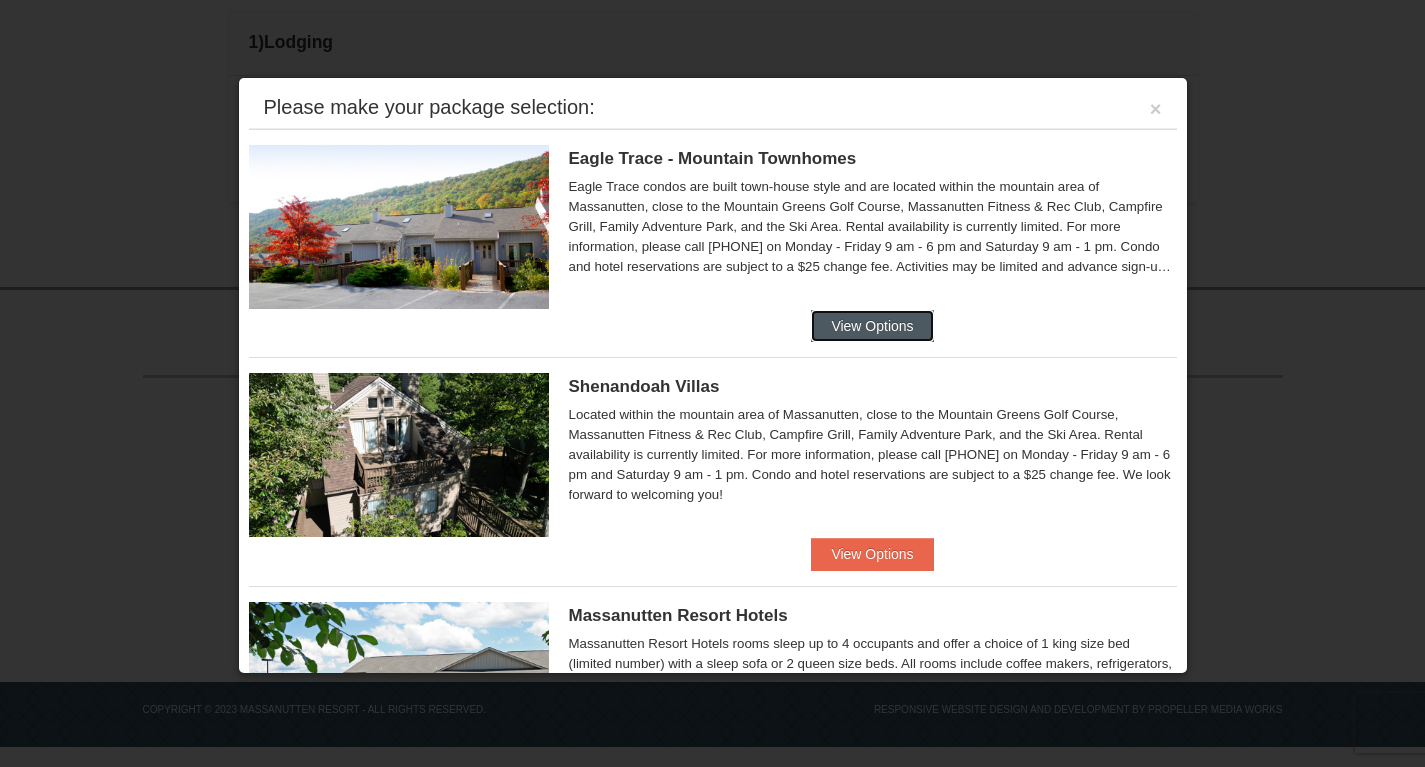 click on "View Options" at bounding box center [872, 326] 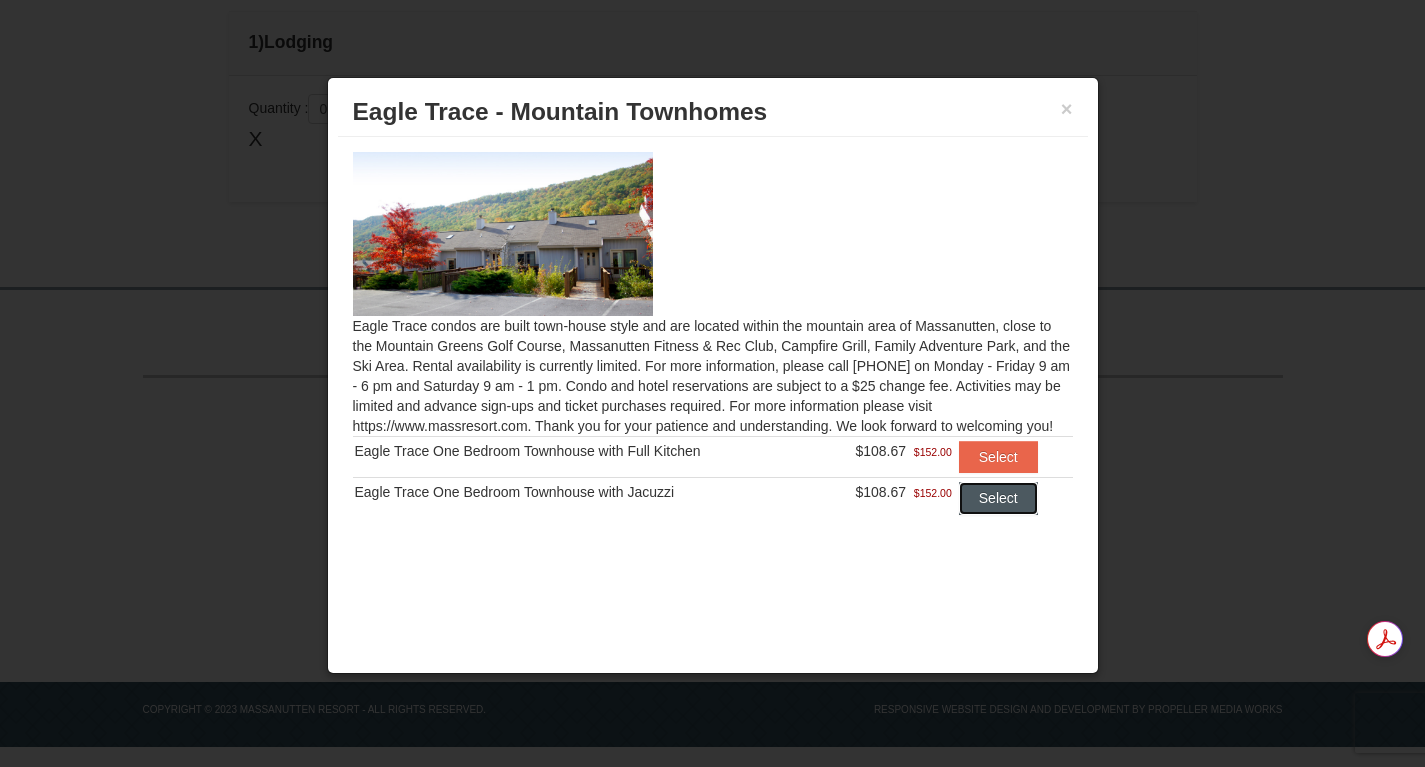 click on "Select" at bounding box center (998, 498) 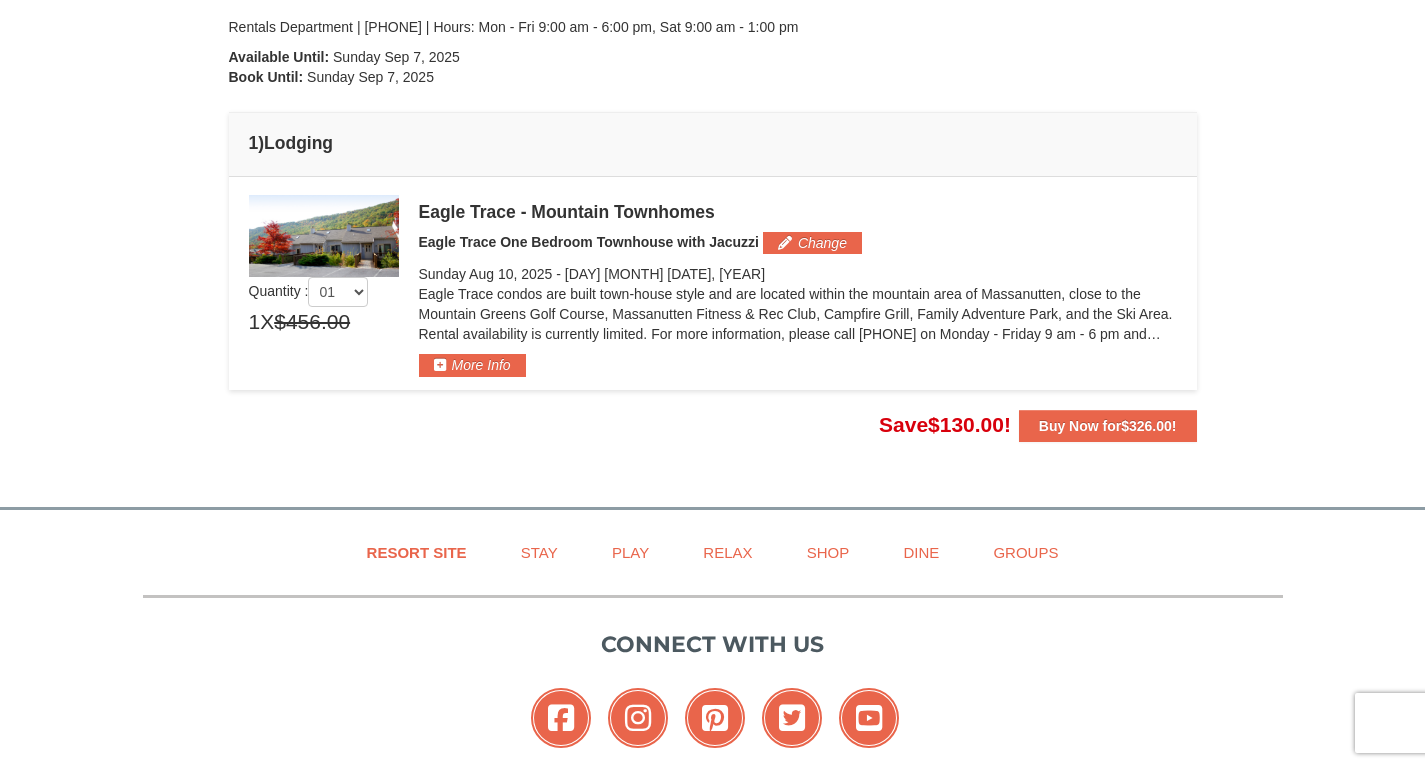 scroll, scrollTop: 433, scrollLeft: 0, axis: vertical 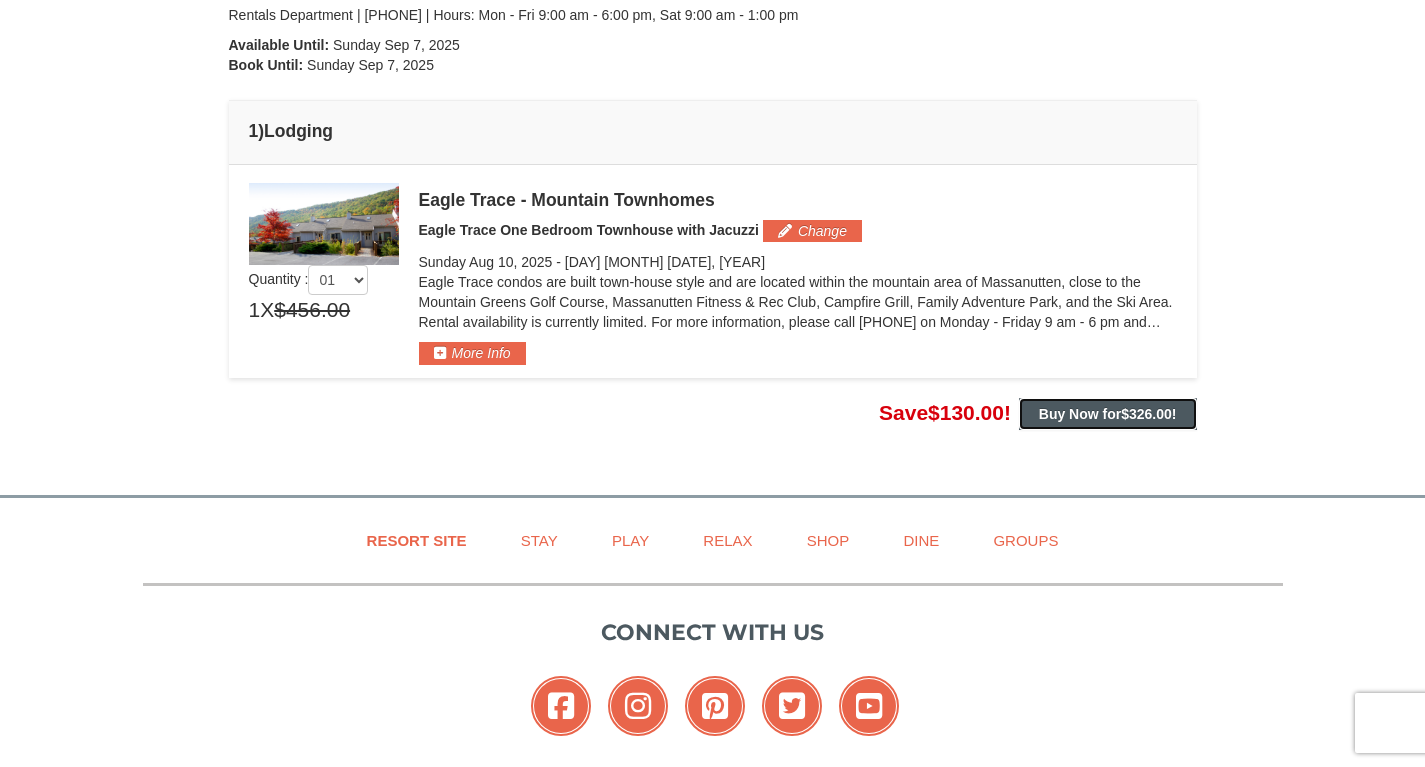 click on "Buy Now for
$326.00 !" at bounding box center (1108, 414) 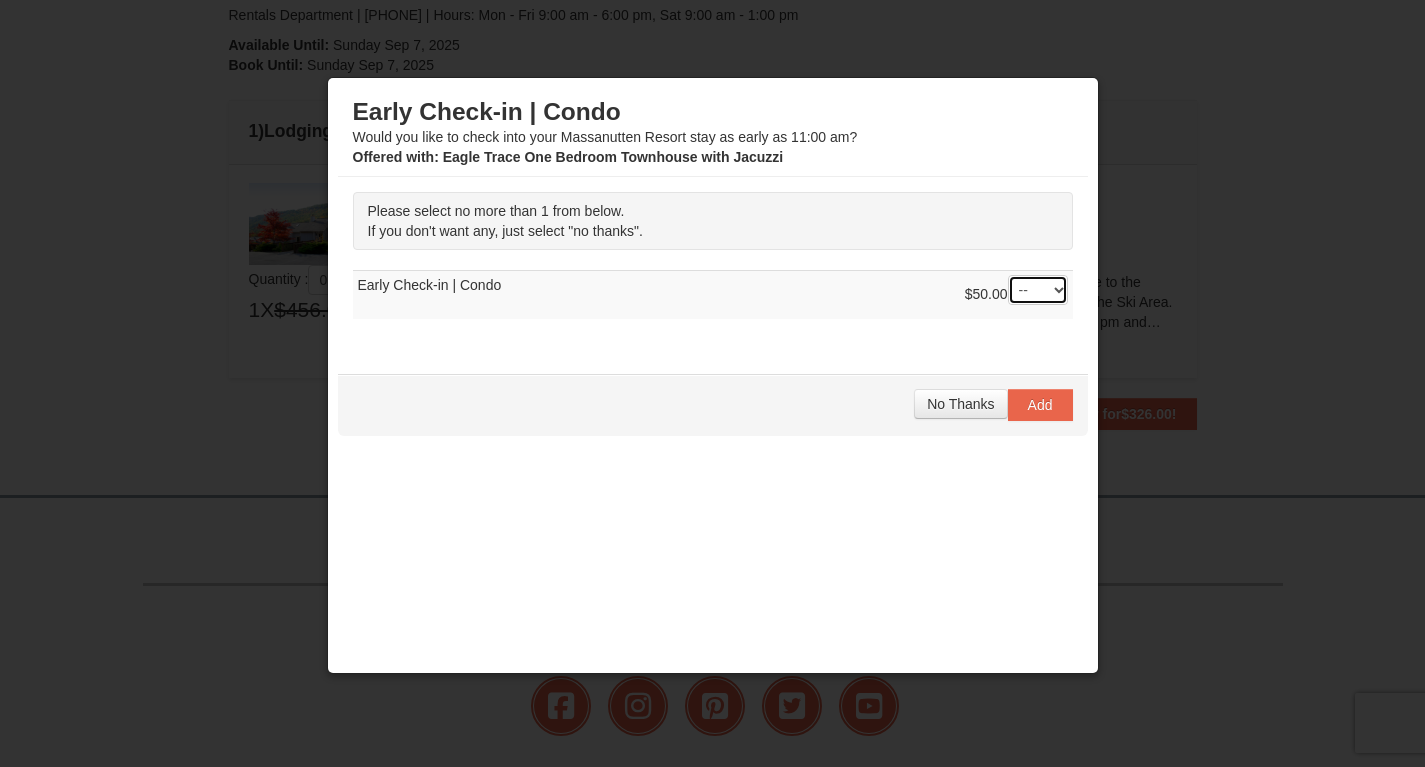 click on "--
01" at bounding box center (1038, 290) 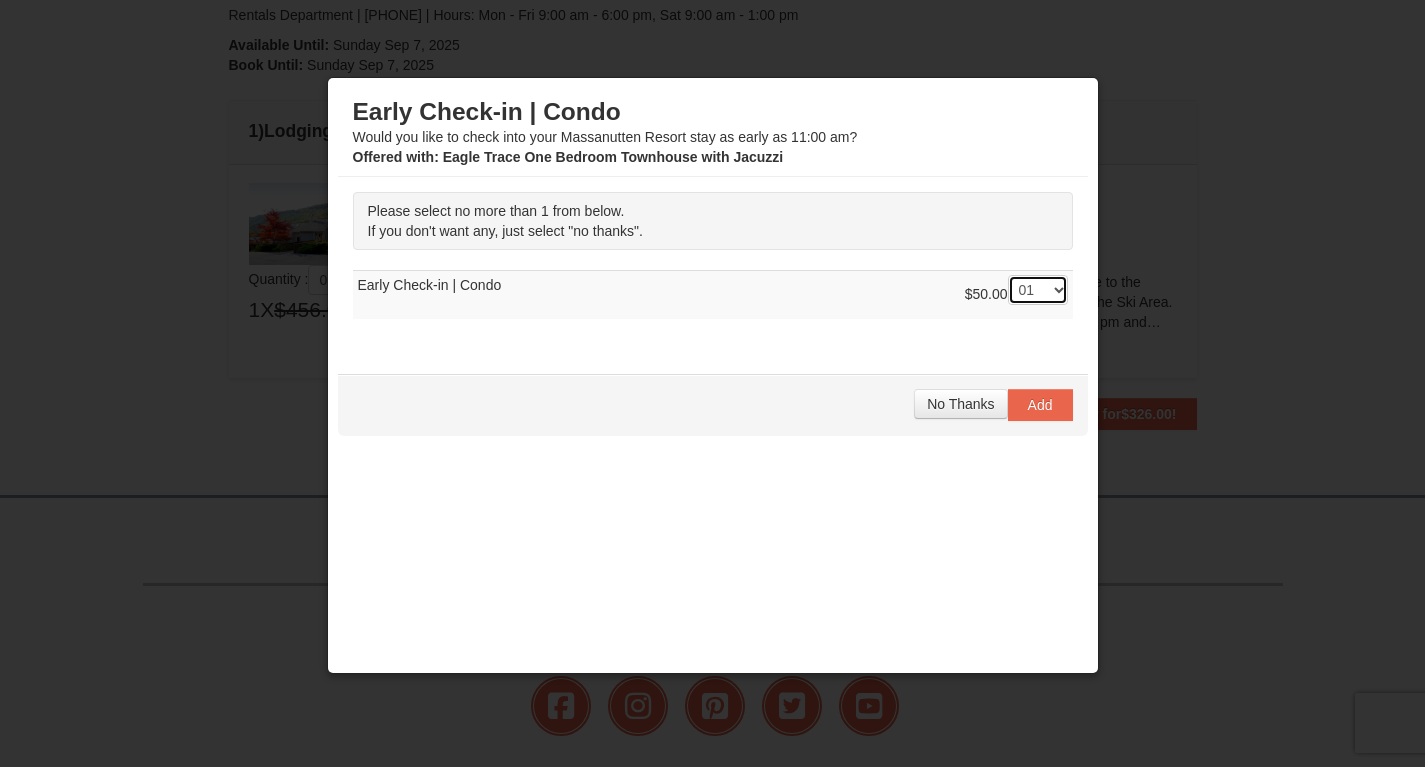 click on "--
01" at bounding box center (1038, 290) 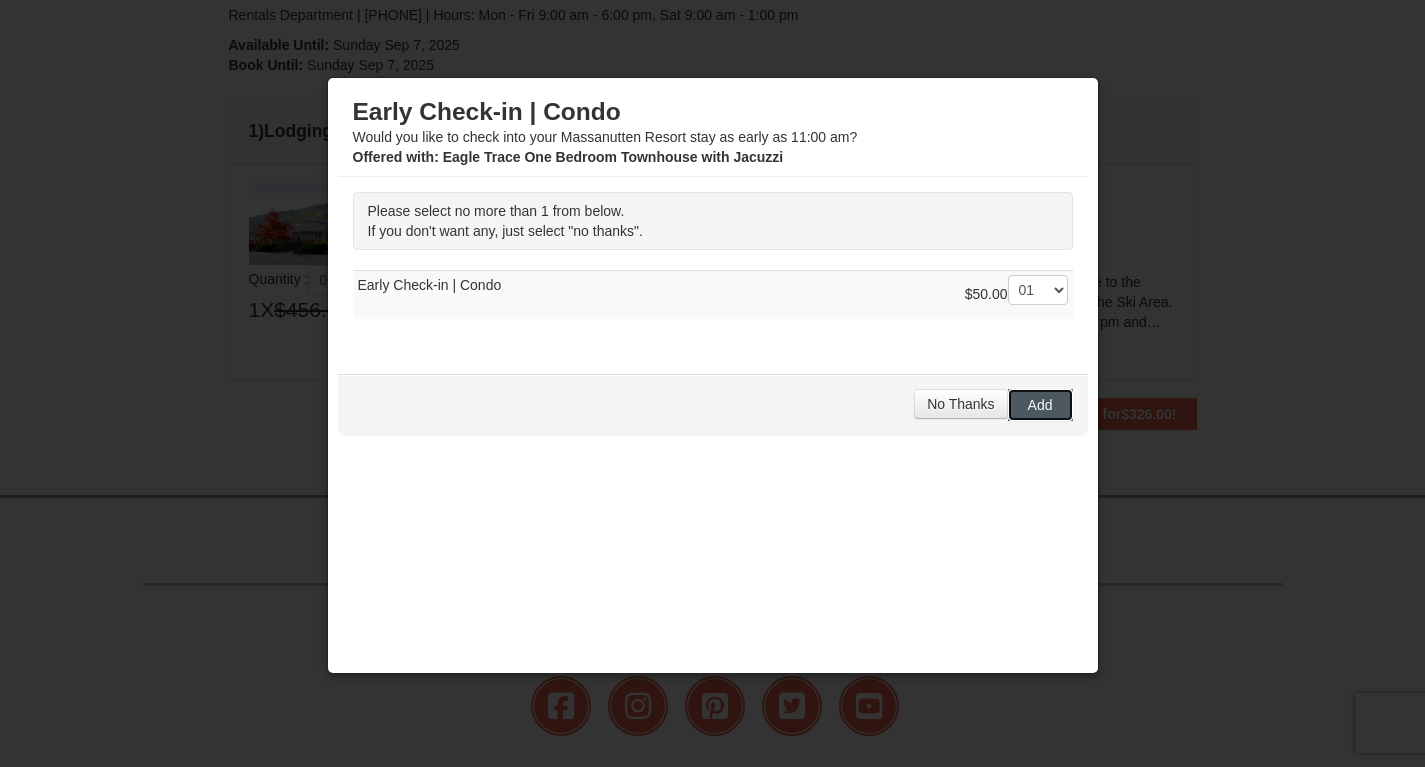 click on "Add" at bounding box center [1040, 405] 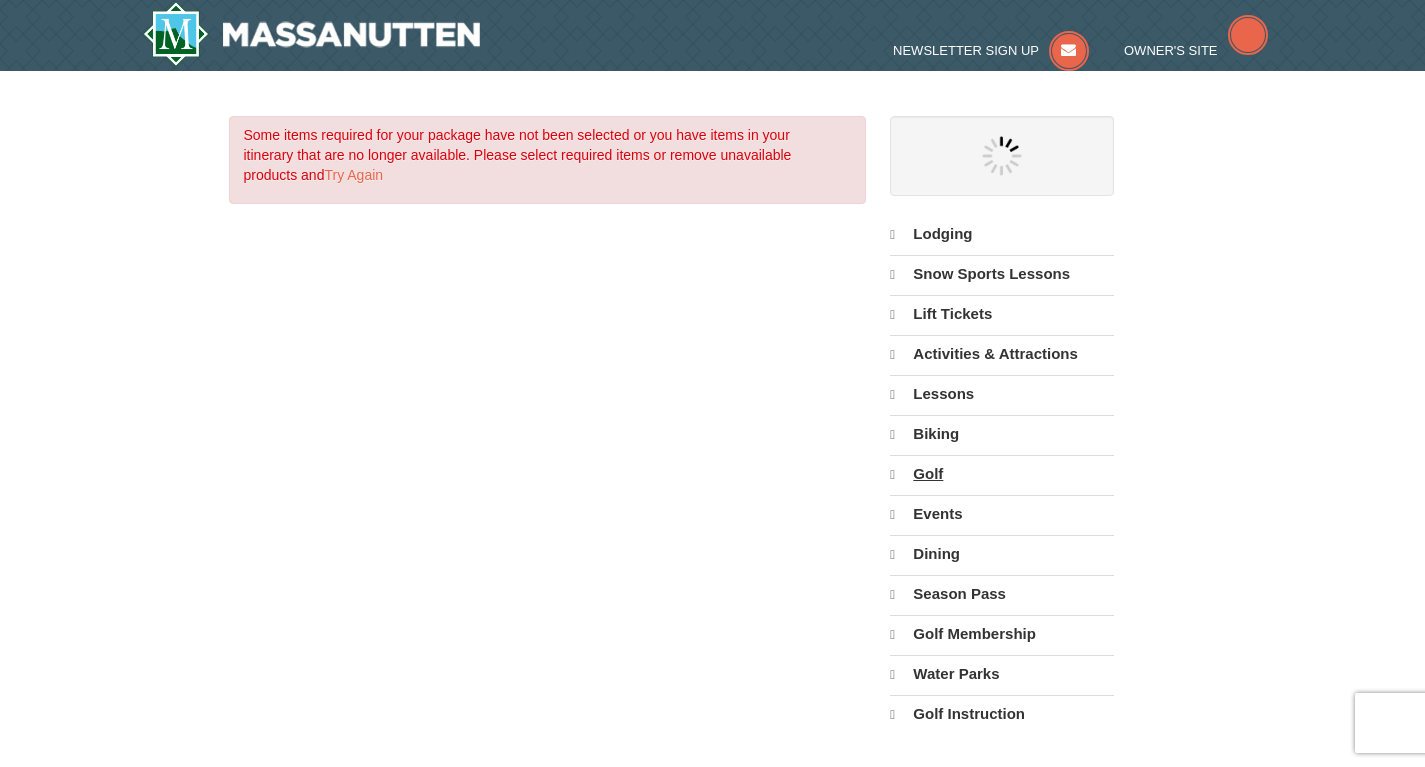 scroll, scrollTop: 0, scrollLeft: 0, axis: both 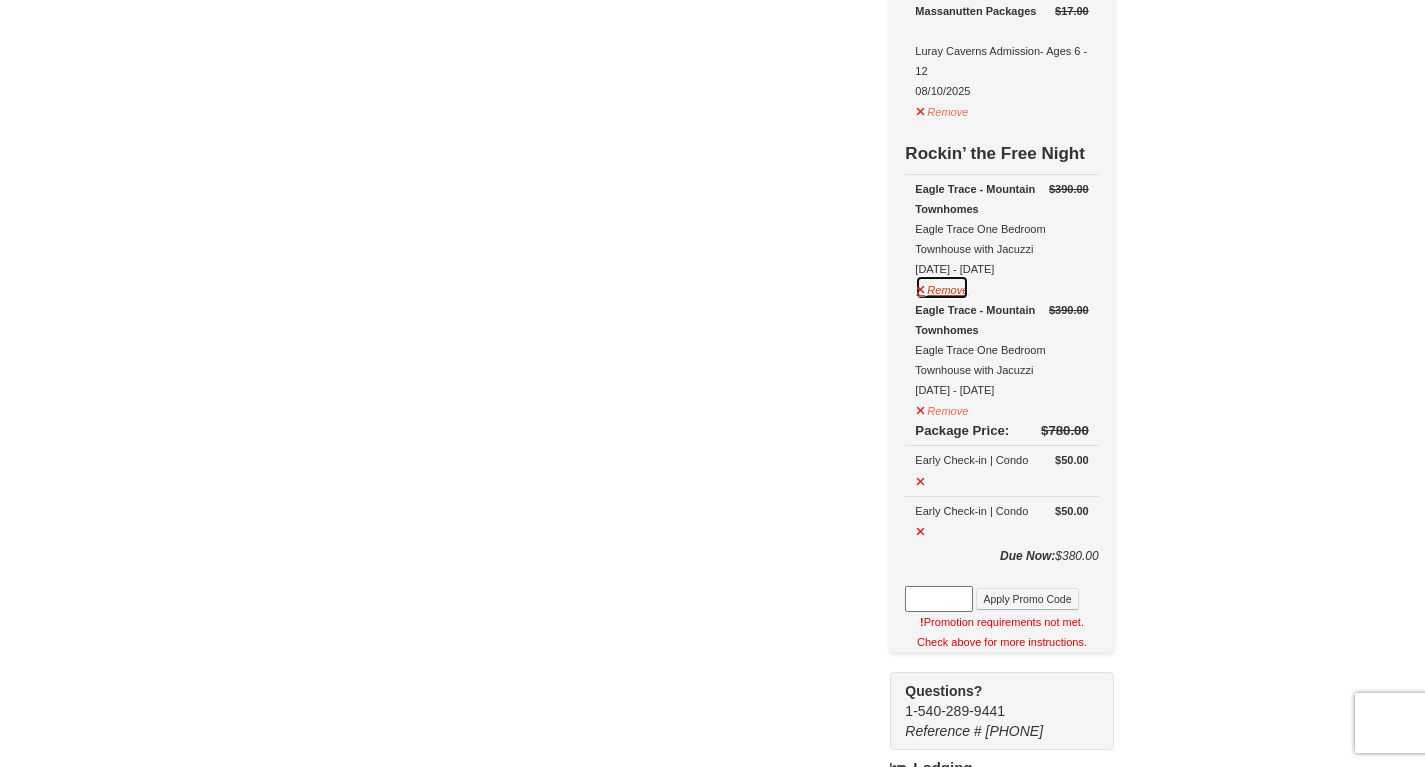 click on "Remove" at bounding box center (942, 287) 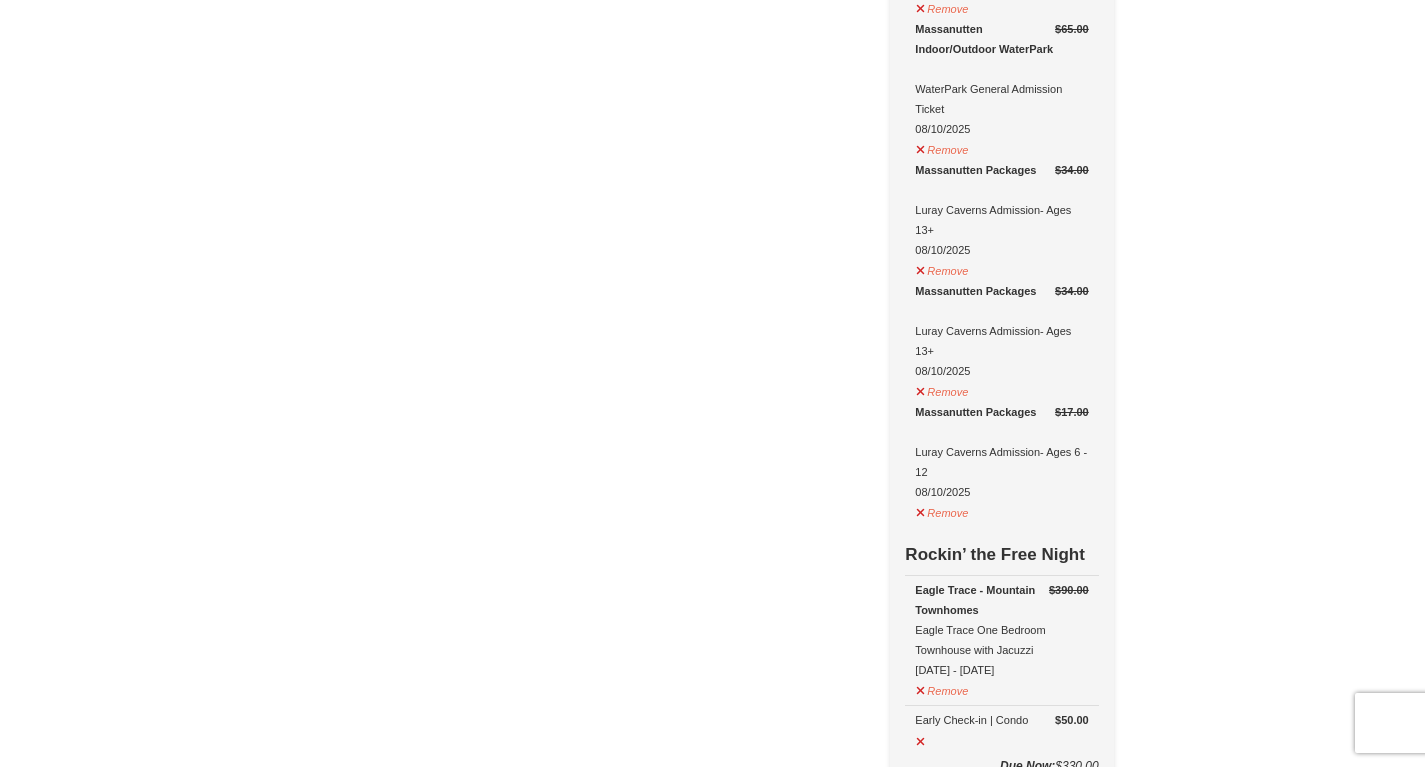 scroll, scrollTop: 931, scrollLeft: 0, axis: vertical 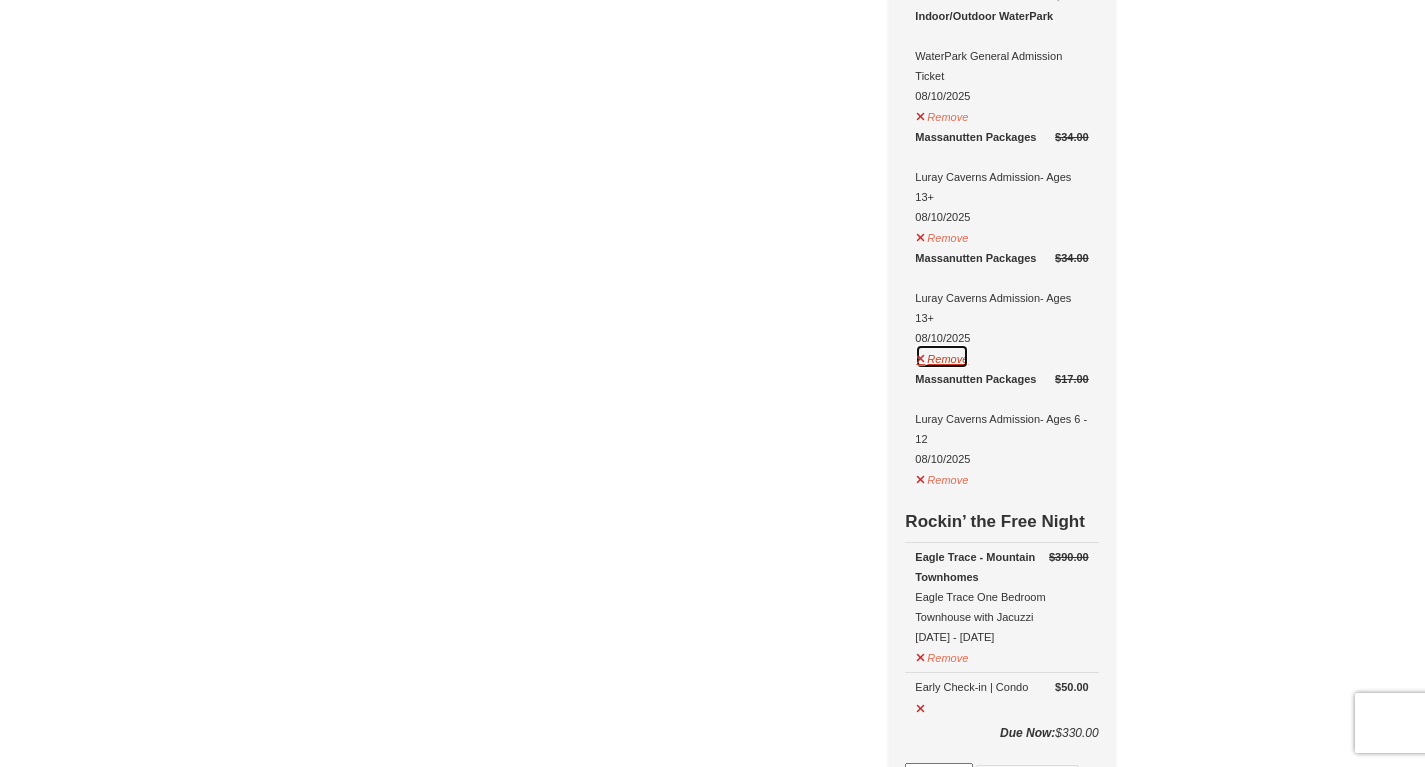 click on "Remove" at bounding box center (942, 356) 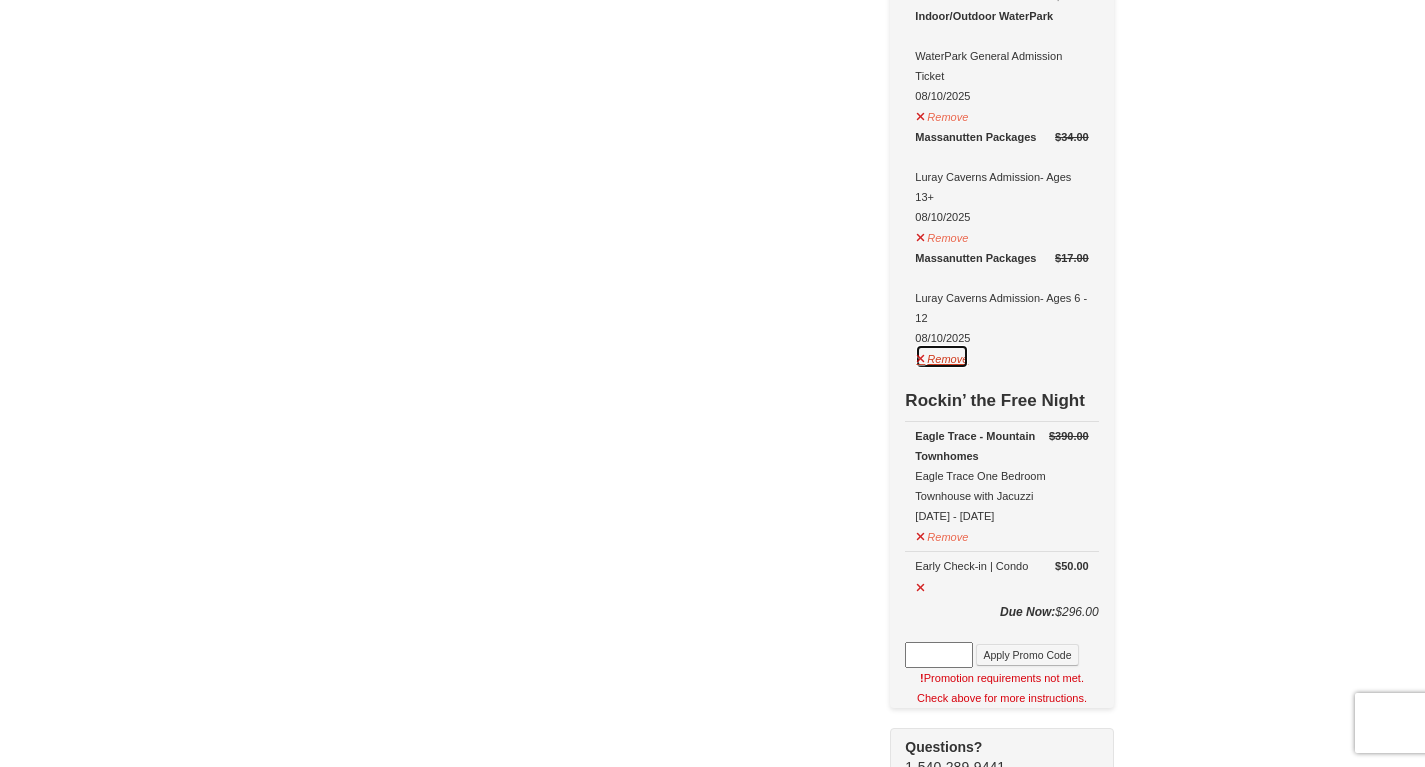 click on "Remove" at bounding box center (942, 356) 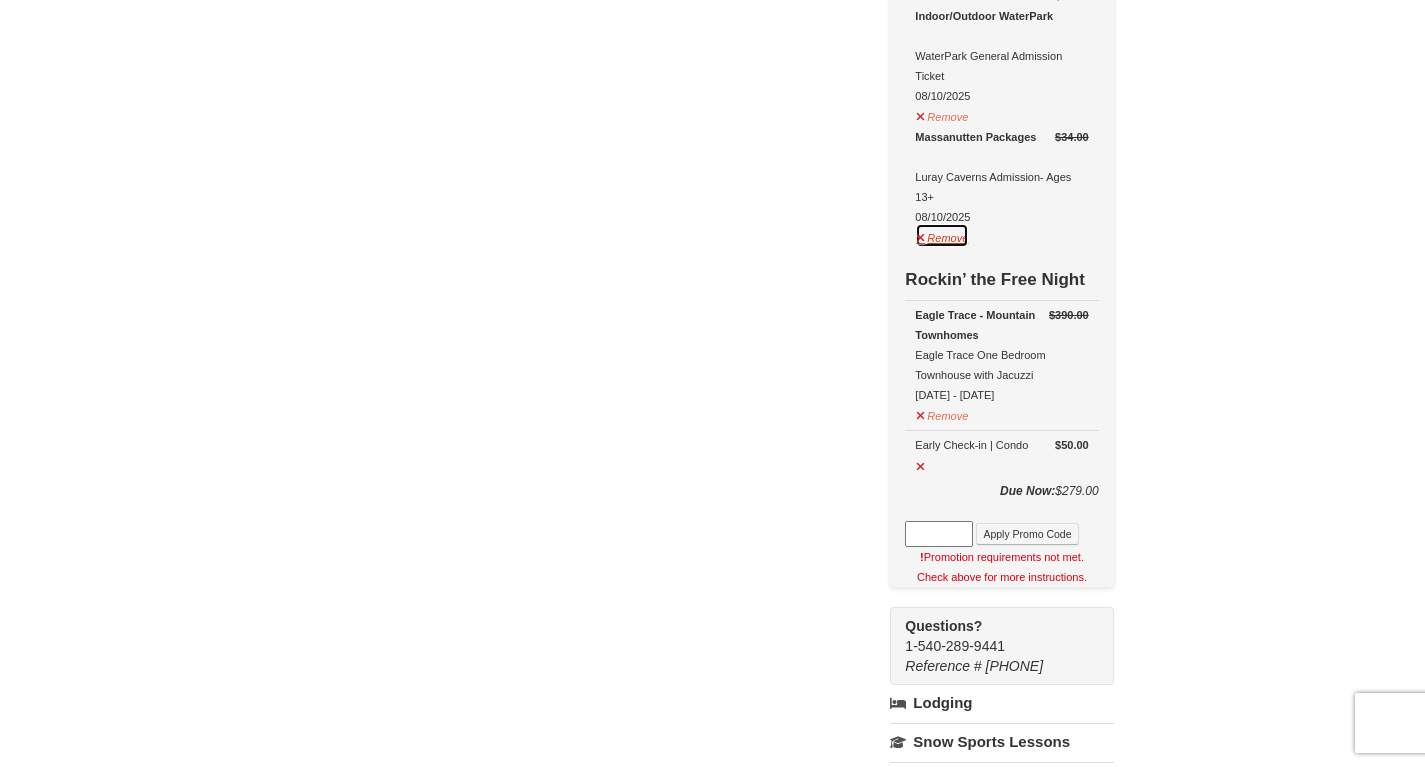 click on "Remove" at bounding box center (942, 235) 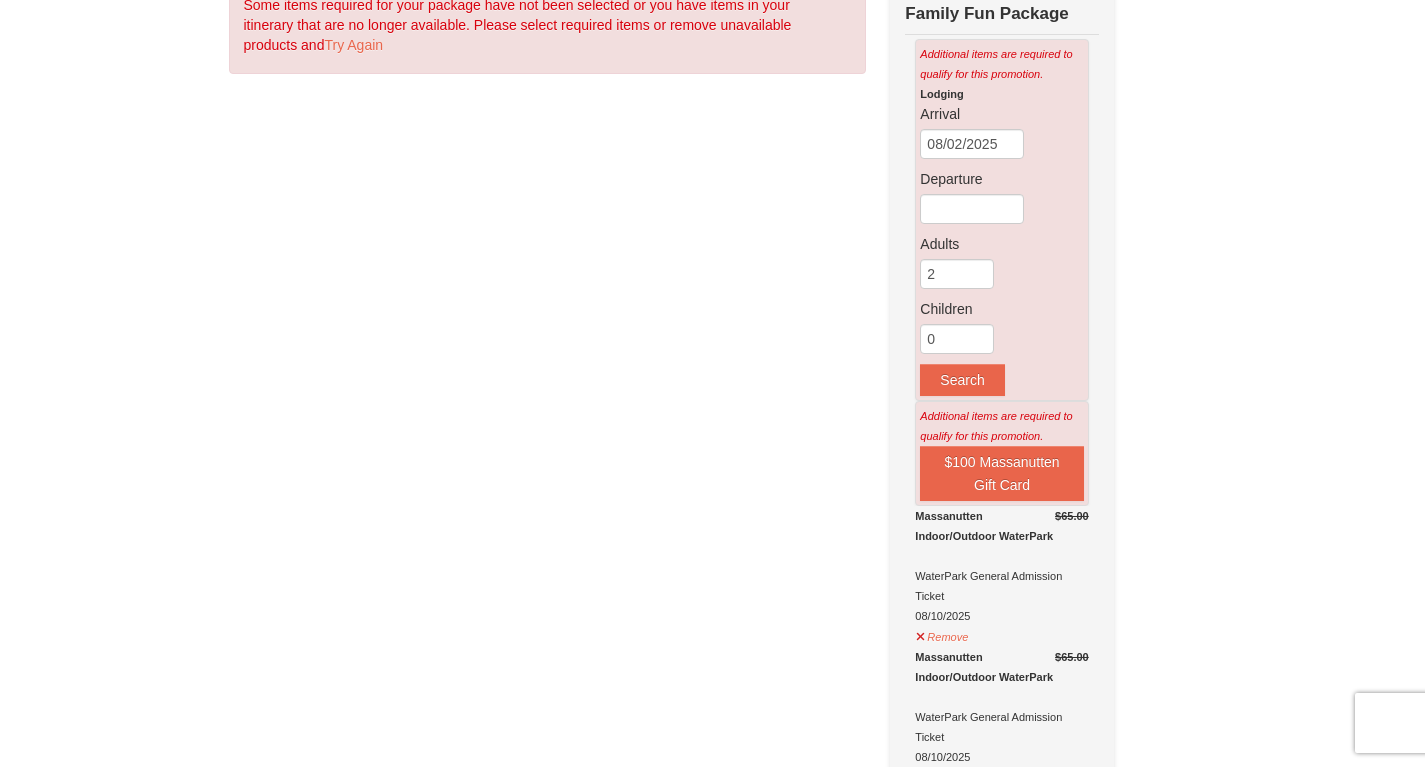 scroll, scrollTop: 128, scrollLeft: 0, axis: vertical 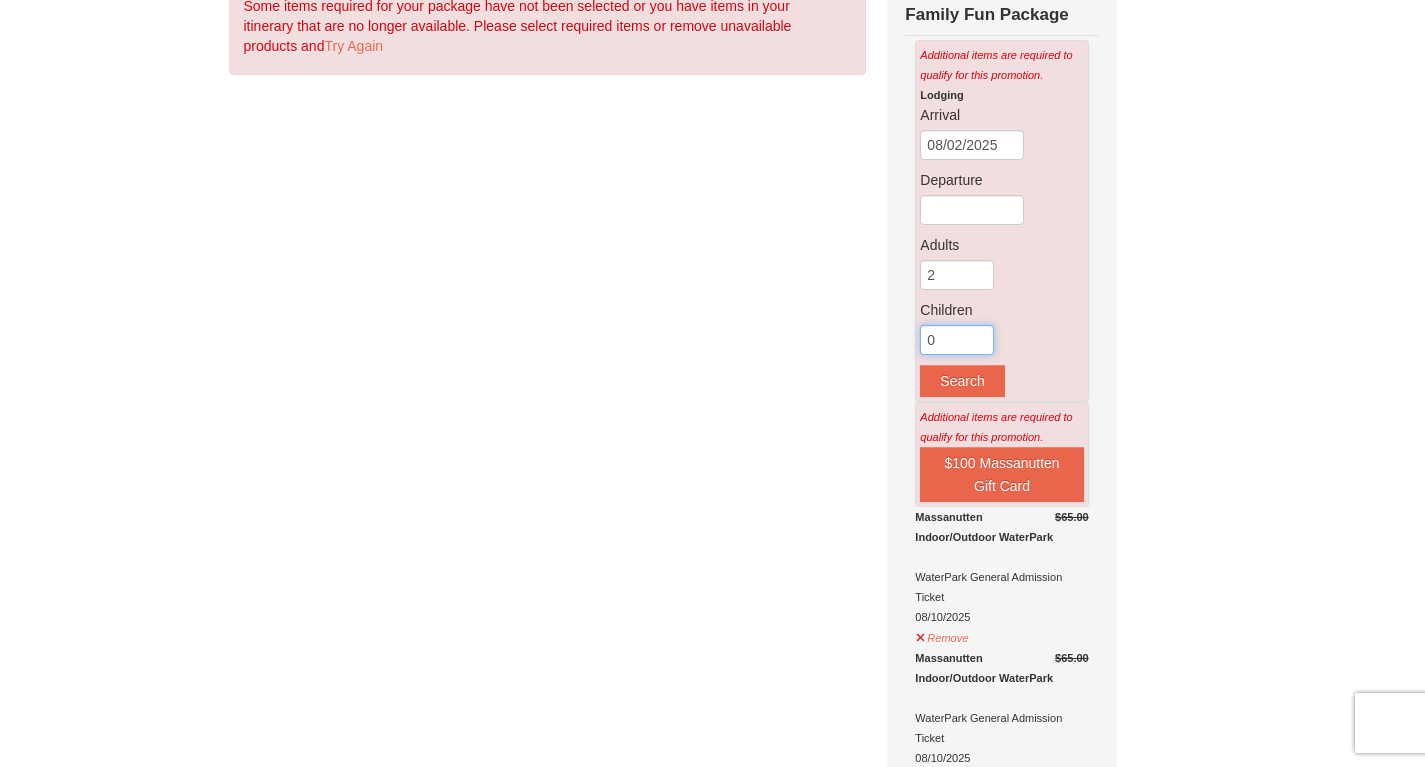 click on "0" at bounding box center (957, 340) 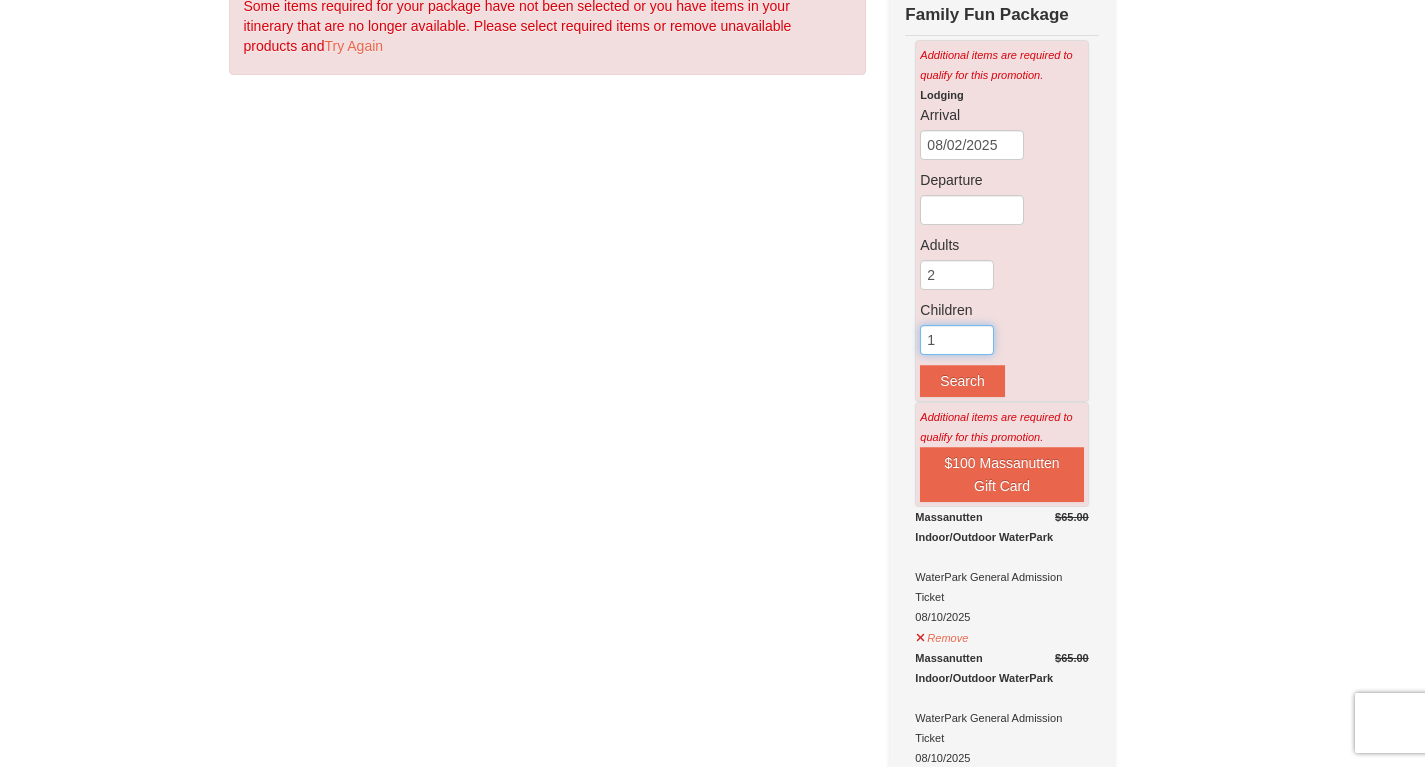 type on "1" 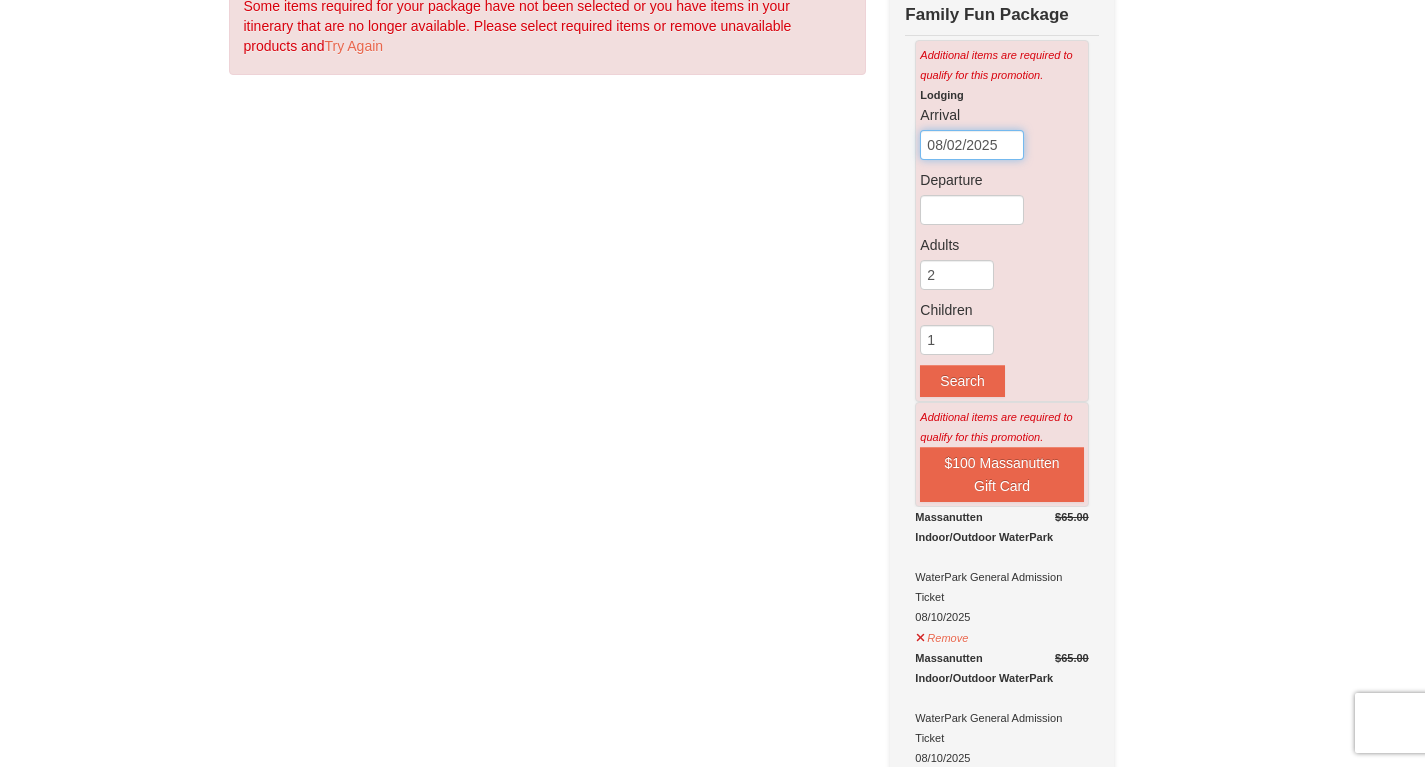 click on "08/02/2025" at bounding box center [972, 145] 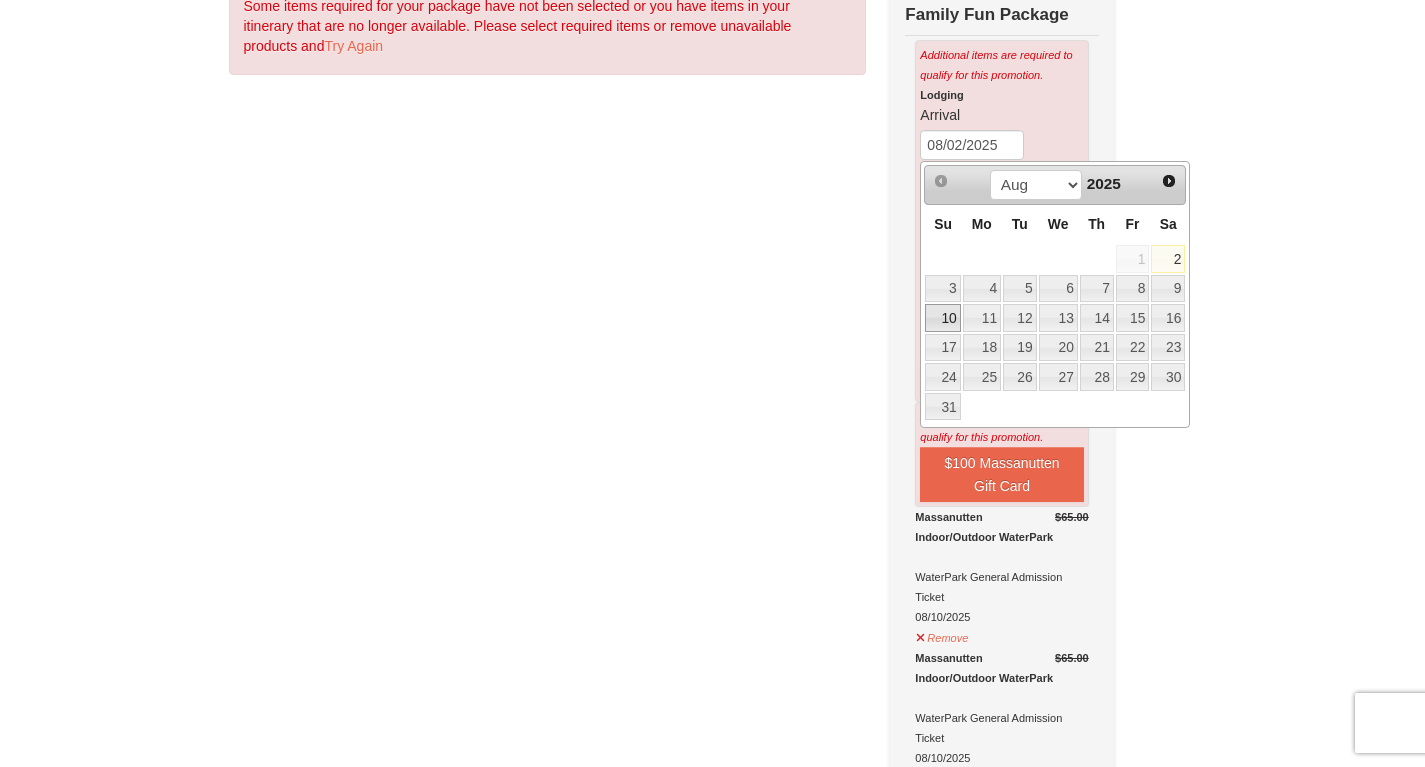 click on "10" at bounding box center [942, 318] 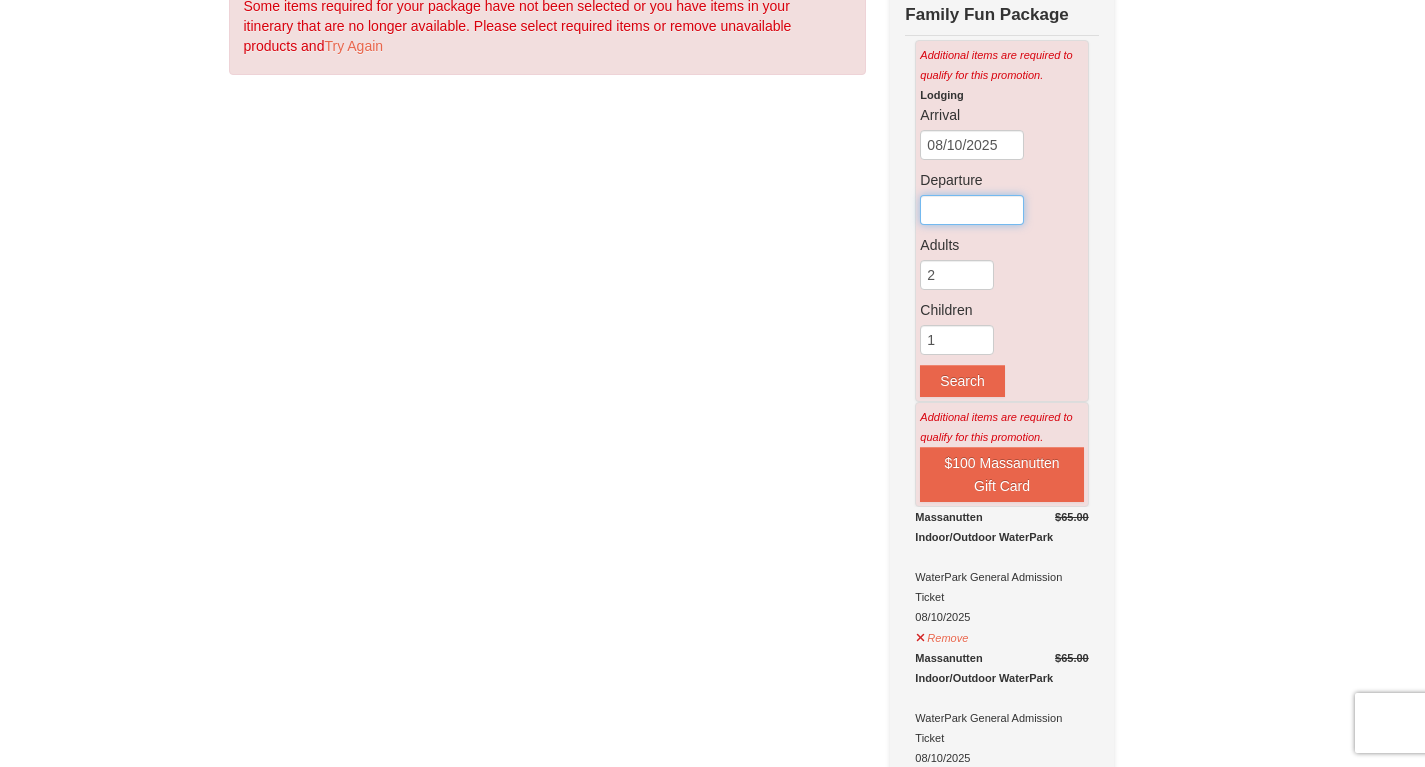 click at bounding box center [972, 210] 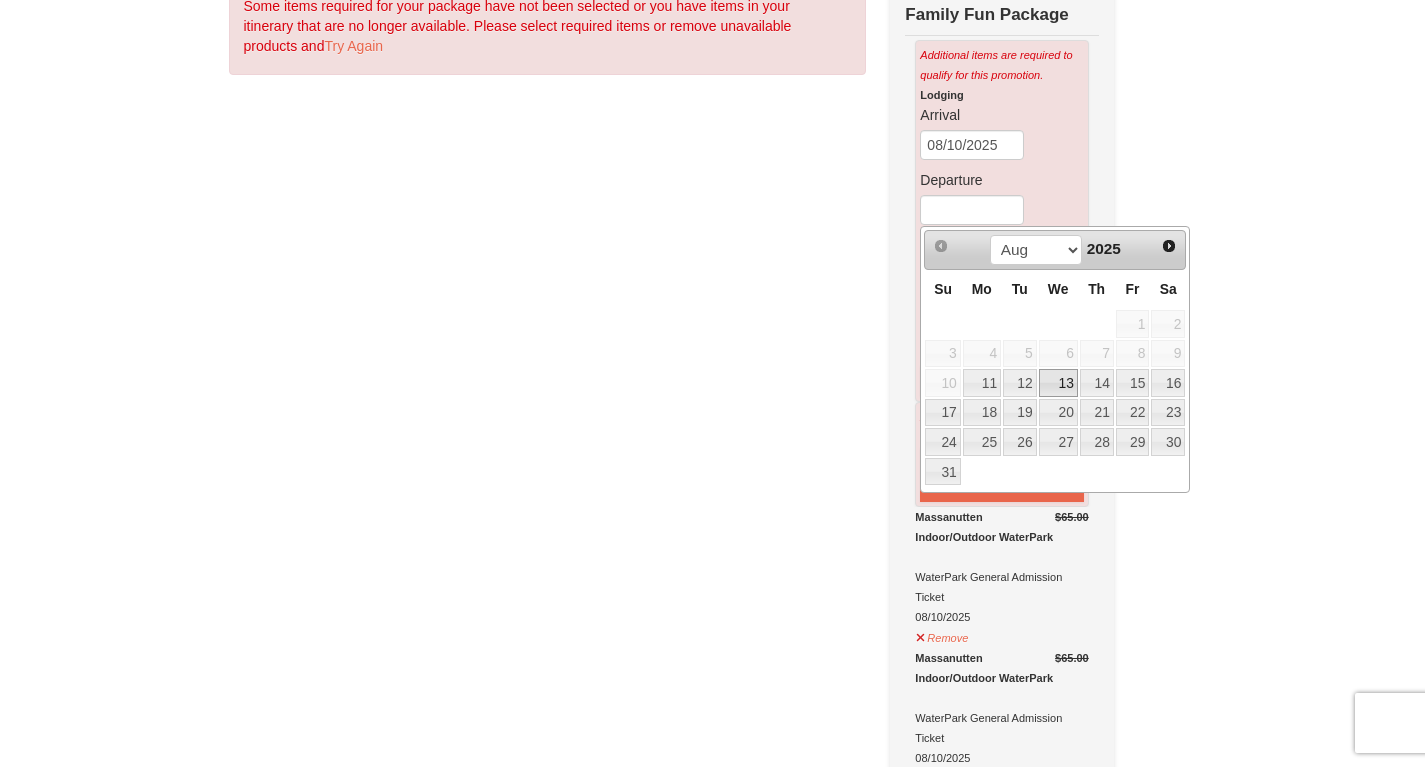 click on "13" at bounding box center [1058, 383] 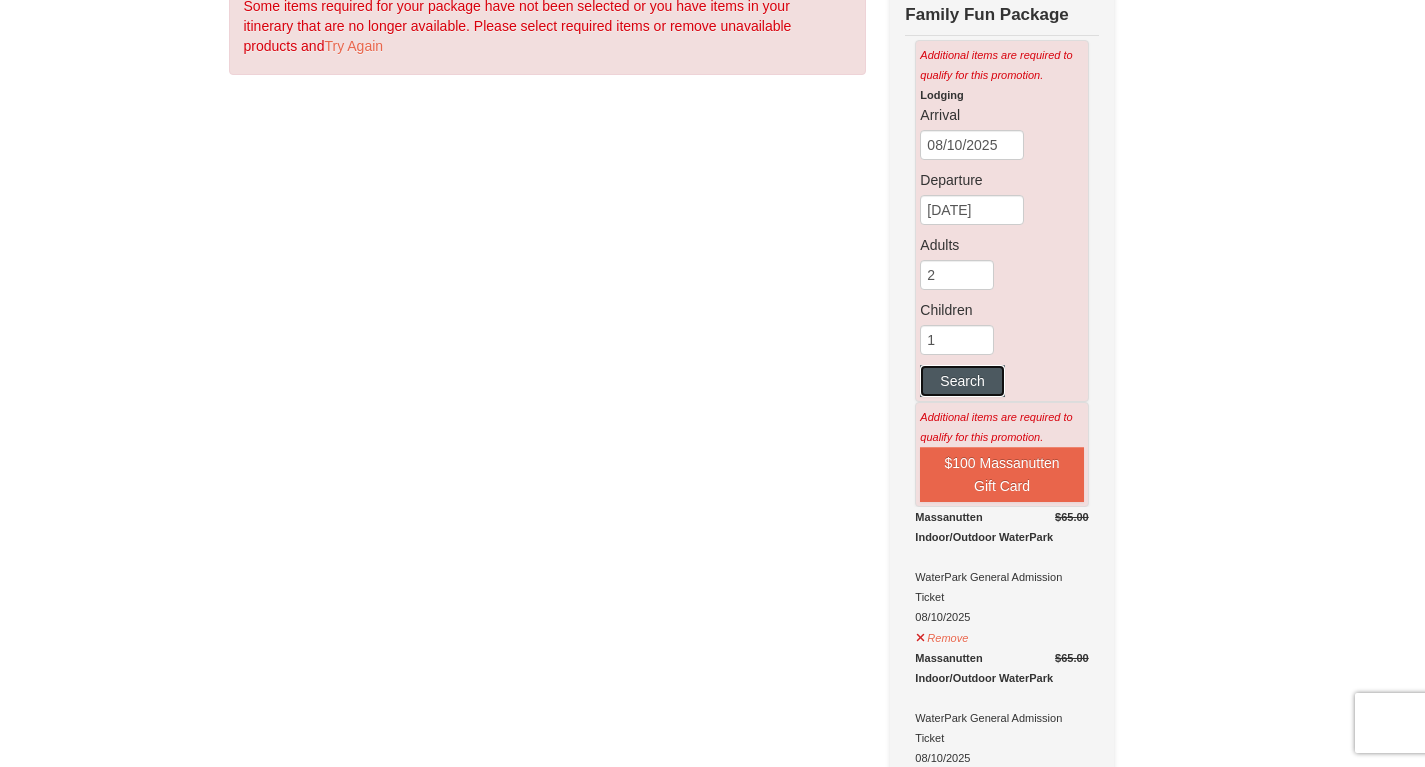 click on "Search" at bounding box center [962, 381] 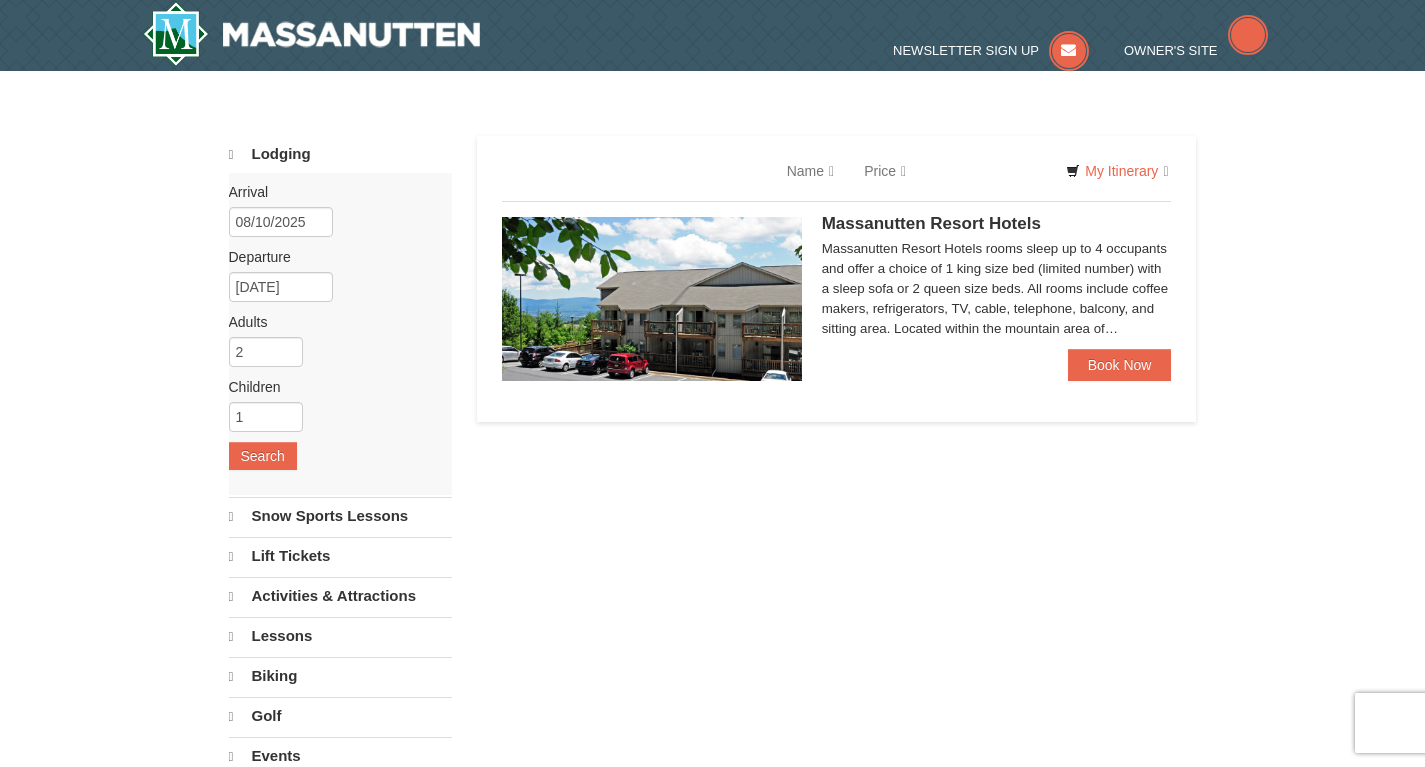 scroll, scrollTop: 0, scrollLeft: 0, axis: both 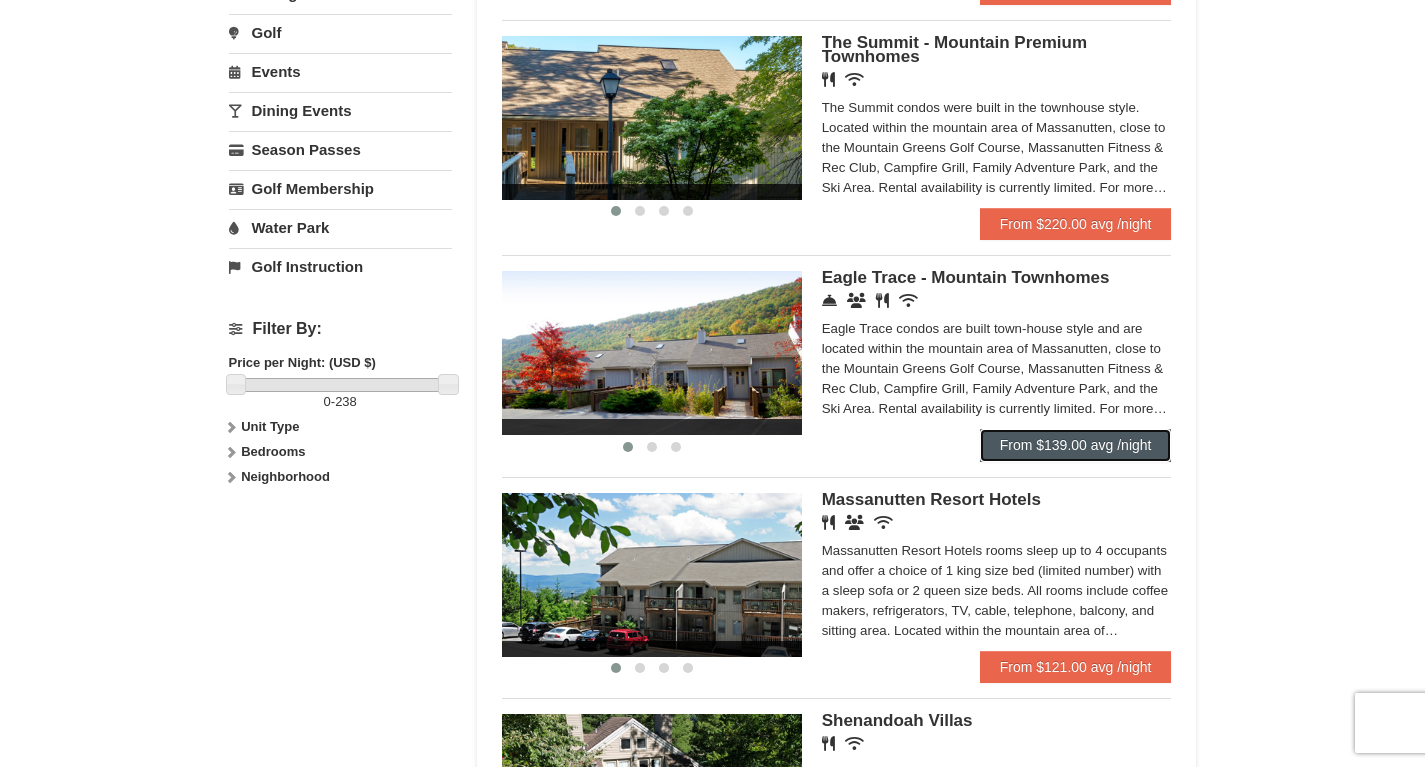 click on "From $139.00 avg /night" at bounding box center (1076, 445) 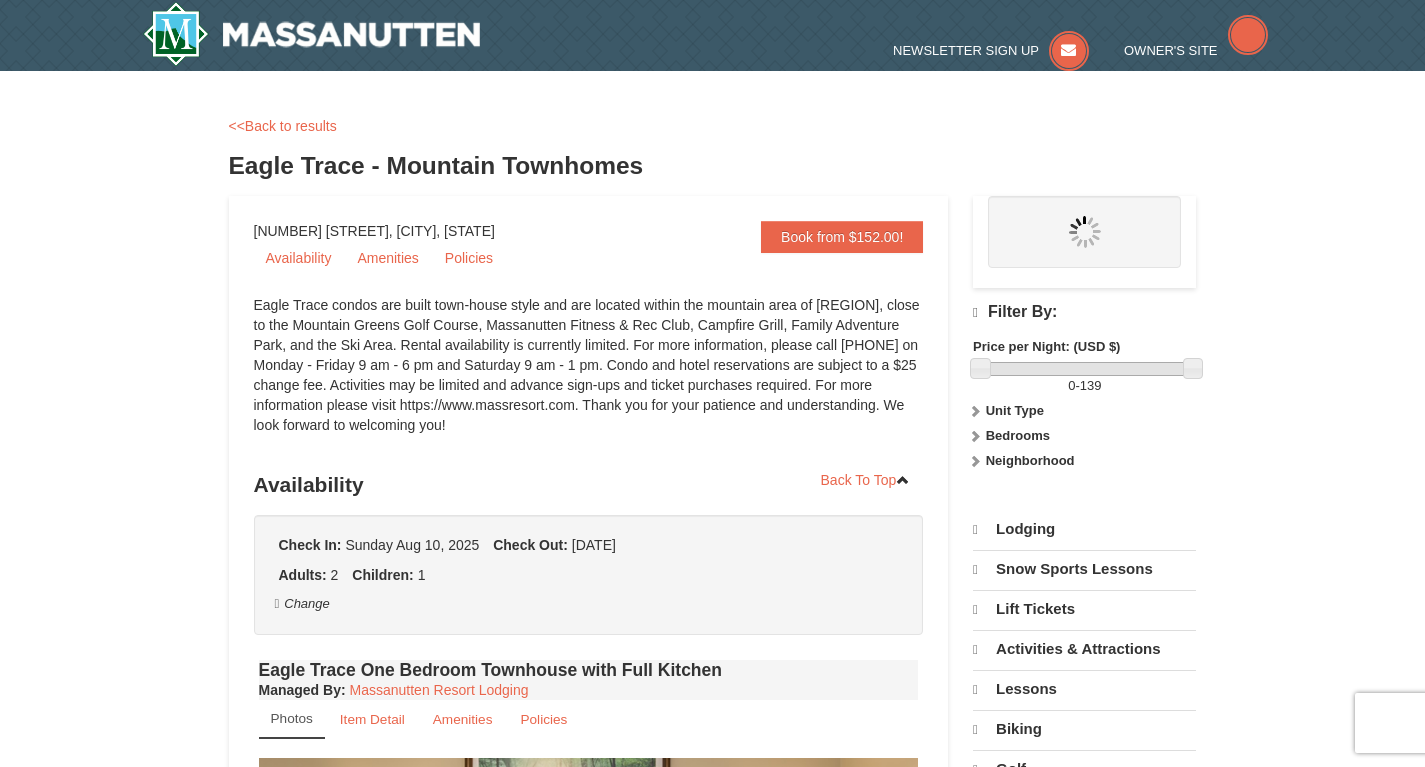 scroll, scrollTop: 0, scrollLeft: 0, axis: both 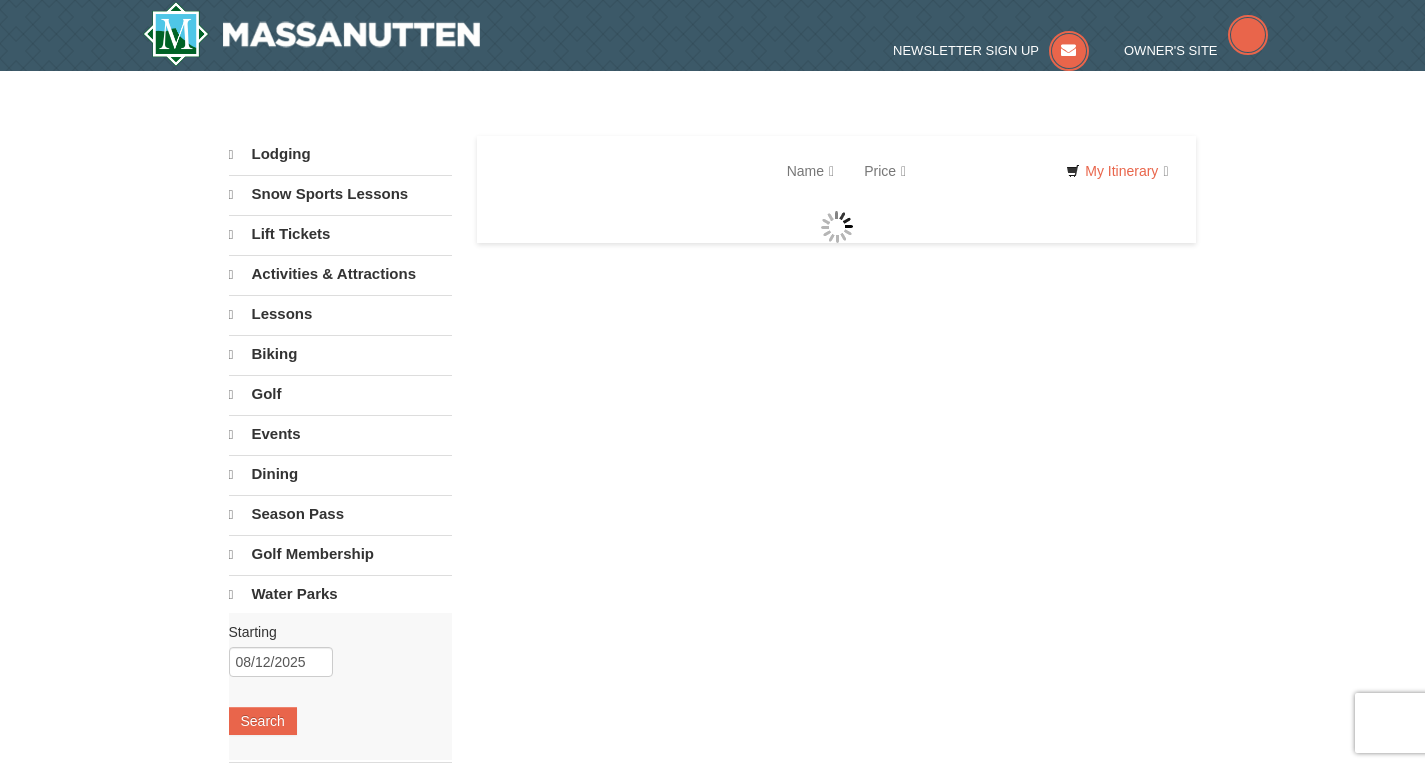 select on "8" 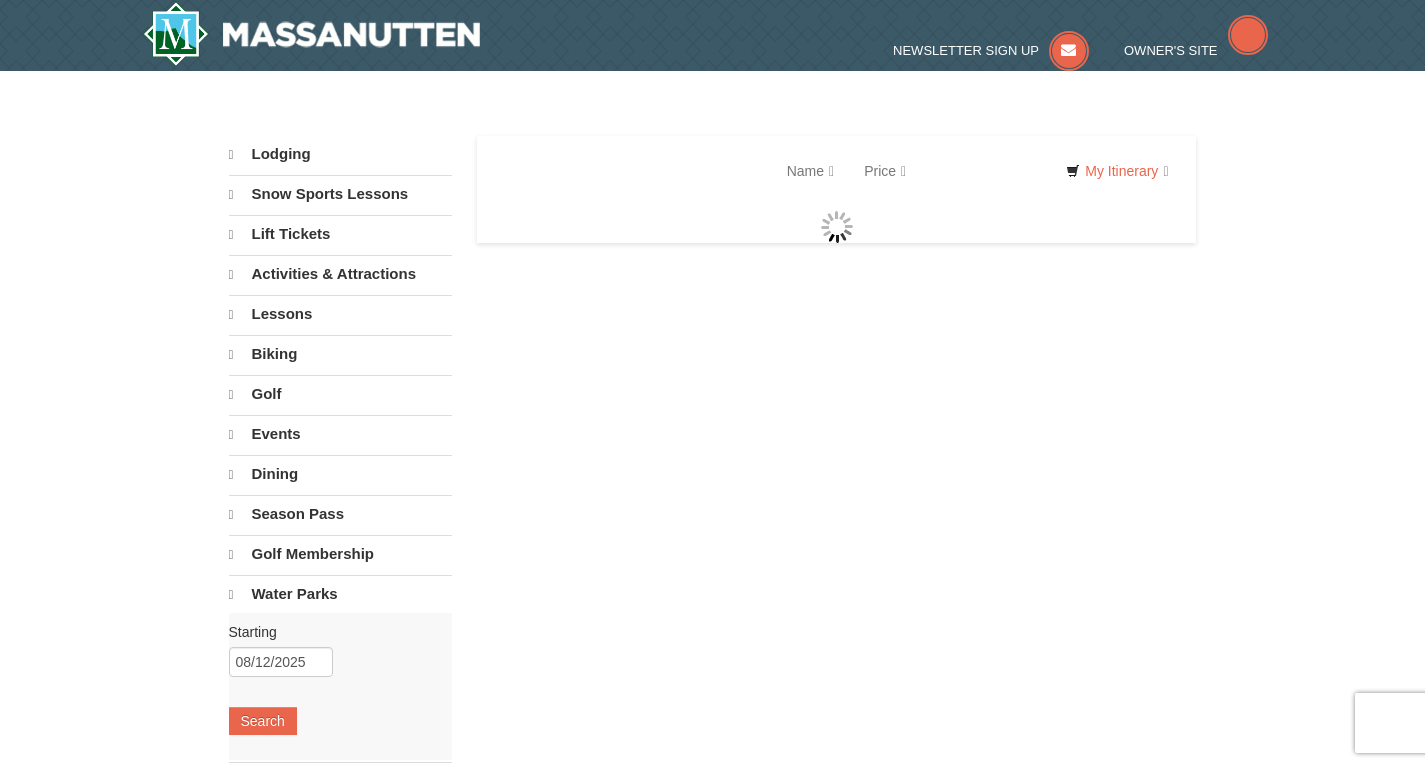 select on "8" 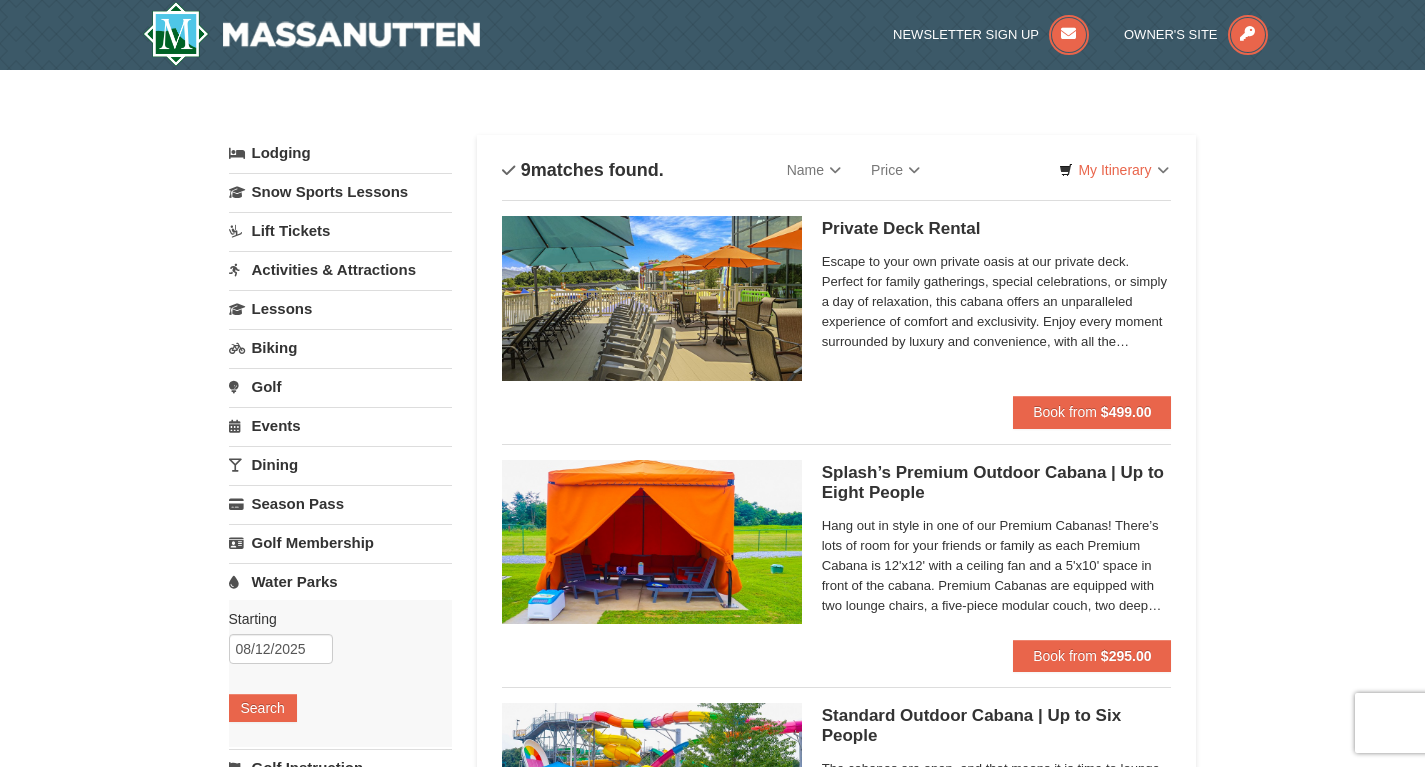 scroll, scrollTop: 0, scrollLeft: 0, axis: both 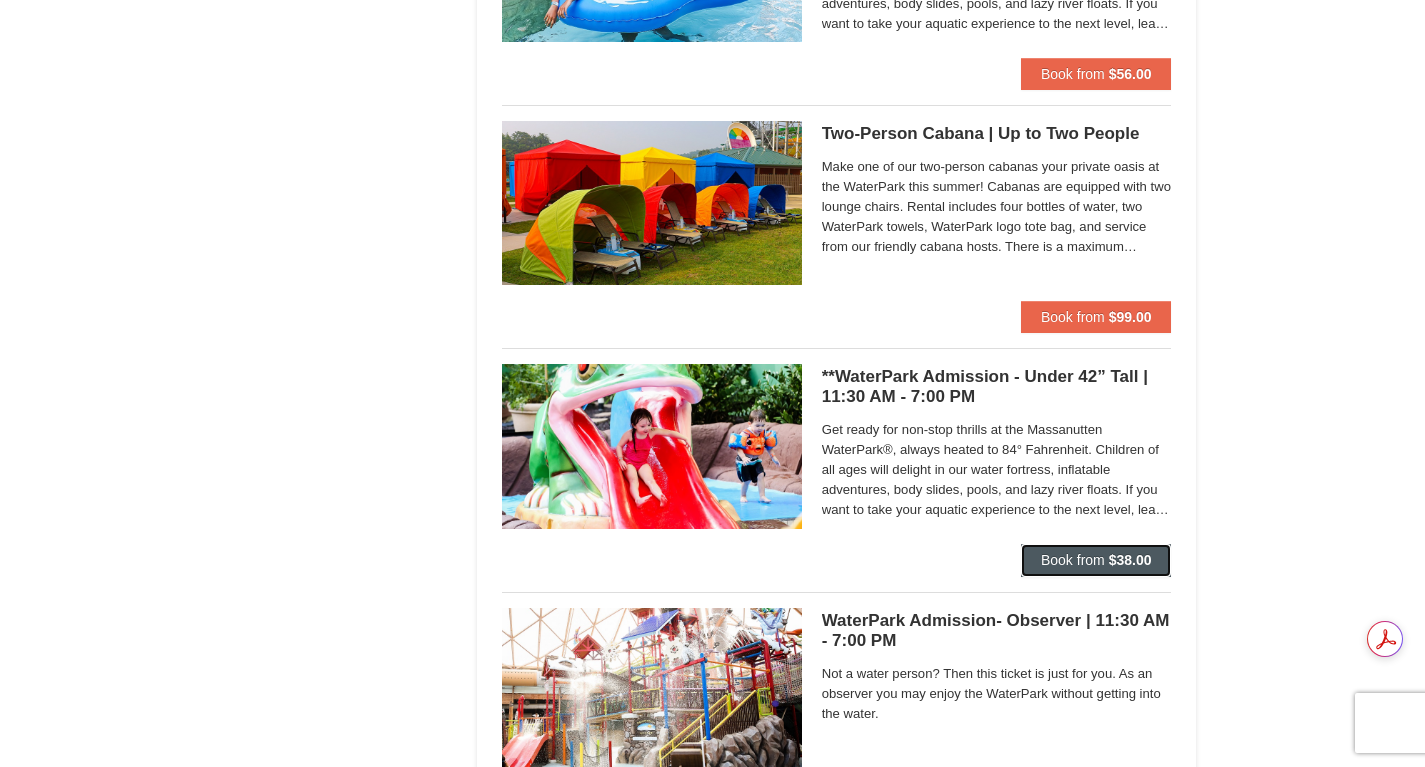 click on "Book from" at bounding box center [1073, 560] 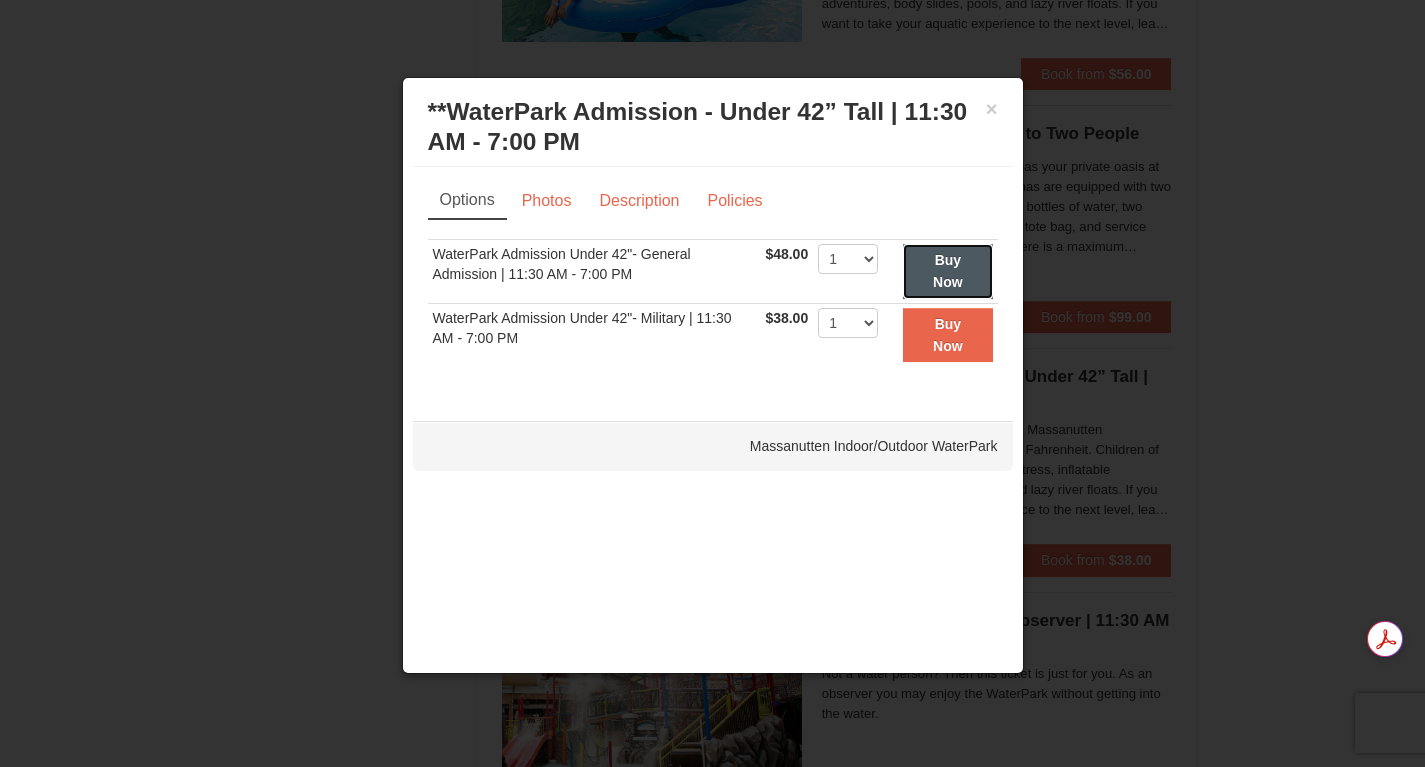 click on "Buy Now" at bounding box center (948, 271) 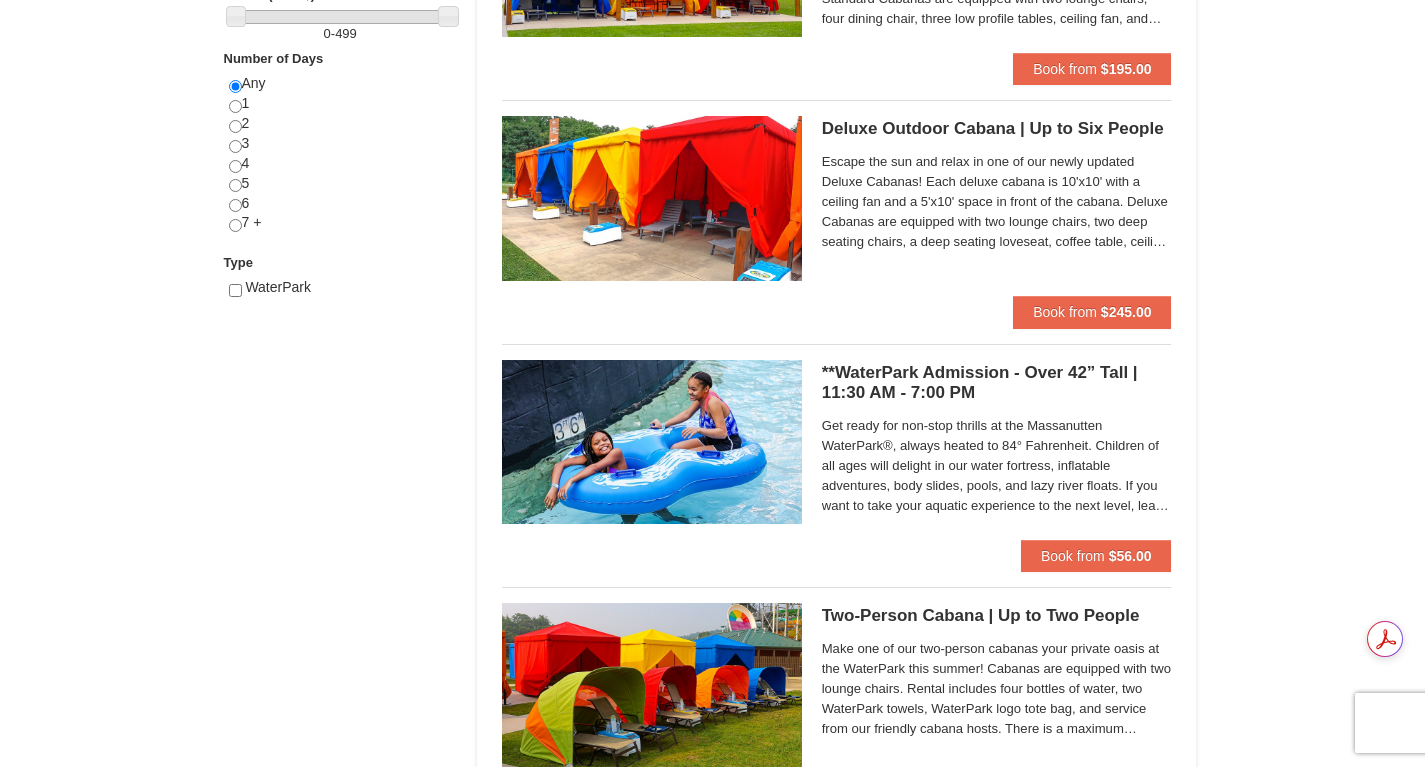 scroll, scrollTop: 831, scrollLeft: 0, axis: vertical 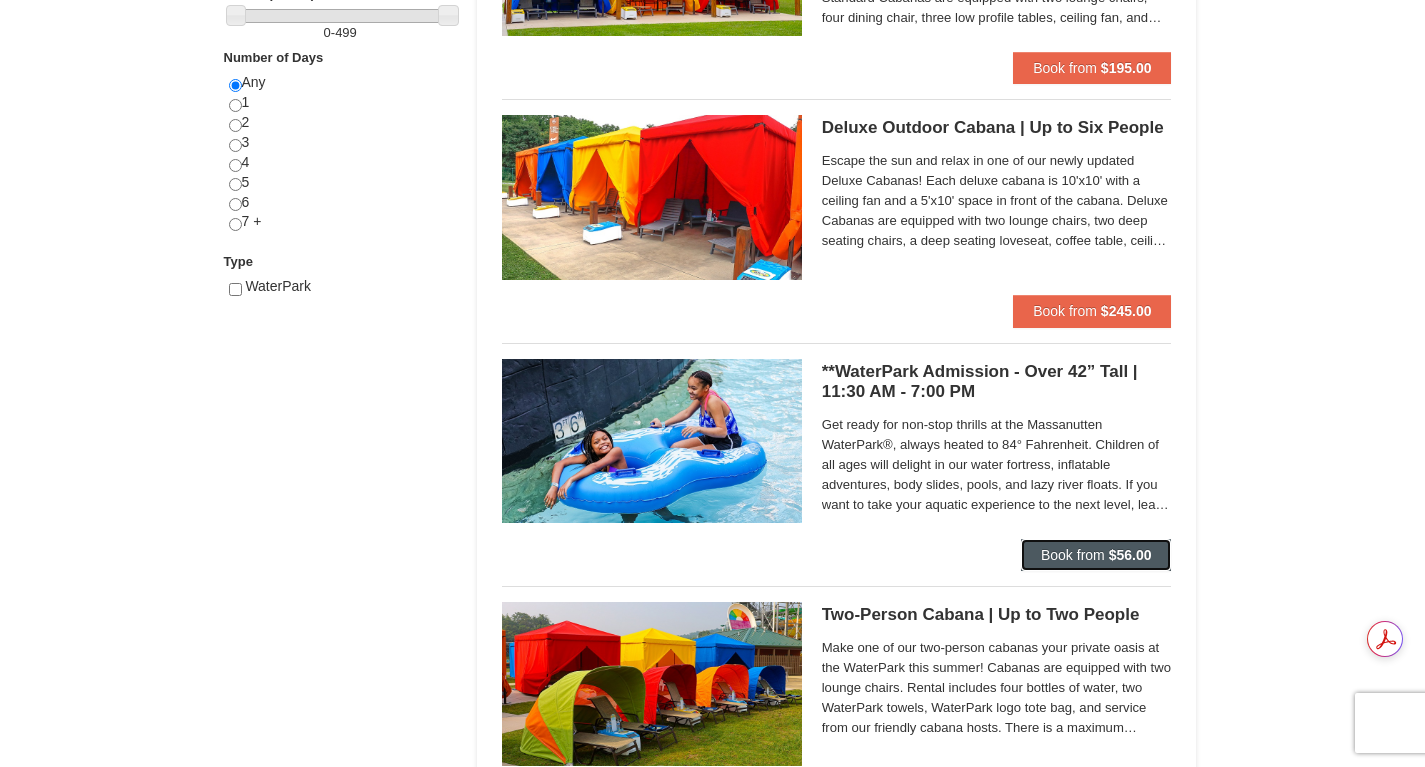click on "Book from   $56.00" at bounding box center [1096, 555] 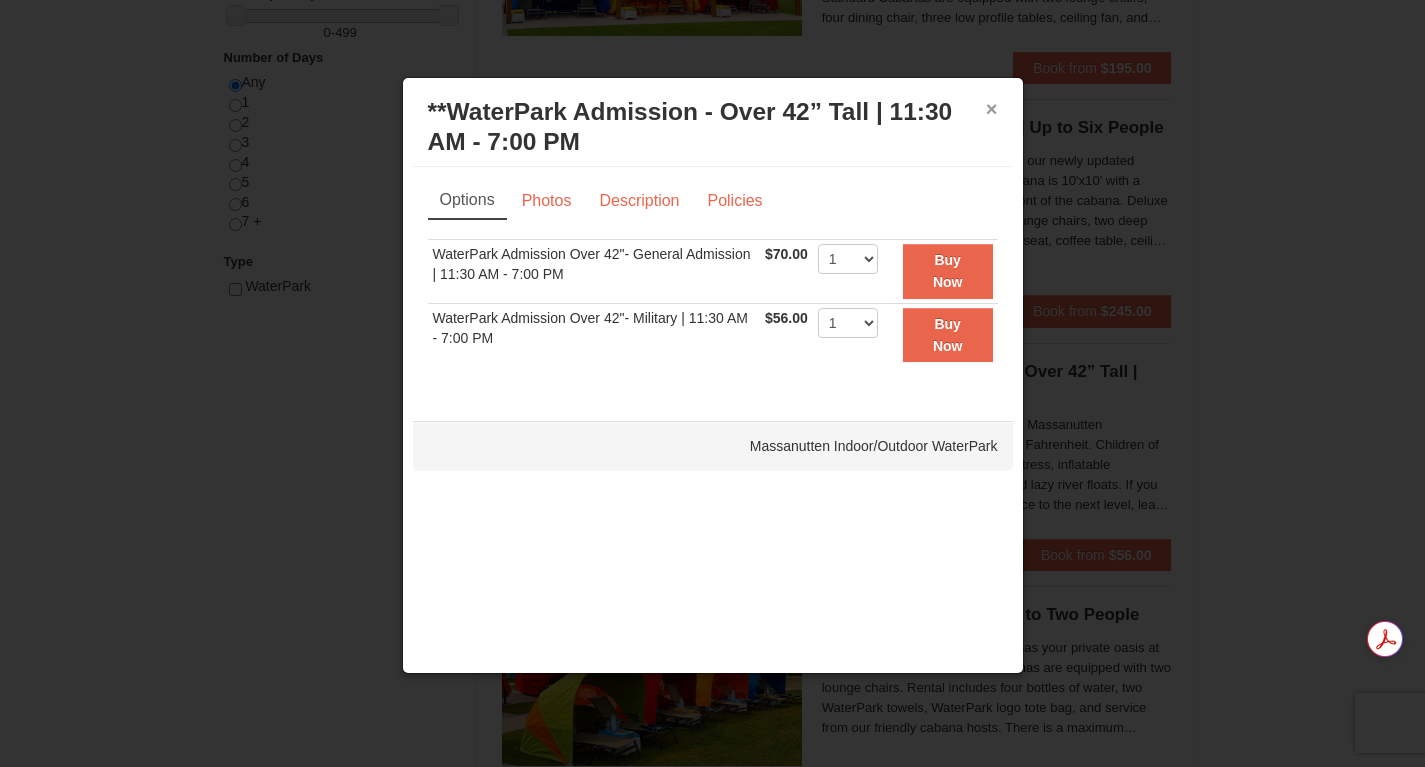 click on "×" at bounding box center [992, 109] 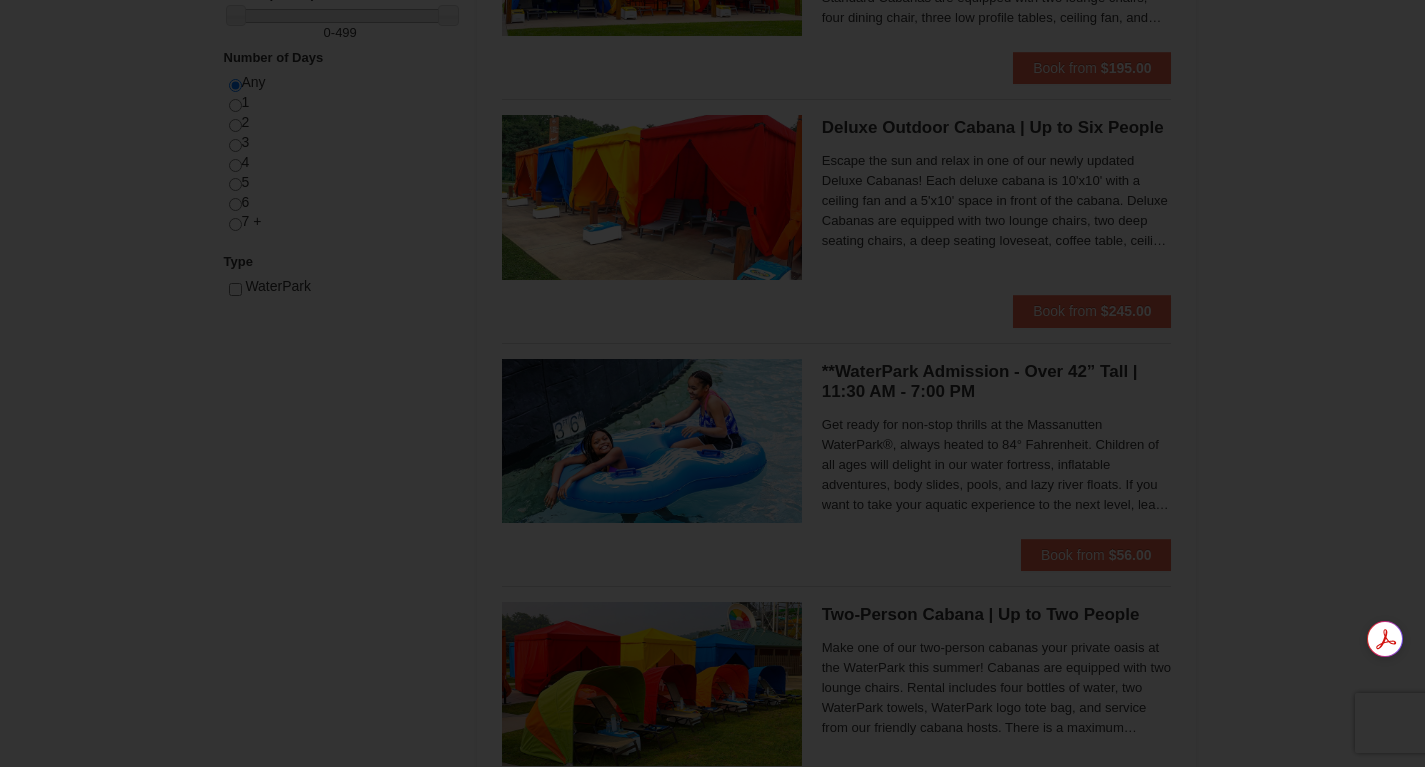 click on "Buy Now" at bounding box center (940, 66) 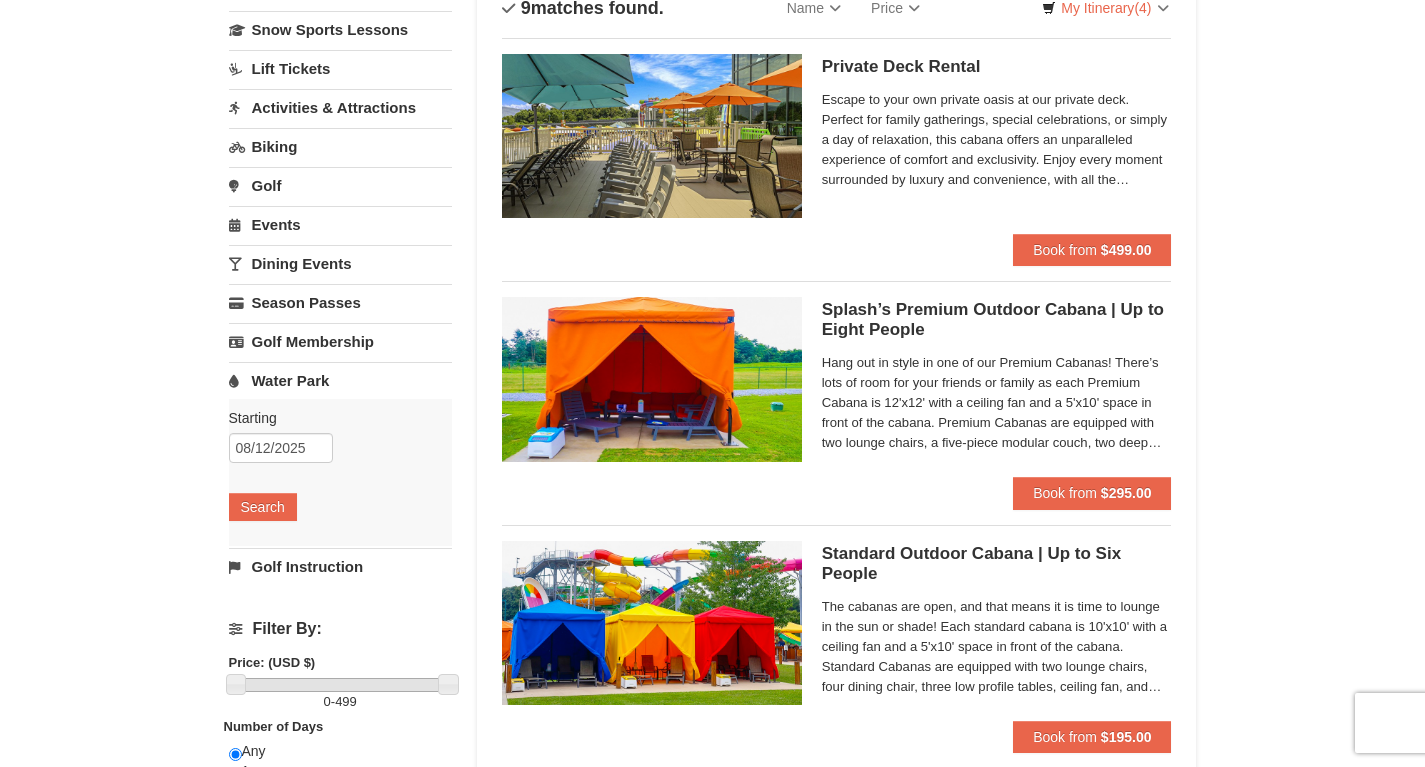 scroll, scrollTop: 0, scrollLeft: 0, axis: both 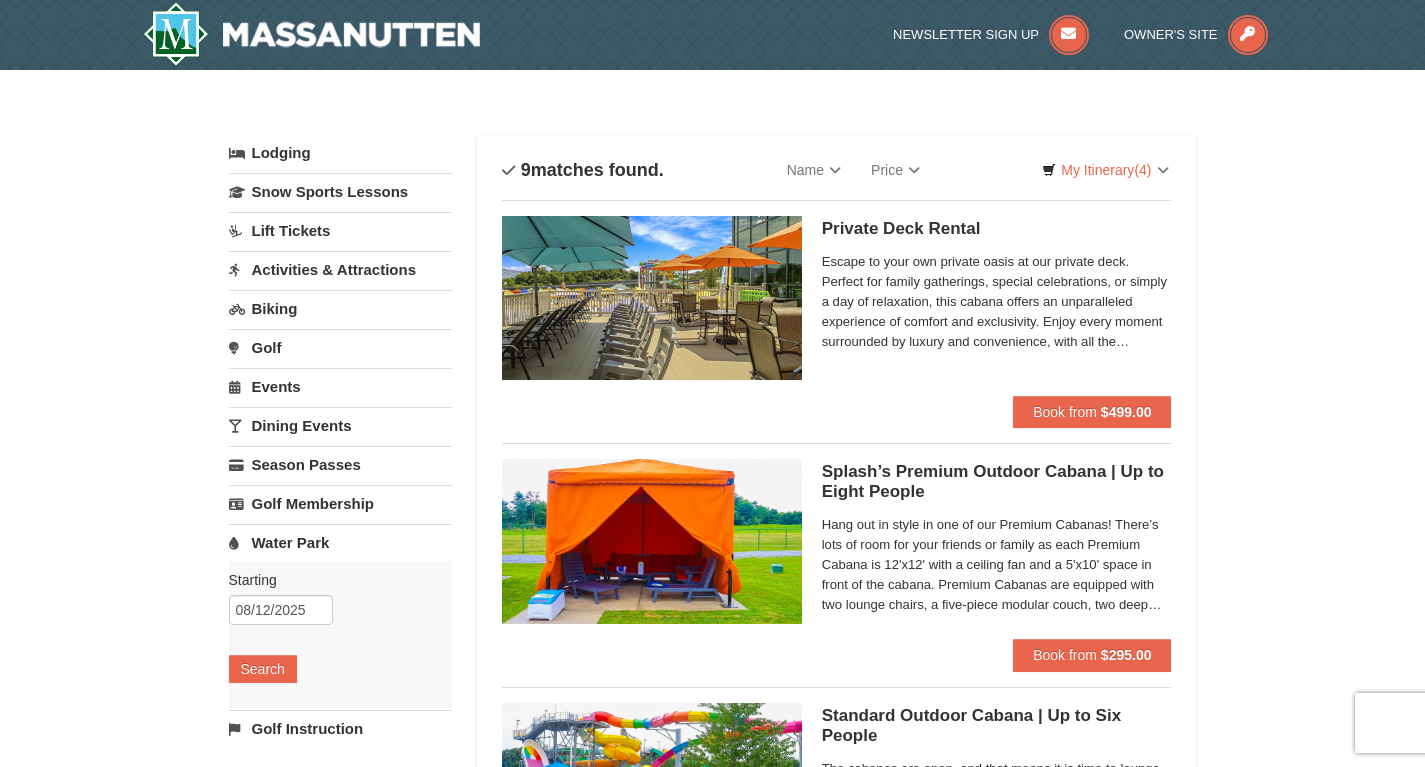 click on "Sort By
Name
Name (A to Z)
Name (Z to A)
Price
Price (Low to High)
Price (High to Low)
Search Progress
9  matches found.
We are sorry!" at bounding box center (837, 1268) 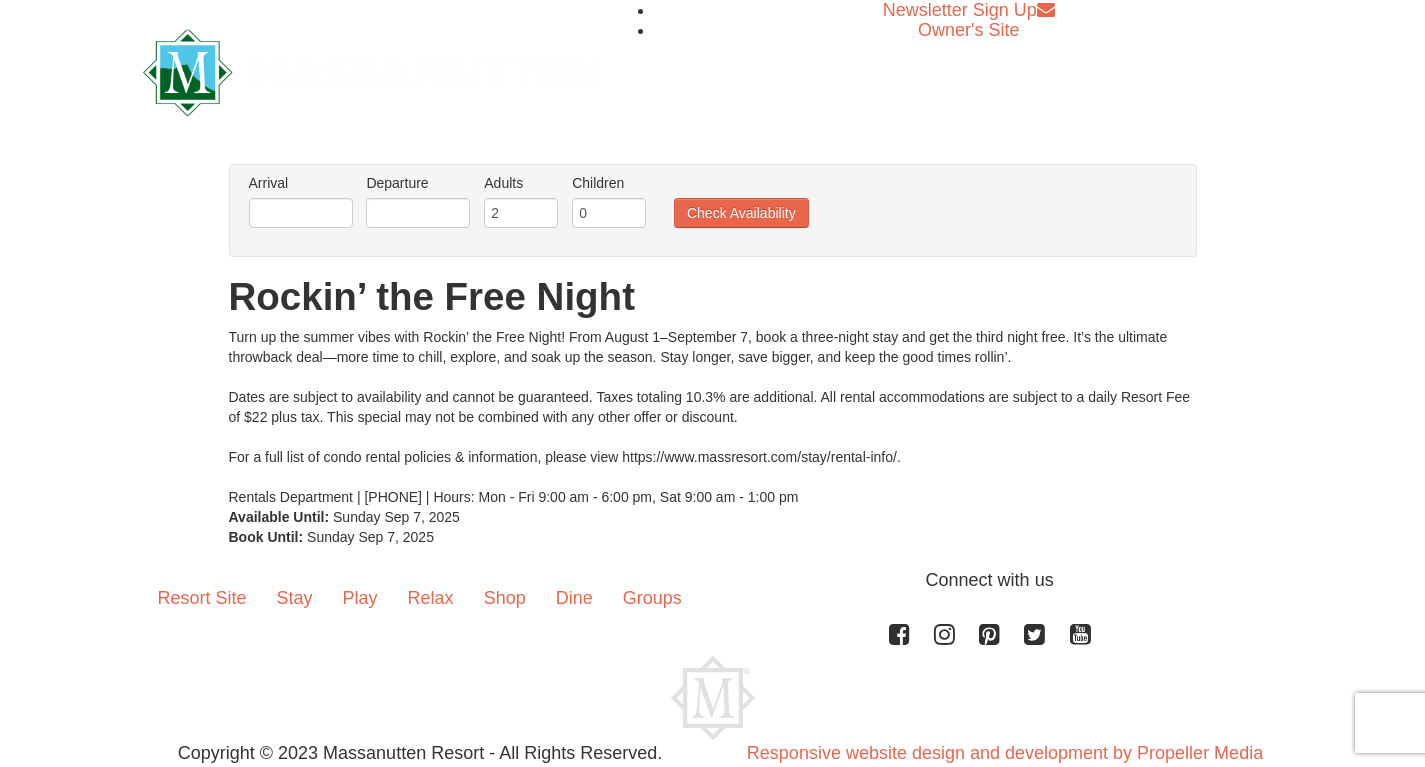 click at bounding box center [301, 213] 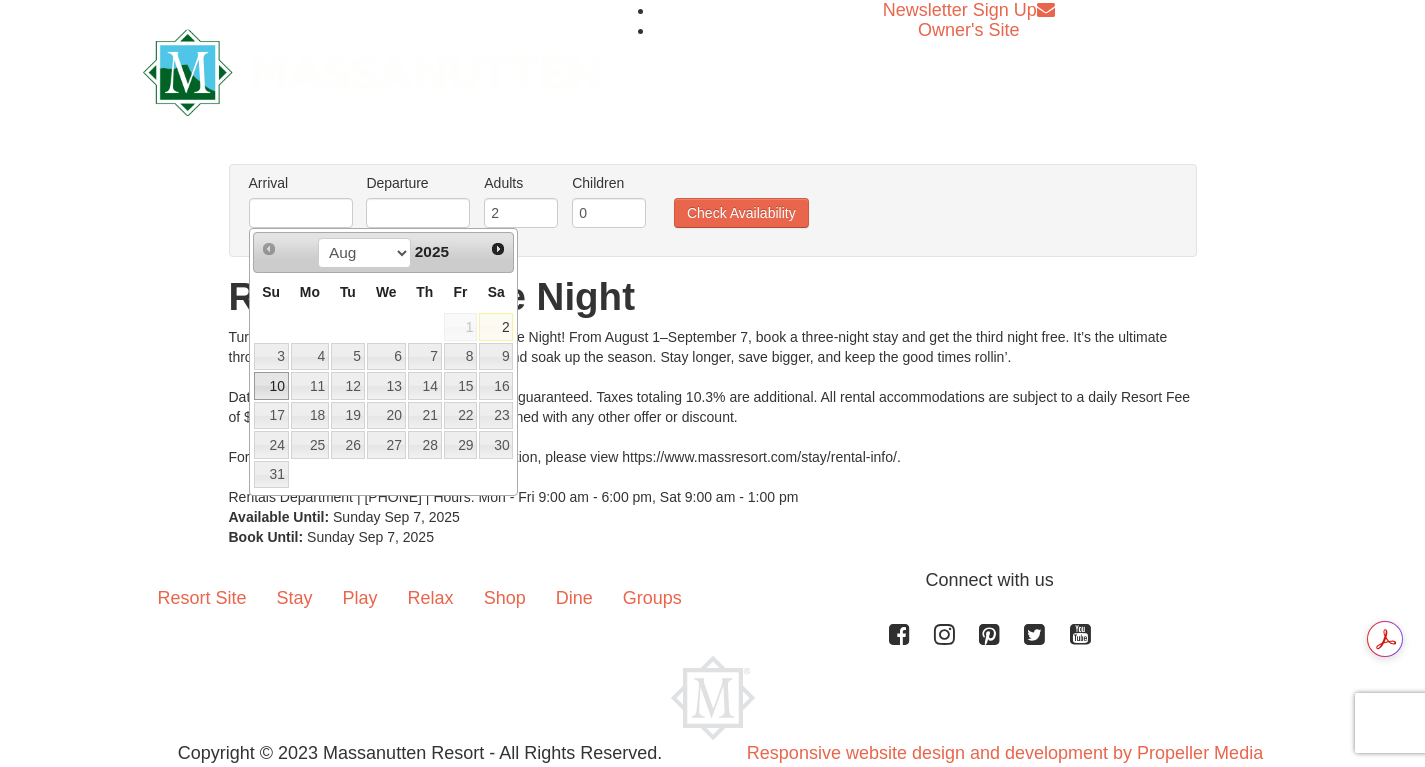 click on "10" at bounding box center (271, 386) 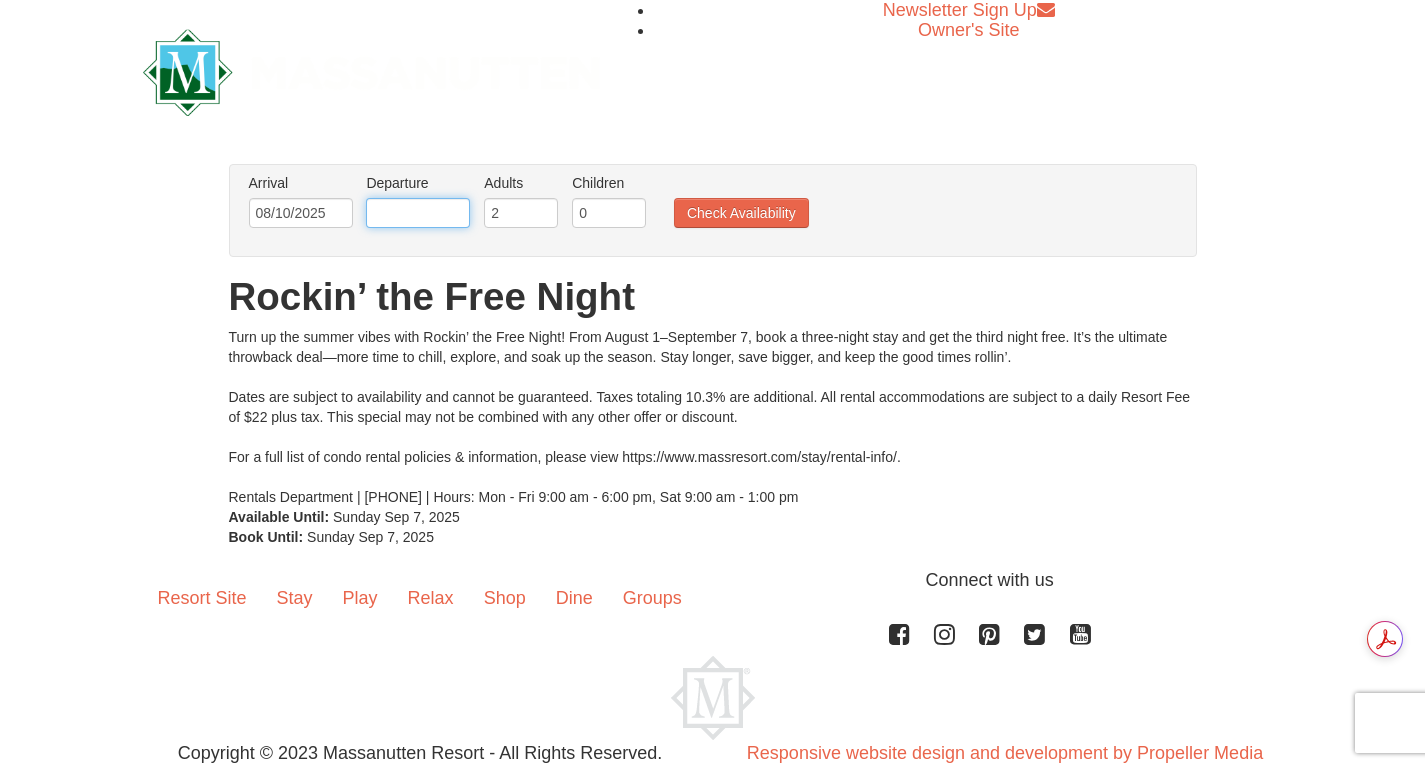 click at bounding box center [418, 213] 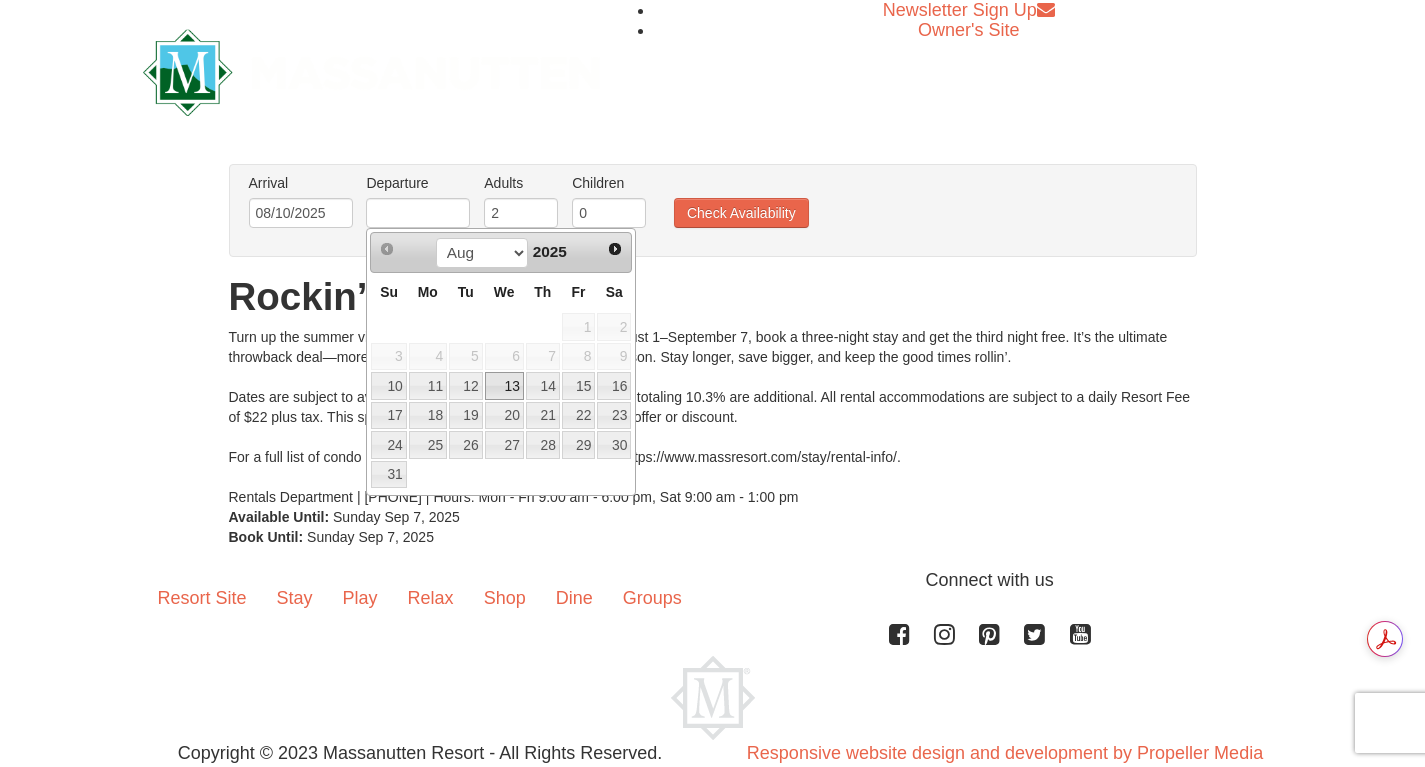 click on "13" at bounding box center (504, 386) 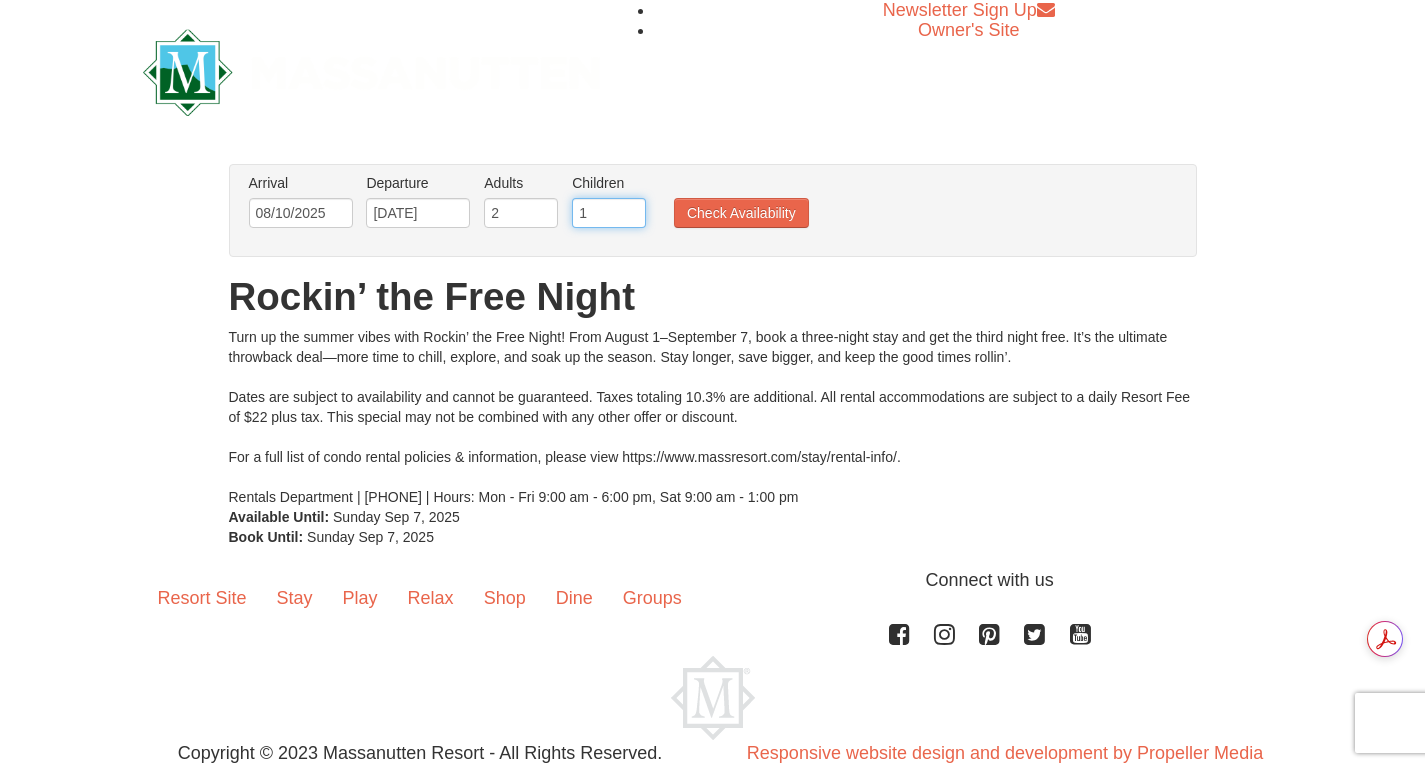 type on "1" 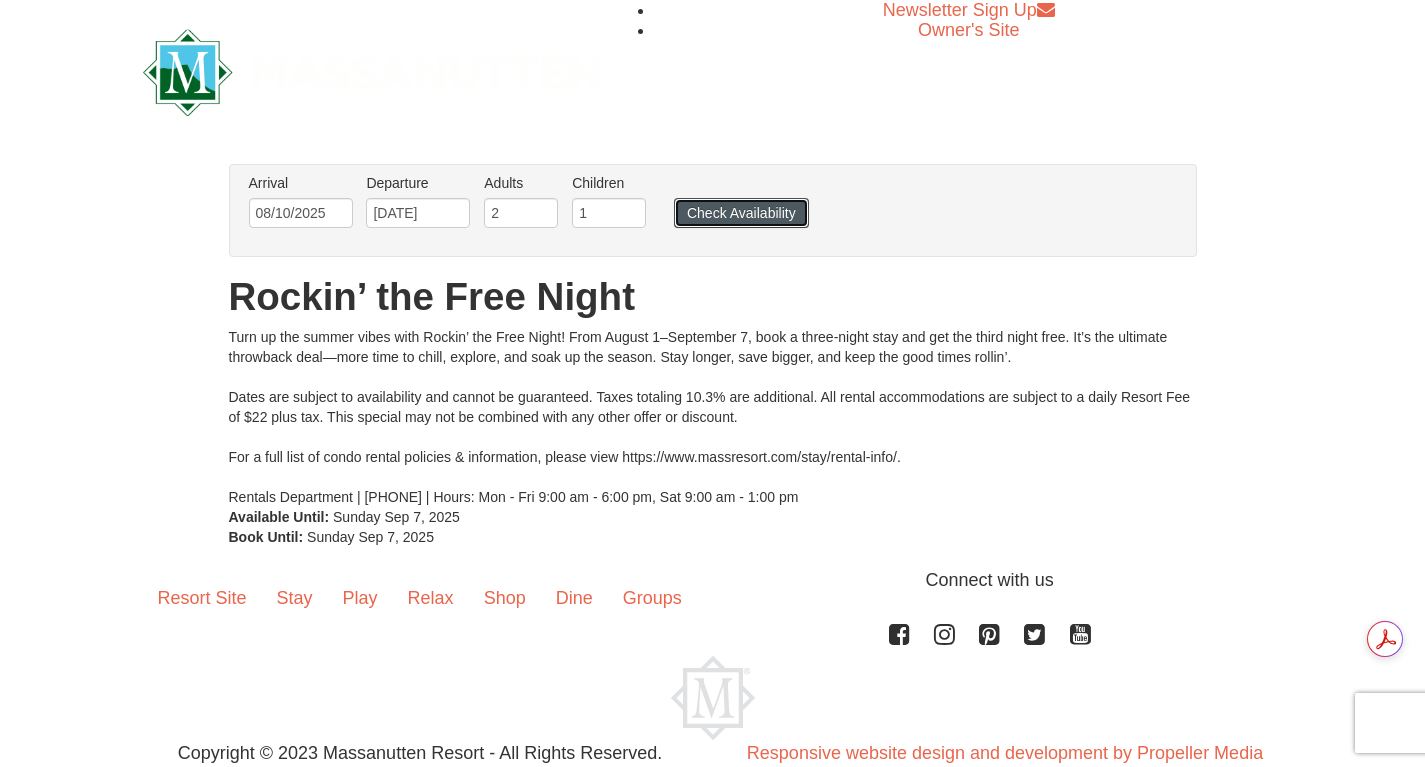 click on "Check Availability" at bounding box center (741, 213) 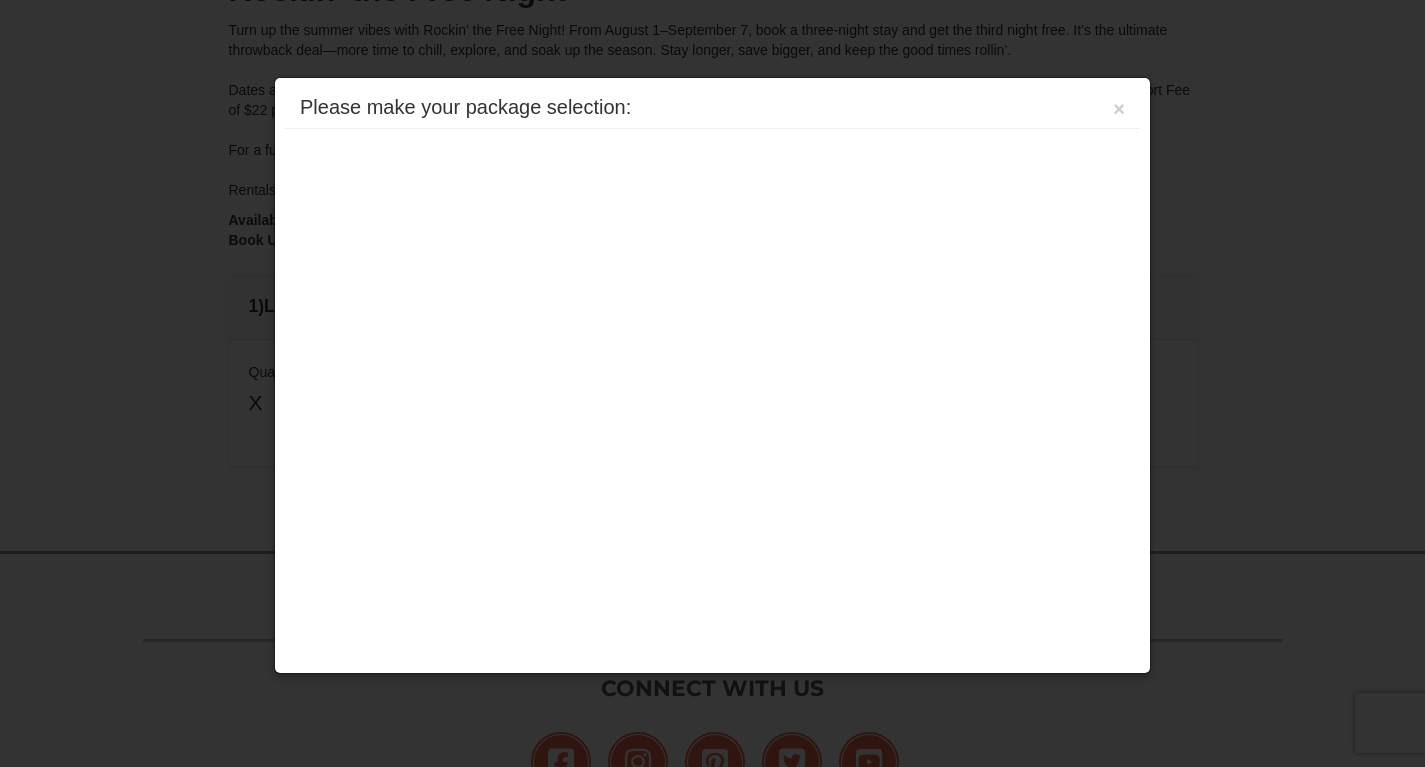 scroll, scrollTop: 522, scrollLeft: 0, axis: vertical 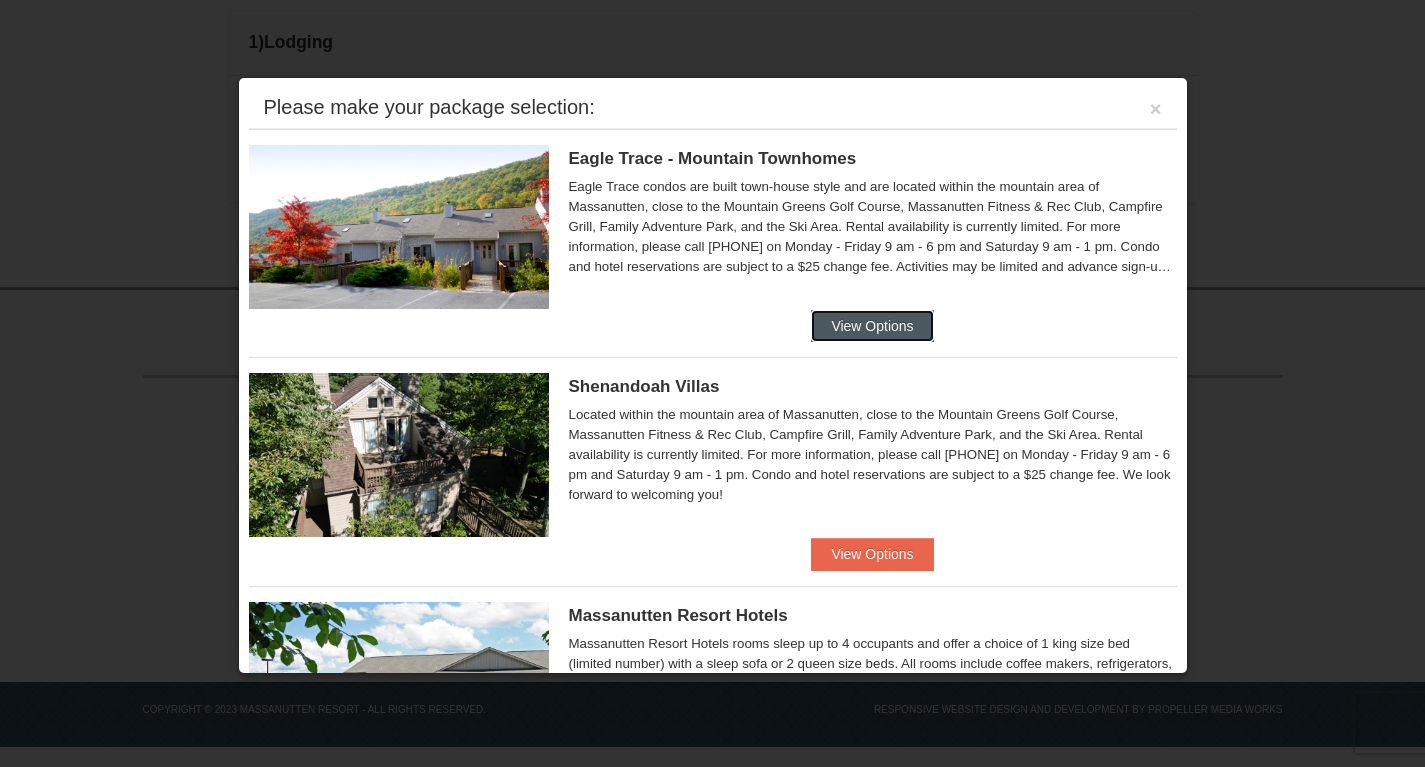 click on "View Options" at bounding box center [872, 326] 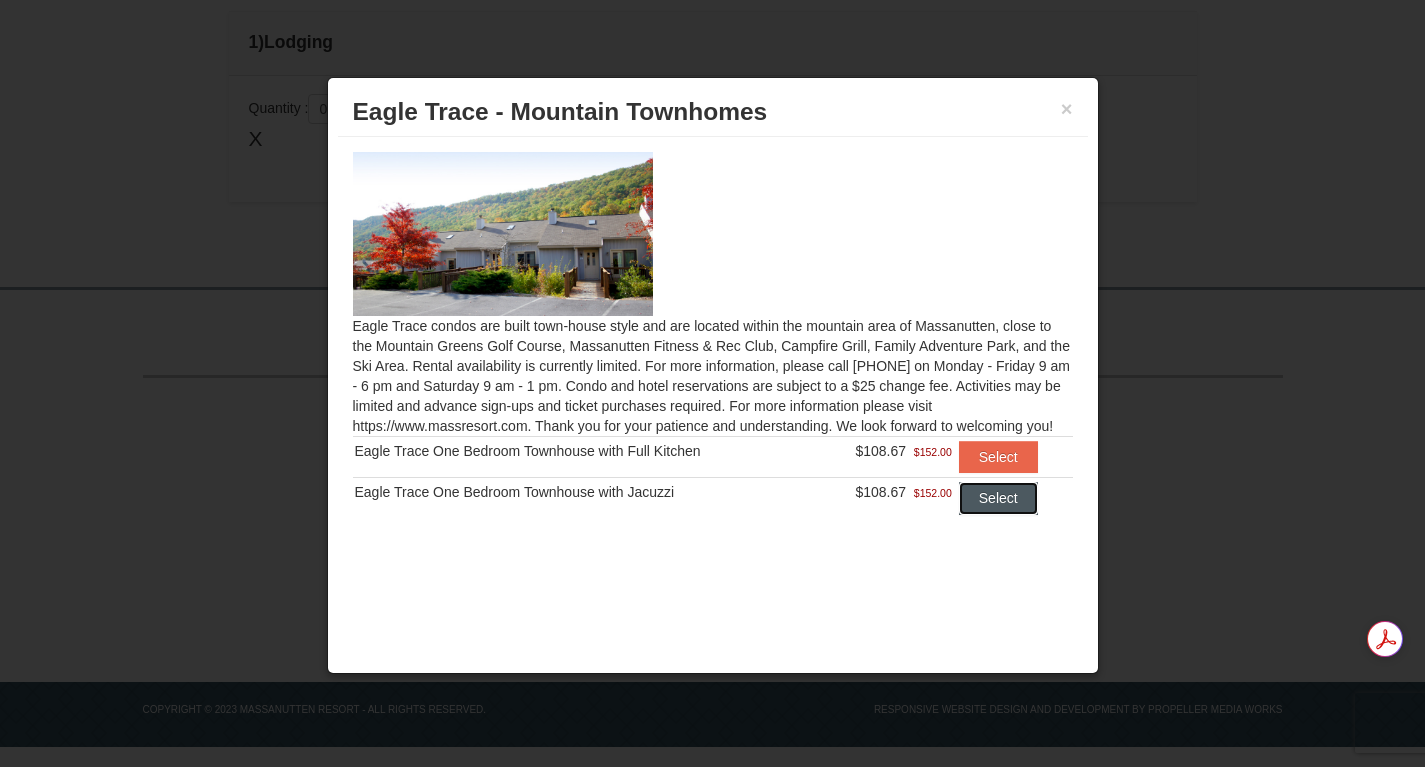 click on "Select" at bounding box center [998, 498] 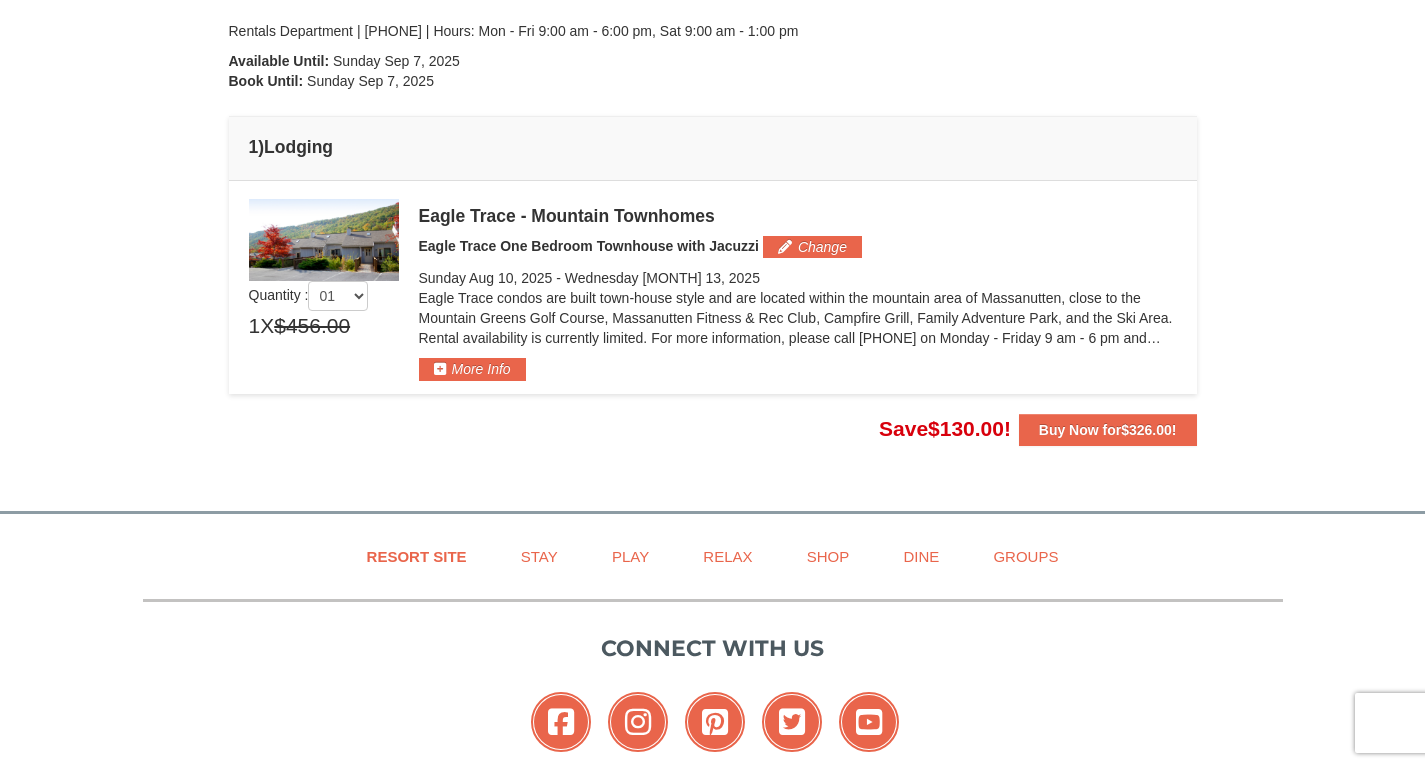 scroll, scrollTop: 503, scrollLeft: 0, axis: vertical 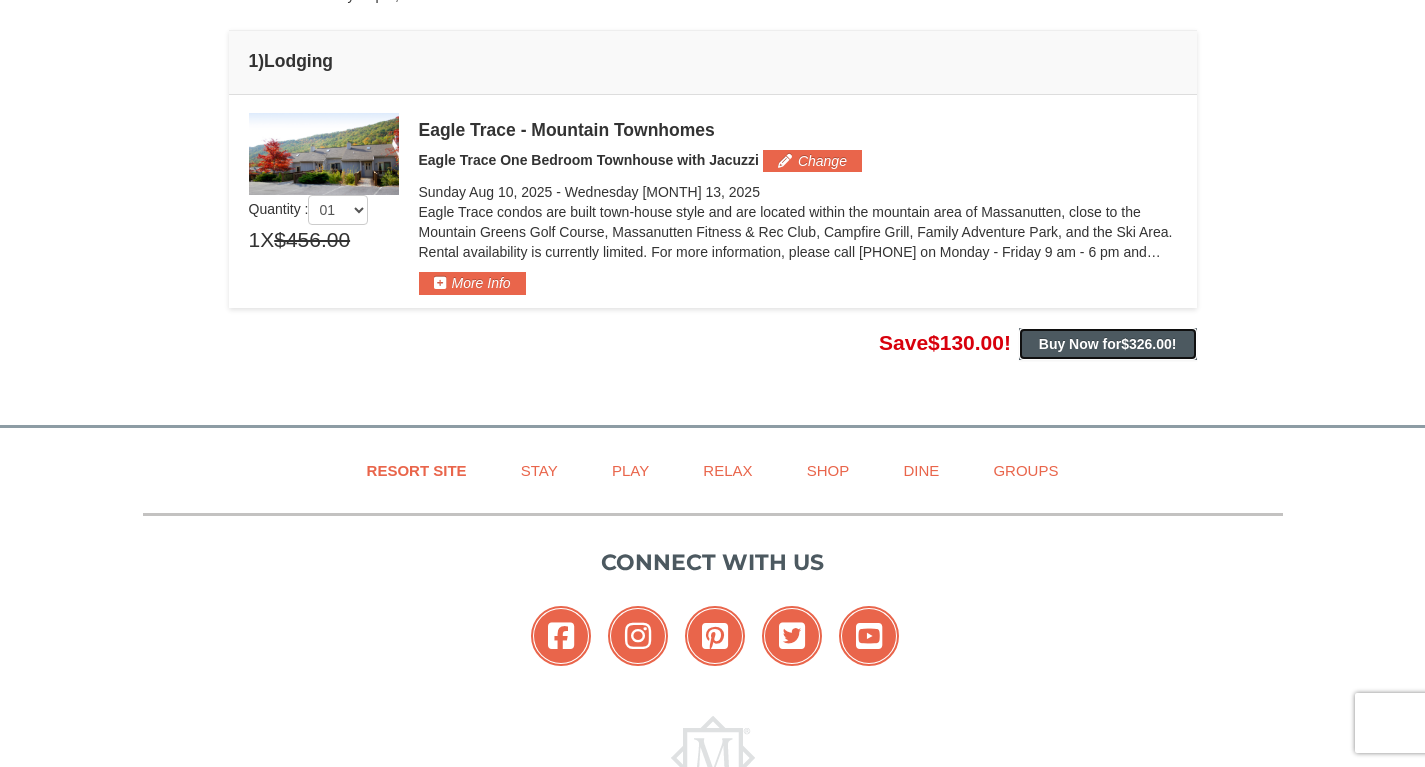 click on "$326.00" at bounding box center [1146, 344] 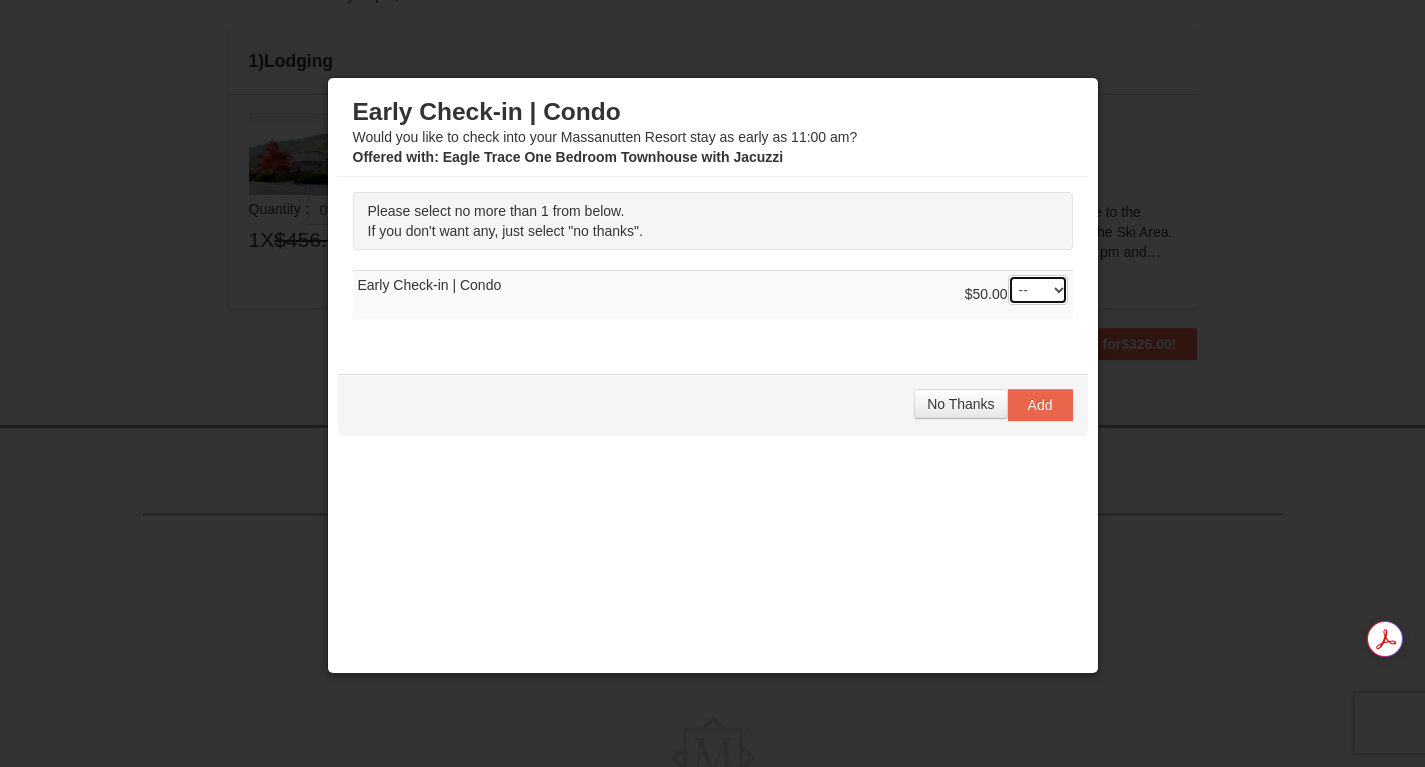 click on "--
01" at bounding box center (1038, 290) 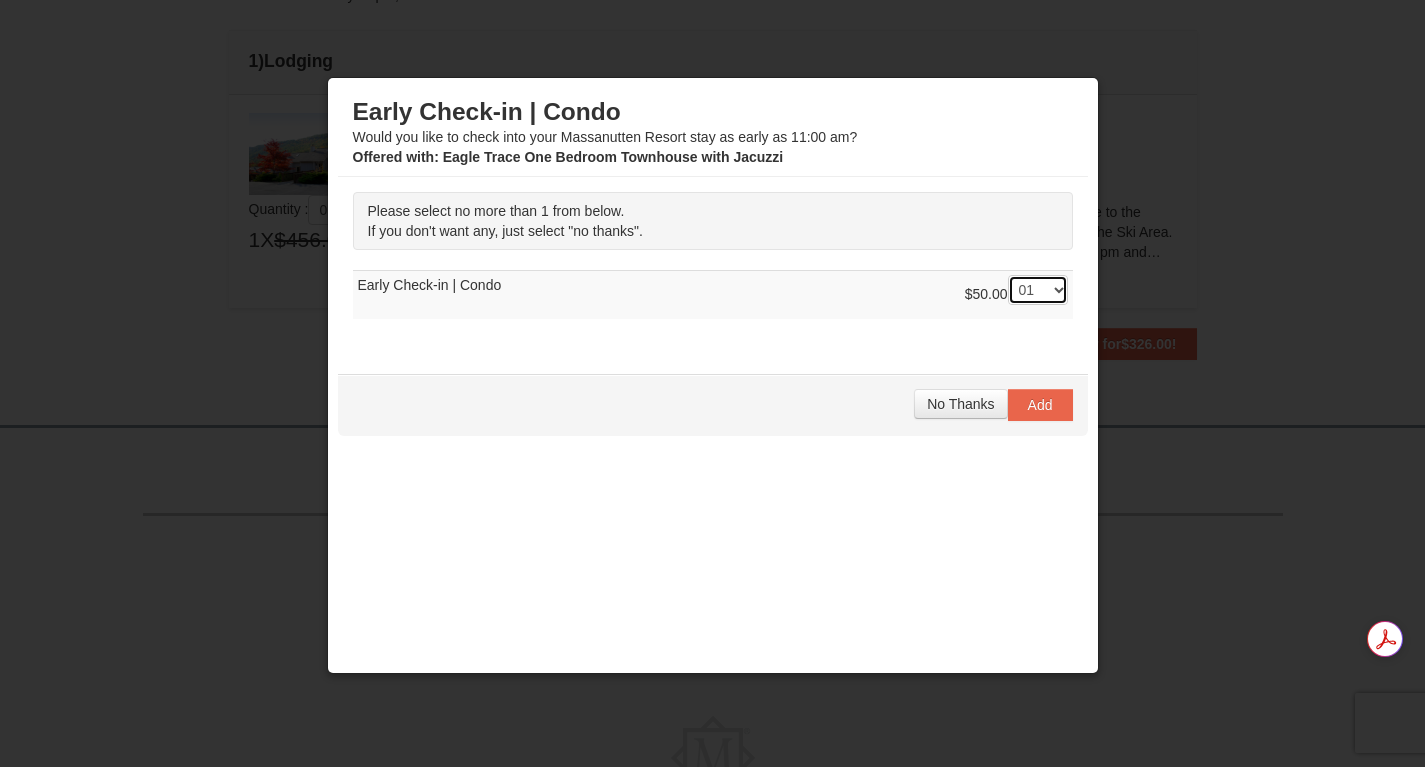 click on "--
01" at bounding box center [1038, 290] 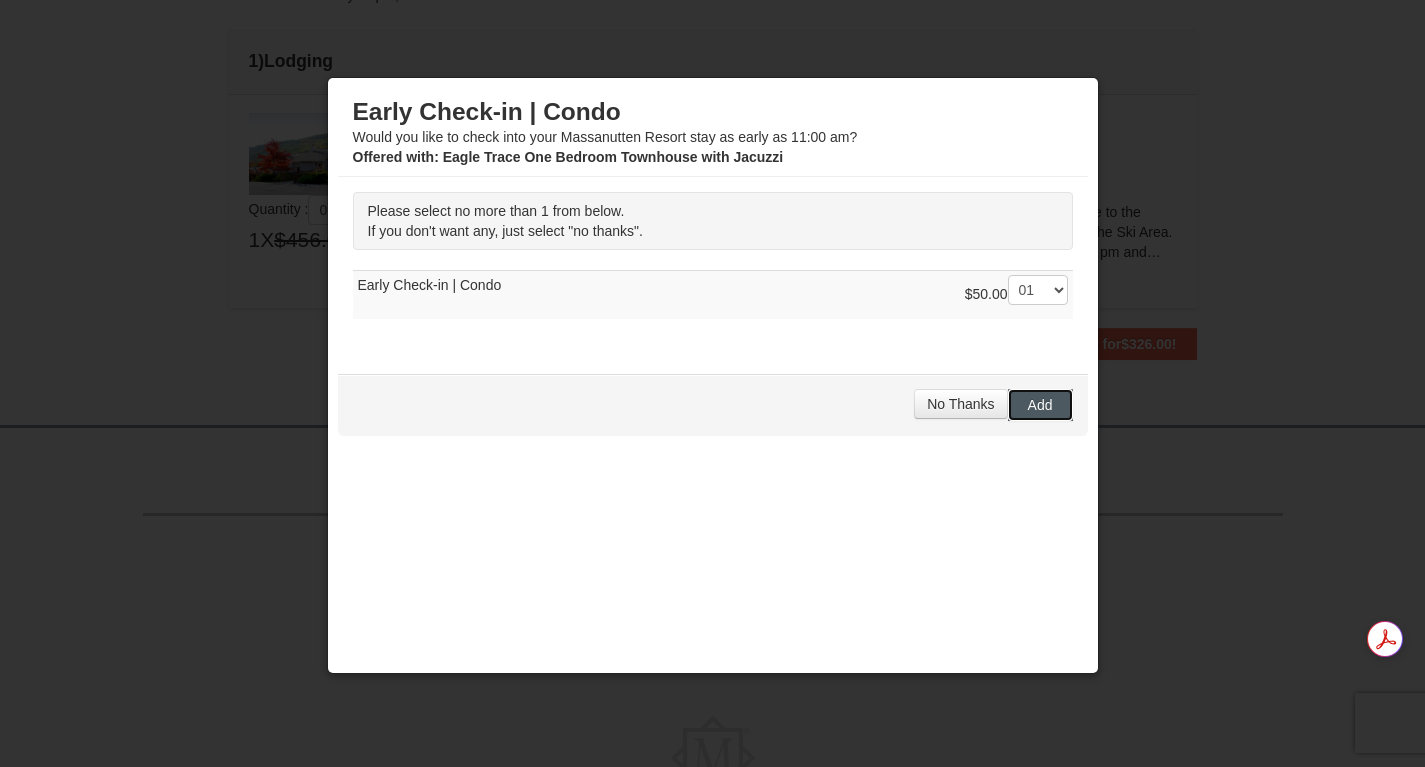 click on "Add" at bounding box center [1040, 405] 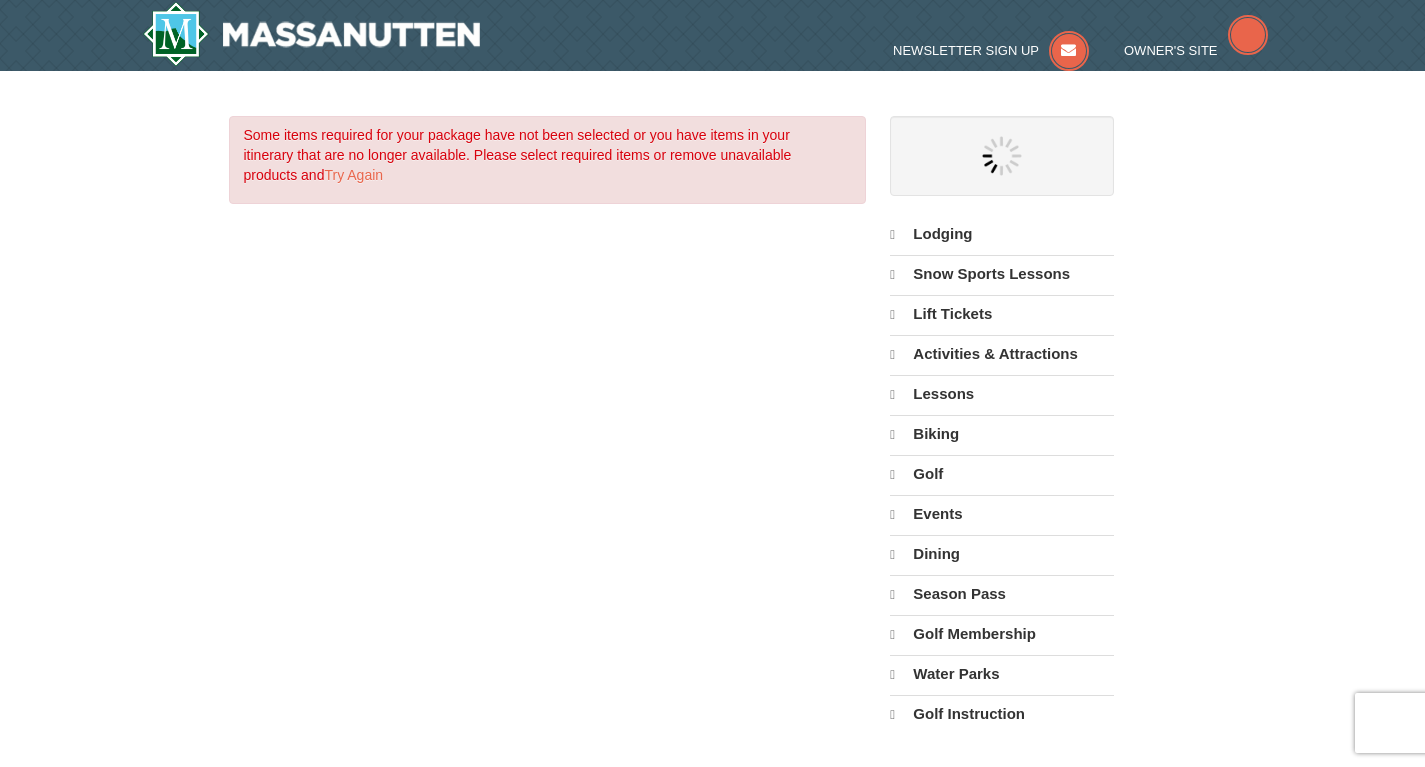 scroll, scrollTop: 0, scrollLeft: 0, axis: both 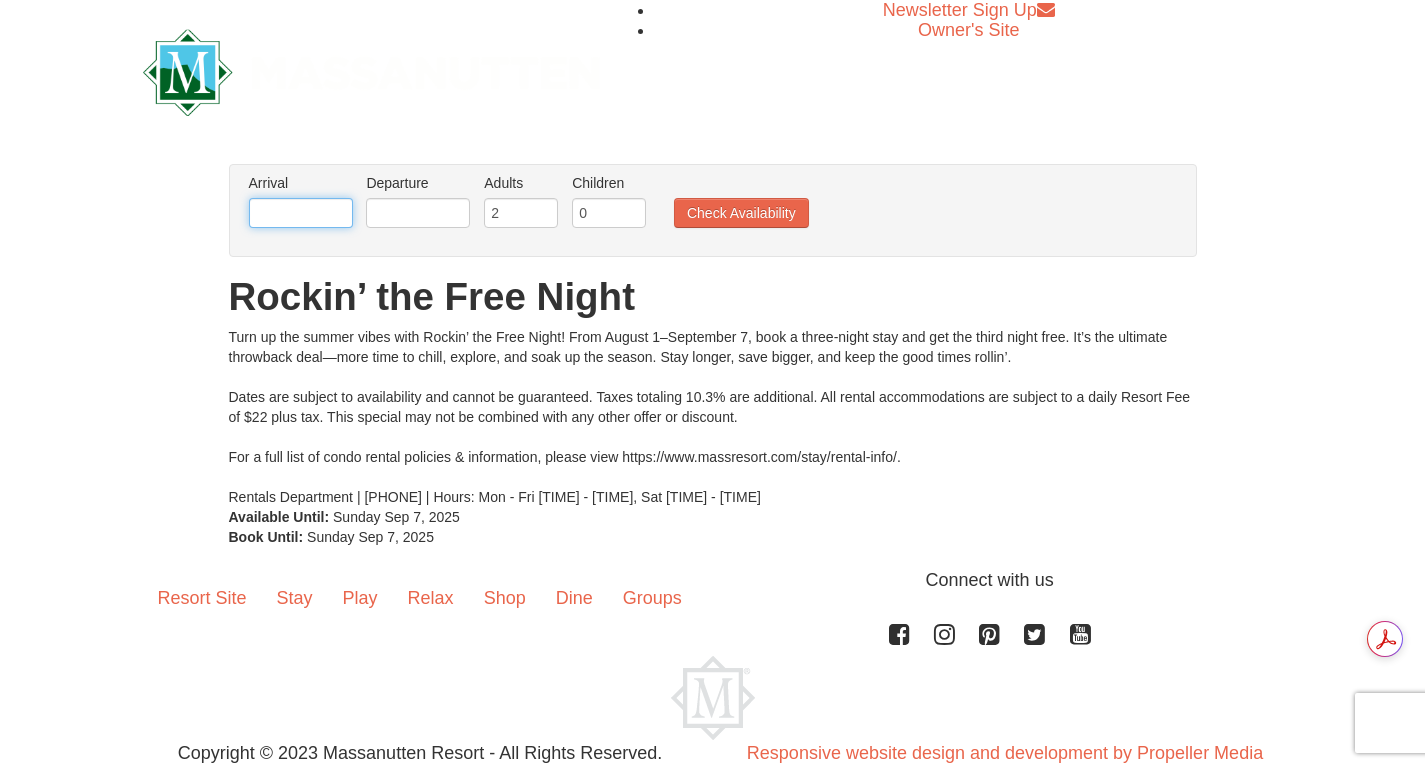 click at bounding box center (301, 213) 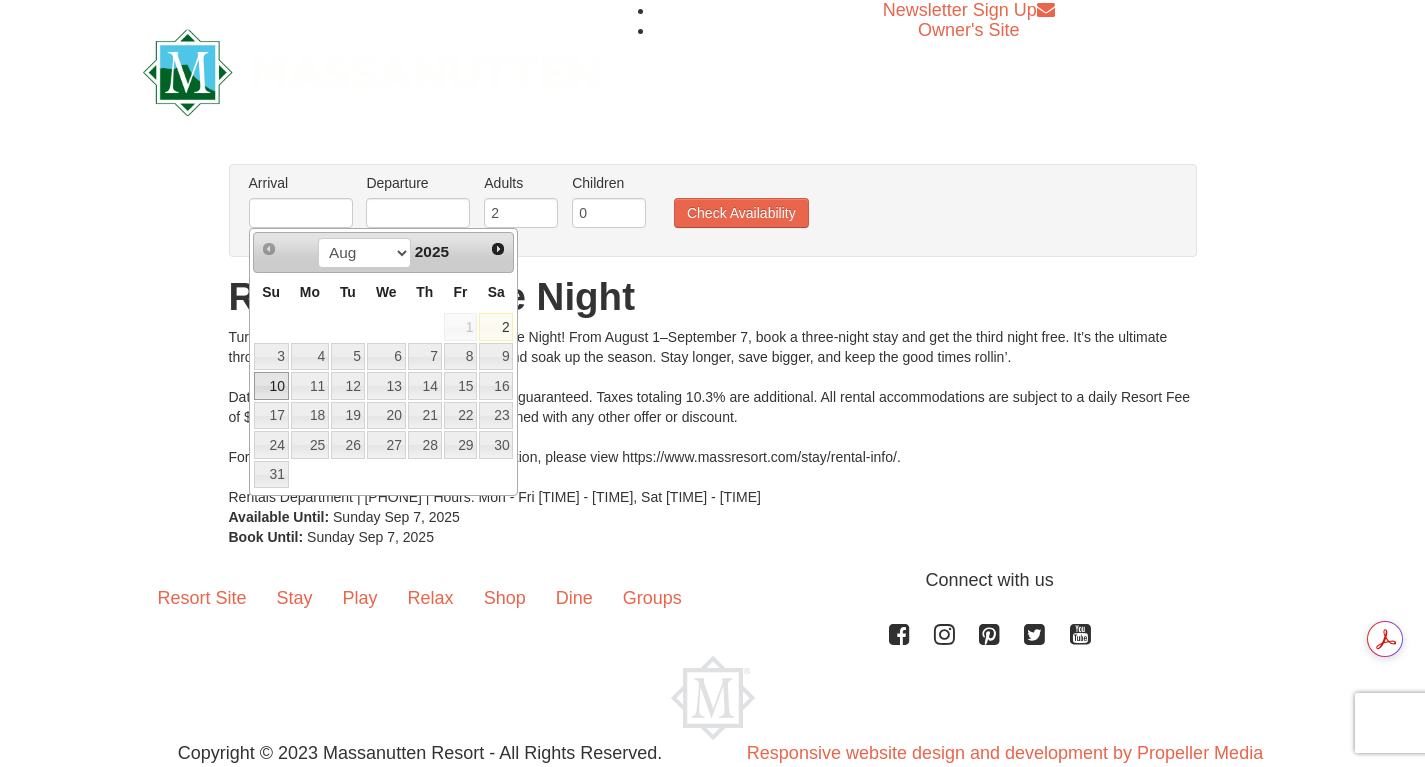 click on "10" at bounding box center [271, 386] 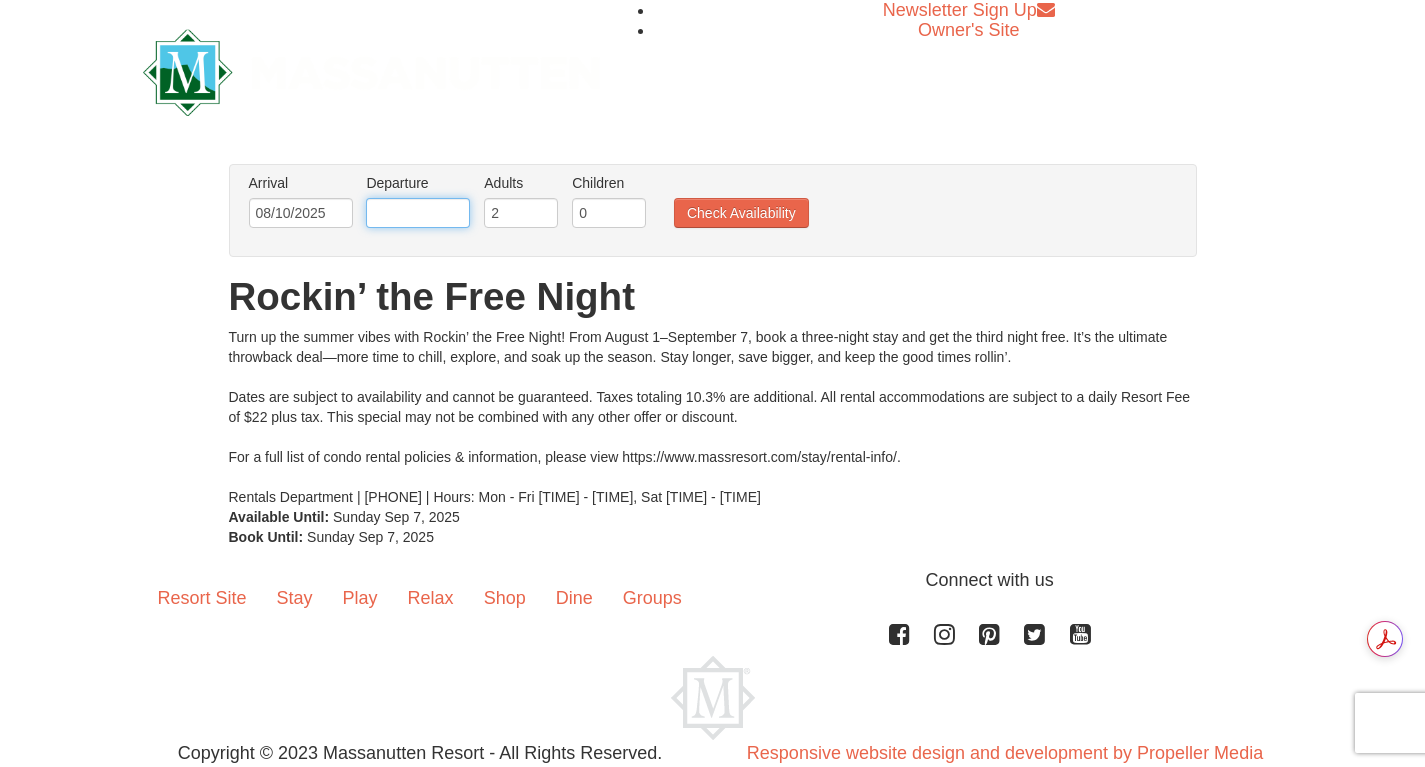 click at bounding box center (418, 213) 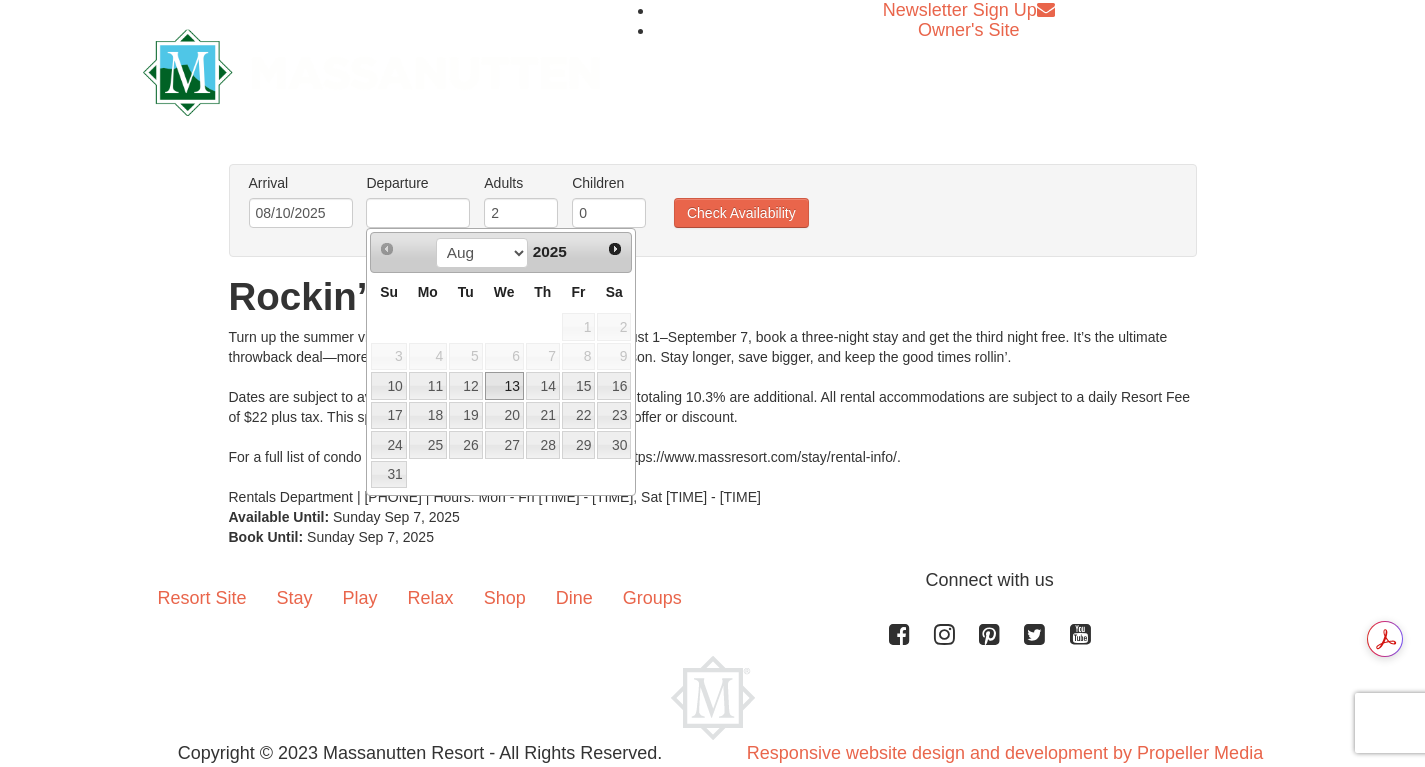 click on "13" at bounding box center [504, 386] 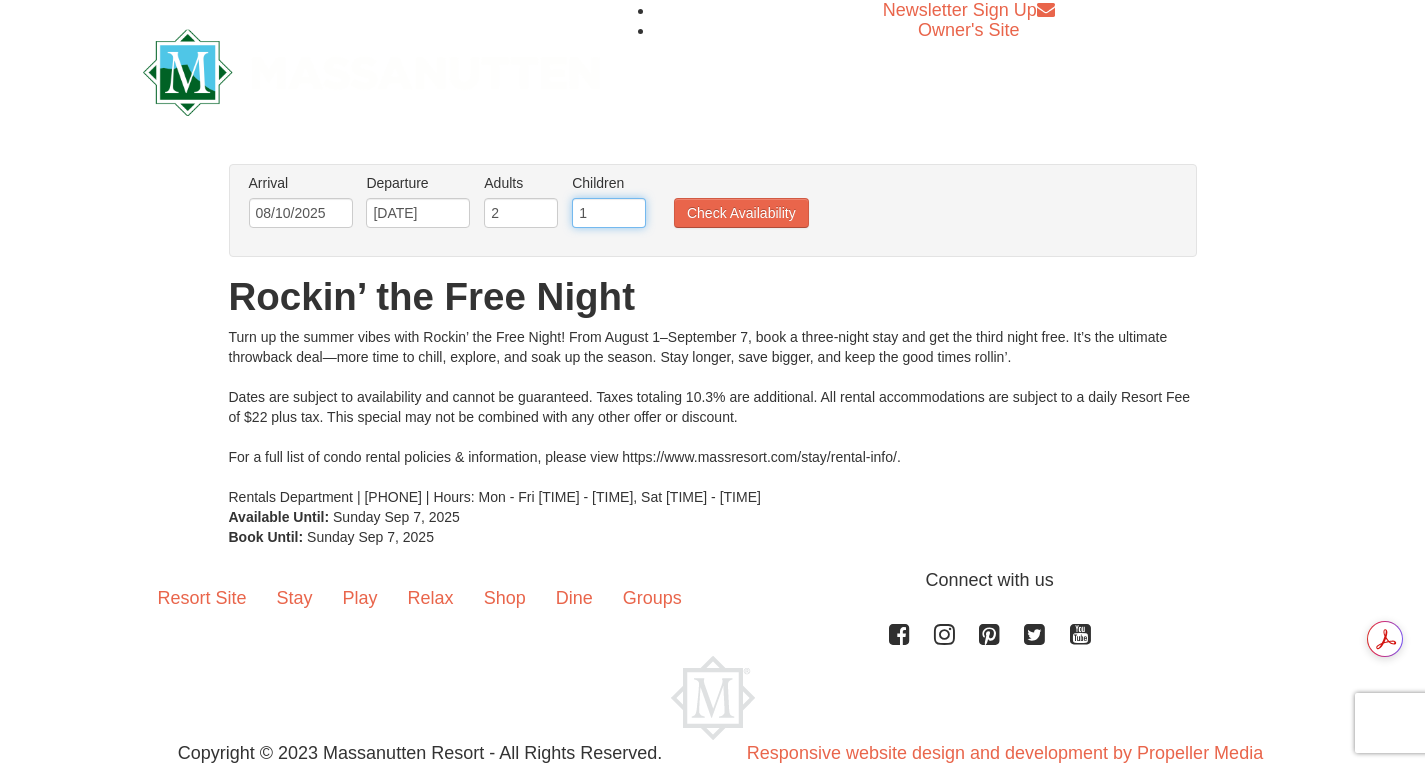 type on "1" 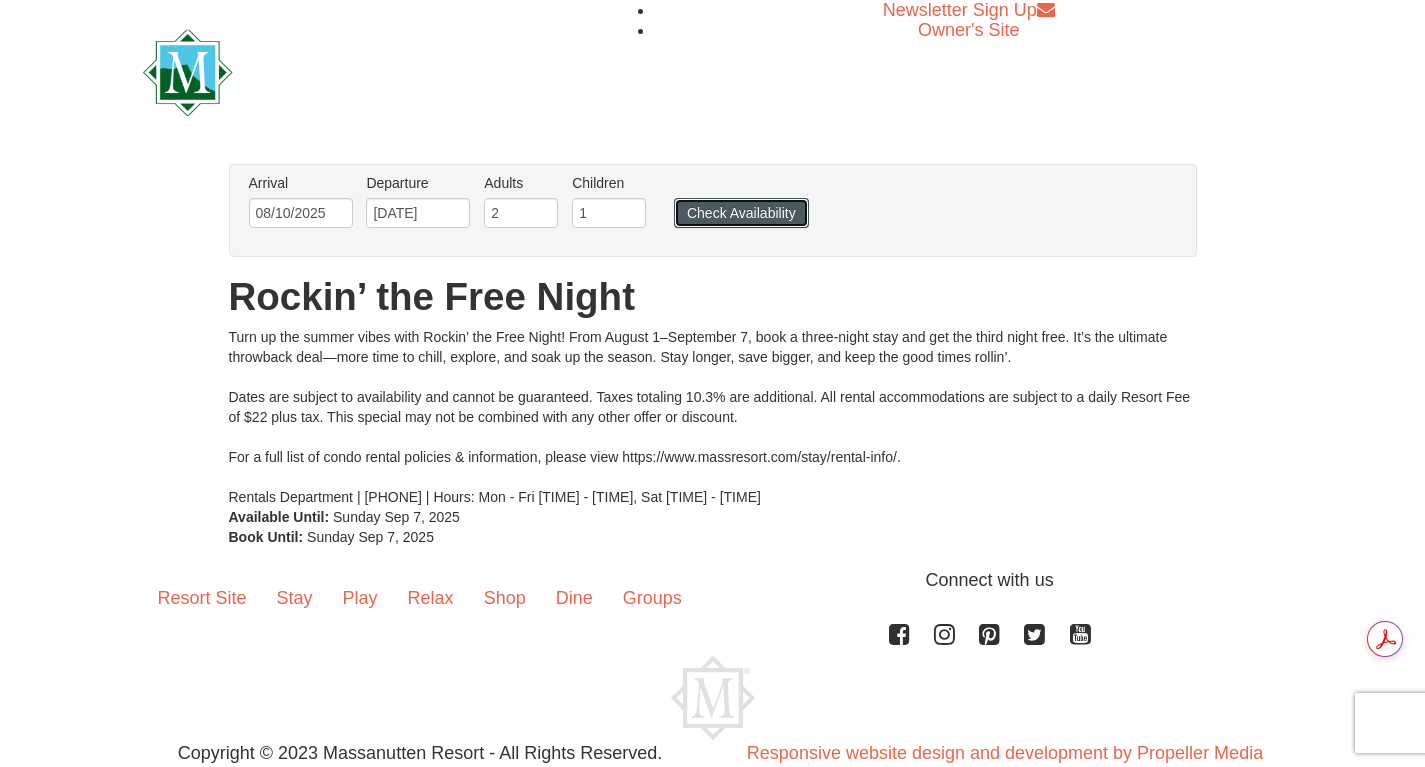 click on "Check Availability" at bounding box center (741, 213) 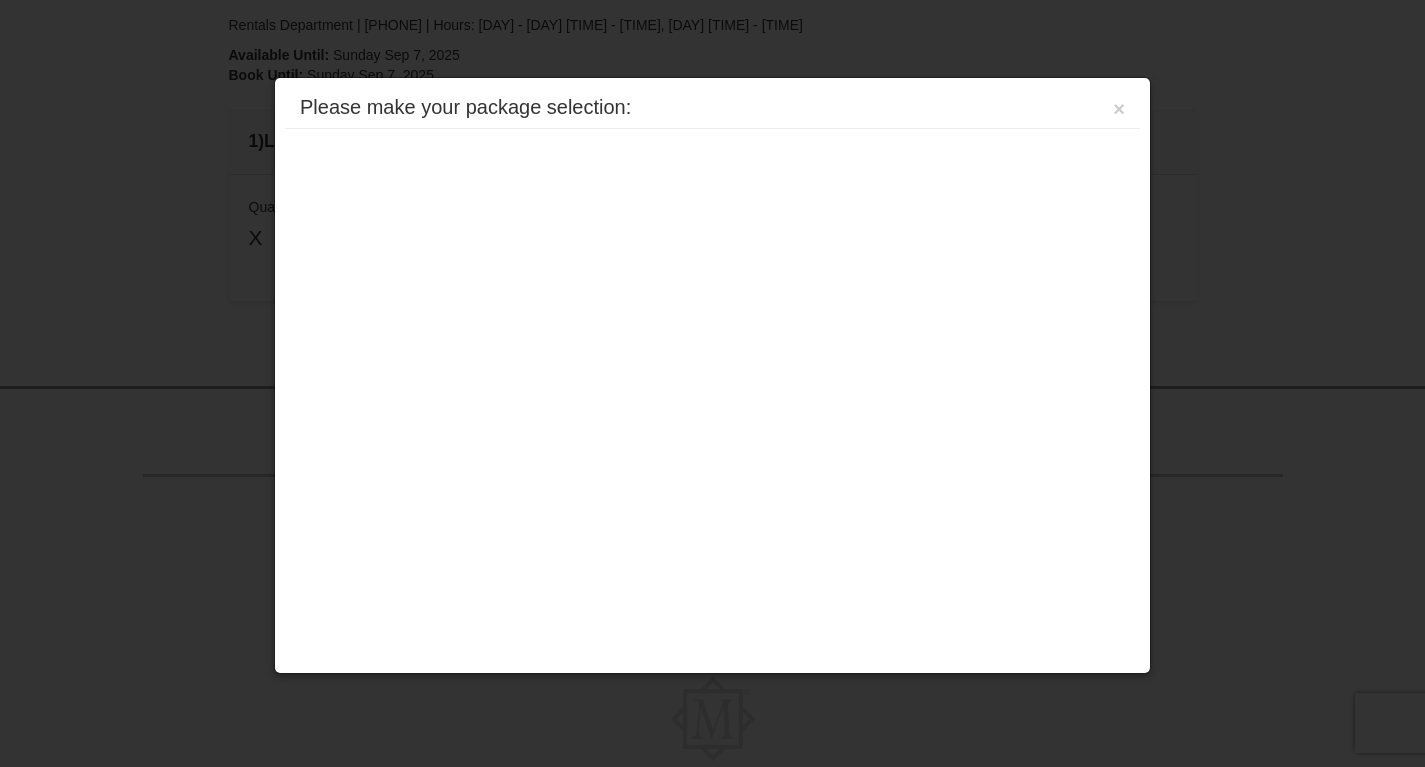 scroll, scrollTop: 522, scrollLeft: 0, axis: vertical 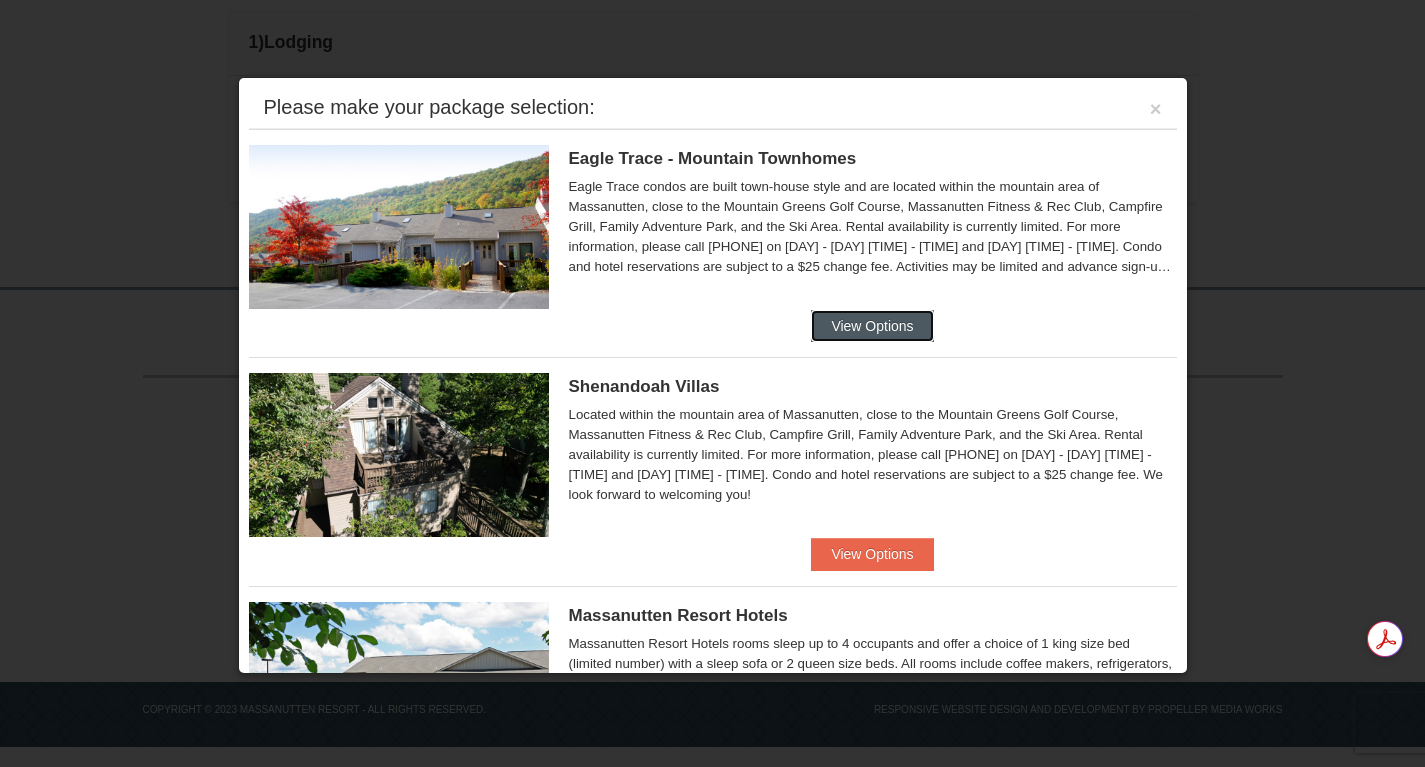 click on "View Options" at bounding box center [872, 326] 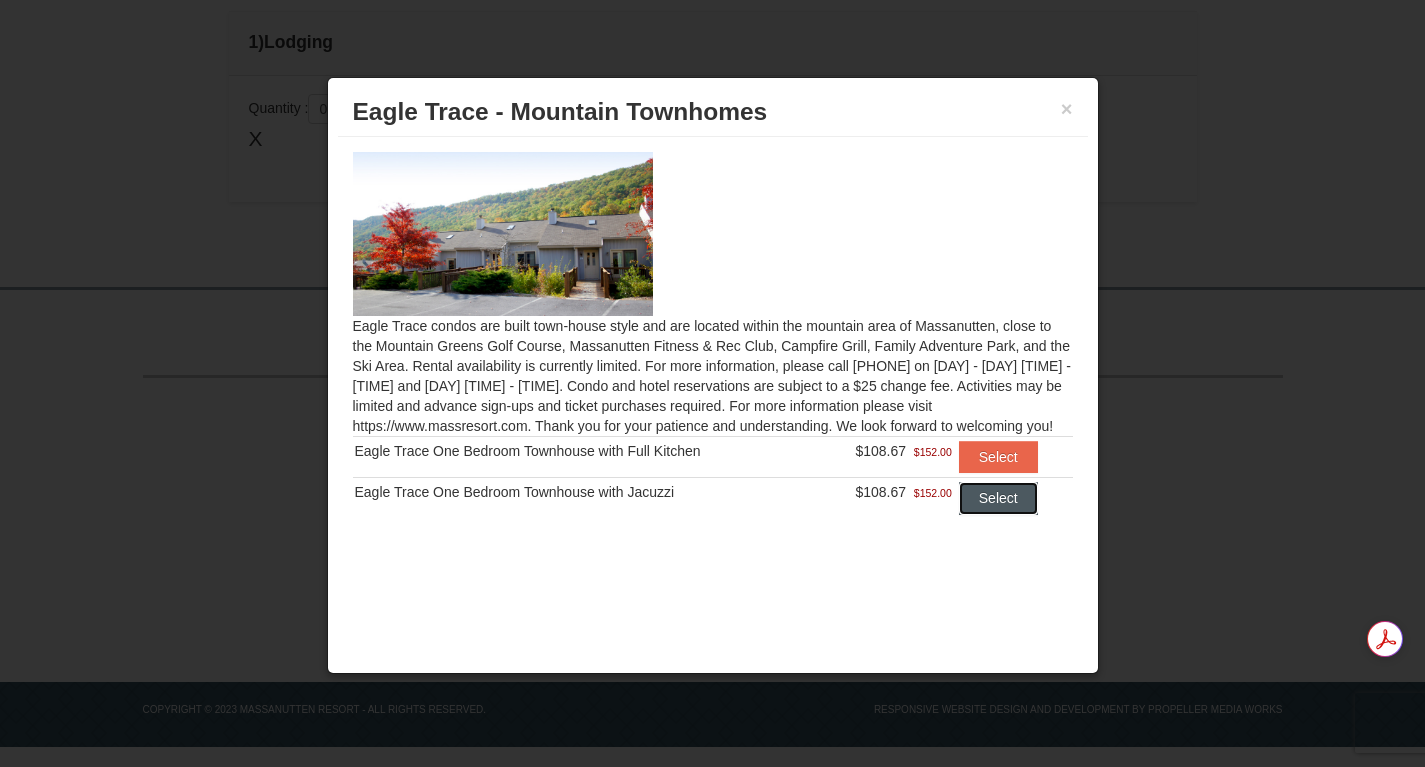click on "Select" at bounding box center [998, 498] 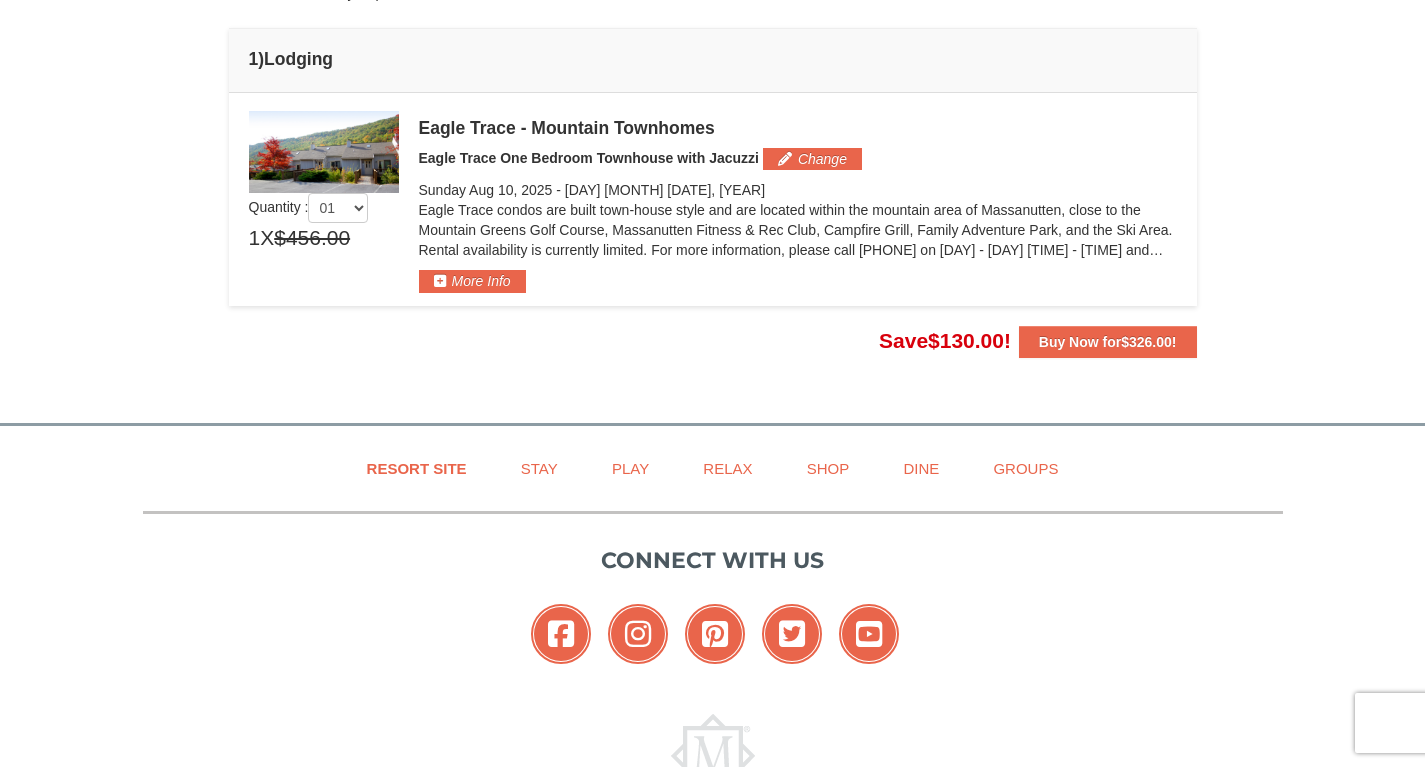 scroll, scrollTop: 566, scrollLeft: 0, axis: vertical 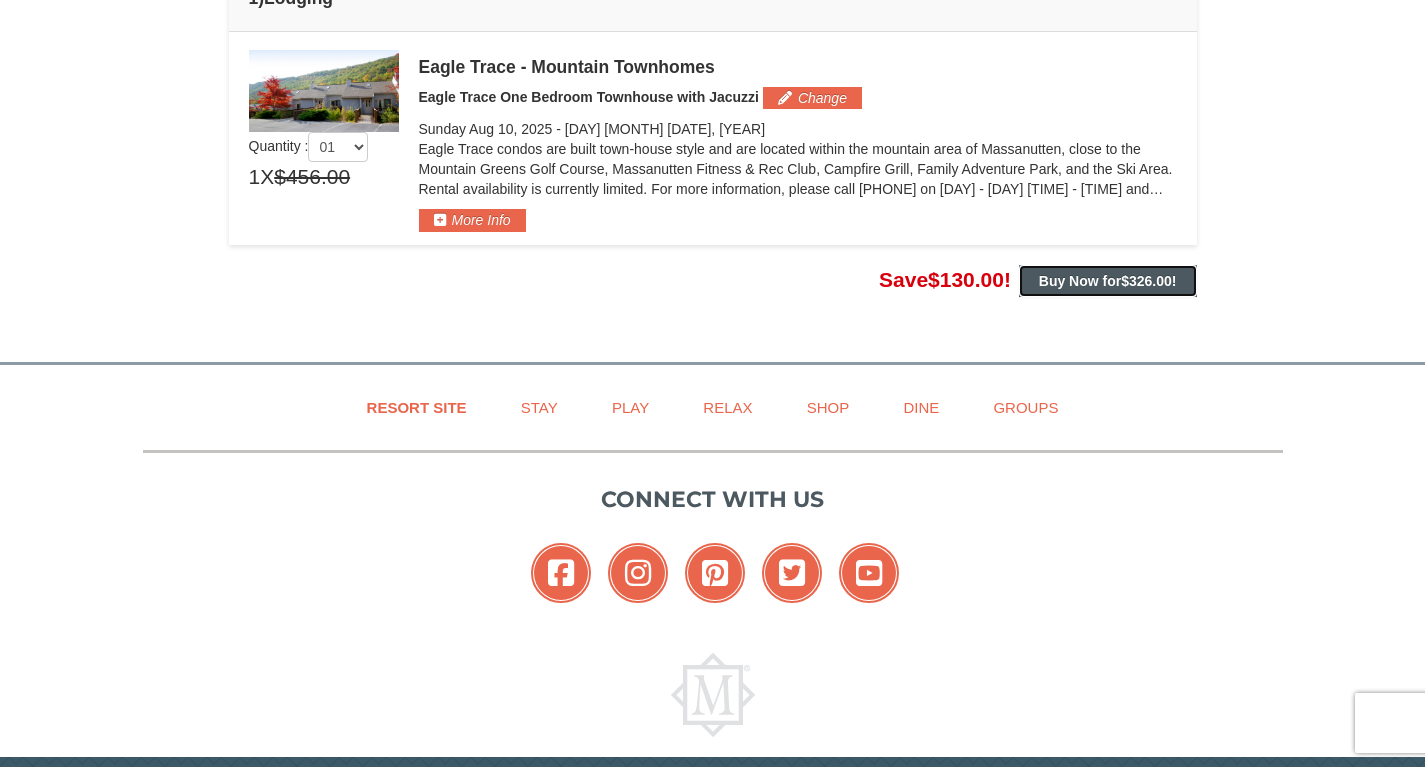 click on "Buy Now for
$326.00 !" at bounding box center [1108, 281] 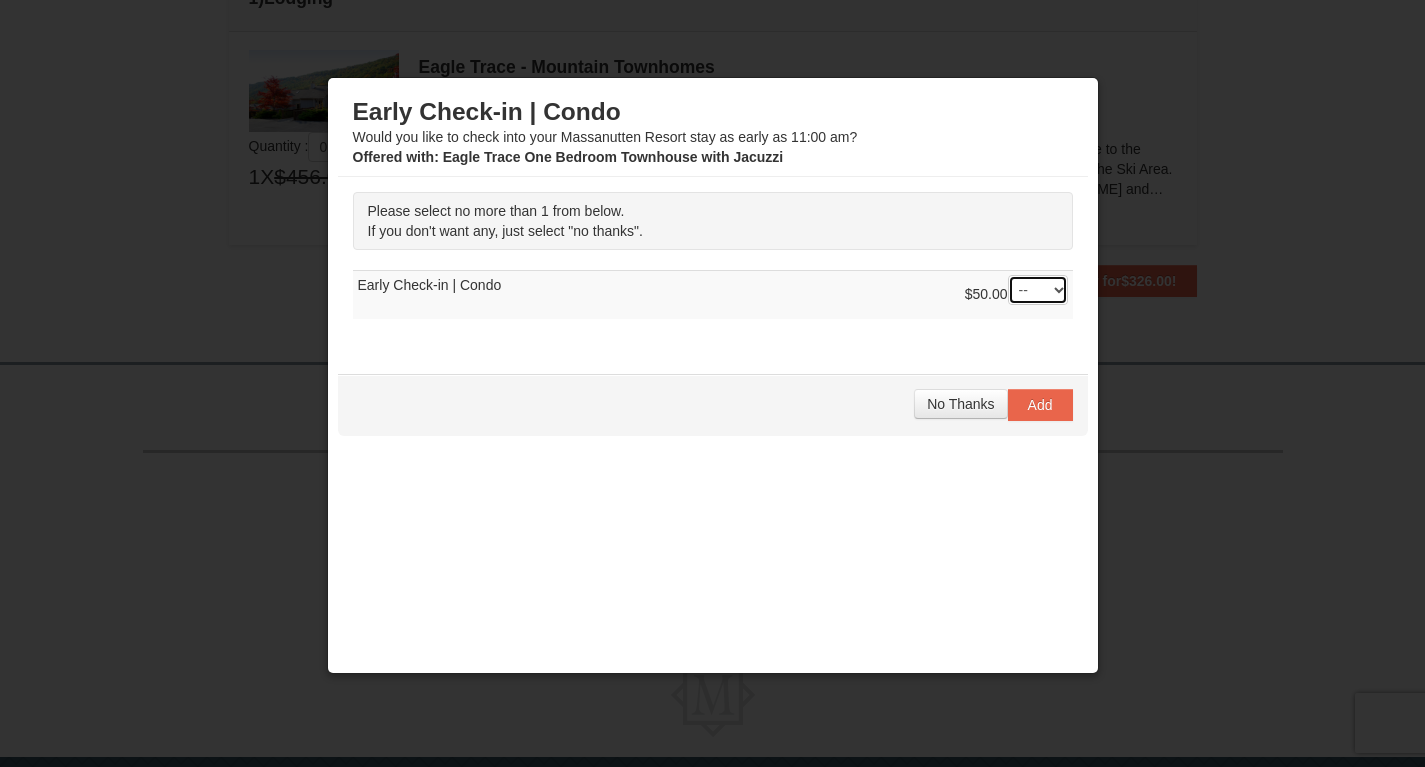 click on "--
01" at bounding box center (1038, 290) 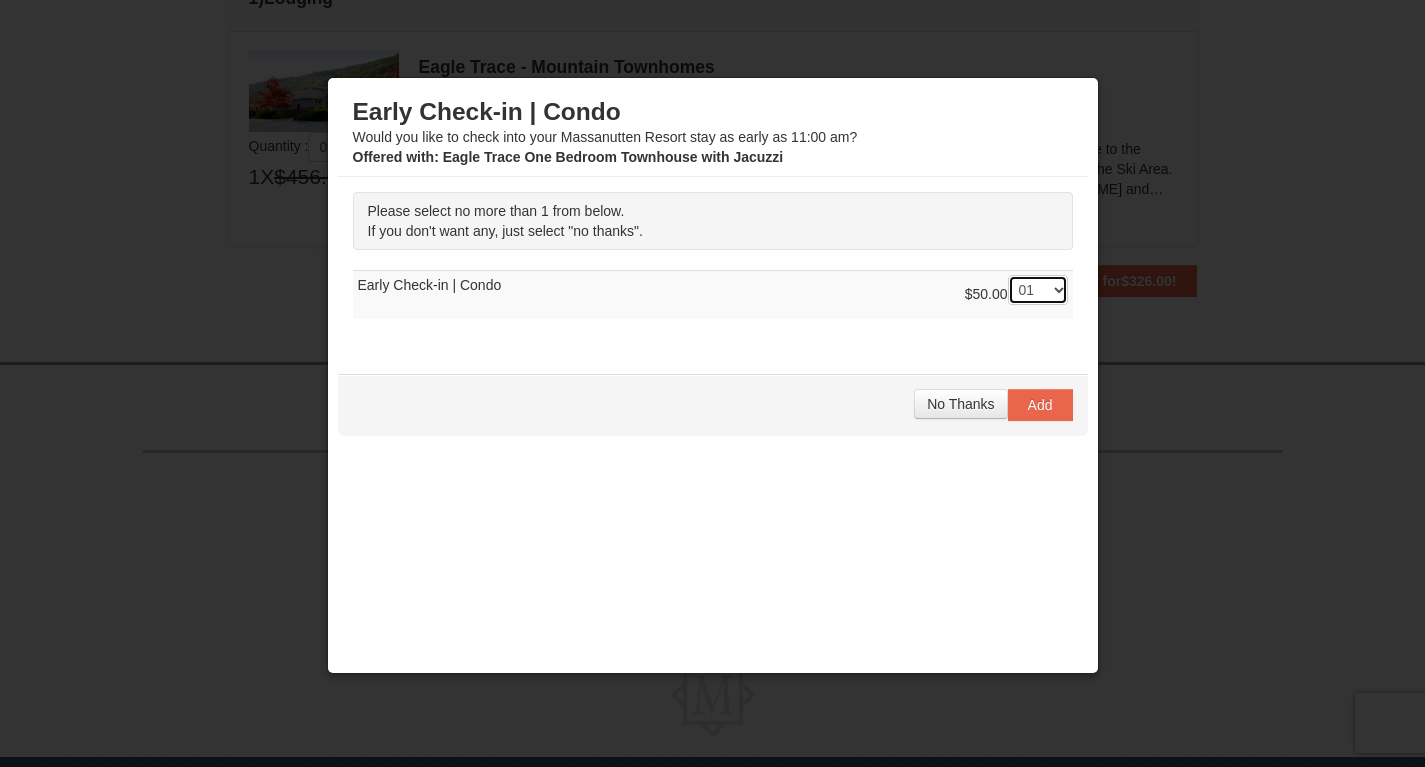click on "--
01" at bounding box center (1038, 290) 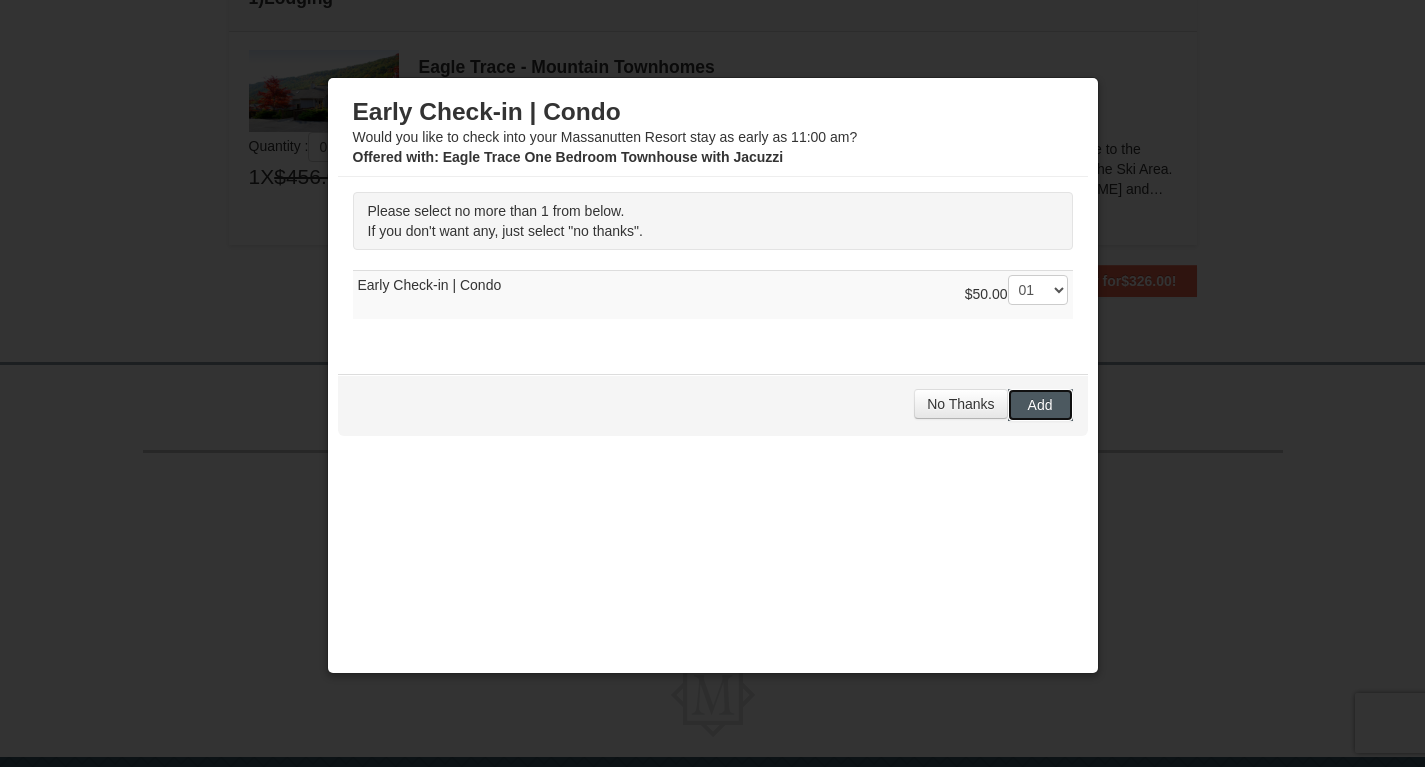 click on "Add" at bounding box center [1040, 405] 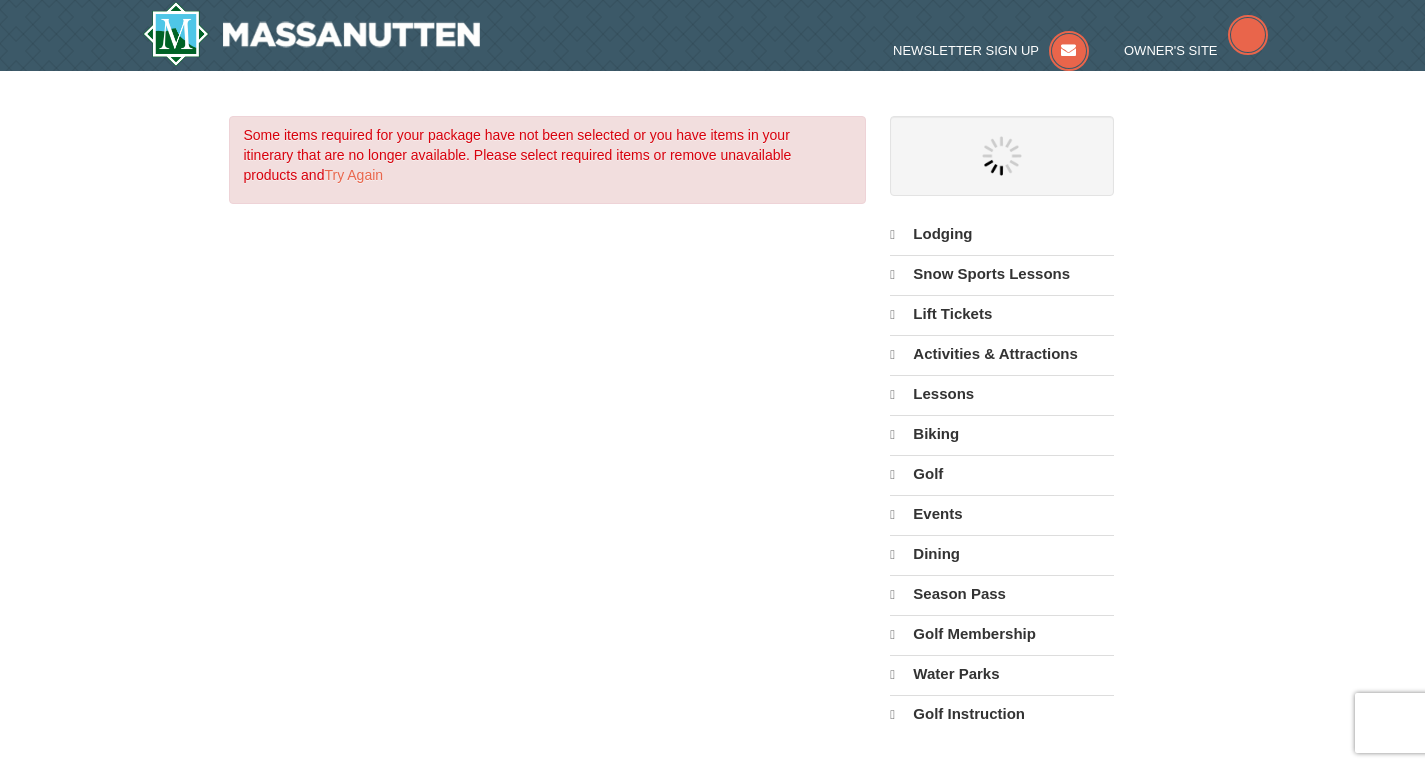 scroll, scrollTop: 0, scrollLeft: 0, axis: both 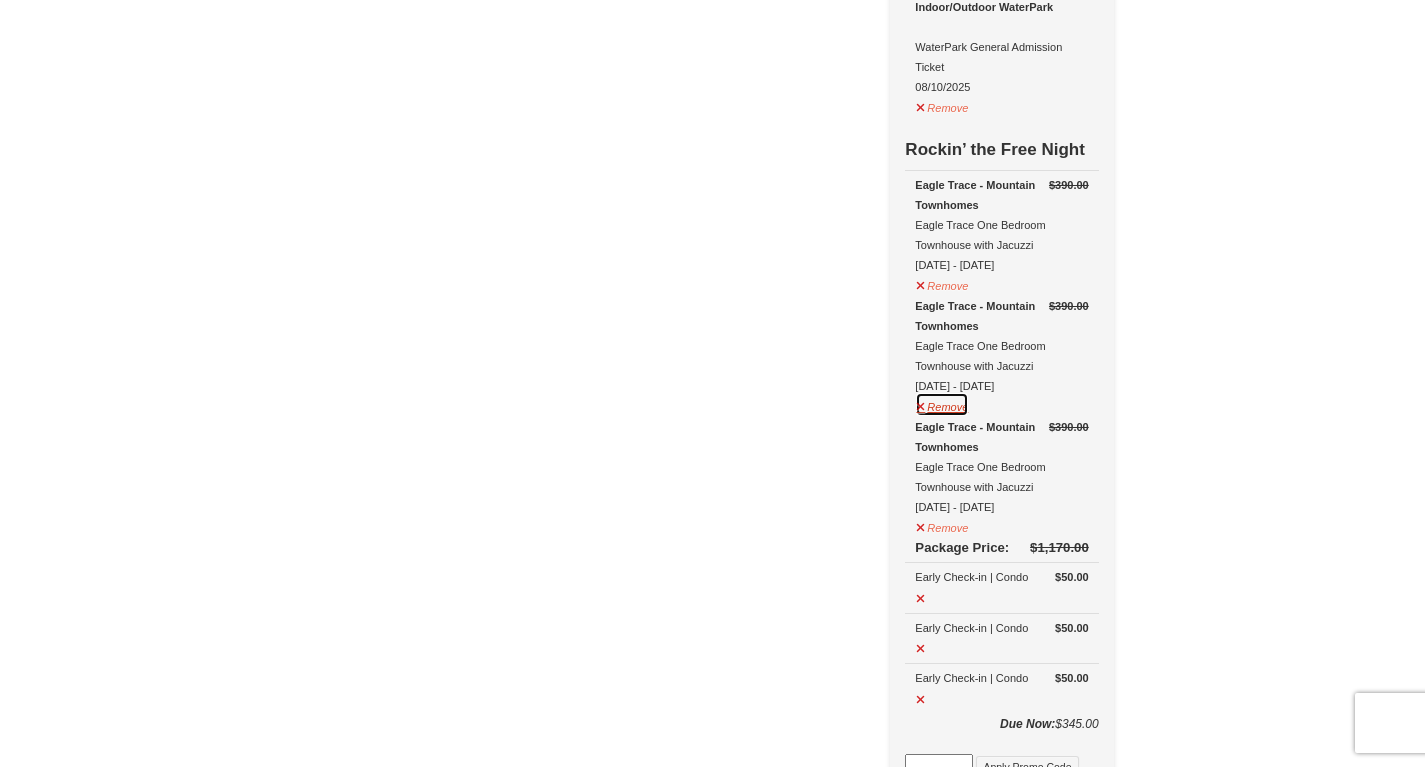 click on "Remove" at bounding box center [942, 404] 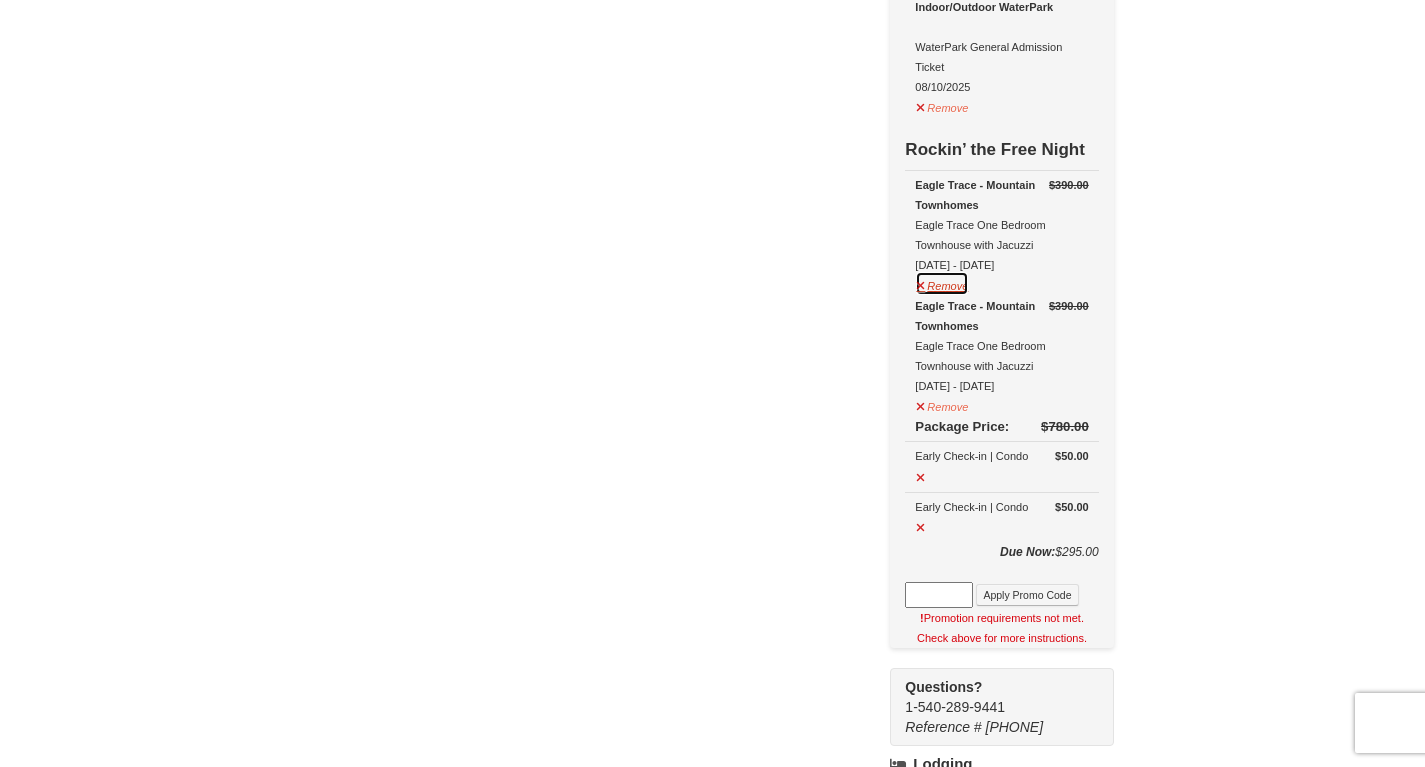 click on "Remove" at bounding box center (942, 283) 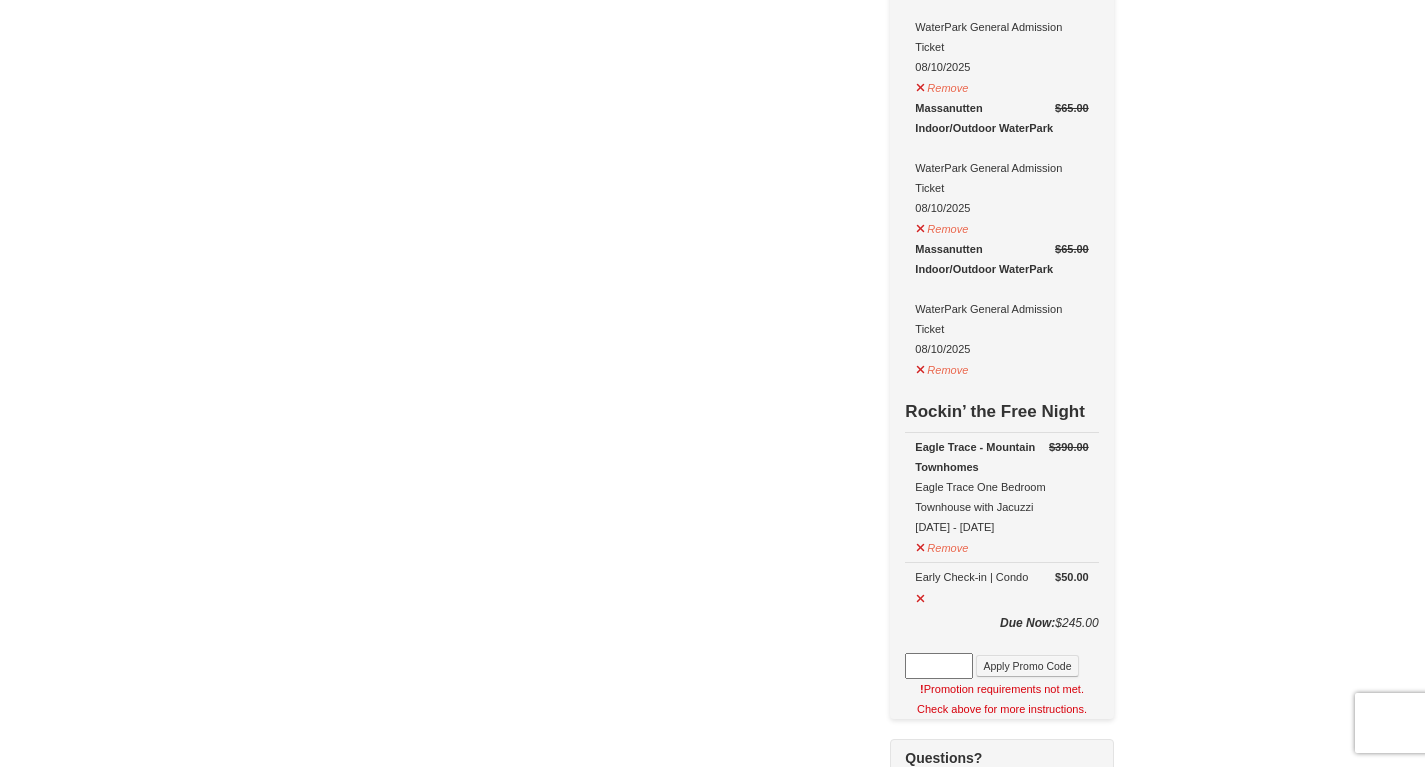 scroll, scrollTop: 657, scrollLeft: 0, axis: vertical 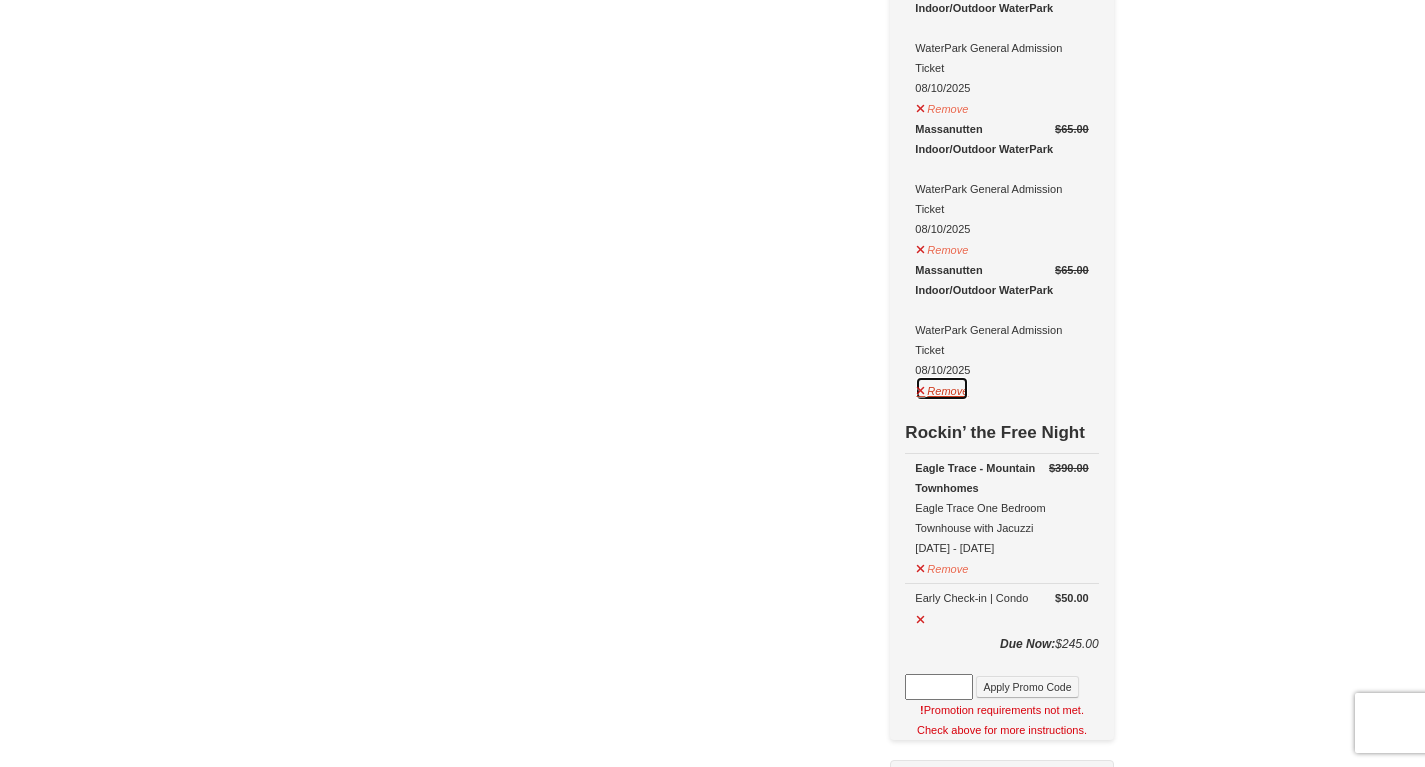 click on "Remove" at bounding box center (942, 388) 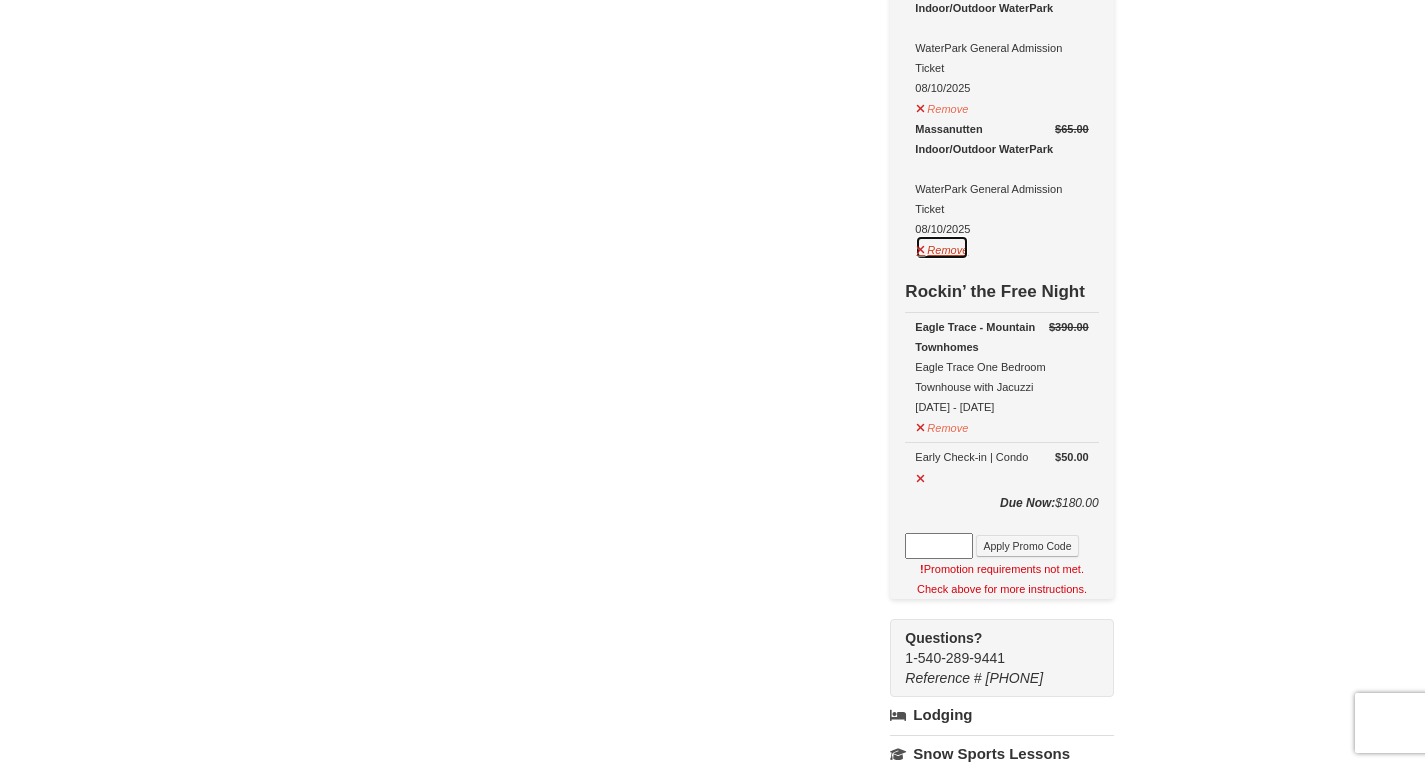click on "Remove" at bounding box center [942, 247] 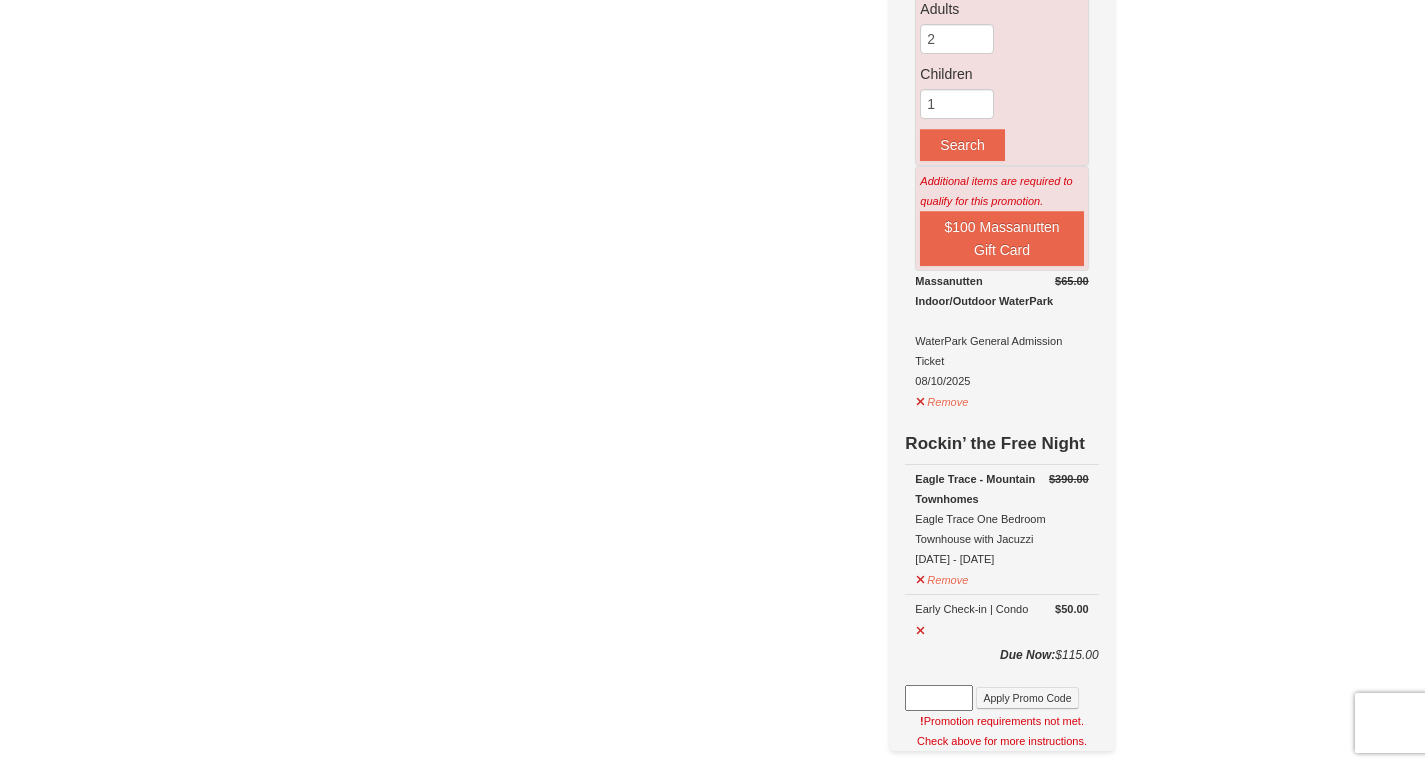 scroll, scrollTop: 358, scrollLeft: 0, axis: vertical 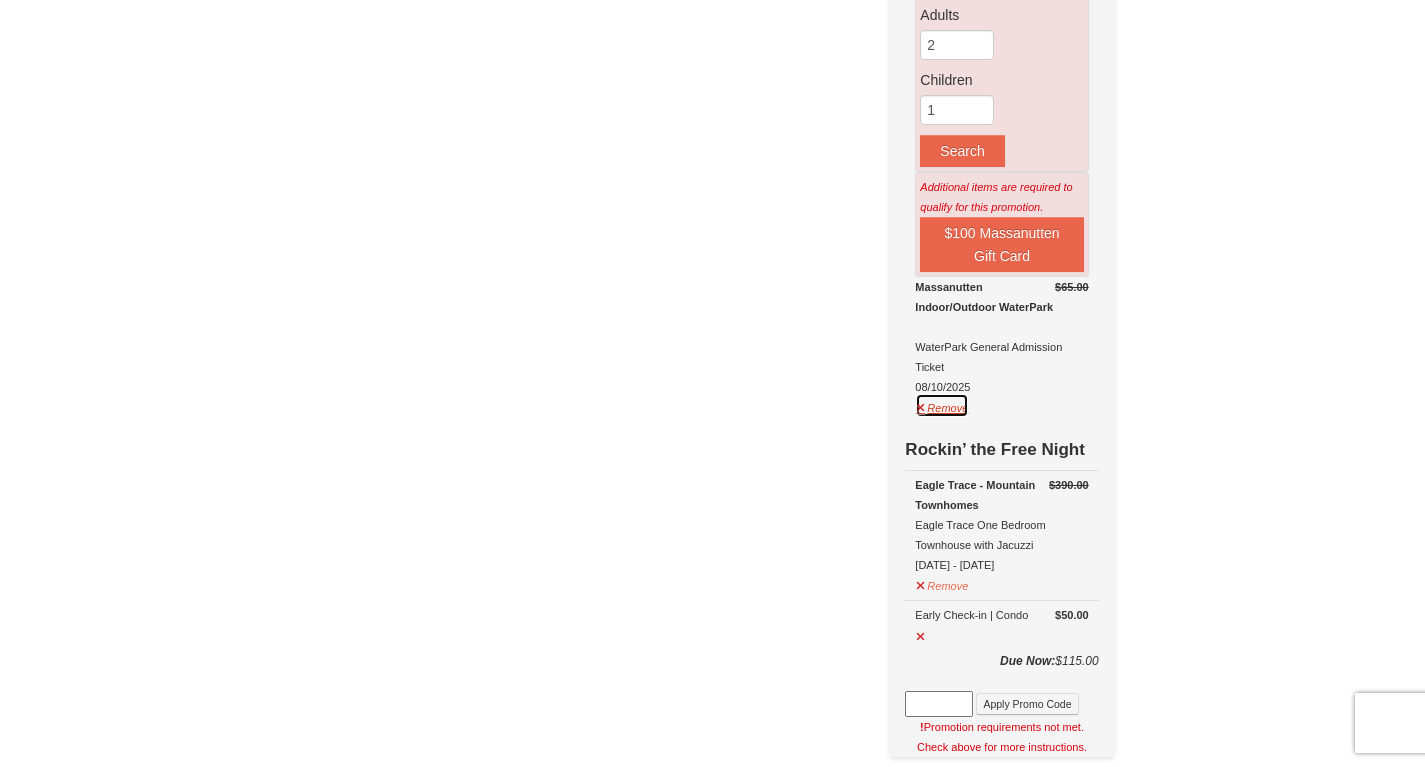 click on "Remove" at bounding box center (942, 405) 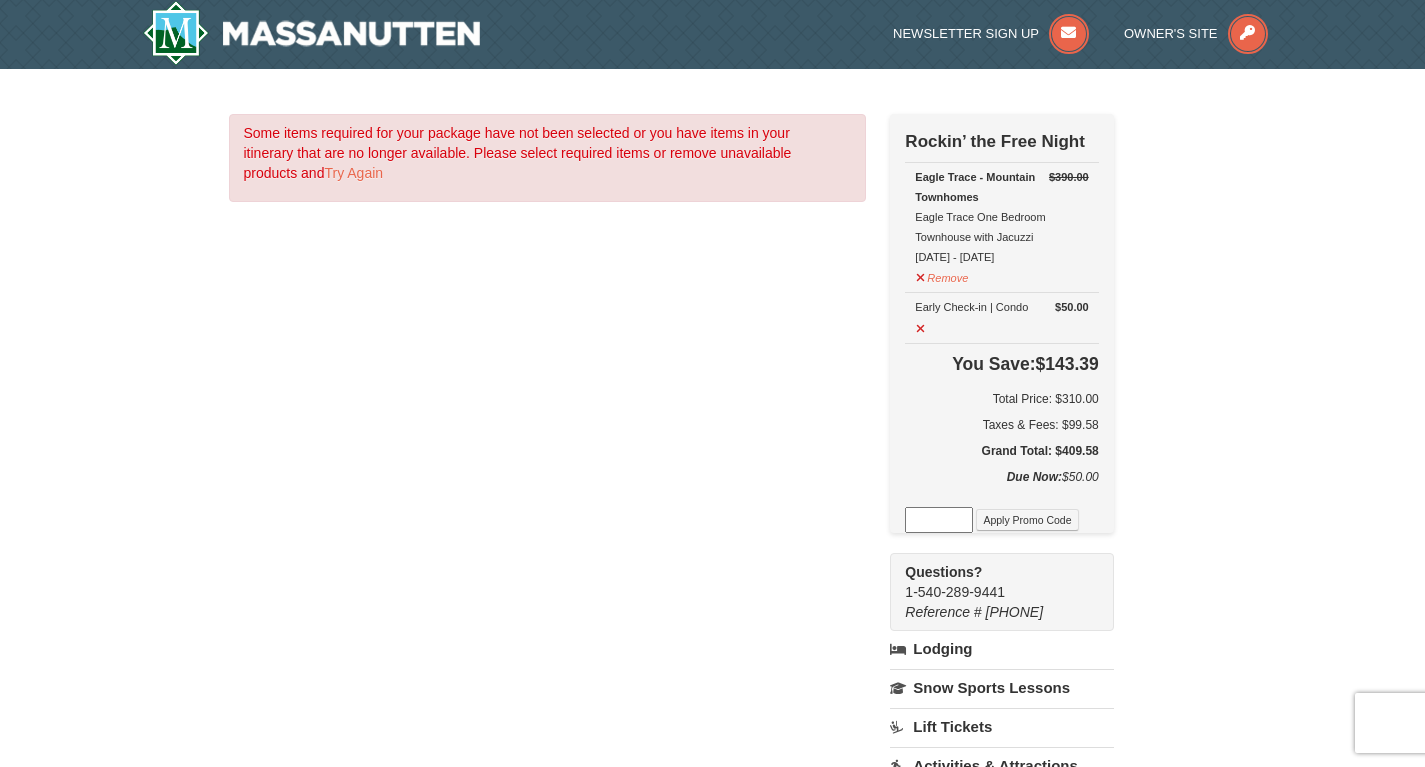 scroll, scrollTop: 0, scrollLeft: 0, axis: both 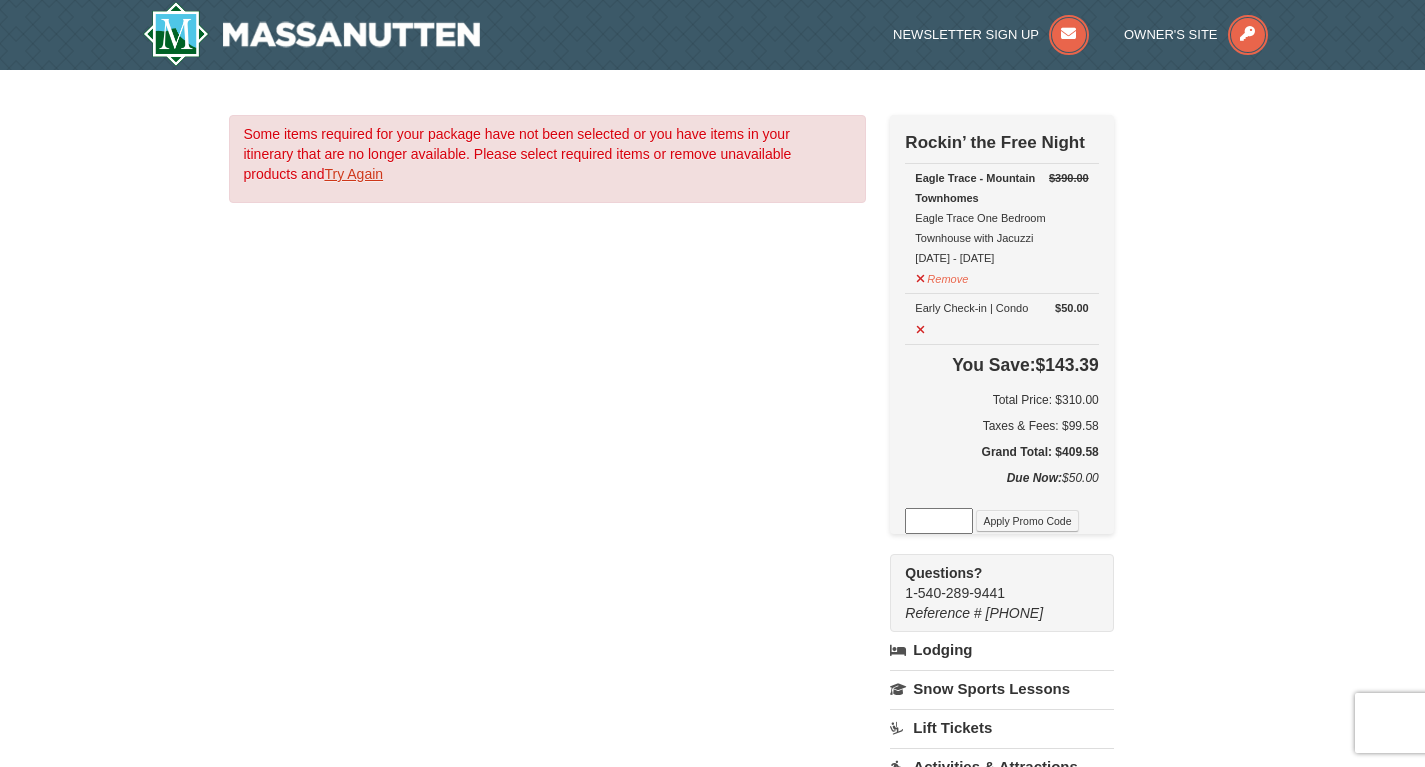 click on "Try Again" at bounding box center [353, 174] 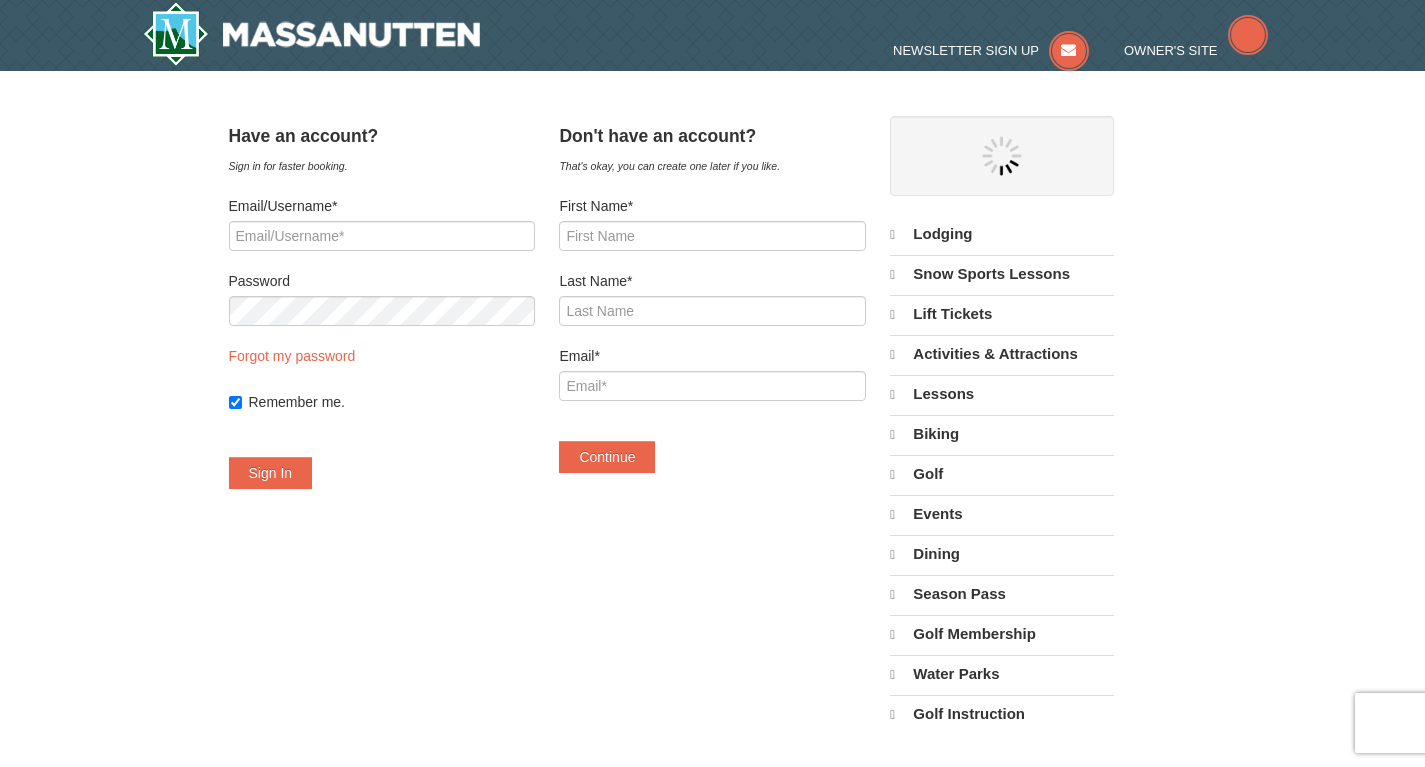 scroll, scrollTop: 0, scrollLeft: 0, axis: both 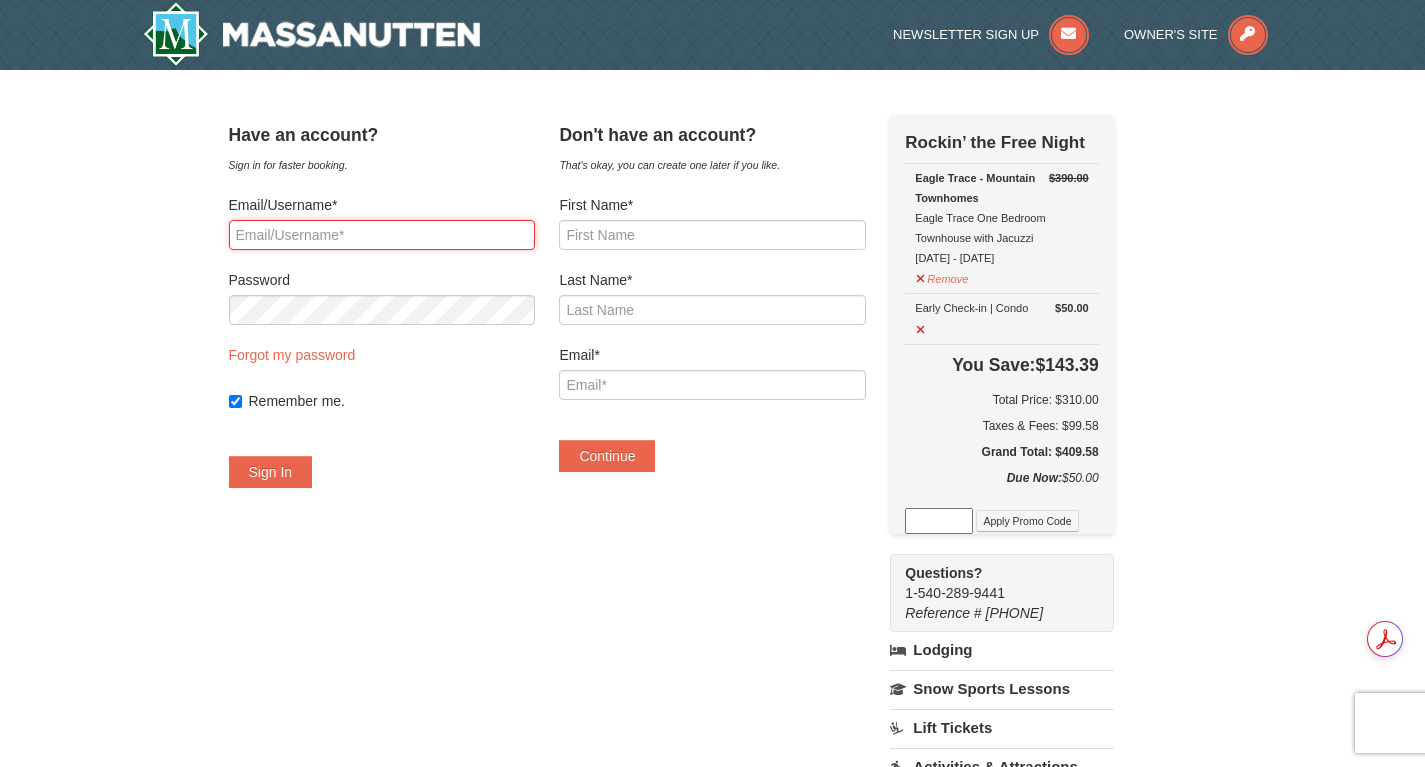 click on "Email/Username*" at bounding box center [382, 235] 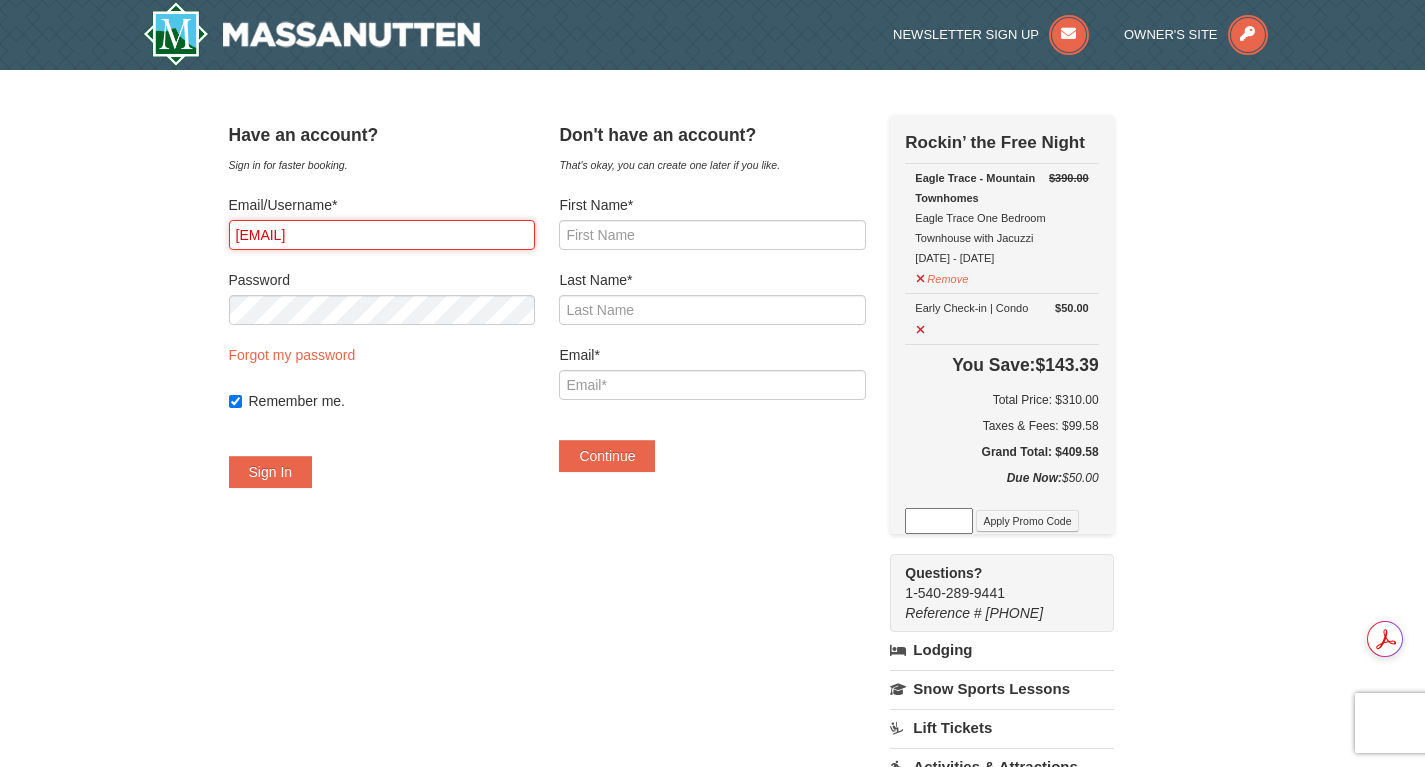 type on "[EMAIL]" 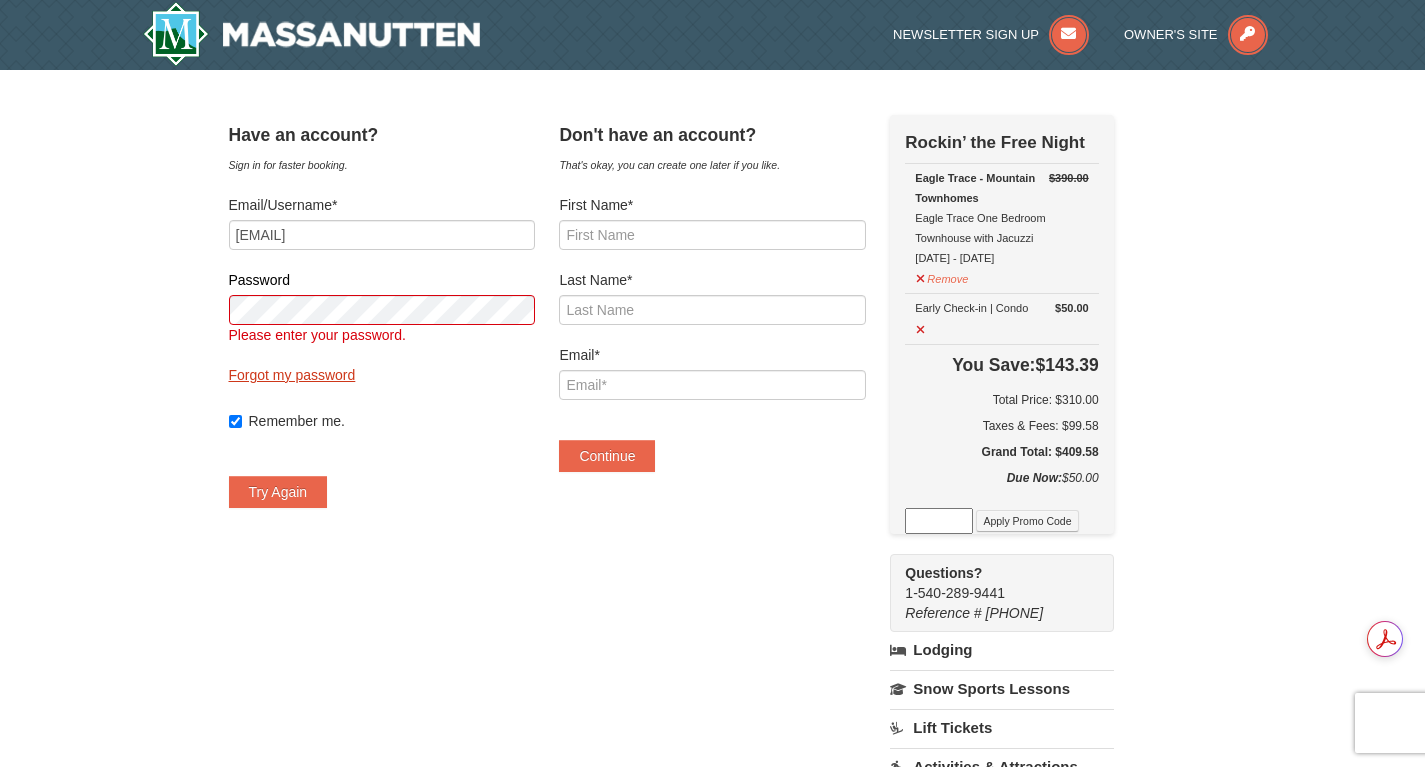 click on "Forgot my password" at bounding box center [292, 375] 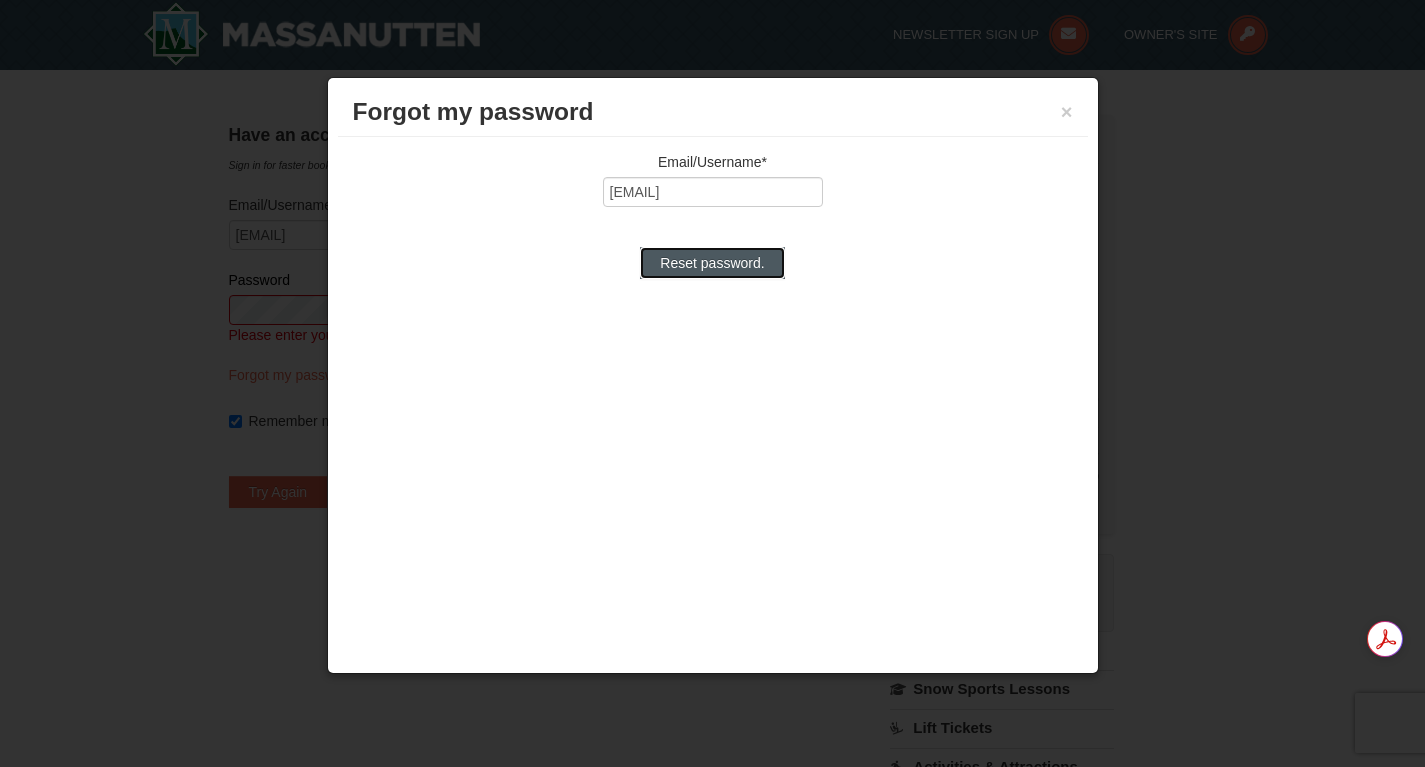 click on "Reset password." at bounding box center [712, 263] 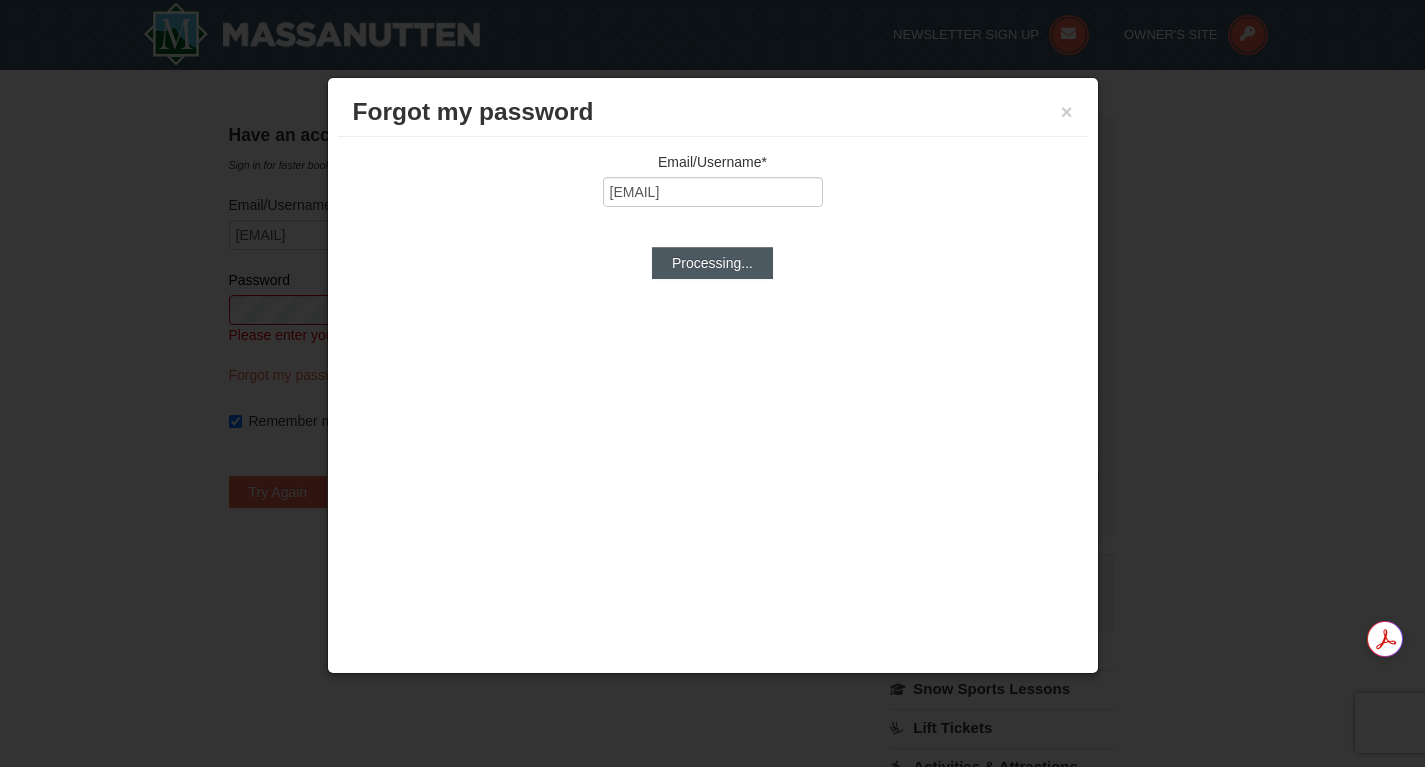 type on "edy5704@yahoo.com" 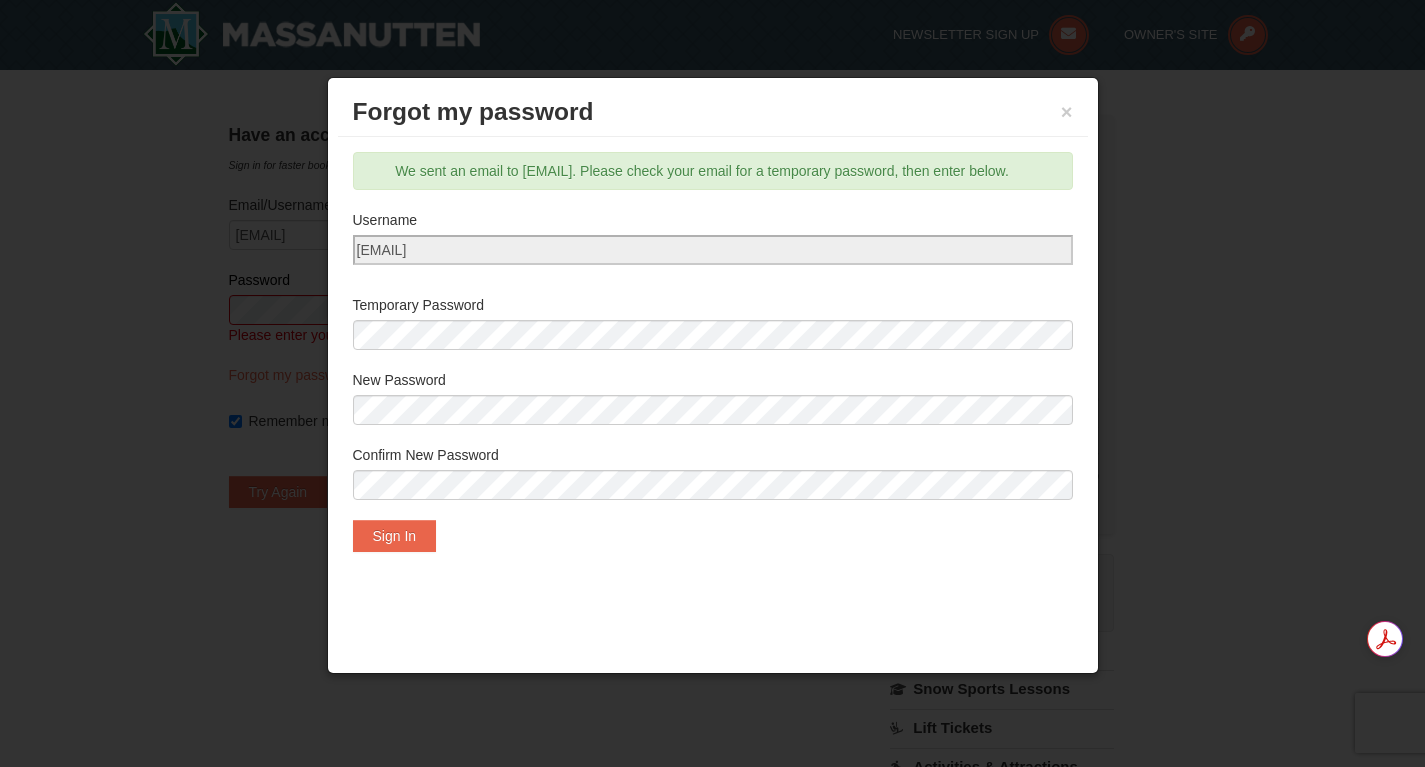 click on "New Password" at bounding box center (713, 402) 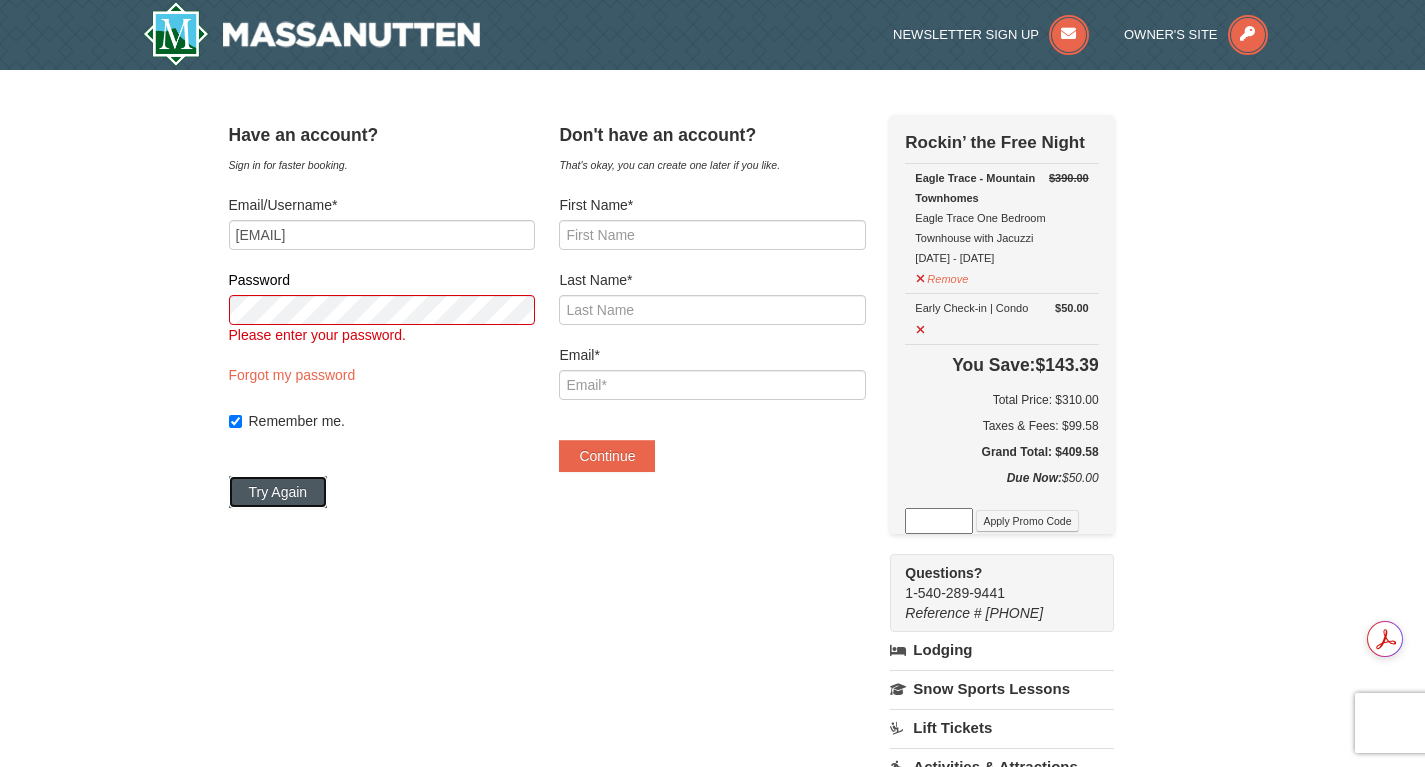 click on "Try Again" at bounding box center [278, 492] 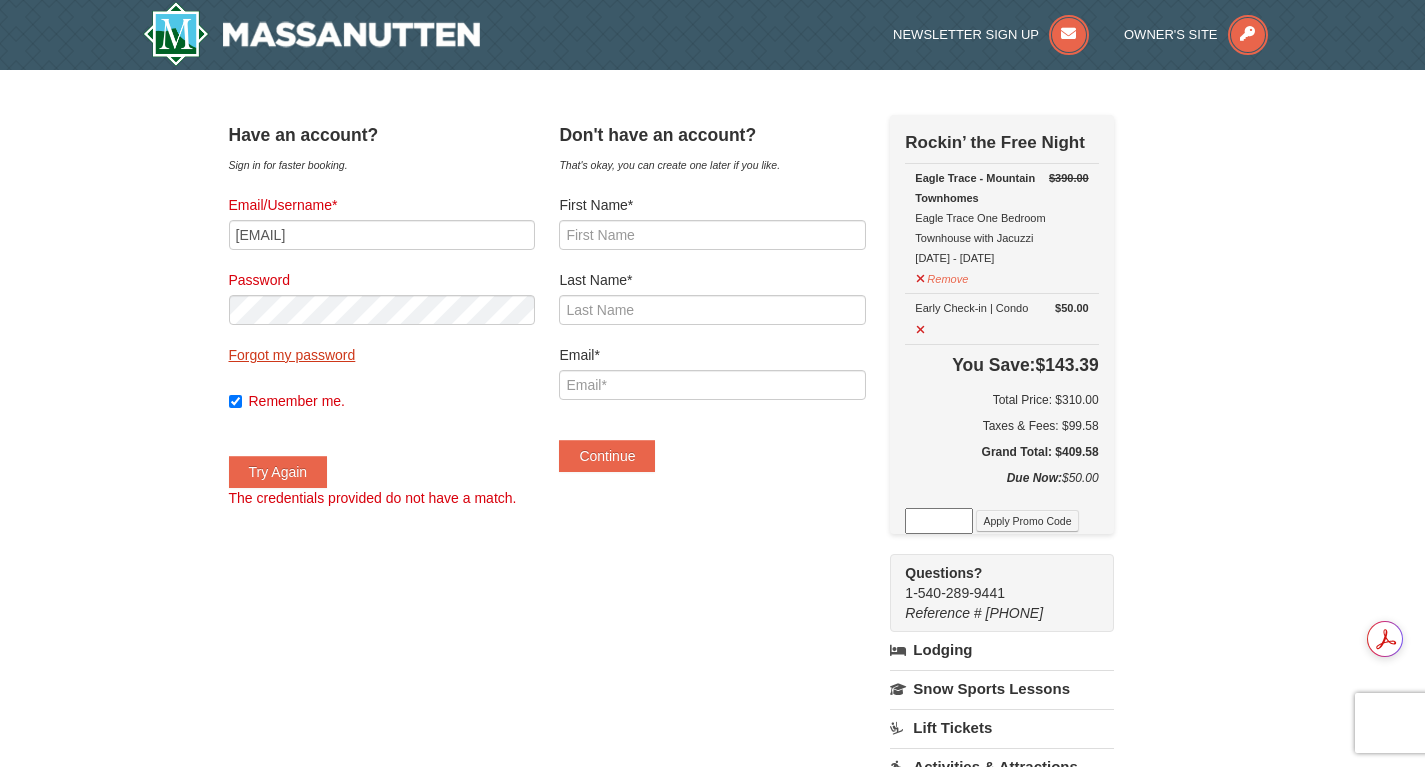 click on "Forgot my password" at bounding box center [292, 355] 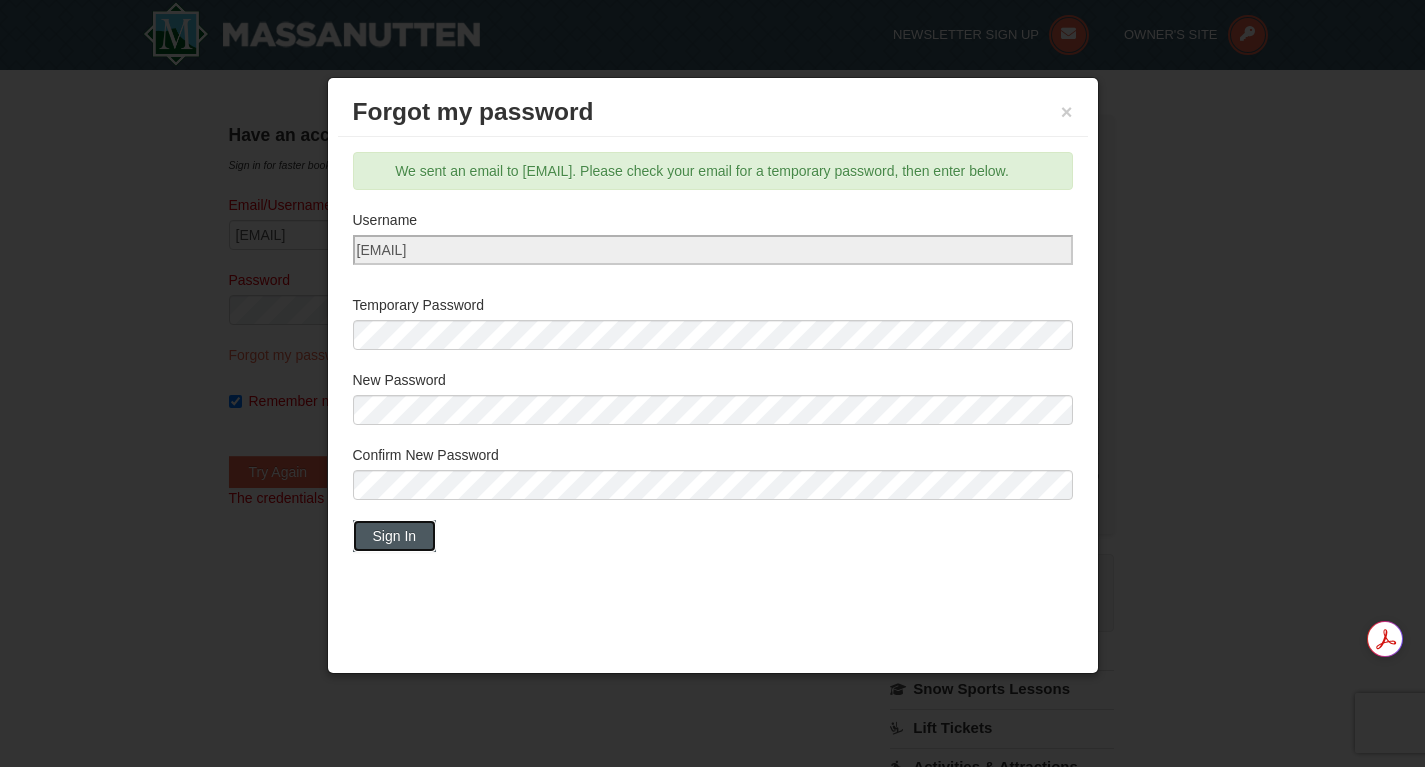 click on "Sign In" at bounding box center [395, 536] 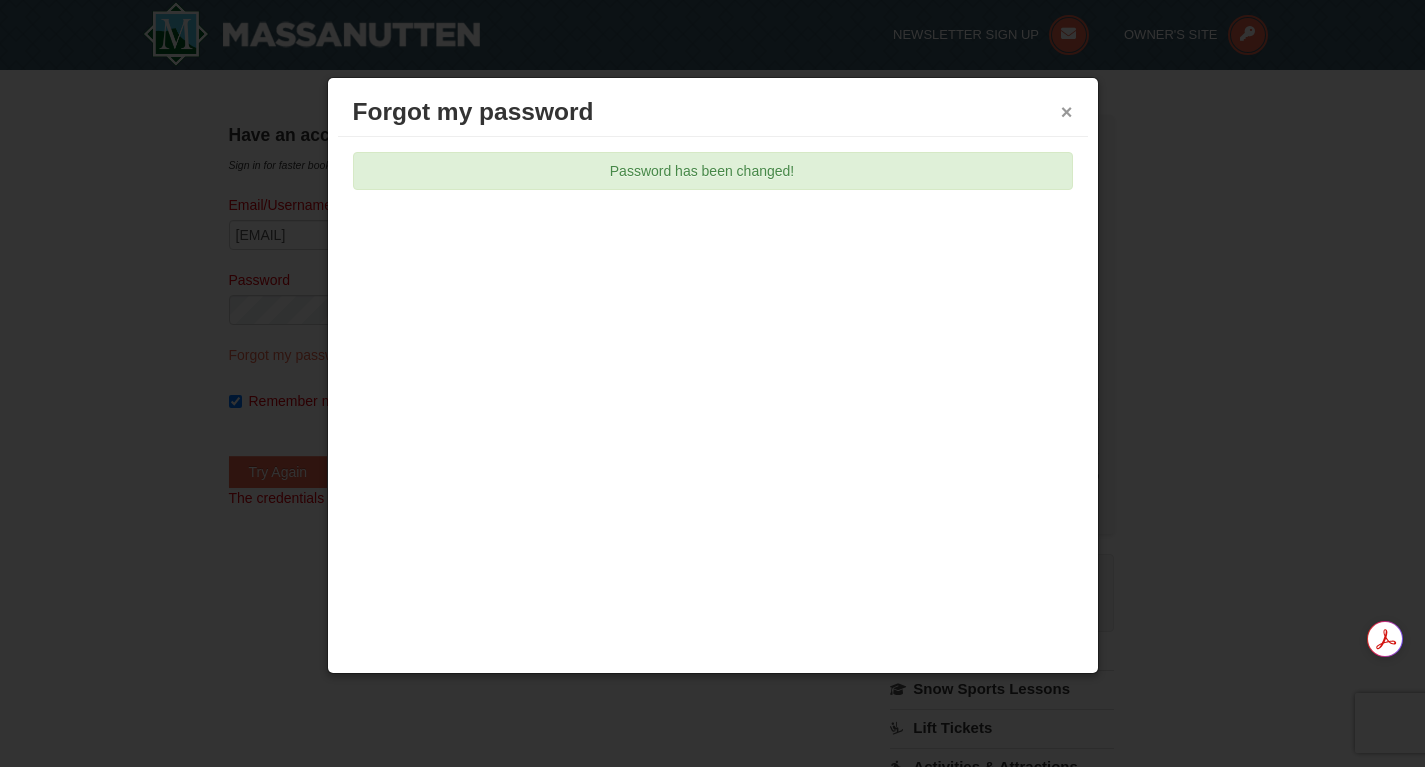 click on "×" at bounding box center [1067, 112] 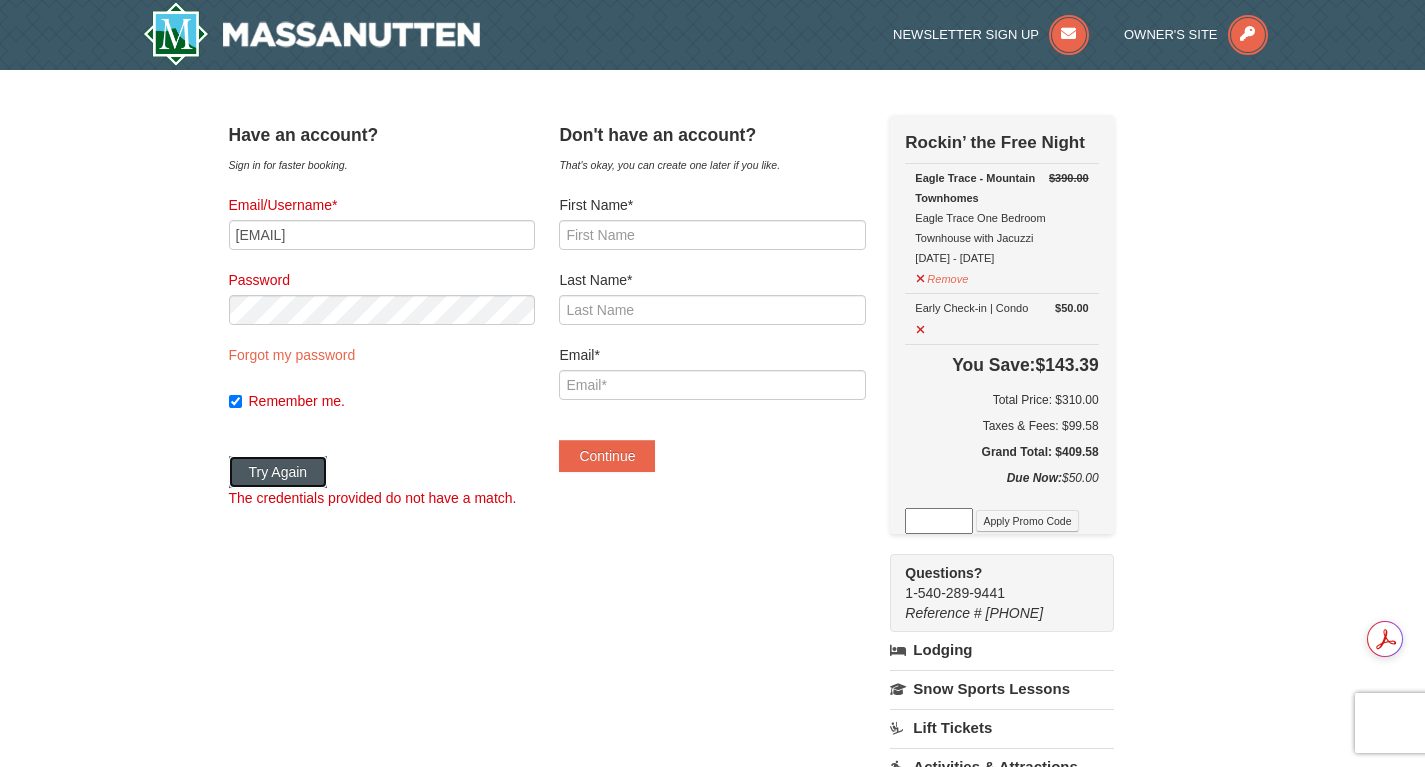 click on "Try Again" at bounding box center (278, 472) 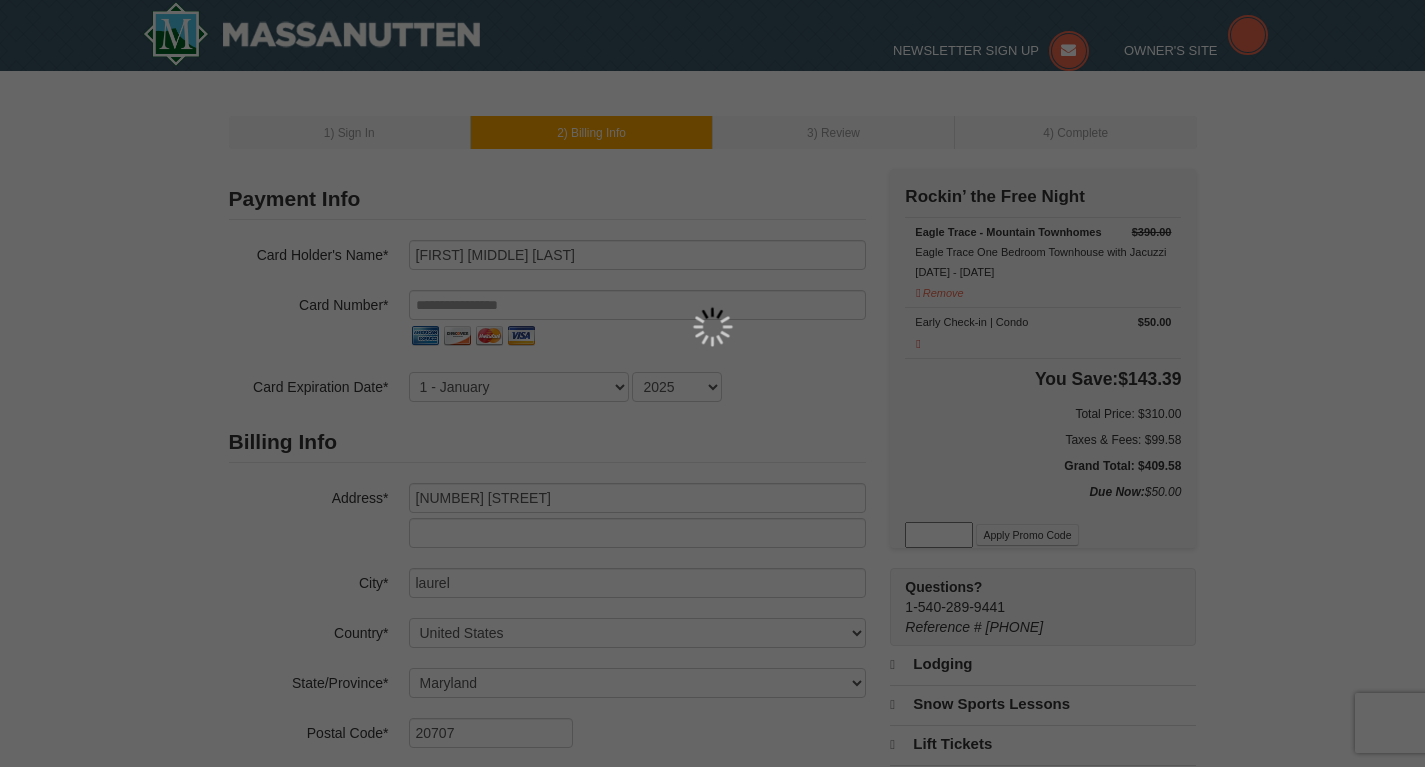 select on "MD" 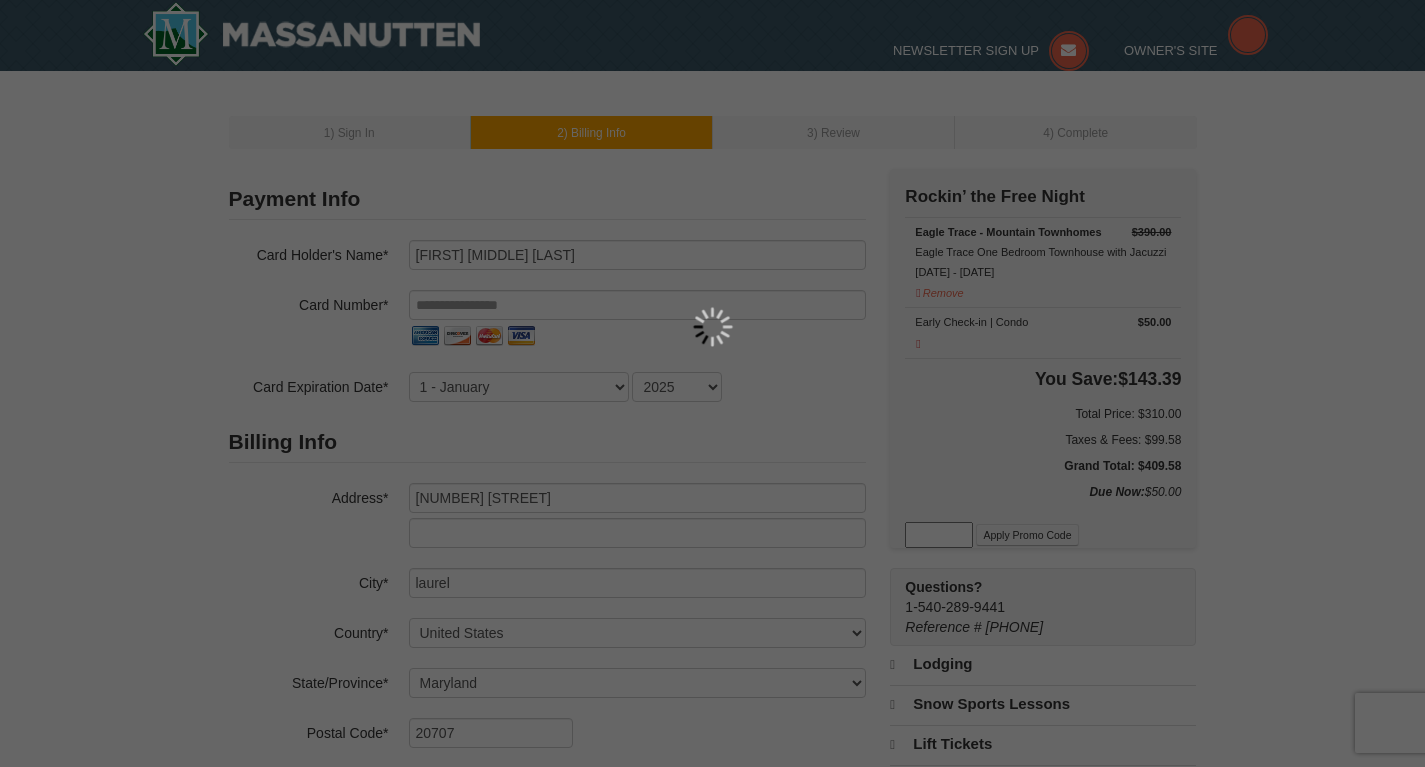 scroll, scrollTop: 0, scrollLeft: 0, axis: both 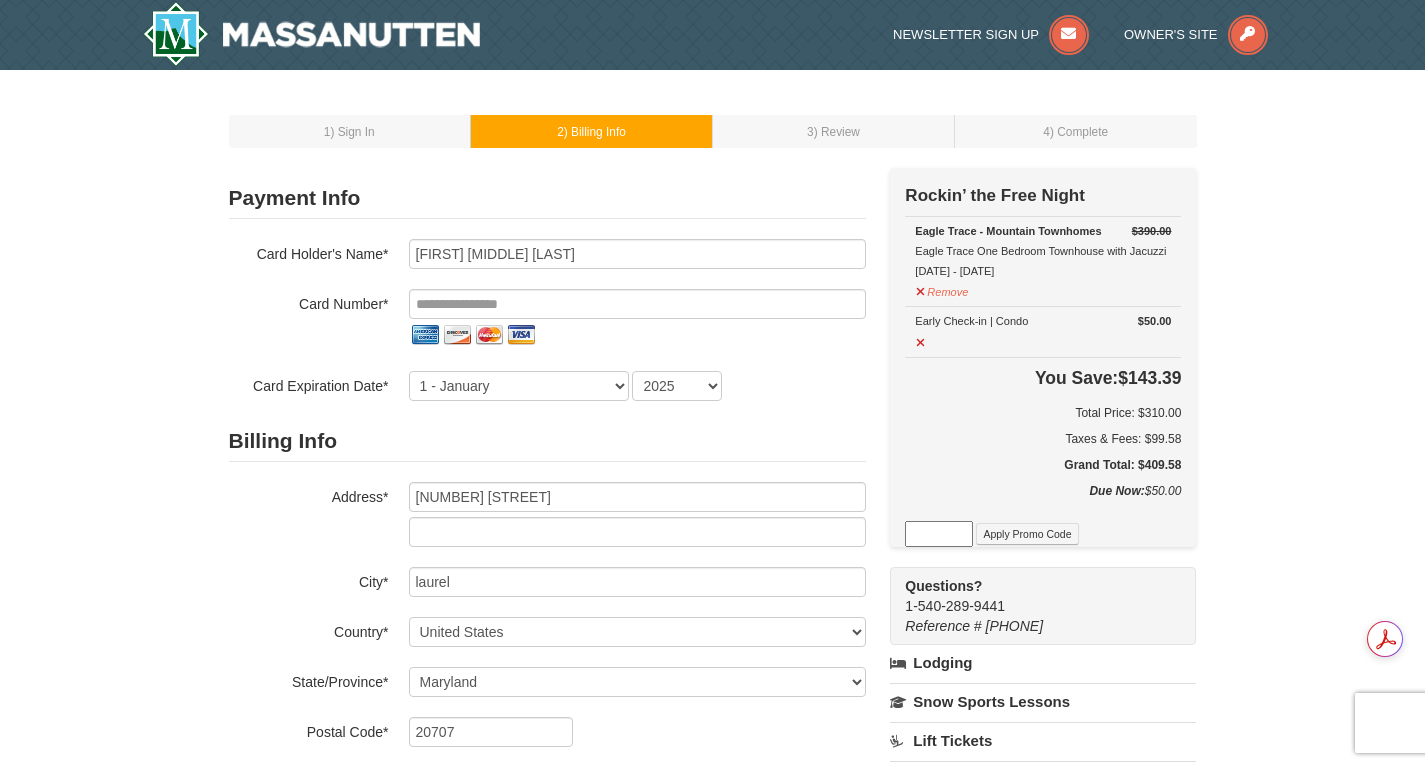 click at bounding box center (939, 534) 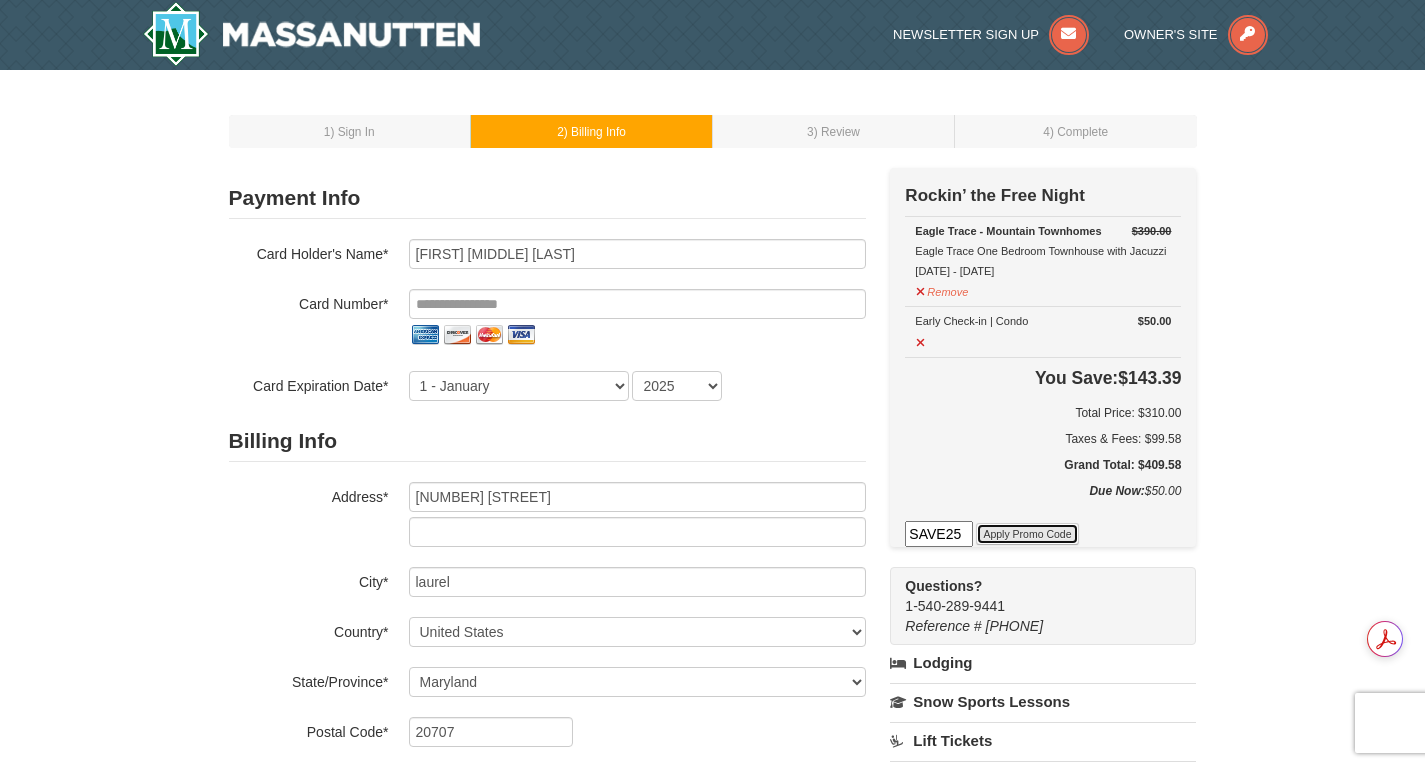 click on "Apply Promo Code" at bounding box center (1027, 534) 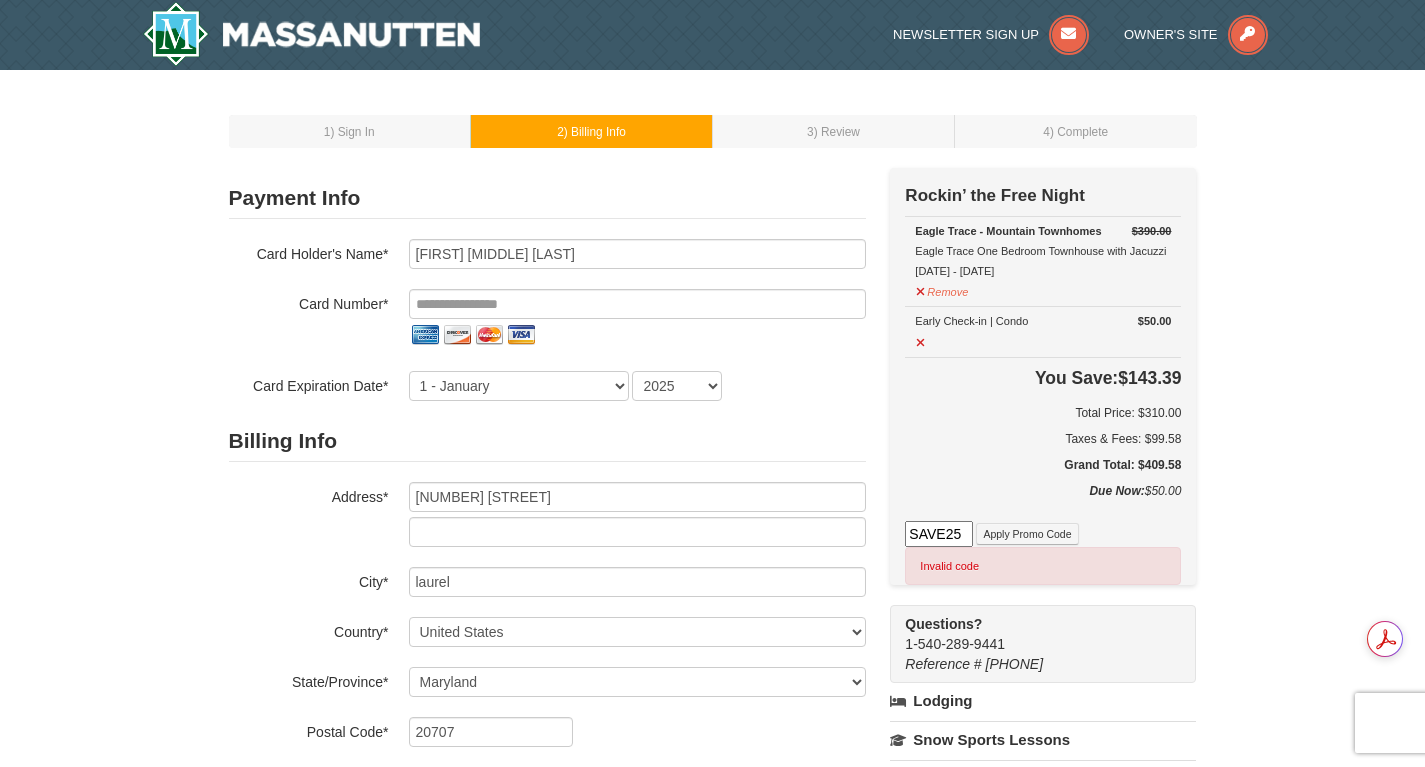 click on "SAVE25" at bounding box center (939, 534) 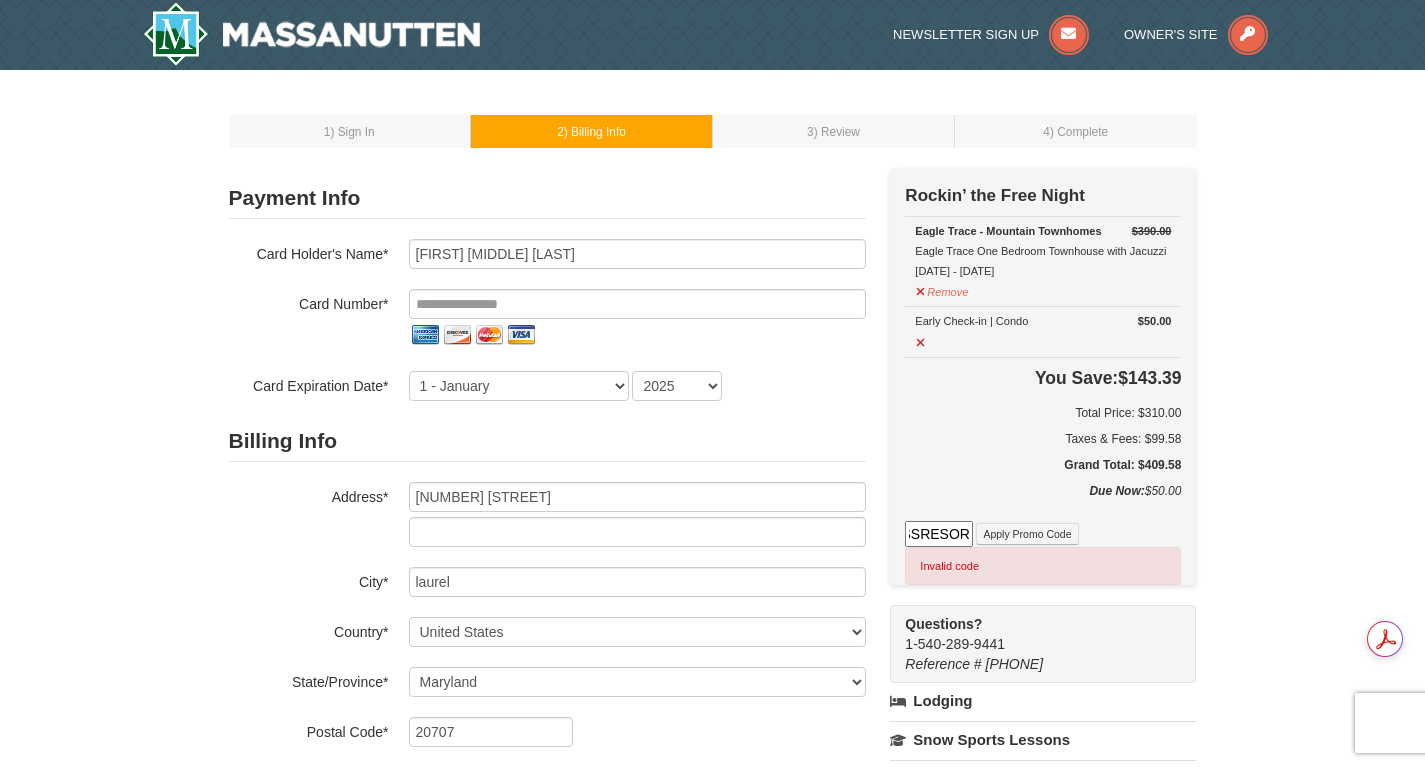 scroll, scrollTop: 0, scrollLeft: 61, axis: horizontal 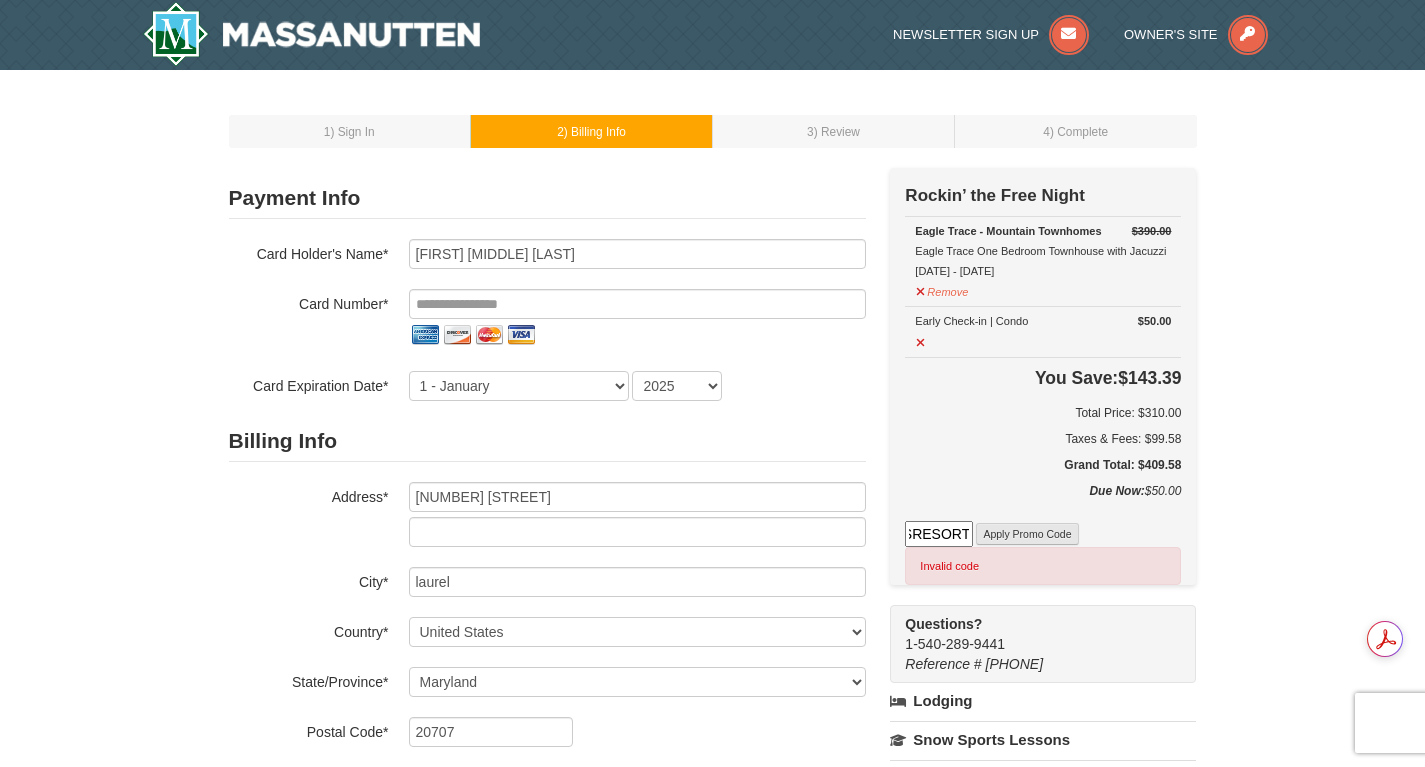 type on "2F1MASSRESORT" 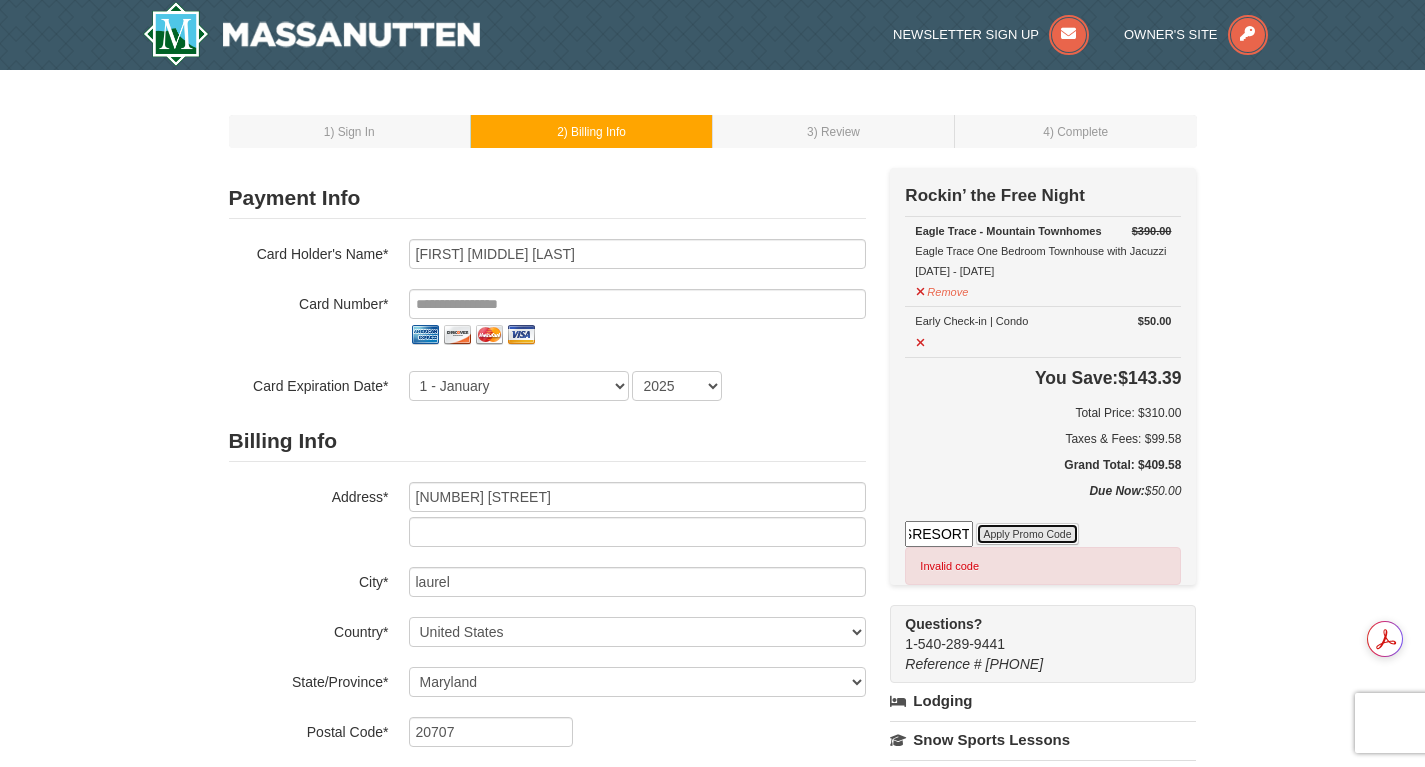 click on "Apply Promo Code" at bounding box center (1027, 534) 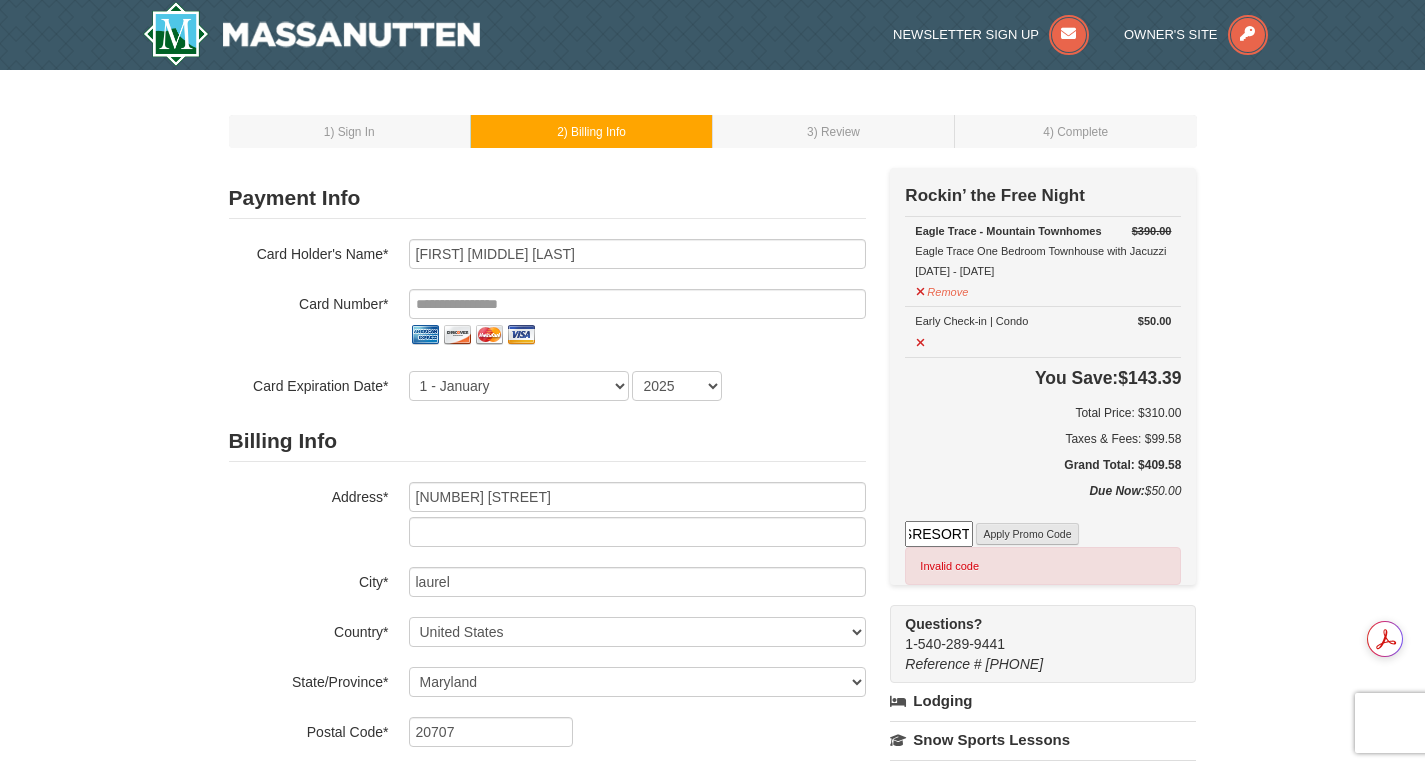 scroll, scrollTop: 0, scrollLeft: 0, axis: both 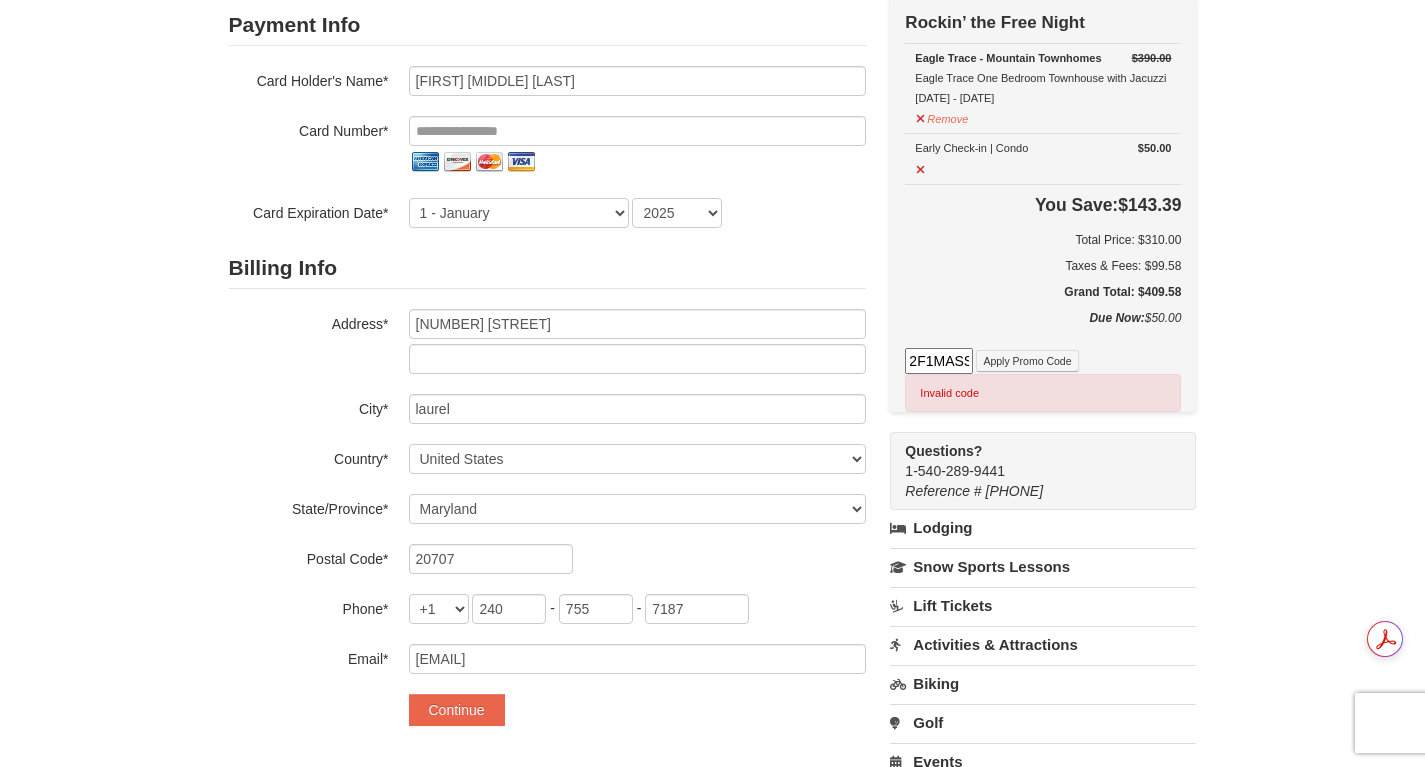 click on "Activities & Attractions" at bounding box center [1043, 644] 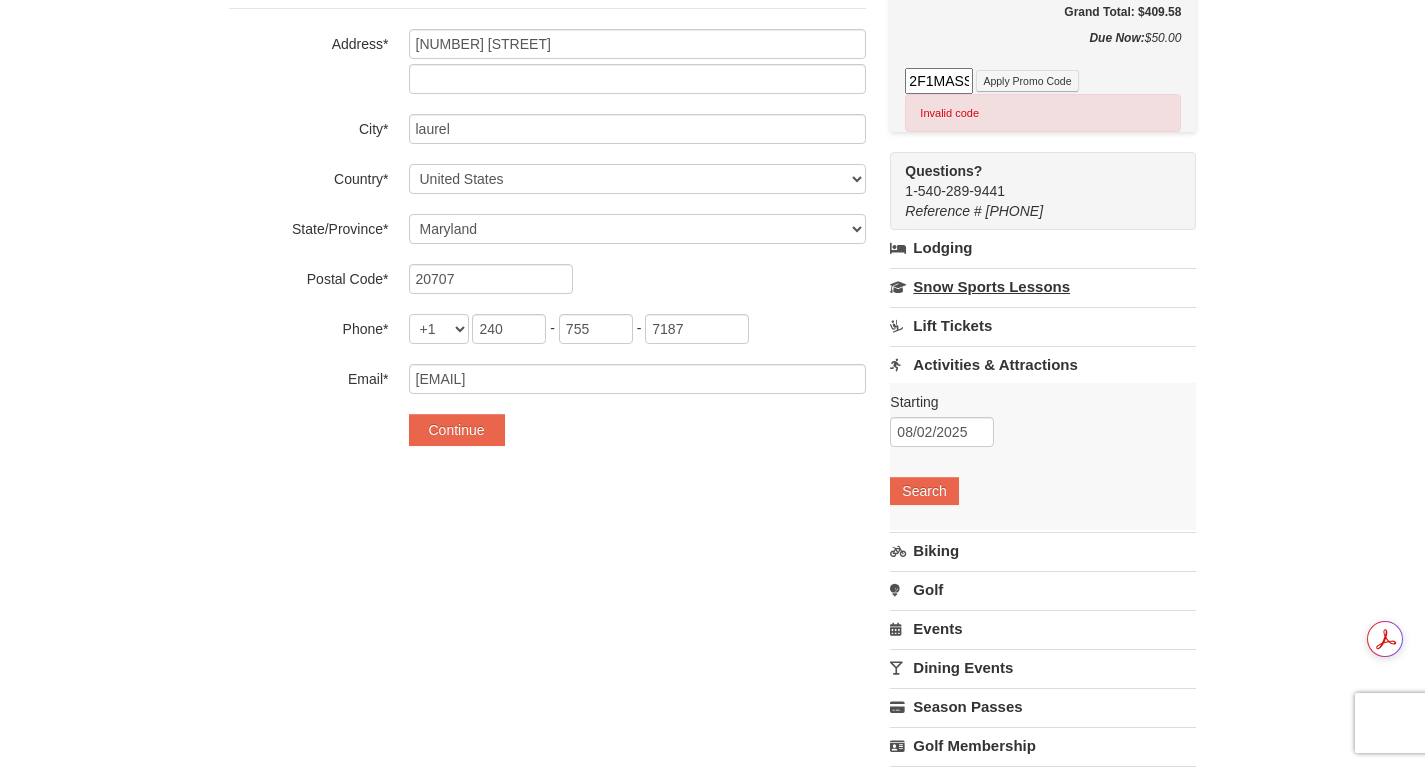 scroll, scrollTop: 498, scrollLeft: 0, axis: vertical 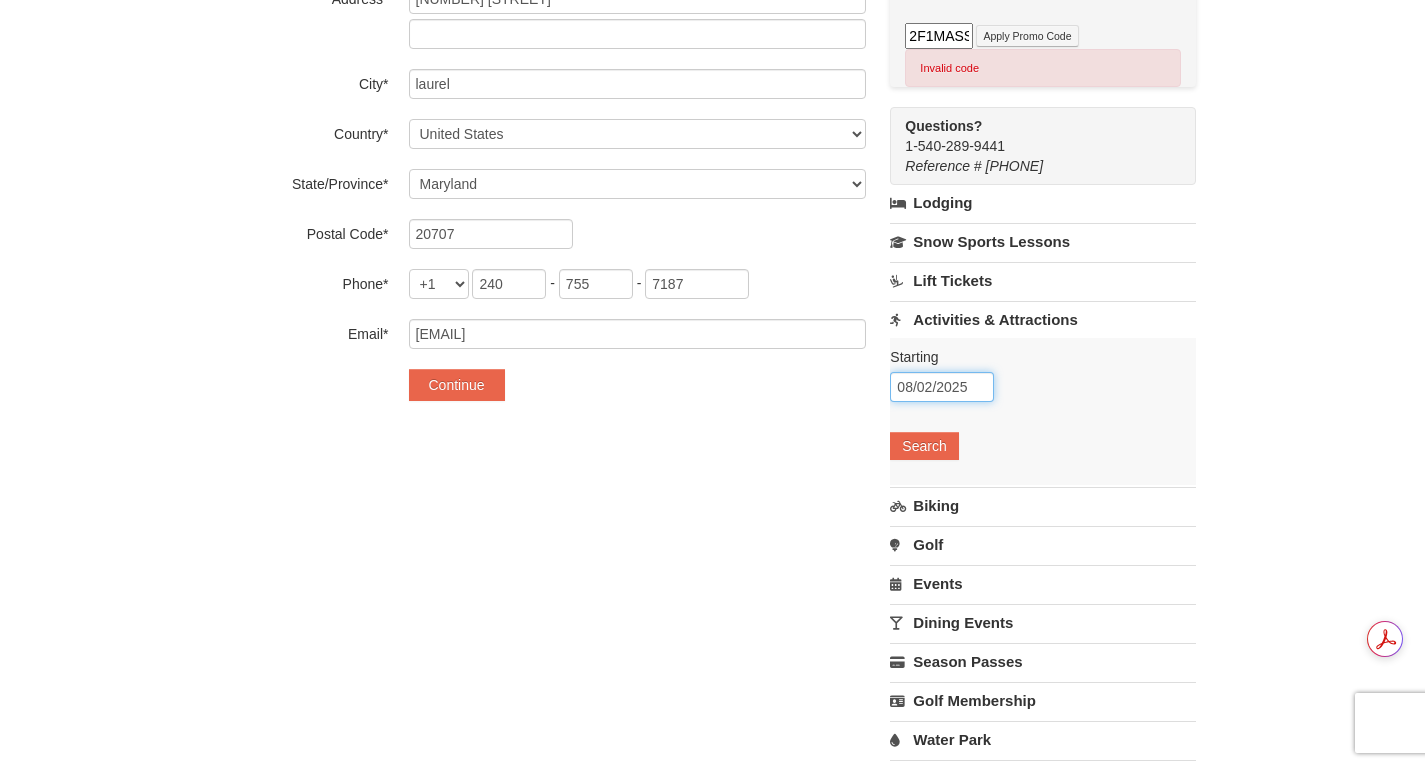 click on "08/02/2025" at bounding box center (942, 387) 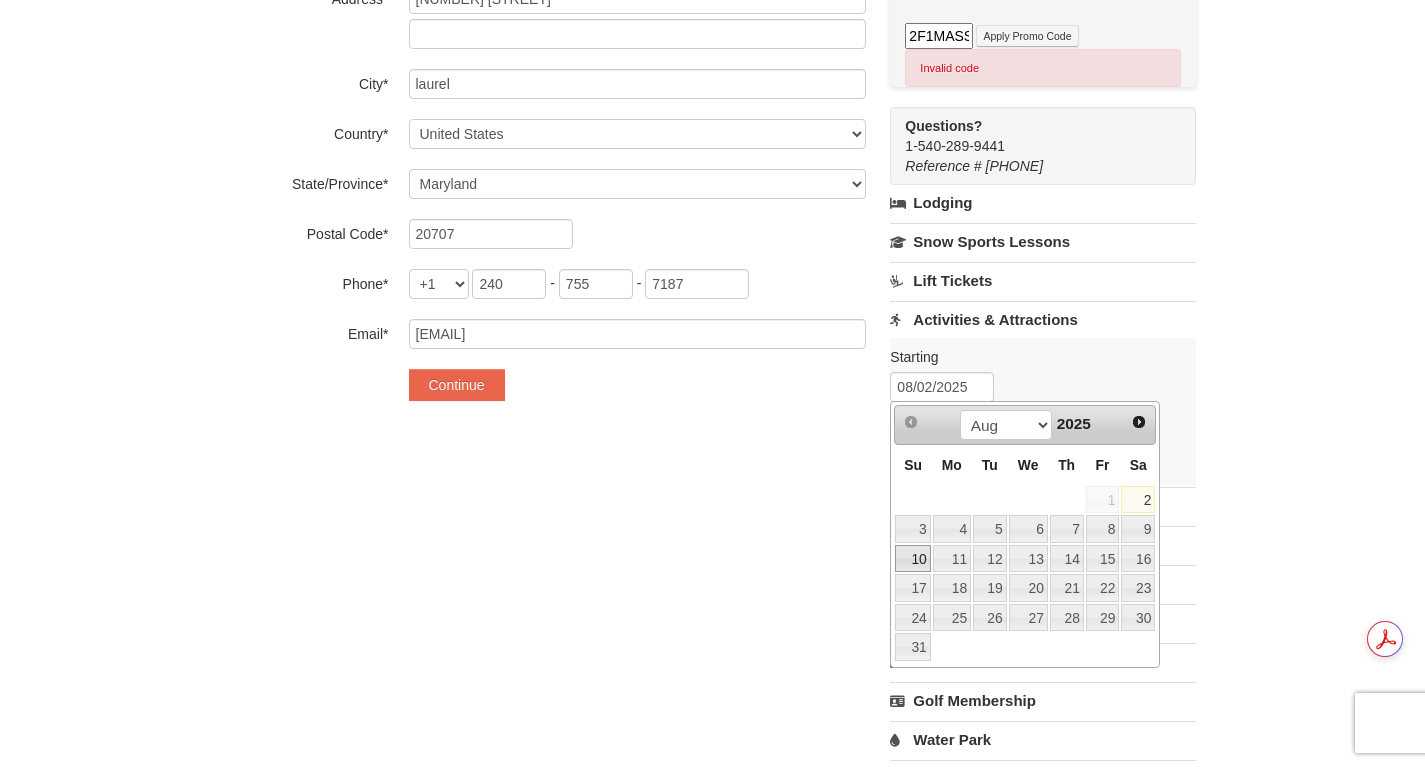 click on "10" at bounding box center (912, 559) 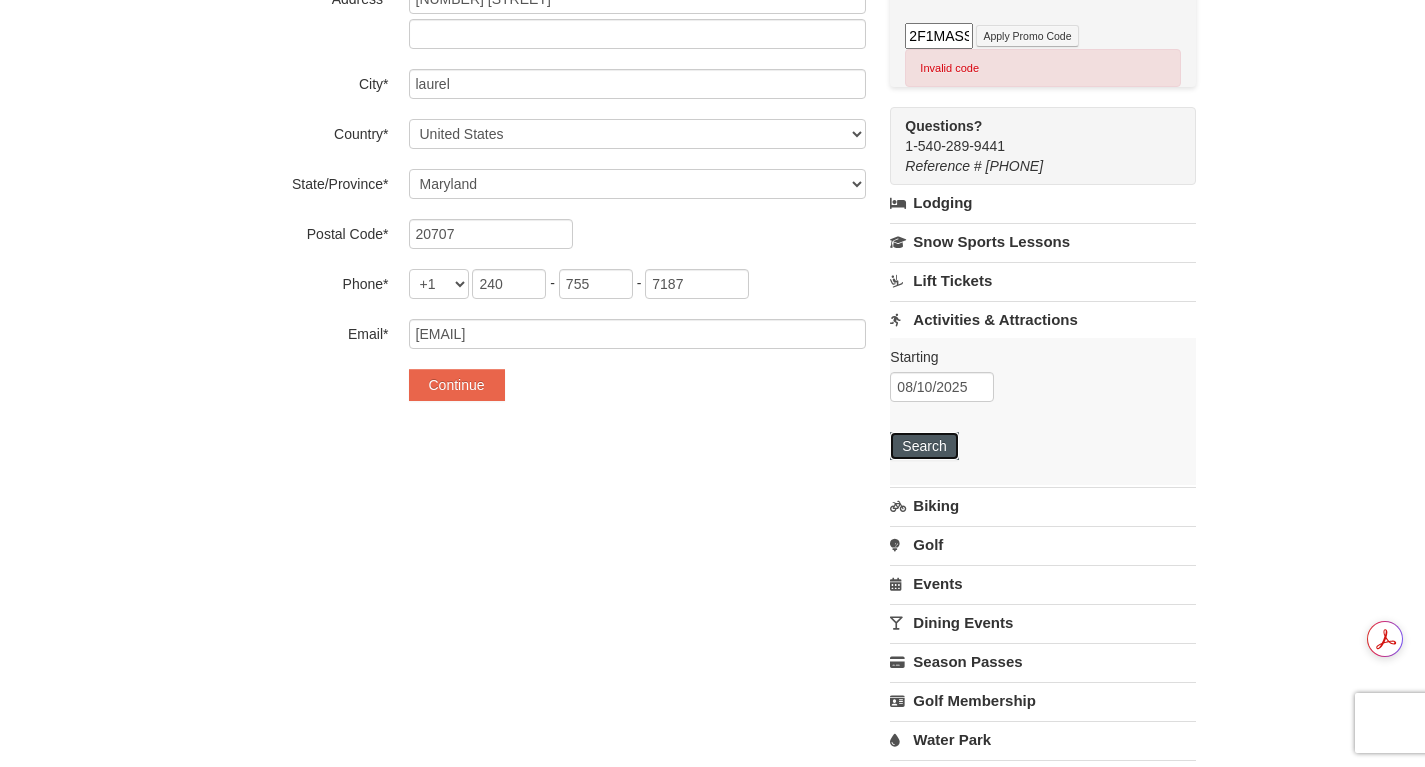 click on "Search" at bounding box center [924, 446] 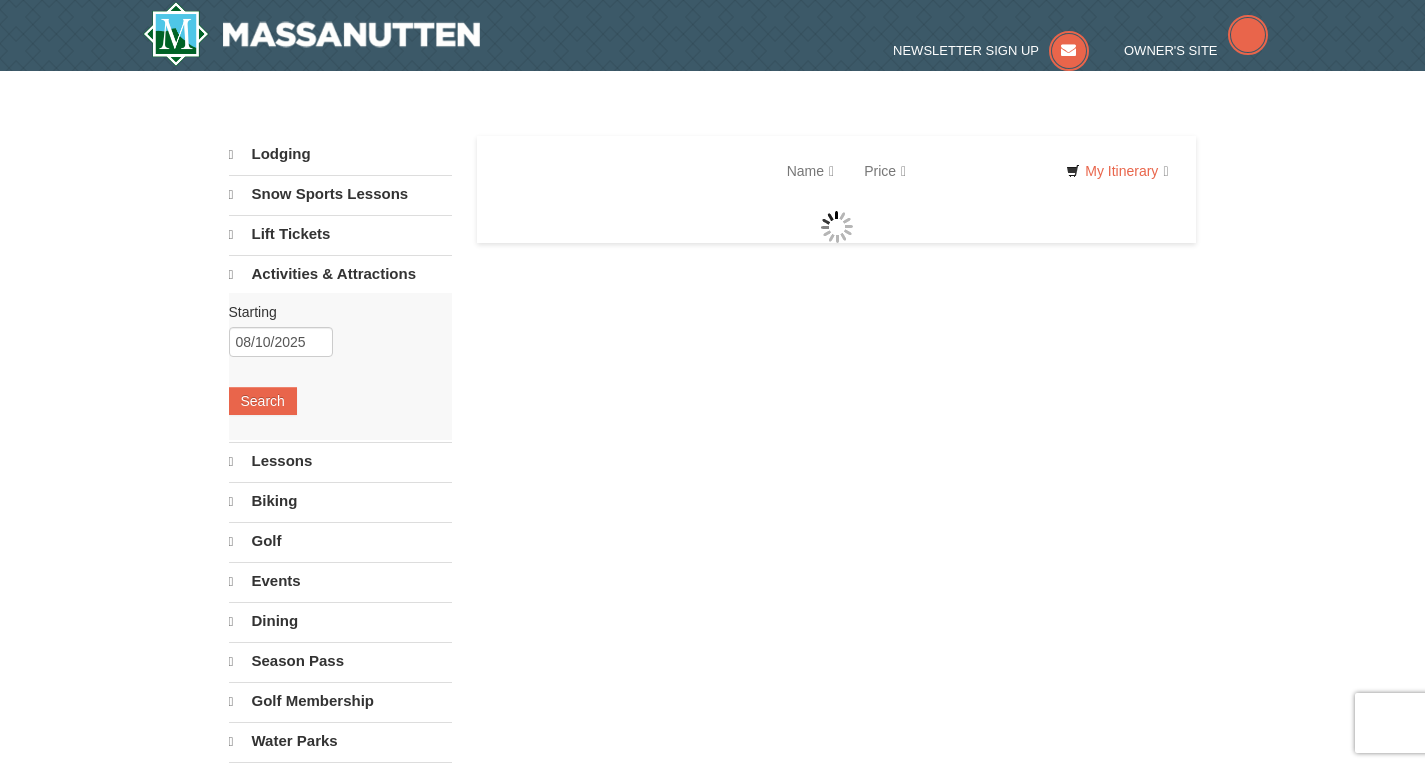 scroll, scrollTop: 0, scrollLeft: 0, axis: both 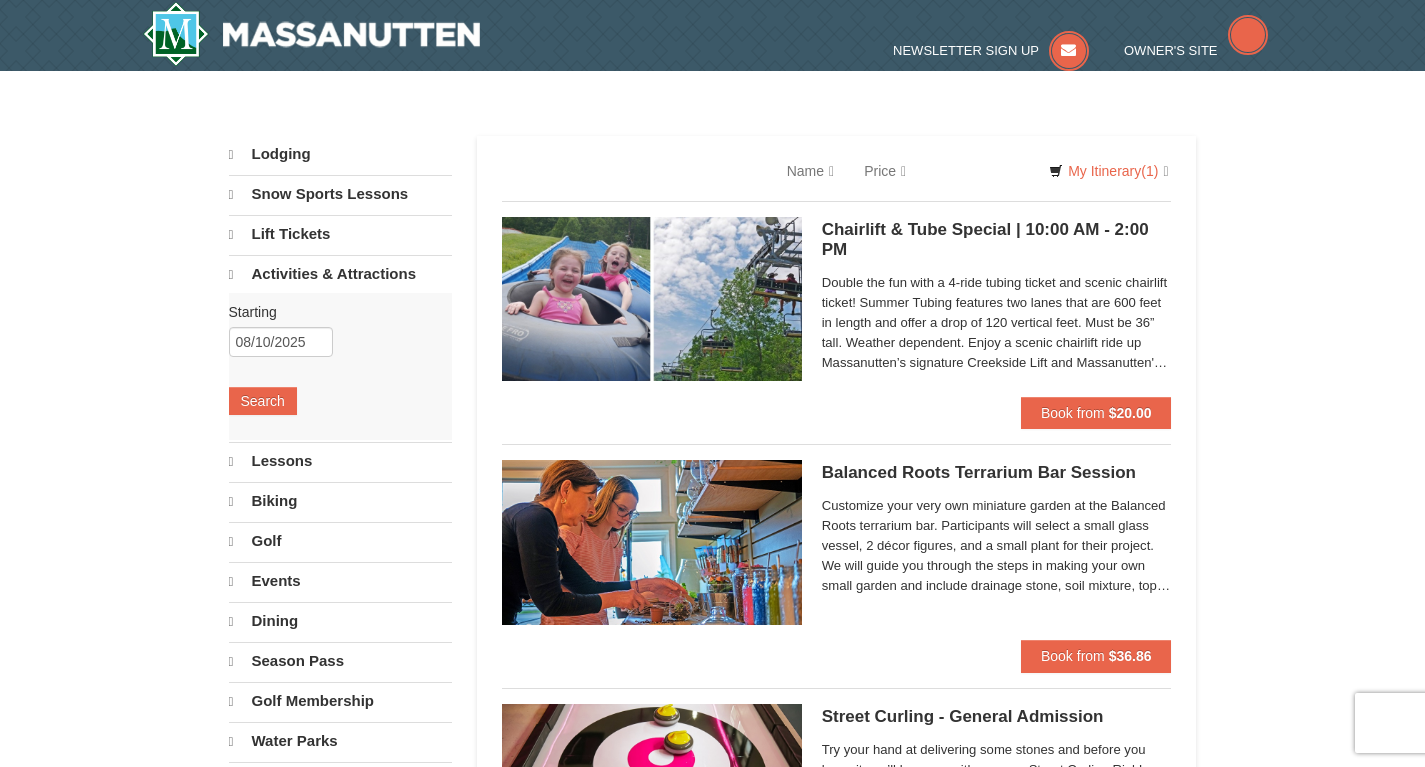 select on "8" 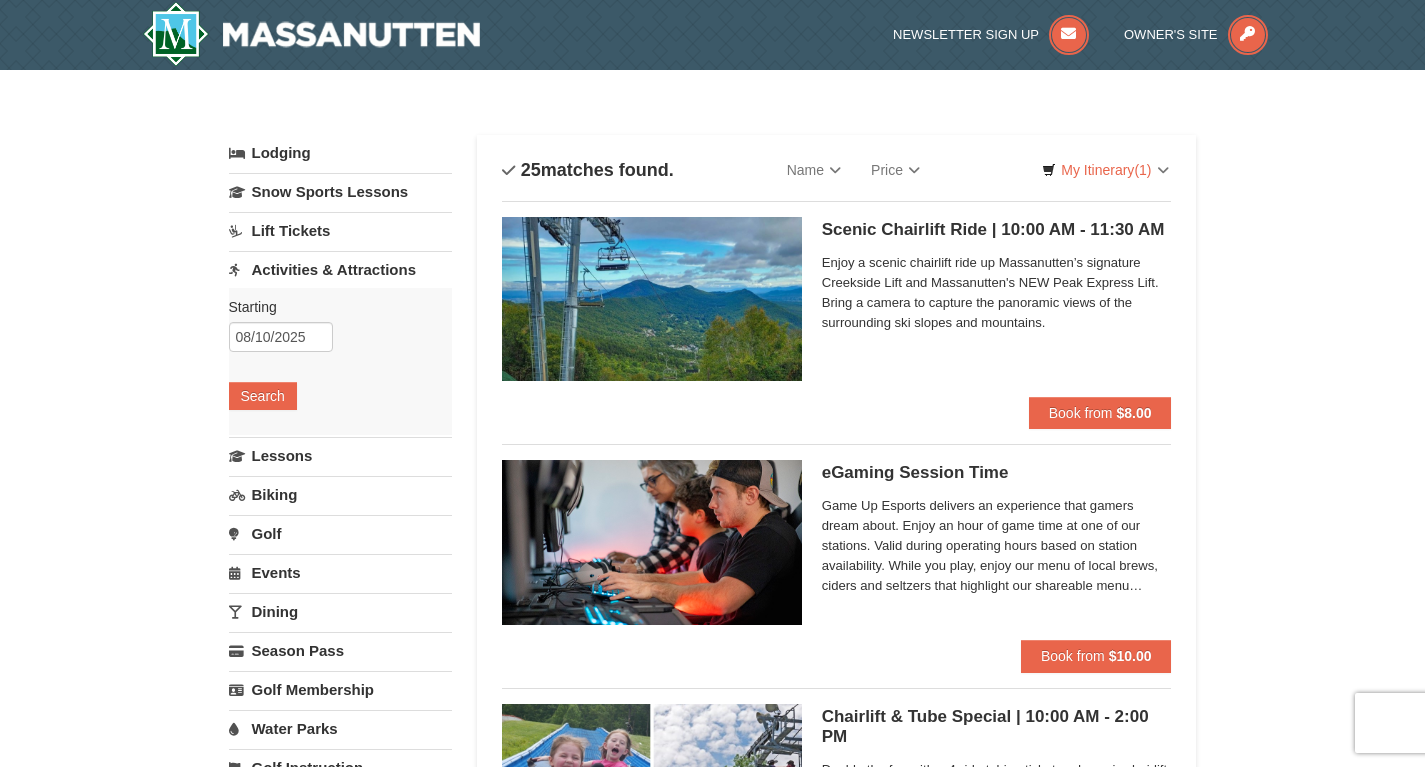 scroll, scrollTop: 0, scrollLeft: 0, axis: both 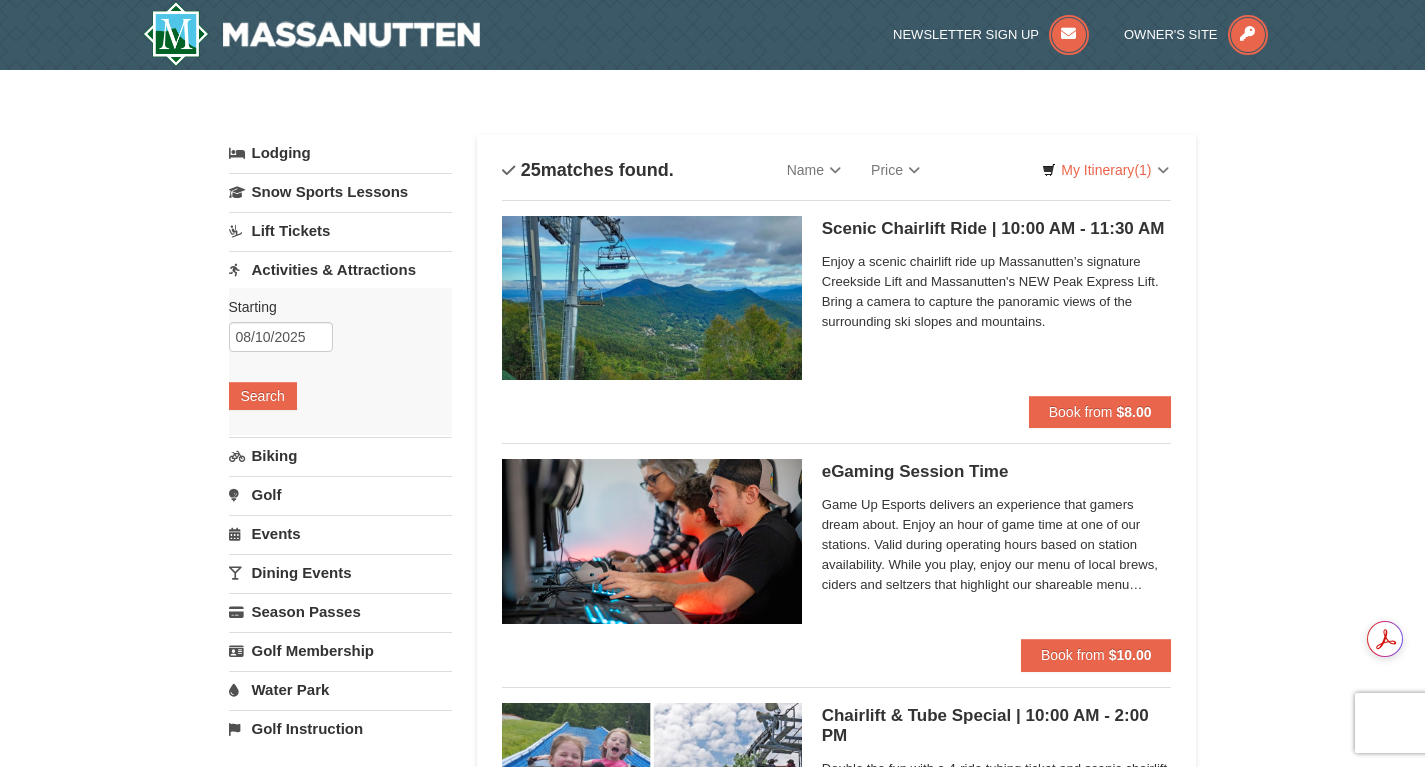 click on "Activities & Attractions" at bounding box center (340, 269) 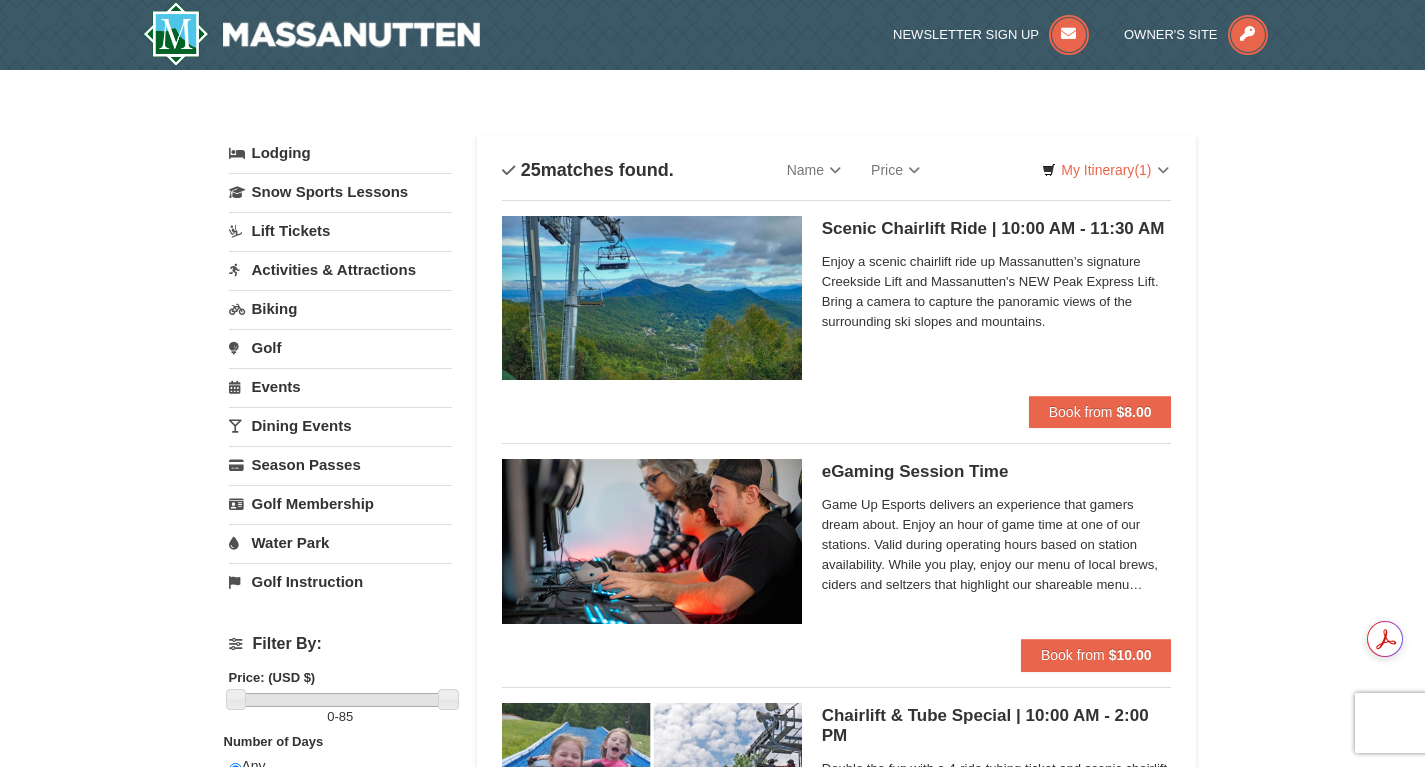 click on "Activities & Attractions" at bounding box center (340, 269) 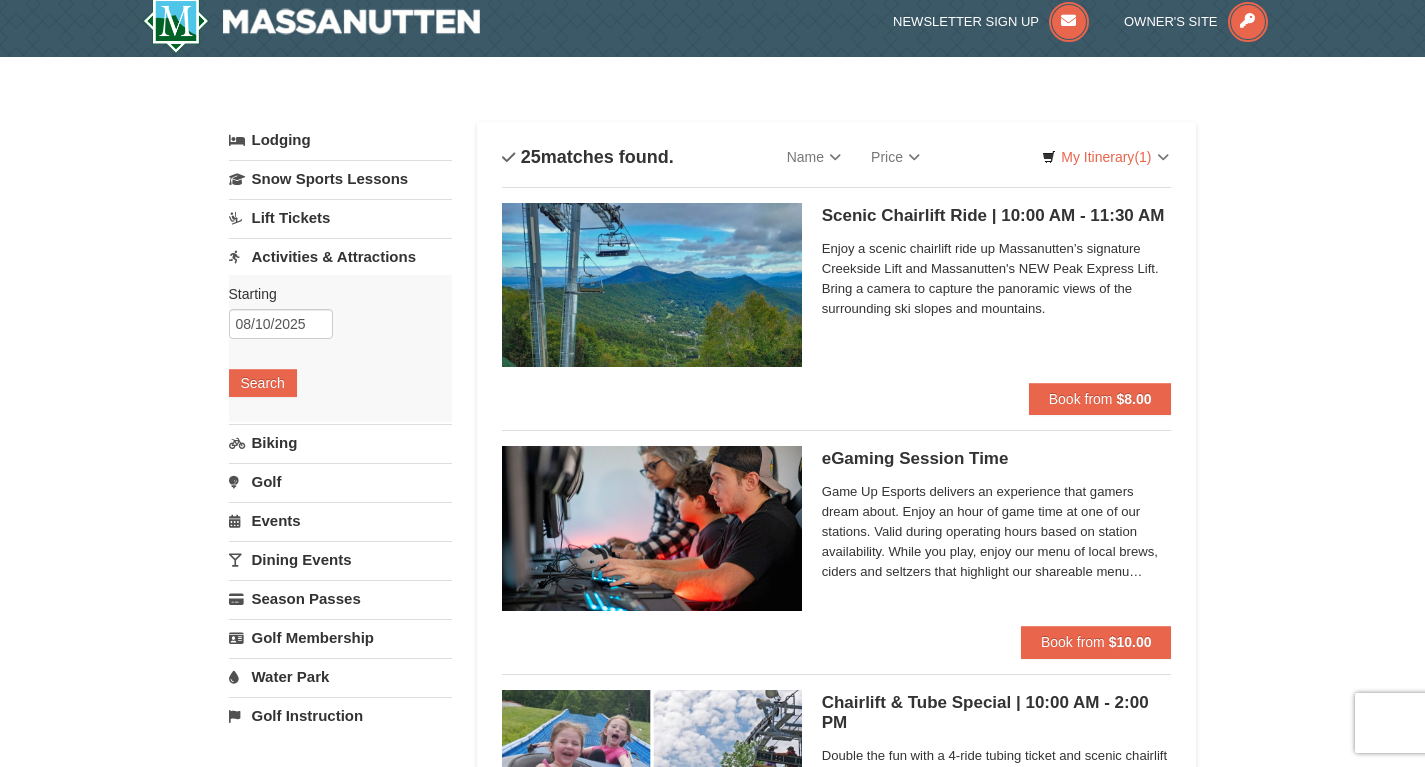 scroll, scrollTop: 0, scrollLeft: 0, axis: both 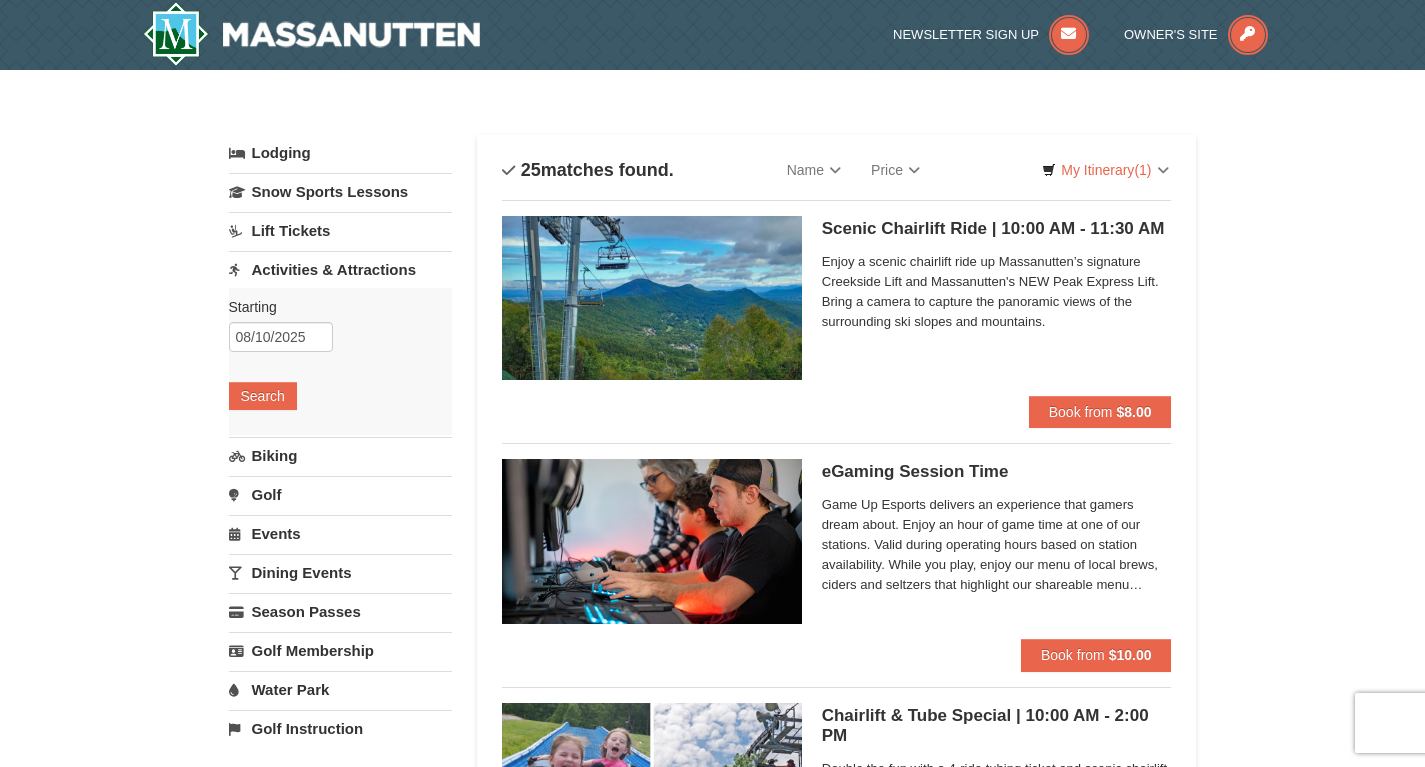 click on "×
Categories
List
Filter
My Itinerary (1)
Check Out Now
Rockin’ the Free Night
$390.00
Remove $50.00 You Save:" at bounding box center [712, 3211] 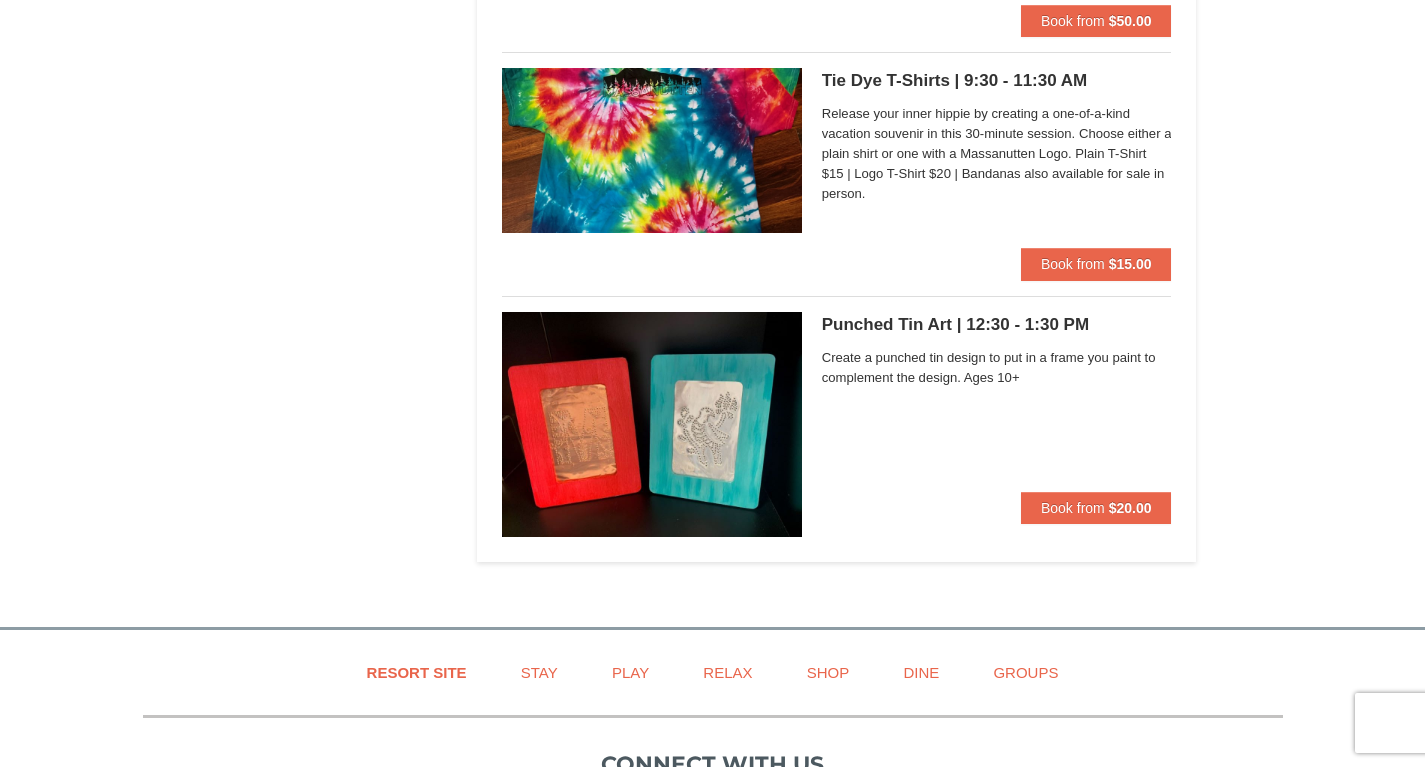 scroll, scrollTop: 6085, scrollLeft: 0, axis: vertical 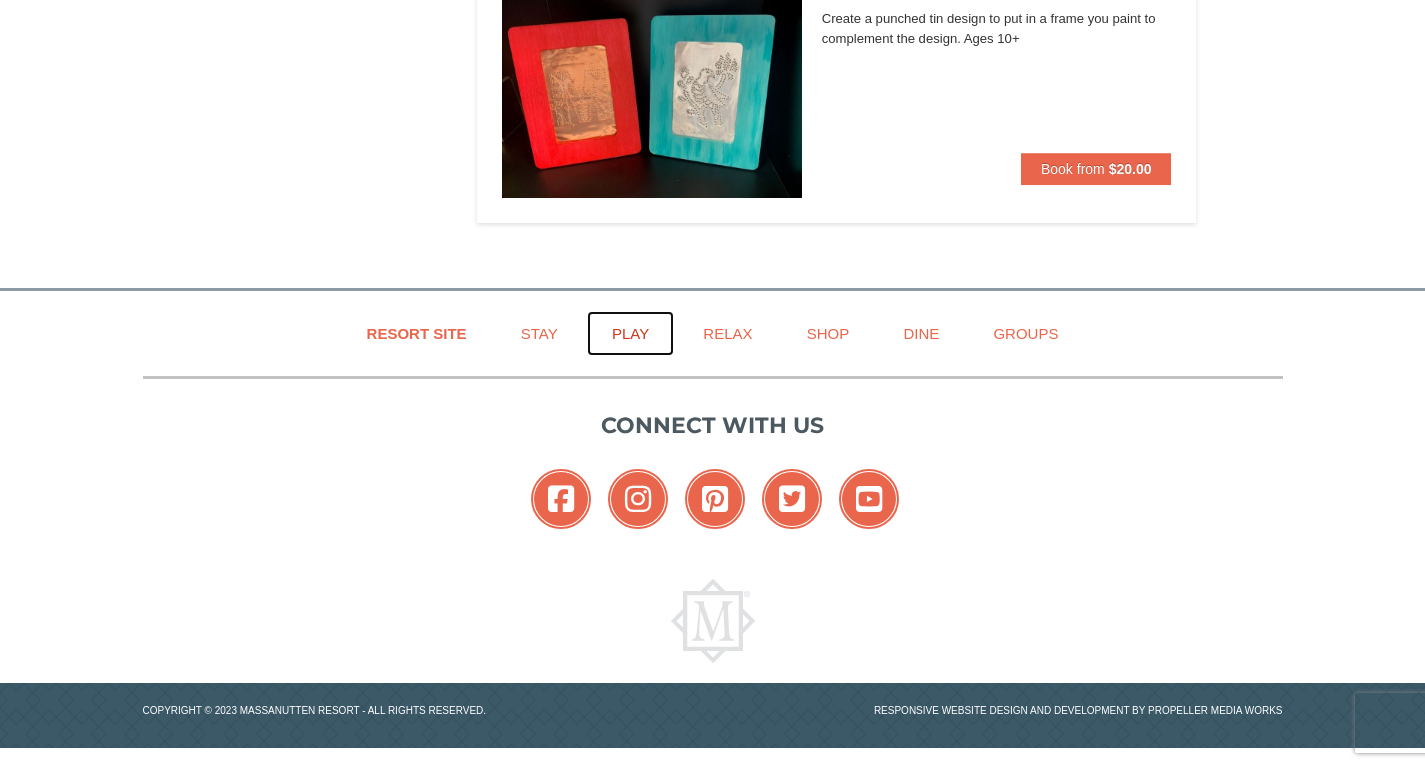 click on "Play" at bounding box center (630, 333) 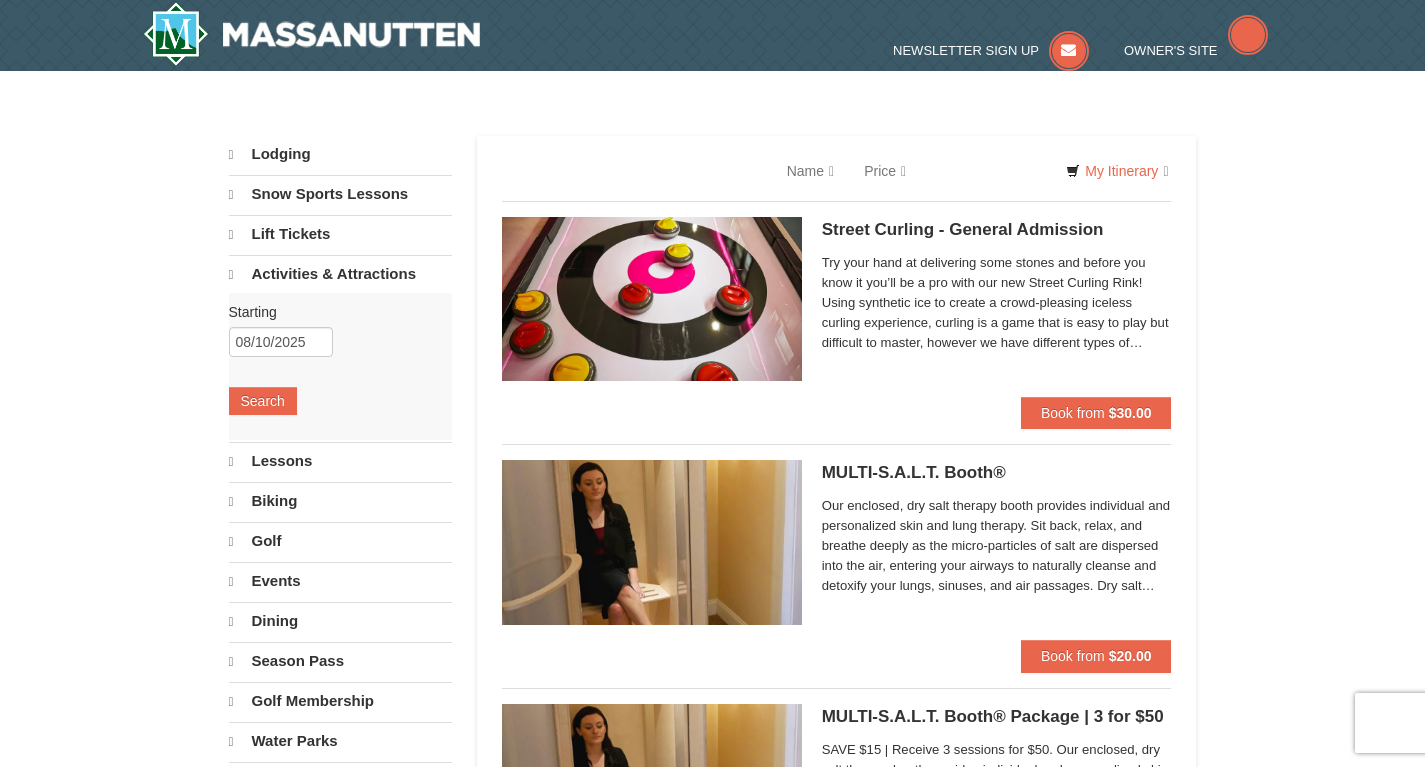 scroll, scrollTop: 0, scrollLeft: 0, axis: both 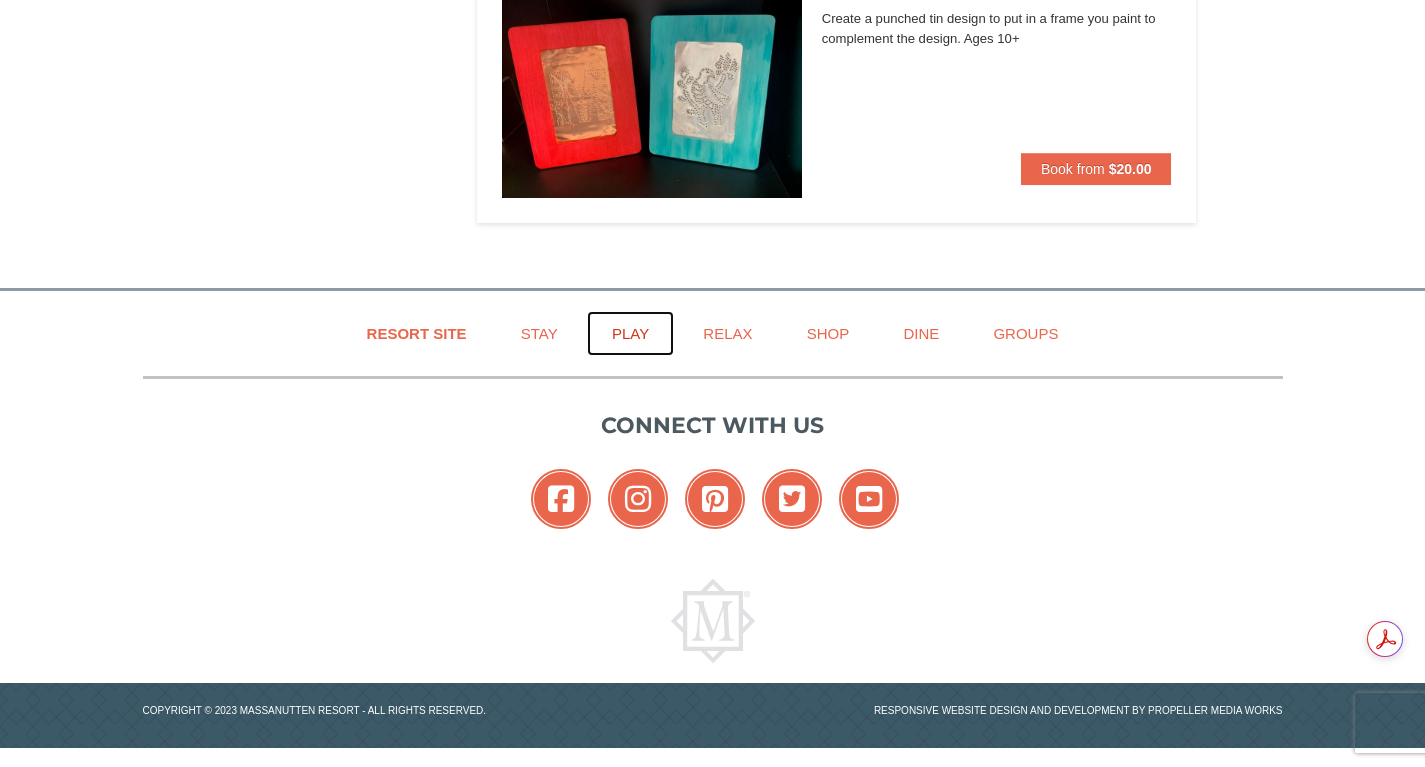 click on "Play" at bounding box center [630, 333] 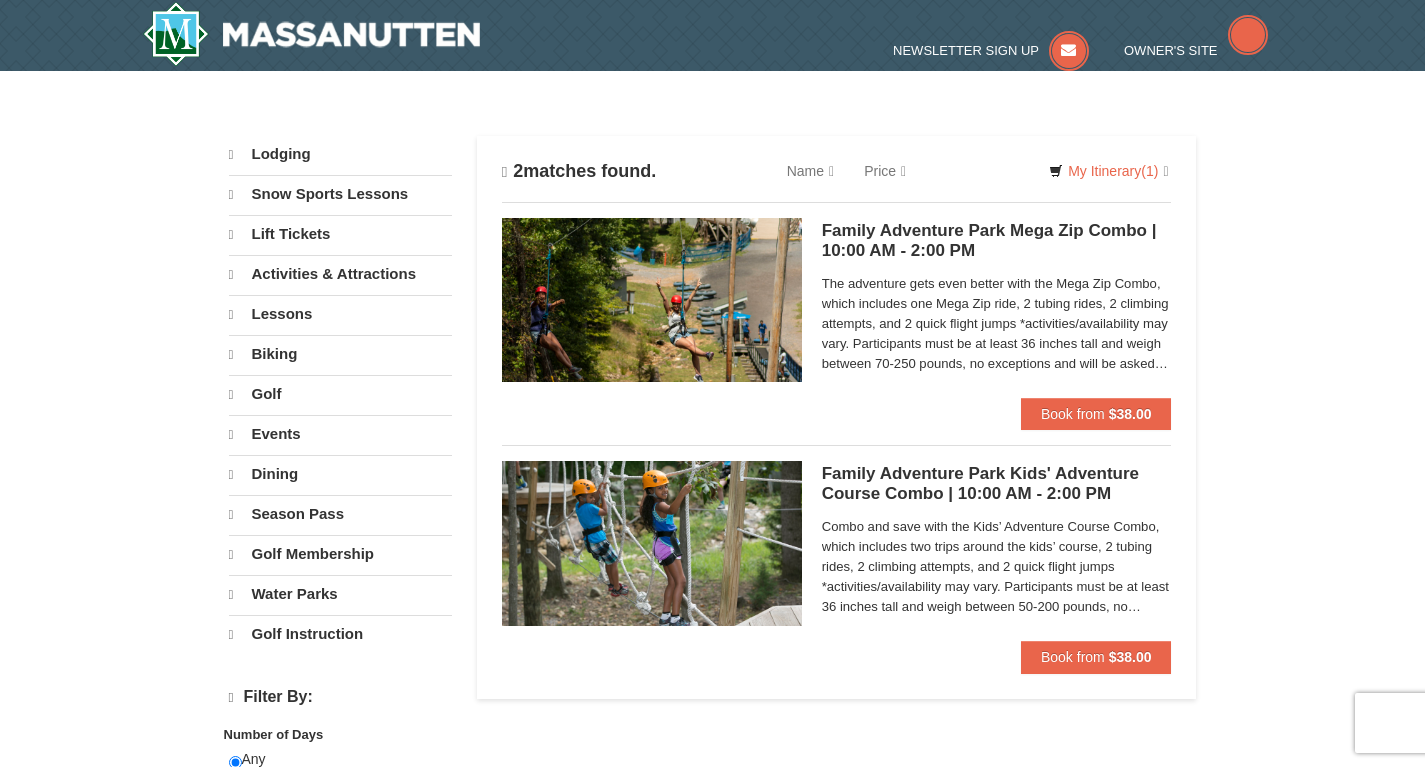 scroll, scrollTop: 0, scrollLeft: 0, axis: both 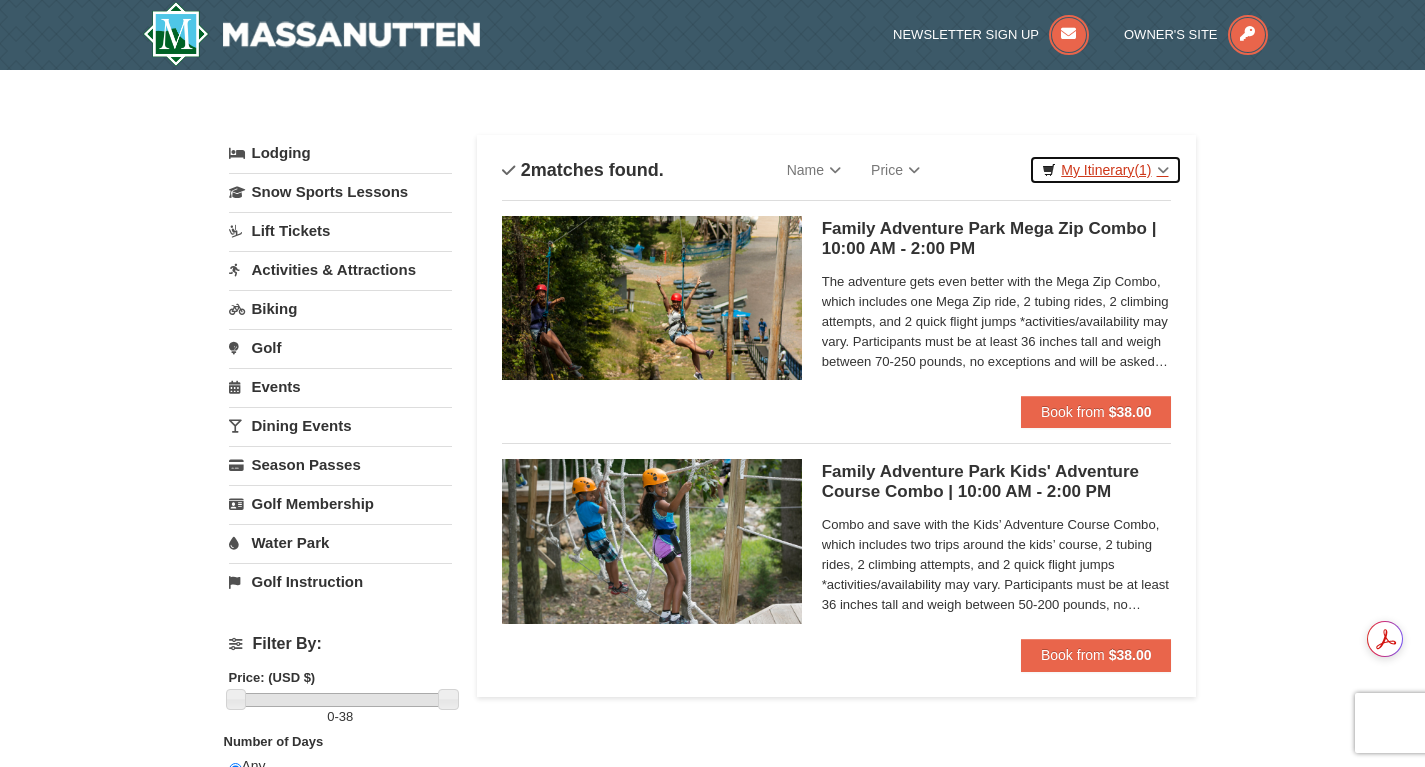 click on "My Itinerary (1)" at bounding box center [1105, 170] 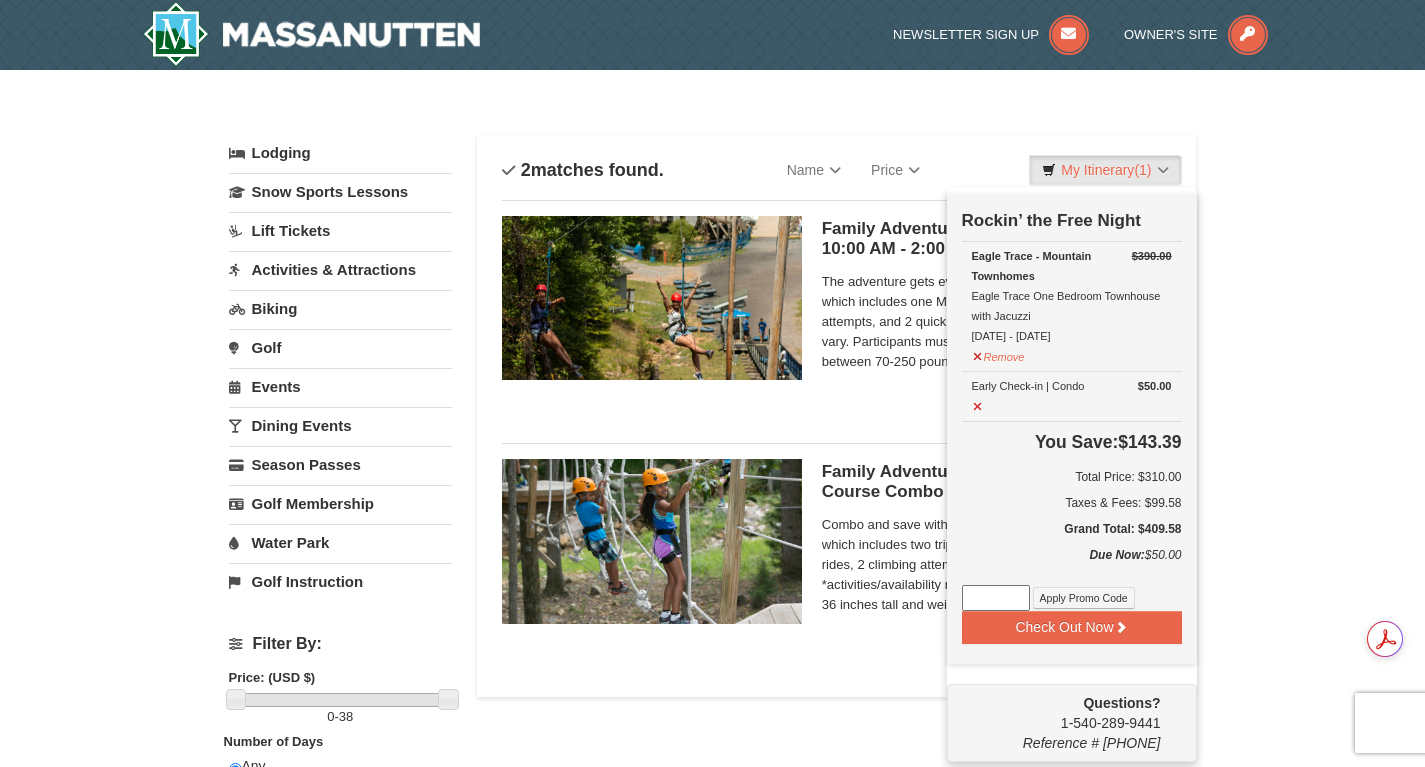 click on "×
Categories
List
Filter
My Itinerary (1)
Check Out Now
Rockin’ the Free Night
$390.00
Remove $50.00 You Save:" at bounding box center [712, 647] 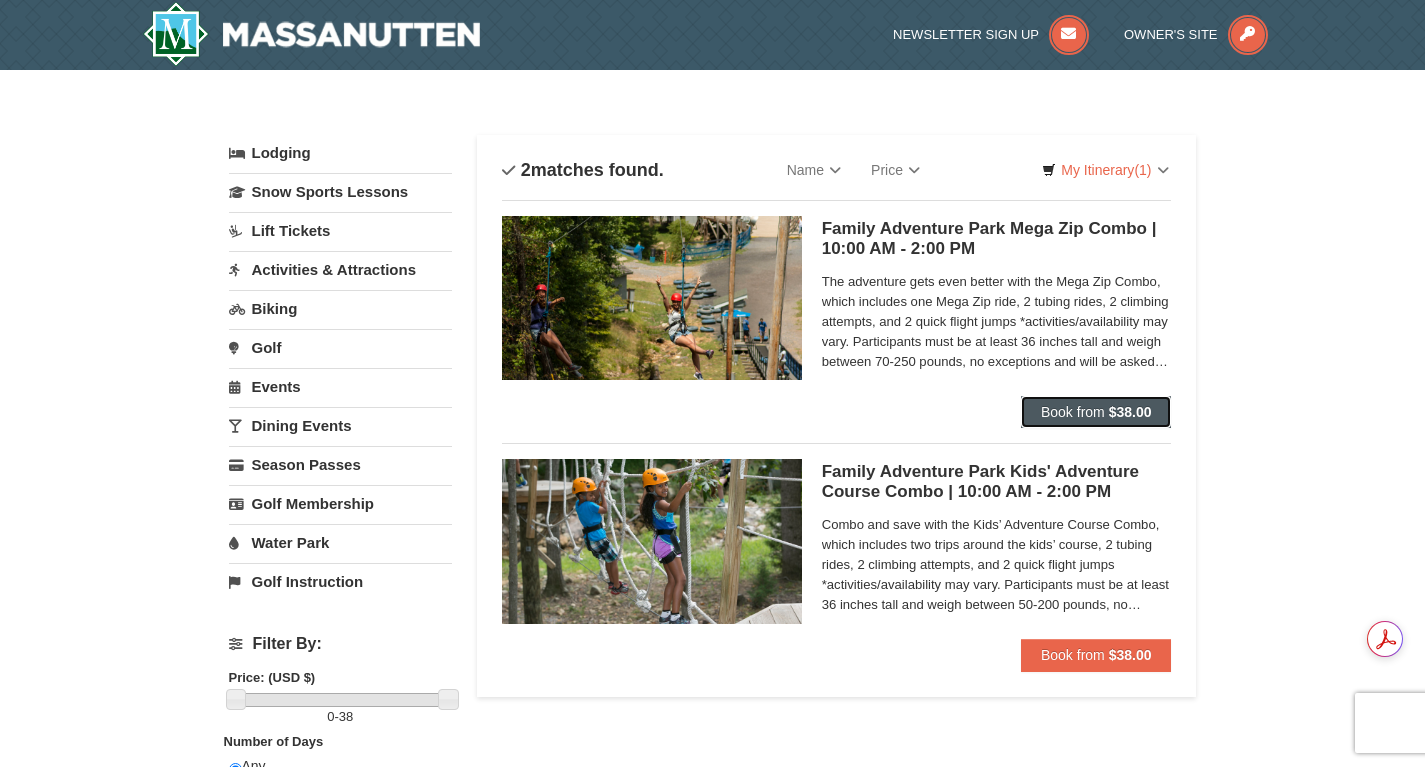 click on "Book from" at bounding box center [1073, 412] 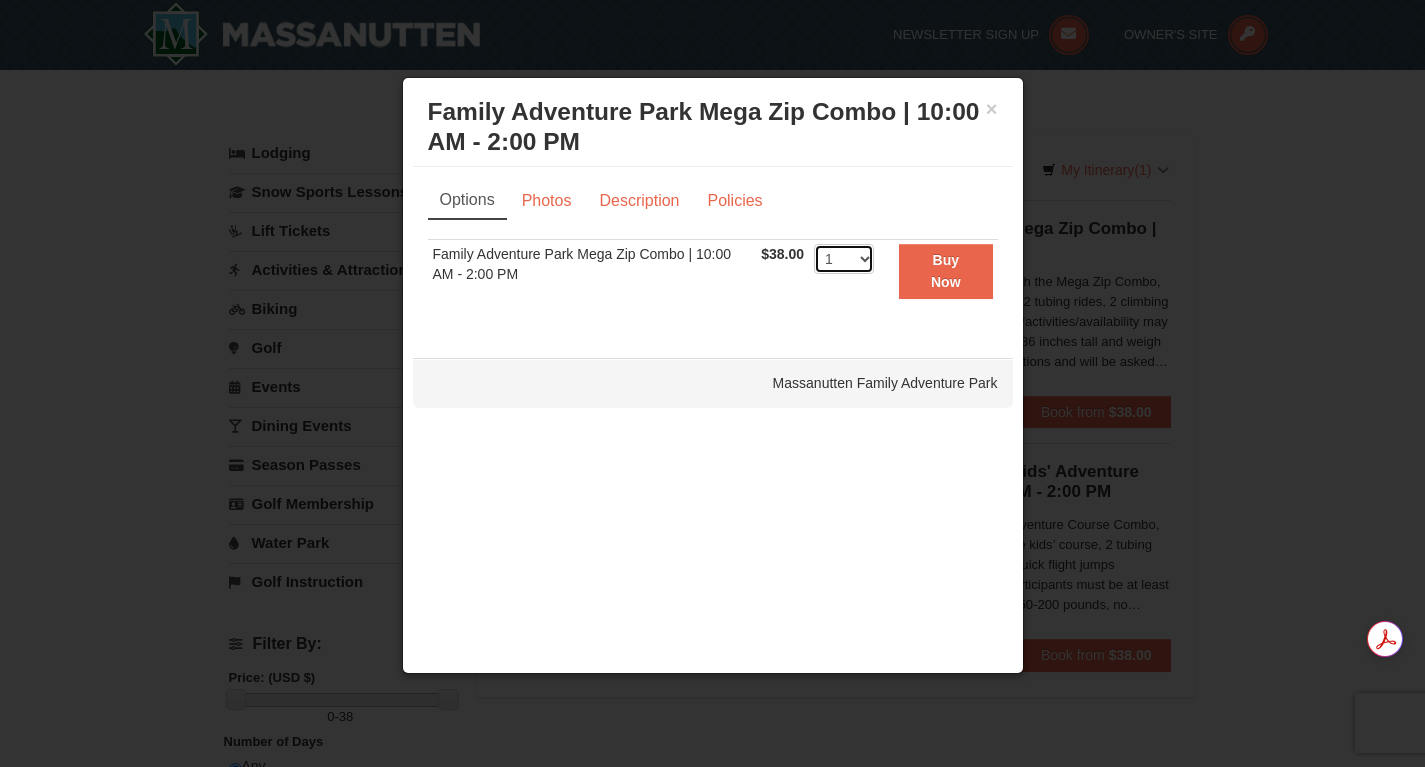 click on "1 2 3 4 5 6 7 8 9 10 11 12 13 14 15 16 17 18 19 20 21 22 23 24 25 26 27 28 29 30 31 32 33 34 35 36 37 38 39 40 41 42 43 44 45 46 47 48 49 50" at bounding box center [844, 259] 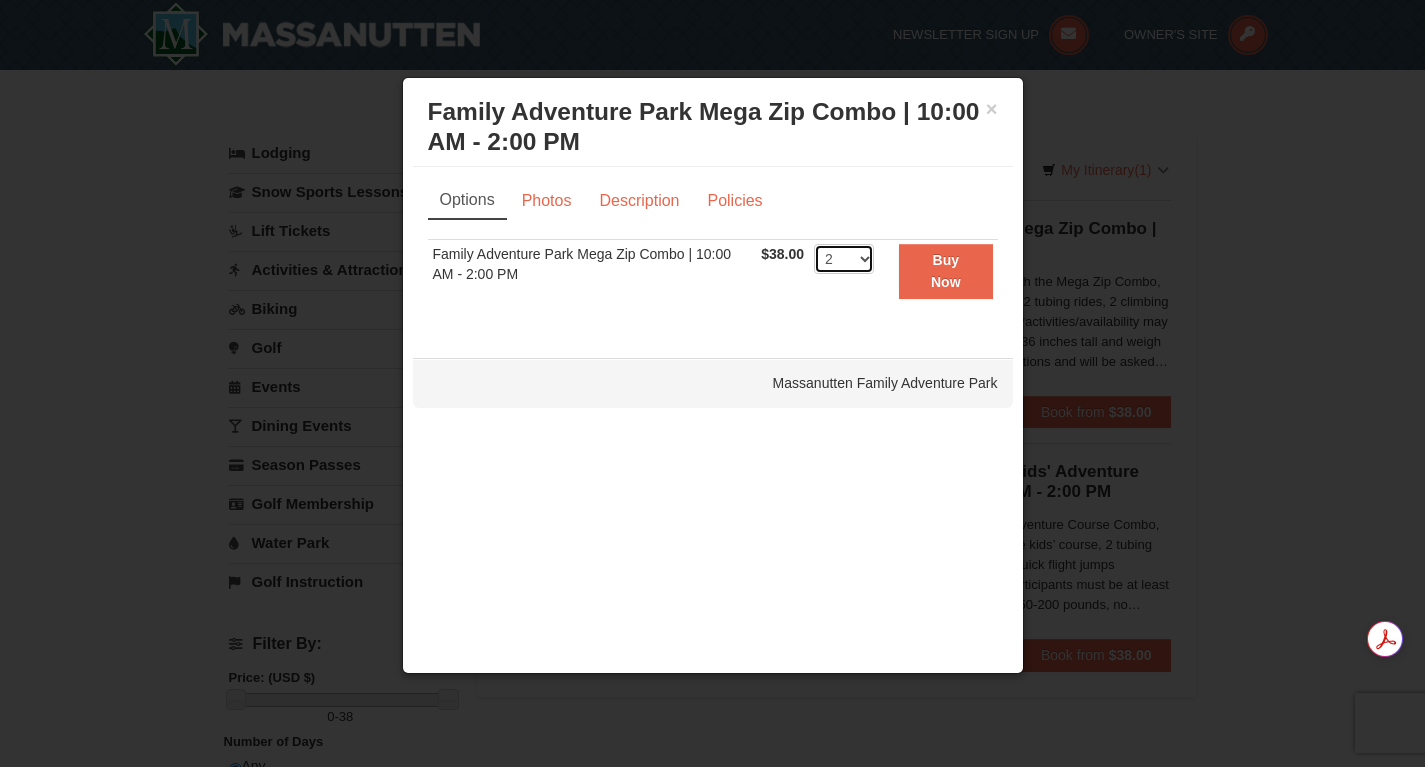 click on "1 2 3 4 5 6 7 8 9 10 11 12 13 14 15 16 17 18 19 20 21 22 23 24 25 26 27 28 29 30 31 32 33 34 35 36 37 38 39 40 41 42 43 44 45 46 47 48 49 50" at bounding box center [844, 259] 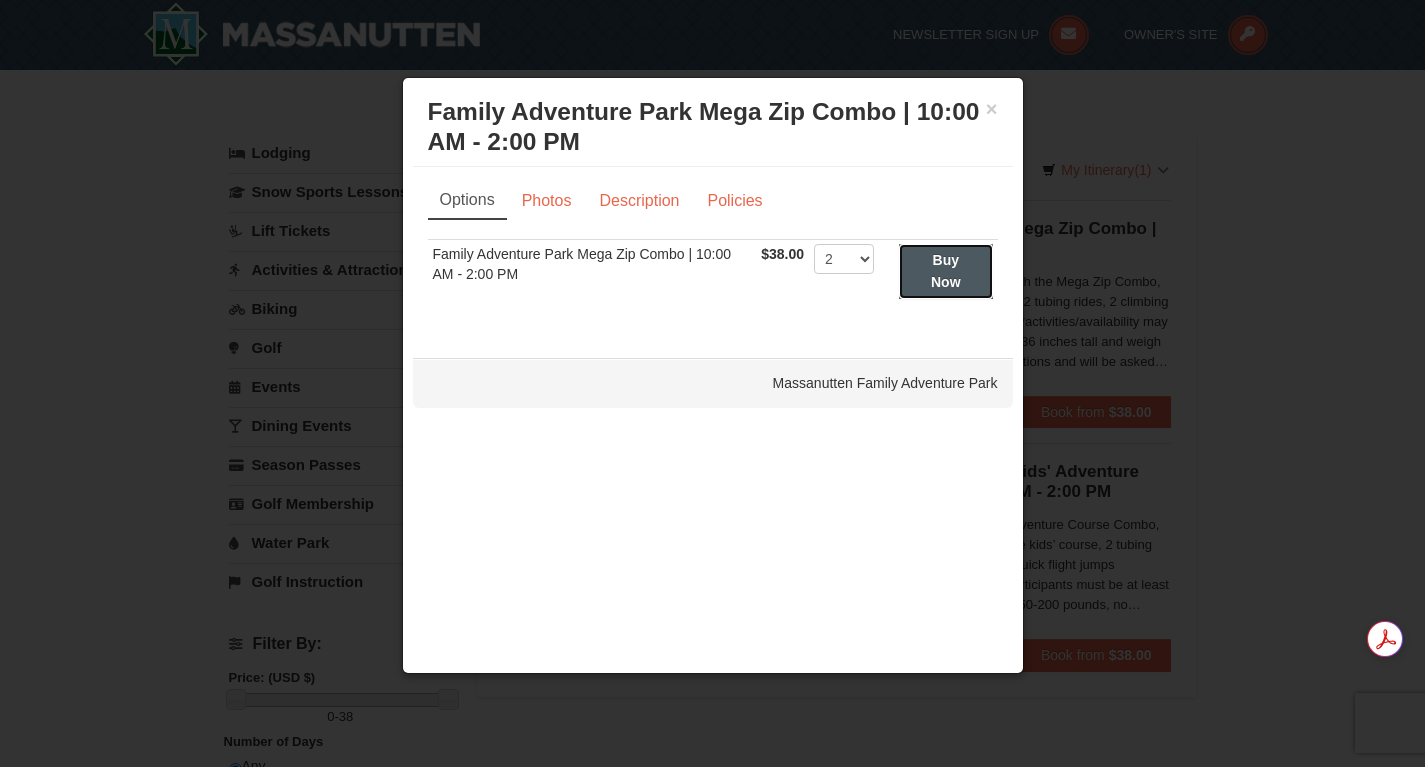 click on "Buy Now" at bounding box center (946, 271) 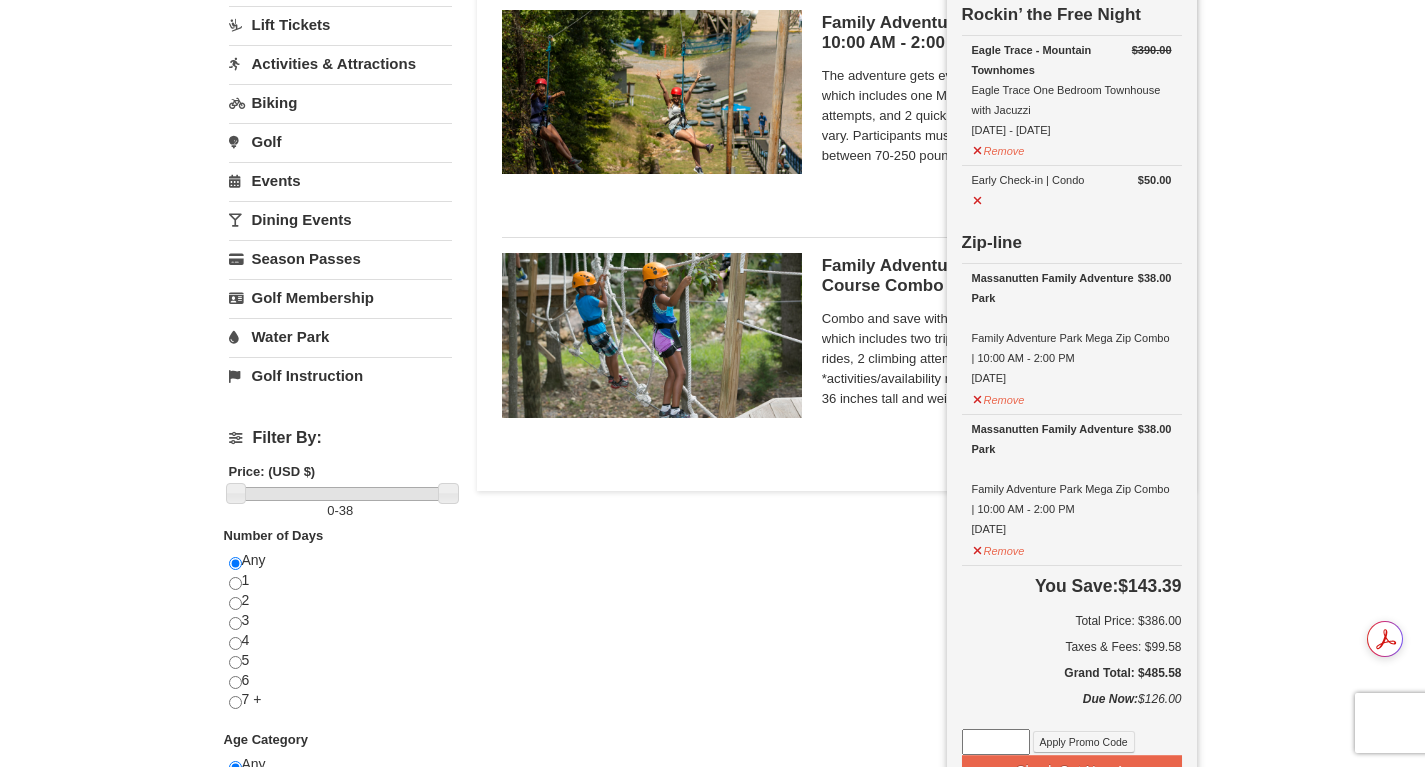 scroll, scrollTop: 207, scrollLeft: 0, axis: vertical 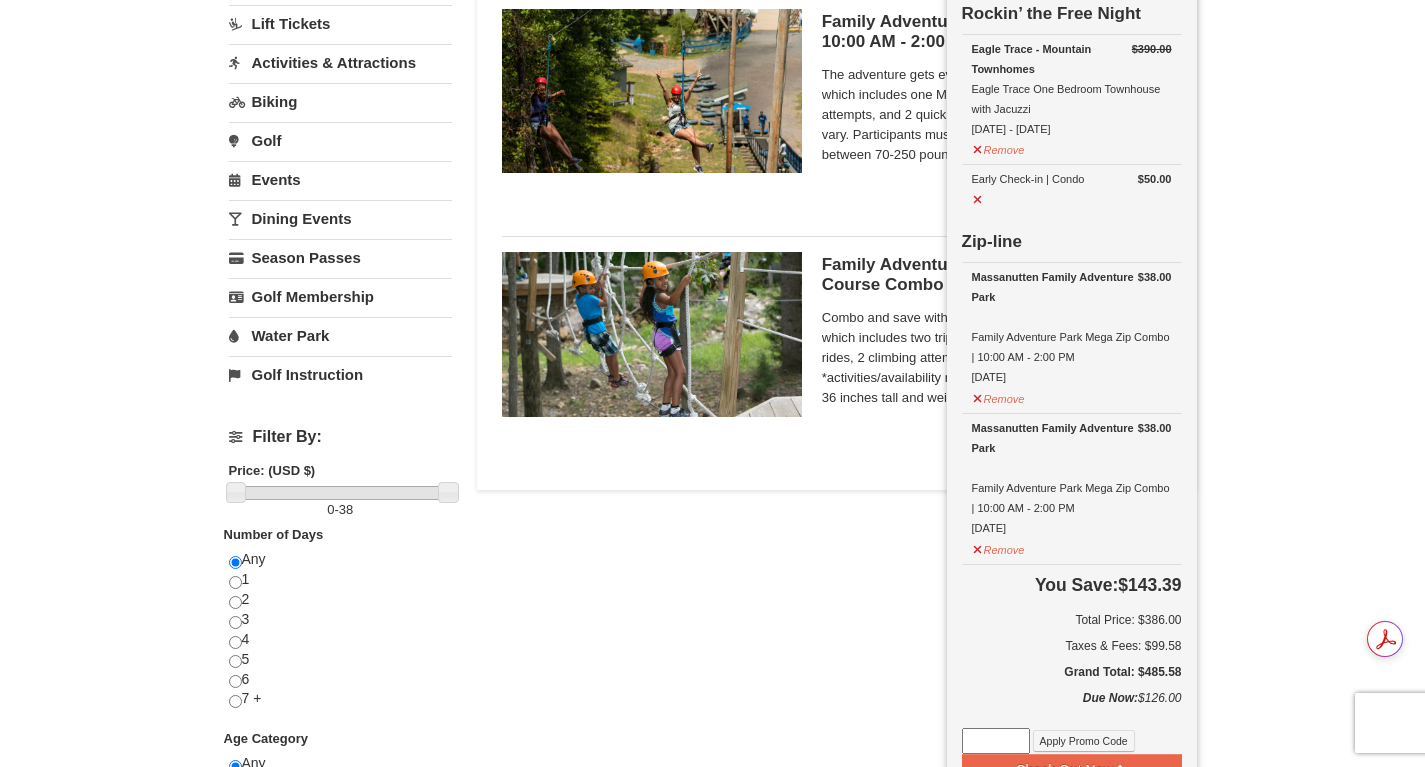 click on "Lodging
Arrival Please format dates MM/DD/YYYY
08/10/2025
Departure Please format dates MM/DD/YYYY
08/12/2025
Adults
2
Children
0
Search
Snow Sports Lessons
Starting" at bounding box center (713, 450) 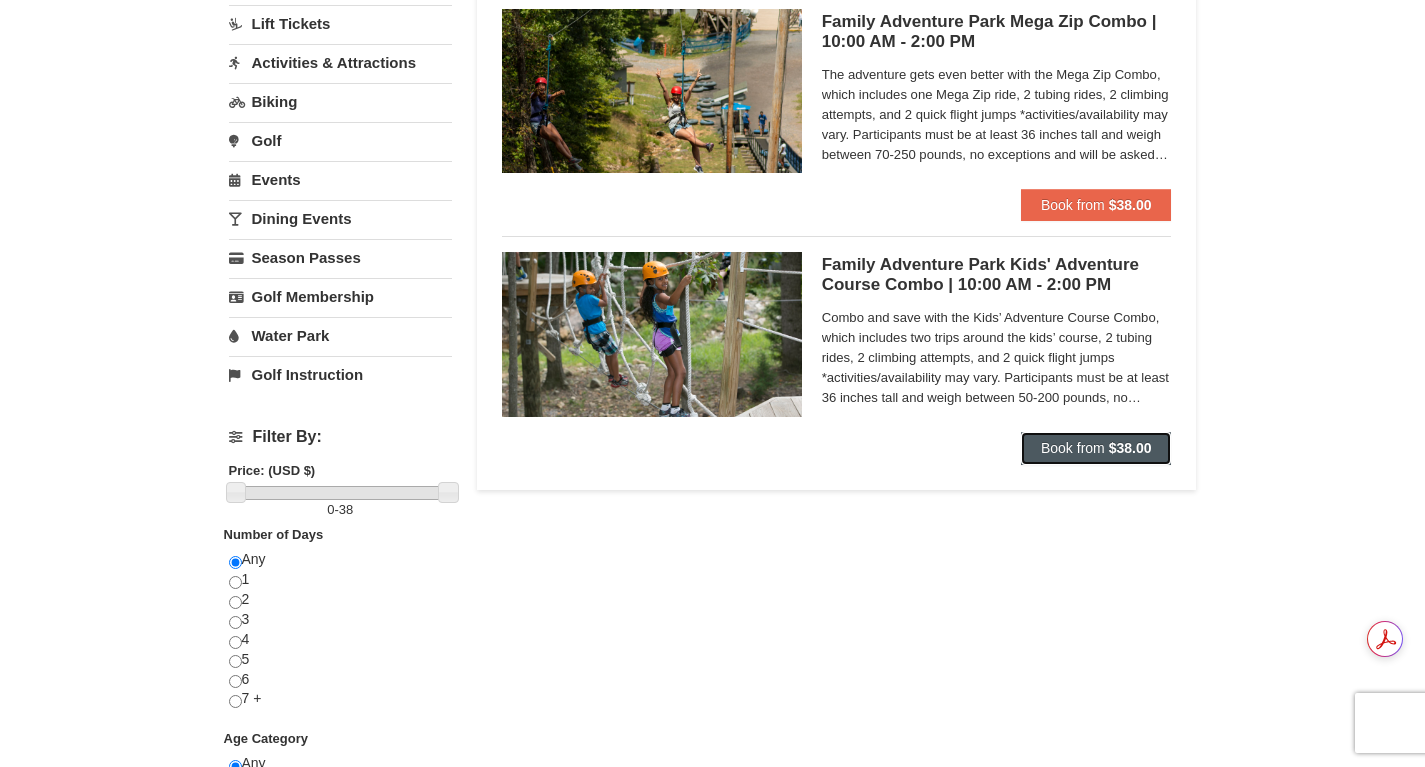 click on "Book from   $38.00" at bounding box center [1096, 448] 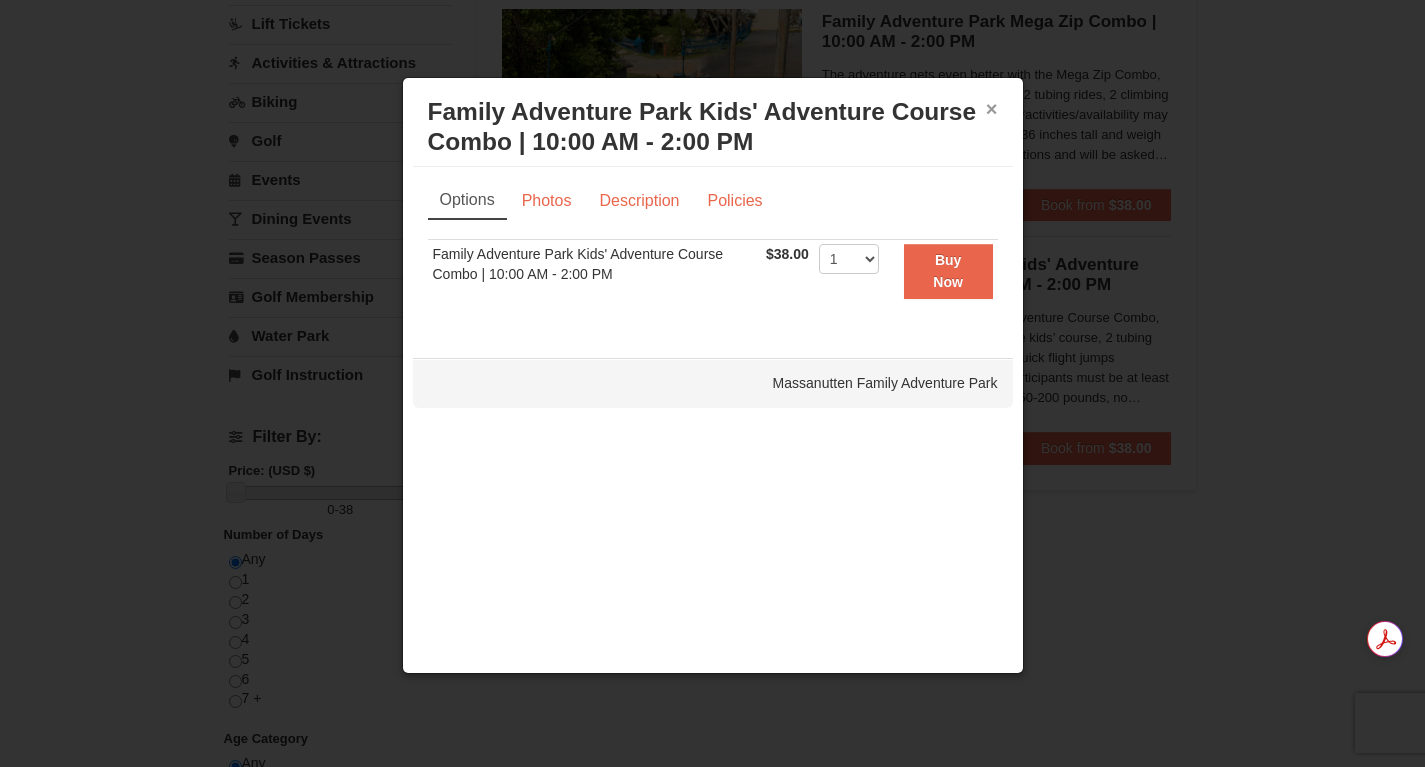 click on "×" at bounding box center [992, 109] 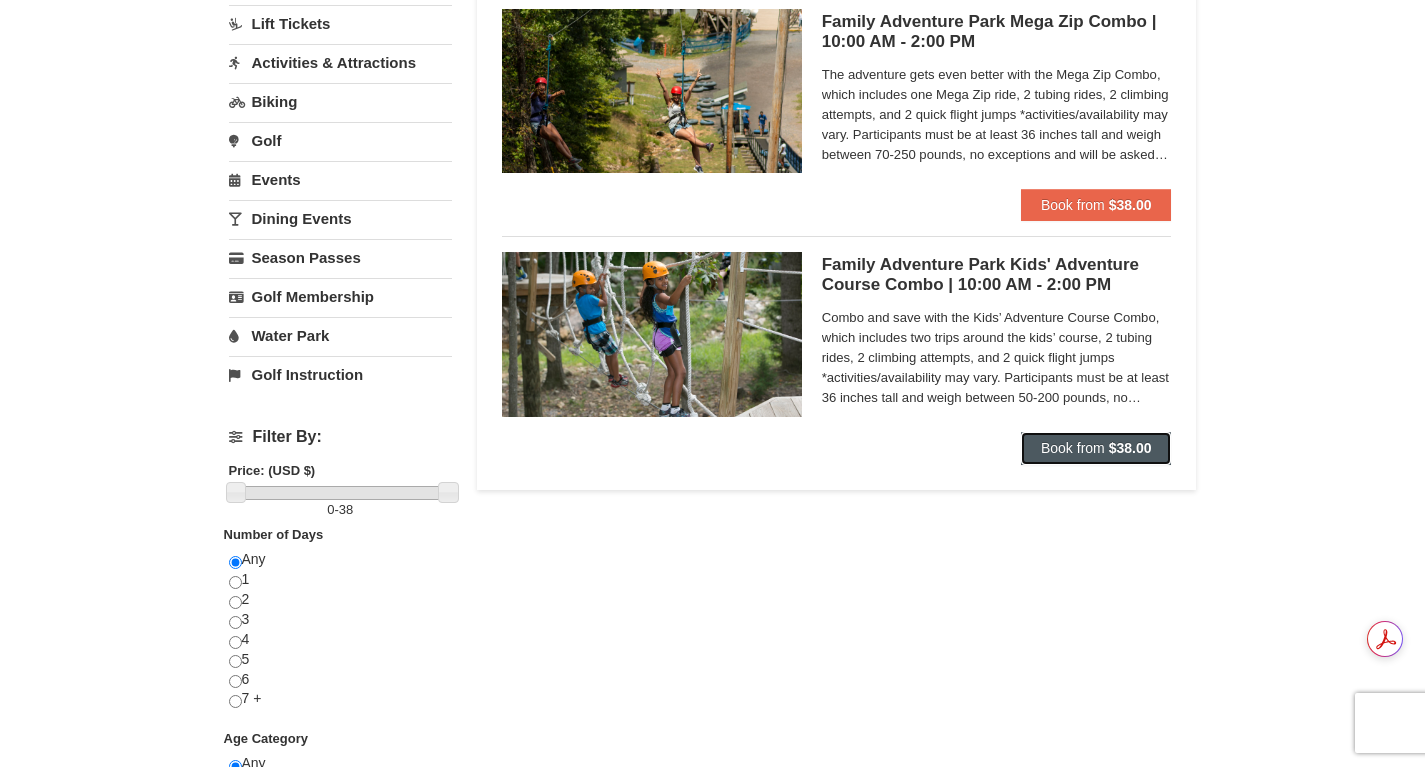 click on "Book from" at bounding box center (1073, 448) 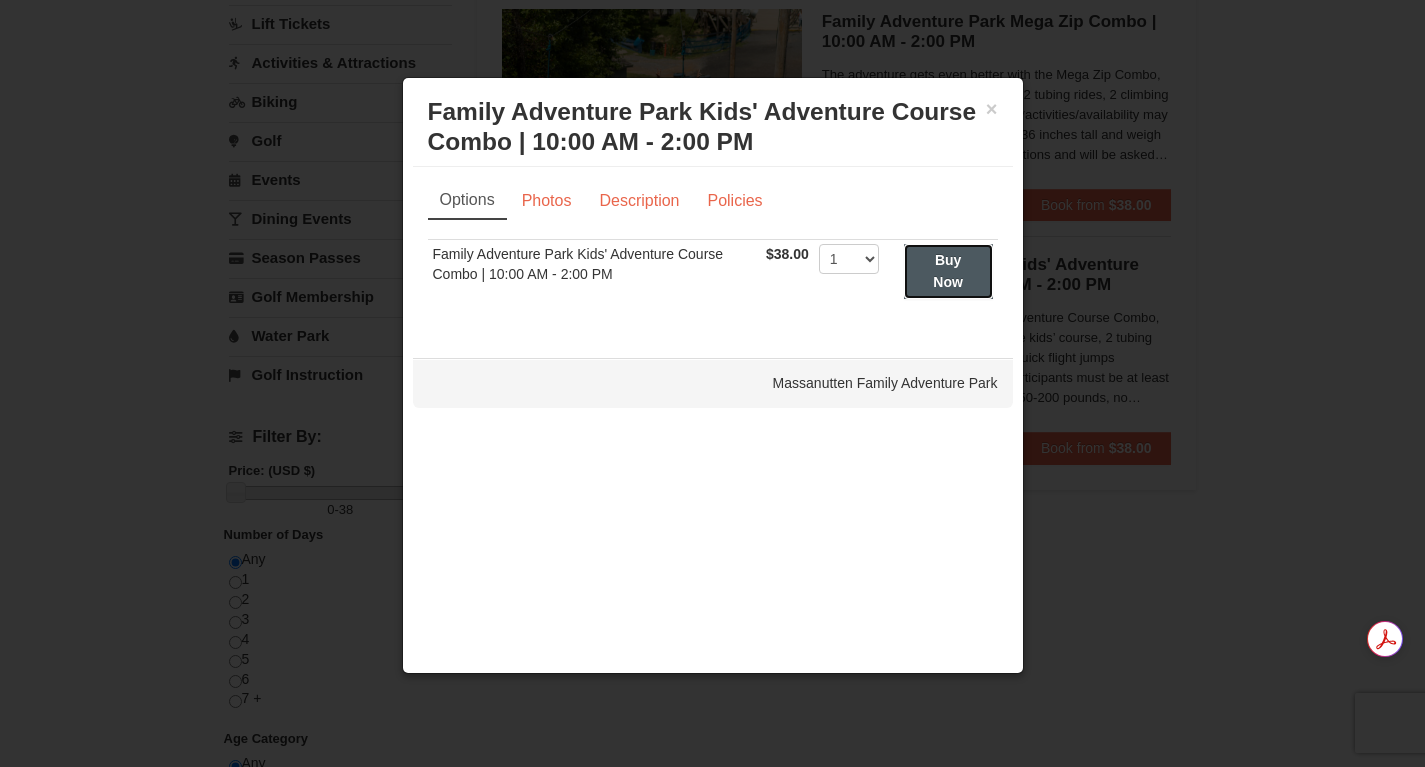 click on "Buy Now" at bounding box center [948, 271] 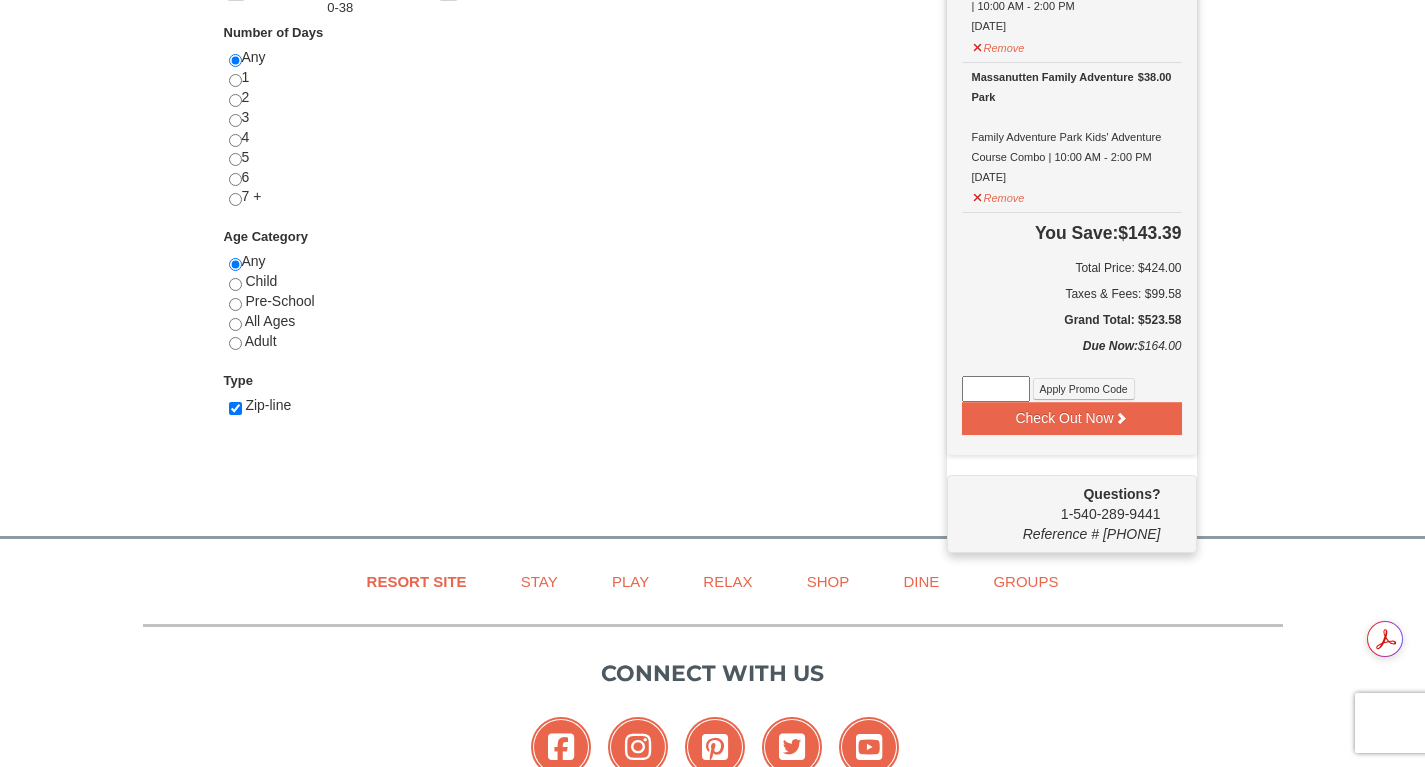 scroll, scrollTop: 708, scrollLeft: 0, axis: vertical 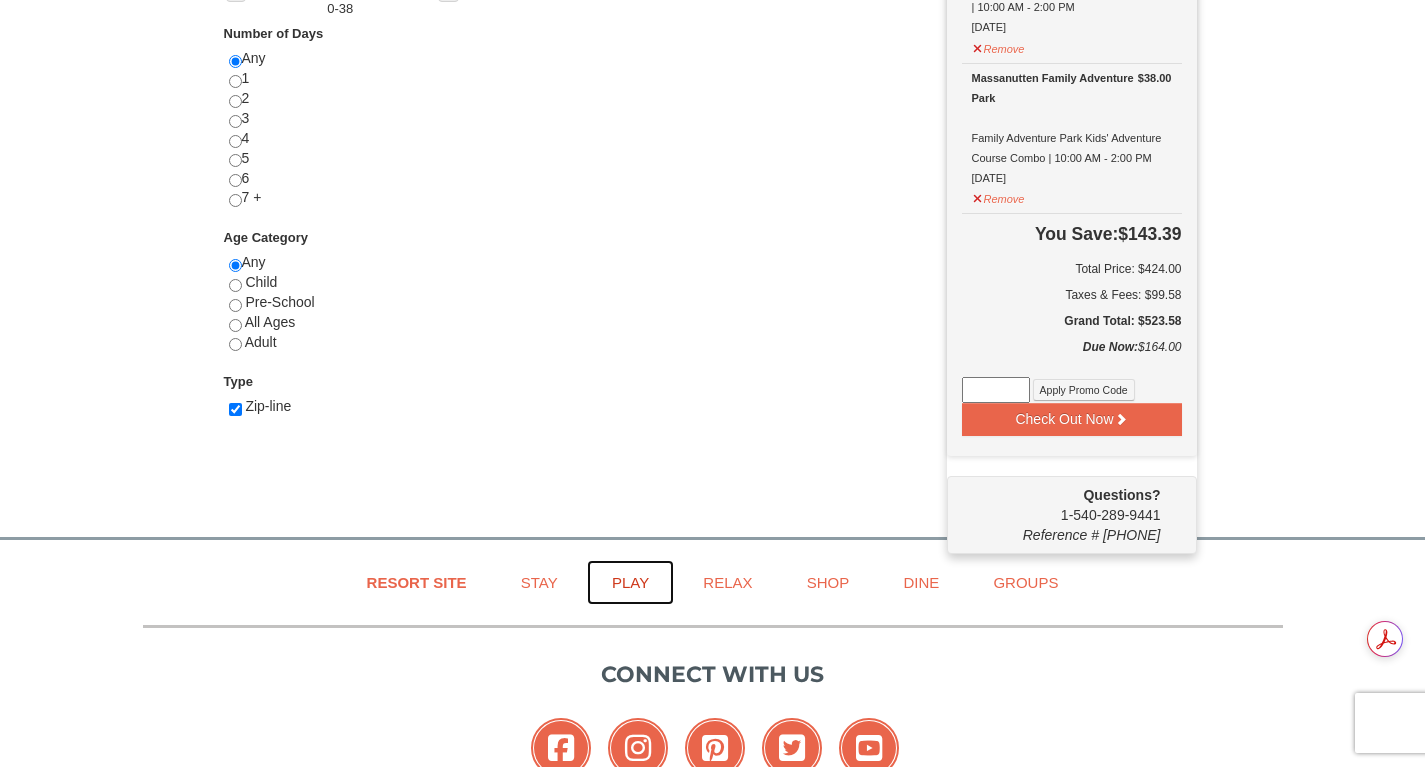click on "Play" at bounding box center (630, 582) 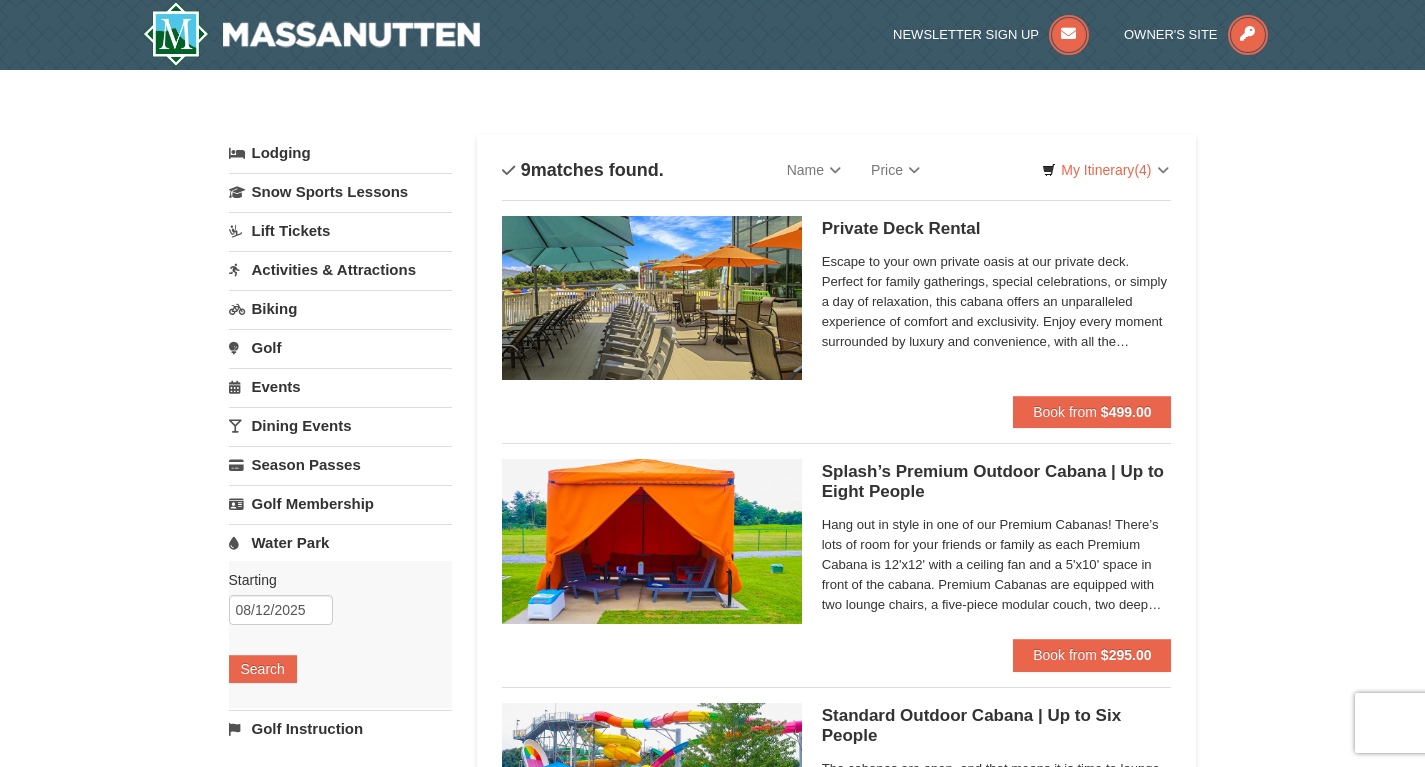 scroll, scrollTop: 0, scrollLeft: 0, axis: both 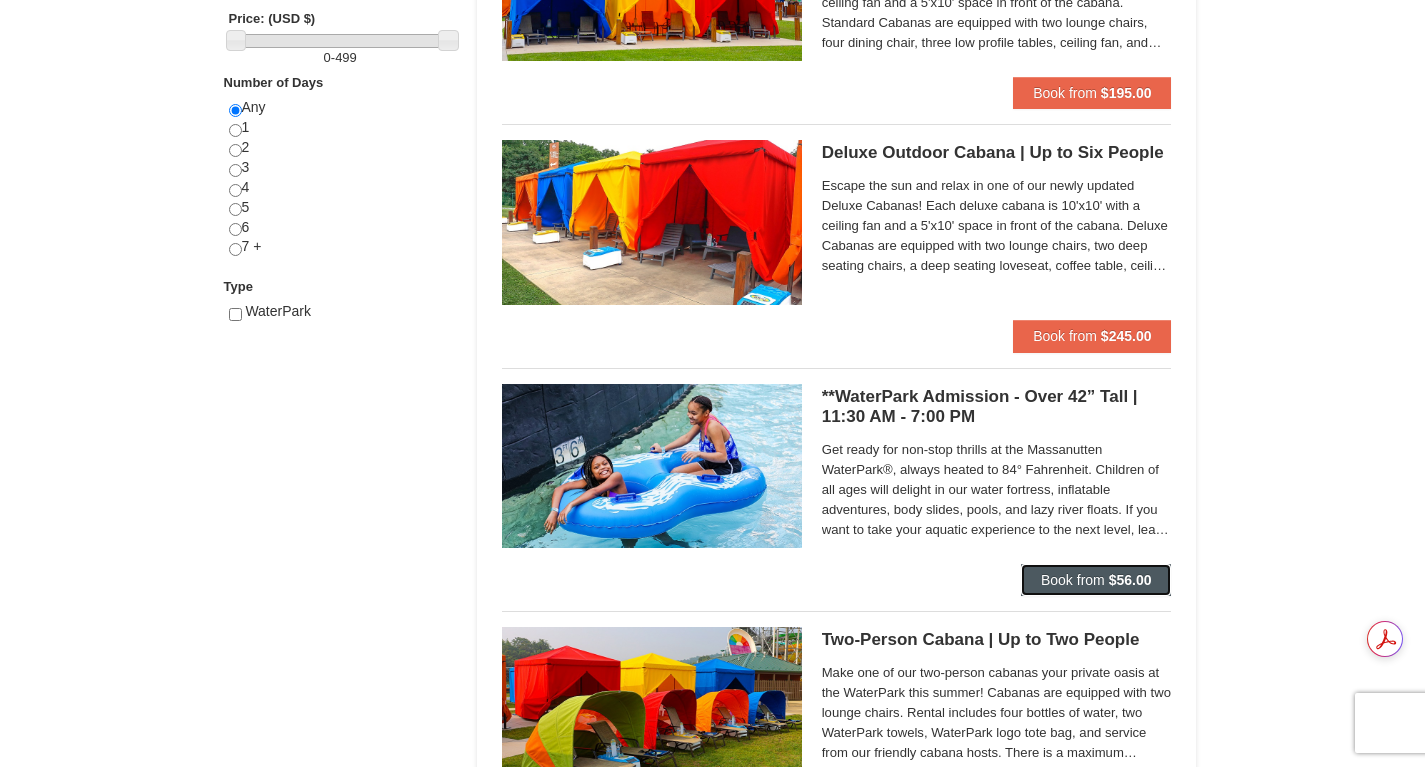 click on "Book from" at bounding box center (1073, 580) 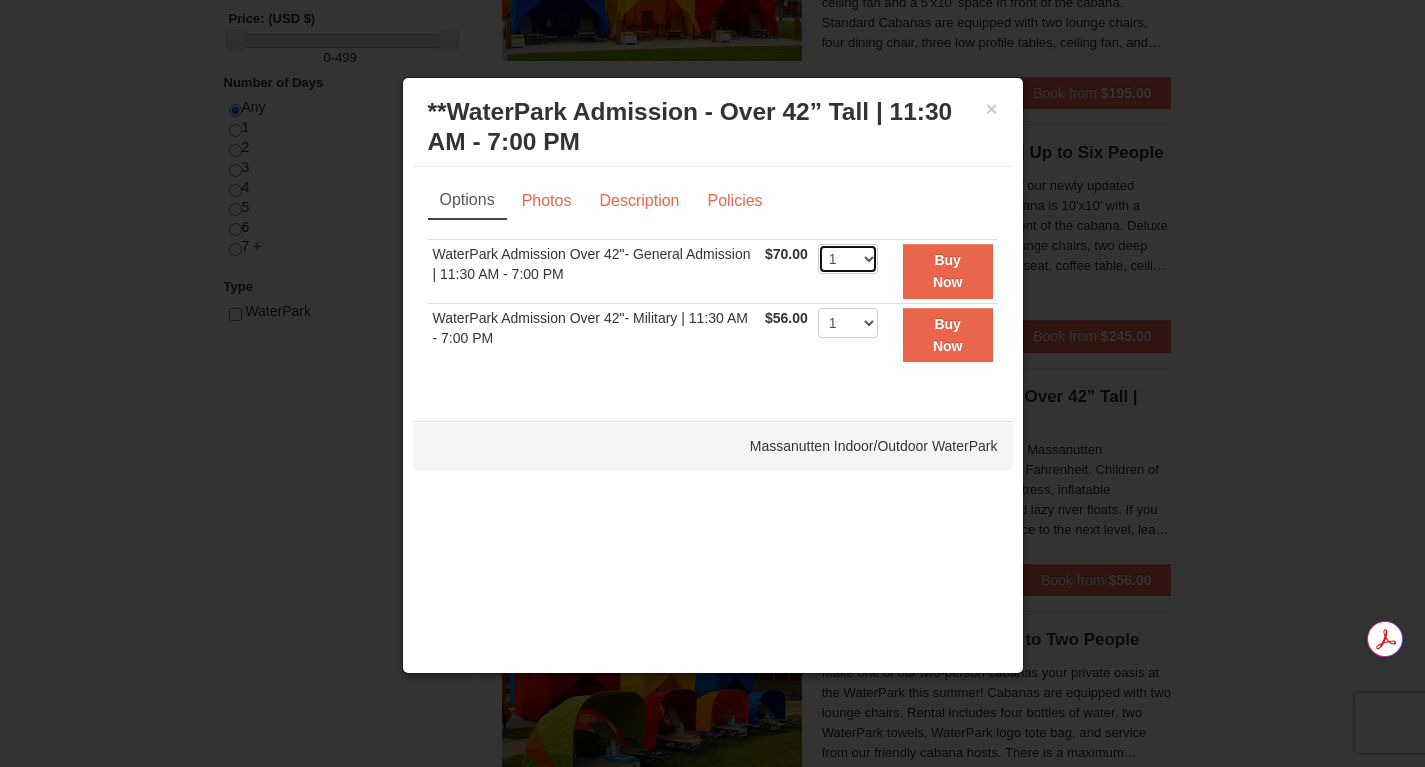 click on "1
2
3
4
5
6
7
8
9
10
11
12
13
14
15
16
17
18
19
20
21 22" at bounding box center (848, 259) 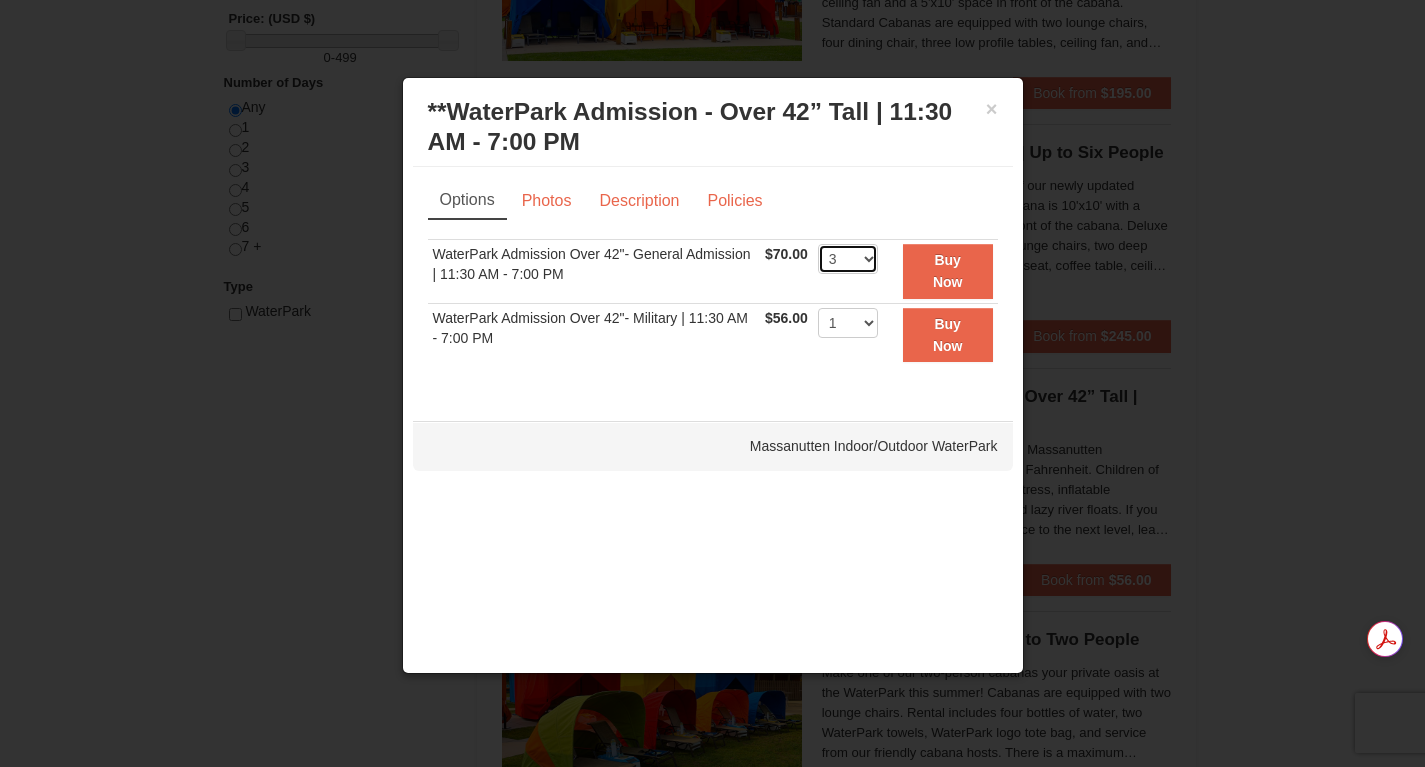 click on "1
2
3
4
5
6
7
8
9
10
11
12
13
14
15
16
17
18
19
20
21 22" at bounding box center [848, 259] 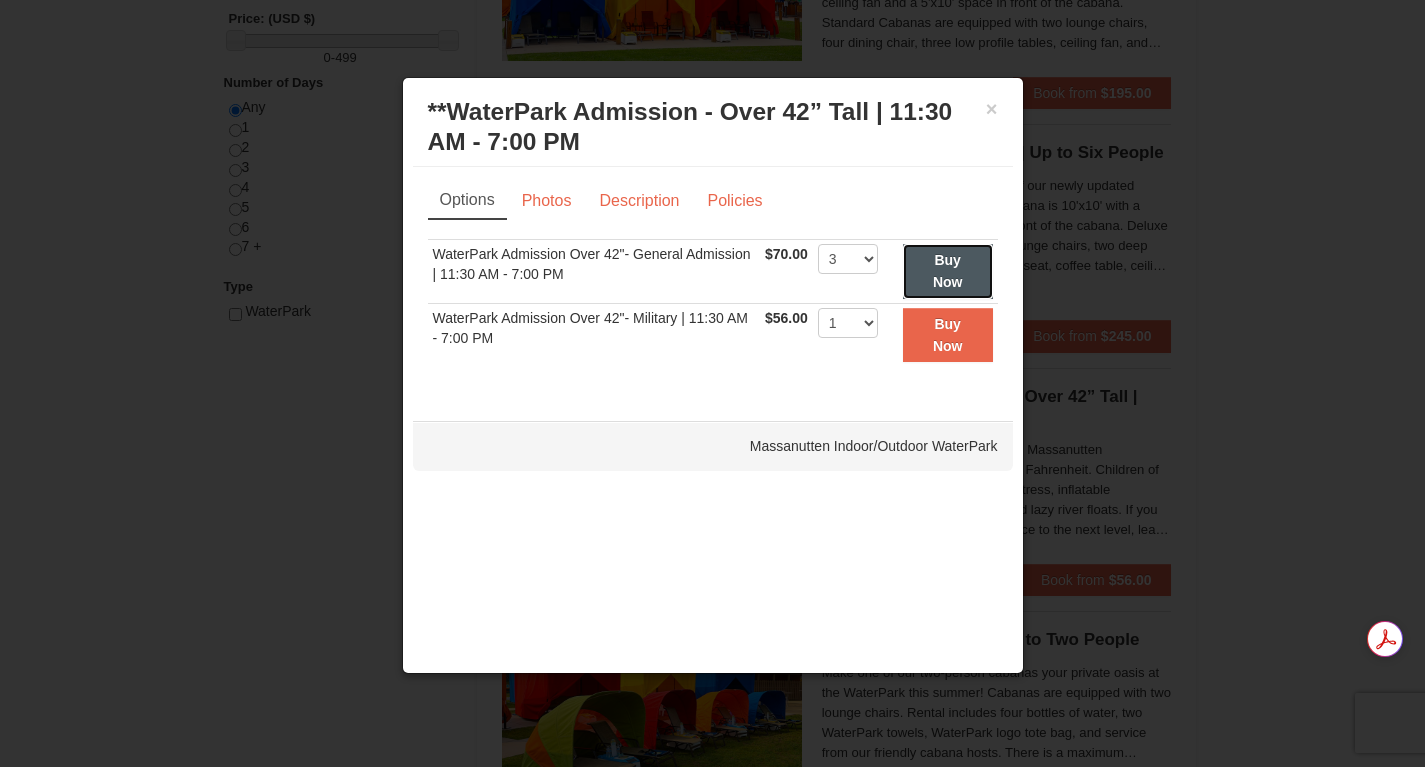 click on "Buy Now" at bounding box center [948, 271] 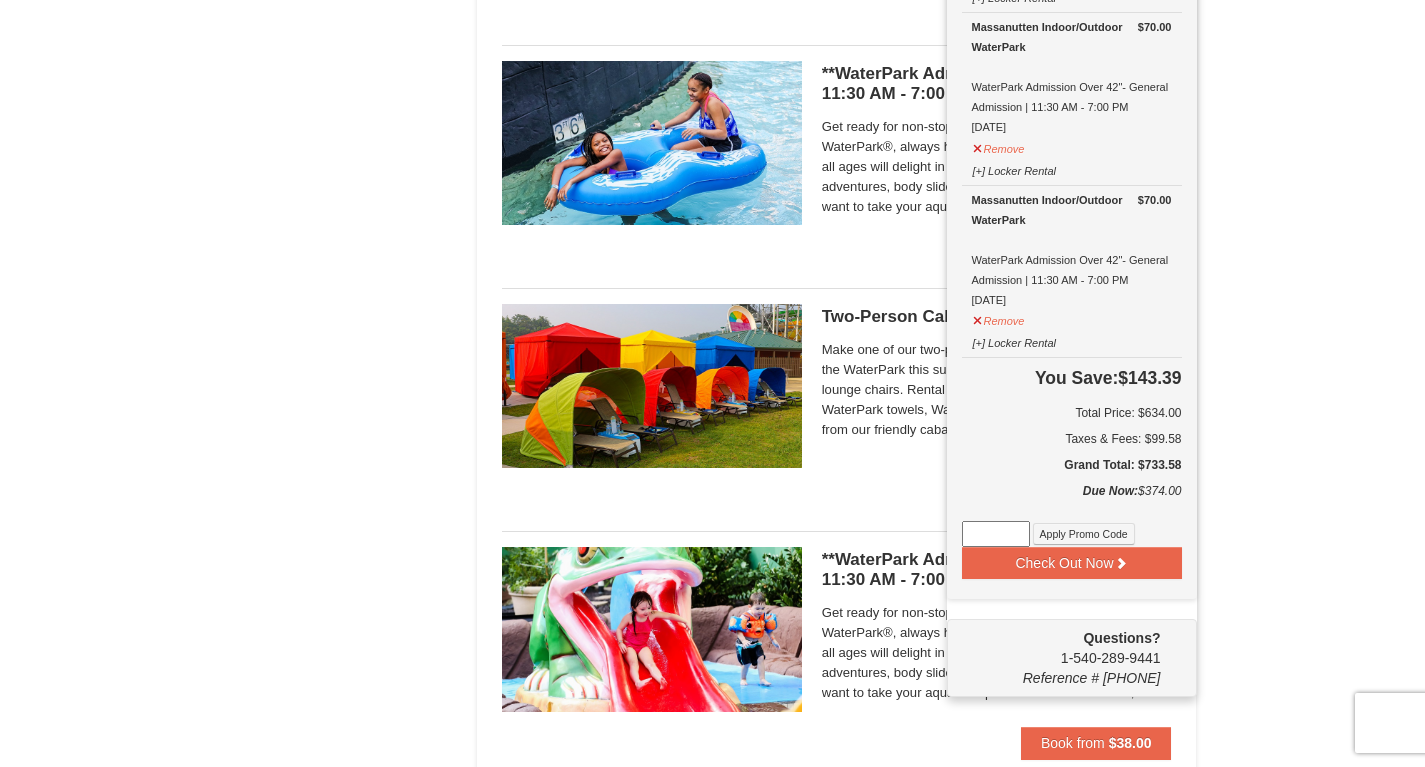 scroll, scrollTop: 1130, scrollLeft: 0, axis: vertical 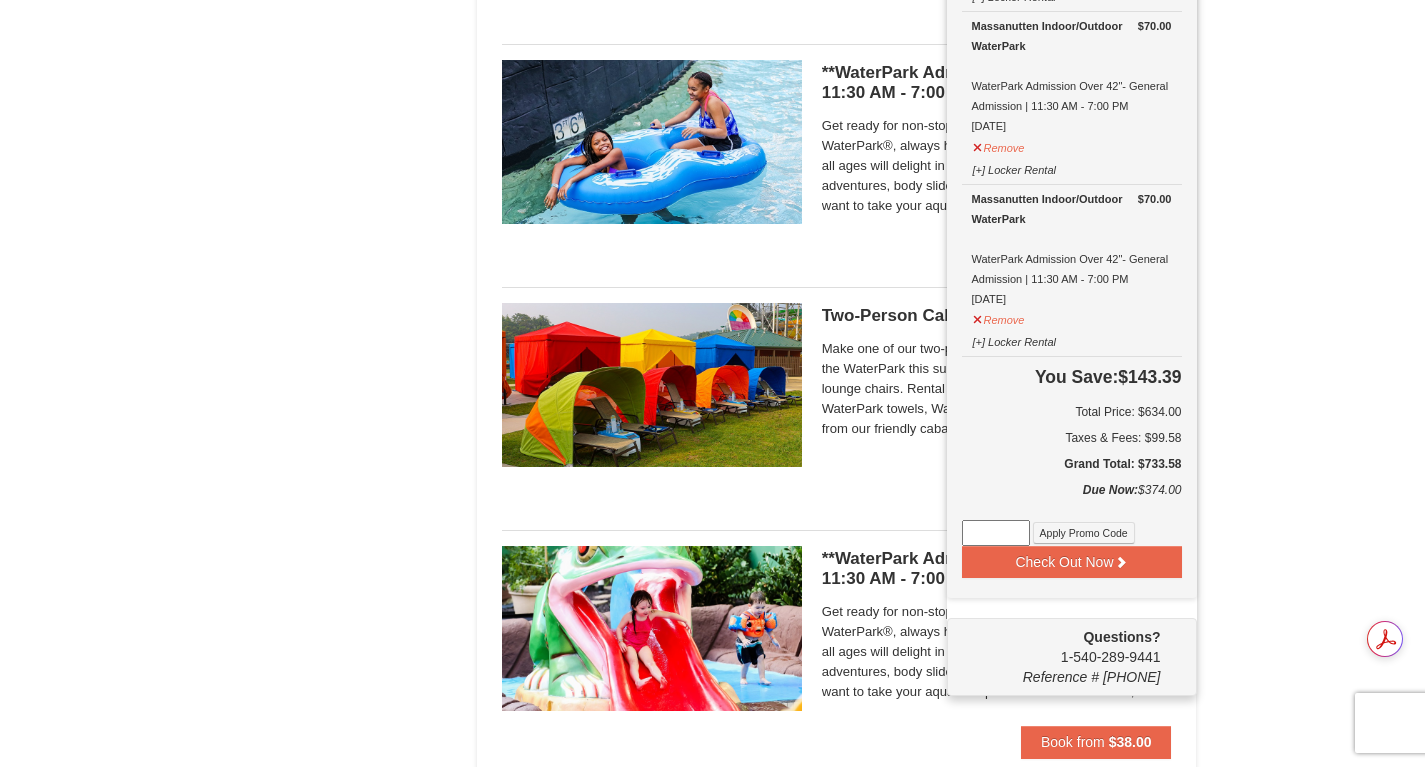 click at bounding box center (996, 533) 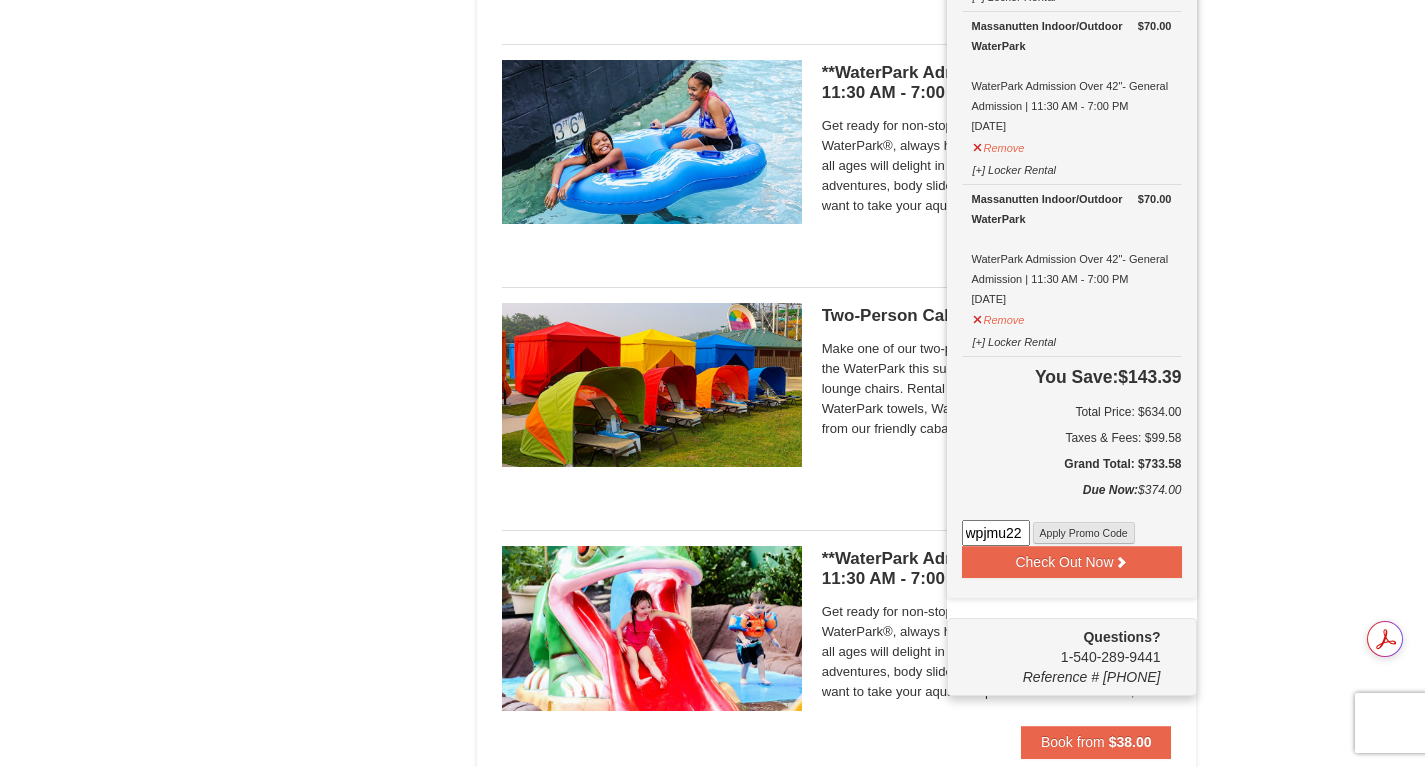 type on "wpjmu22" 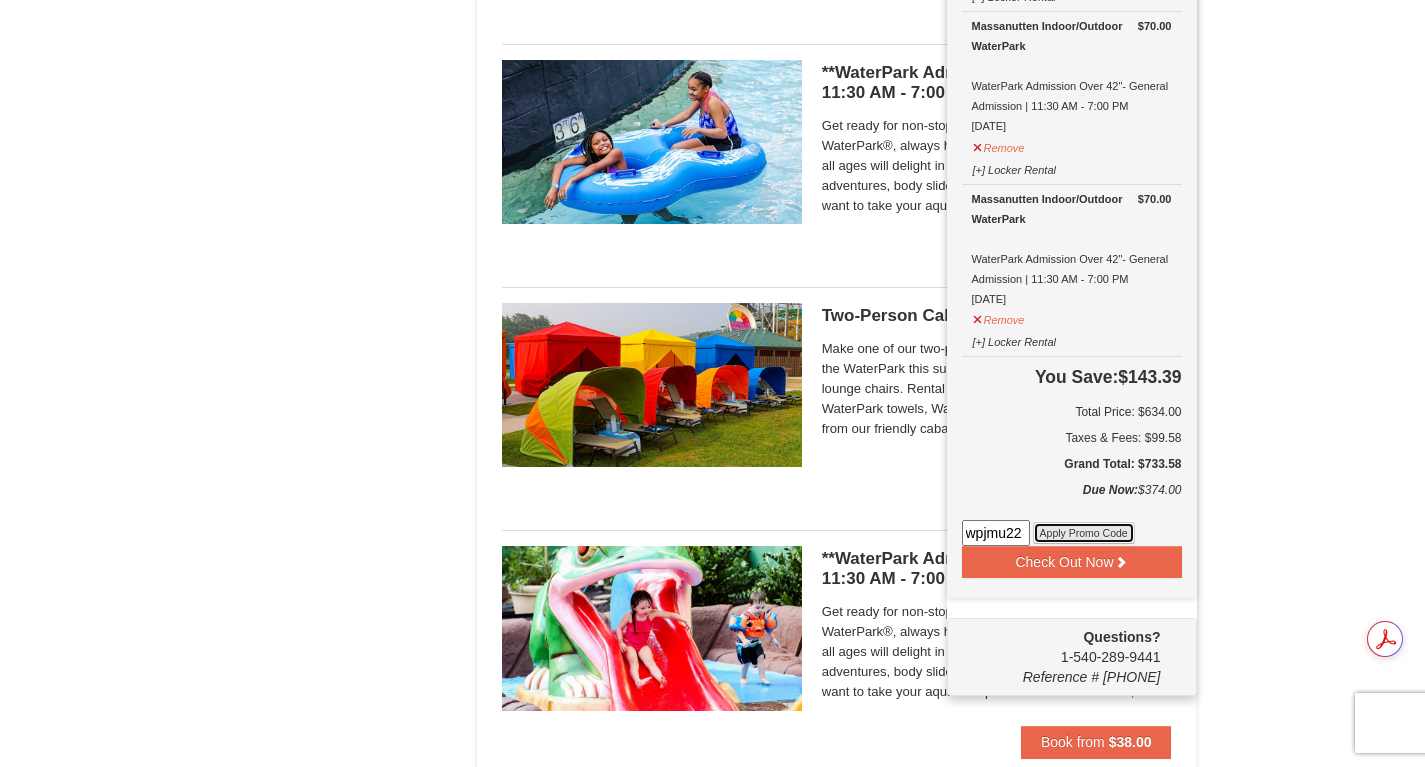 click on "Apply Promo Code" at bounding box center (1084, 533) 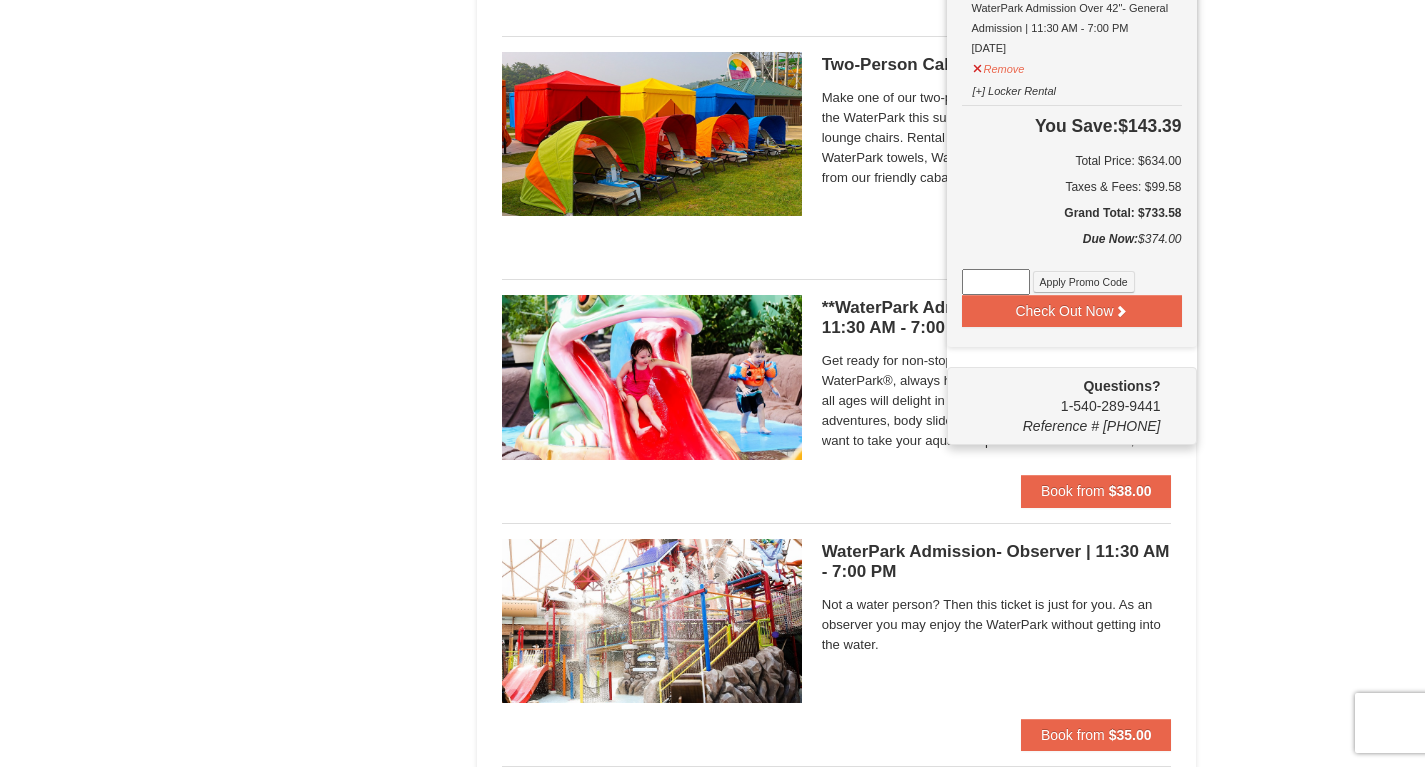 scroll, scrollTop: 1306, scrollLeft: 0, axis: vertical 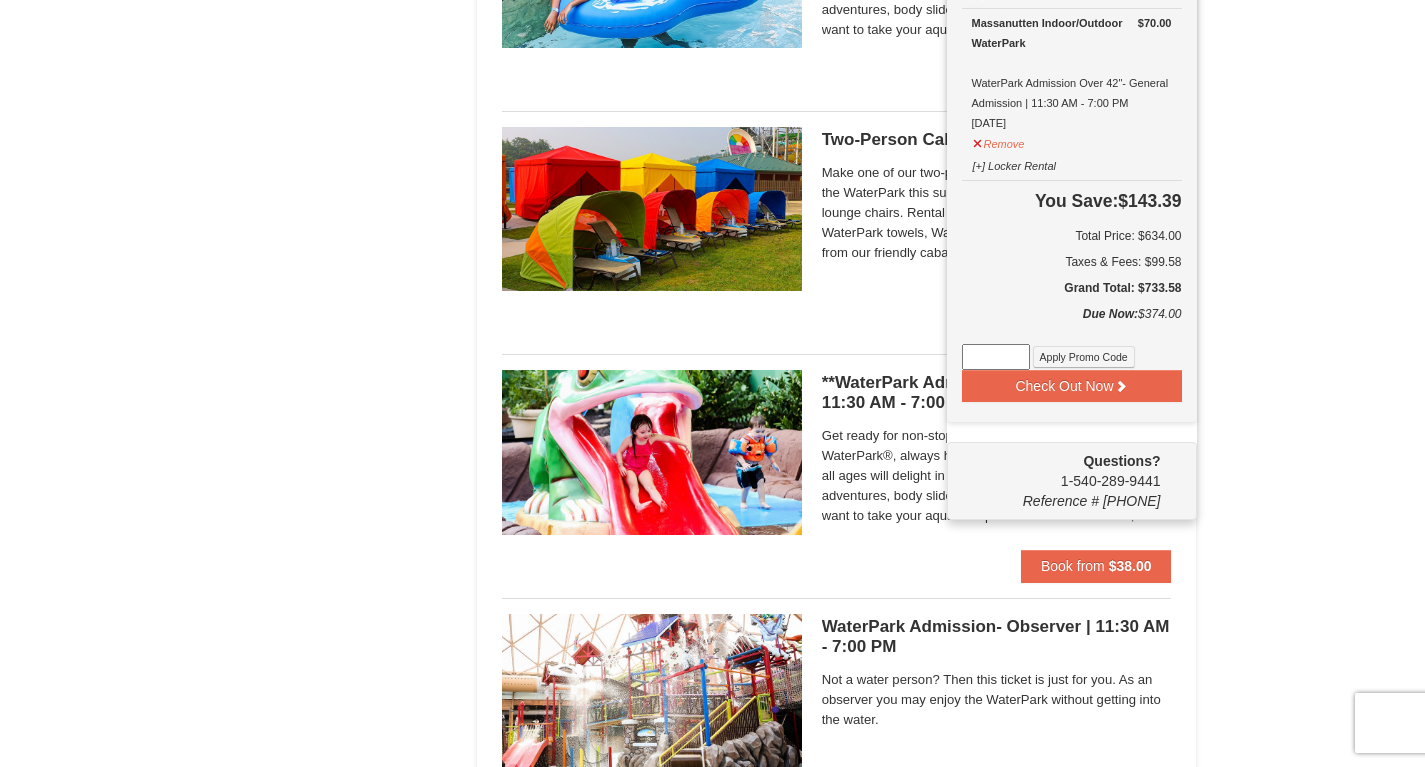 click at bounding box center (996, 357) 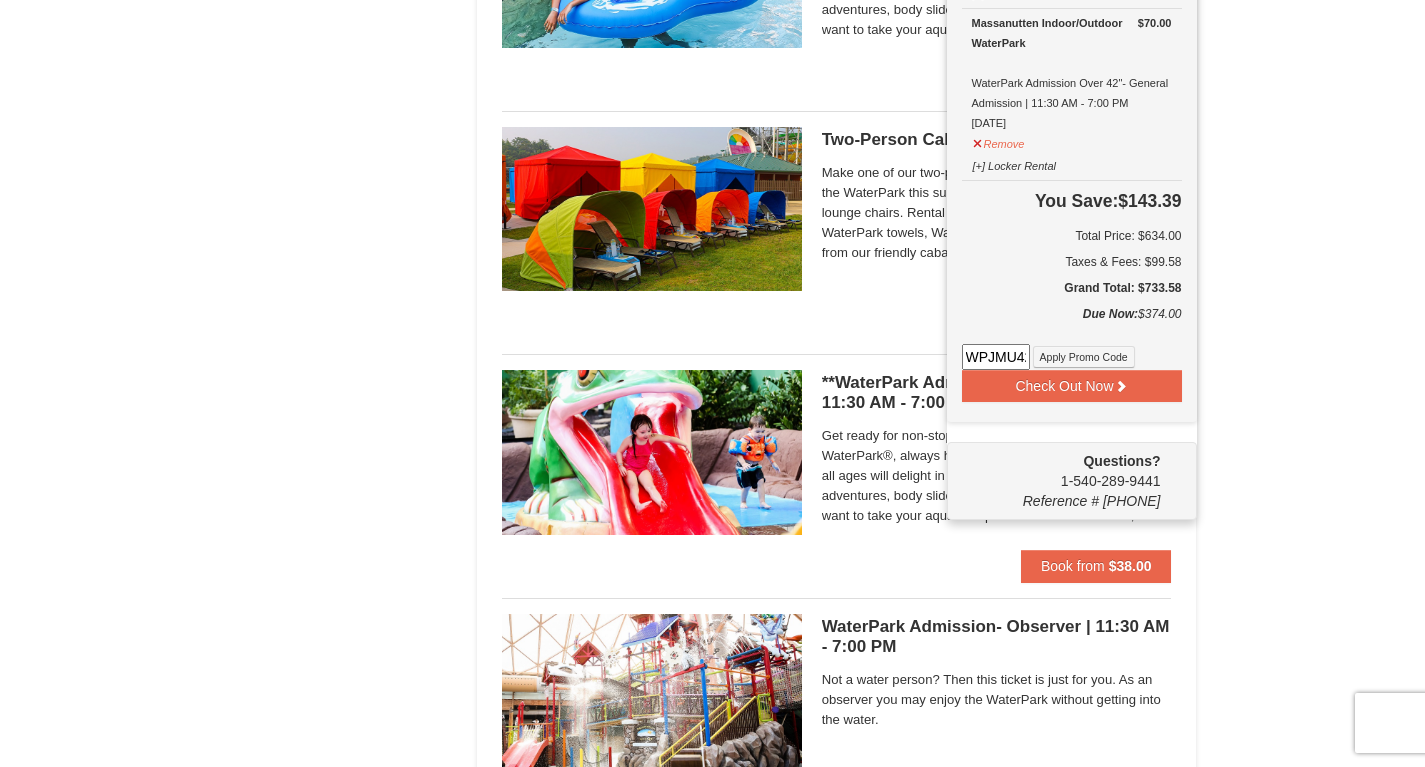 scroll, scrollTop: 0, scrollLeft: 6, axis: horizontal 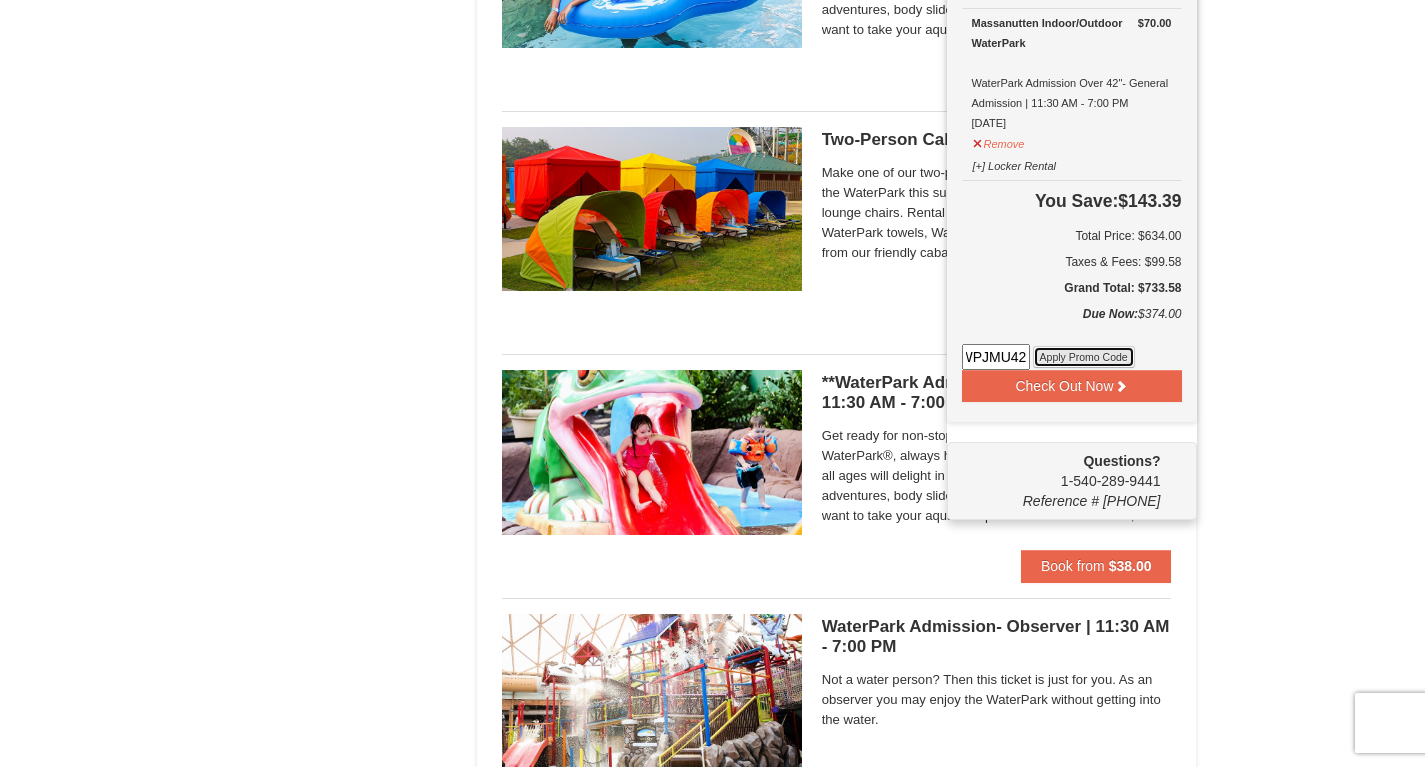 click on "Apply Promo Code" at bounding box center [1084, 357] 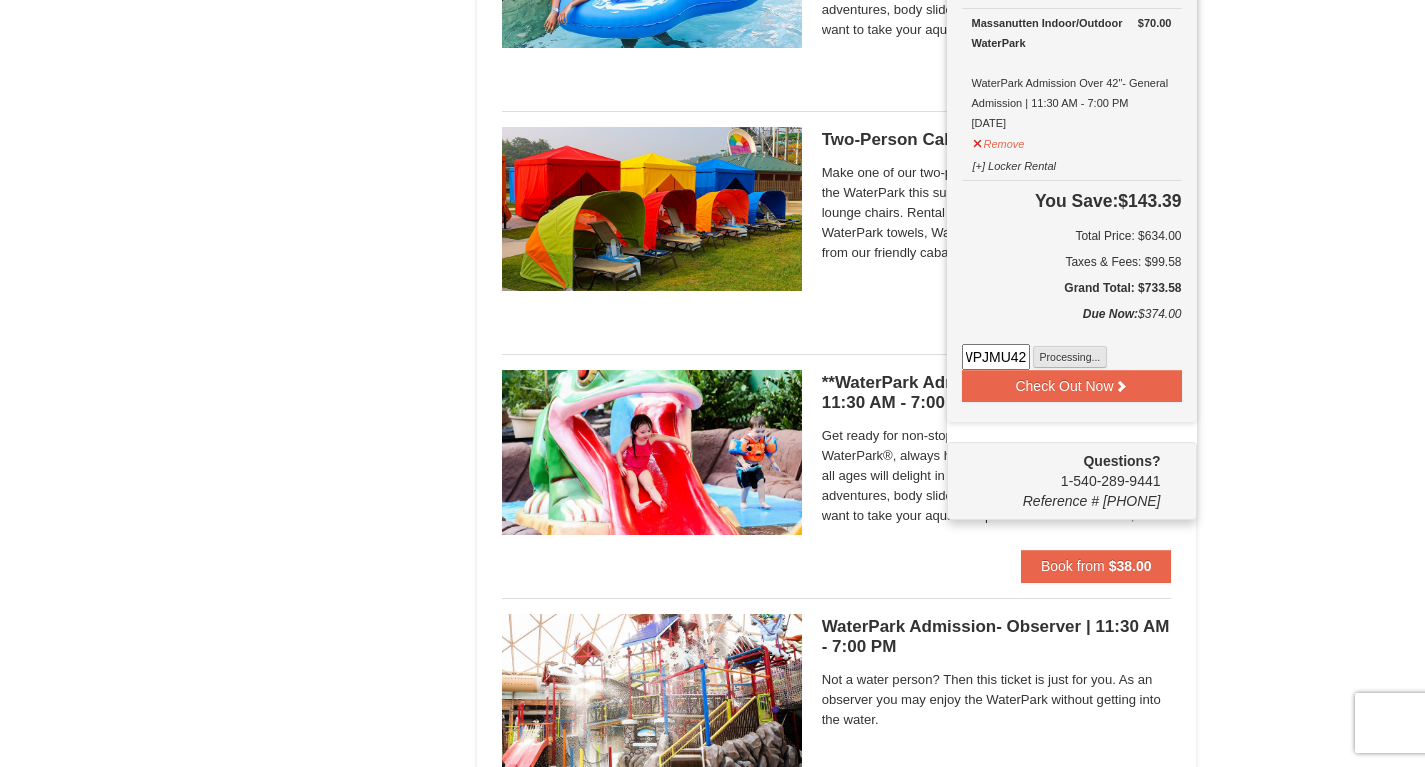 scroll, scrollTop: 0, scrollLeft: 0, axis: both 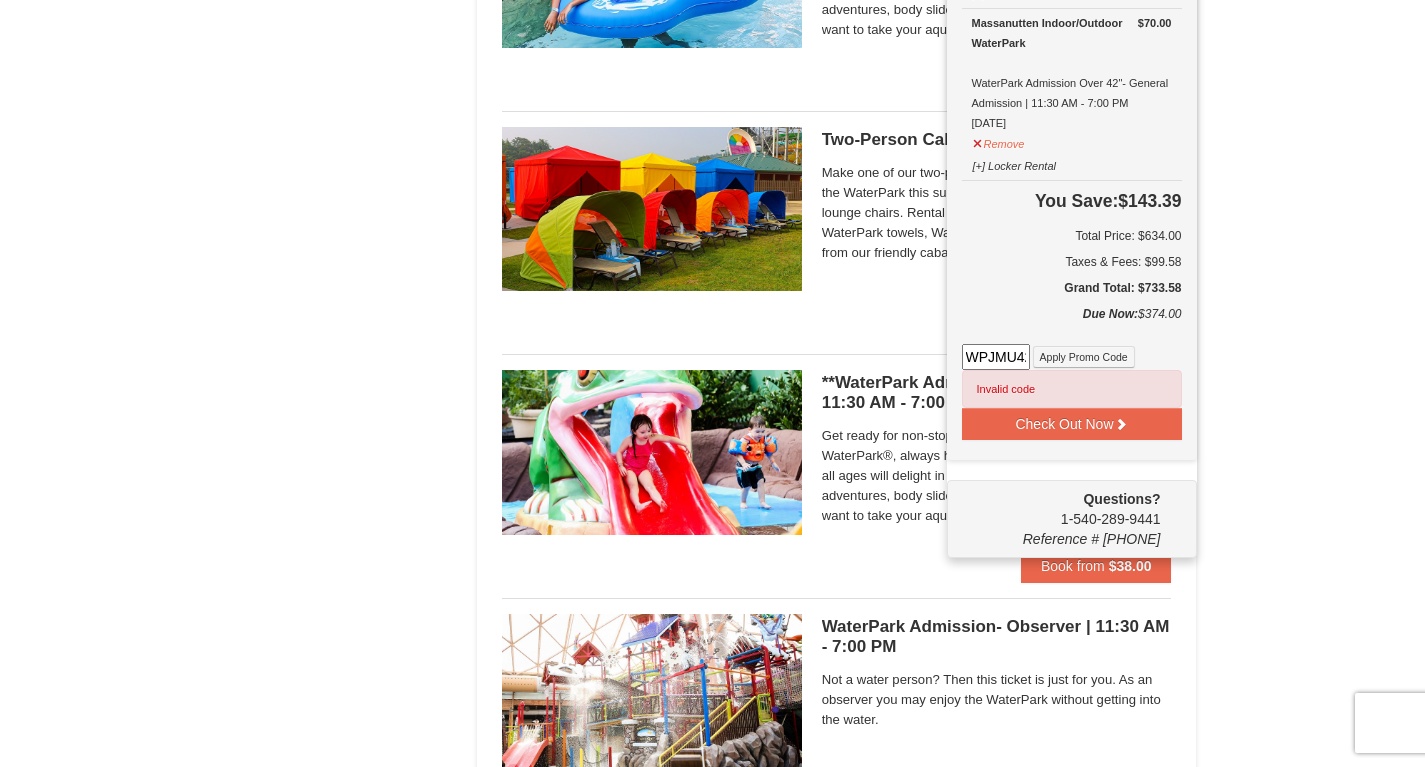 click on "WPJMU42" at bounding box center (996, 357) 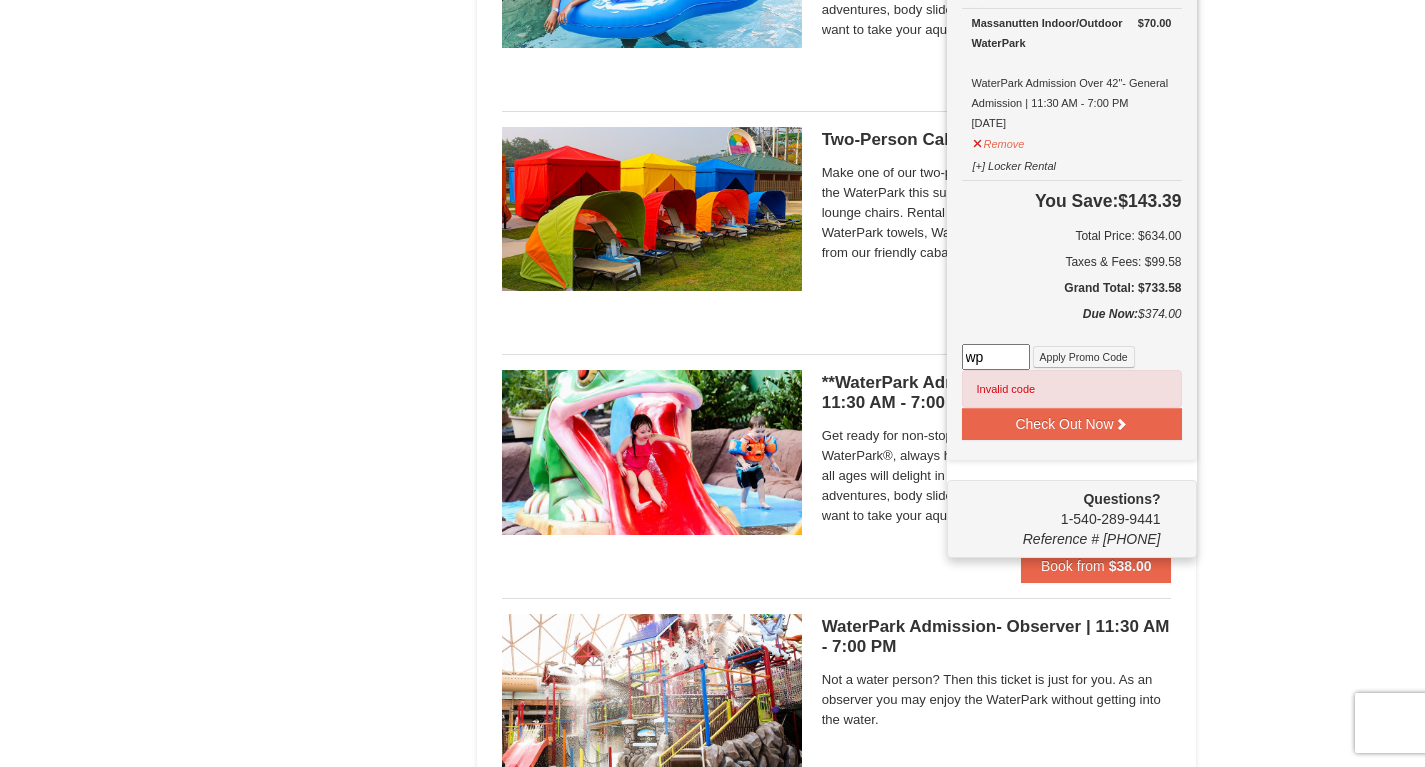type on "wpjmu22" 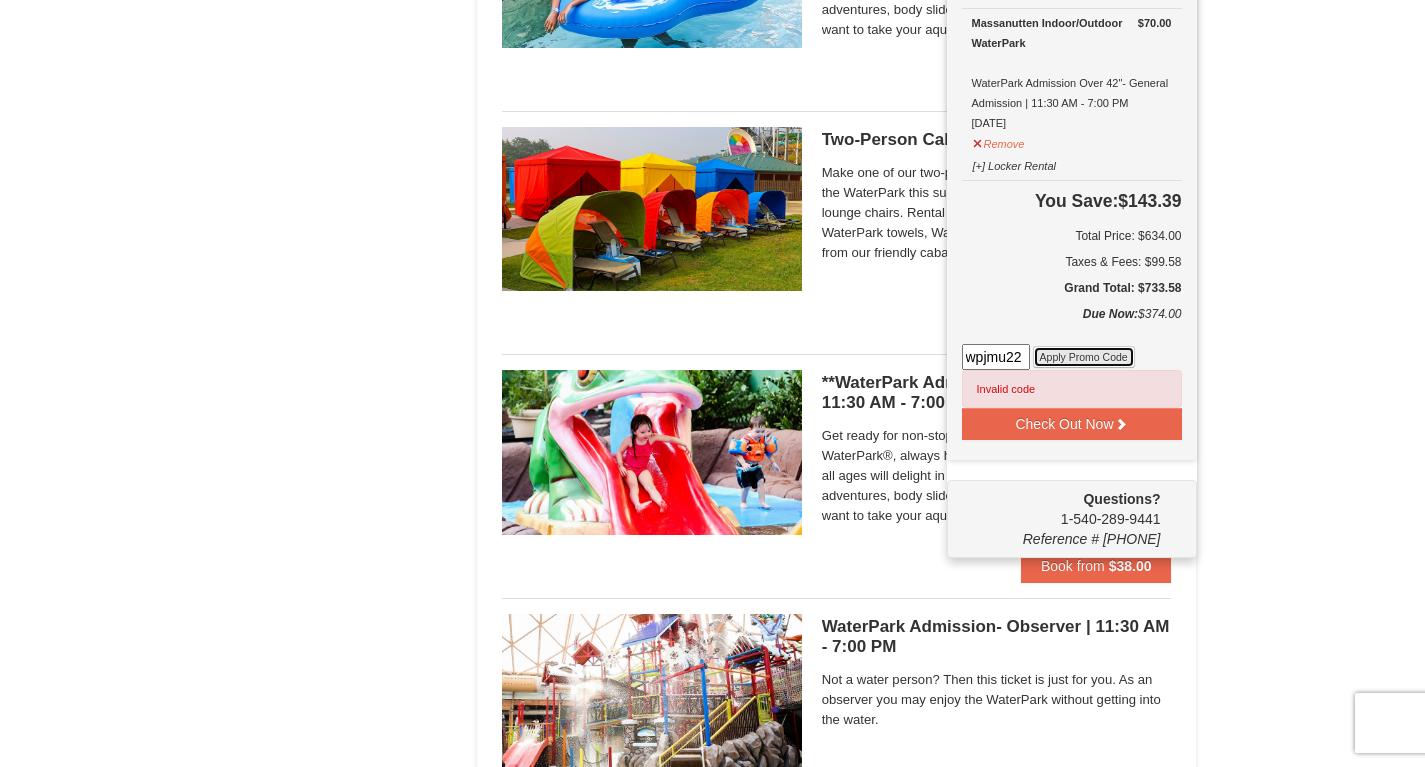 click on "Apply Promo Code" at bounding box center (1084, 357) 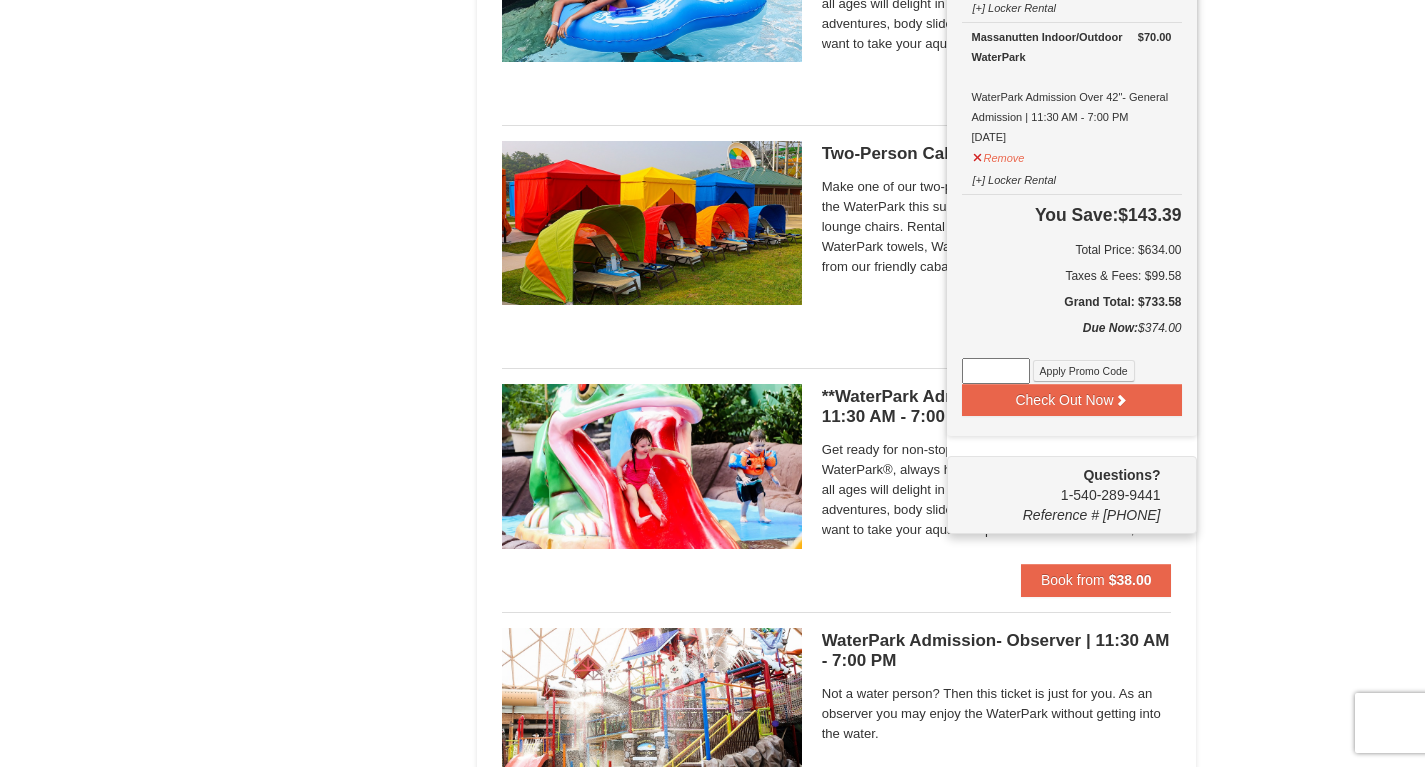 scroll, scrollTop: 1291, scrollLeft: 0, axis: vertical 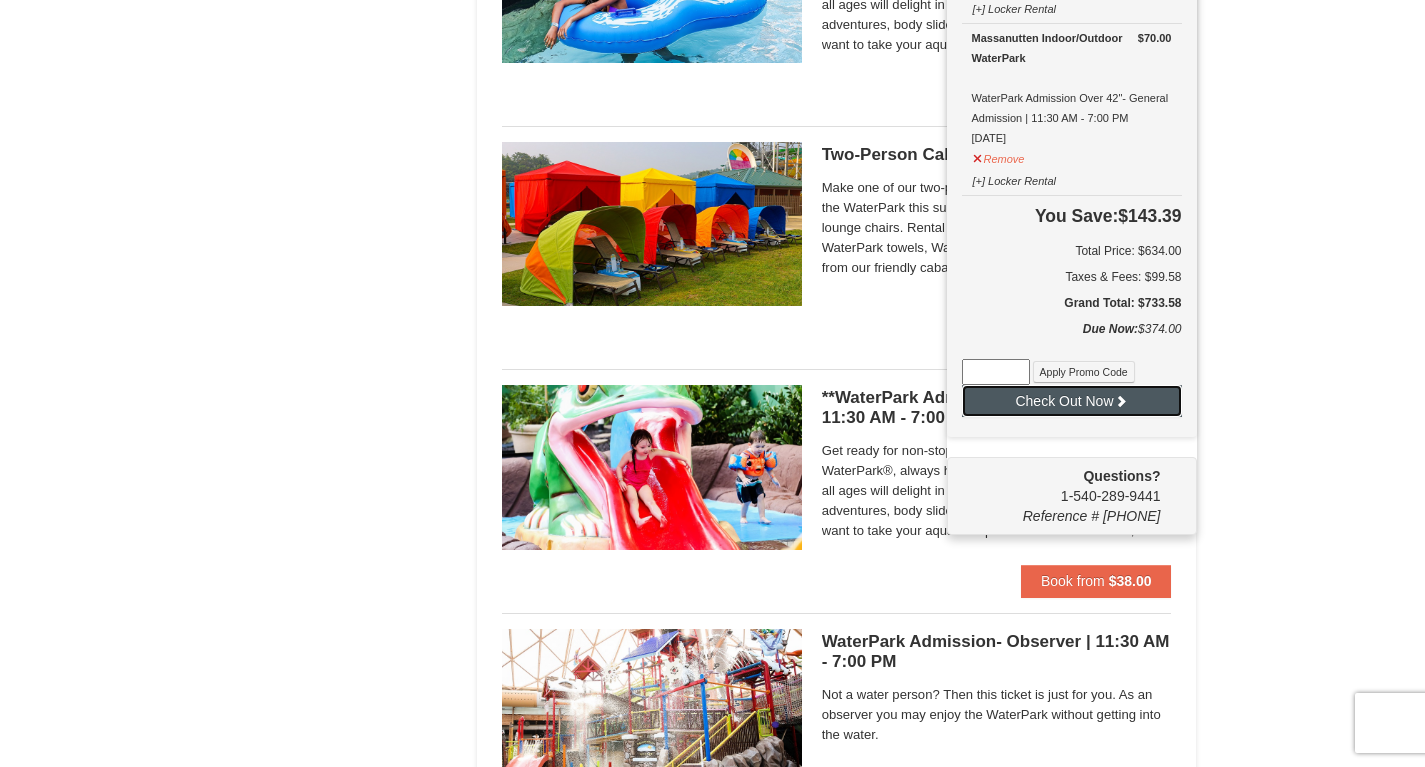 click on "Check Out Now" at bounding box center [1072, 401] 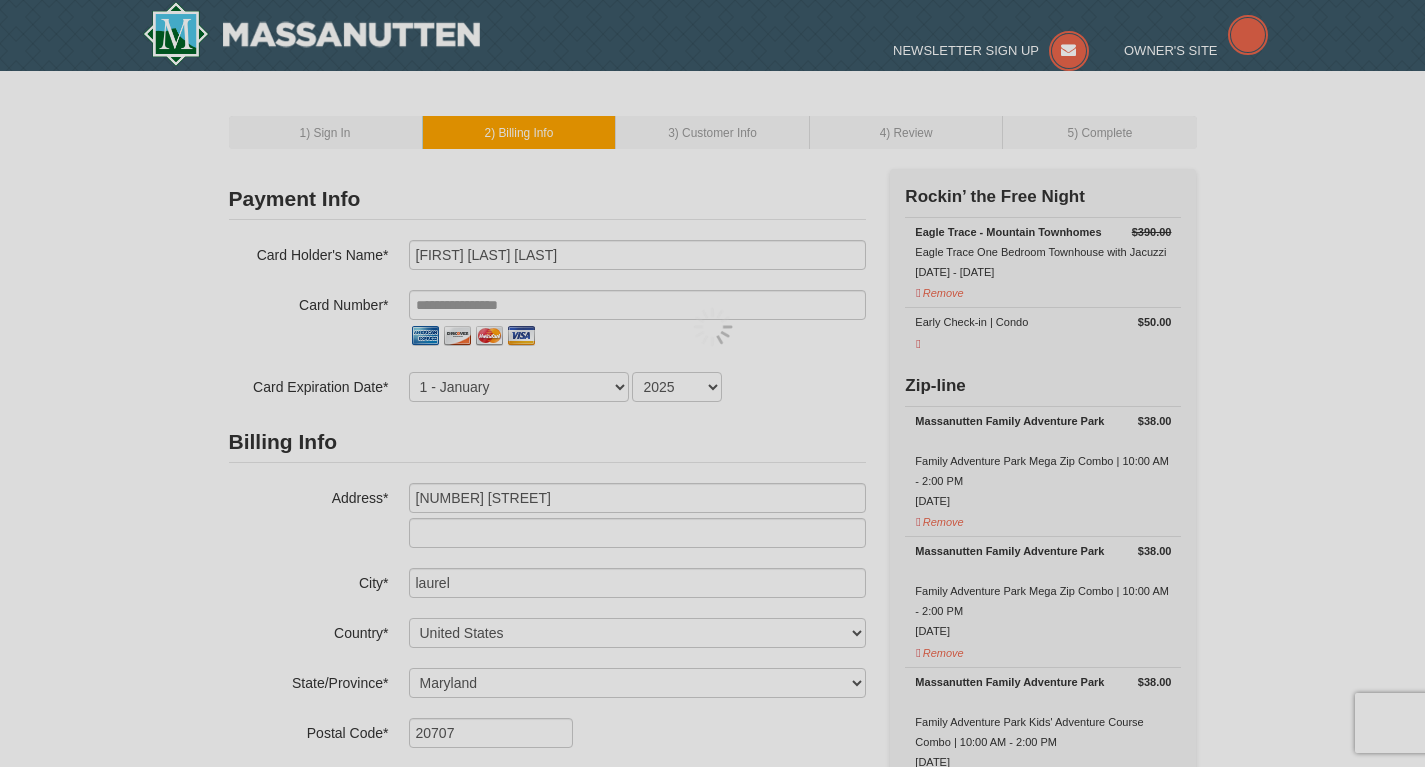 select on "MD" 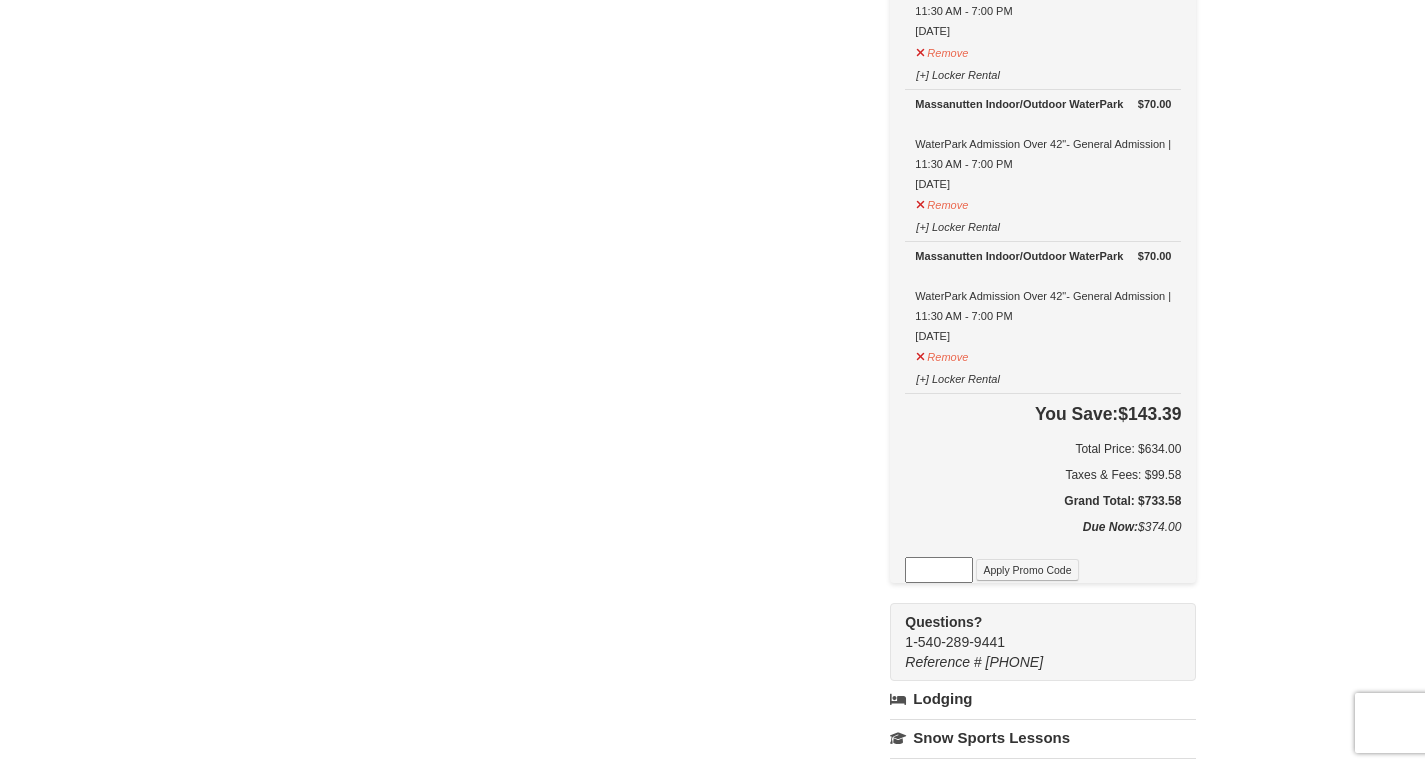 scroll, scrollTop: 909, scrollLeft: 0, axis: vertical 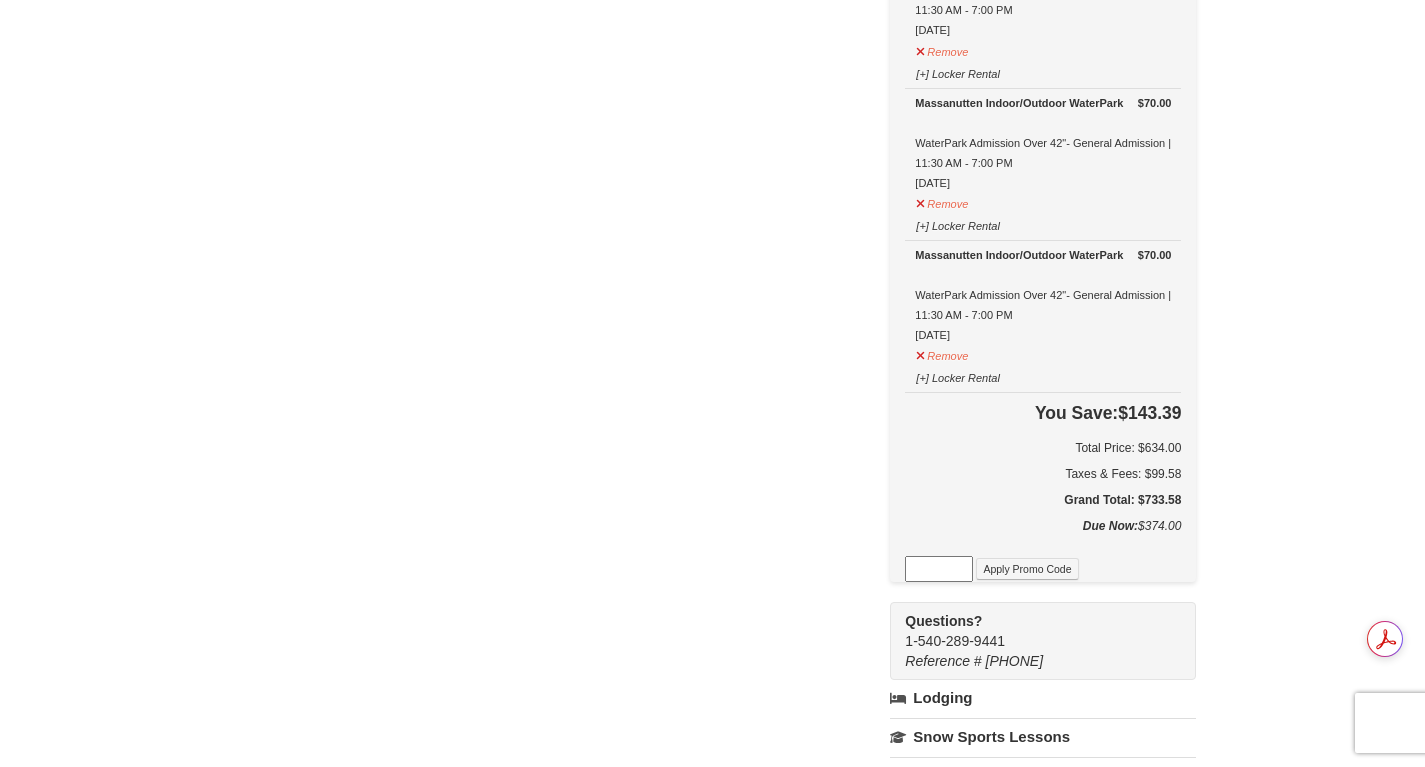 click at bounding box center (939, 569) 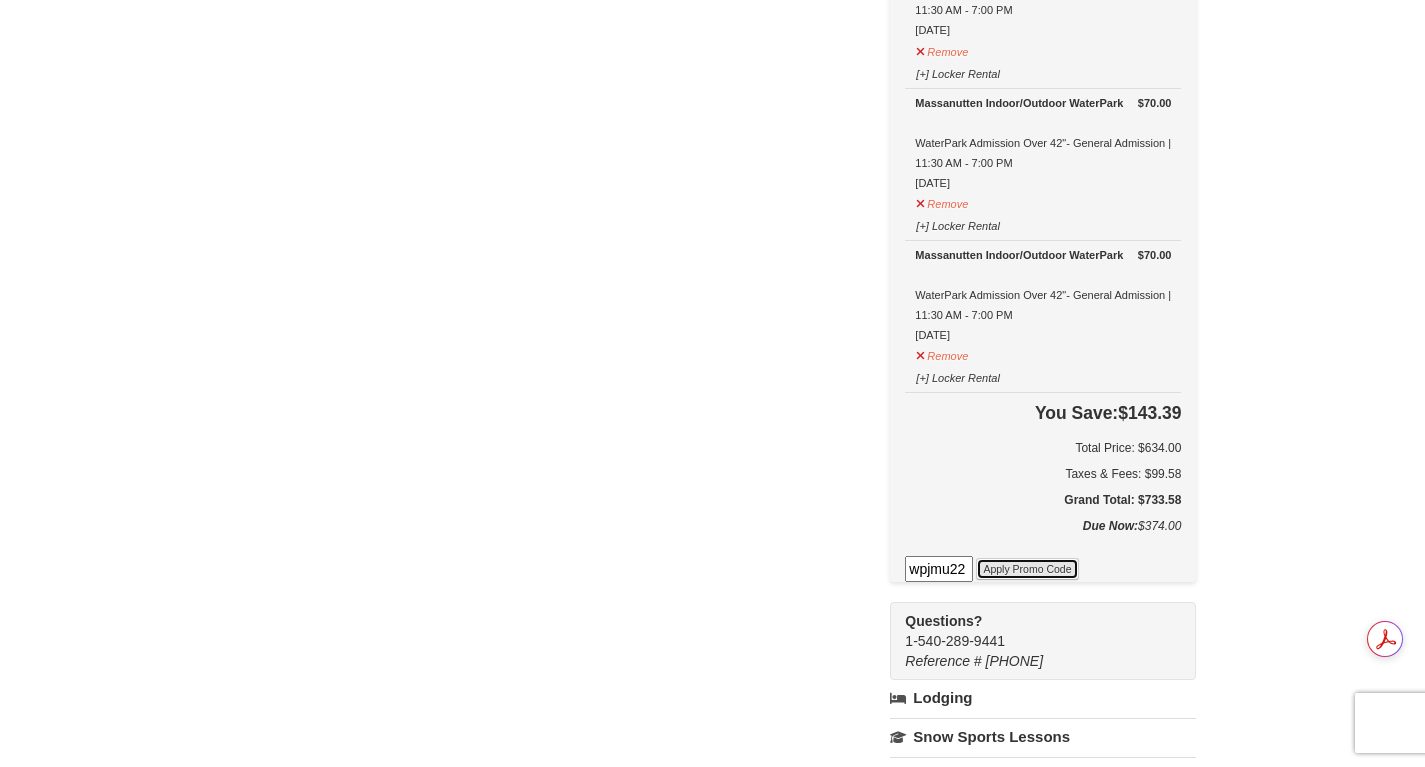 click on "Apply Promo Code" at bounding box center [1027, 569] 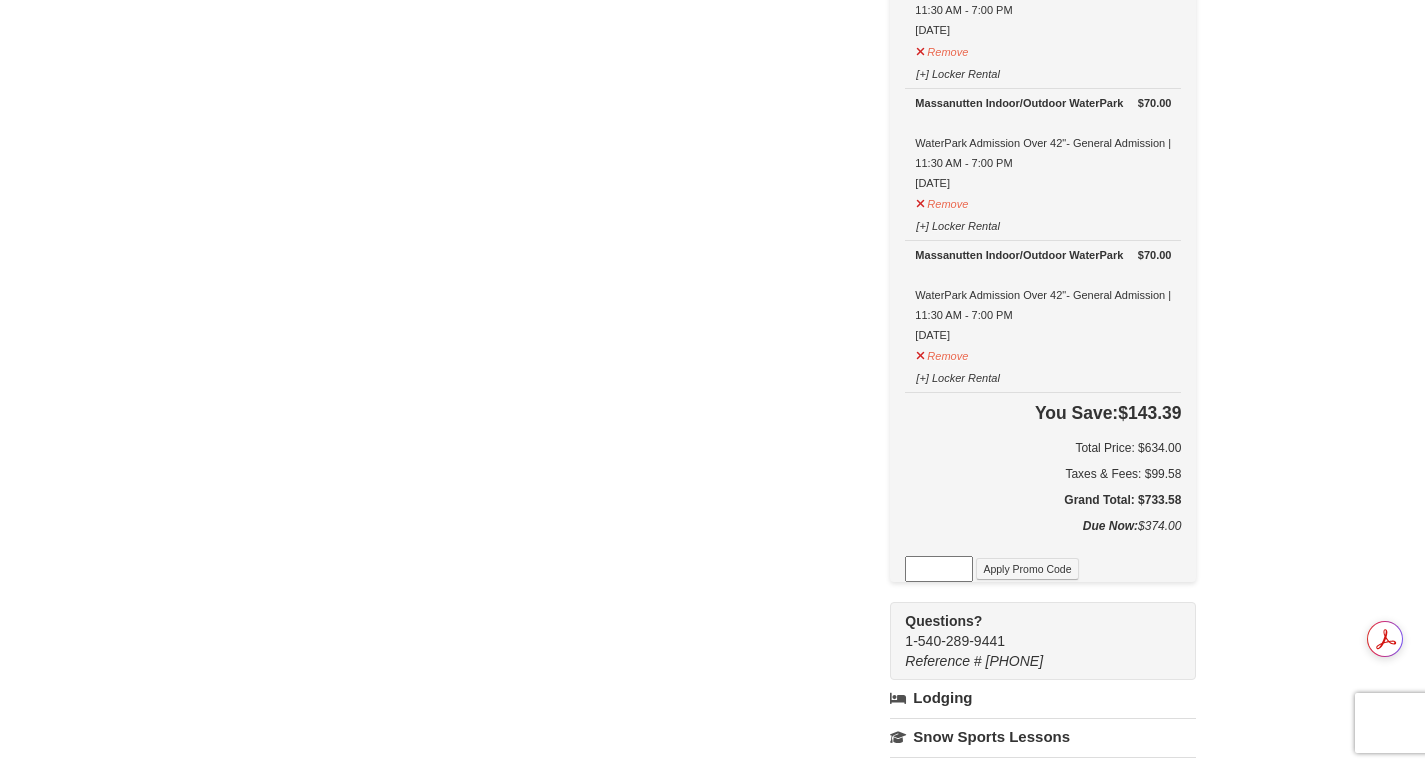 click at bounding box center [939, 569] 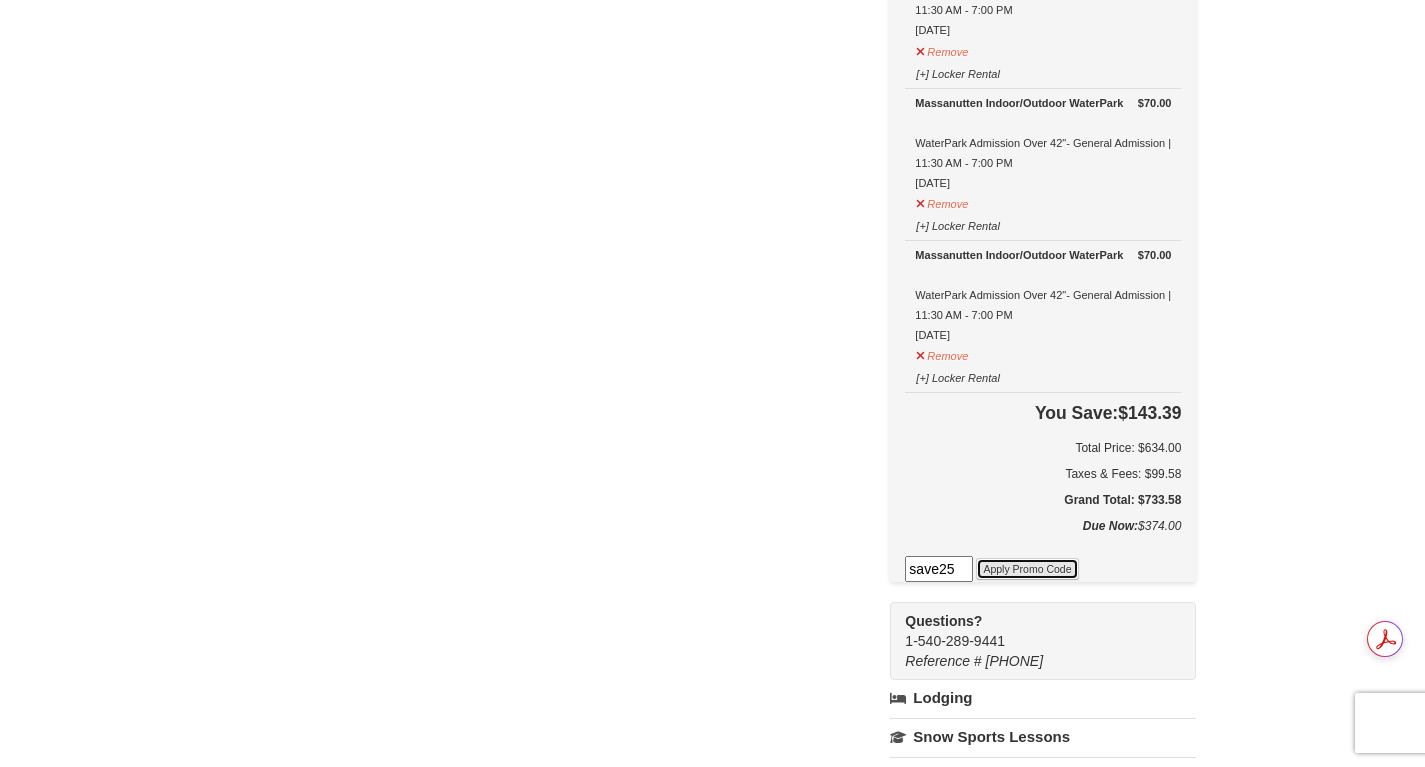click on "Apply Promo Code" at bounding box center [1027, 569] 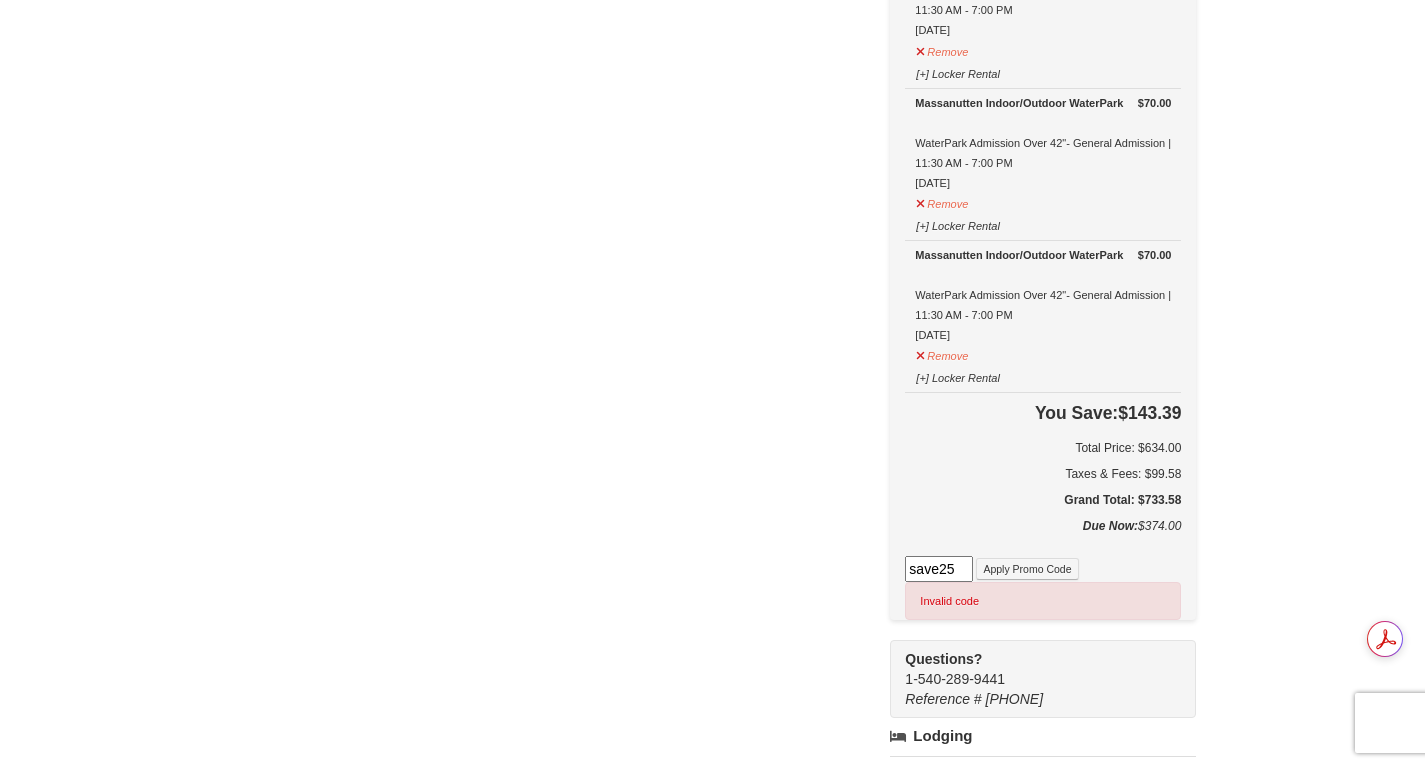 click on "save25" at bounding box center [939, 569] 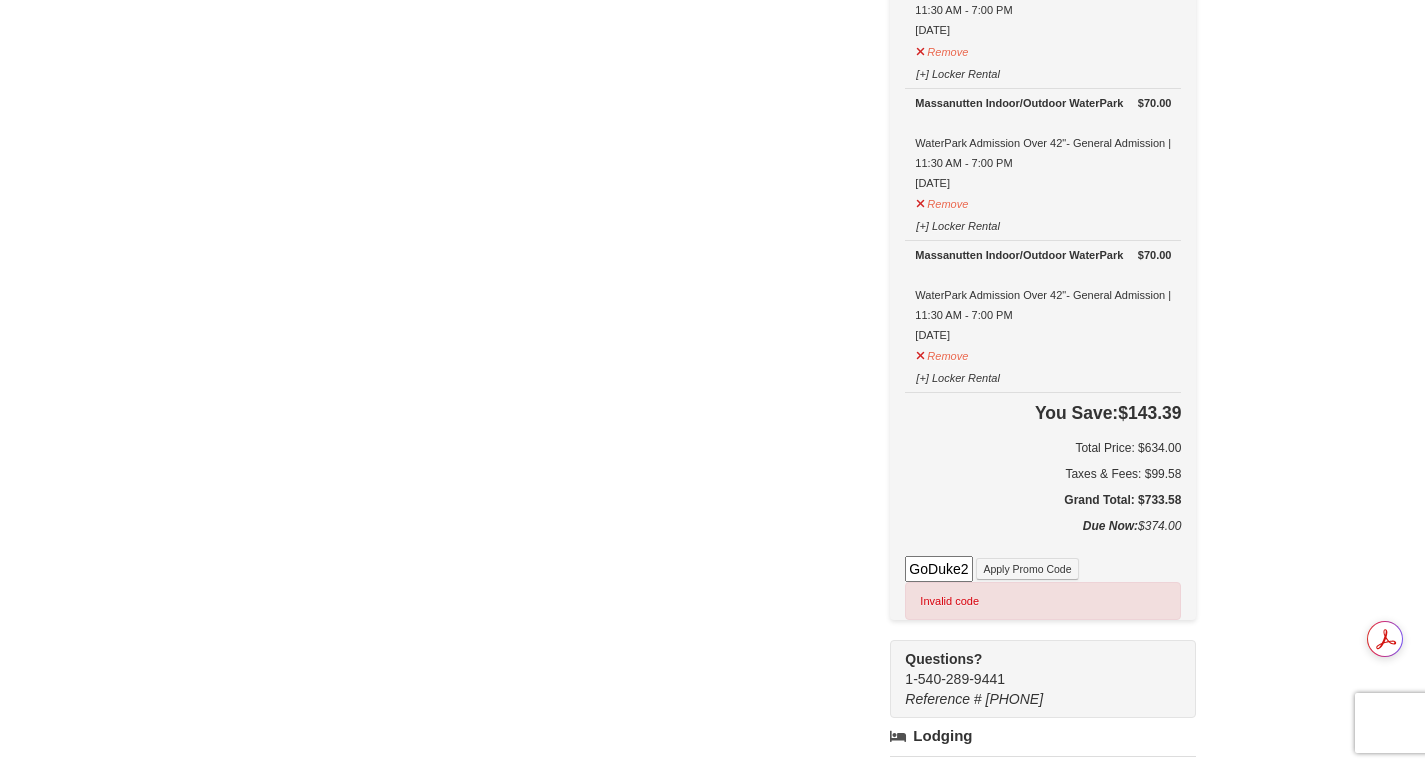 scroll, scrollTop: 0, scrollLeft: 6, axis: horizontal 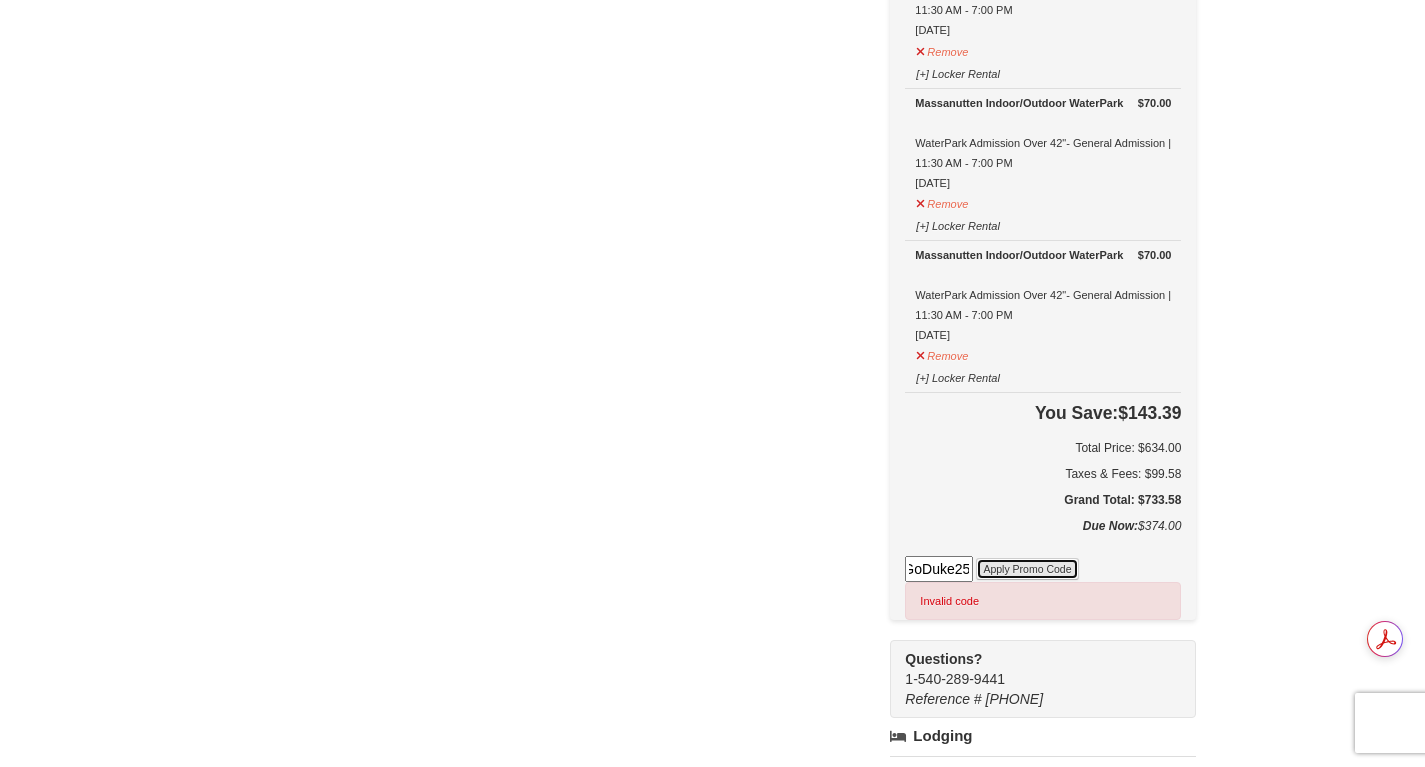 click on "Apply Promo Code" at bounding box center (1027, 569) 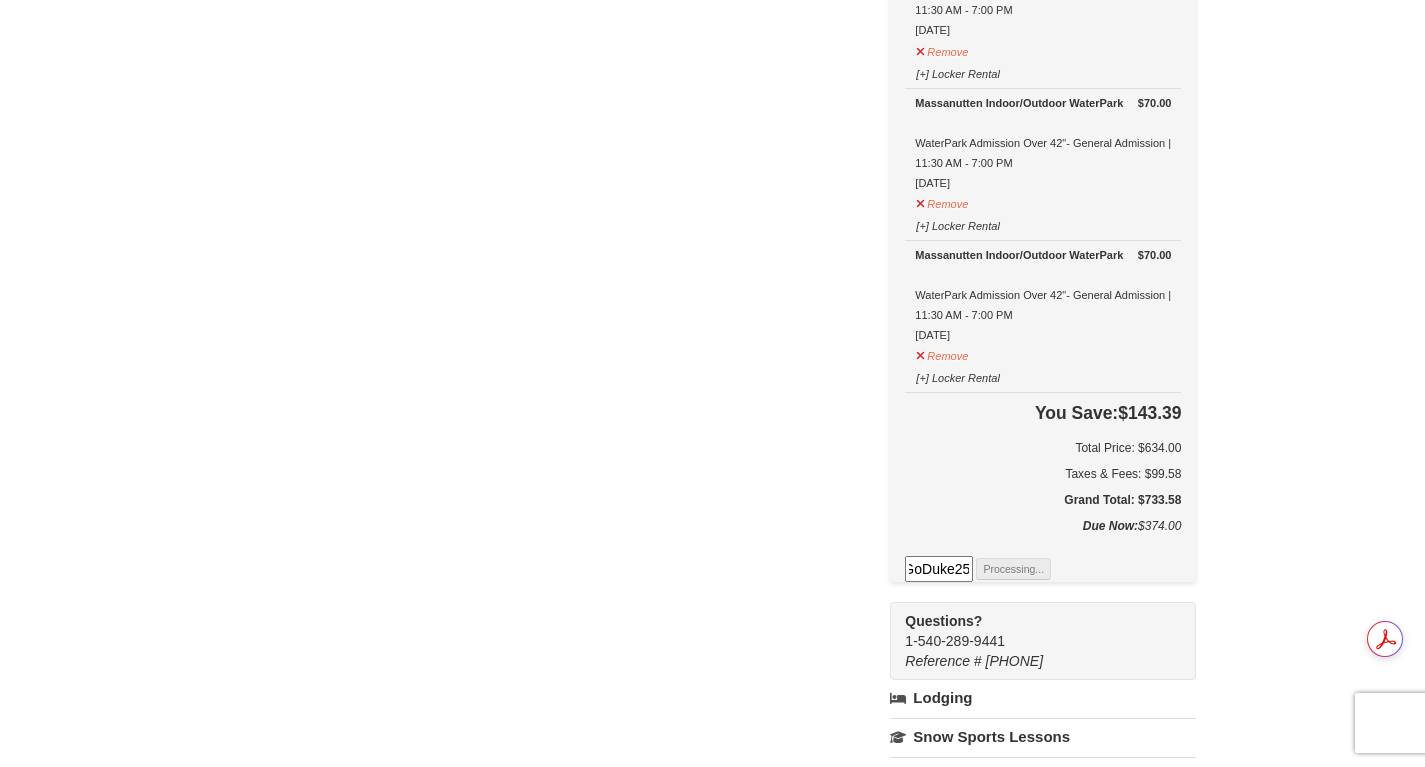 scroll, scrollTop: 0, scrollLeft: 0, axis: both 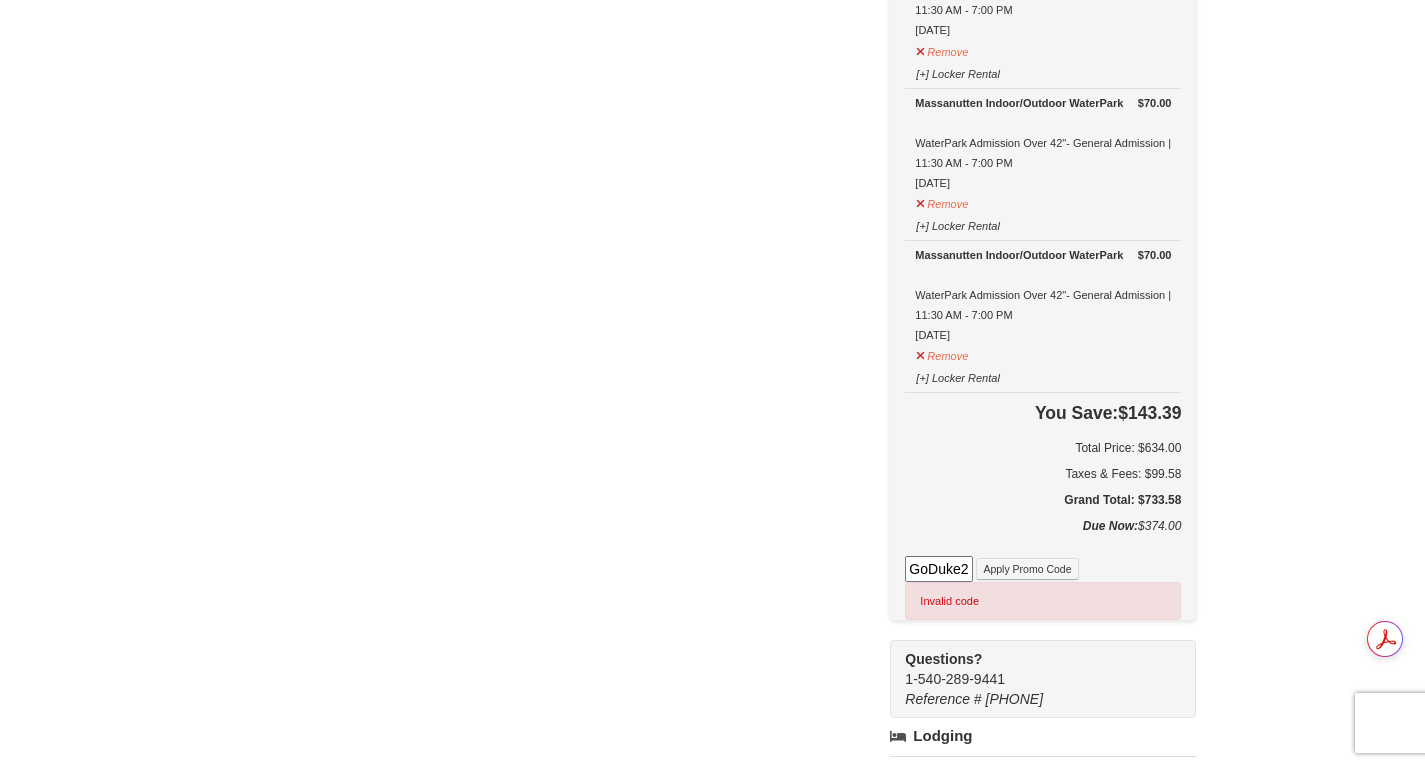 click on "GoDuke25" at bounding box center (939, 569) 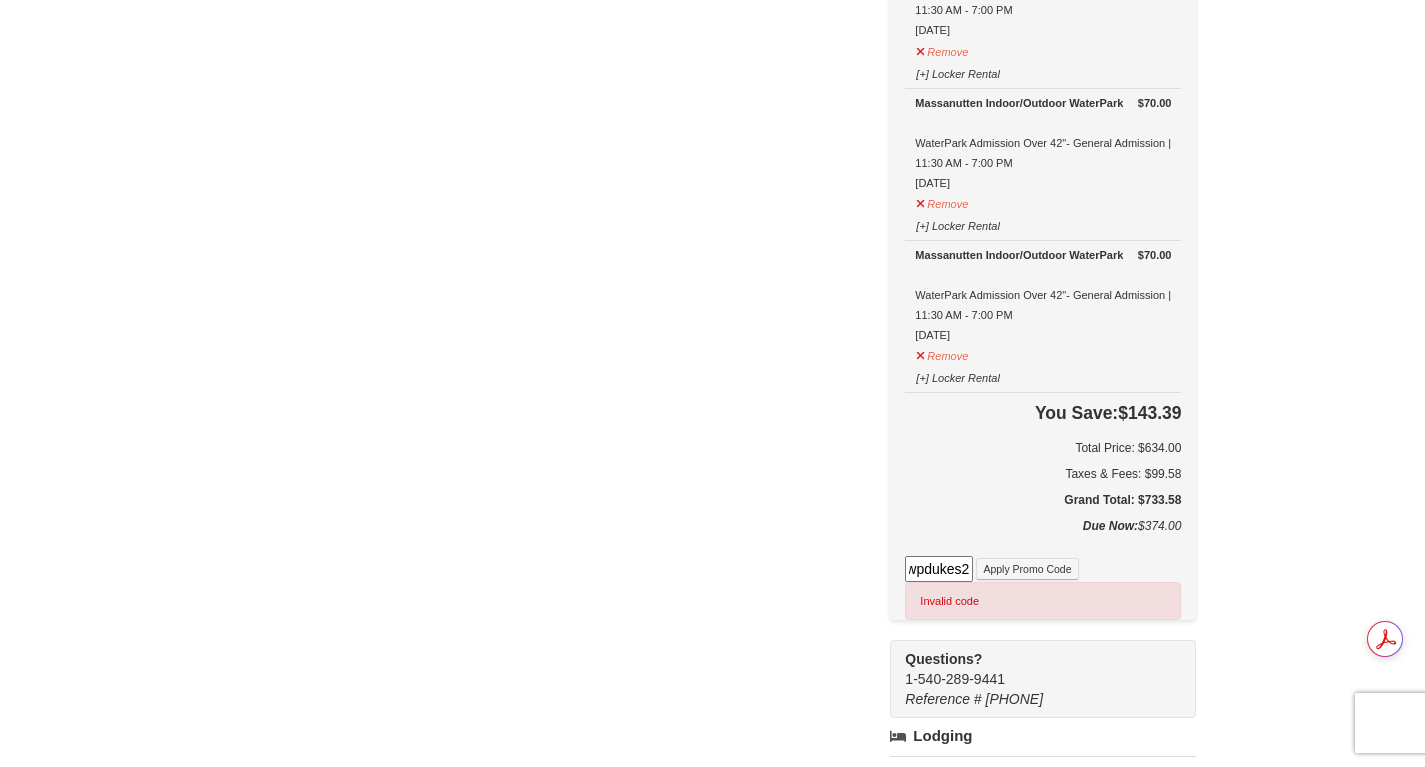 scroll, scrollTop: 0, scrollLeft: 10, axis: horizontal 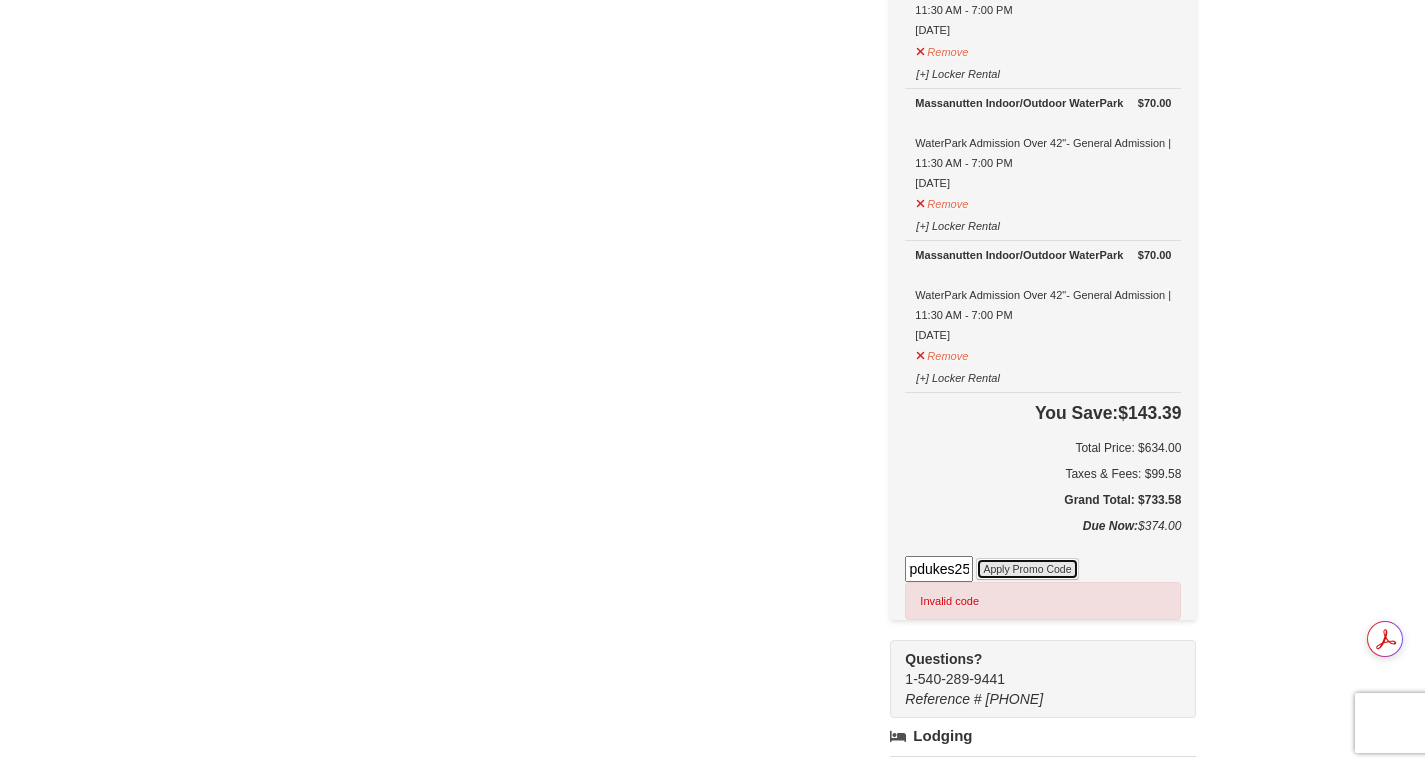 click on "Apply Promo Code" at bounding box center (1027, 569) 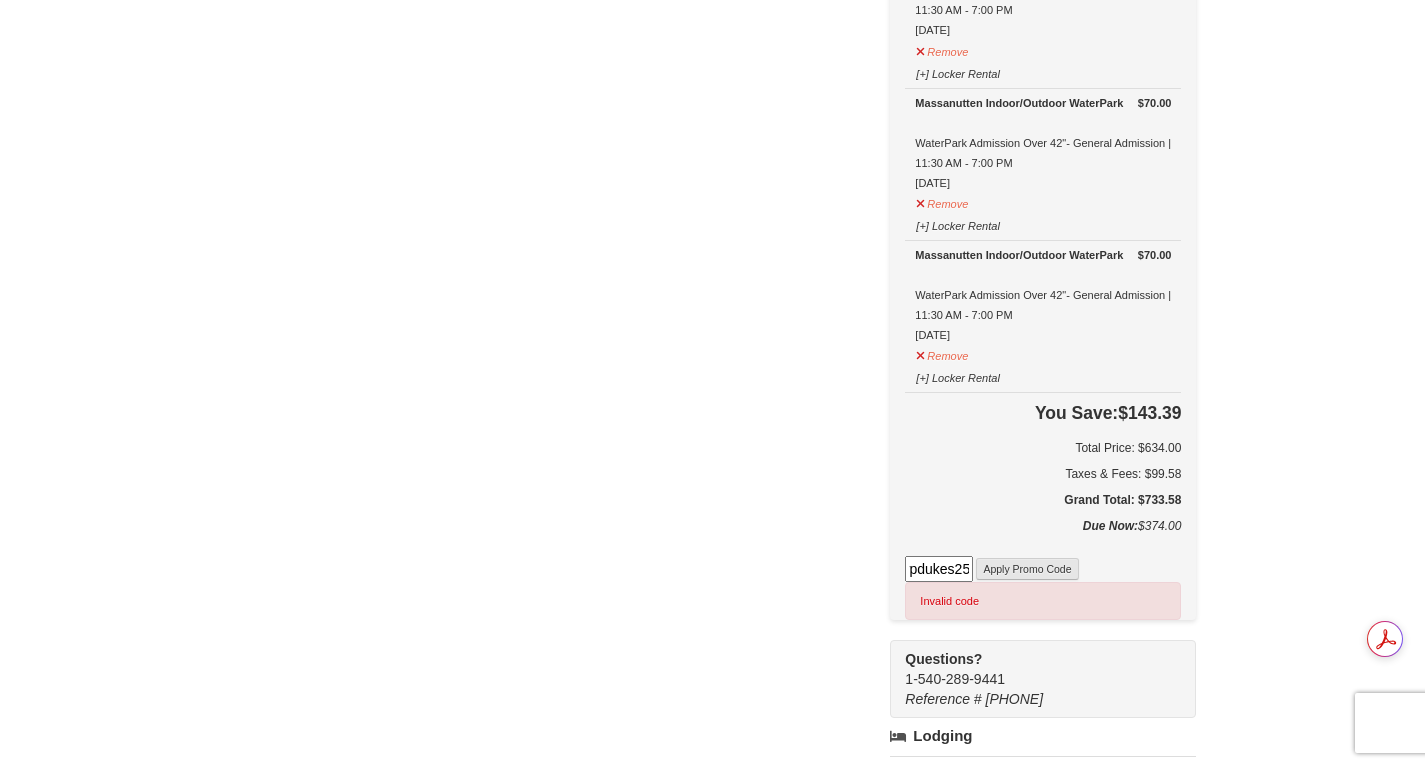 scroll, scrollTop: 0, scrollLeft: 0, axis: both 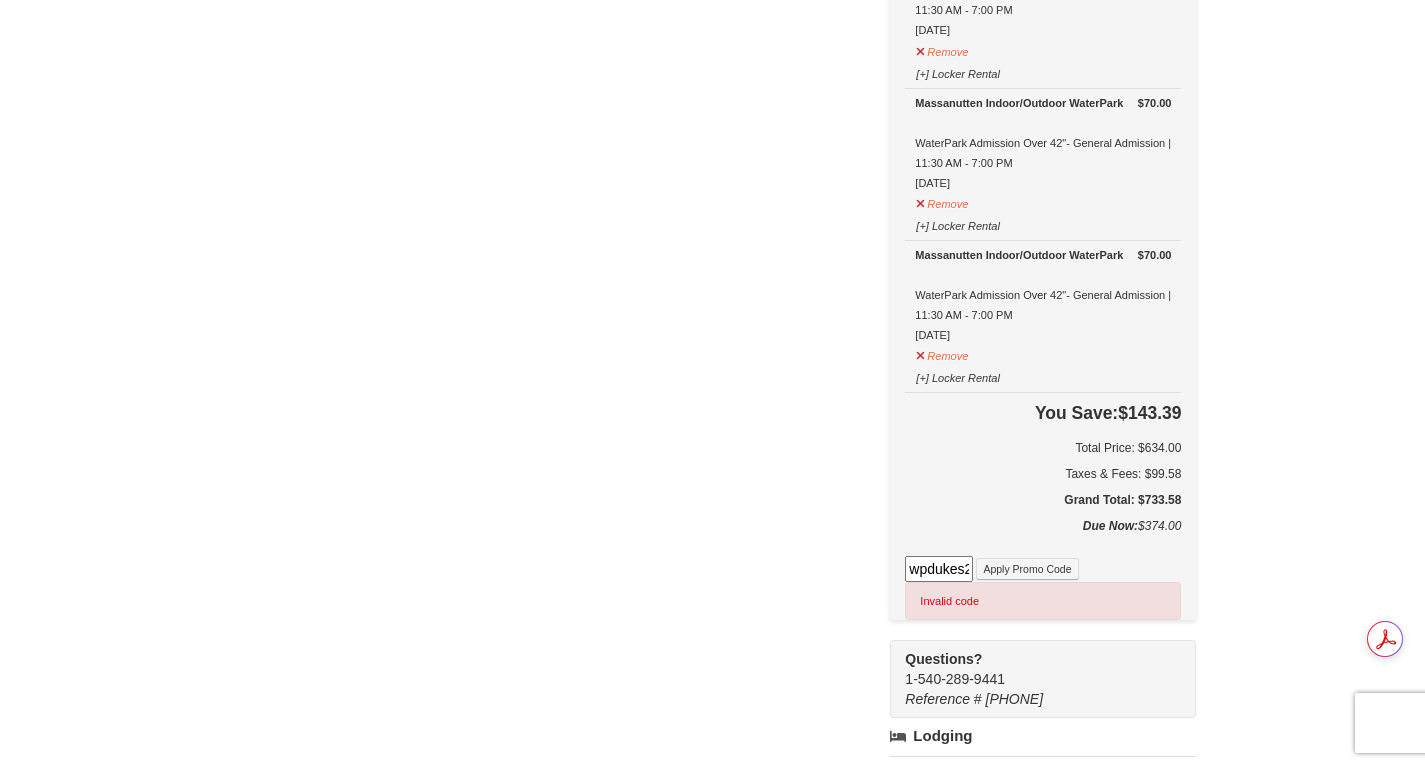 click on "wpdukes25" at bounding box center (939, 569) 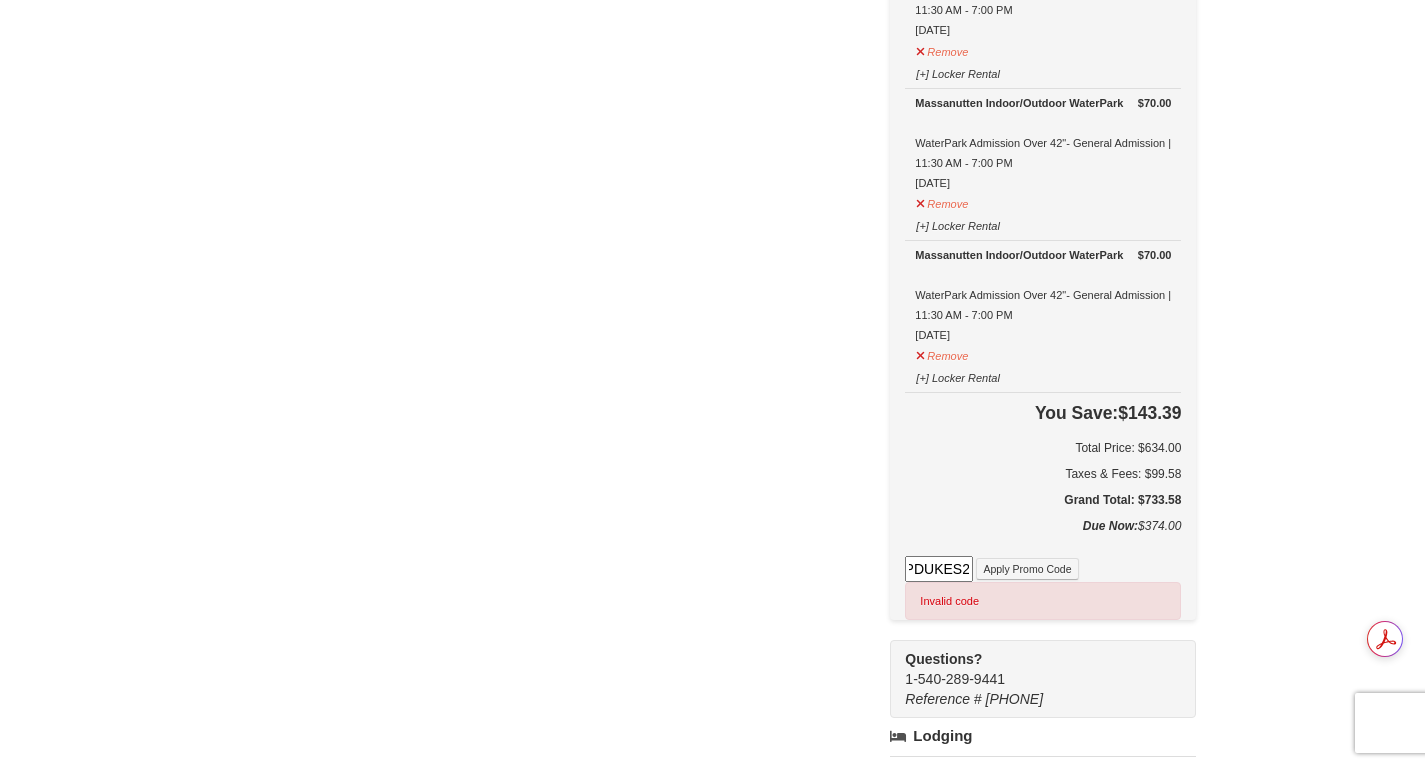 scroll, scrollTop: 0, scrollLeft: 26, axis: horizontal 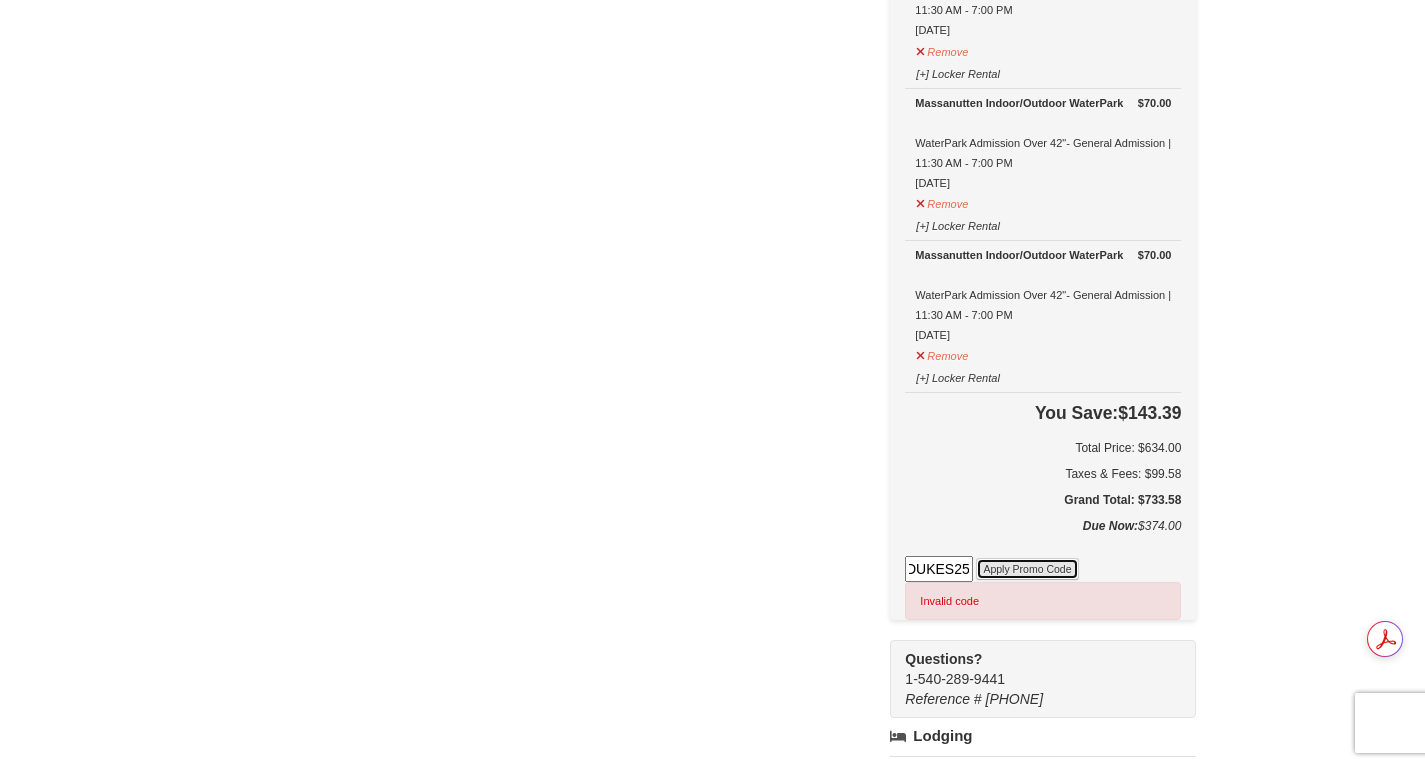 click on "Apply Promo Code" at bounding box center [1027, 569] 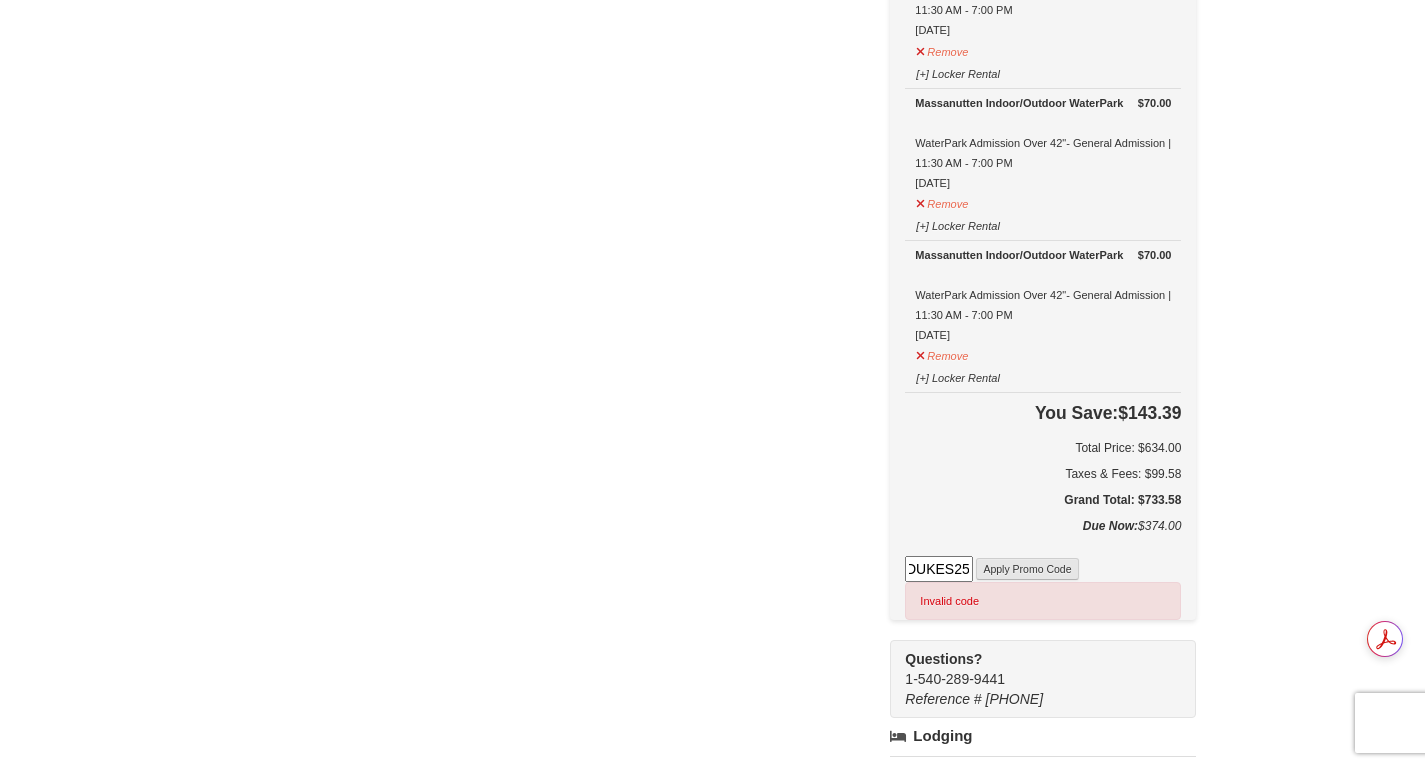 scroll, scrollTop: 0, scrollLeft: 0, axis: both 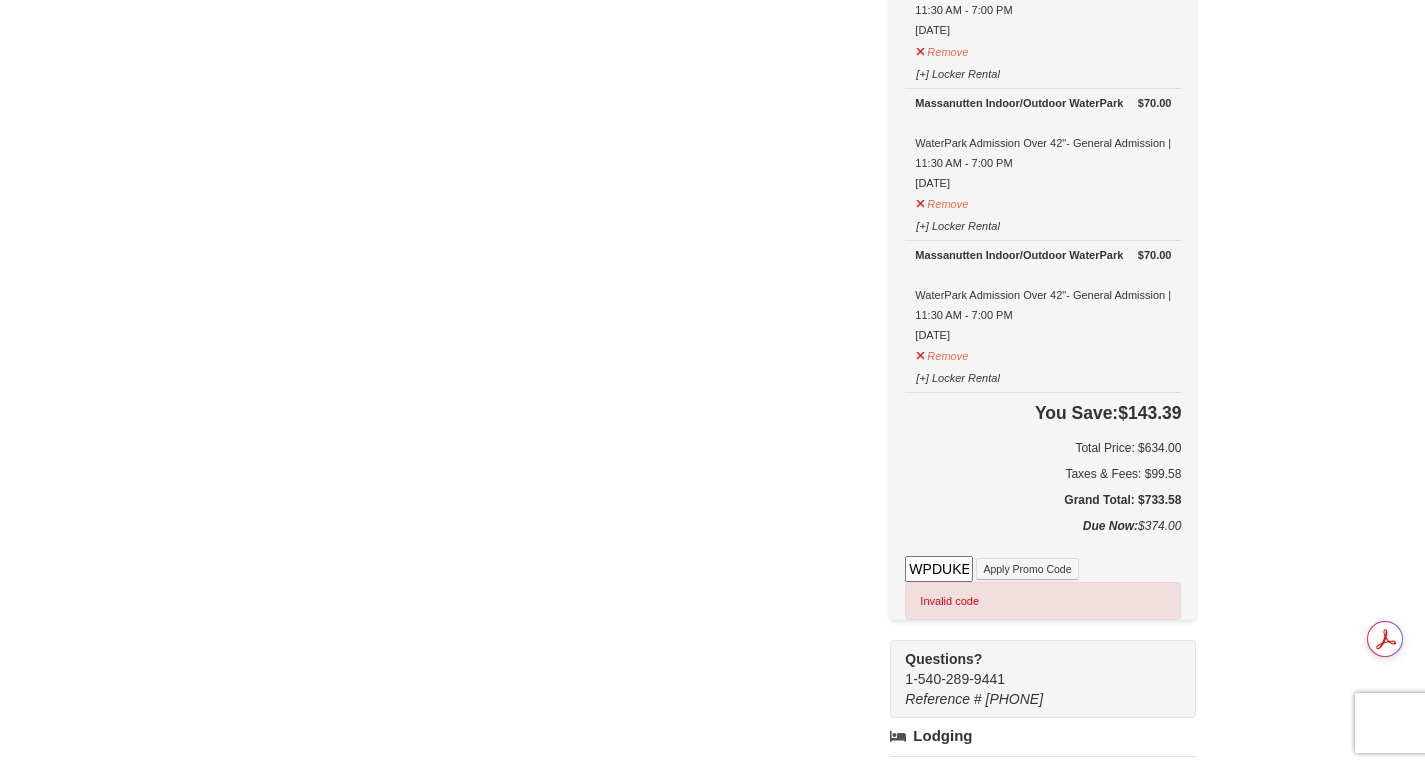 click on "WPDUKES25" at bounding box center (939, 569) 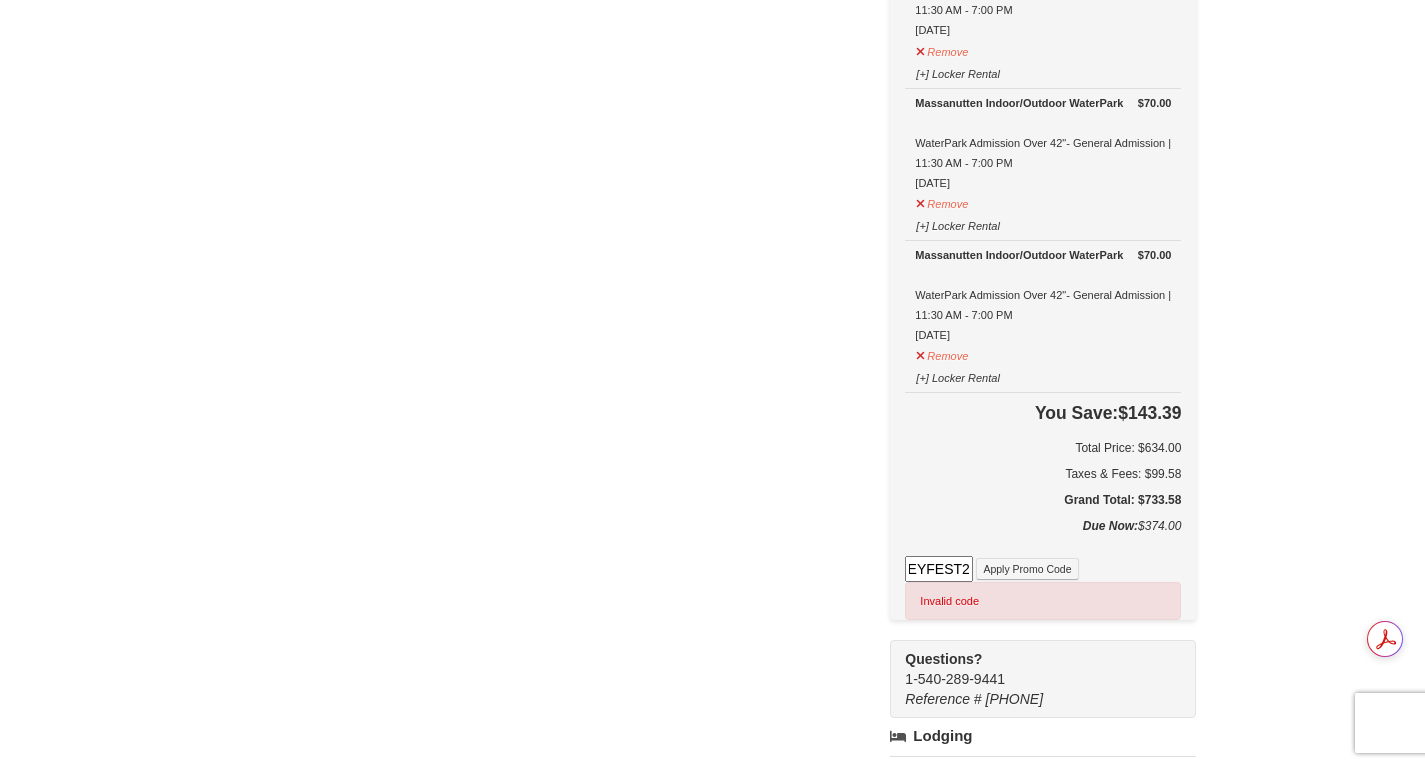 scroll, scrollTop: 0, scrollLeft: 43, axis: horizontal 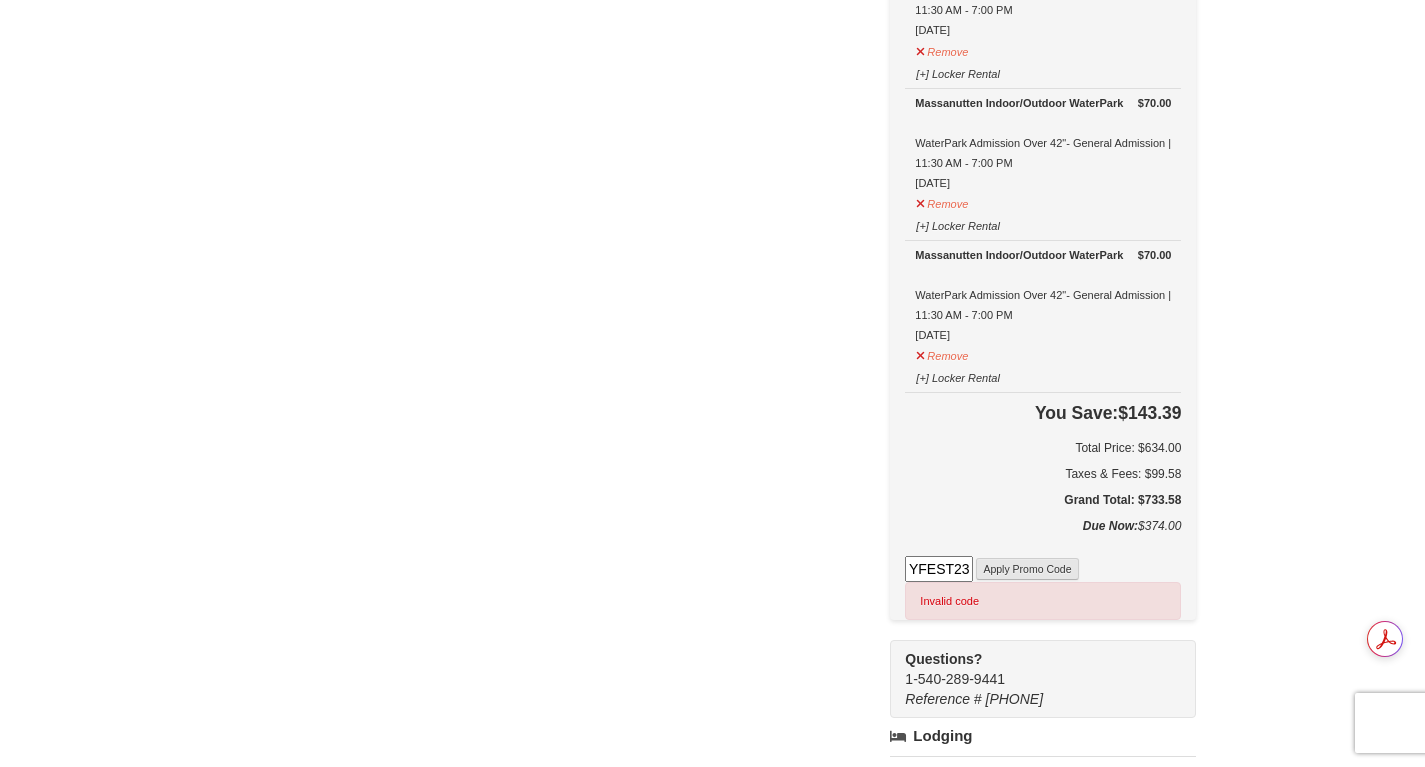 type on "VALLEYFEST23" 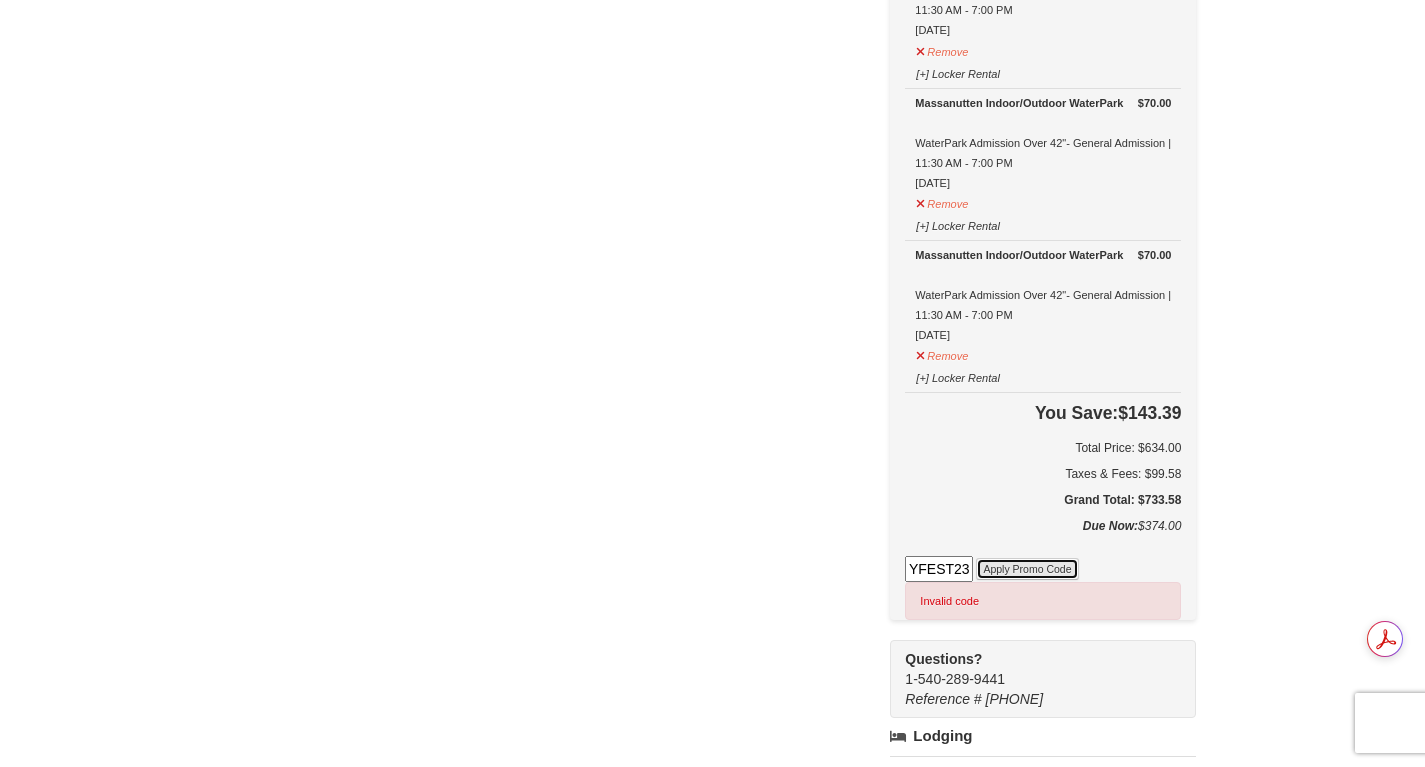 click on "Apply Promo Code" at bounding box center [1027, 569] 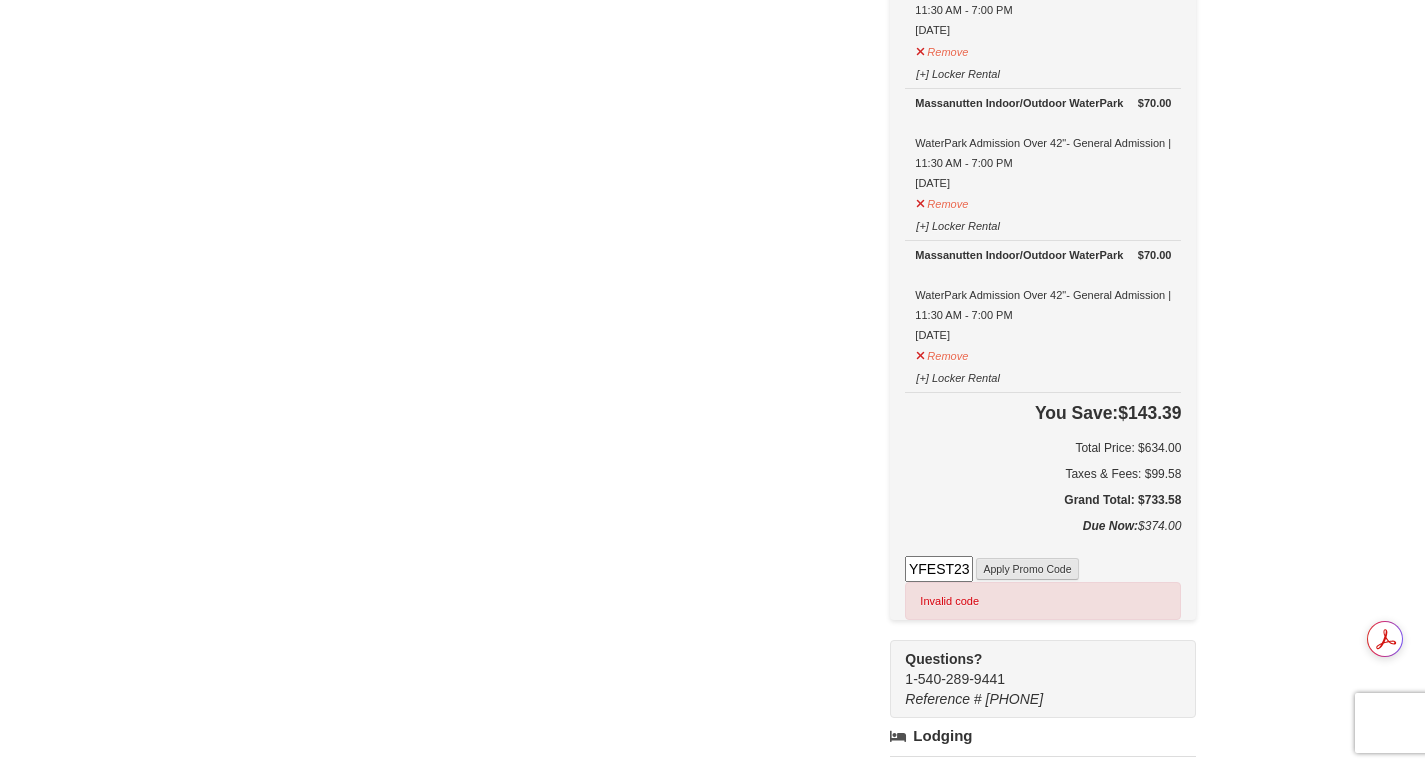 scroll, scrollTop: 0, scrollLeft: 0, axis: both 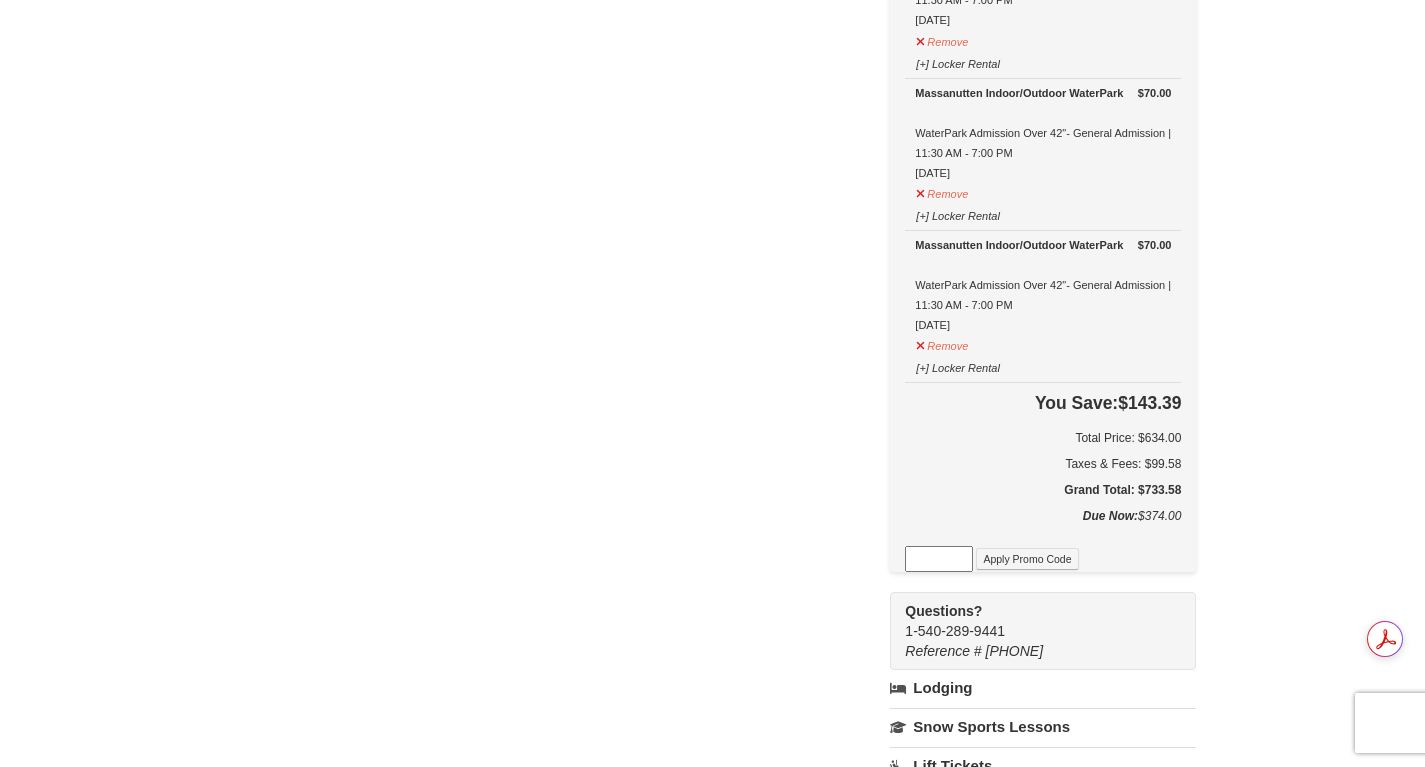 click at bounding box center (939, 559) 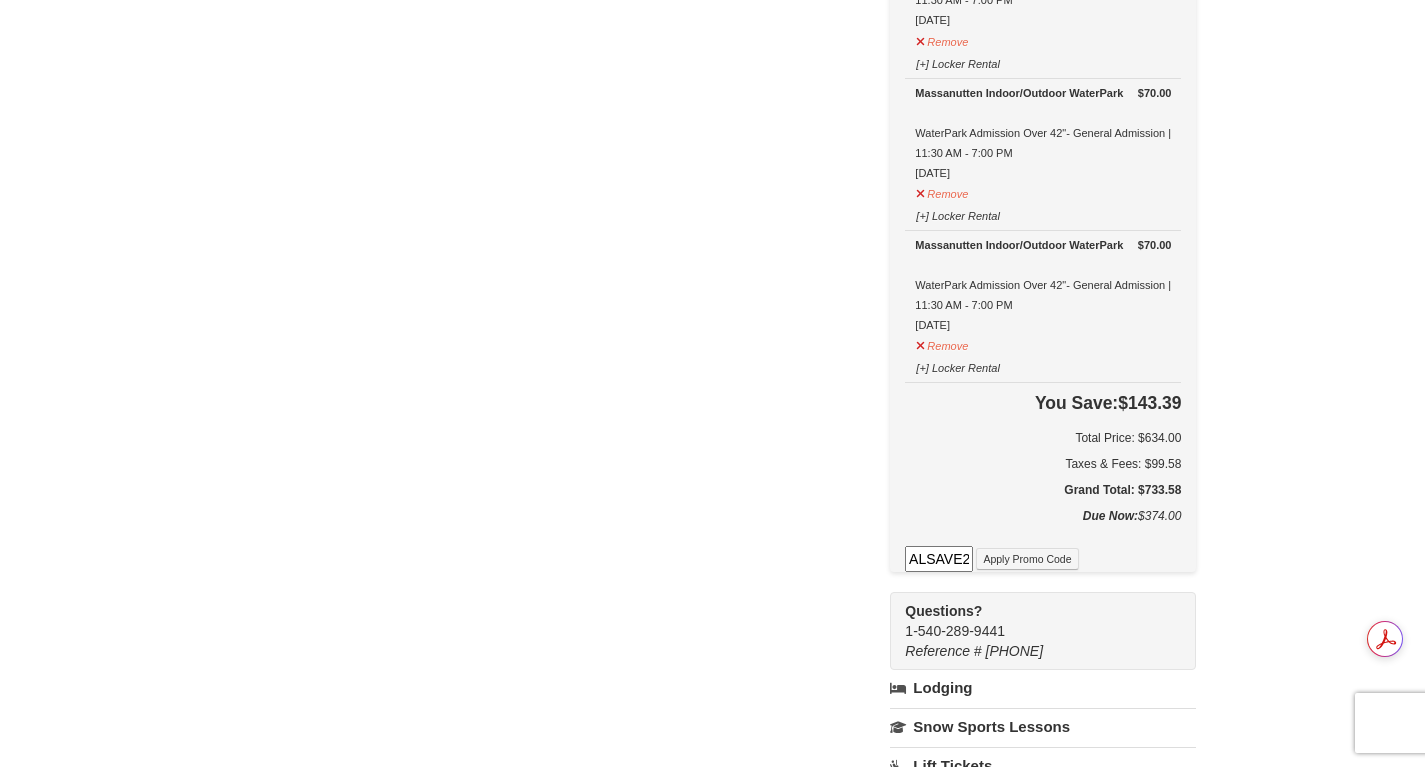 scroll, scrollTop: 0, scrollLeft: 50, axis: horizontal 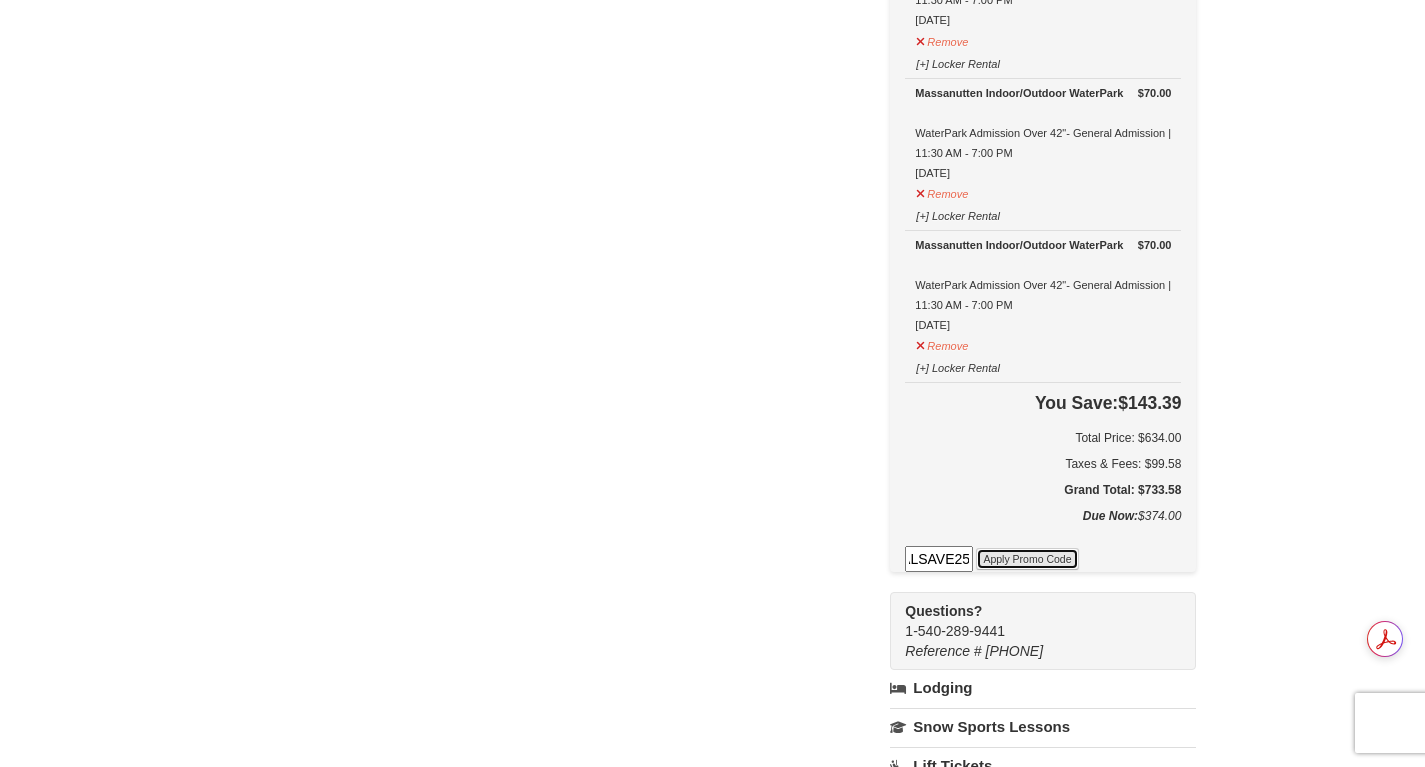 click on "Apply Promo Code" at bounding box center (1027, 559) 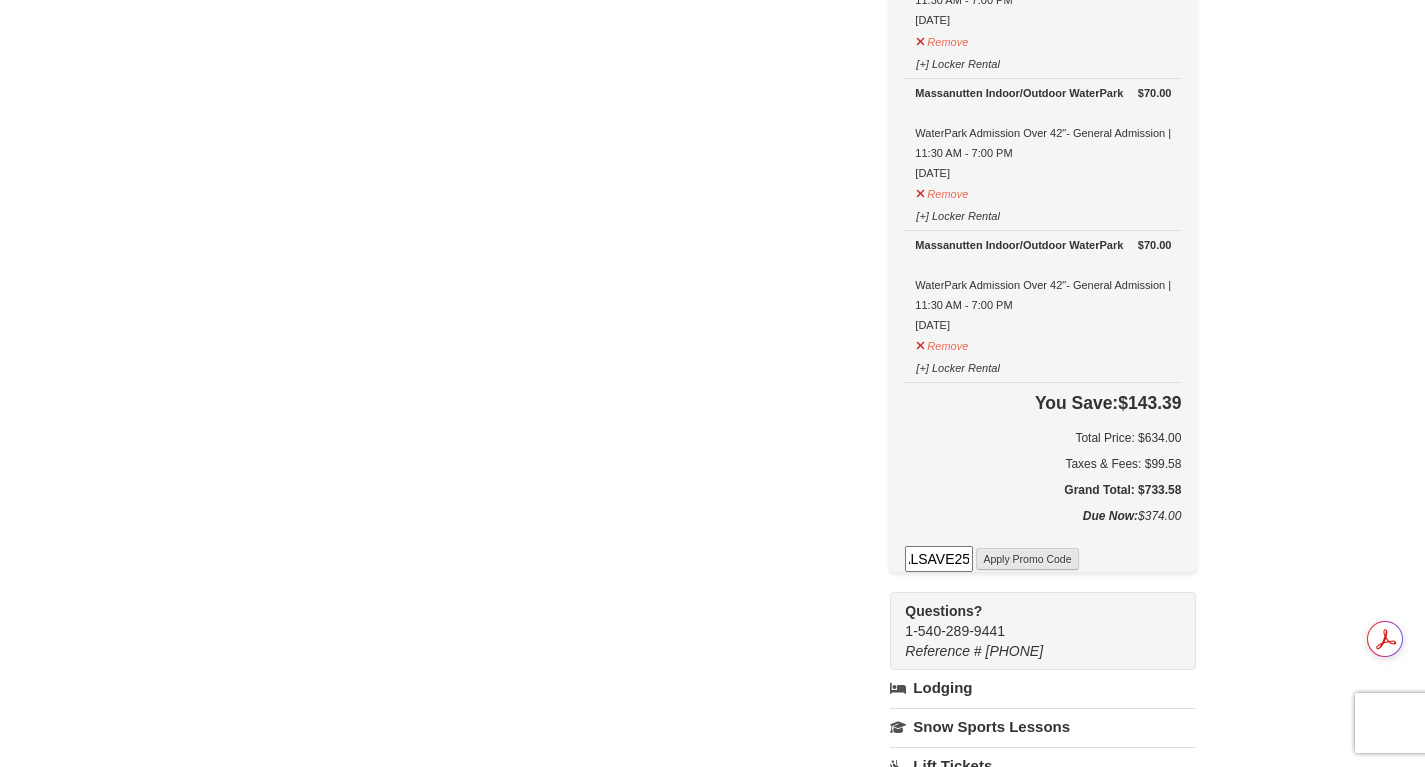 scroll, scrollTop: 0, scrollLeft: 0, axis: both 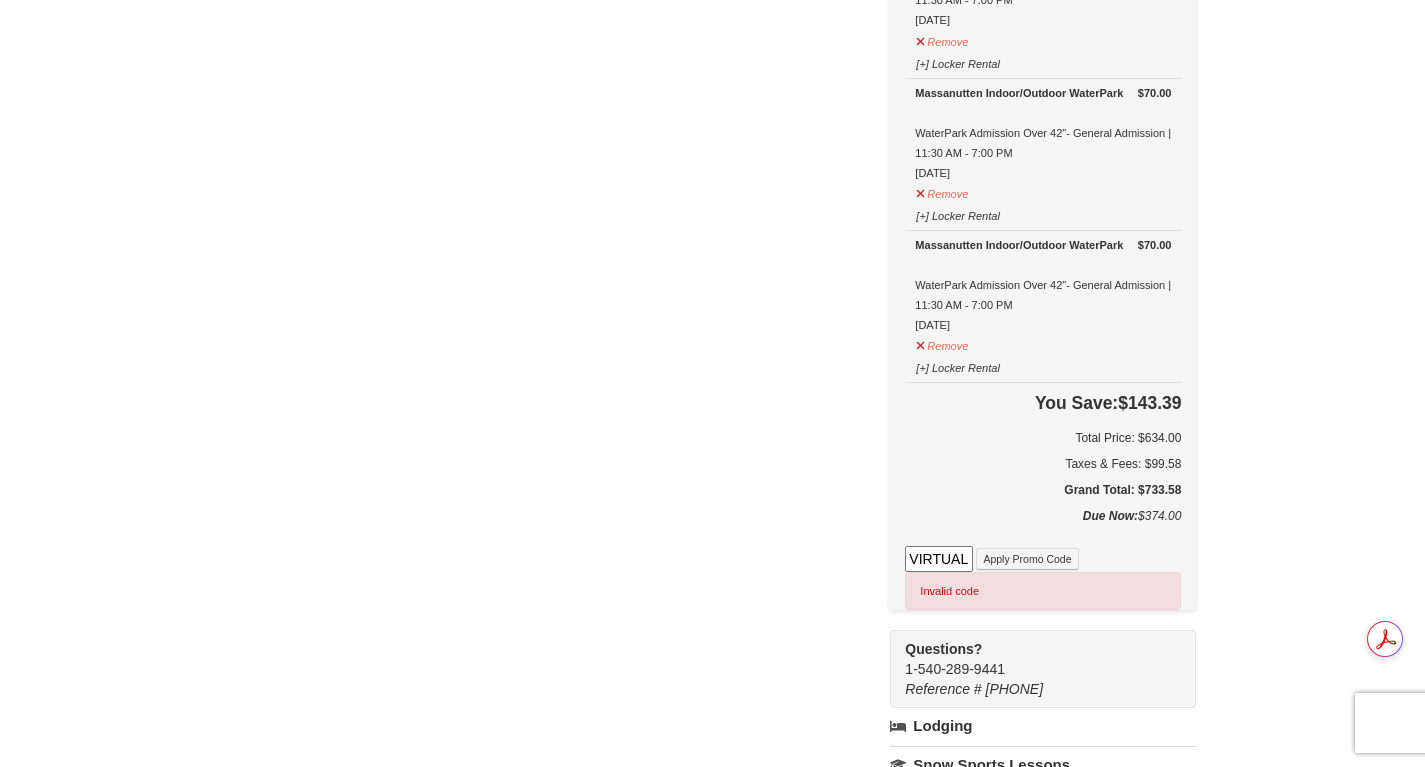click on "VIRTUALSAVE25" at bounding box center (939, 559) 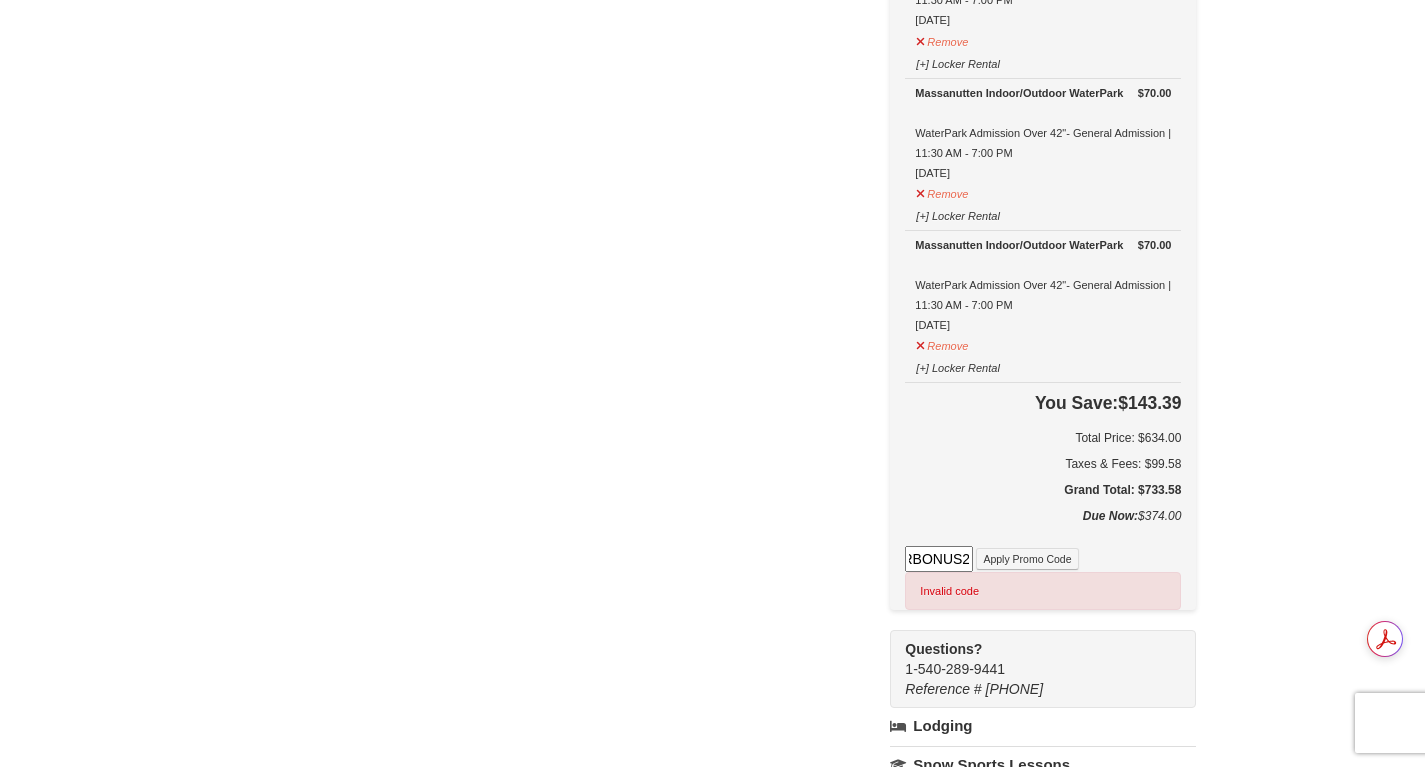 scroll, scrollTop: 0, scrollLeft: 67, axis: horizontal 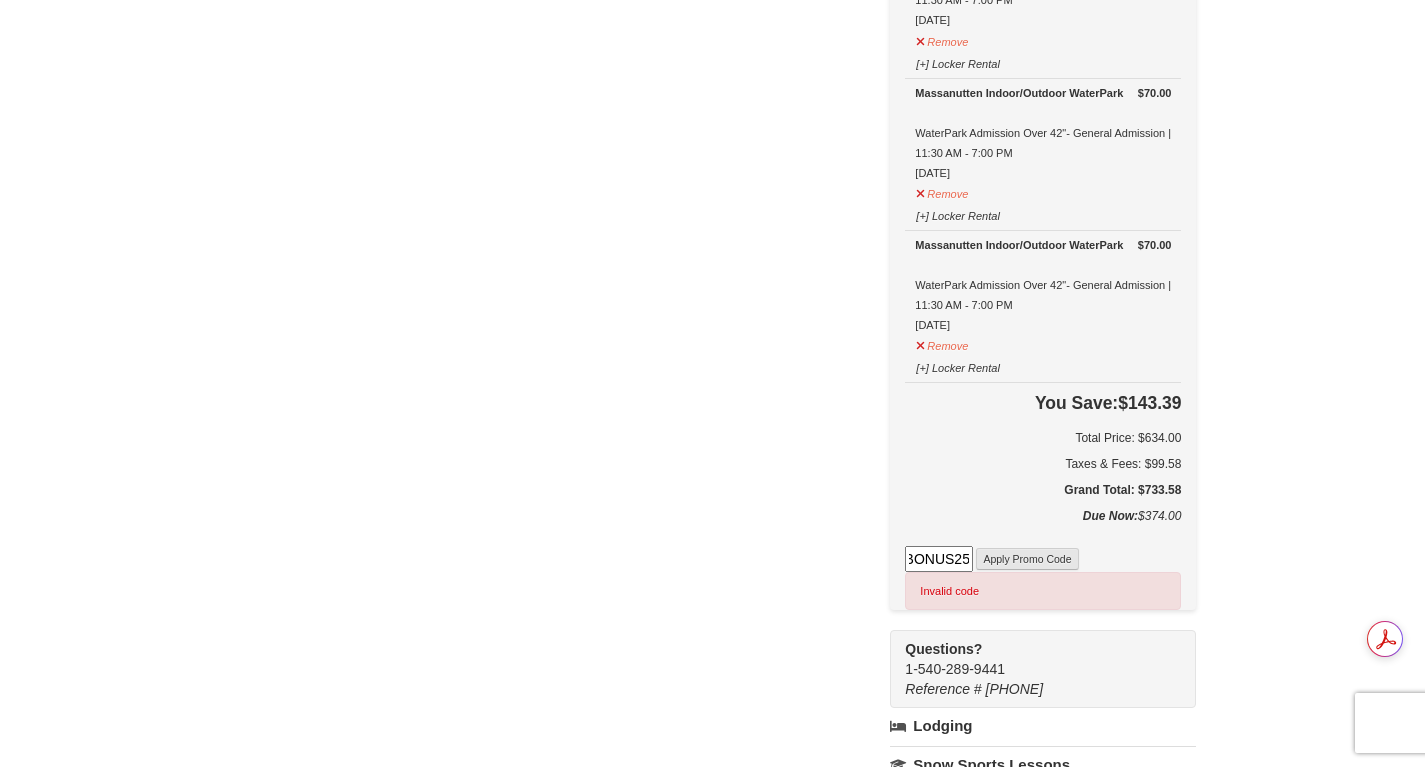 type on "SUMMERBONUS25" 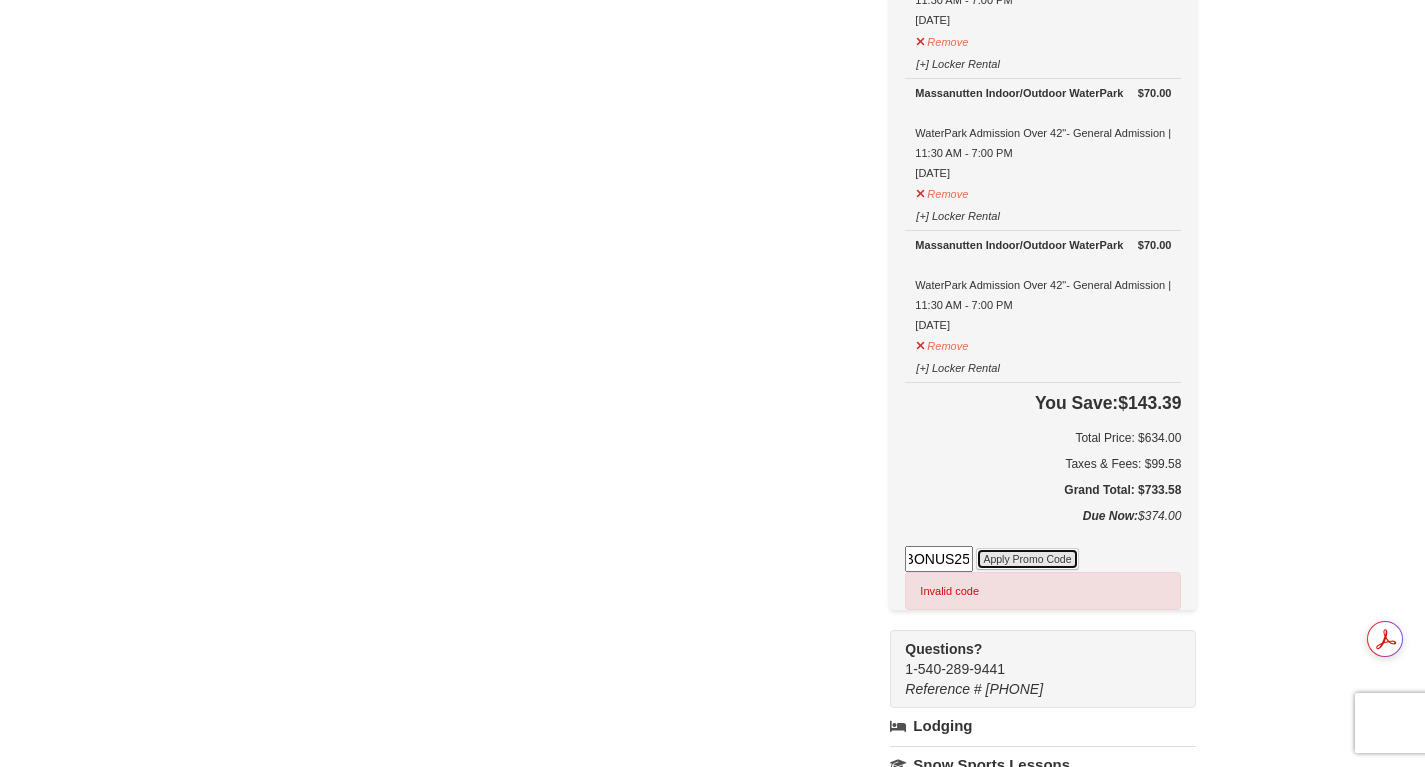 click on "Apply Promo Code" at bounding box center [1027, 559] 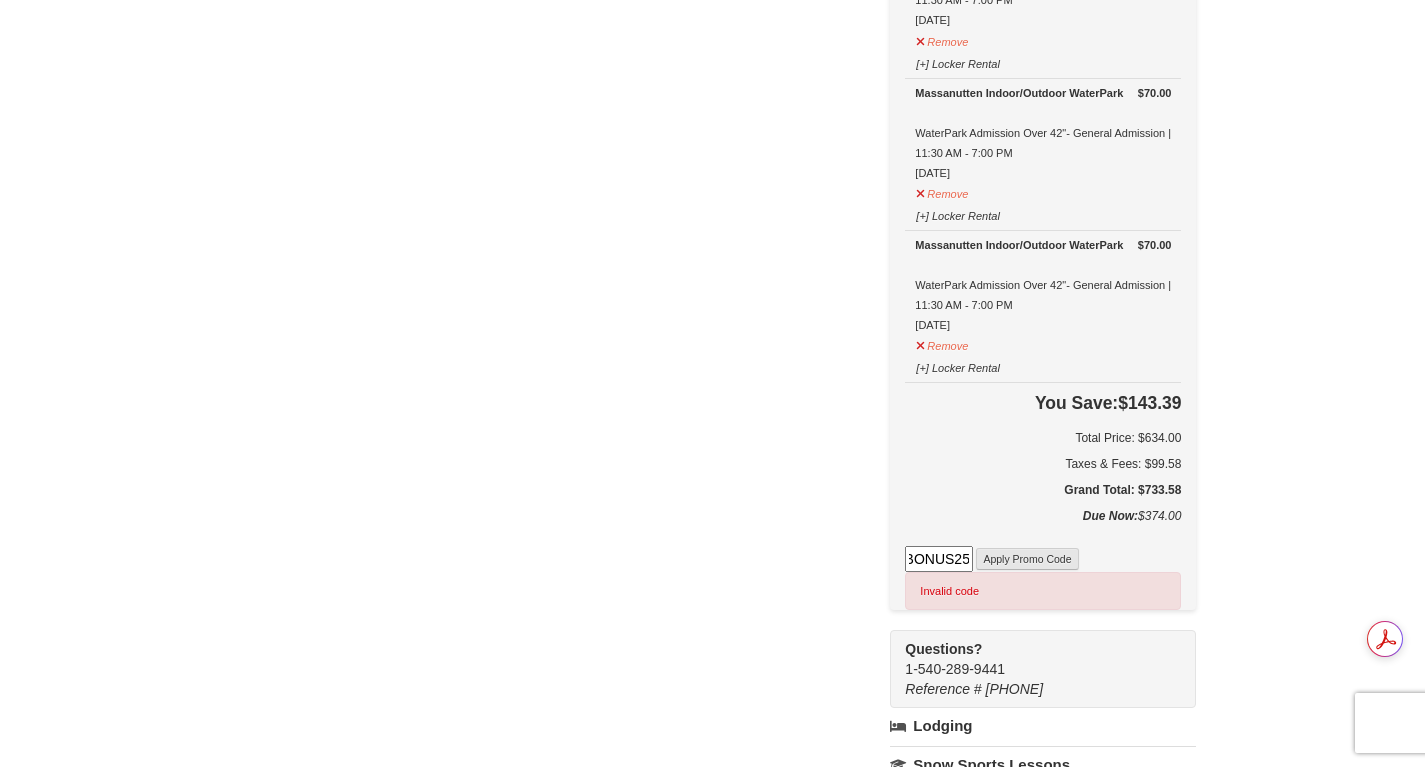 scroll, scrollTop: 0, scrollLeft: 0, axis: both 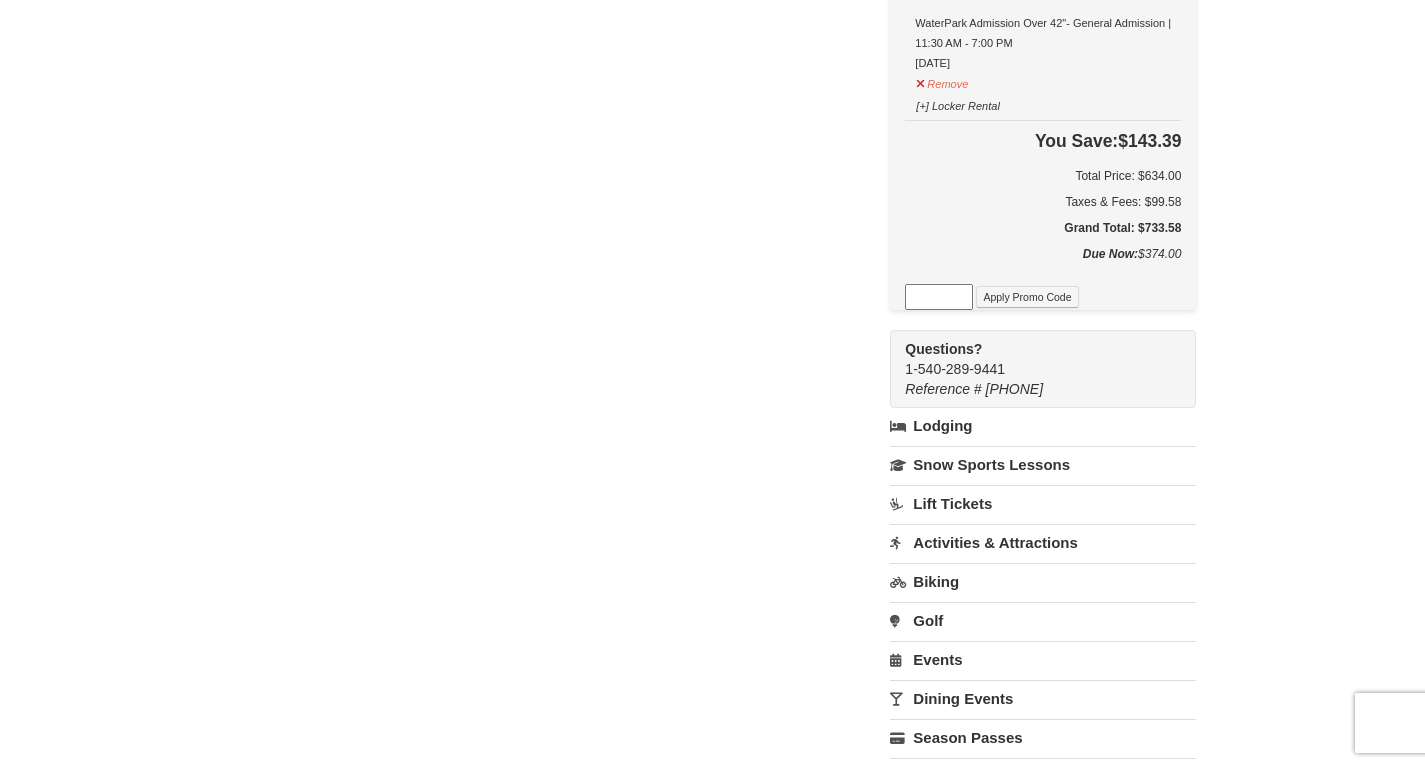 click at bounding box center (939, 297) 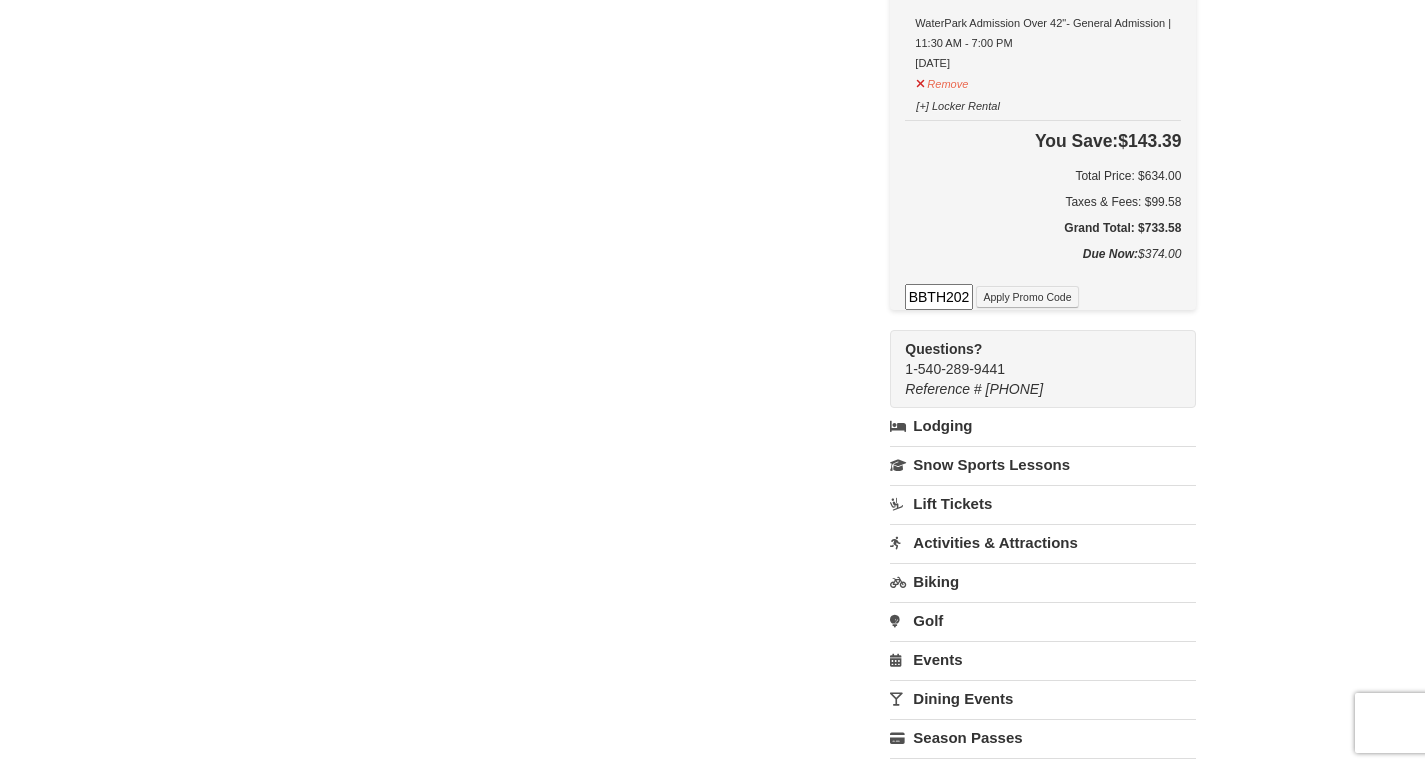 scroll, scrollTop: 0, scrollLeft: 17, axis: horizontal 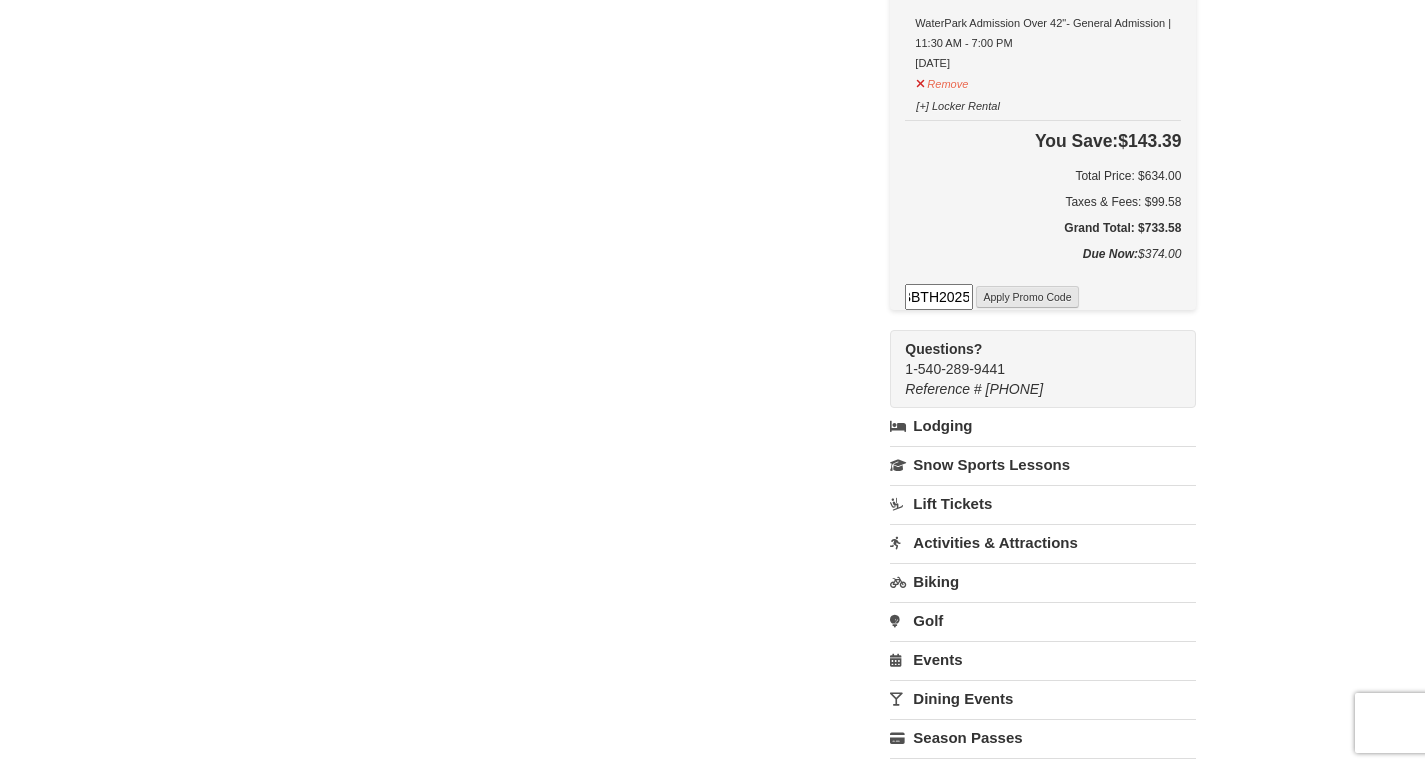 type on "PBBTH2025" 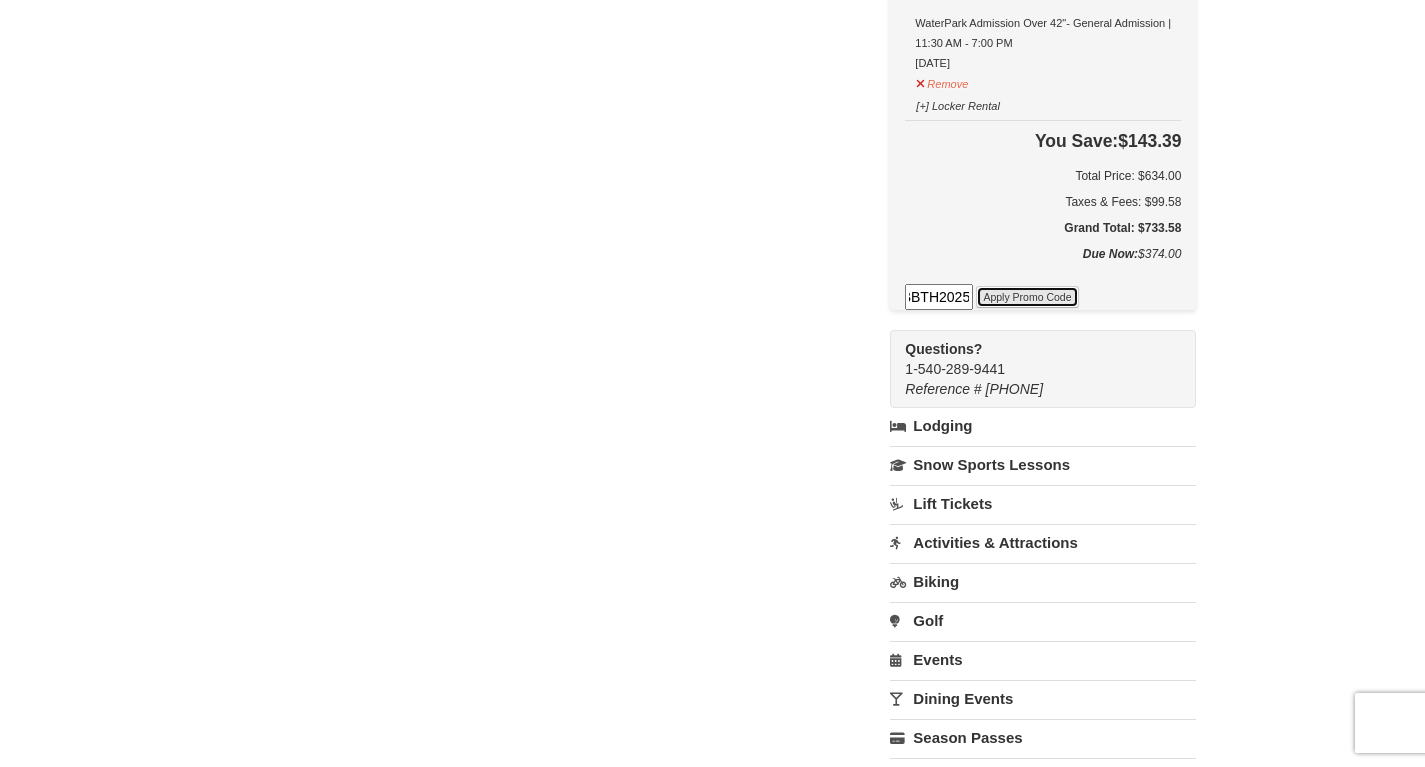 click on "Apply Promo Code" at bounding box center (1027, 297) 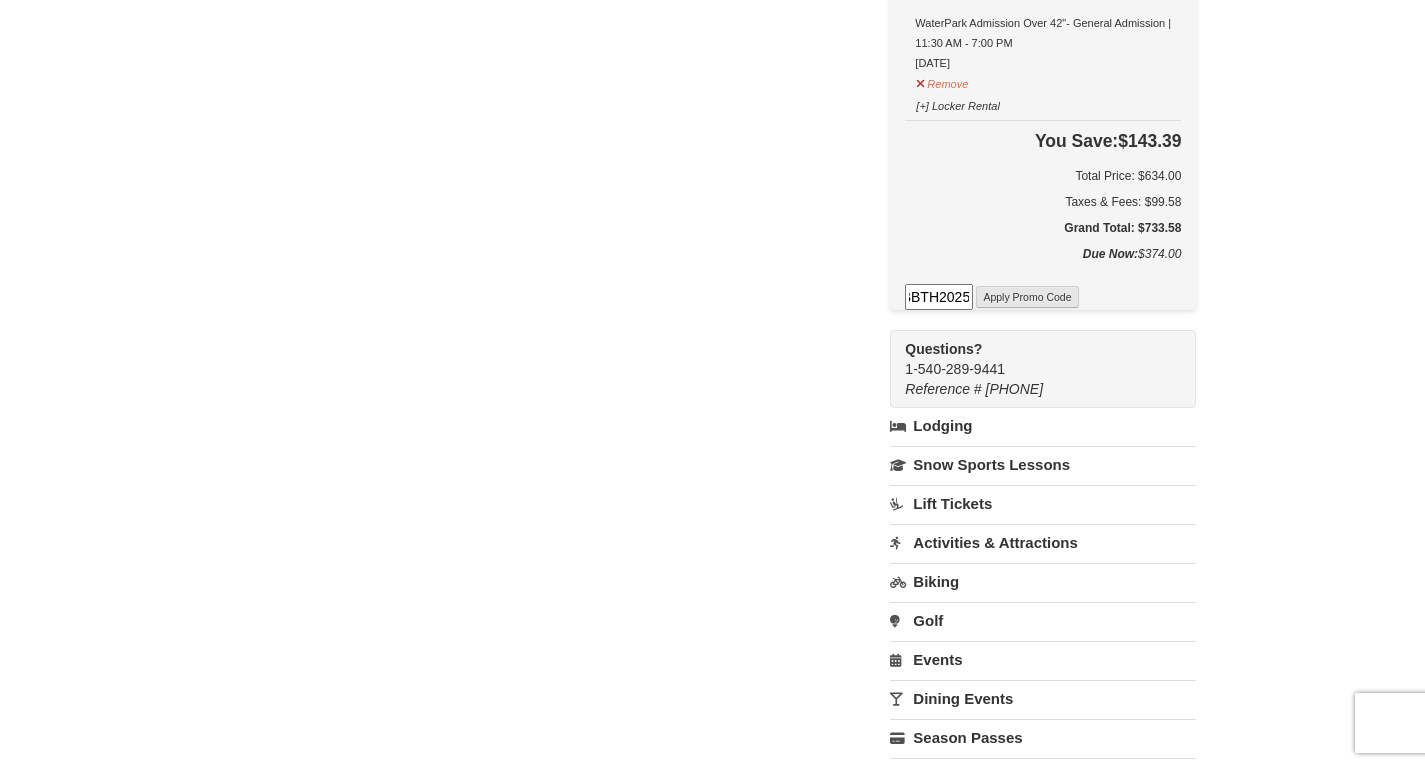 scroll, scrollTop: 0, scrollLeft: 0, axis: both 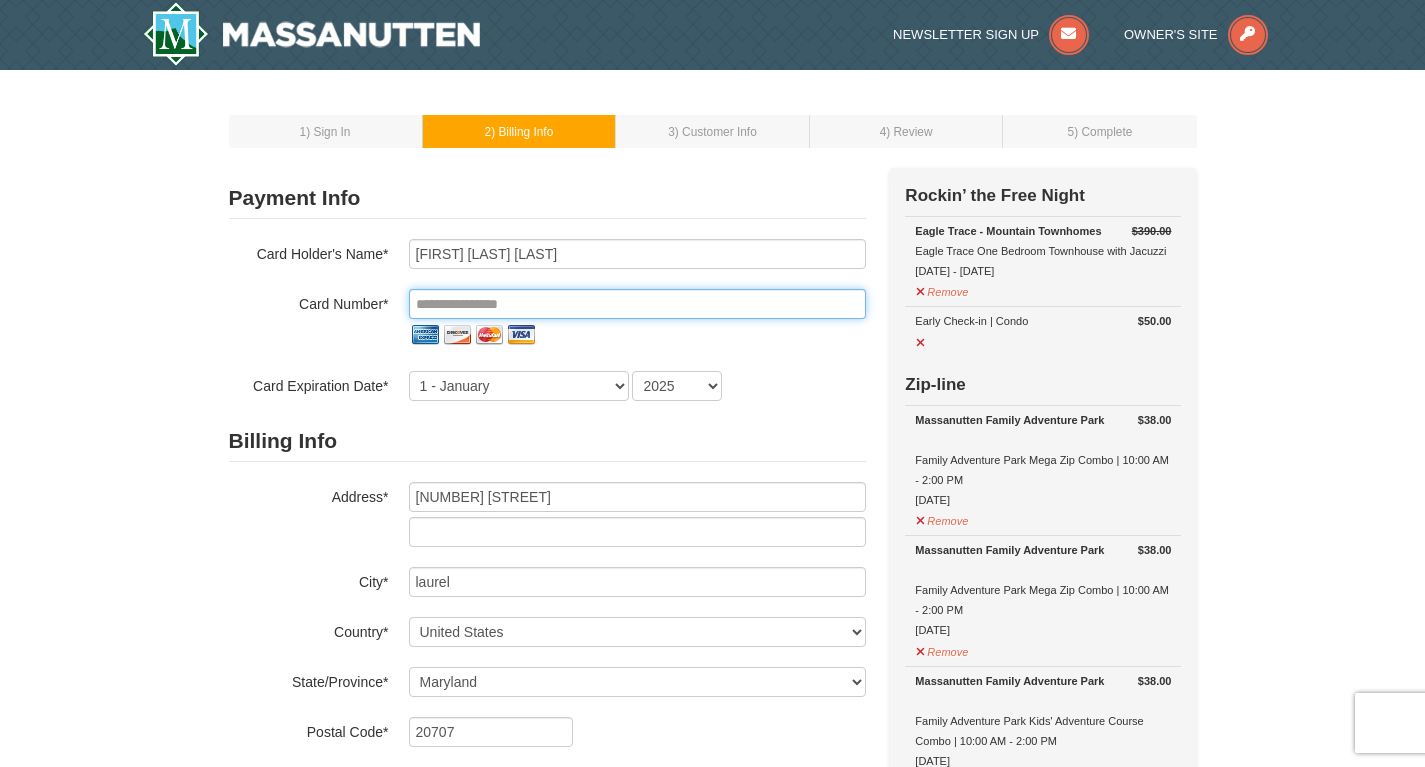 click at bounding box center [637, 304] 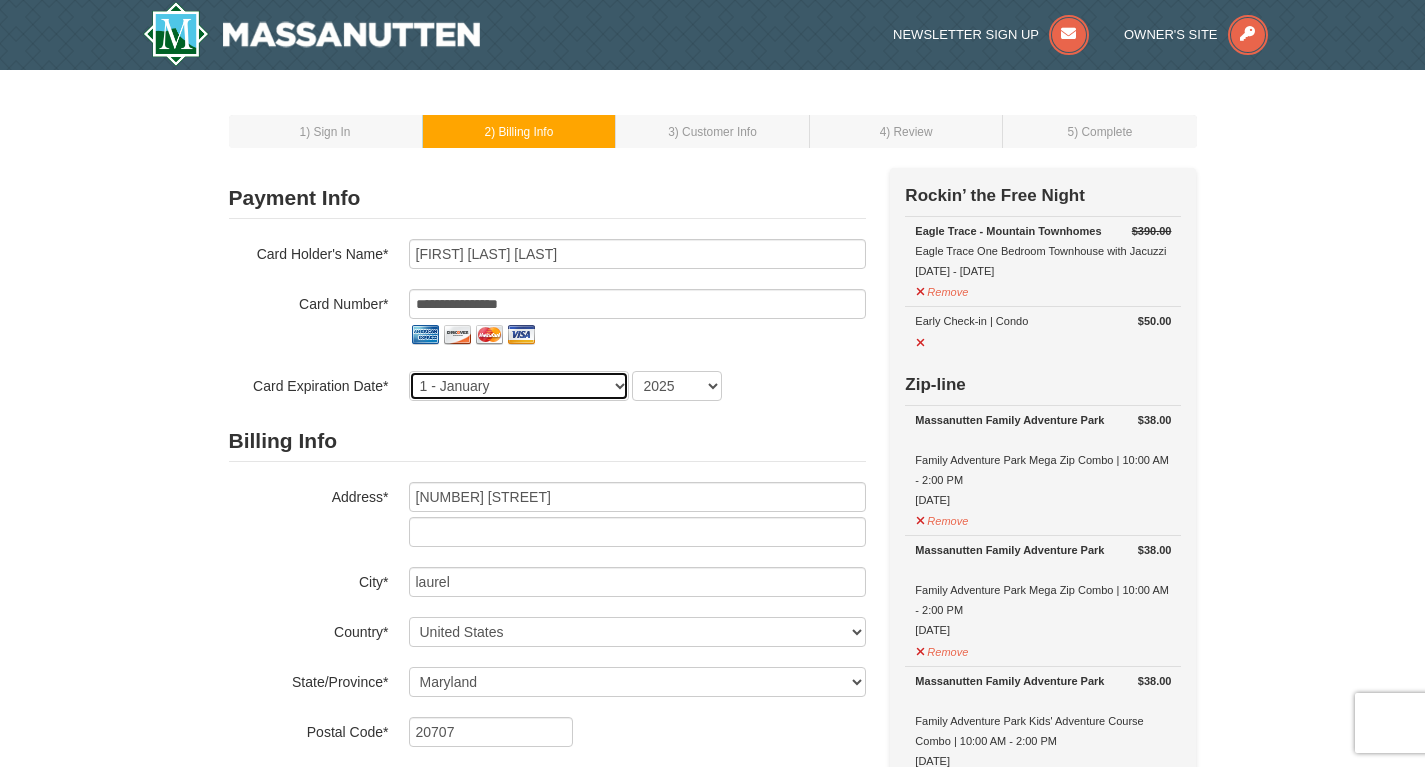 select on "6" 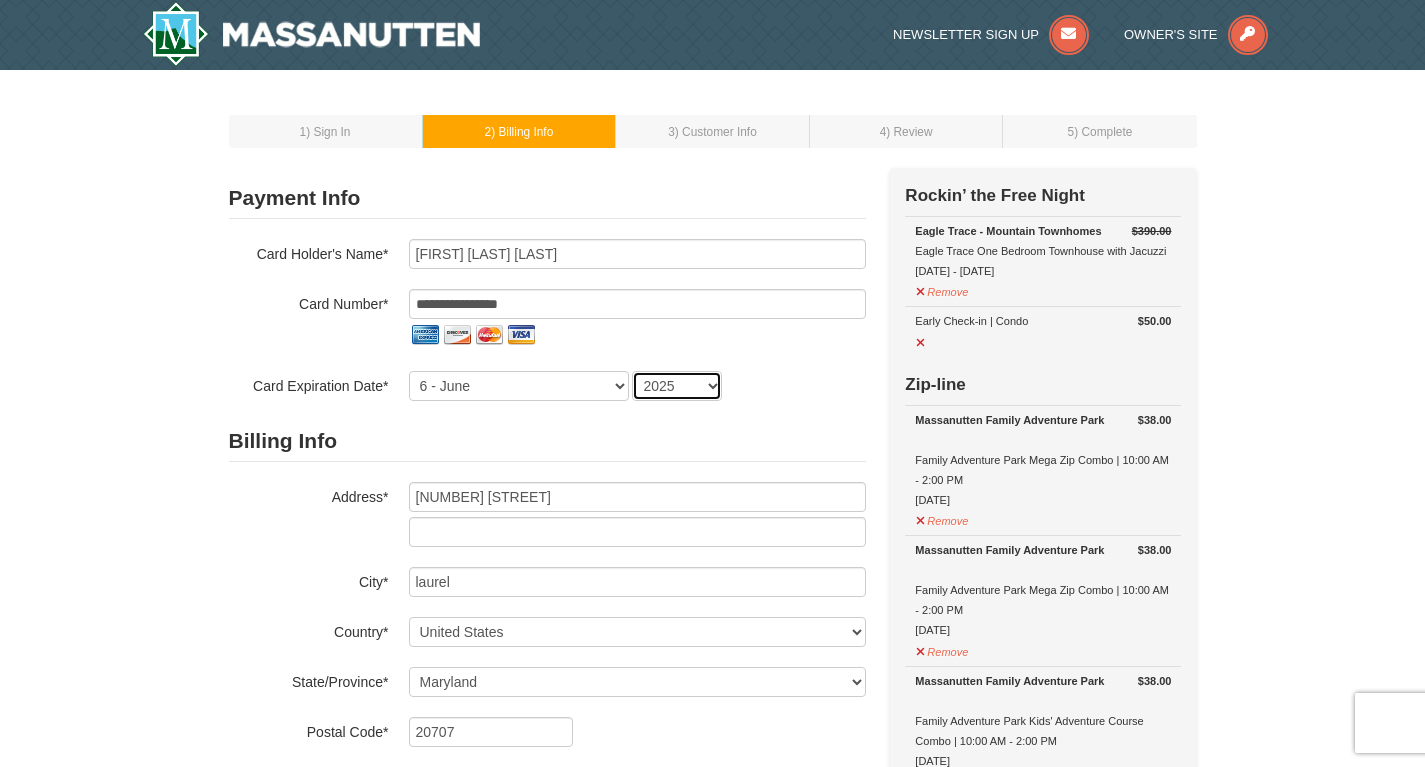 select on "2029" 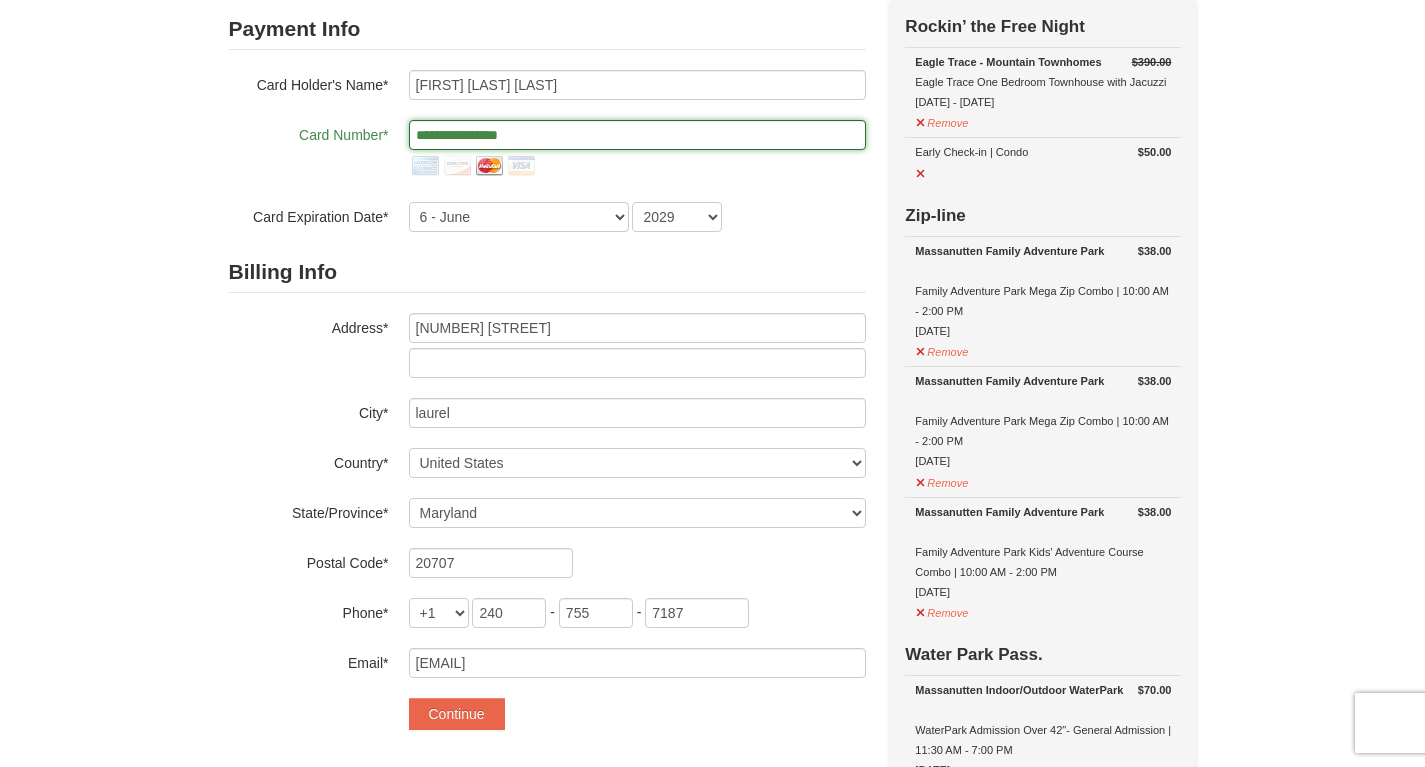 scroll, scrollTop: 170, scrollLeft: 0, axis: vertical 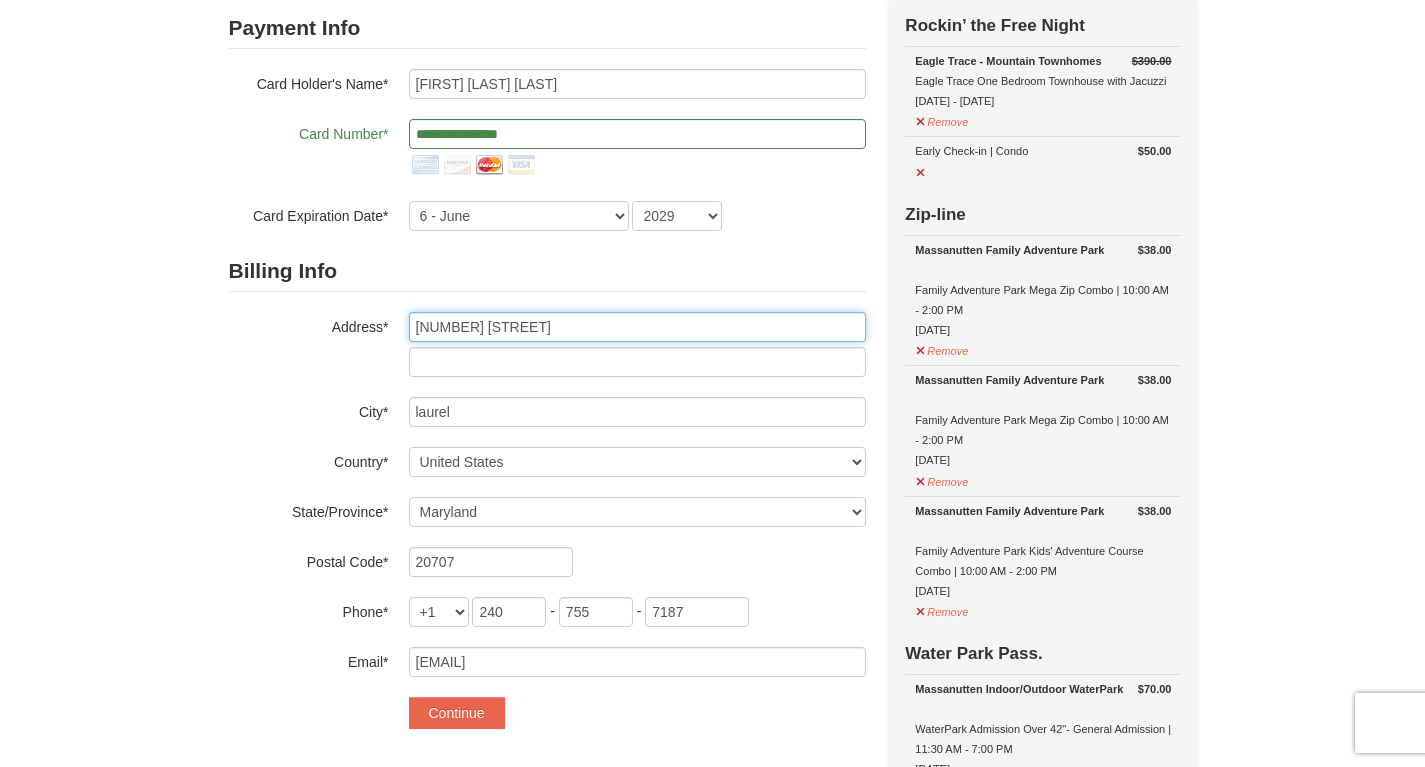 click on "7405 doublerock ct" at bounding box center (637, 327) 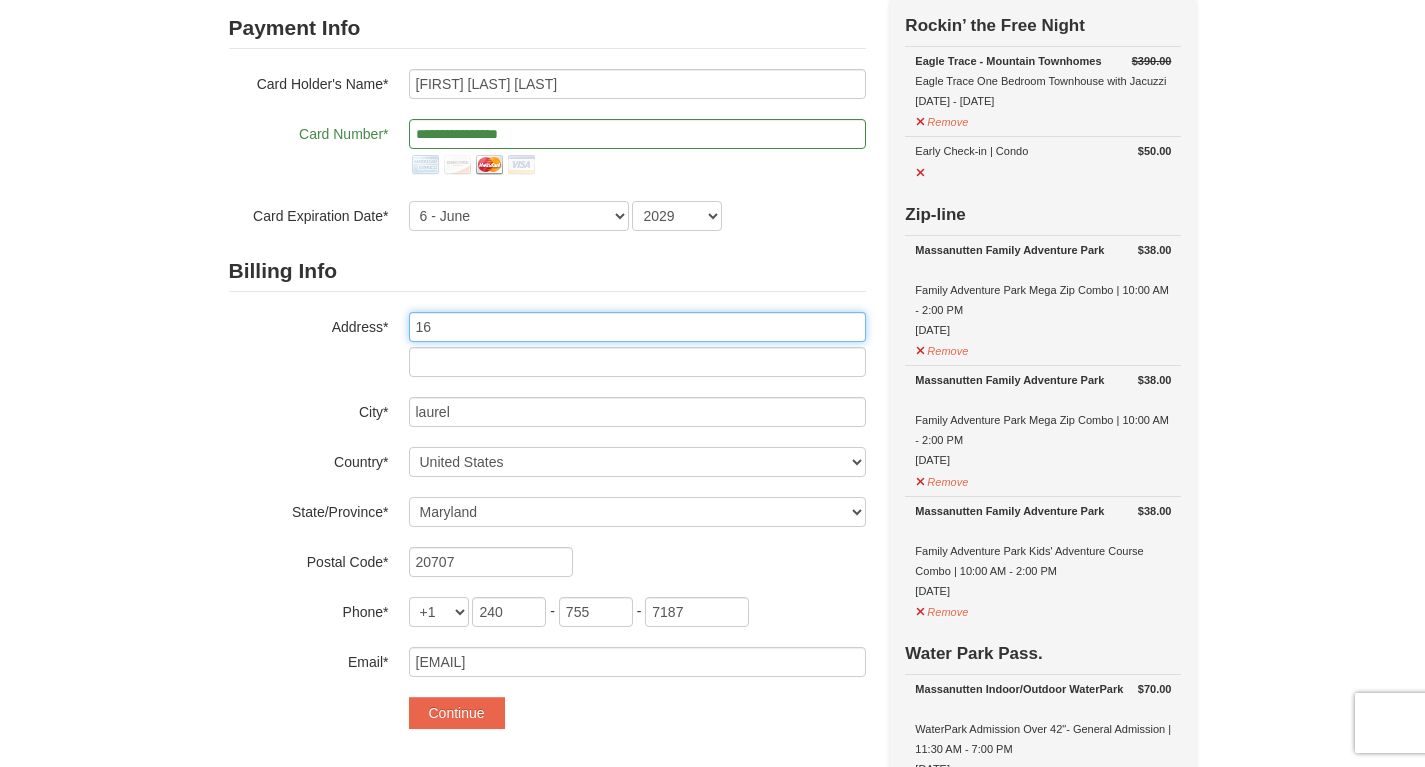type on "1675 Fallowfield Court," 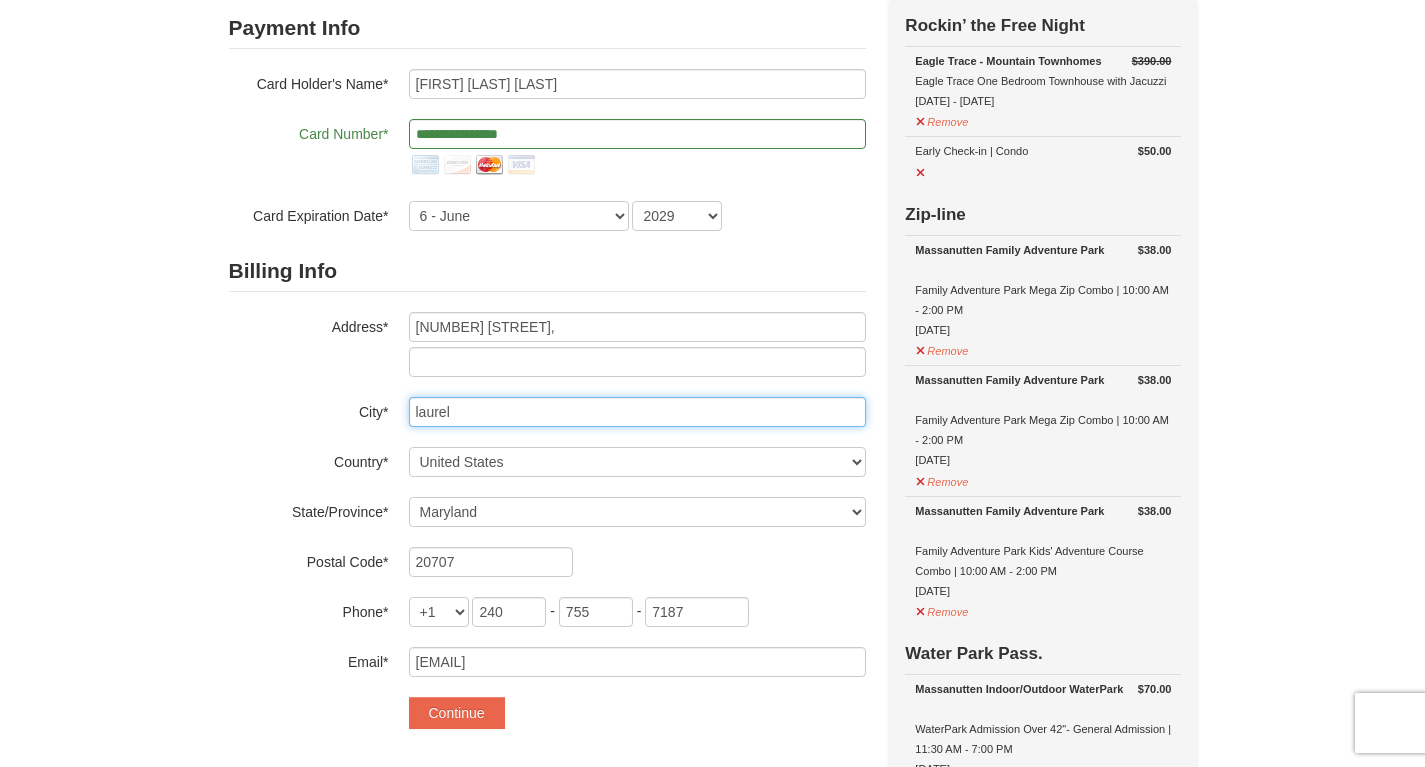 type on "Crofton" 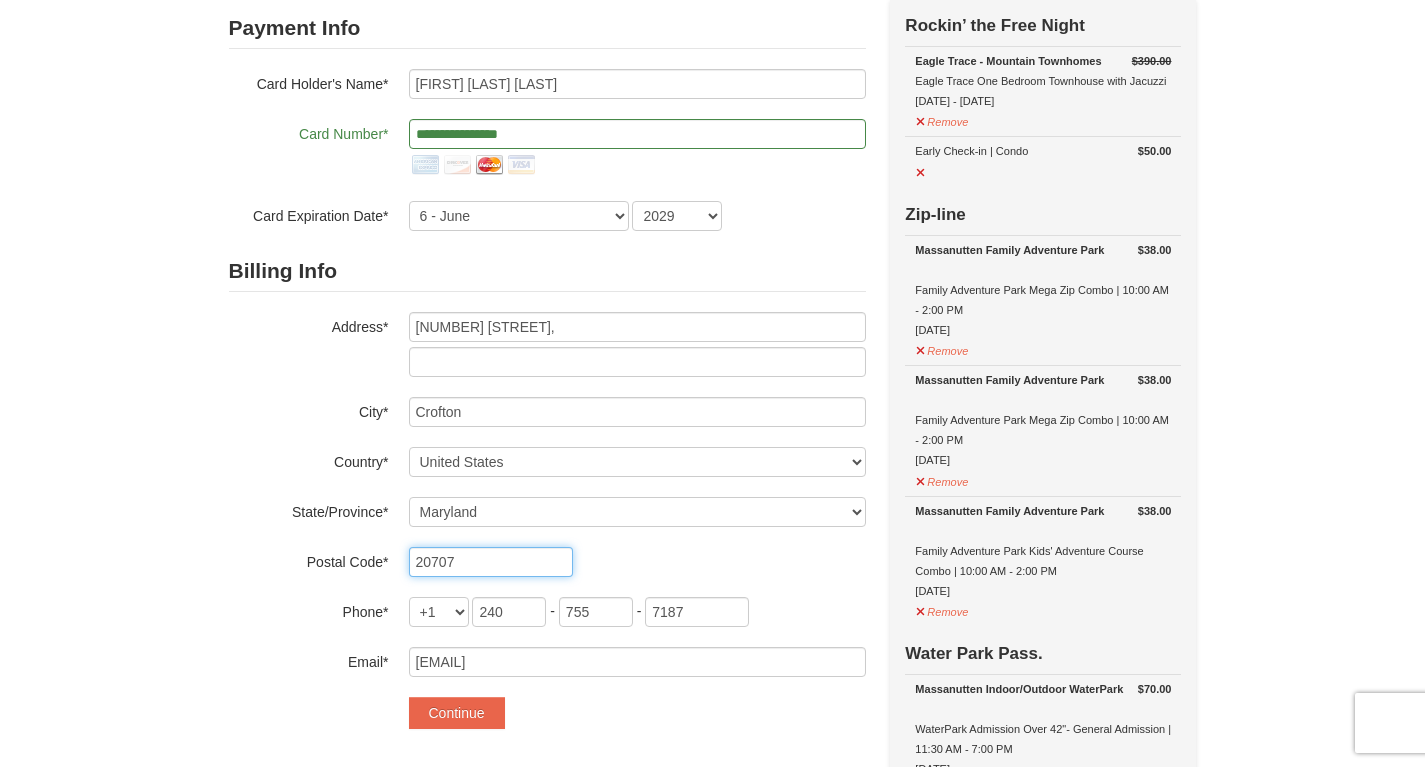 type on "21114" 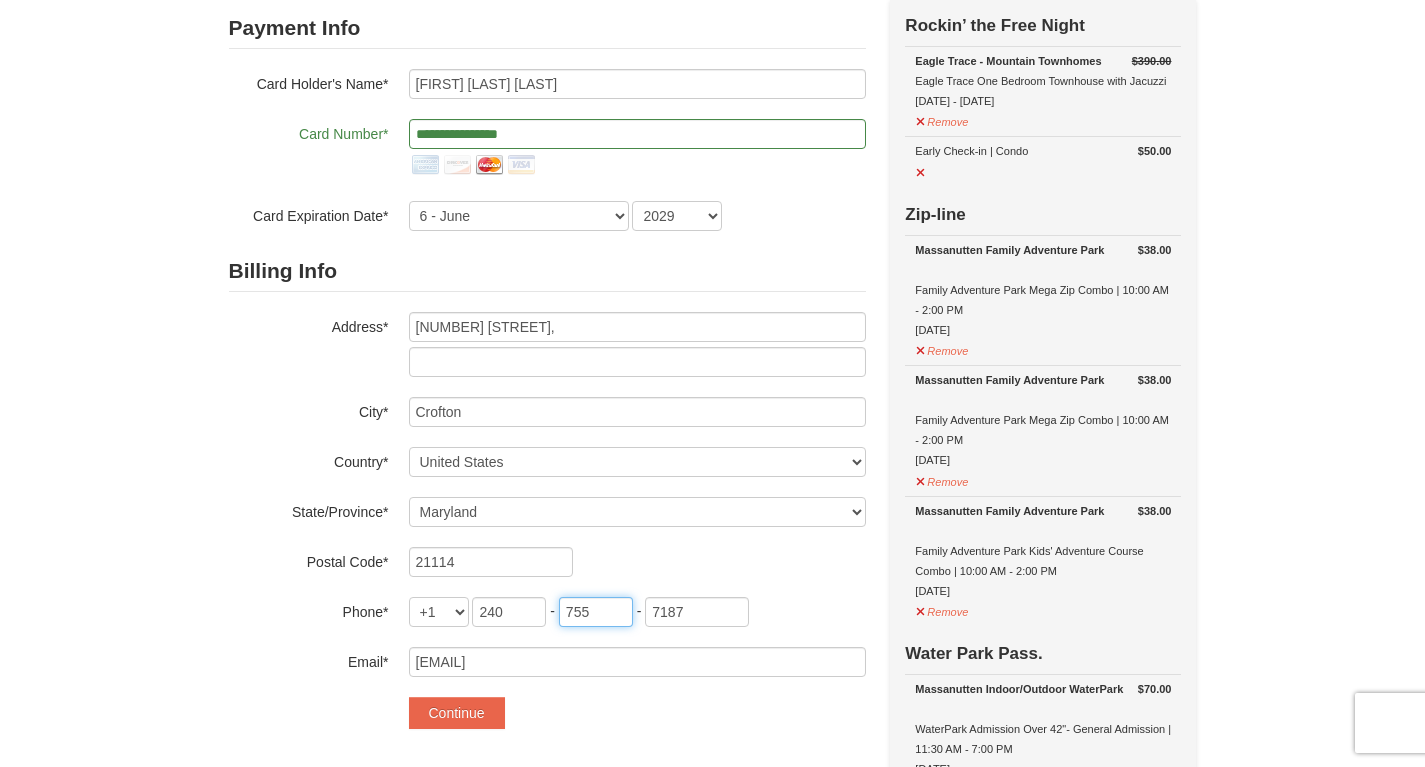type on "444" 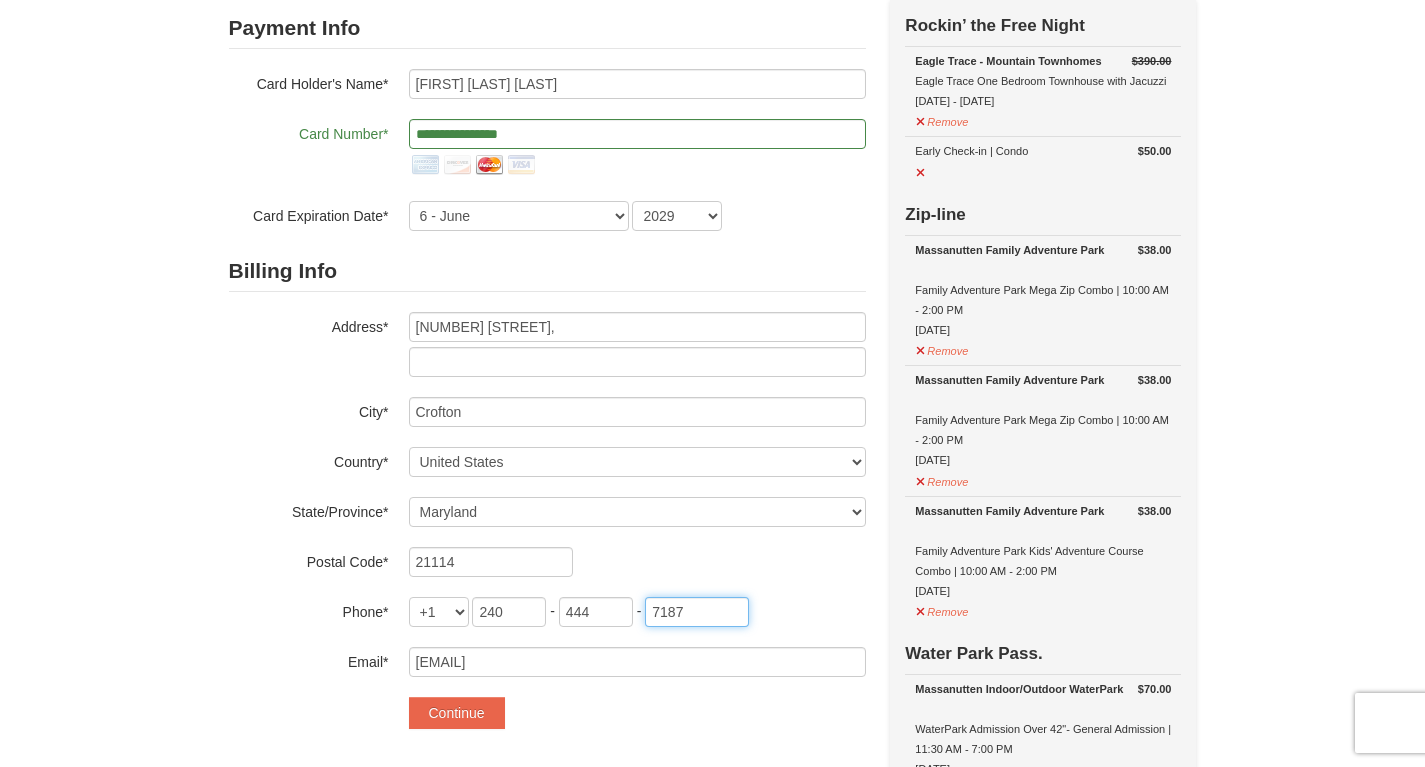 type on "7029" 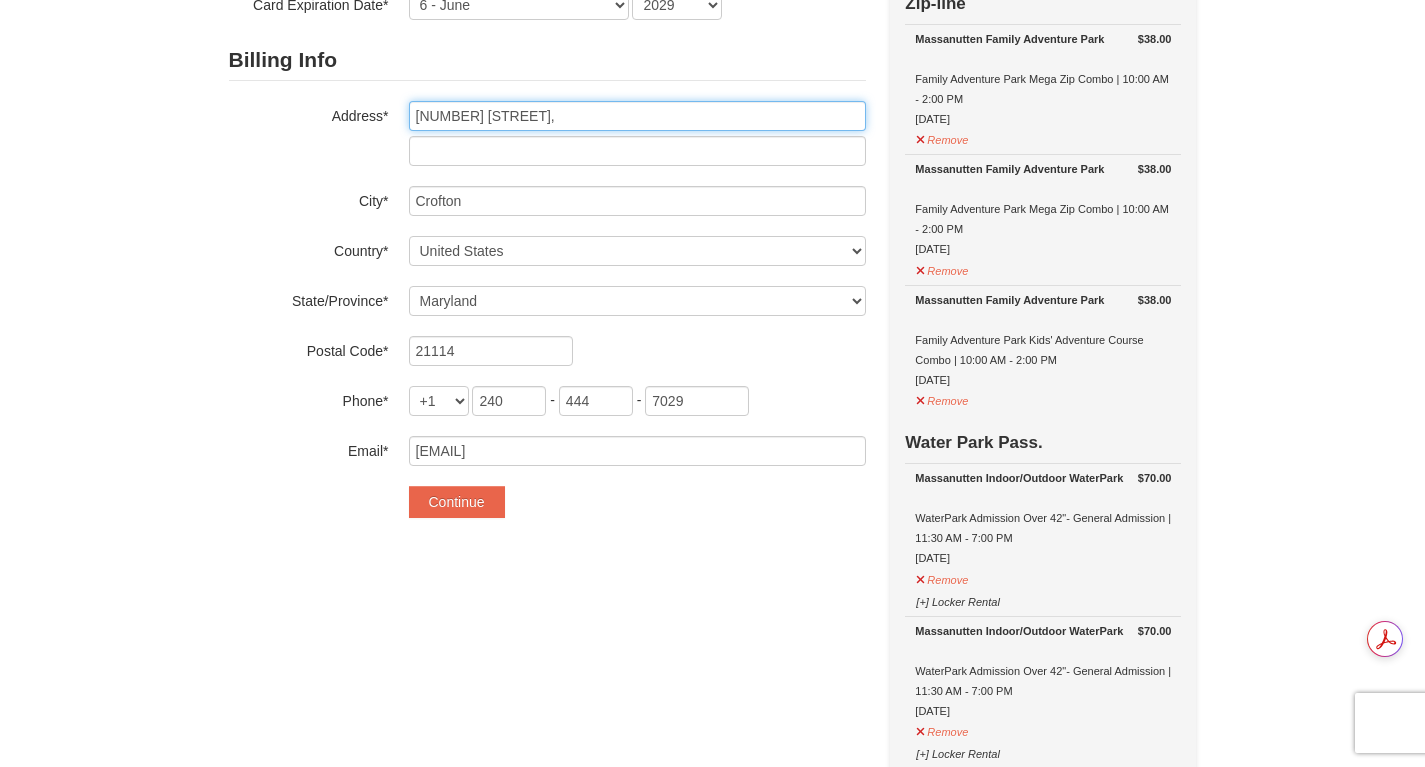 scroll, scrollTop: 382, scrollLeft: 0, axis: vertical 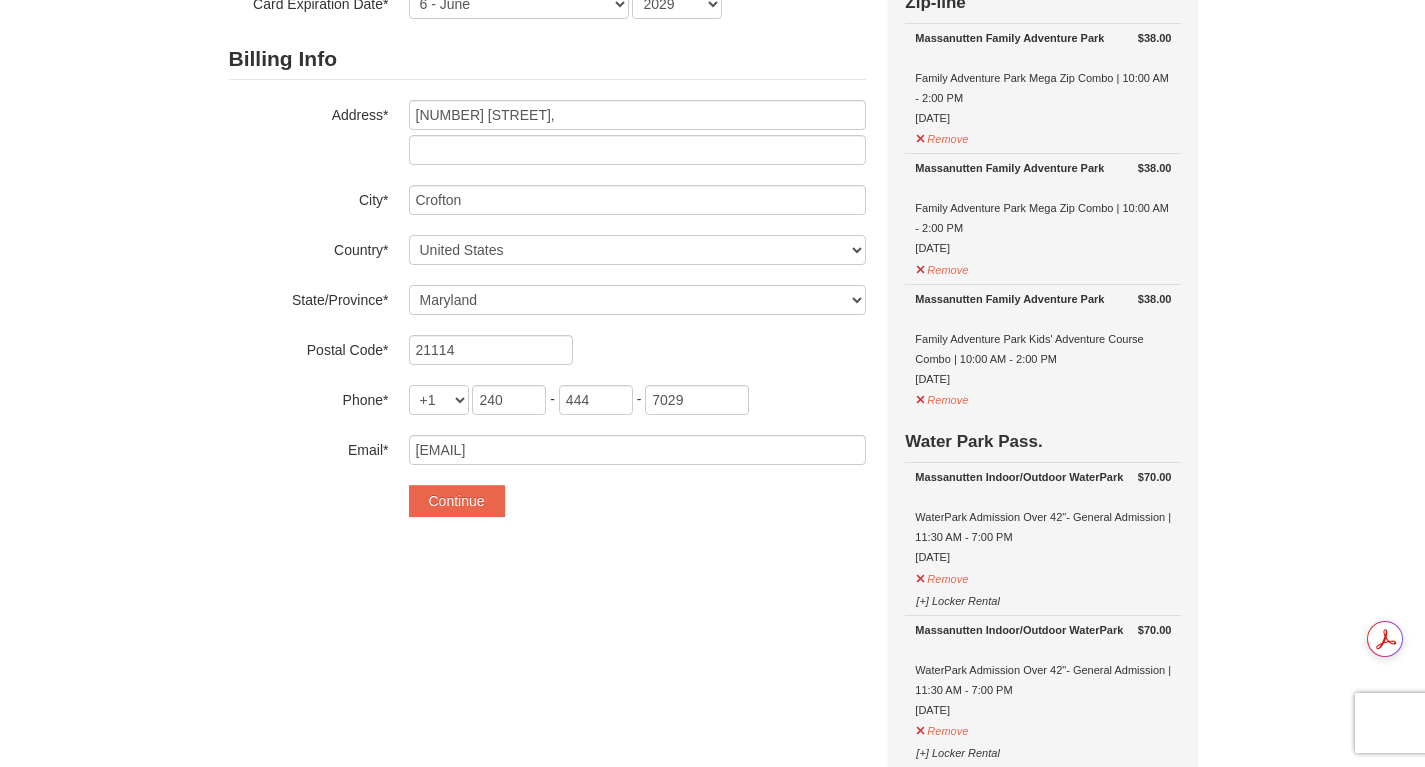 click on "Massanutten Family Adventure Park
Family Adventure Park Kids' Adventure Course Combo | 10:00 AM - 2:00 PM
8/10/2025" at bounding box center (1043, 339) 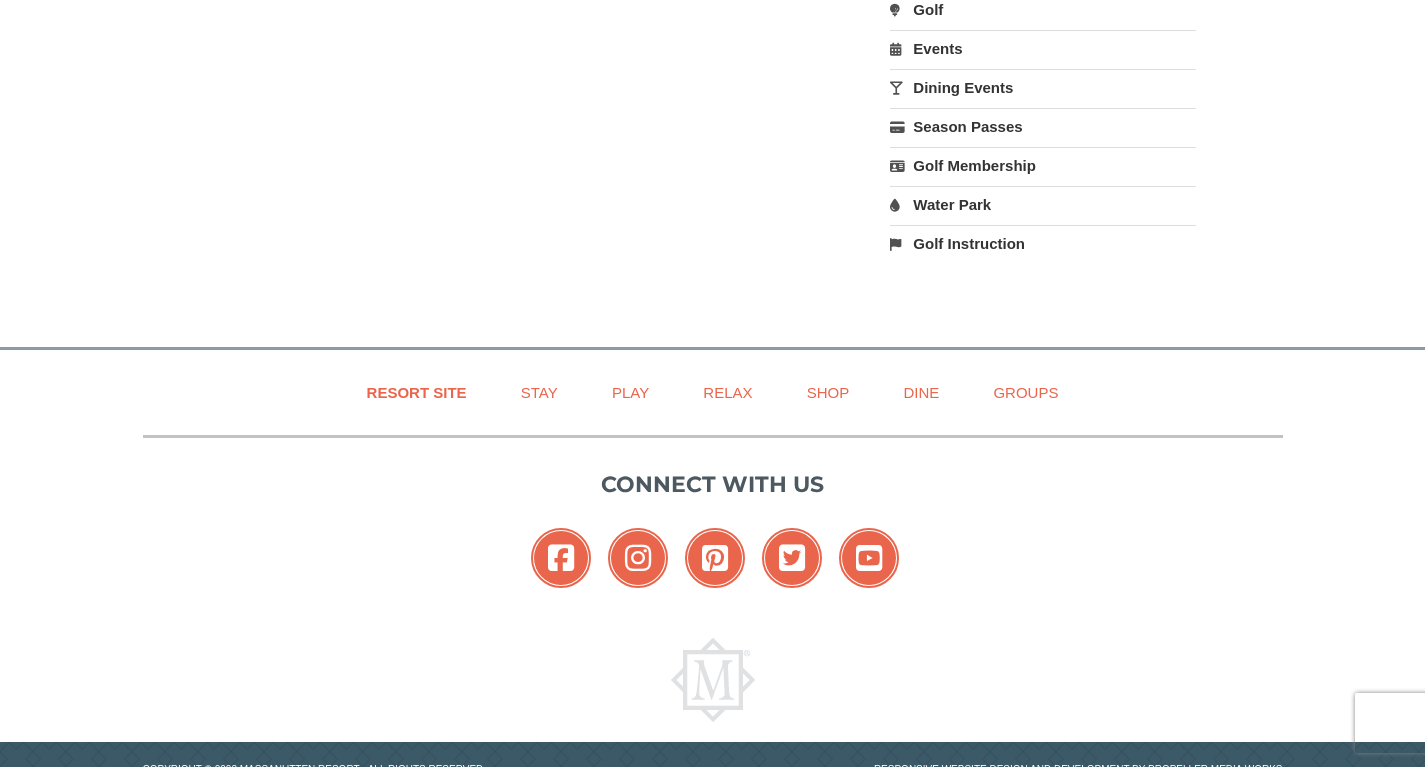 scroll, scrollTop: 1795, scrollLeft: 0, axis: vertical 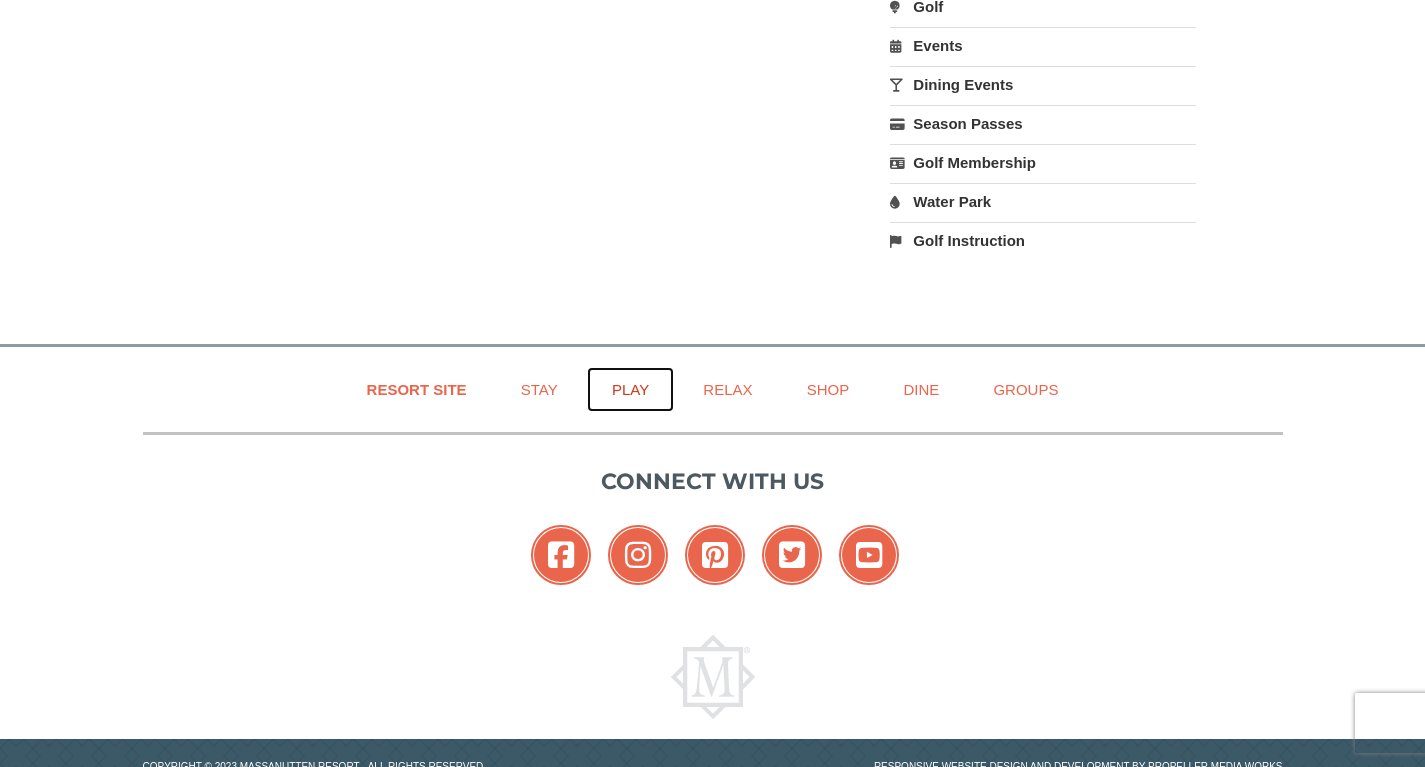 click on "Play" at bounding box center [630, 389] 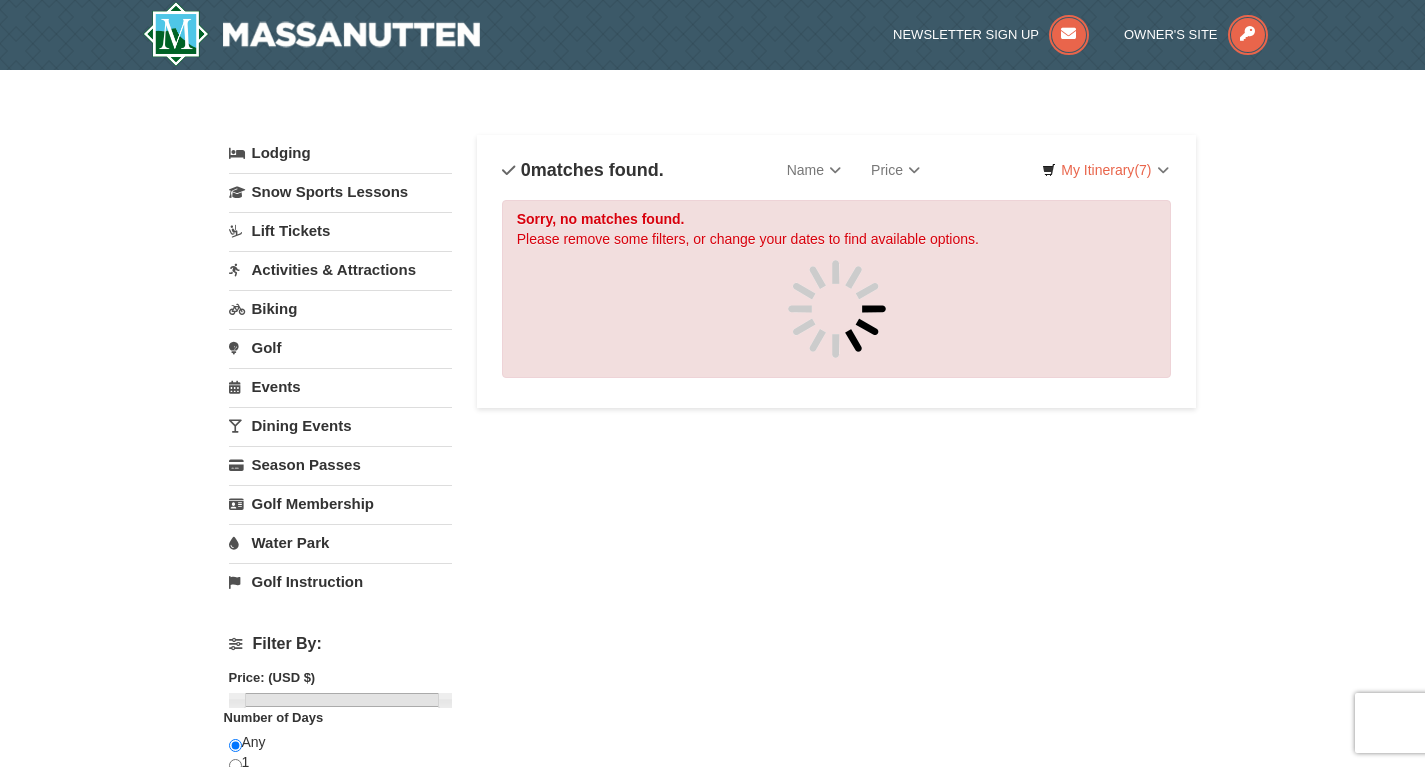 scroll, scrollTop: 0, scrollLeft: 0, axis: both 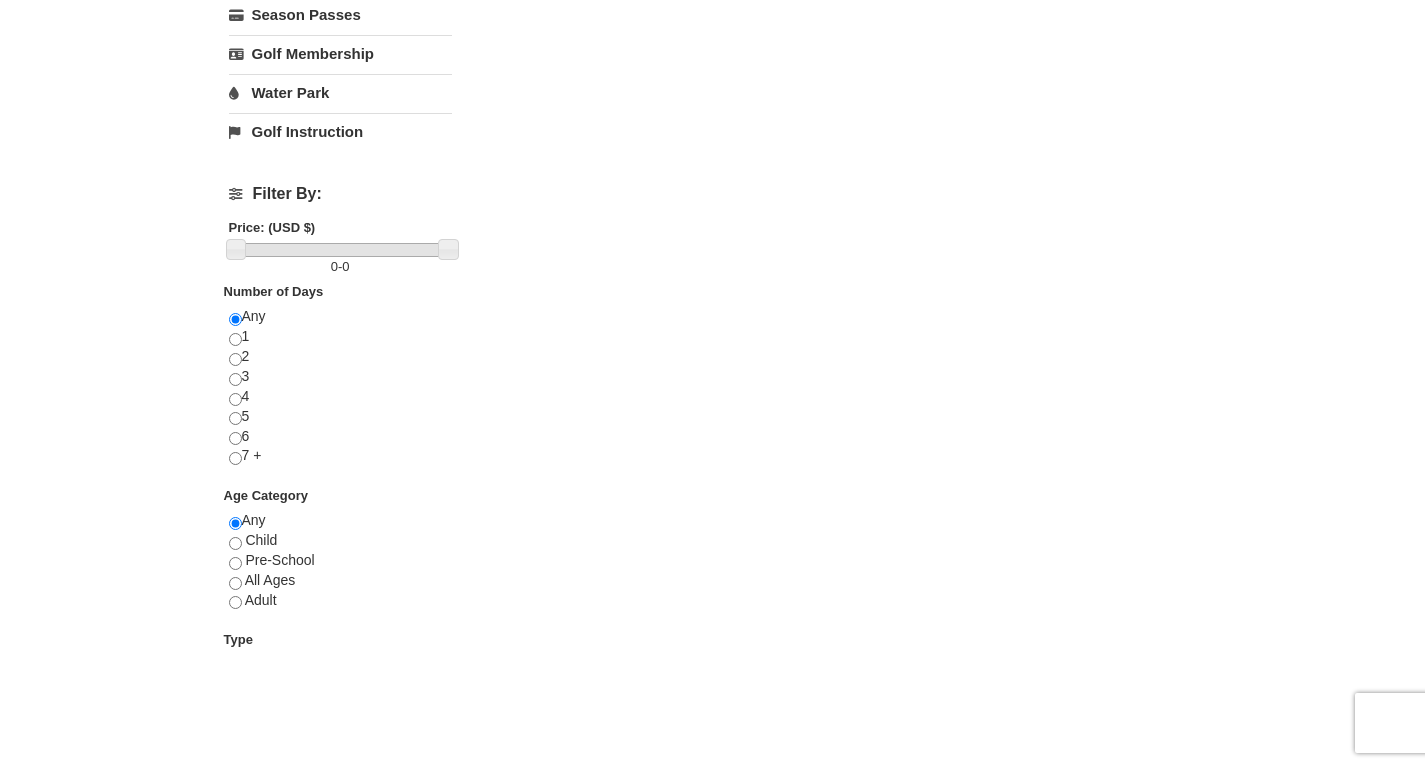 click on "Lodging
Arrival Please format dates MM/DD/YYYY Please format dates MM/DD/YYYY
[DATE]
Departure Please format dates MM/DD/YYYY Please format dates MM/DD/YYYY
[DATE]
Adults Please format dates MM/DD/YYYY
2
Children Please format dates MM/DD/YYYY
0
Search" at bounding box center (713, 197) 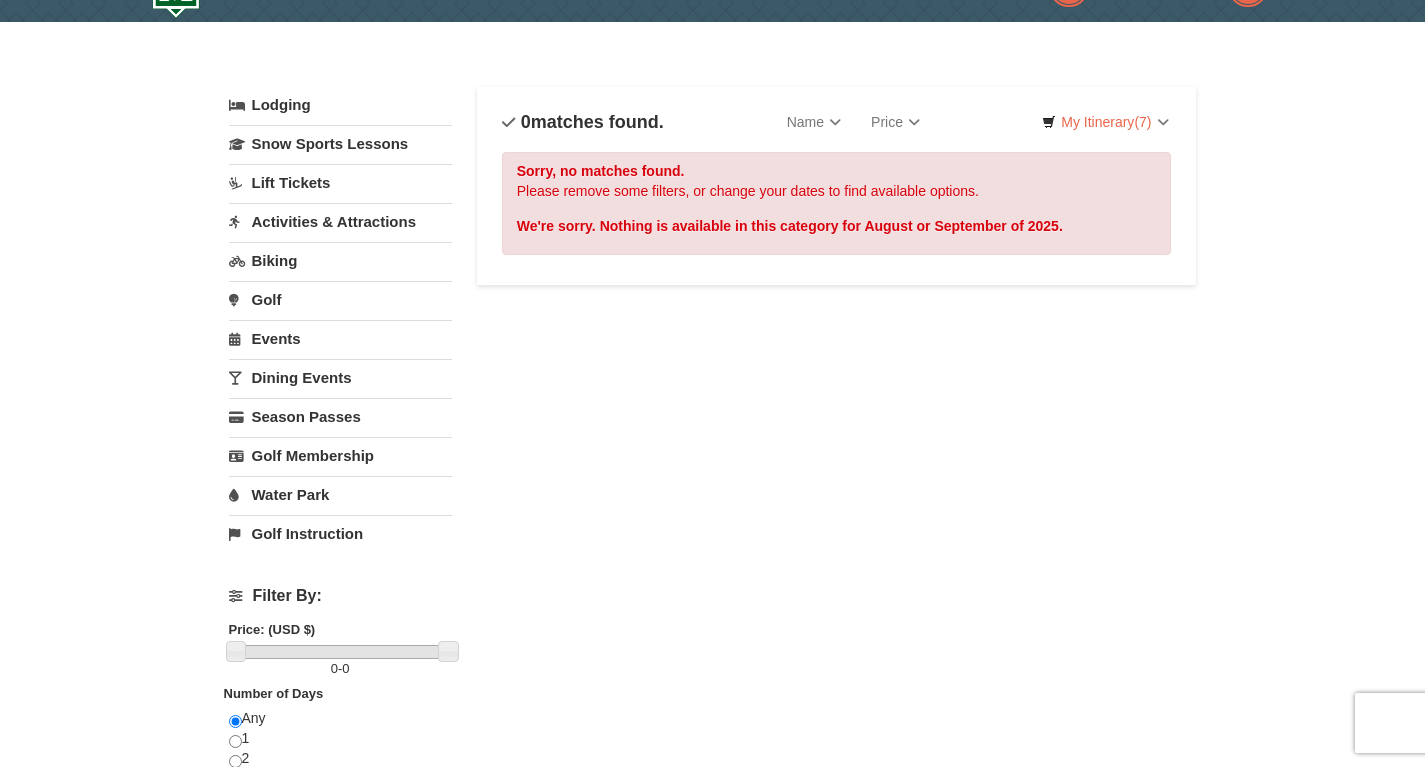 scroll, scrollTop: 0, scrollLeft: 0, axis: both 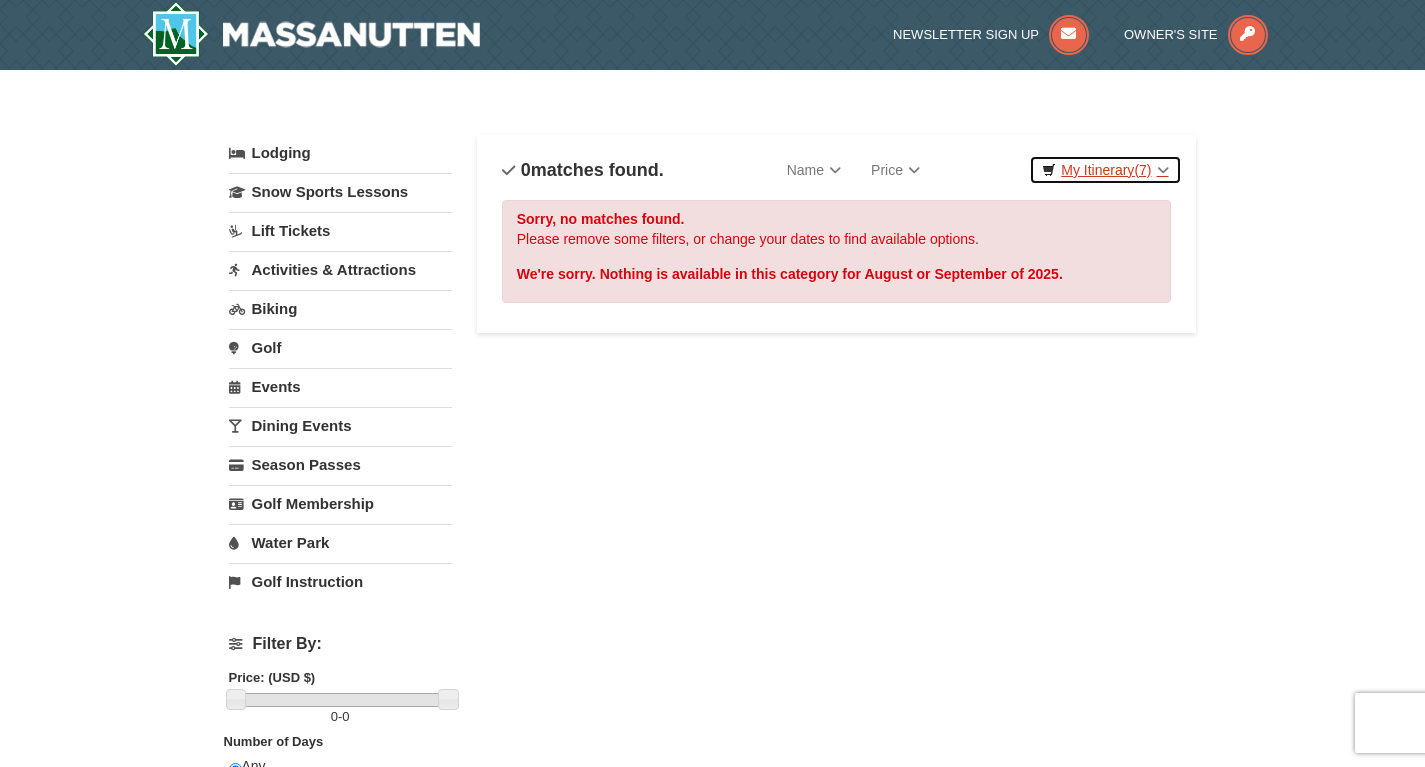 drag, startPoint x: 1153, startPoint y: 159, endPoint x: 1138, endPoint y: 163, distance: 15.524175 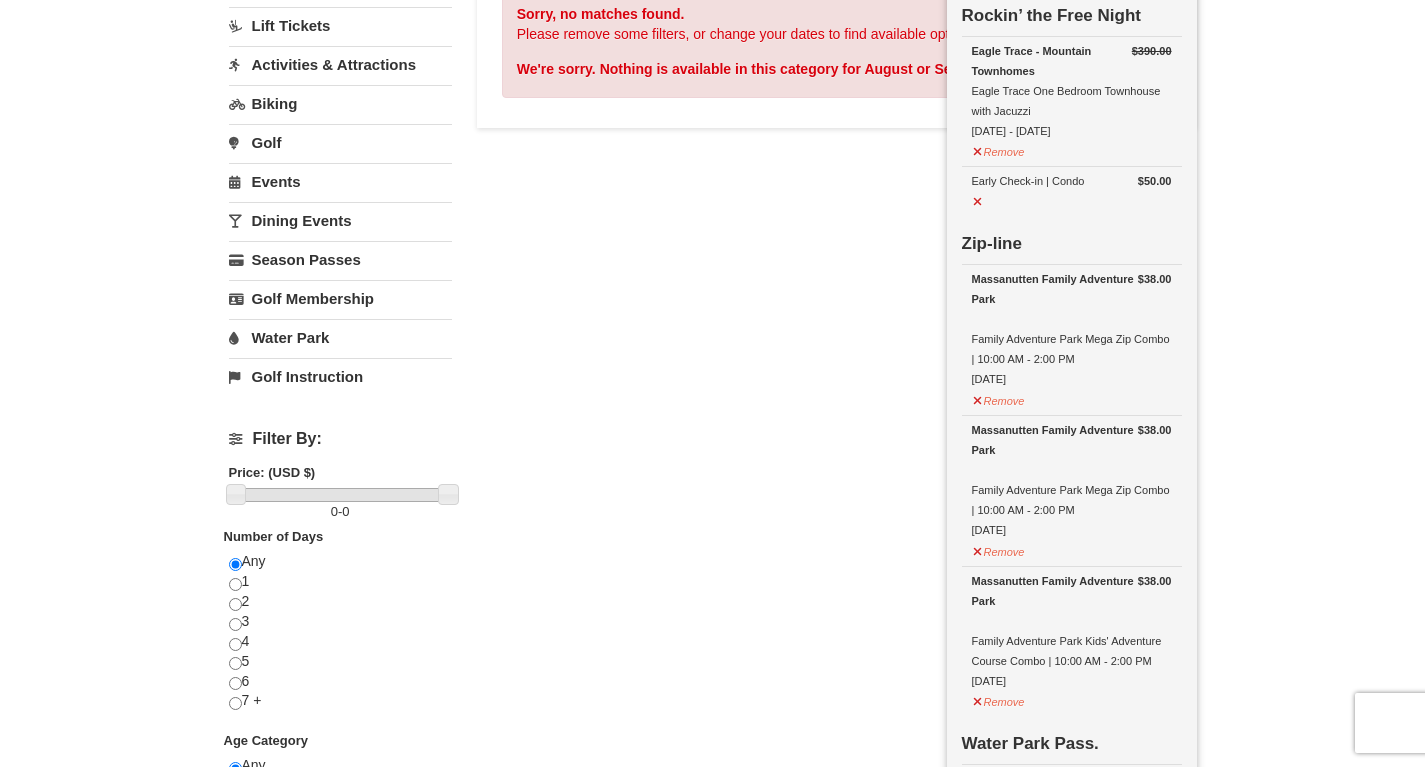 scroll, scrollTop: 209, scrollLeft: 0, axis: vertical 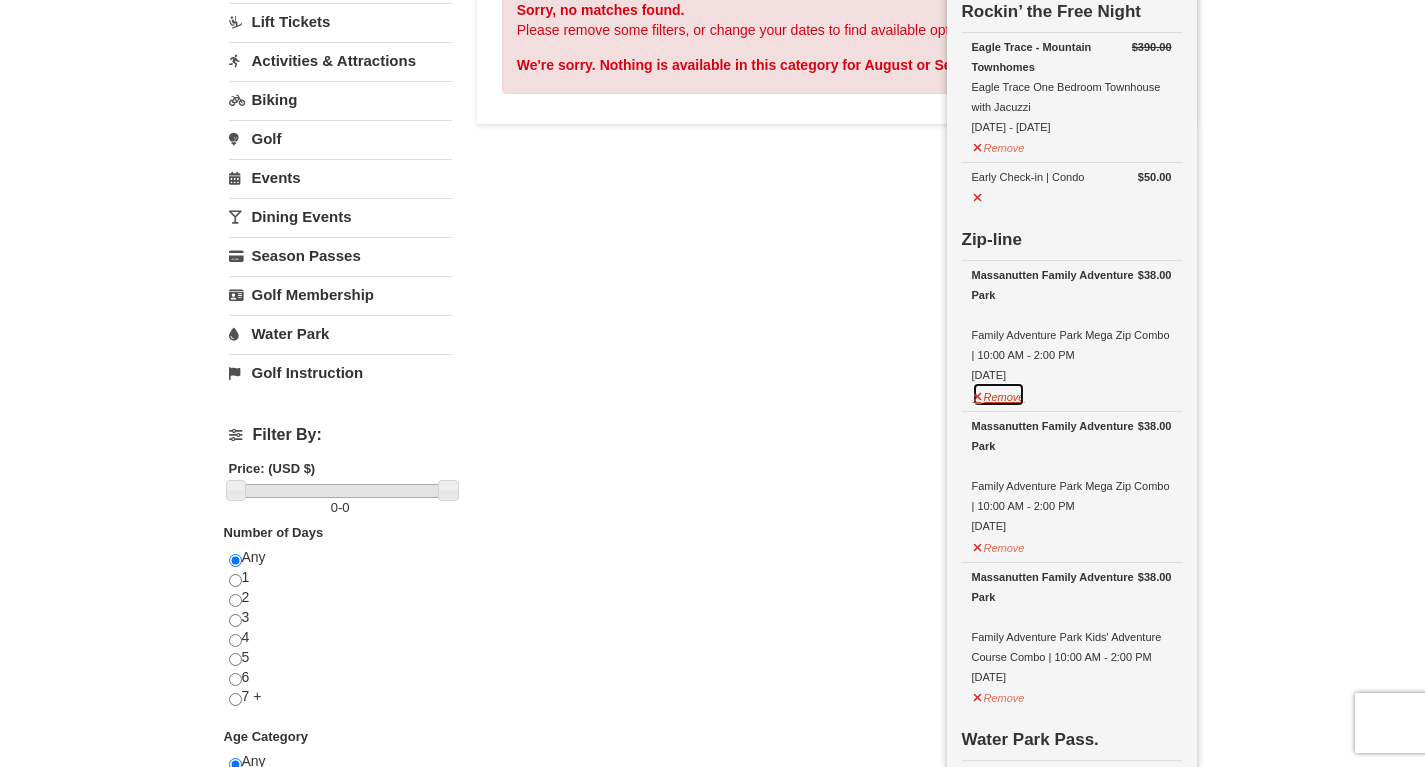 click on "Remove" at bounding box center [999, 394] 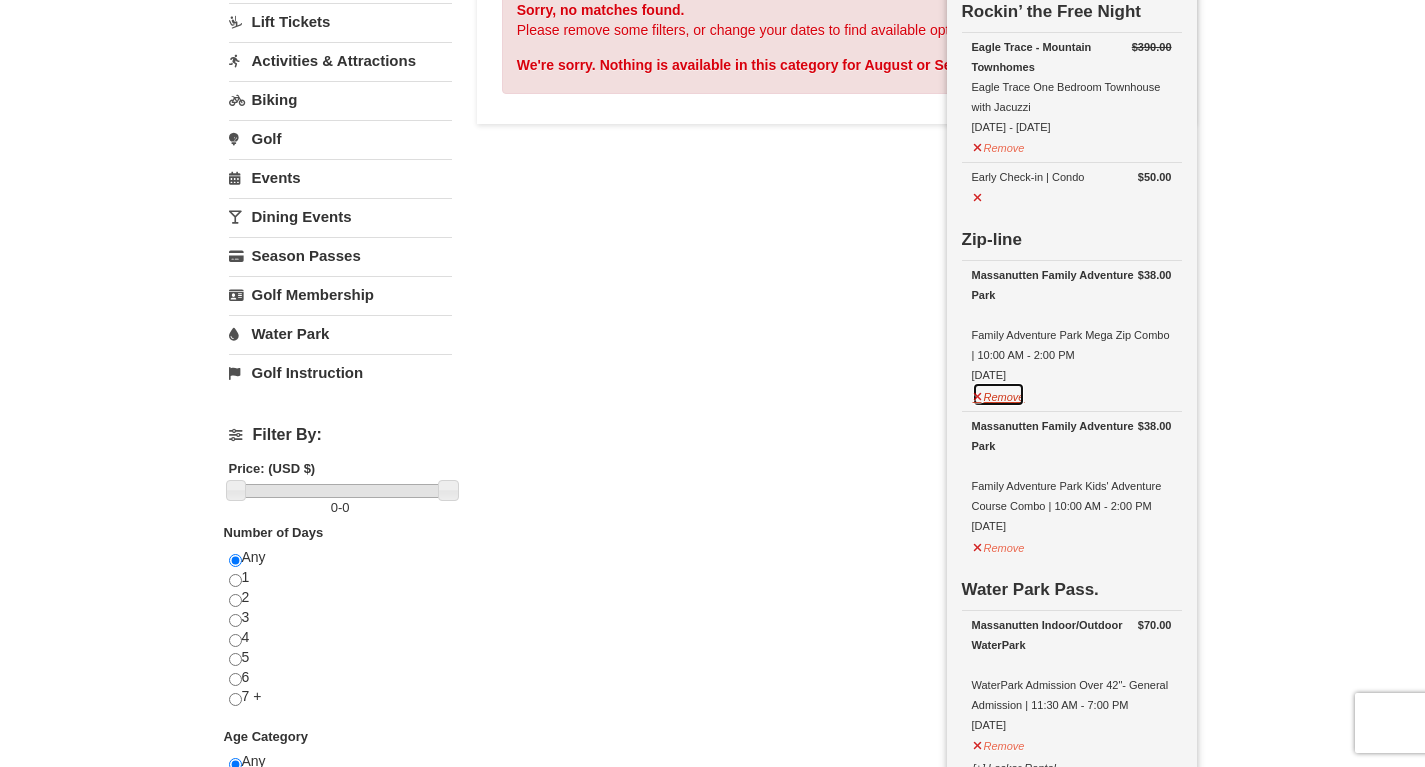 click on "Remove" at bounding box center [999, 394] 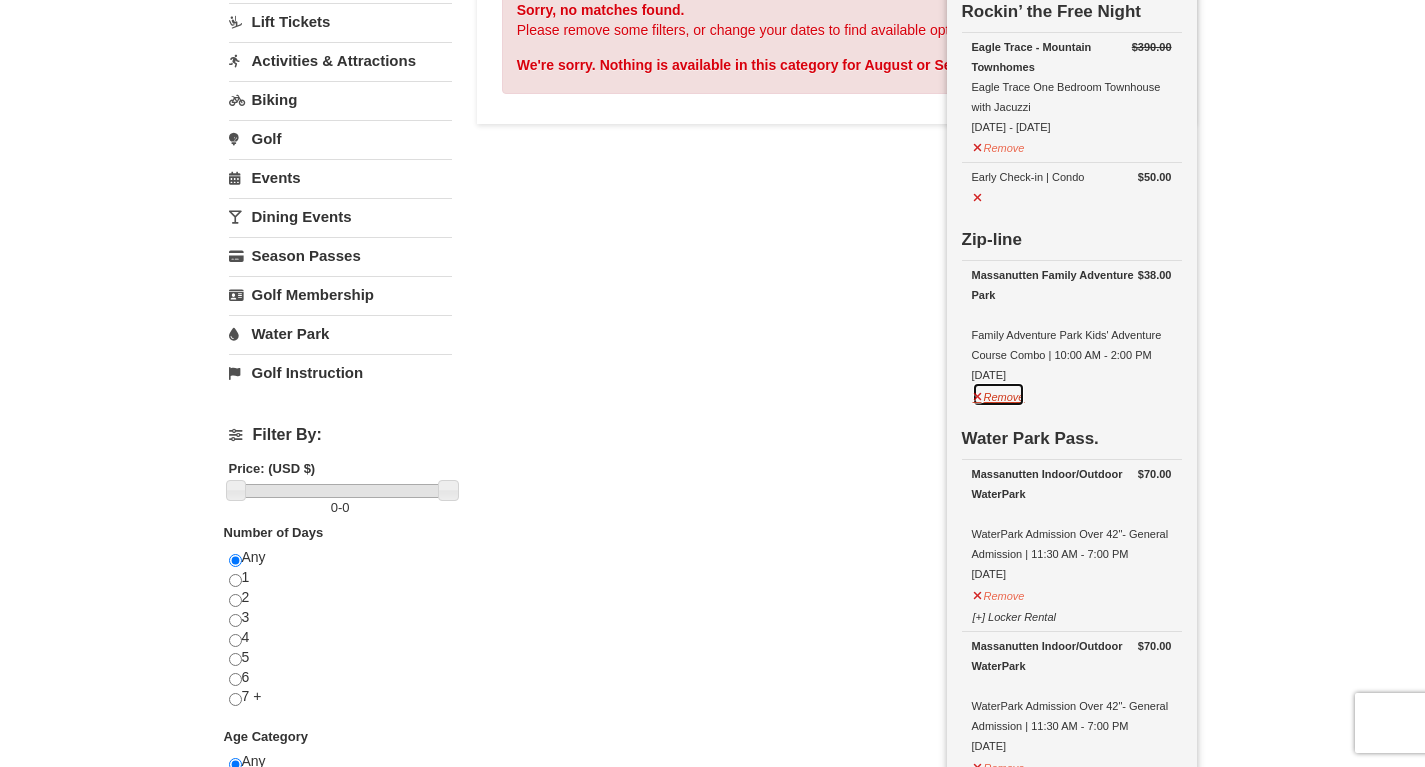 click on "Remove" at bounding box center (999, 394) 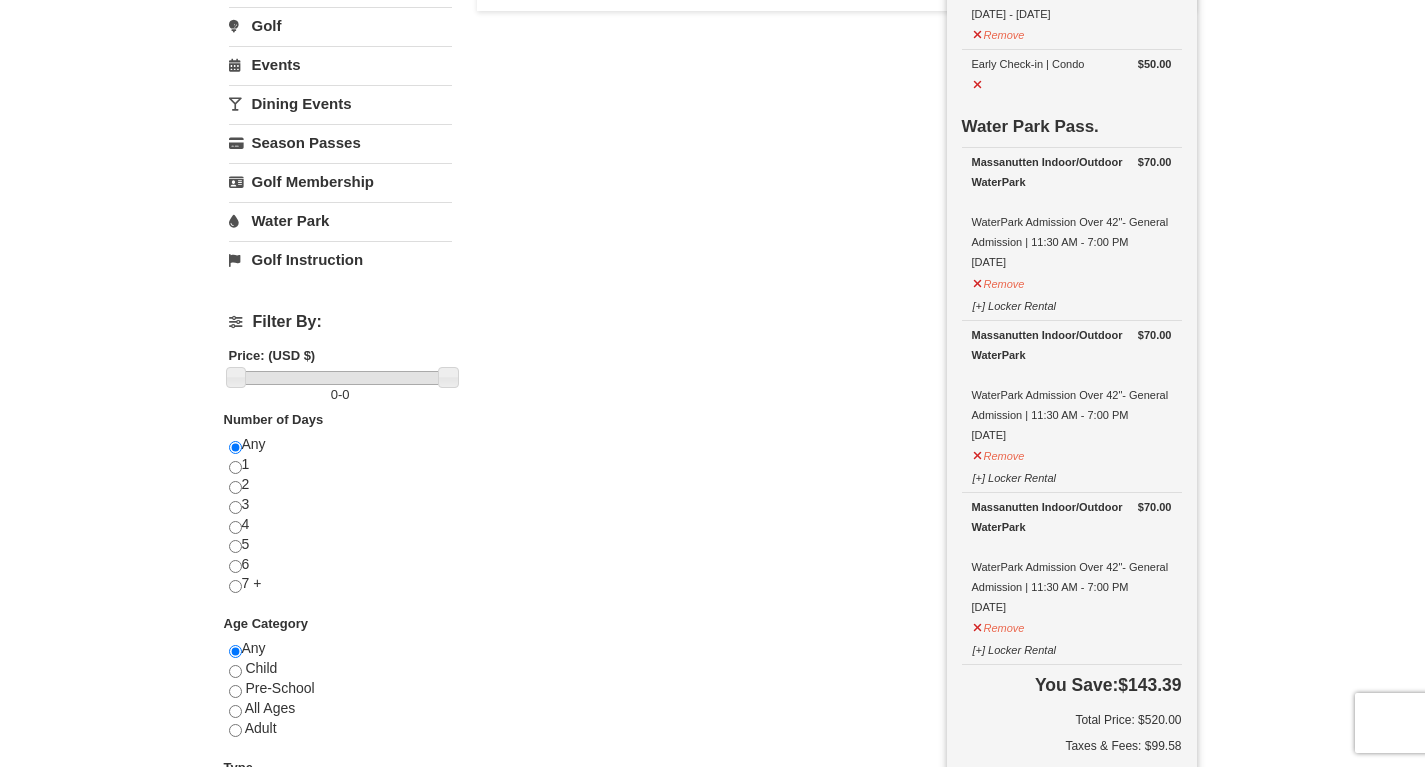 scroll, scrollTop: 0, scrollLeft: 0, axis: both 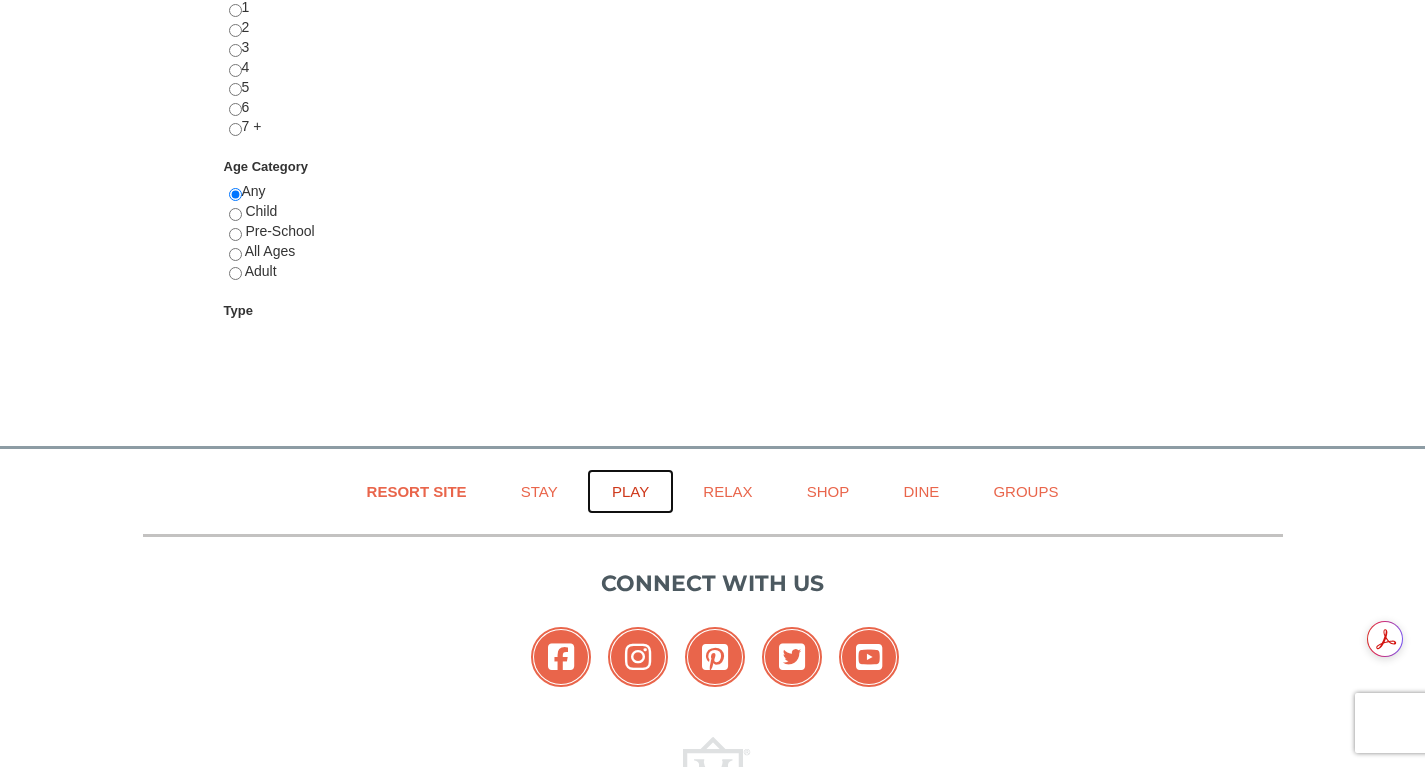 click on "Play" at bounding box center [630, 491] 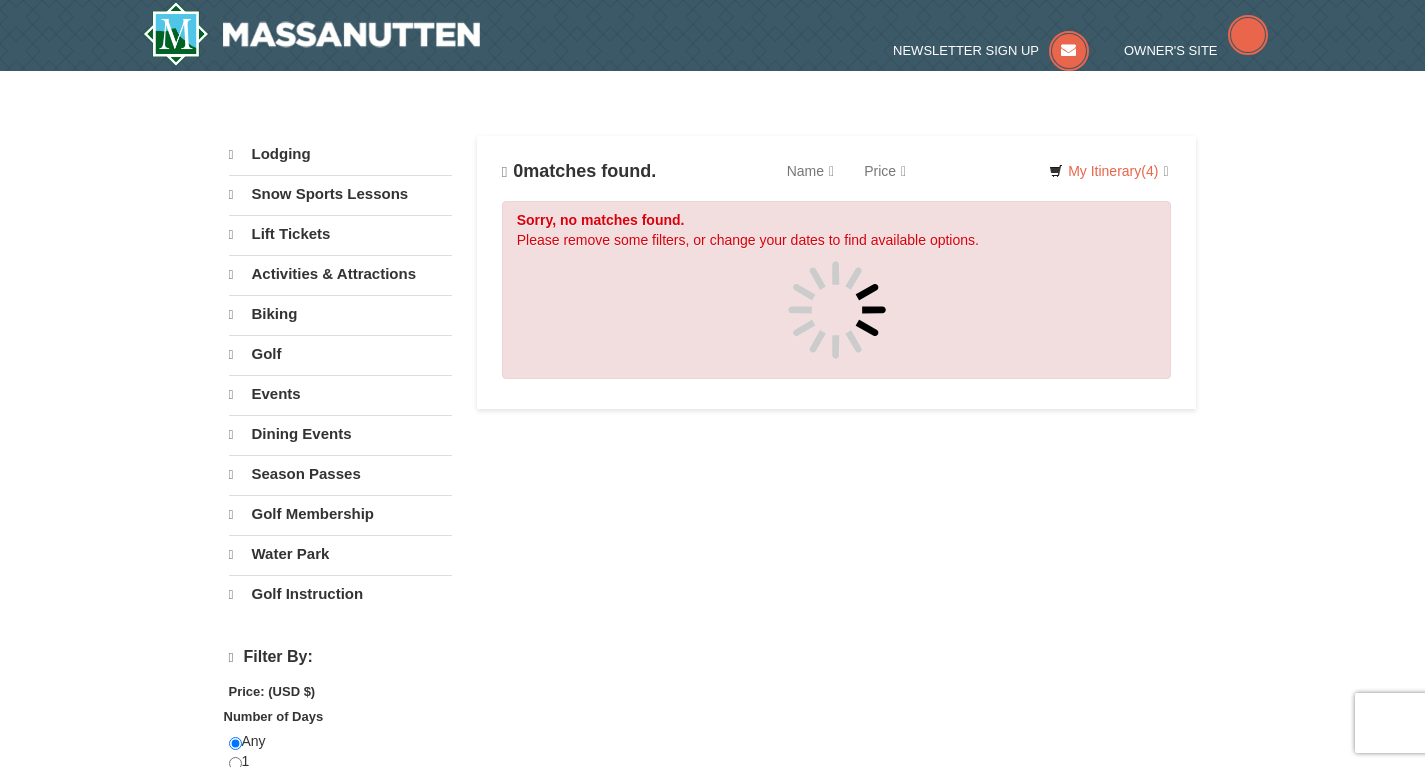 scroll, scrollTop: 0, scrollLeft: 0, axis: both 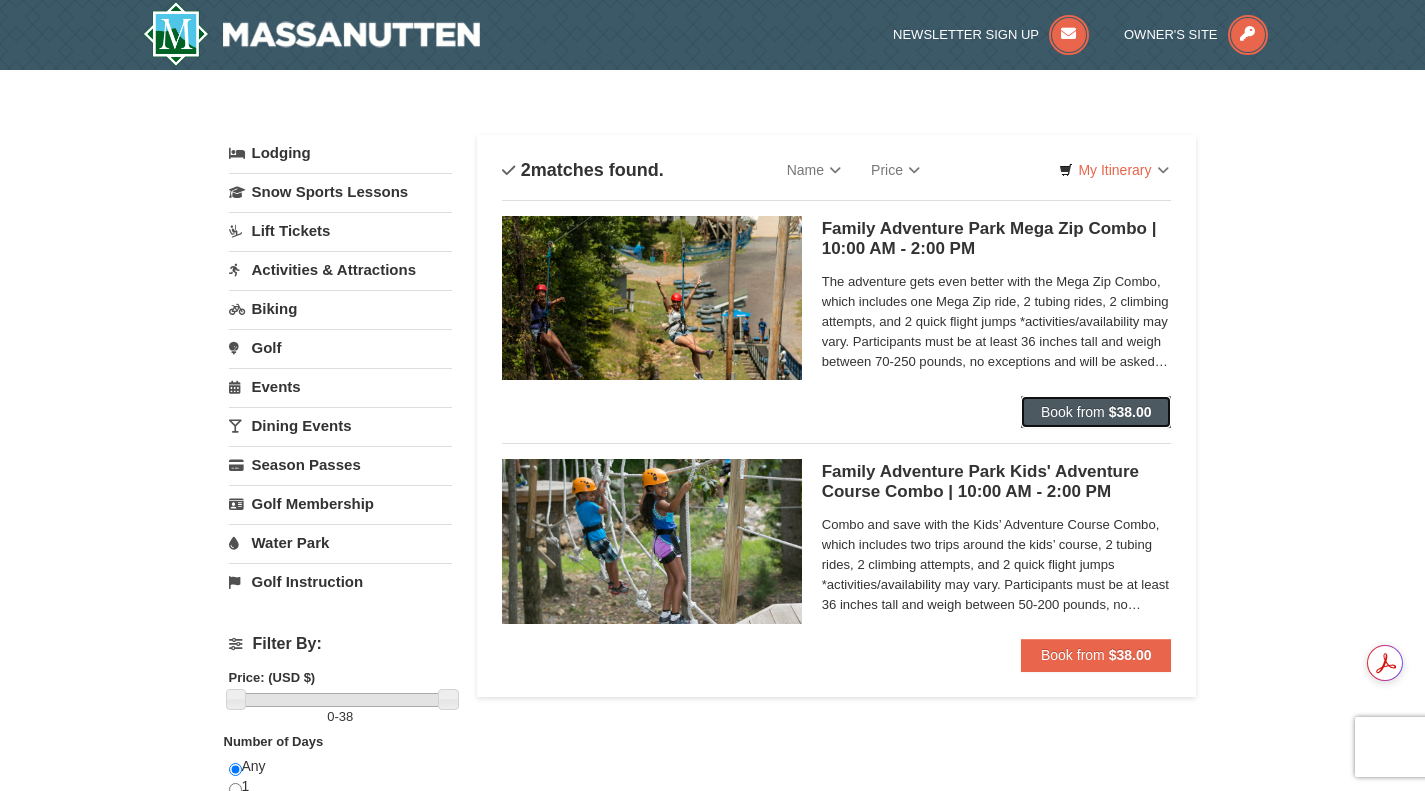 click on "$38.00" at bounding box center (1130, 412) 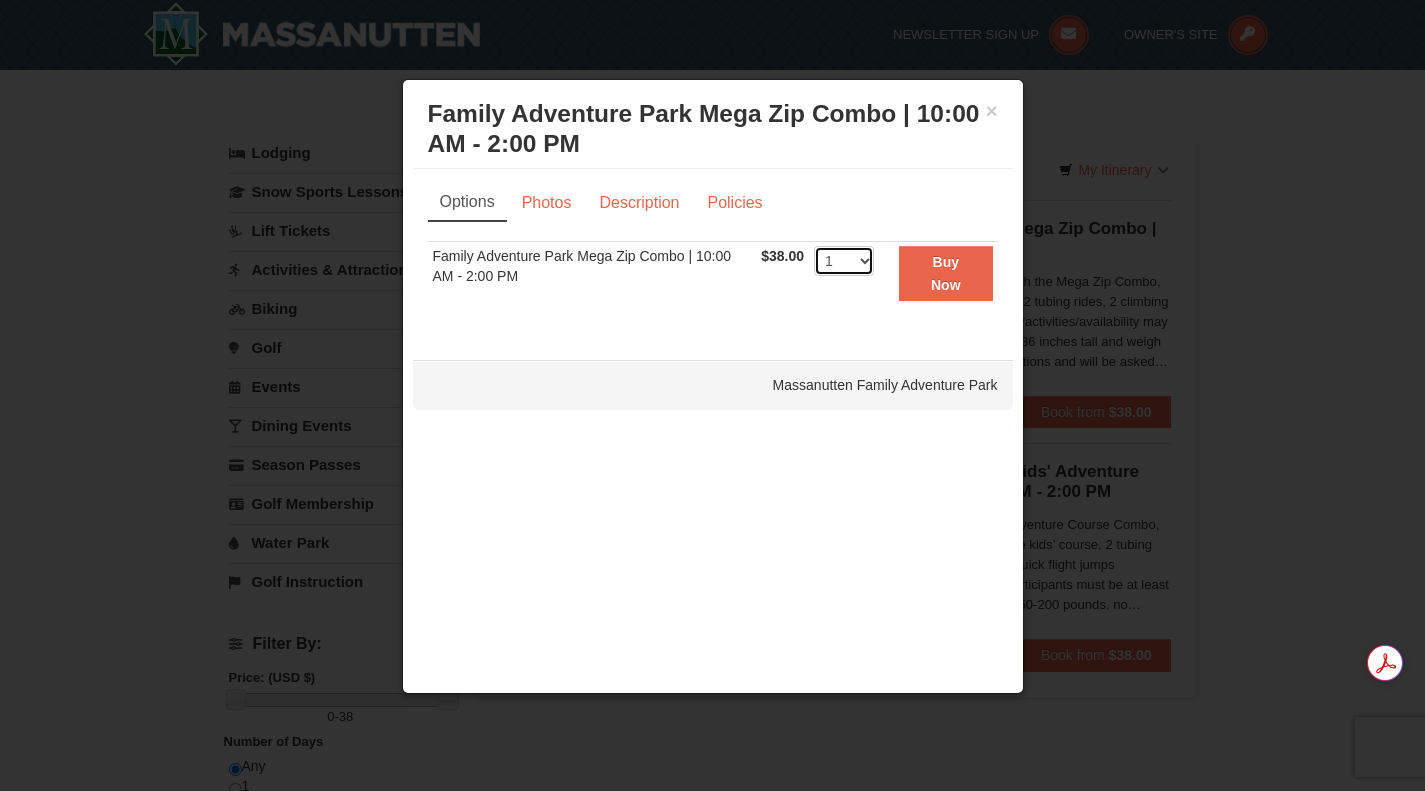 click on "1 2 3 4 5 6 7 8 9 10 11 12 13 14 15 16 17 18 19 20 21 22 23 24 25 26 27 28 29 30 31 32 33 34 35 36 37 38 39 40 41 42 43 44 45 46 47 48 49 50" at bounding box center [844, 261] 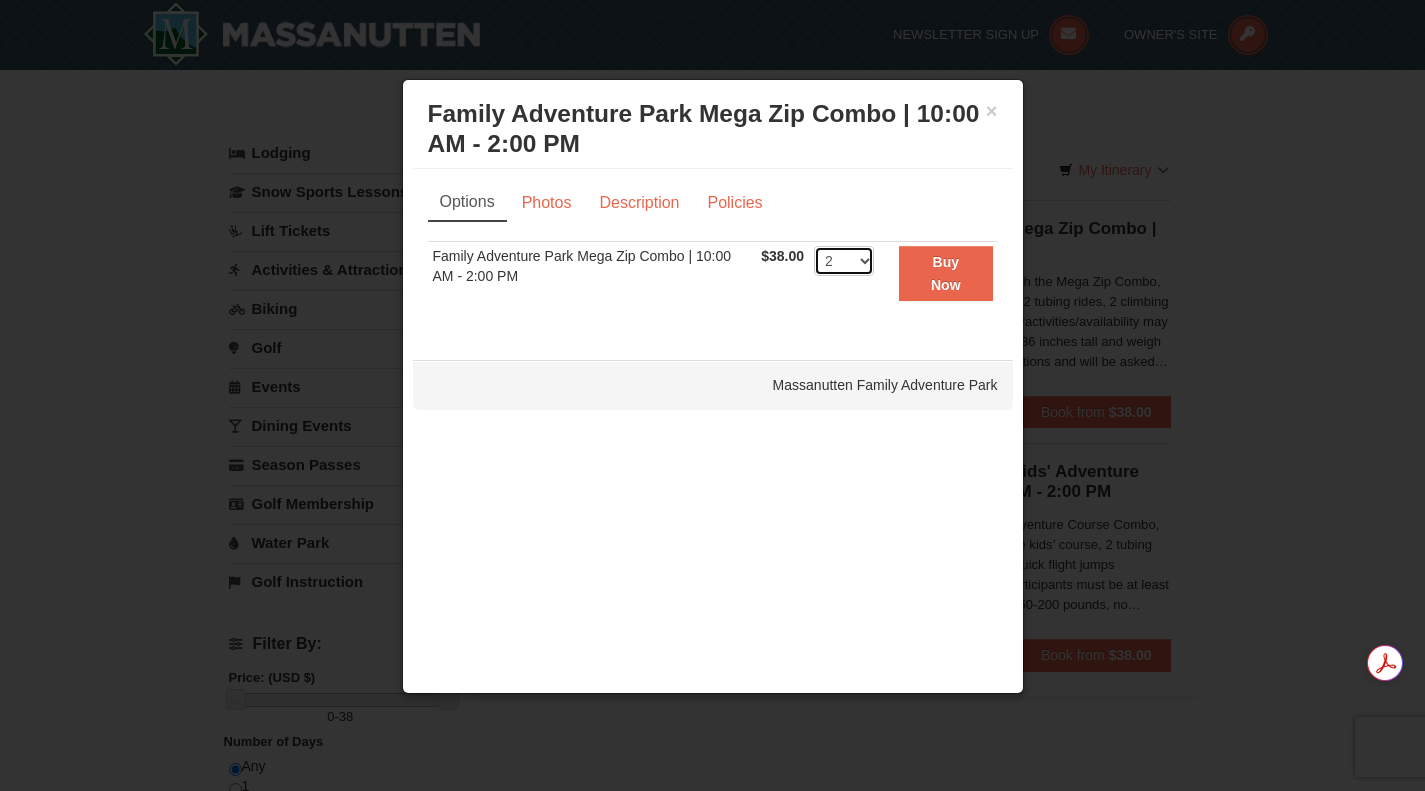 click on "1 2 3 4 5 6 7 8 9 10 11 12 13 14 15 16 17 18 19 20 21 22 23 24 25 26 27 28 29 30 31 32 33 34 35 36 37 38 39 40 41 42 43 44 45 46 47 48 49 50" at bounding box center (844, 261) 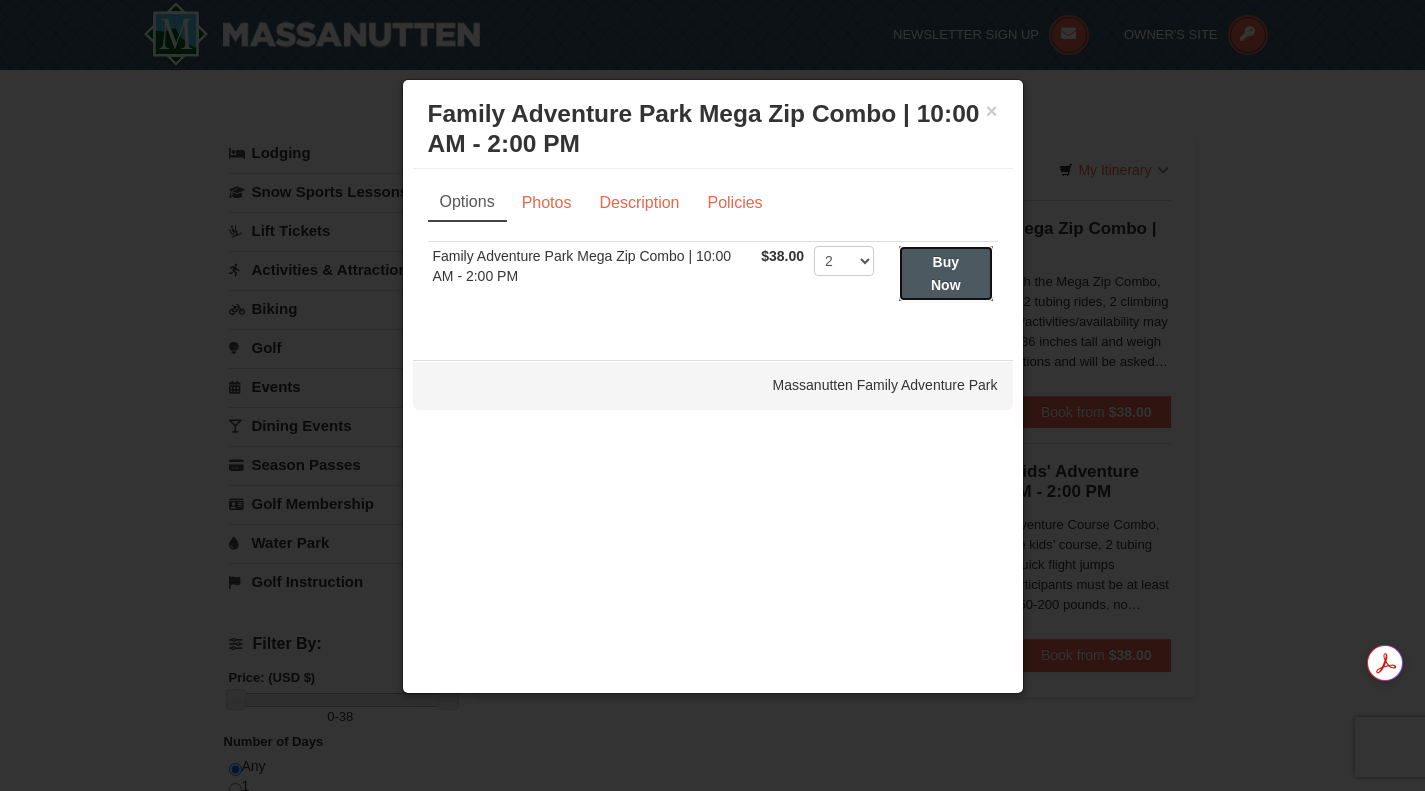 click on "Buy Now" at bounding box center (946, 273) 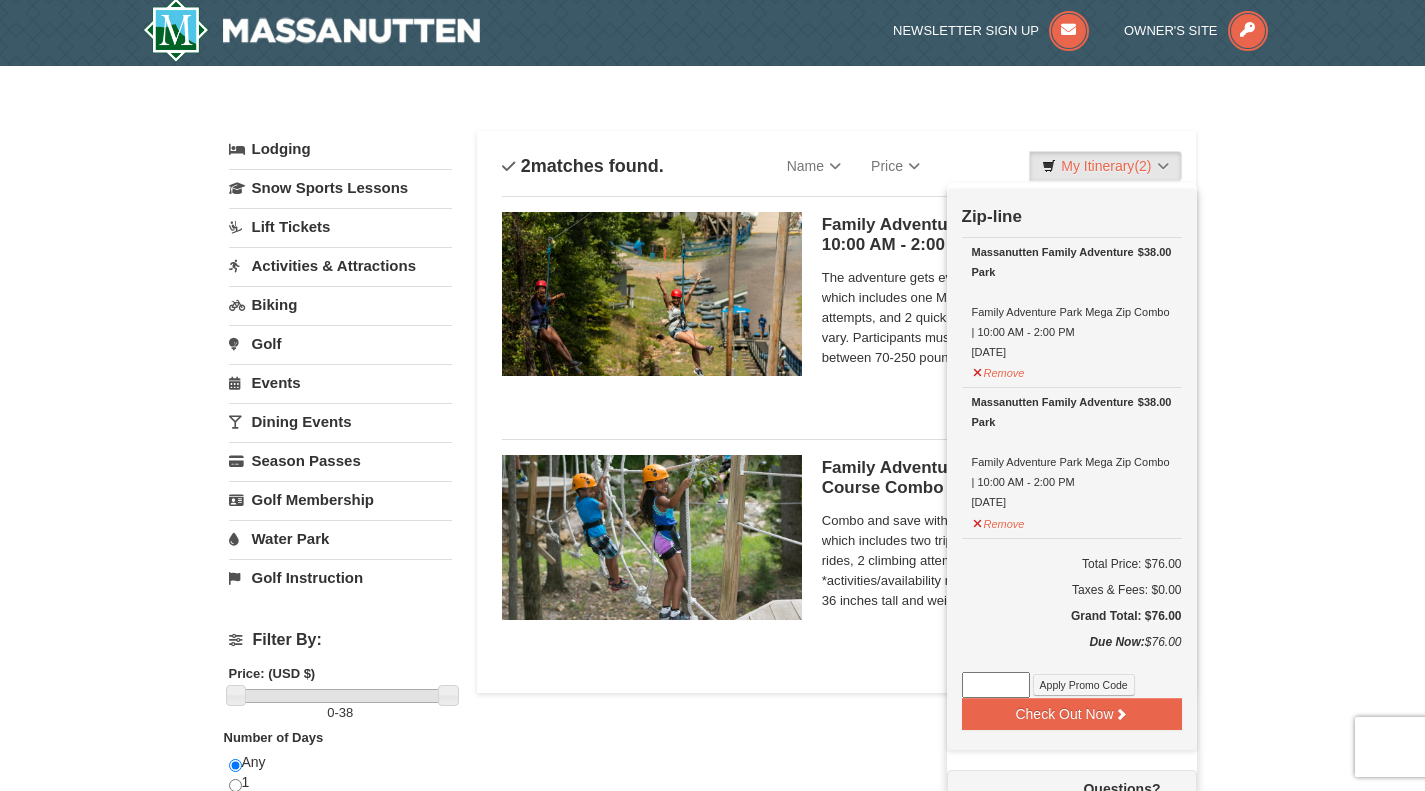 scroll, scrollTop: 6, scrollLeft: 0, axis: vertical 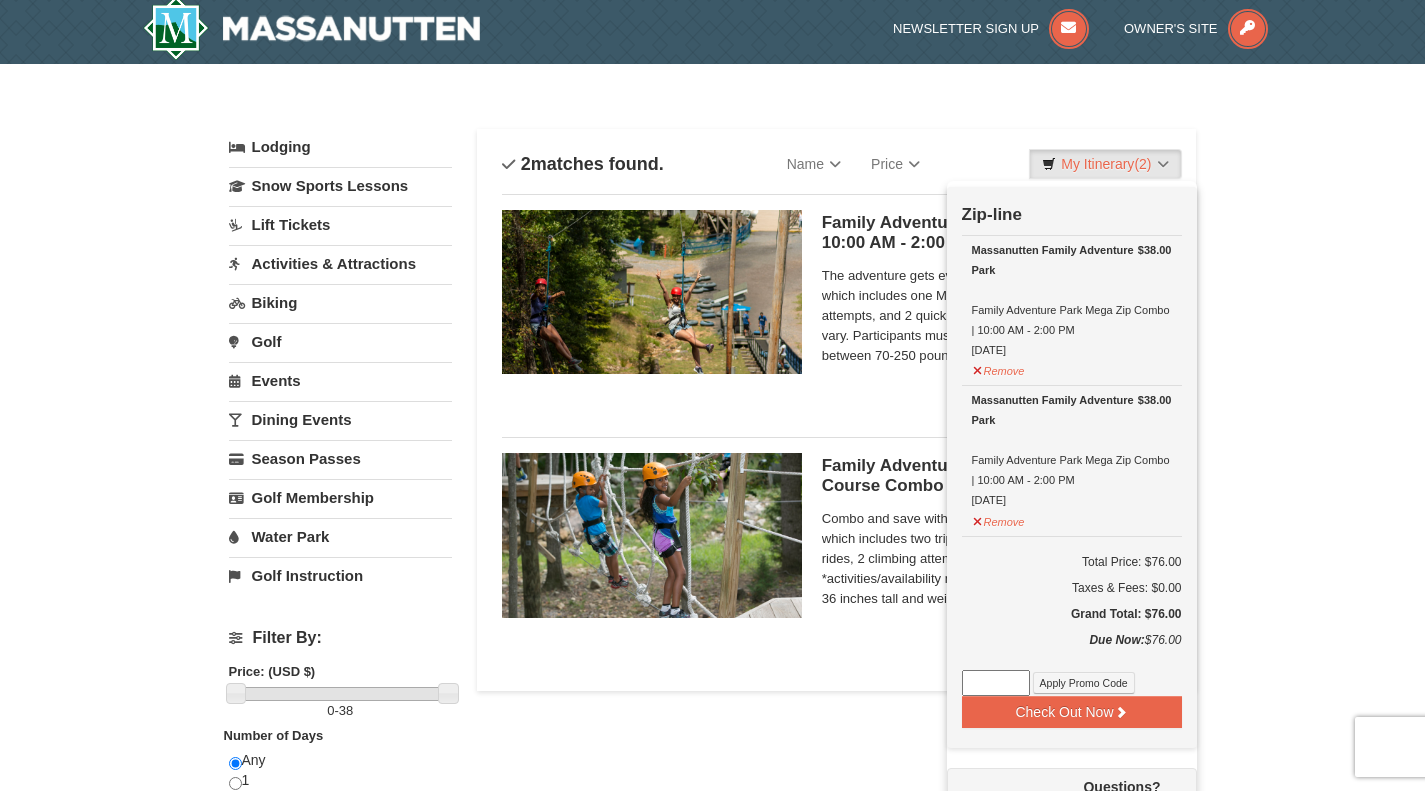 click on "×
Categories
List
Filter
My Itinerary (2)
Check Out Now
Zip-line
$38.00
Massanutten Family Adventure Park
Family Adventure Park Mega Zip Combo | 10:00 AM - 2:00 PM
8/10/2025
$38.00" at bounding box center [712, 641] 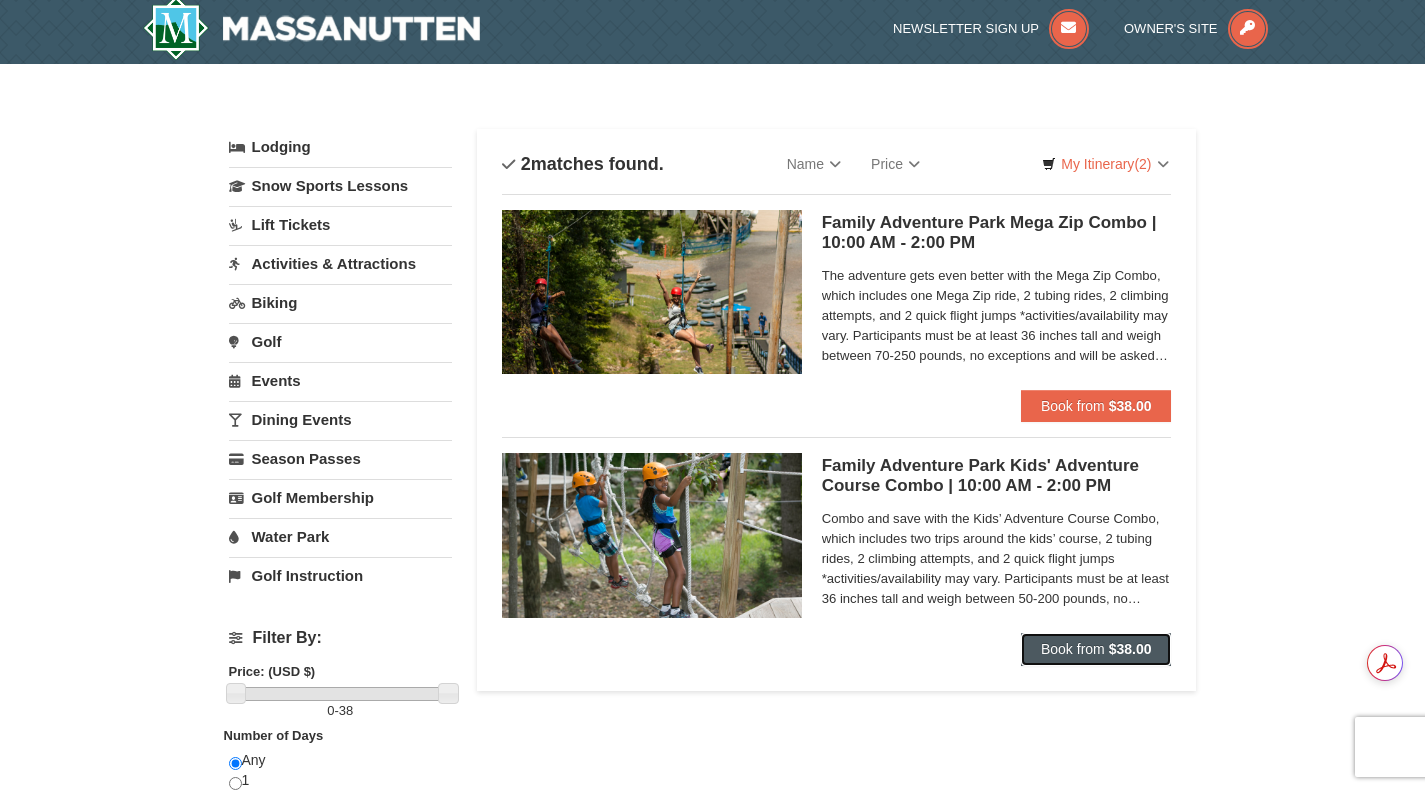 click on "Book from" at bounding box center [1073, 649] 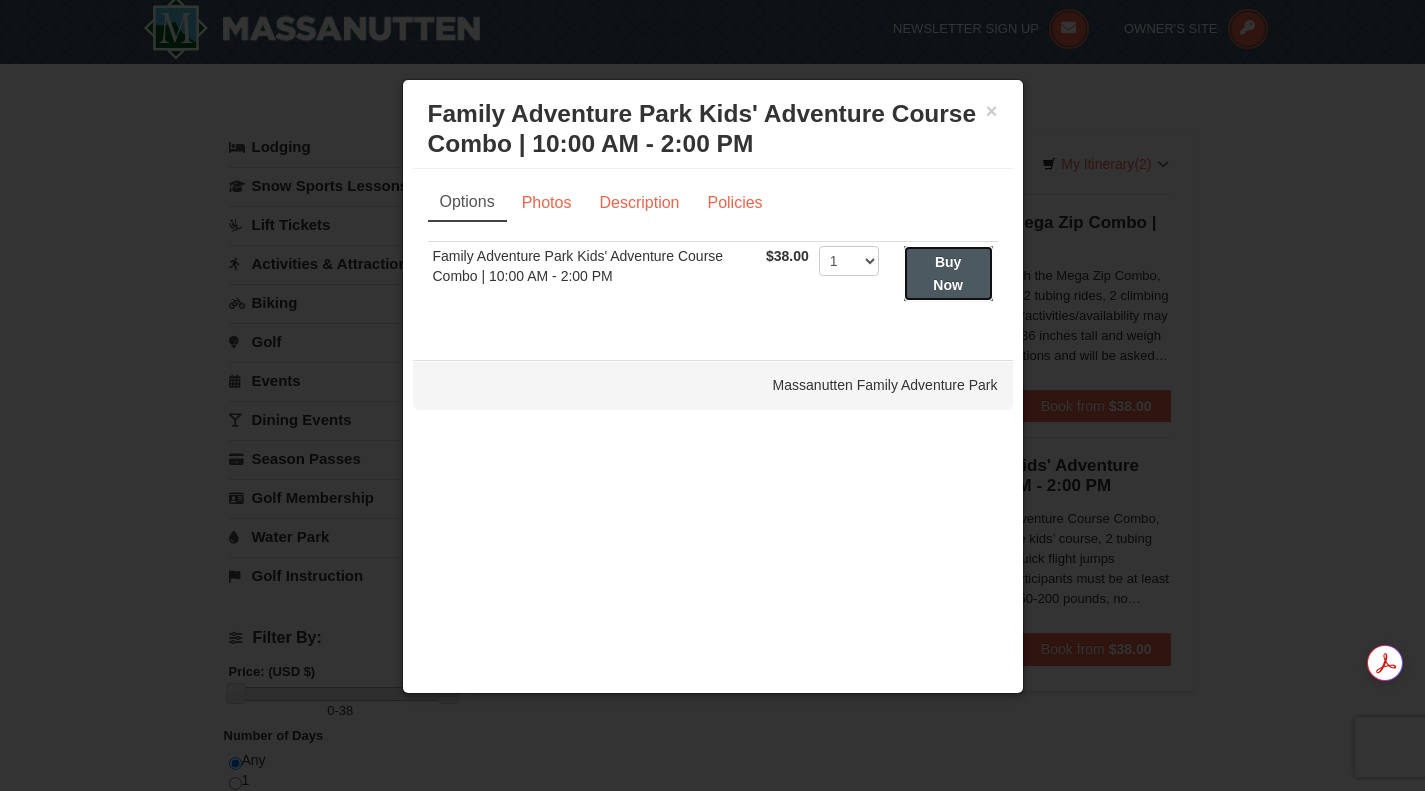click on "Buy Now" at bounding box center (948, 273) 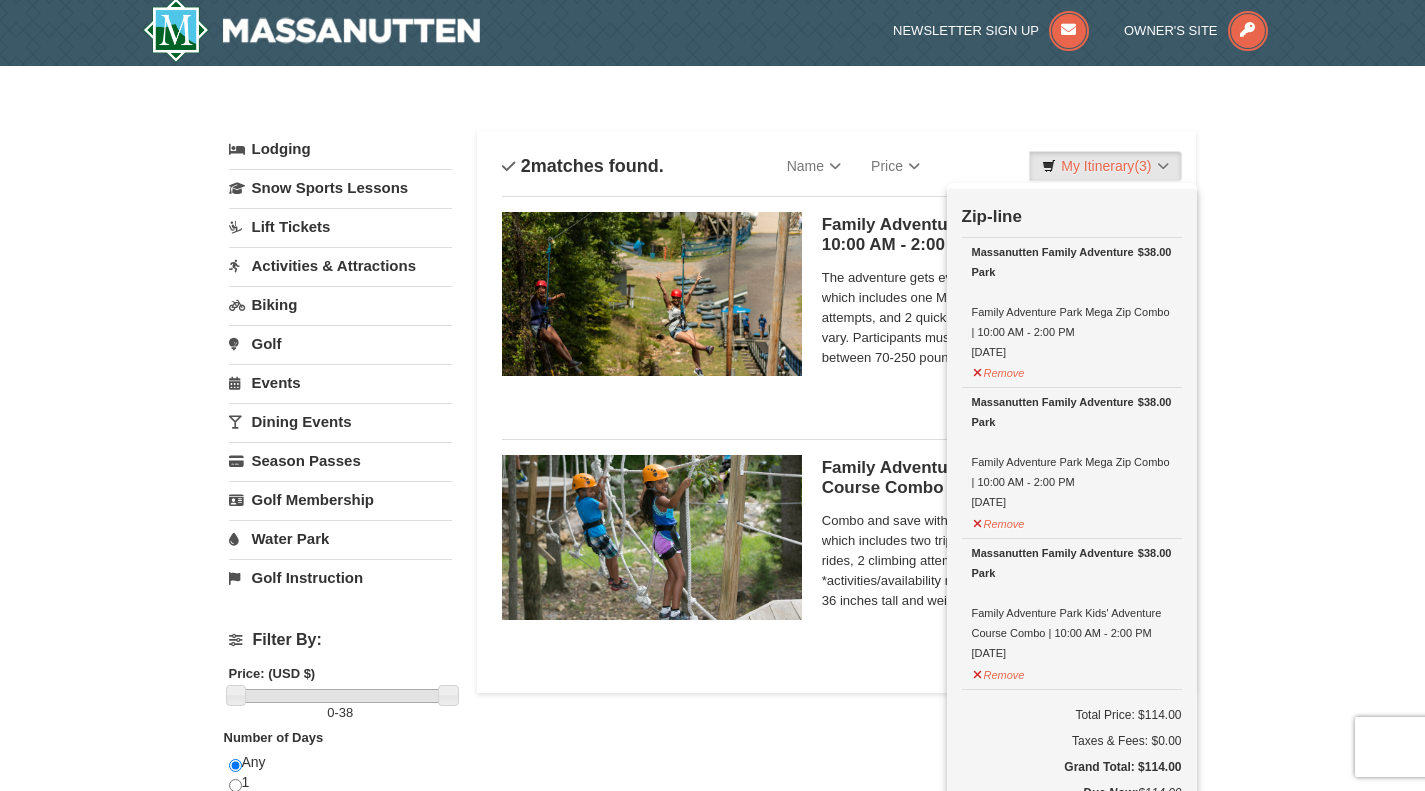 scroll, scrollTop: 6, scrollLeft: 0, axis: vertical 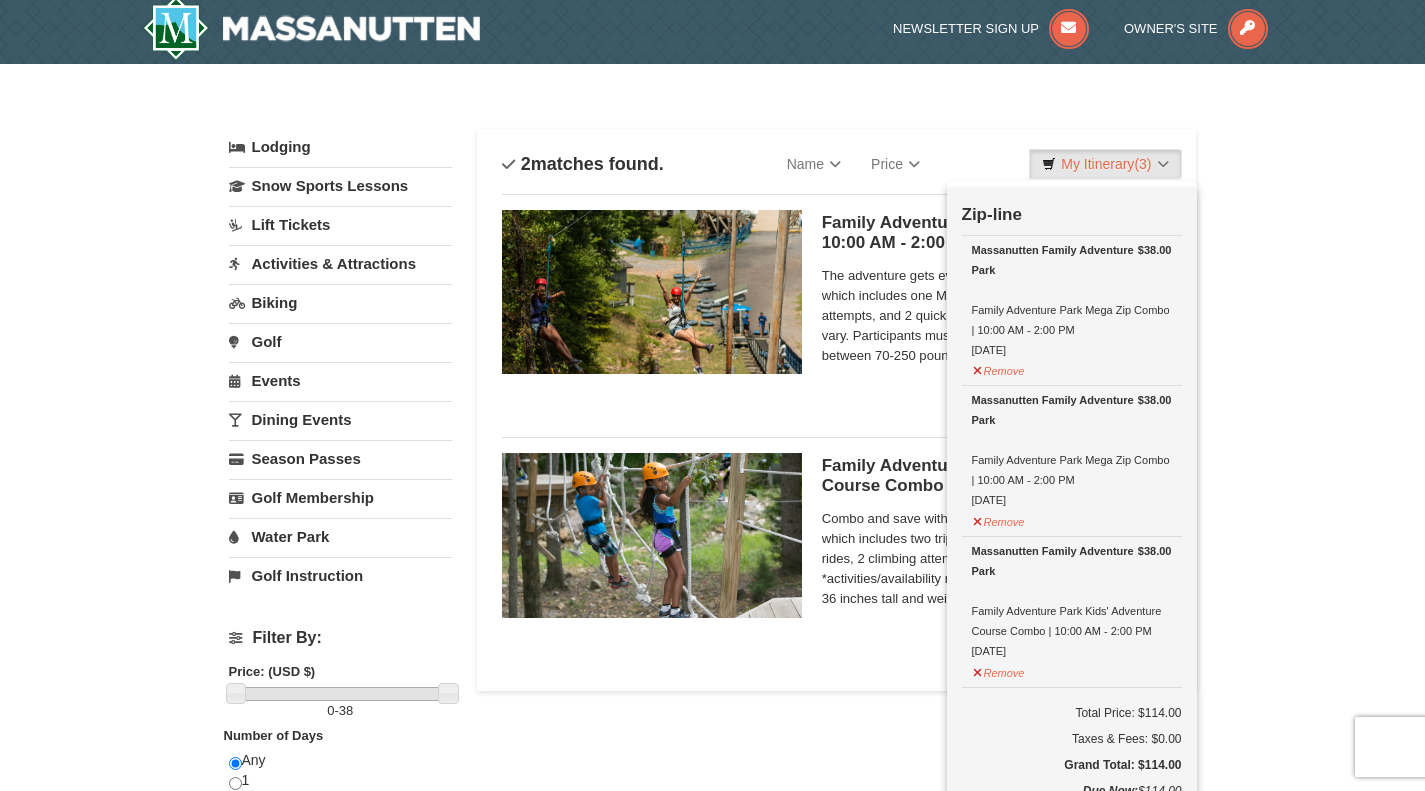 click on "×
Categories
List
Filter
My Itinerary (3)
Check Out Now
Zip-line
$38.00
Massanutten Family Adventure Park
Family Adventure Park Mega Zip Combo | 10:00 AM - 2:00 PM
8/10/2025
$38.00" at bounding box center [712, 641] 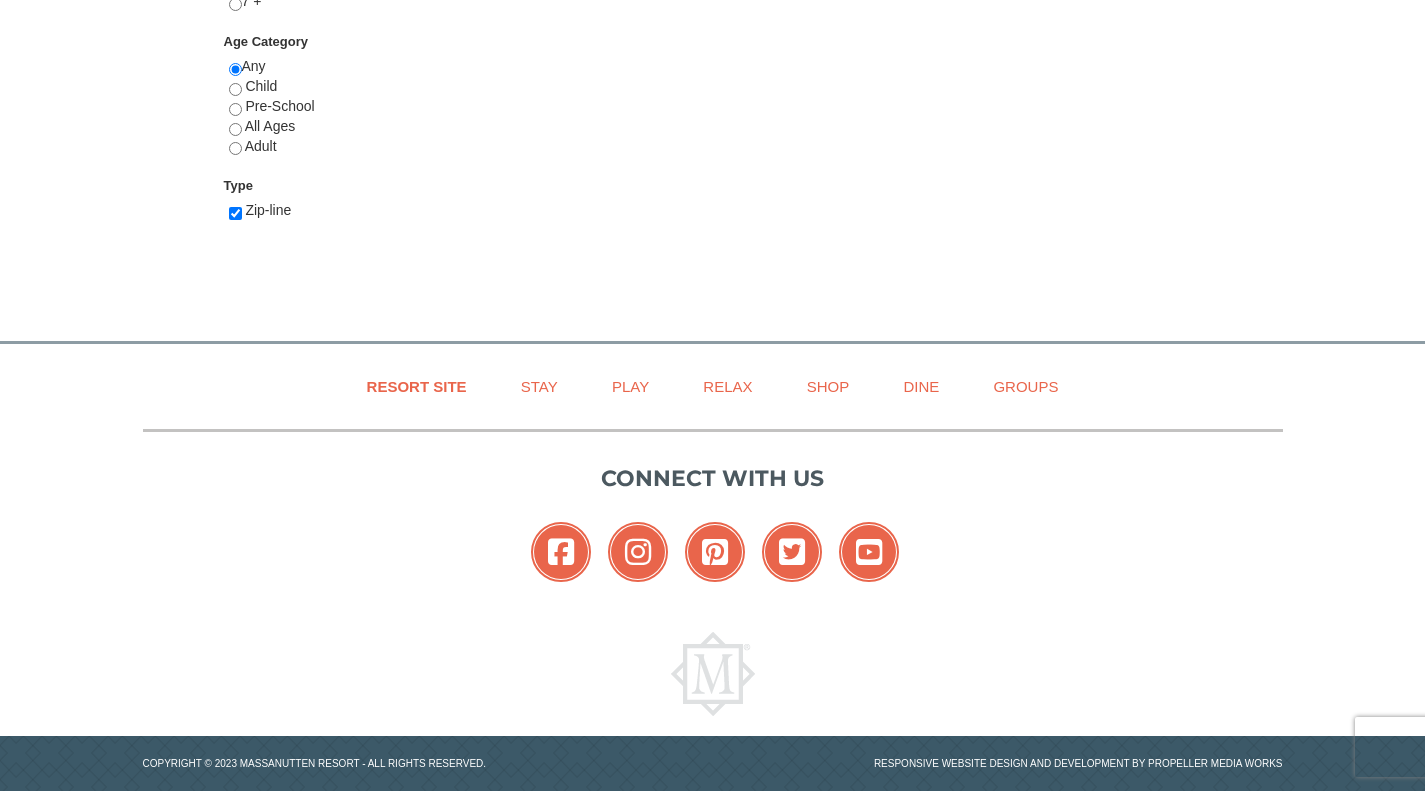 scroll, scrollTop: 903, scrollLeft: 0, axis: vertical 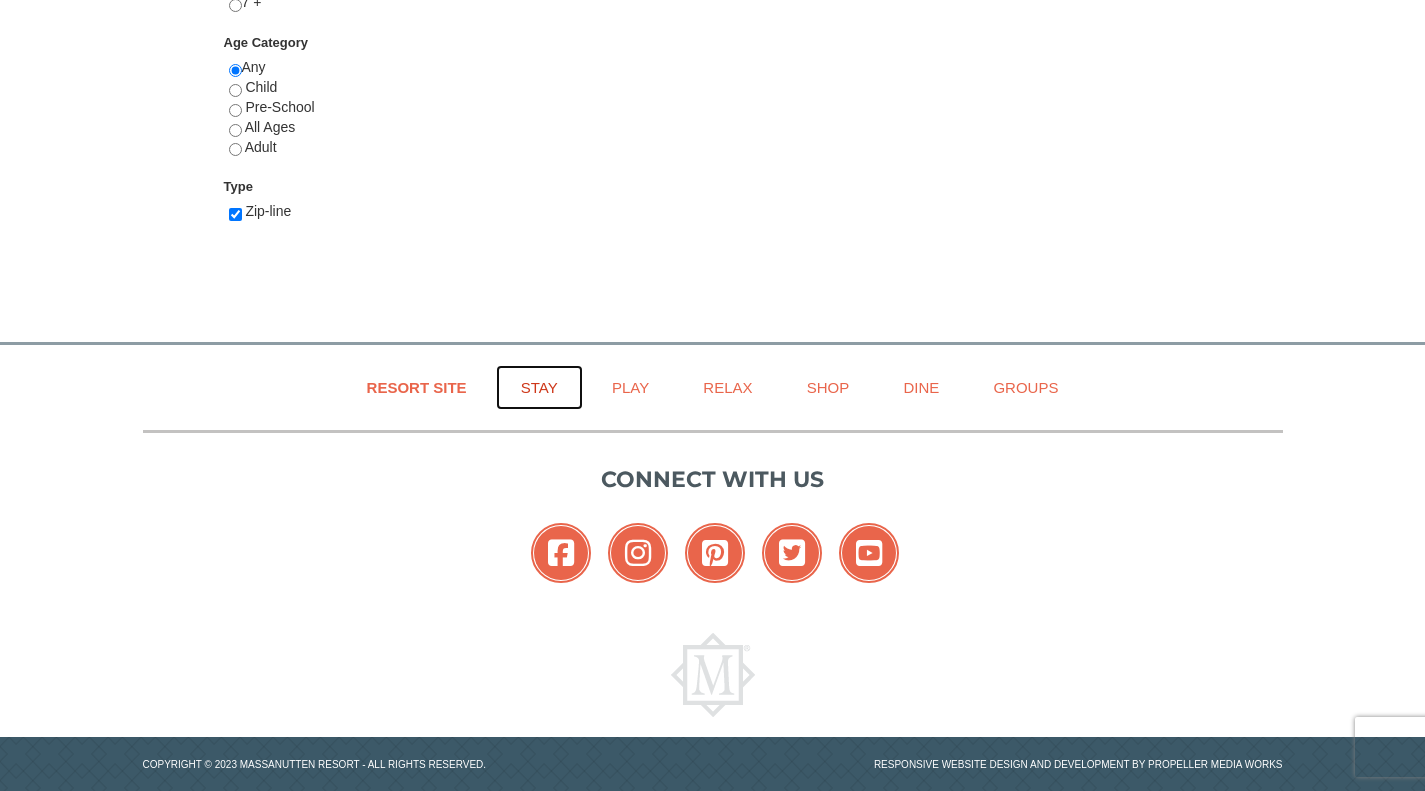 click on "Stay" at bounding box center (539, 387) 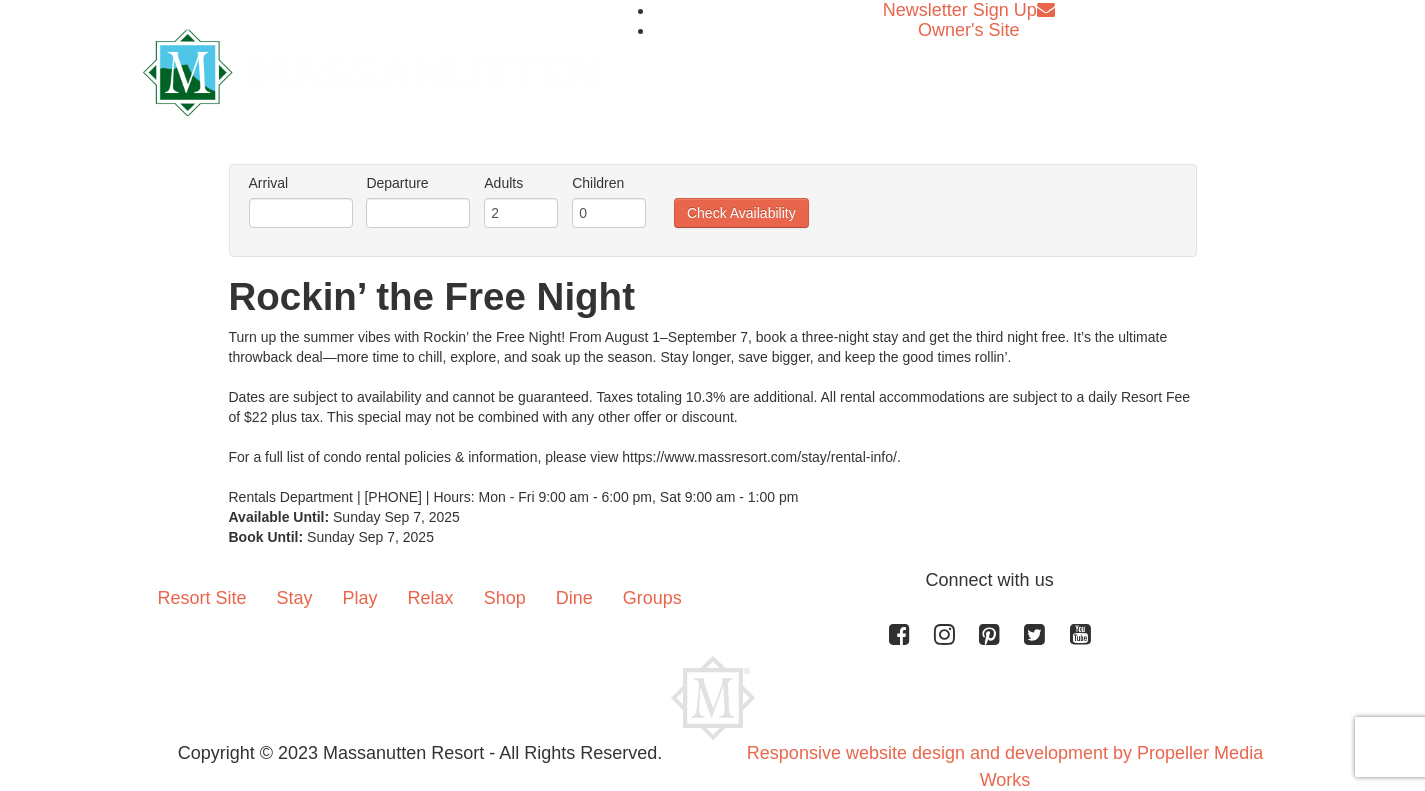 scroll, scrollTop: 0, scrollLeft: 0, axis: both 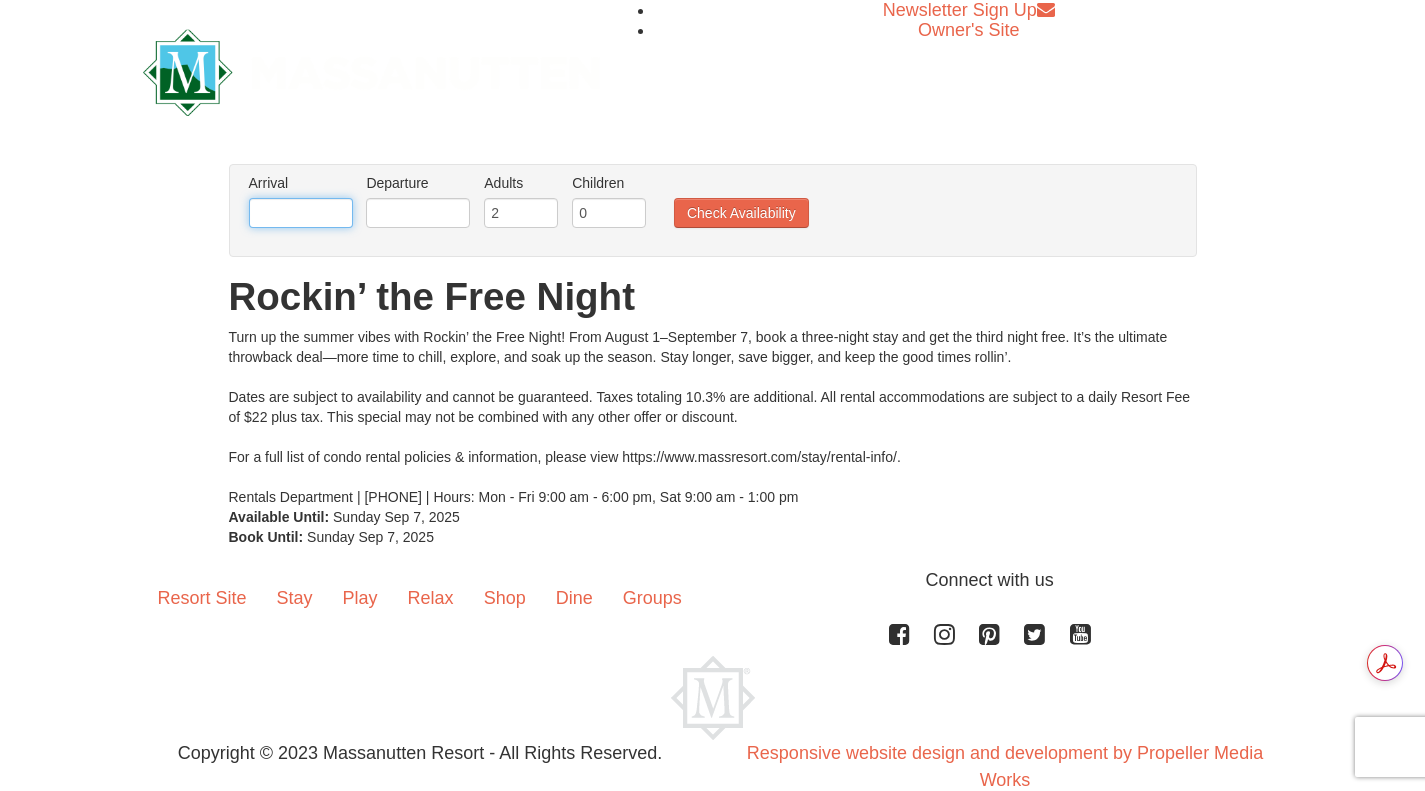 click at bounding box center (301, 213) 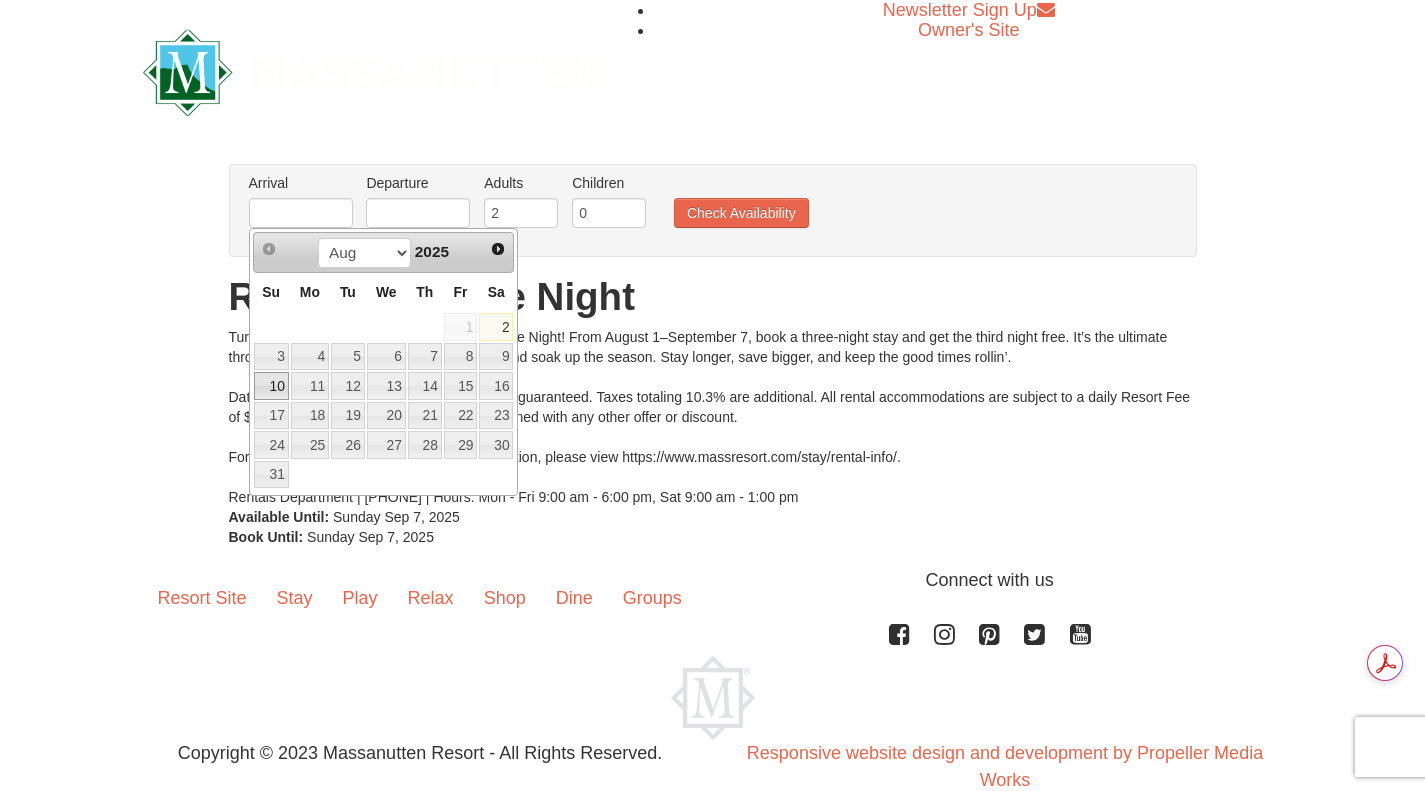 click on "10" at bounding box center [271, 386] 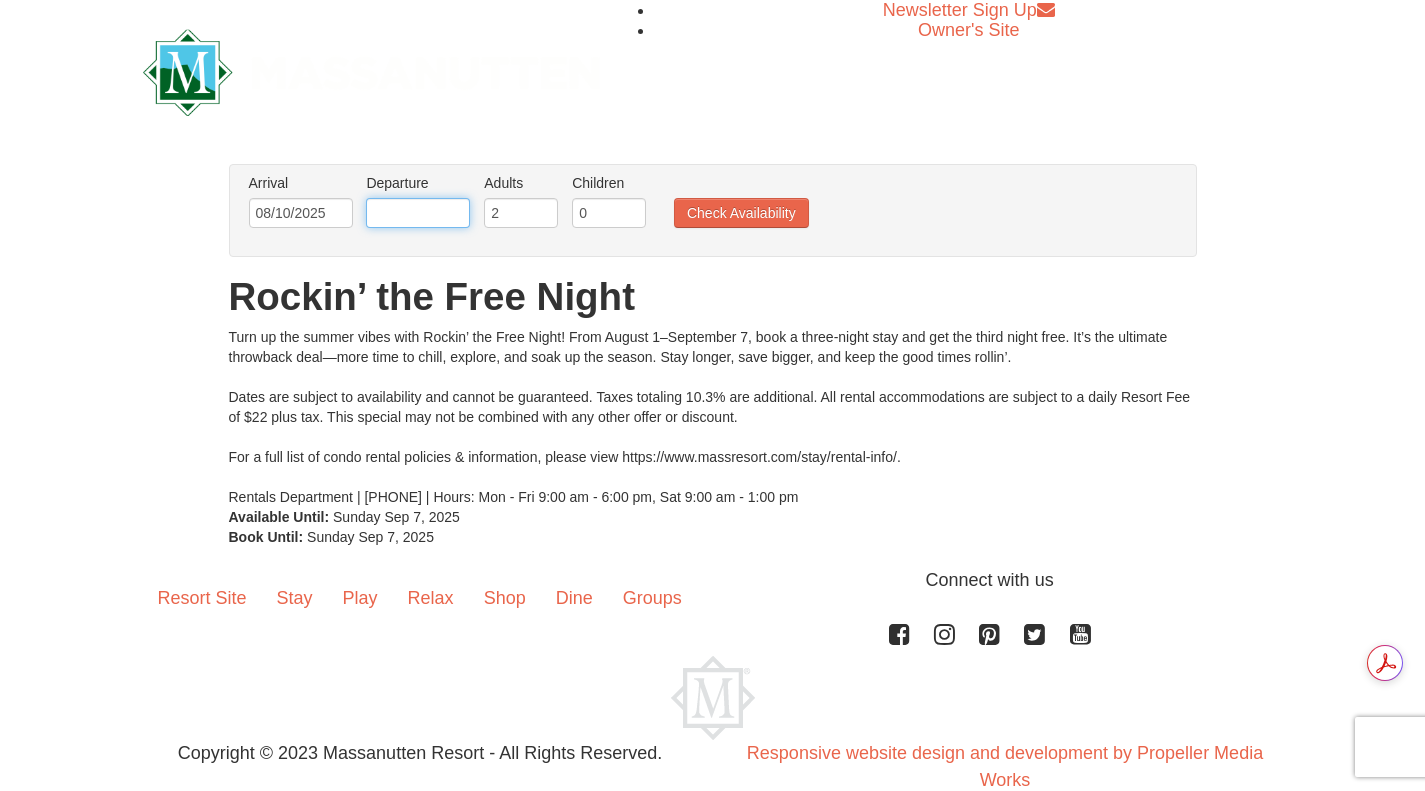 click at bounding box center (418, 213) 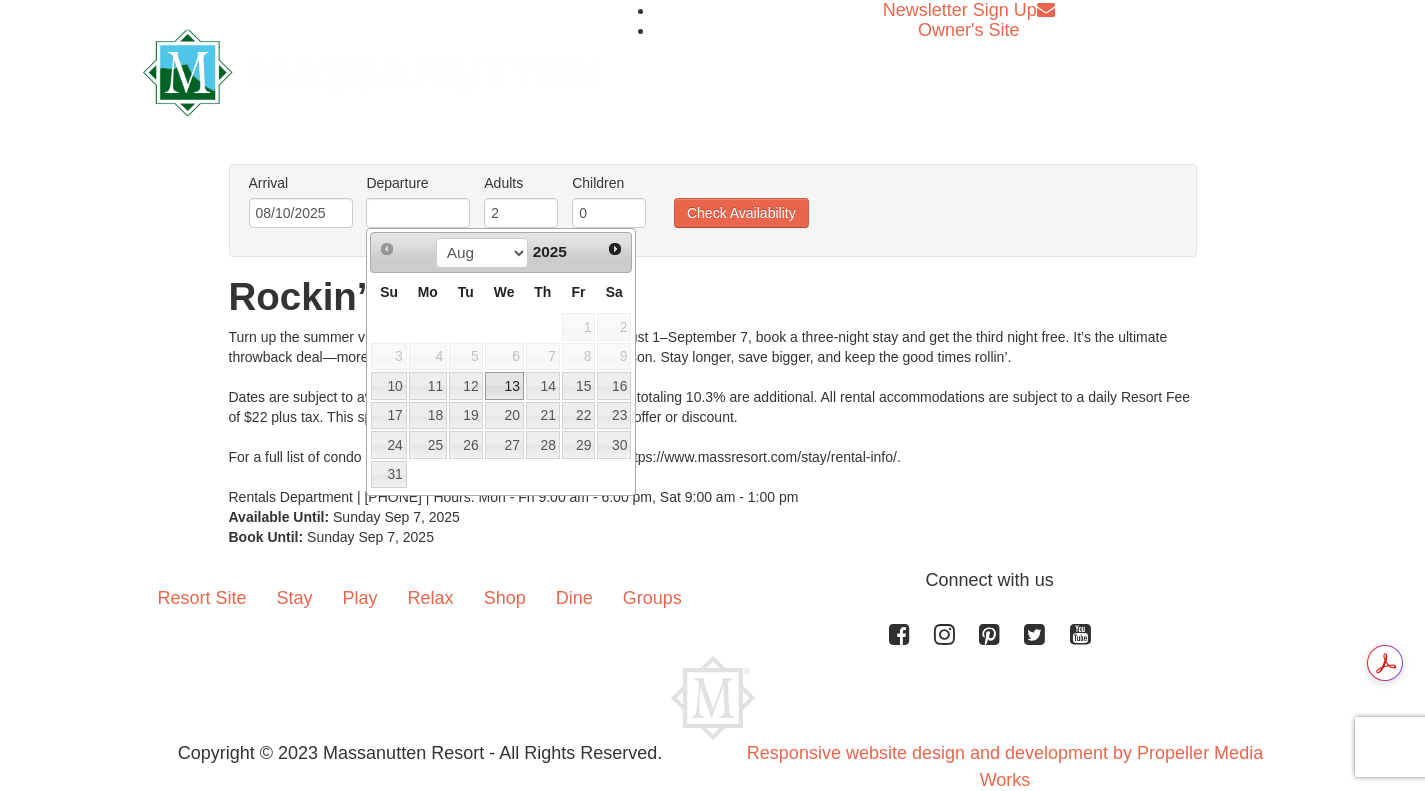 click on "13" at bounding box center [504, 386] 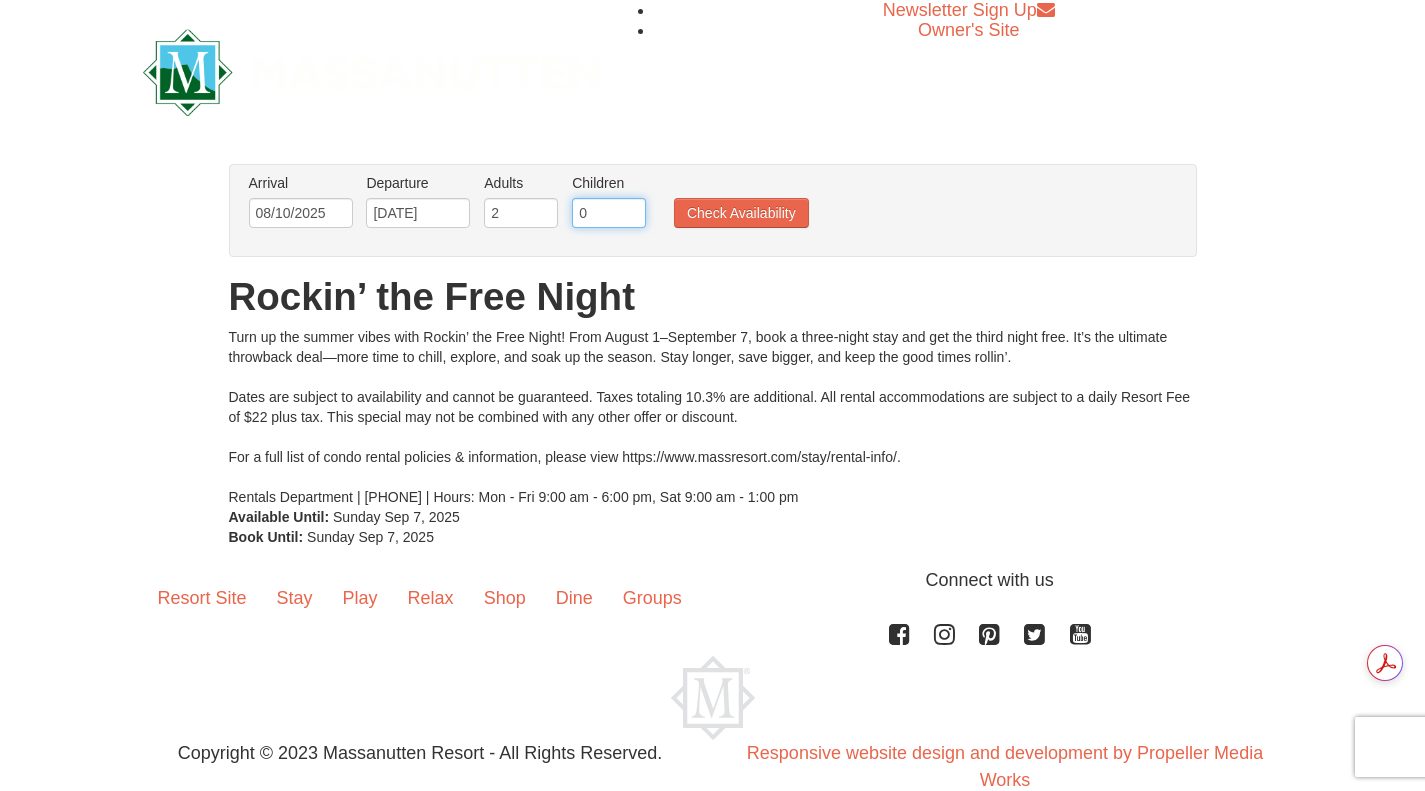 click on "0" at bounding box center (609, 213) 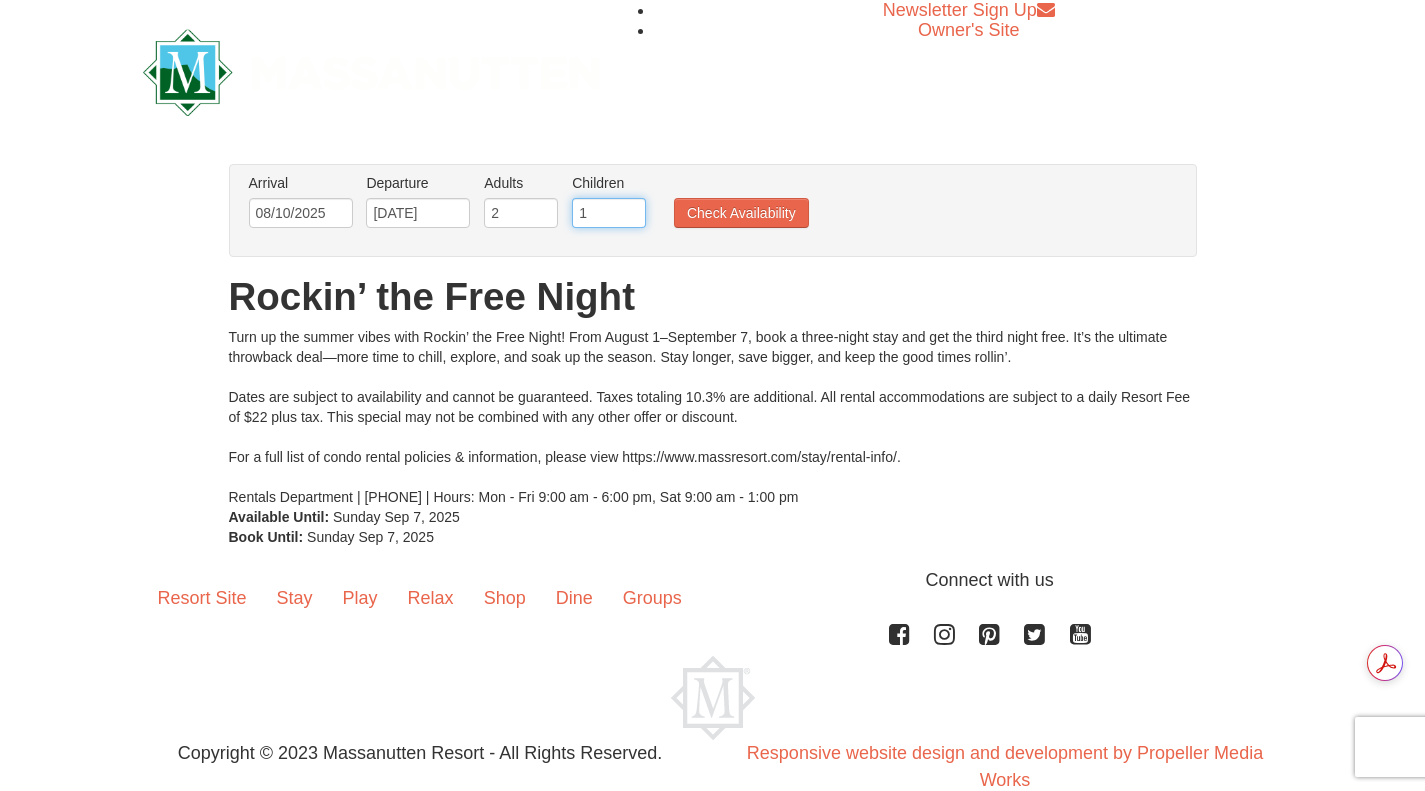 type on "1" 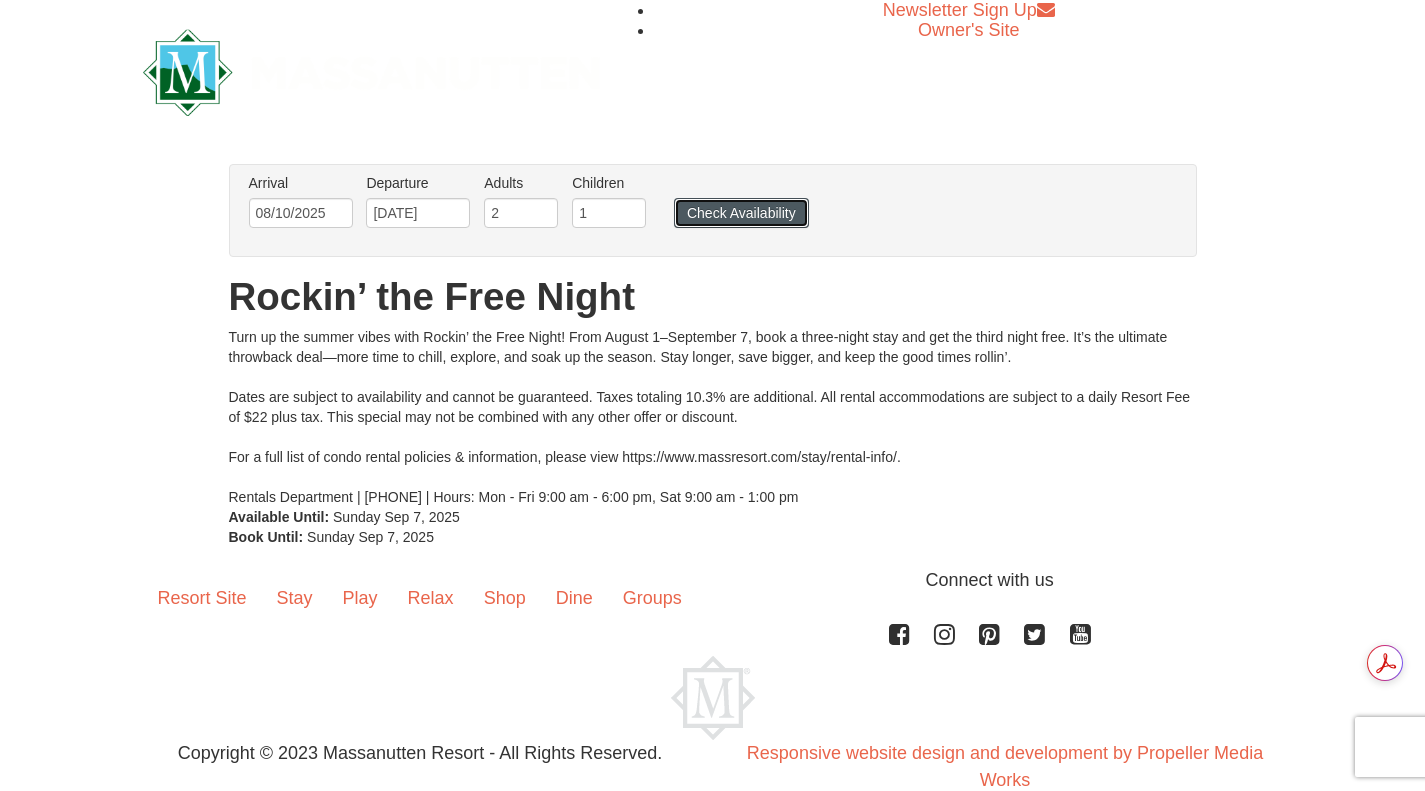 click on "Check Availability" at bounding box center [741, 213] 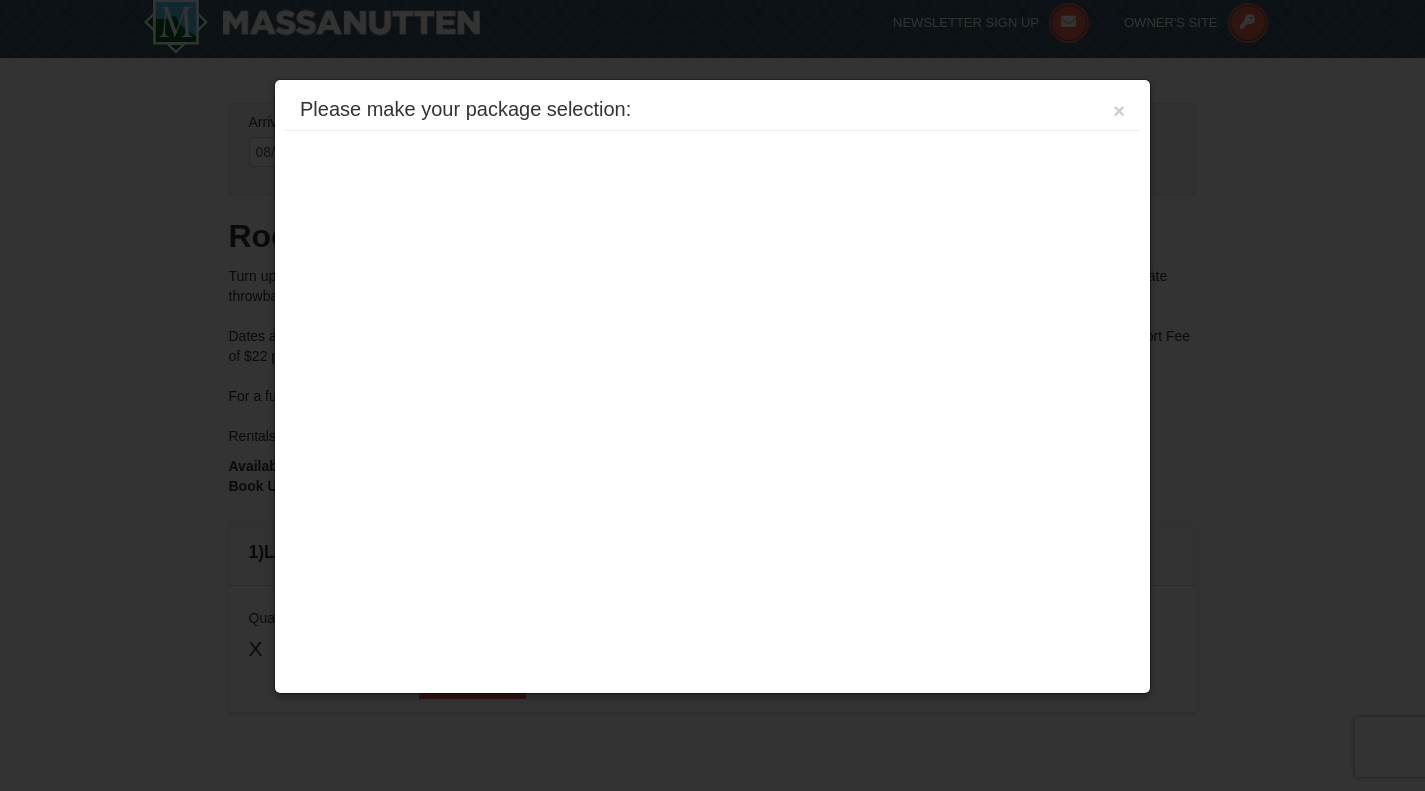 scroll, scrollTop: 358, scrollLeft: 0, axis: vertical 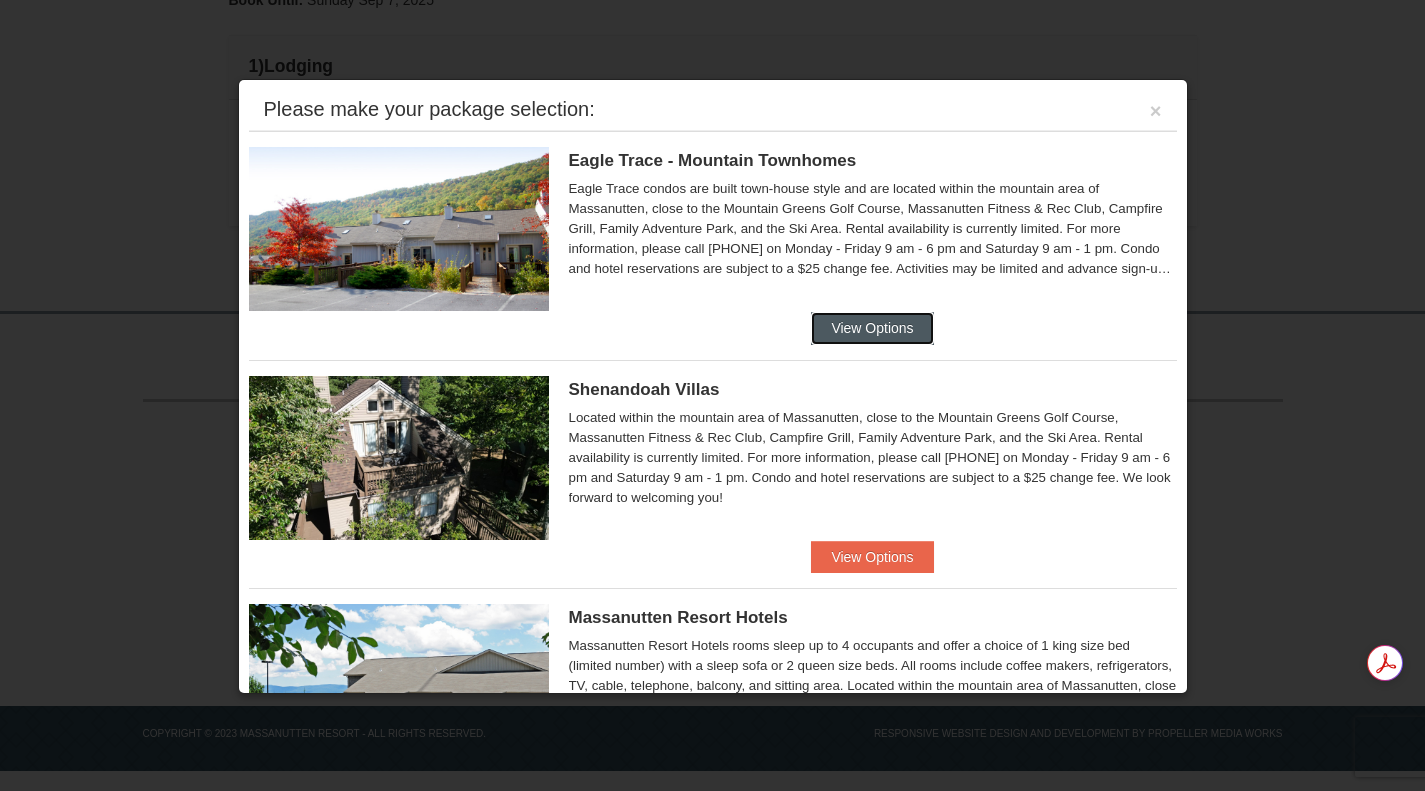 click on "View Options" at bounding box center [872, 328] 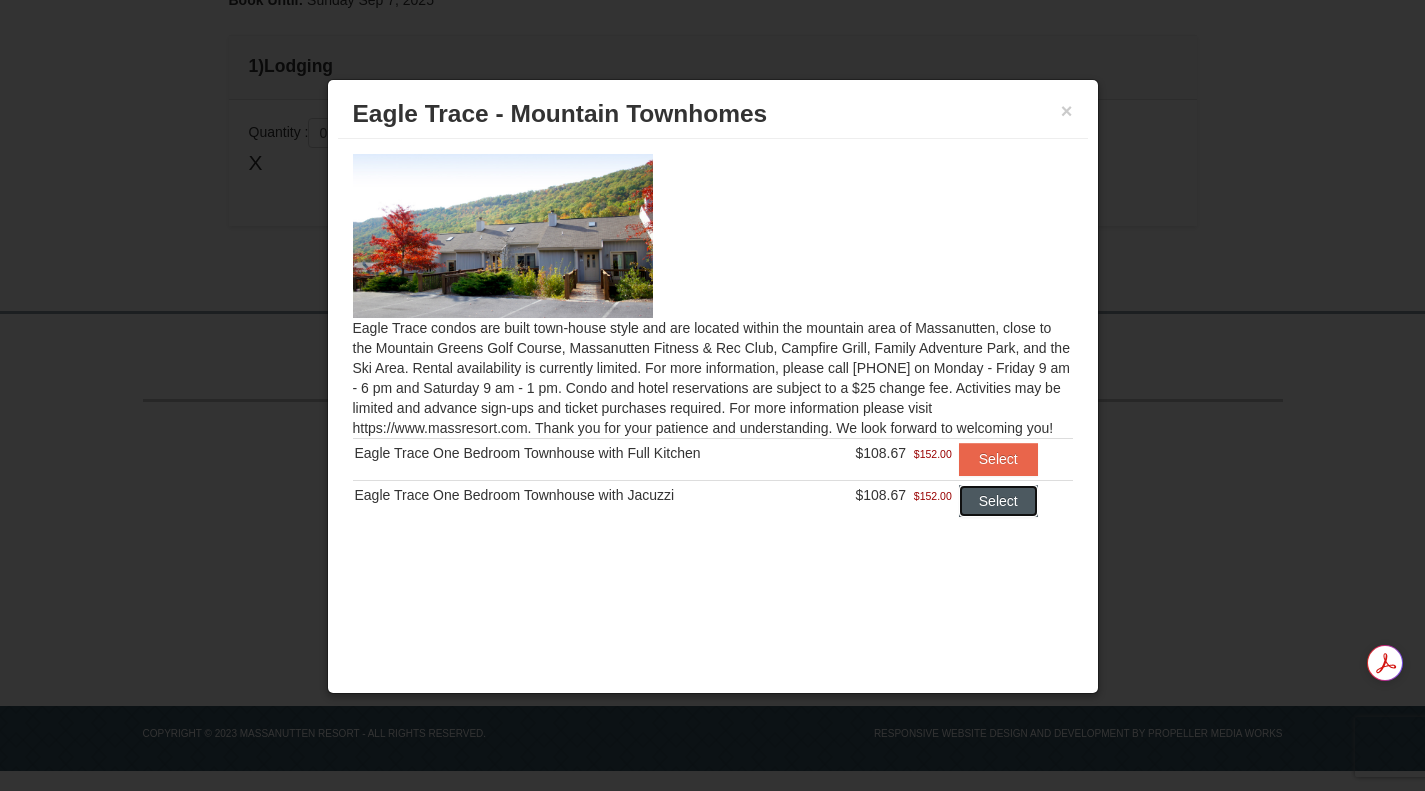 click on "Select" at bounding box center [998, 501] 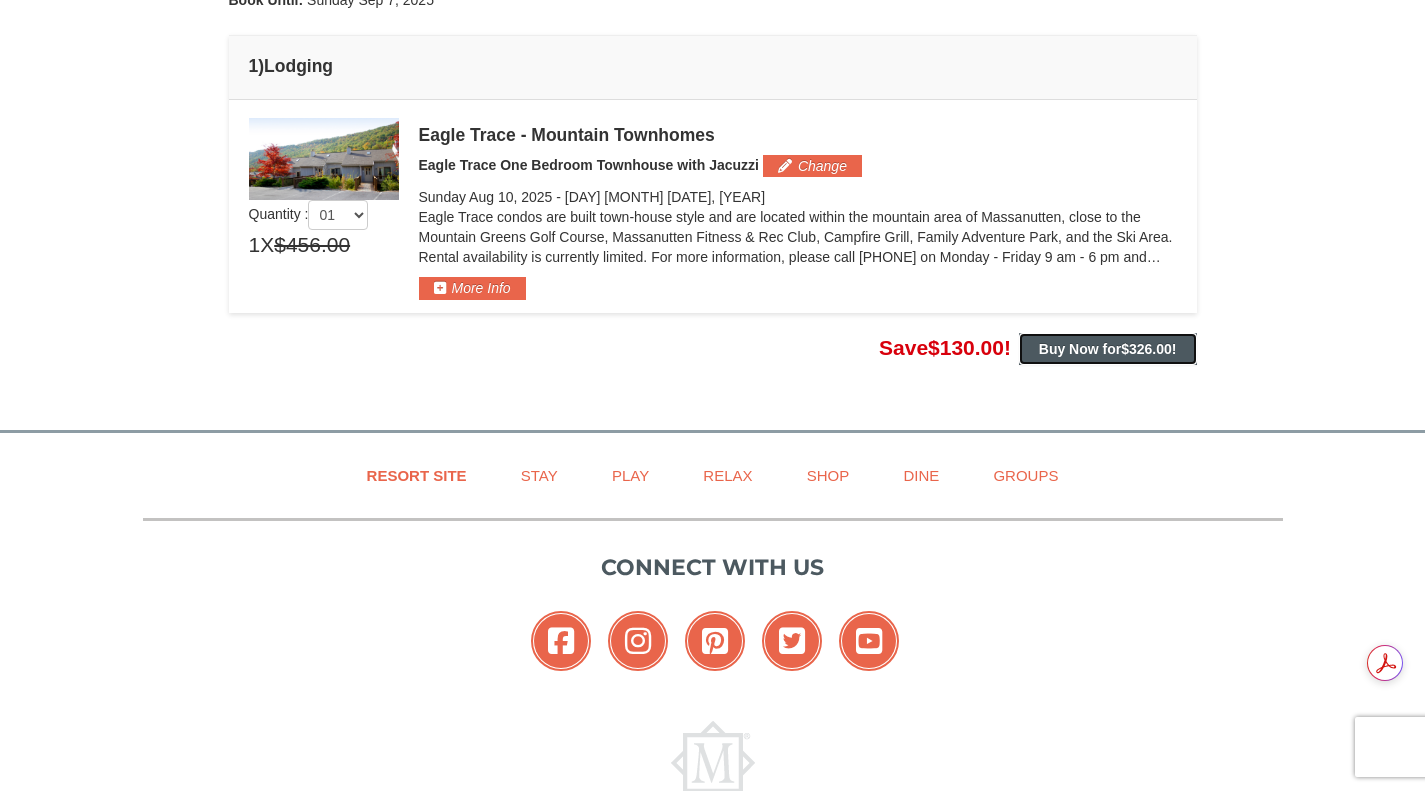 click on "Buy Now for
$326.00 !" at bounding box center (1108, 349) 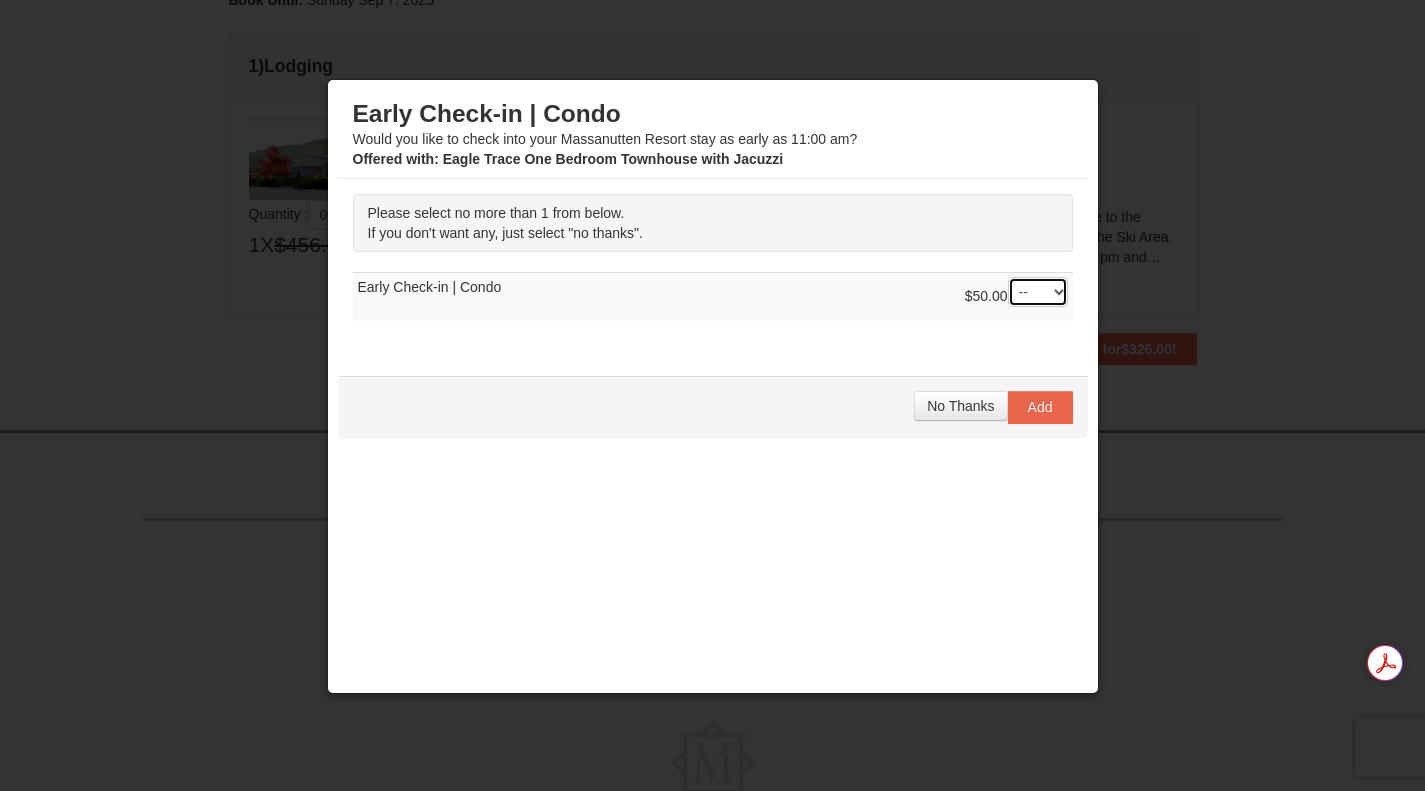 click on "--
01" at bounding box center [1038, 292] 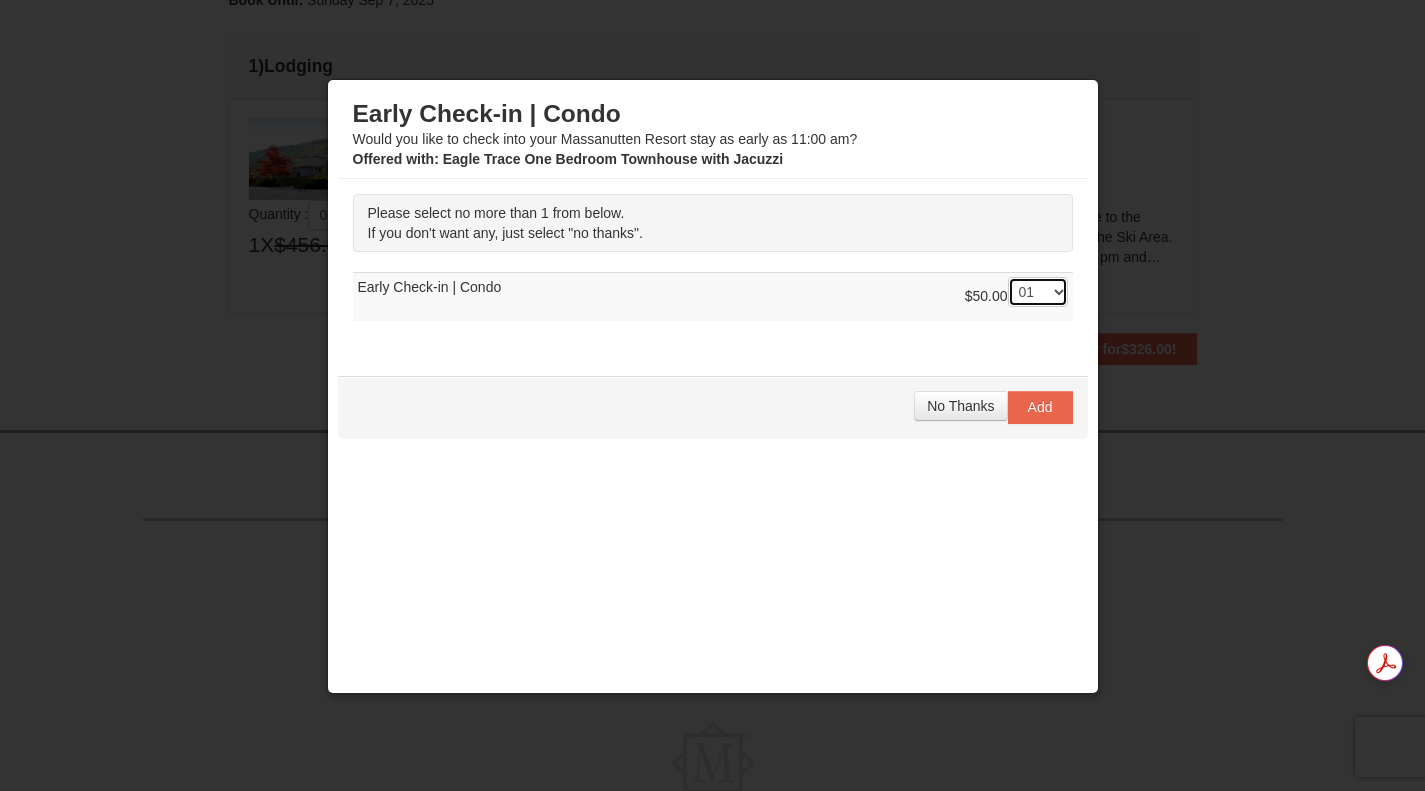 click on "--
01" at bounding box center (1038, 292) 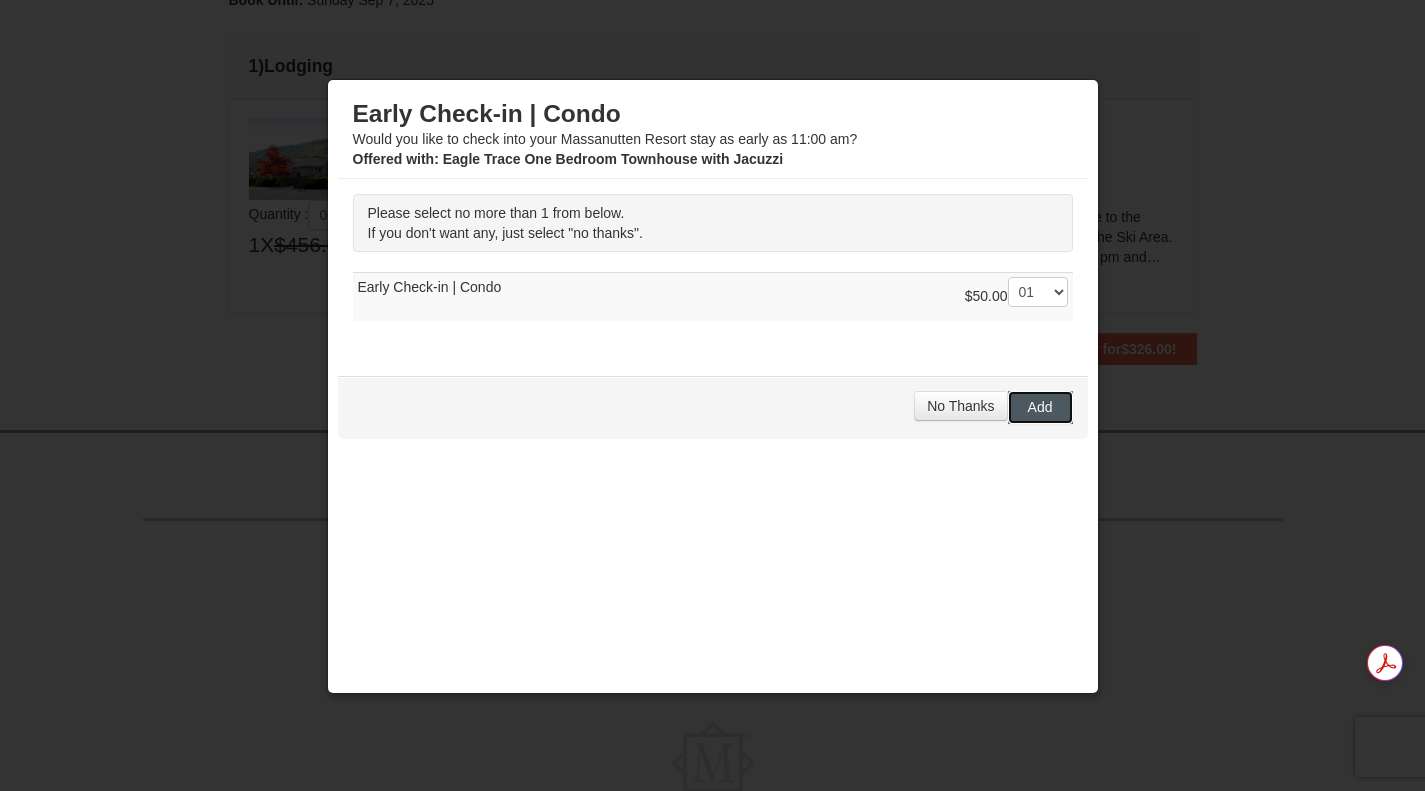click on "Add" at bounding box center [1040, 407] 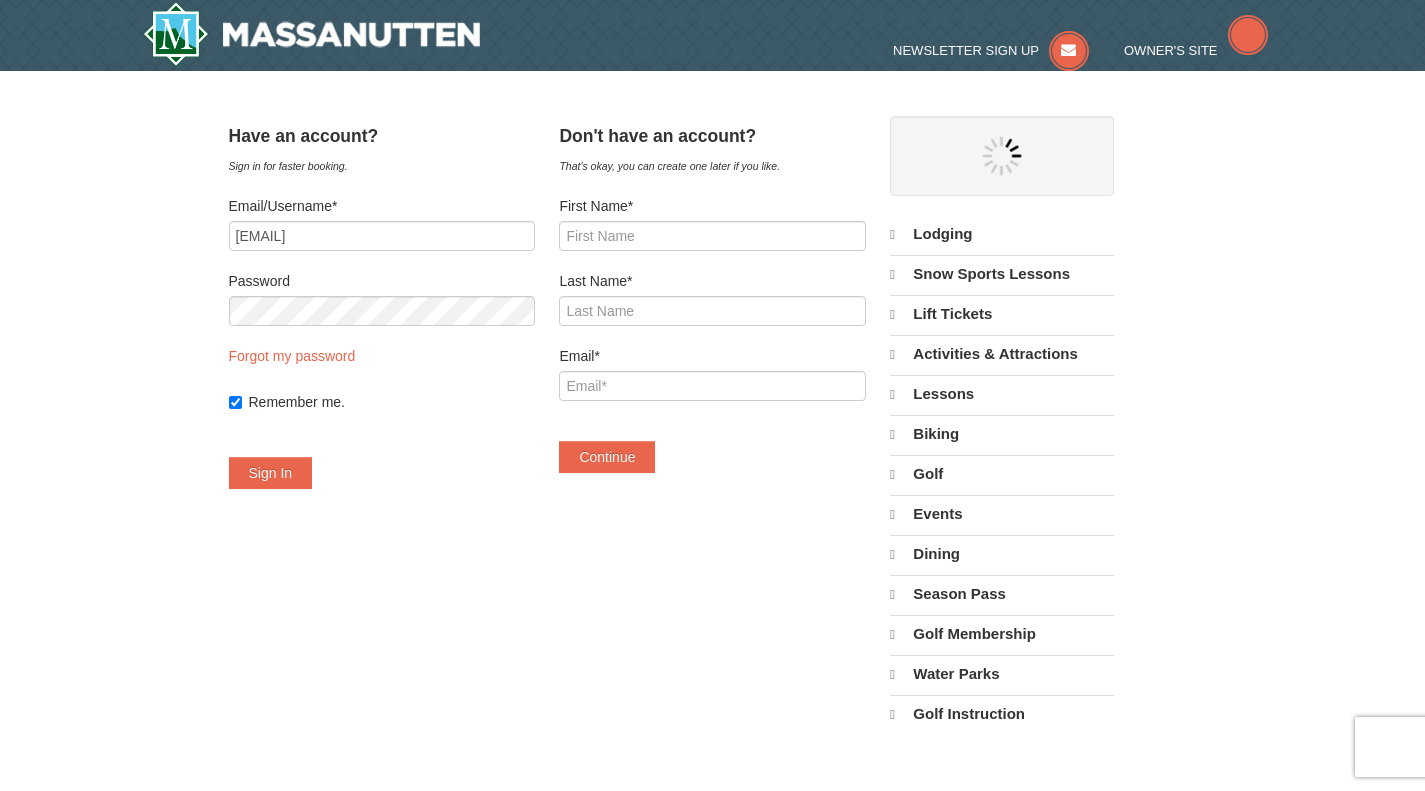 scroll, scrollTop: 0, scrollLeft: 0, axis: both 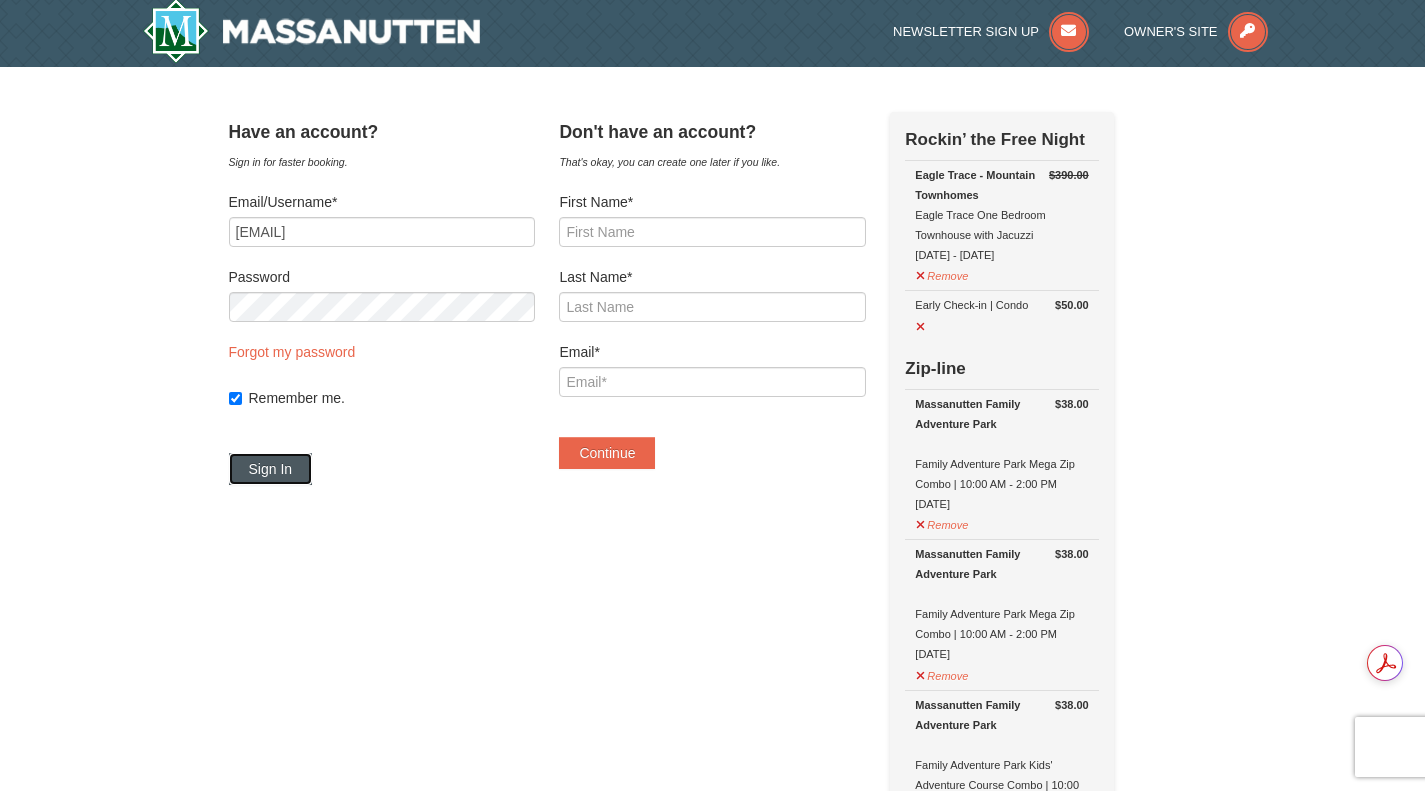 click on "Sign In" at bounding box center [271, 469] 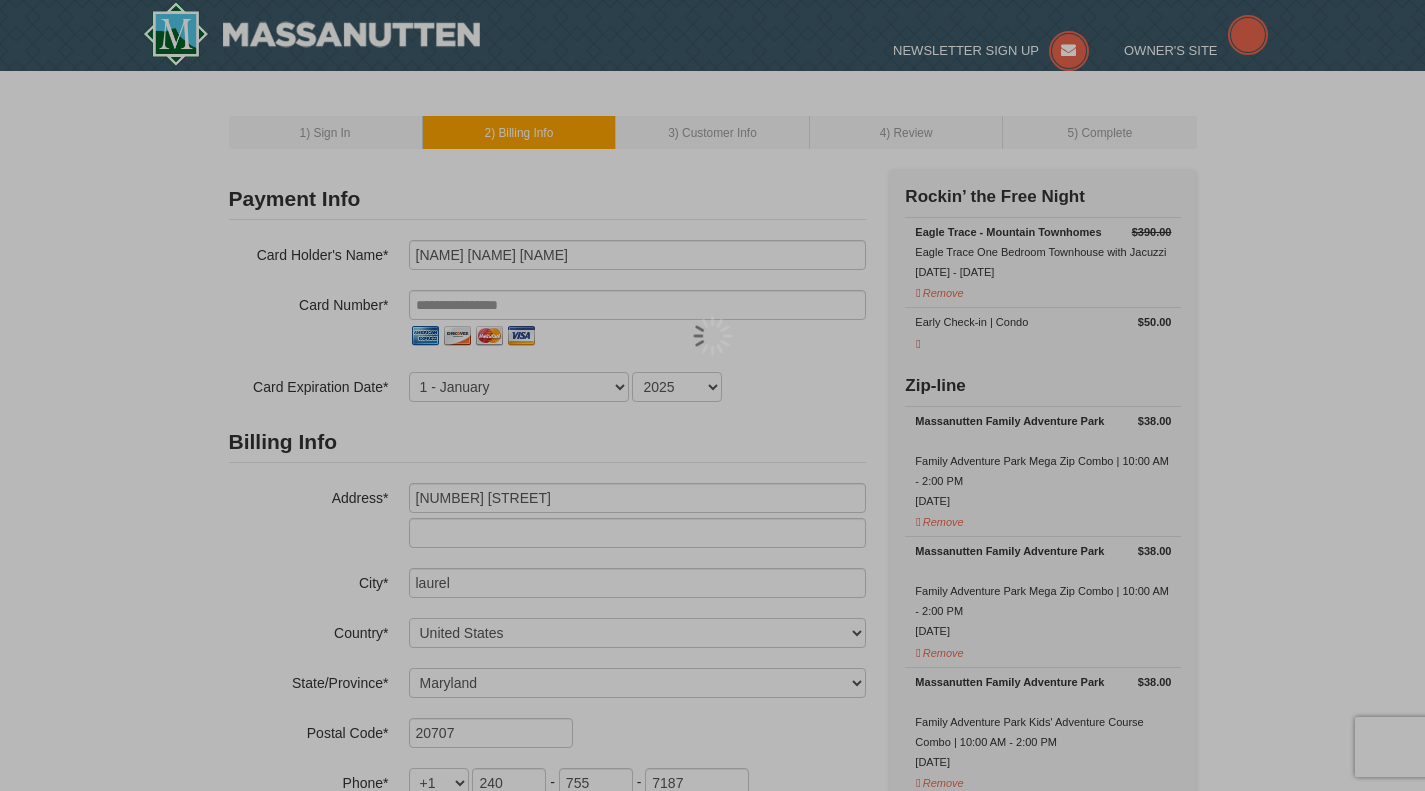 select on "MD" 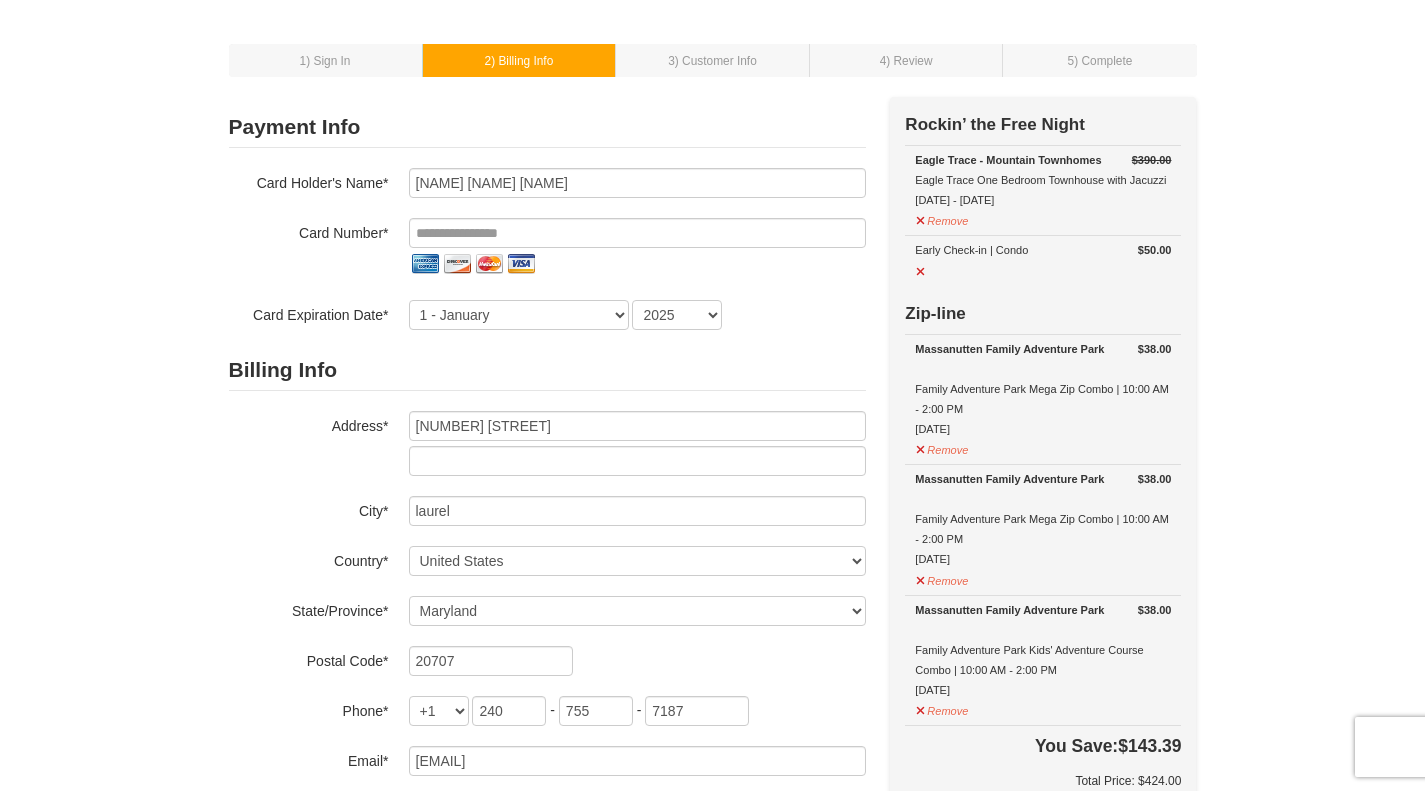 scroll, scrollTop: 70, scrollLeft: 0, axis: vertical 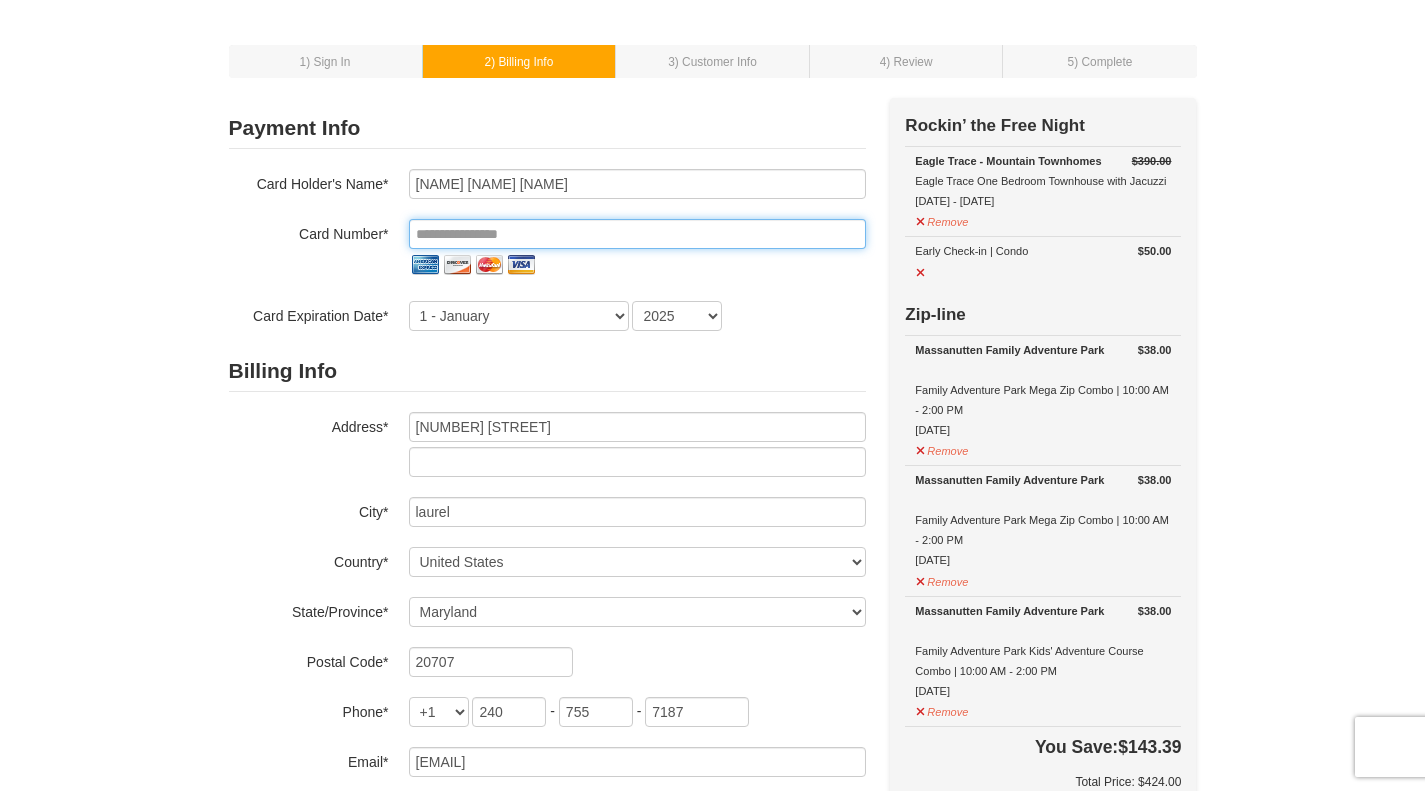 click at bounding box center [637, 234] 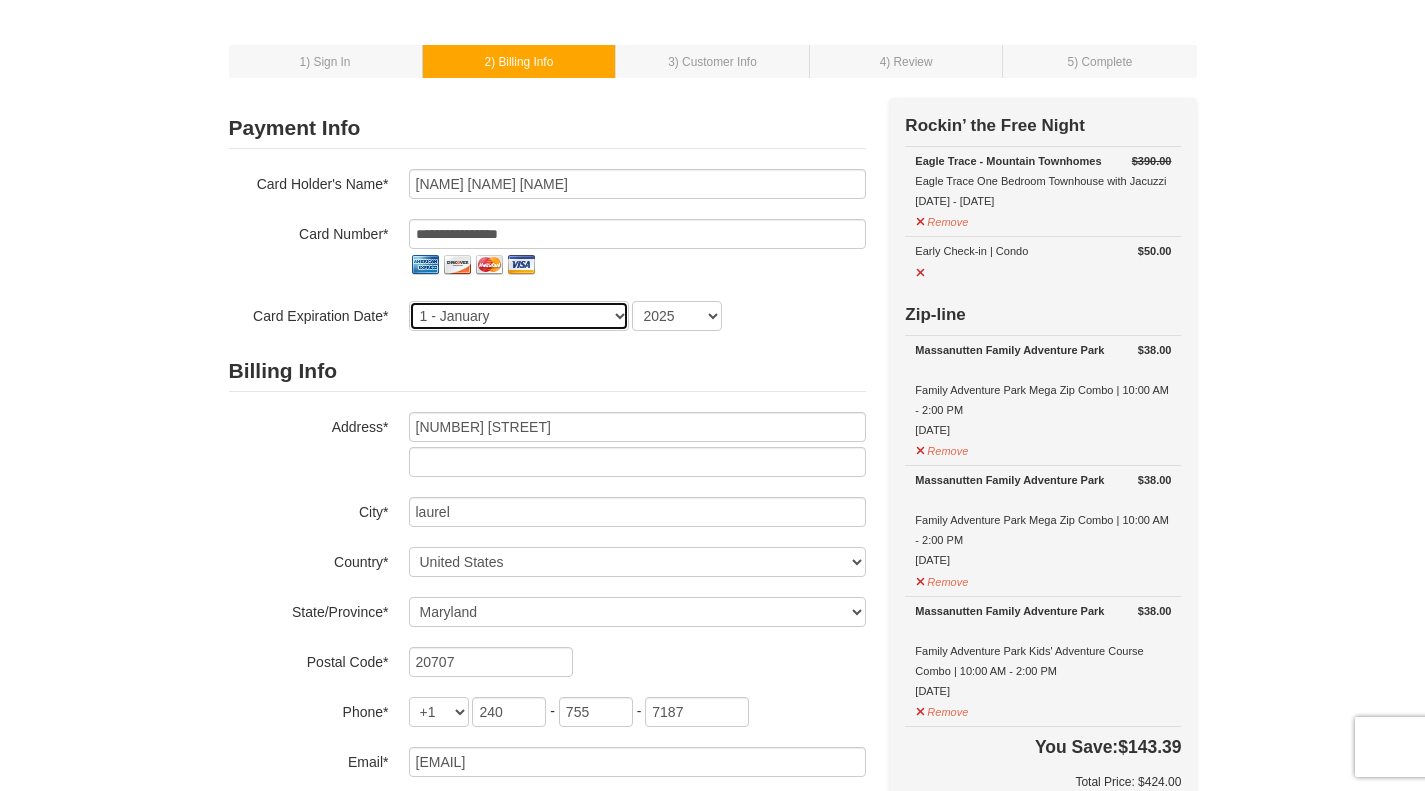 select on "6" 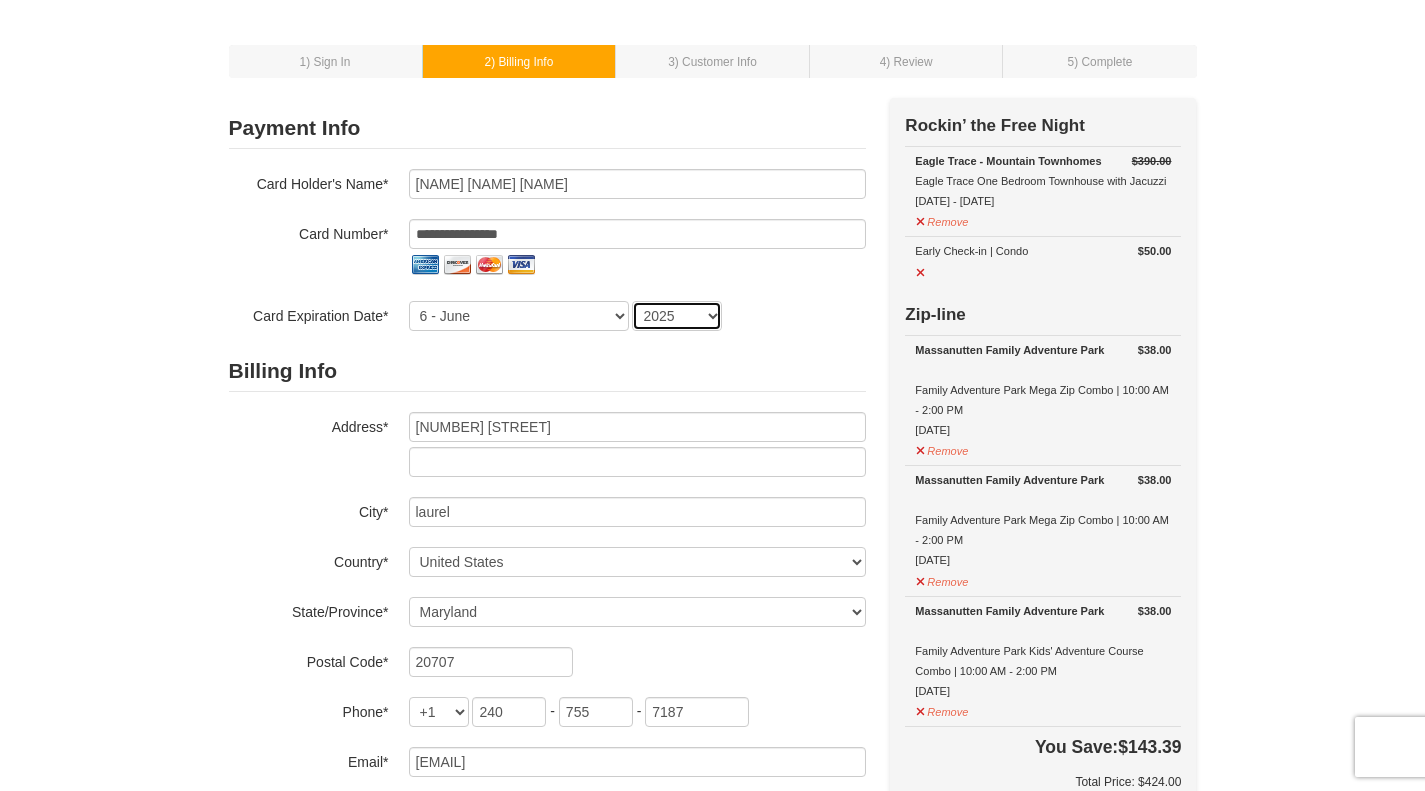 select on "2029" 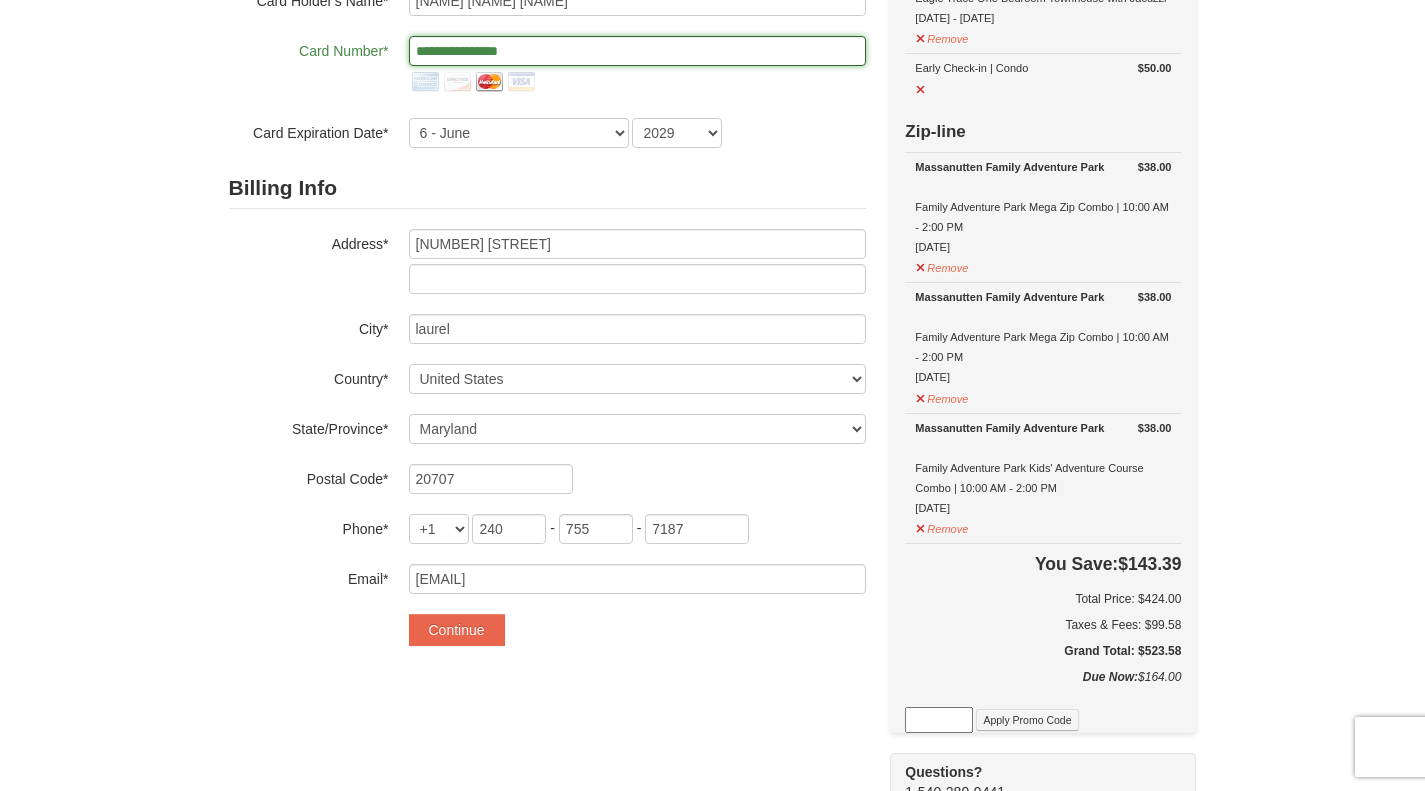 scroll, scrollTop: 254, scrollLeft: 0, axis: vertical 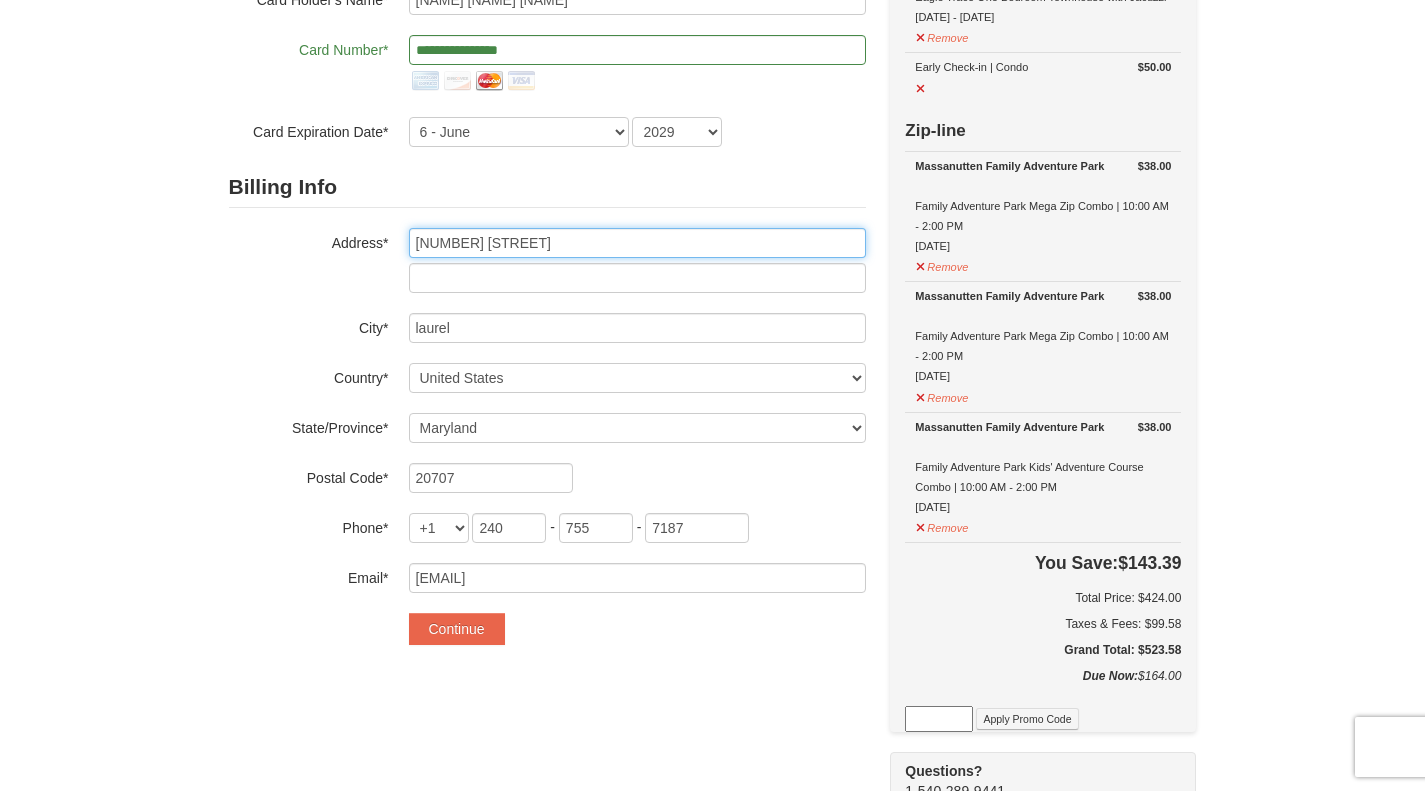 click on "7405 doublerock ct" at bounding box center (637, 243) 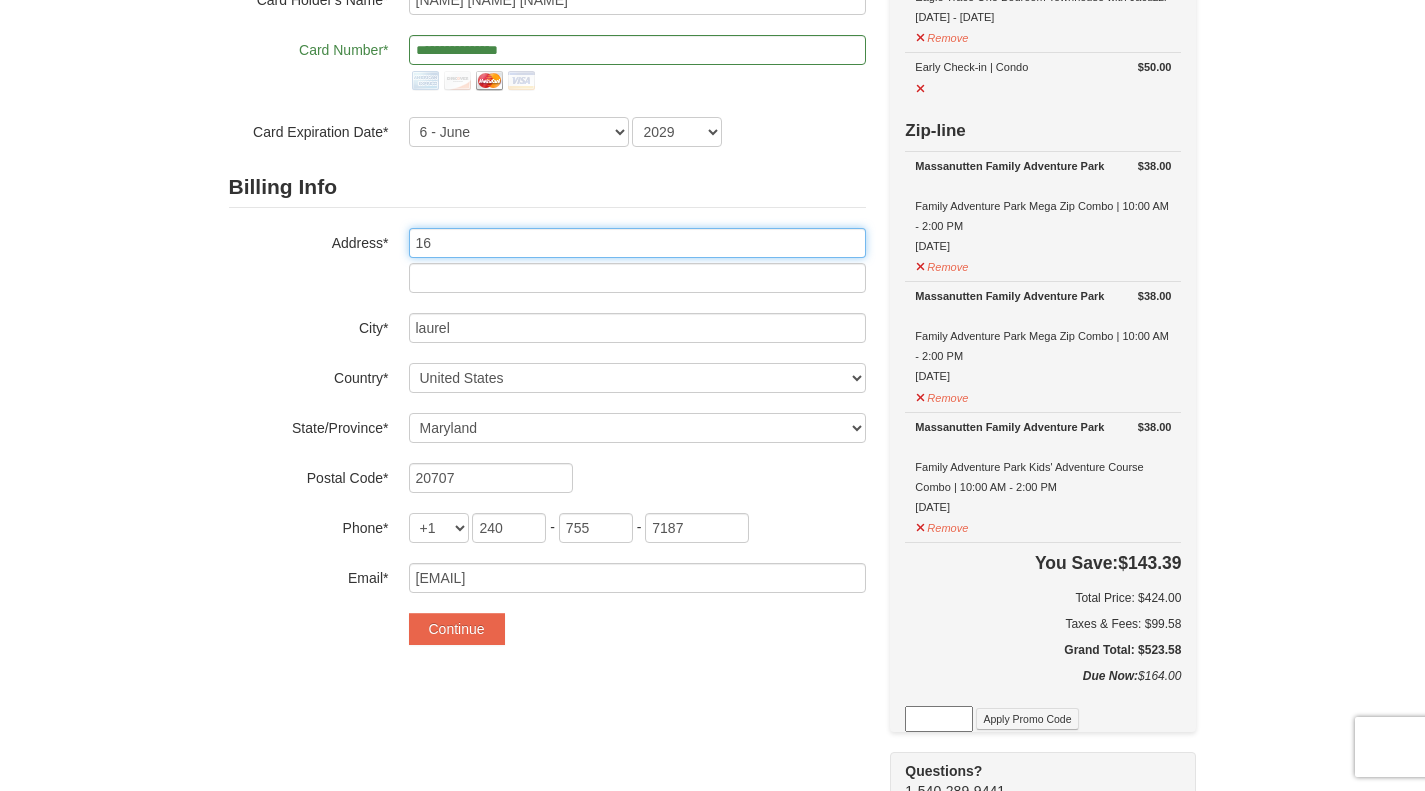 type on "1675 Fallowfield Court," 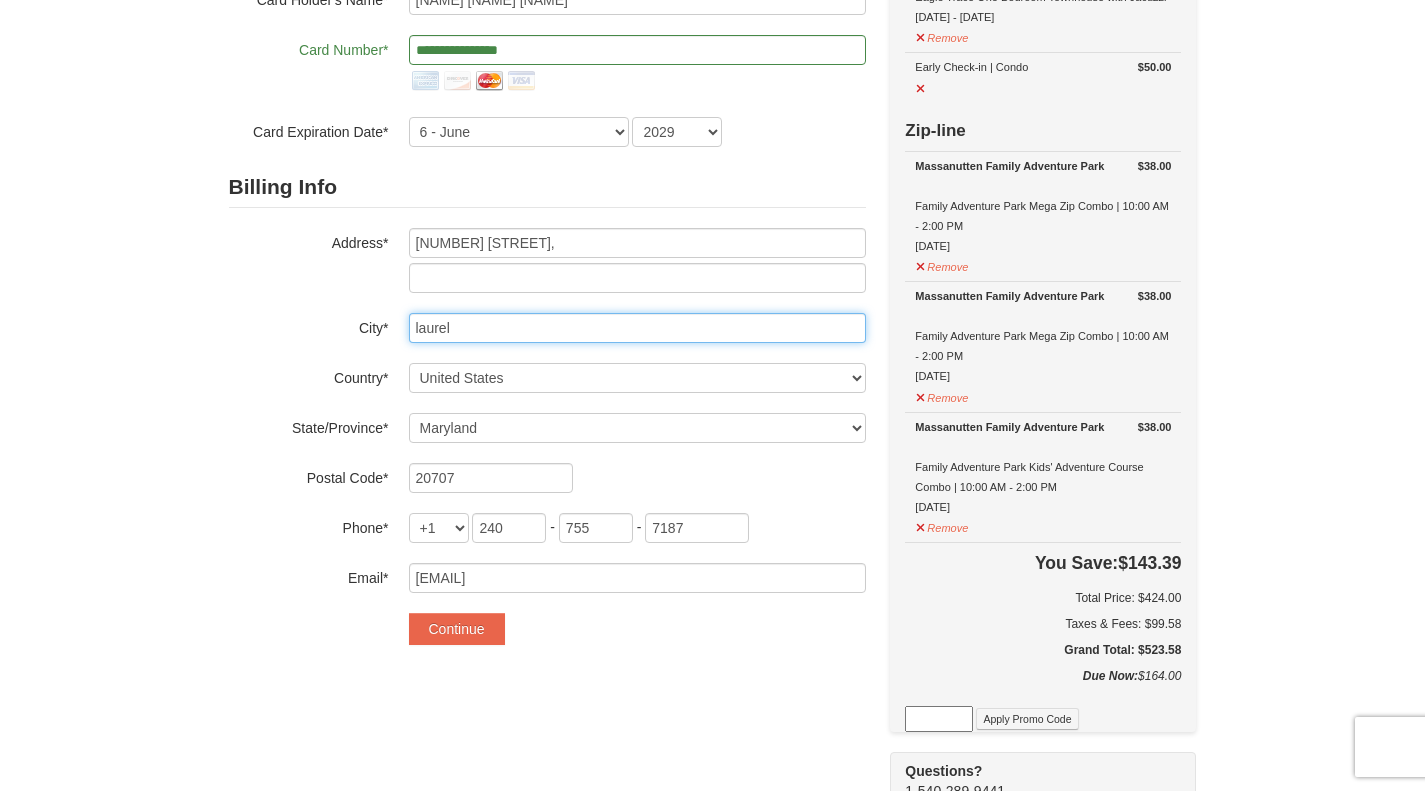 type on "Crofton" 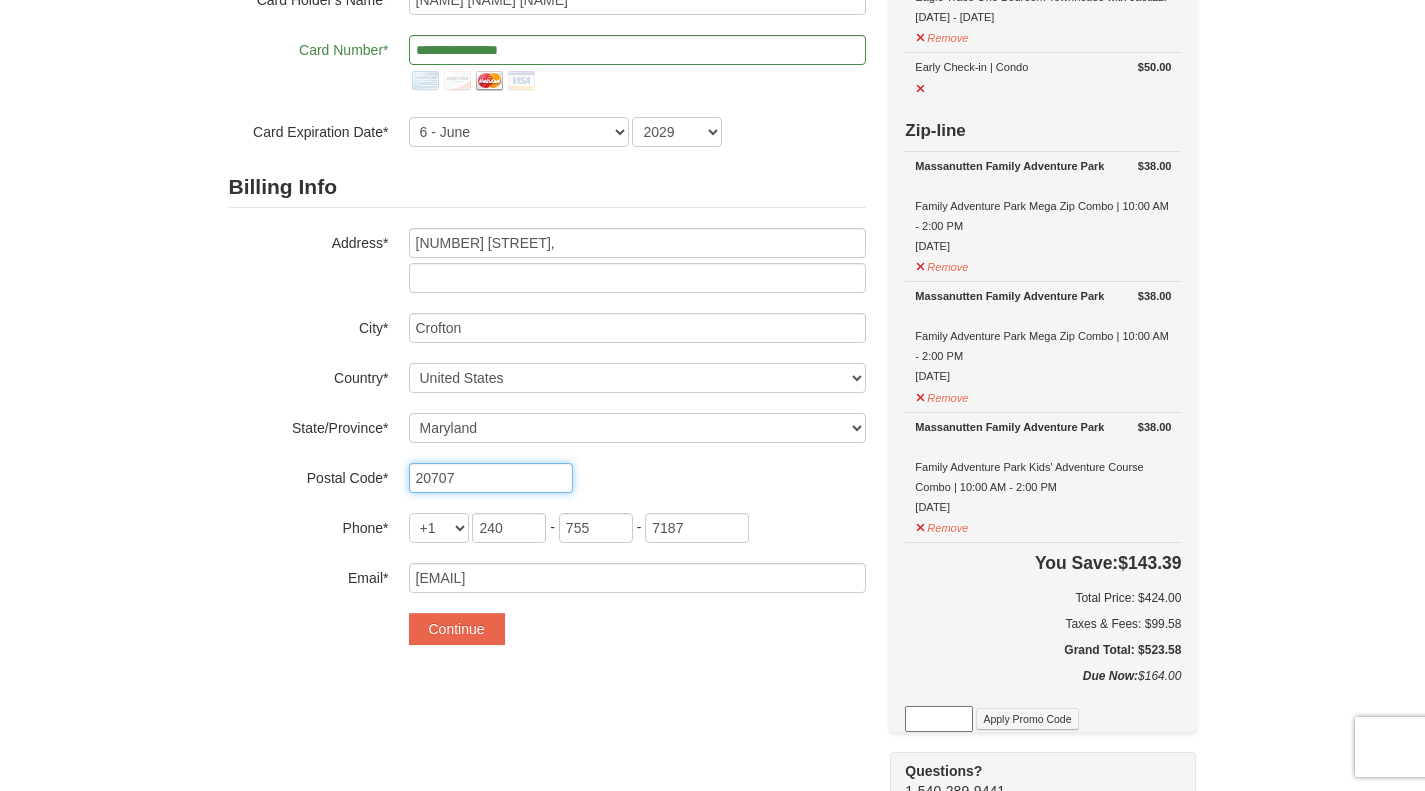 type on "21114" 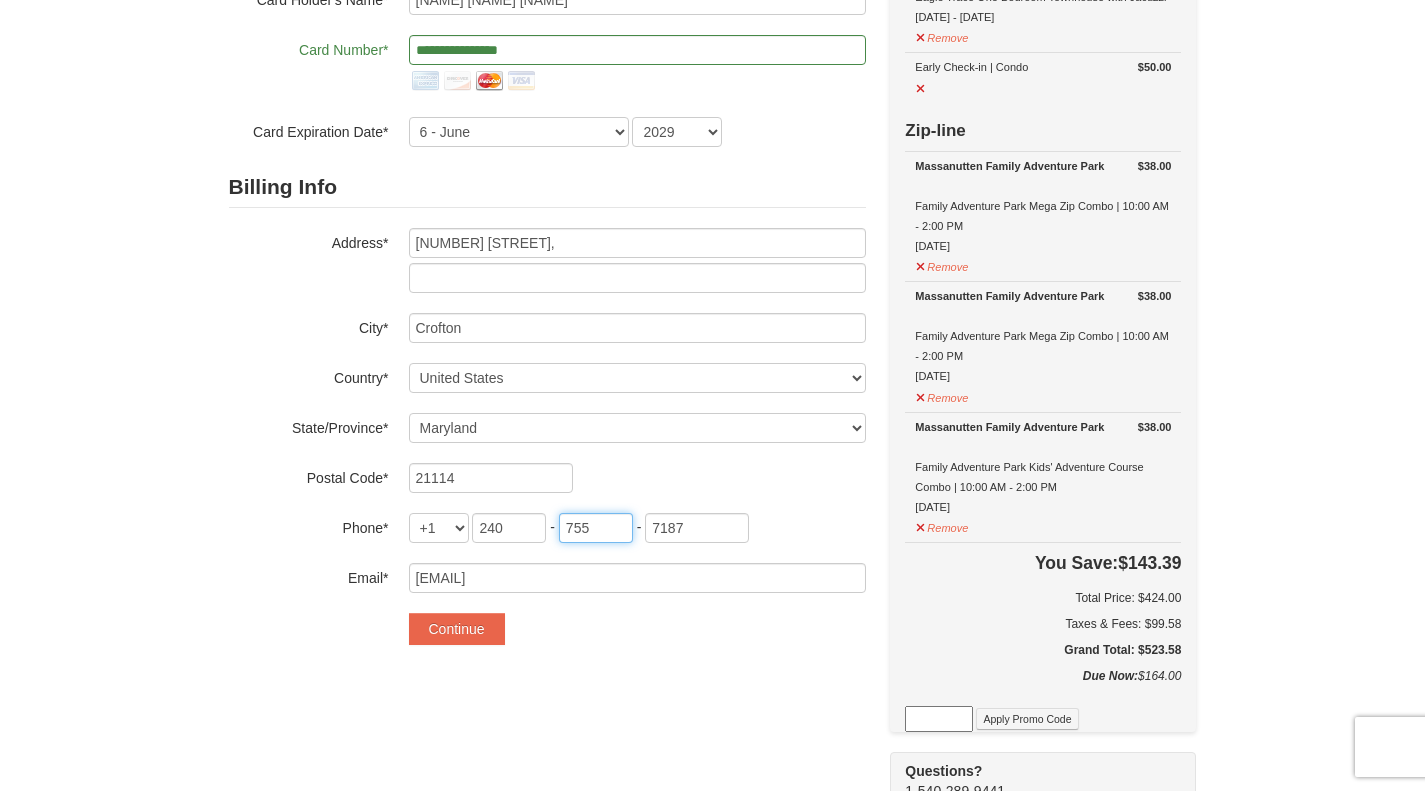 type on "444" 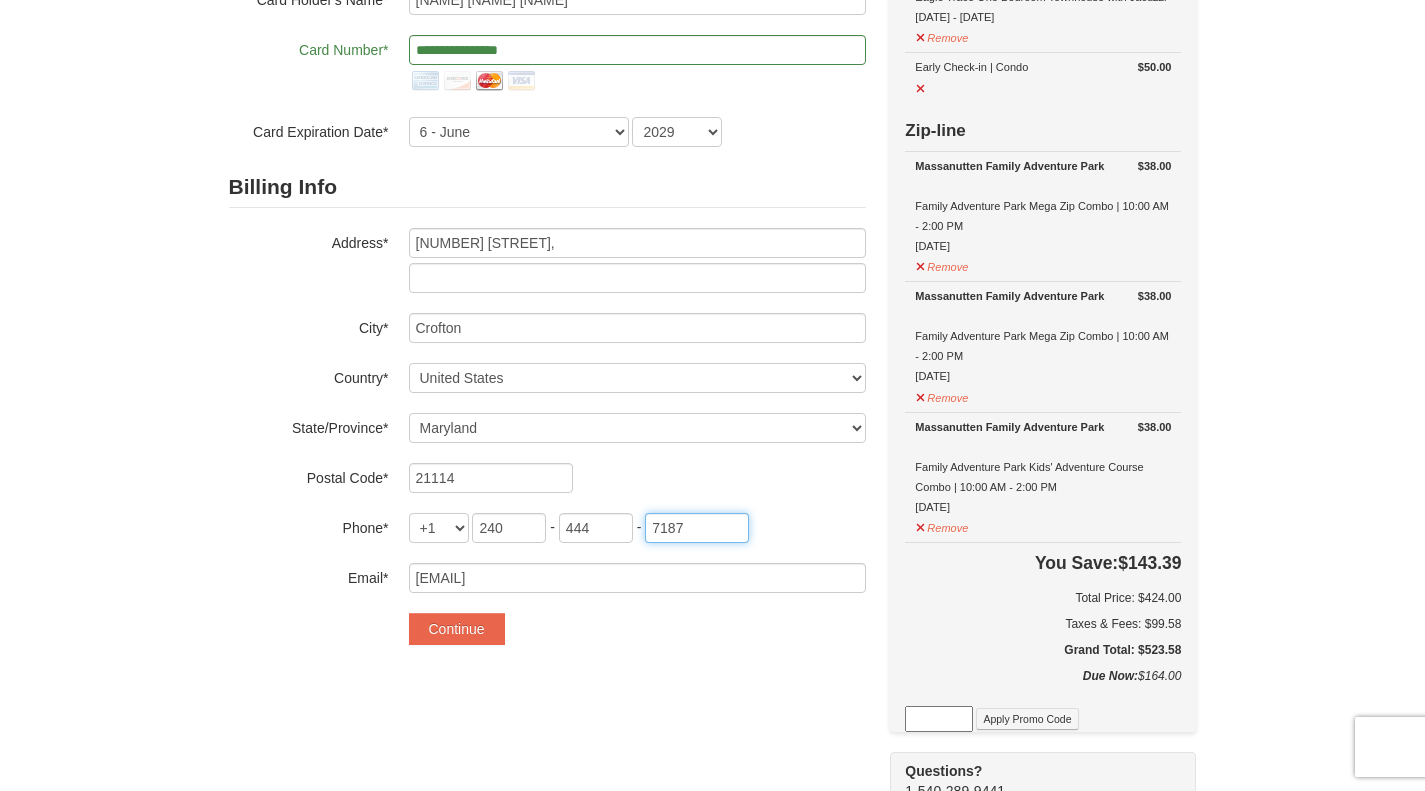 type on "7029" 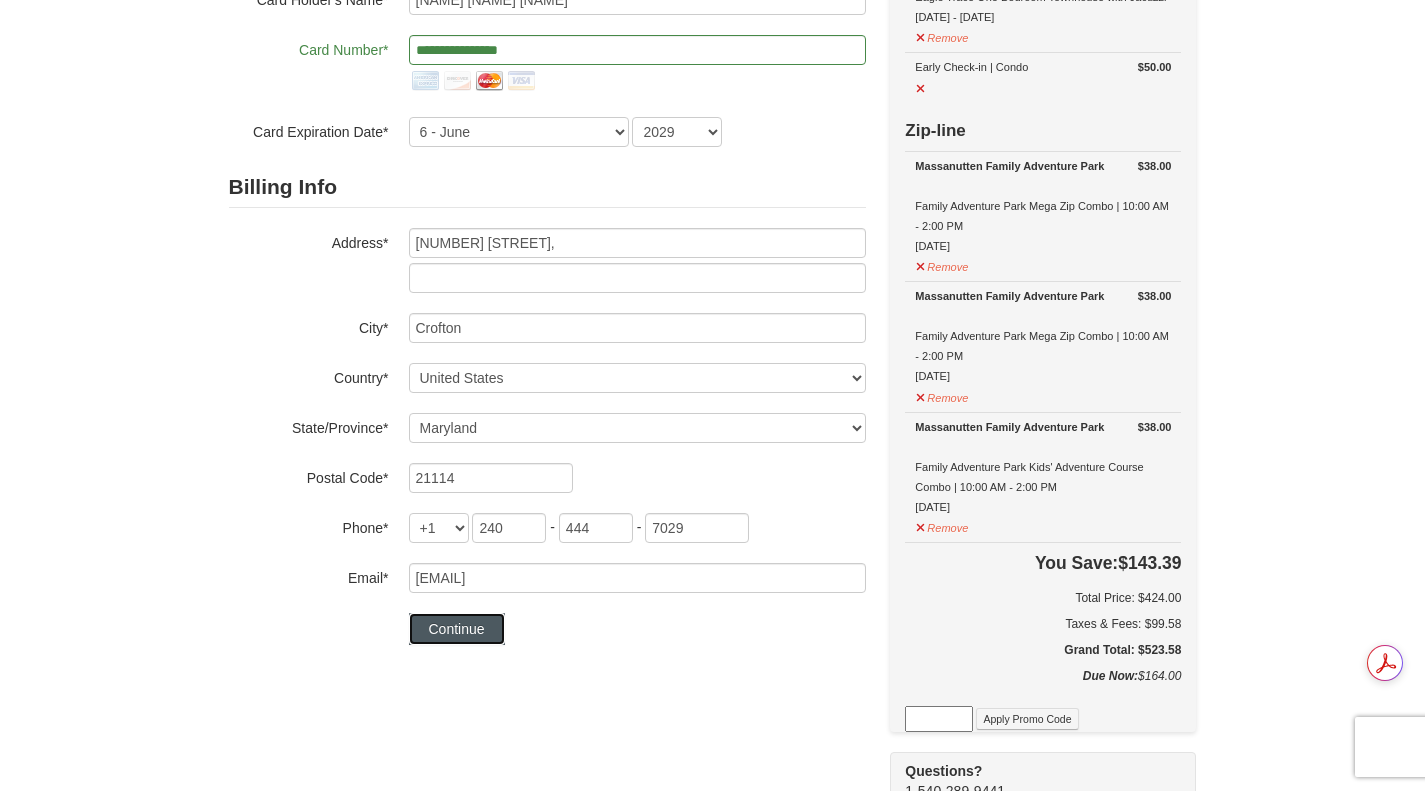 click on "Continue" at bounding box center [457, 629] 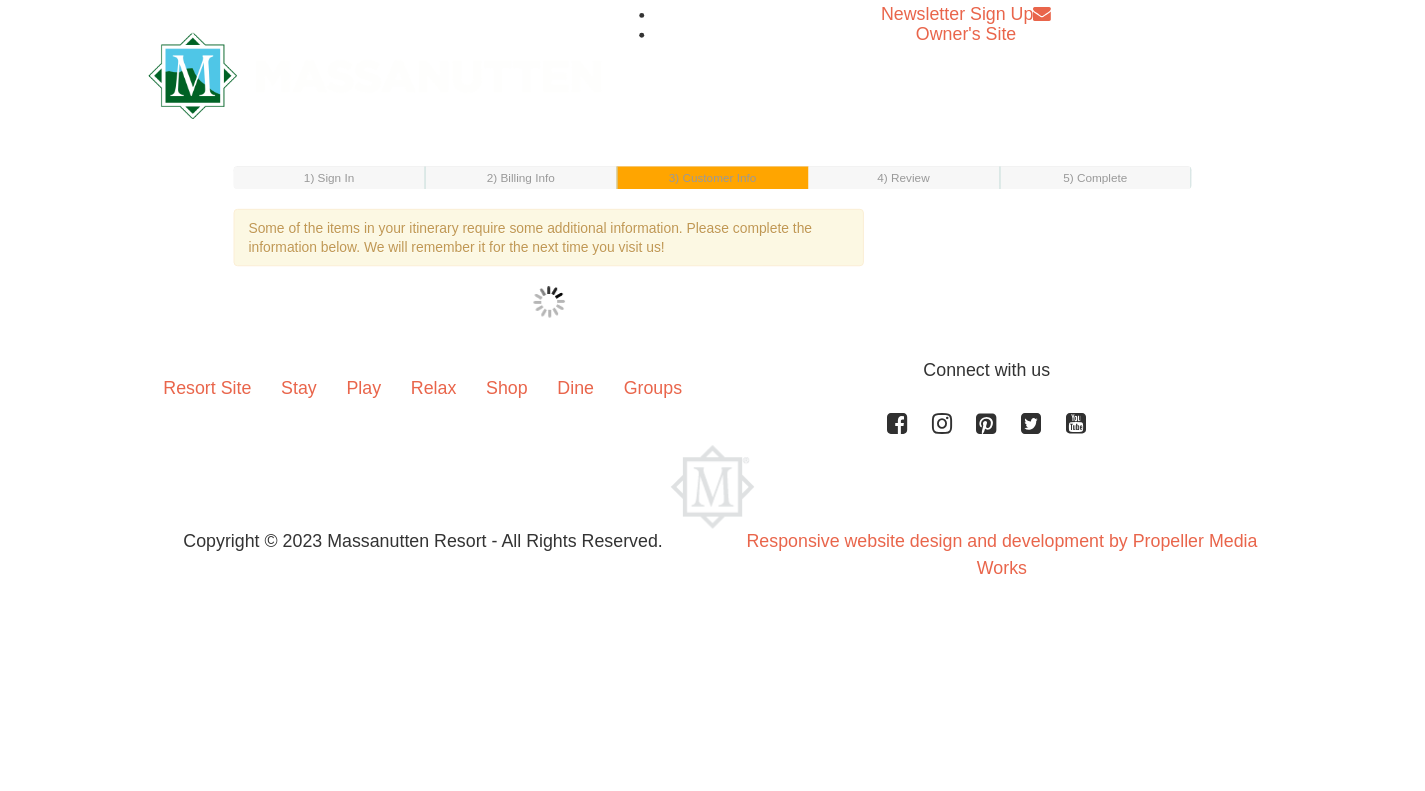 scroll, scrollTop: 0, scrollLeft: 0, axis: both 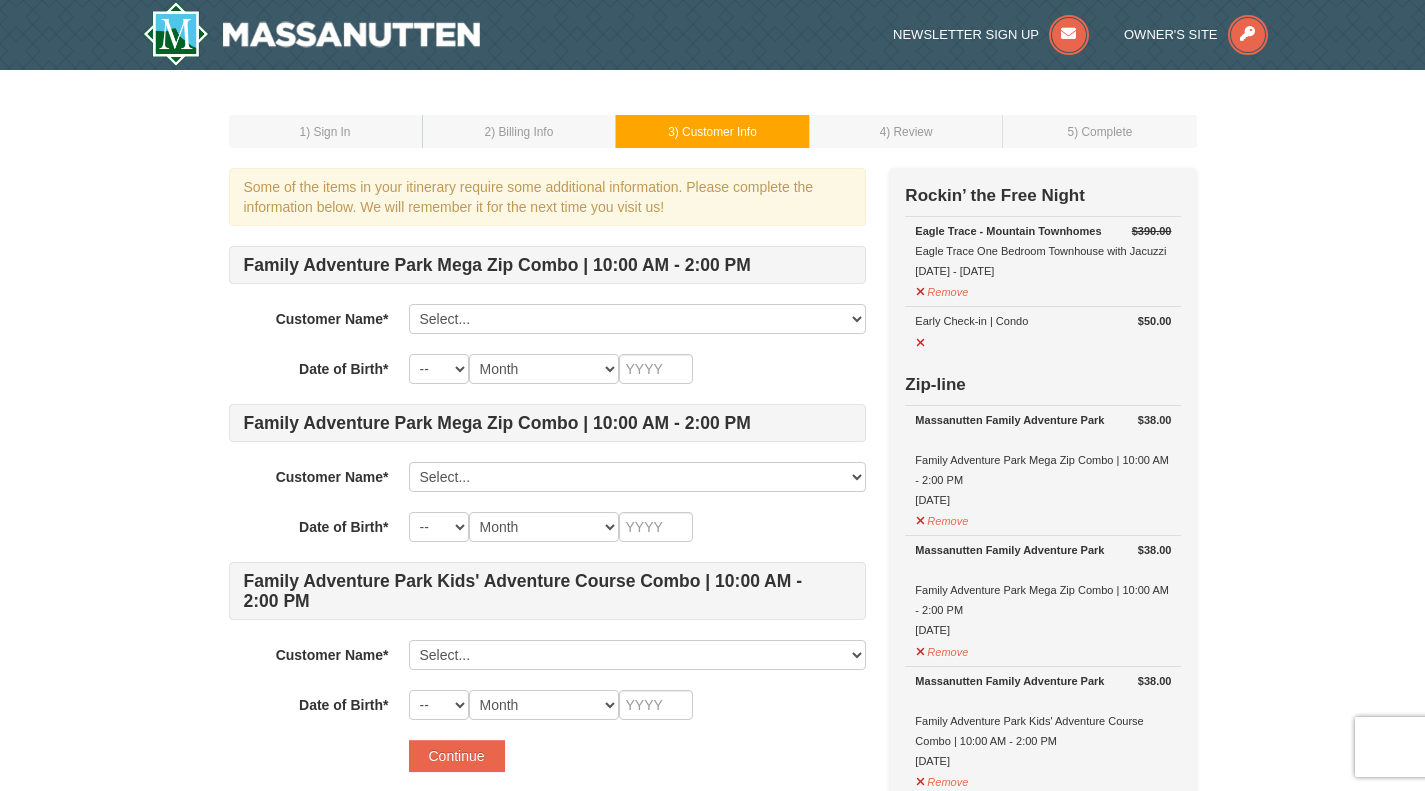 click on ") Billing Info" at bounding box center (522, 132) 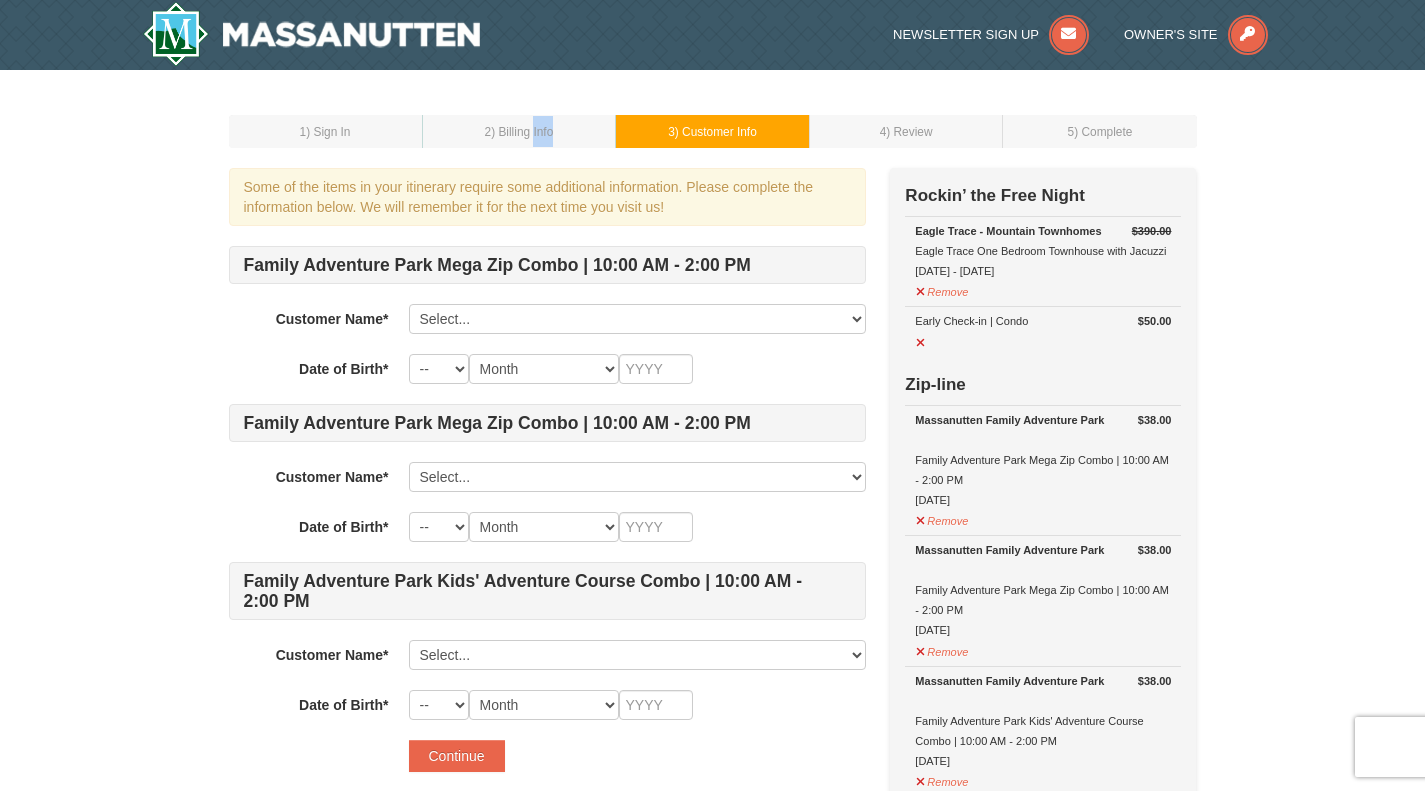 click on ") Billing Info" at bounding box center (522, 132) 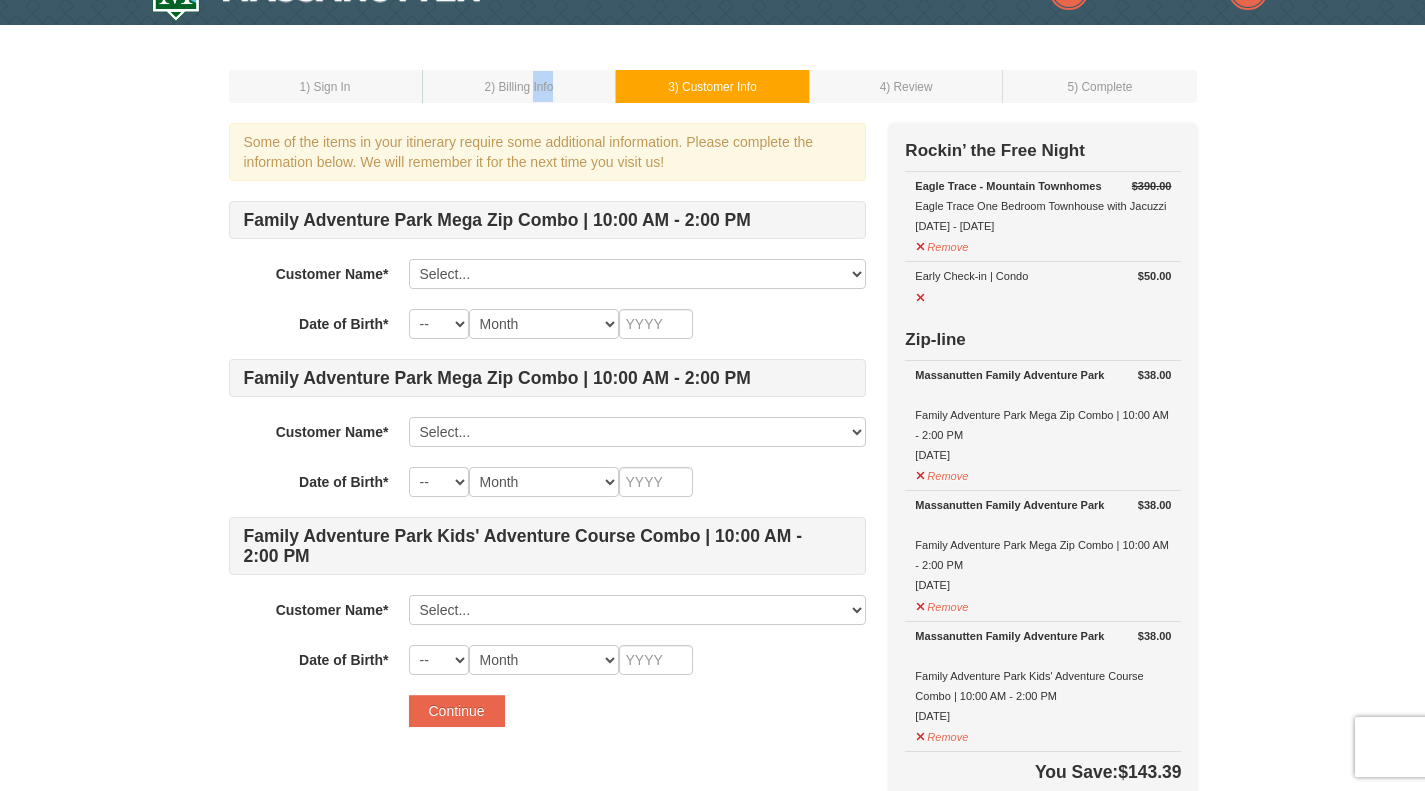 scroll, scrollTop: 44, scrollLeft: 0, axis: vertical 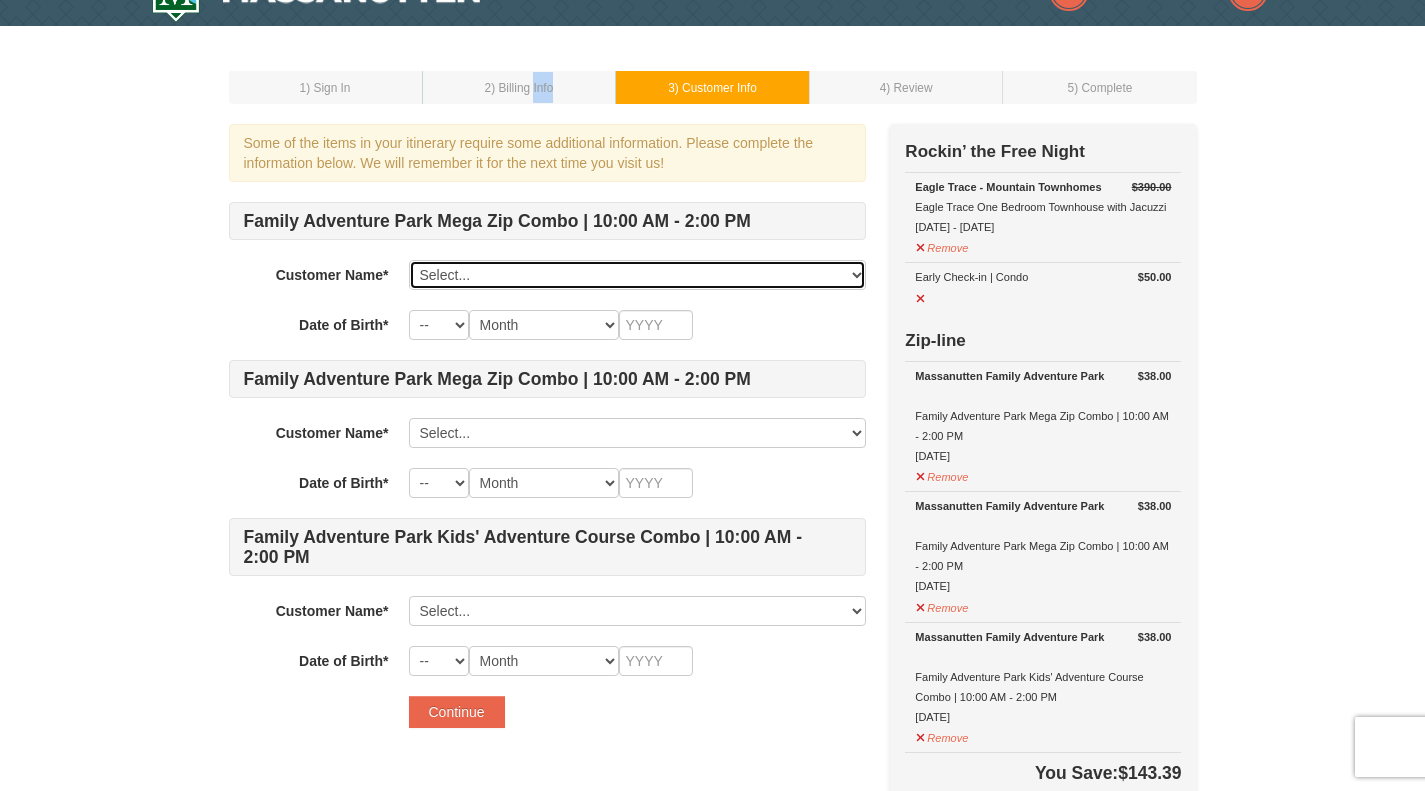 click on "Select... Edelyne Malcolm Bridgeman Melonique Rich Add New..." at bounding box center (637, 275) 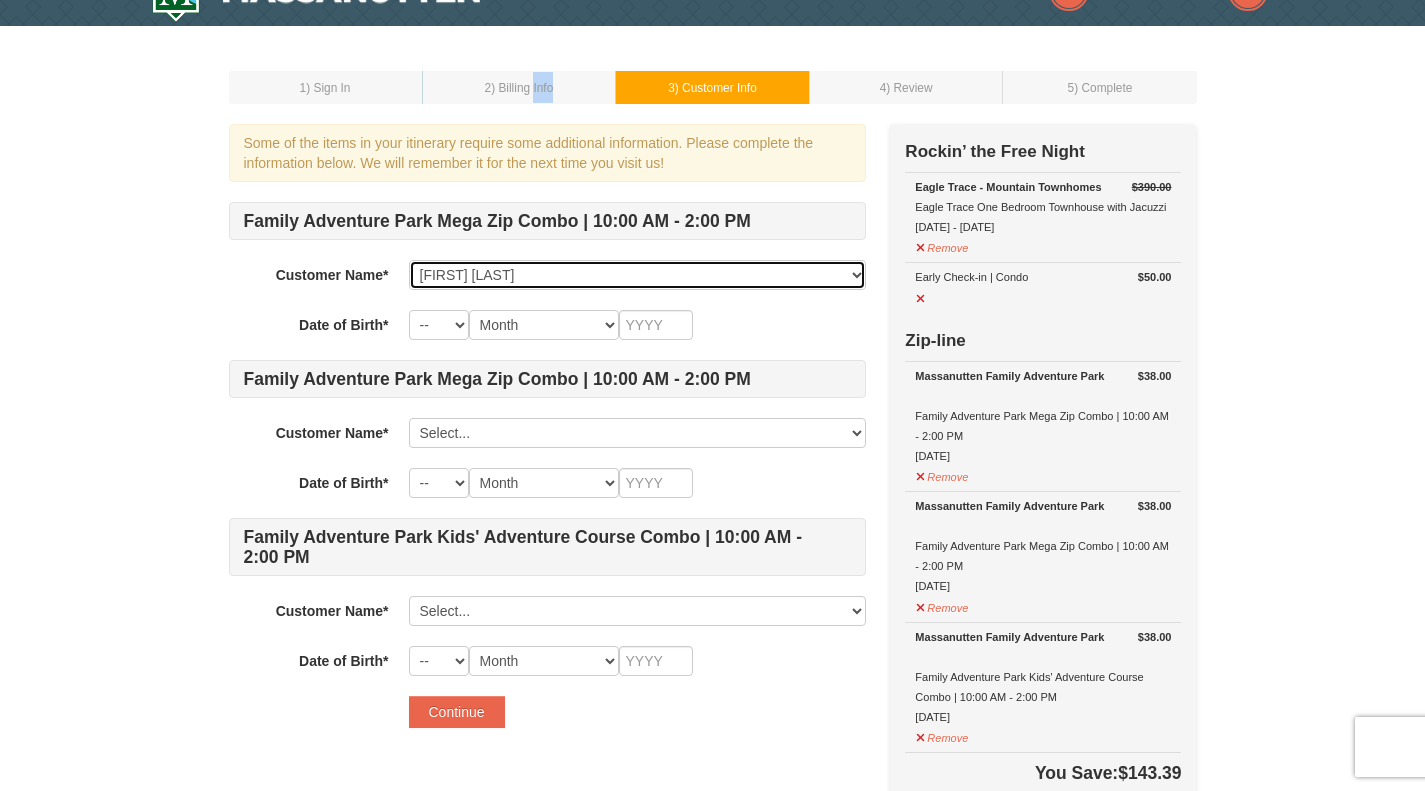 click on "Select... Edelyne Malcolm Bridgeman Melonique Rich Add New..." at bounding box center (637, 275) 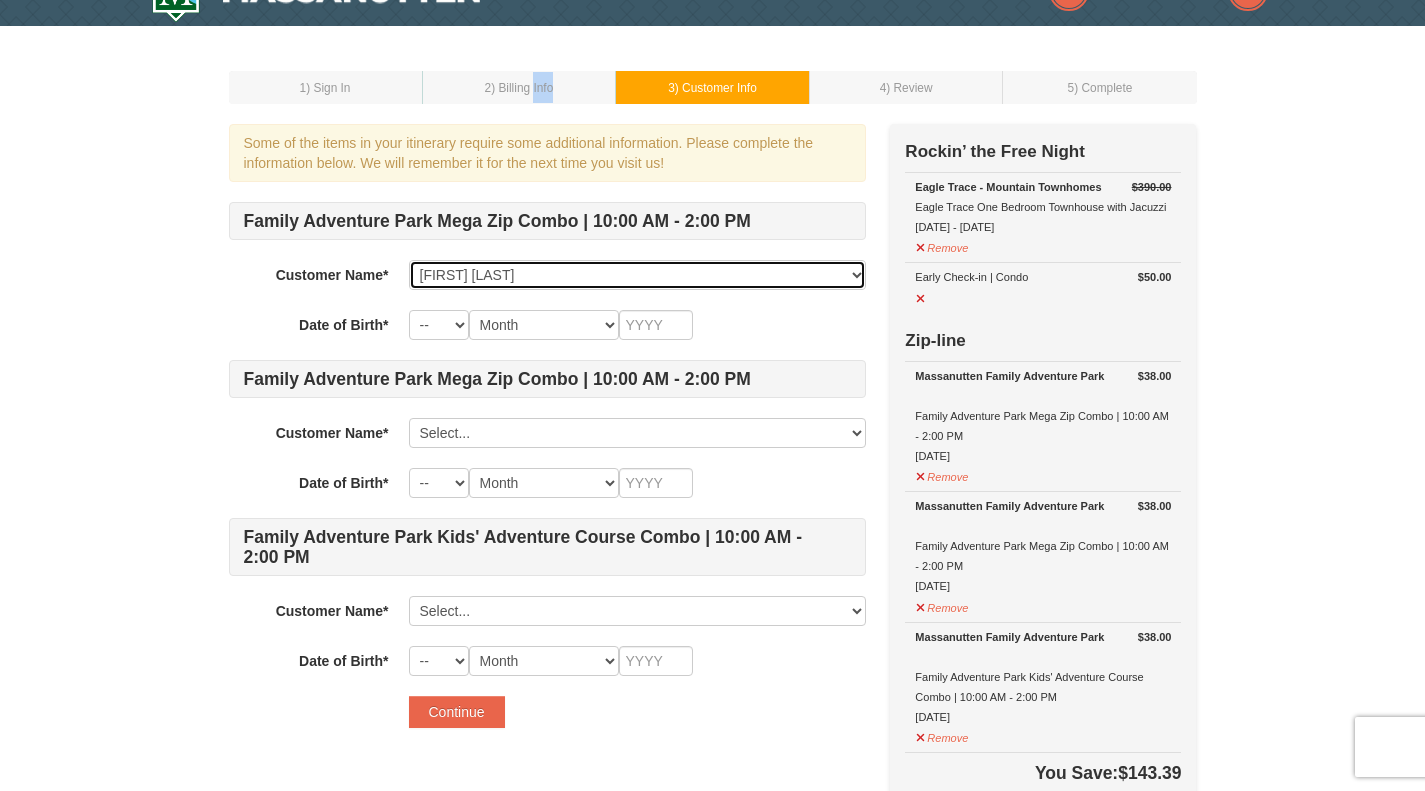select on "22" 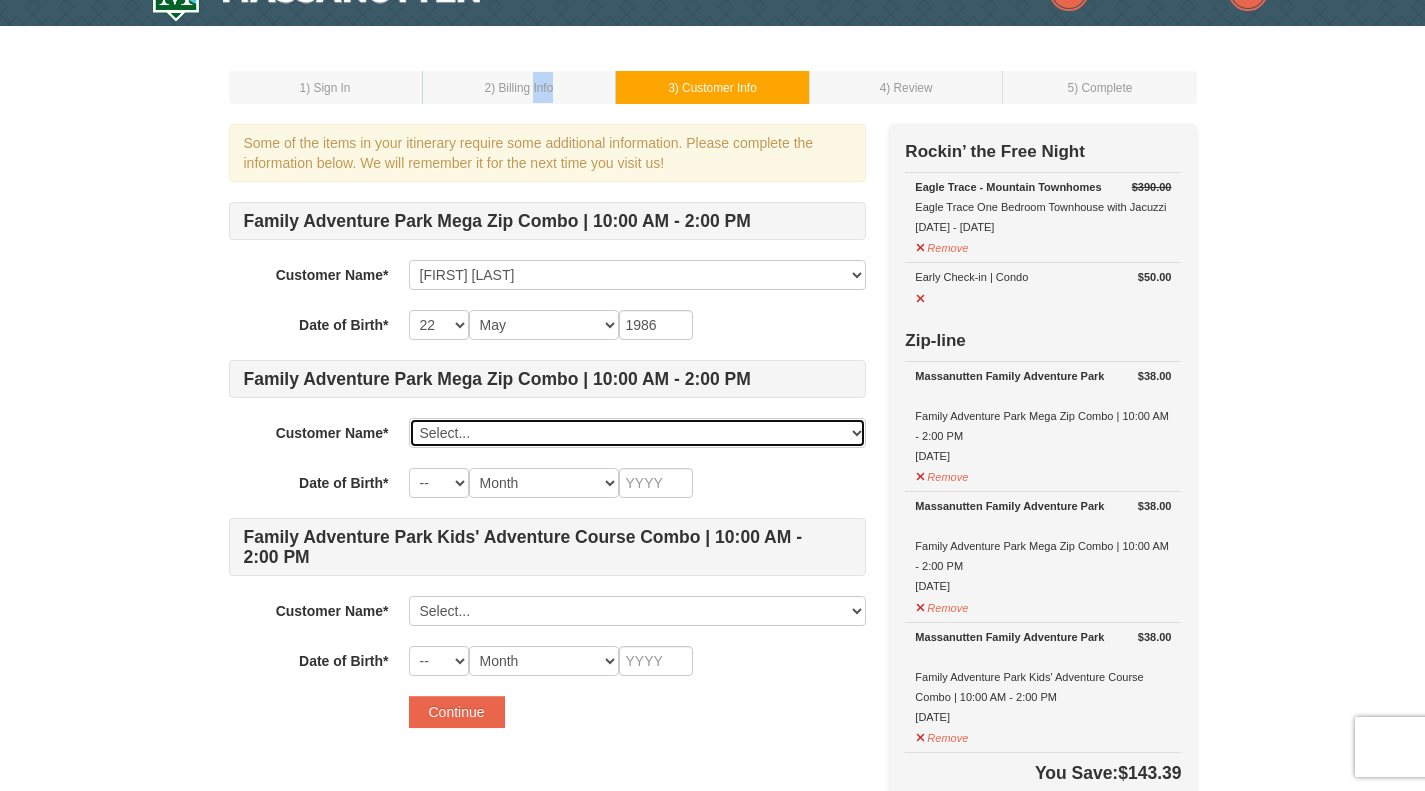 click on "Select... Edelyne Malcolm Bridgeman Melonique Rich Add New..." at bounding box center (637, 433) 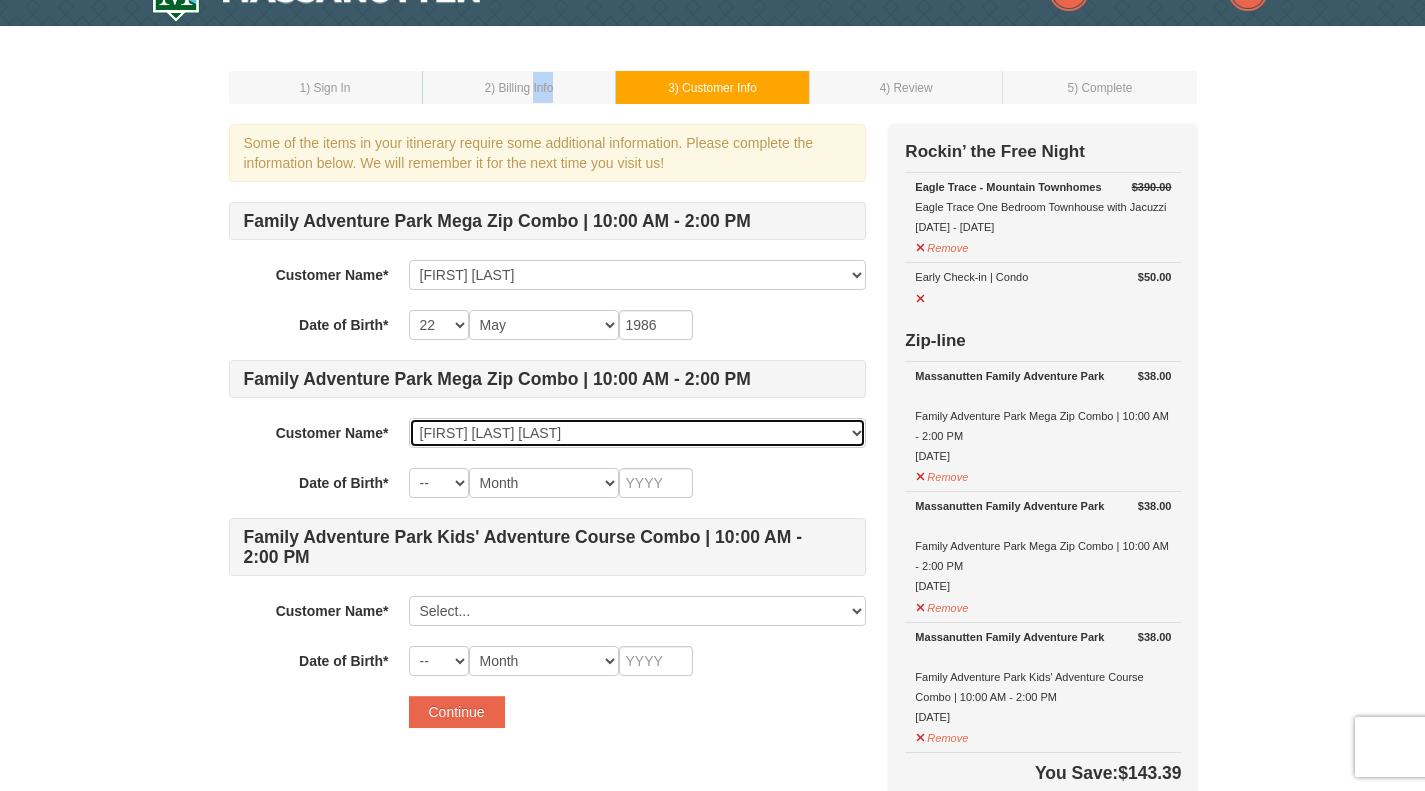 click on "Select... Edelyne Malcolm Bridgeman Melonique Rich Add New..." at bounding box center [637, 433] 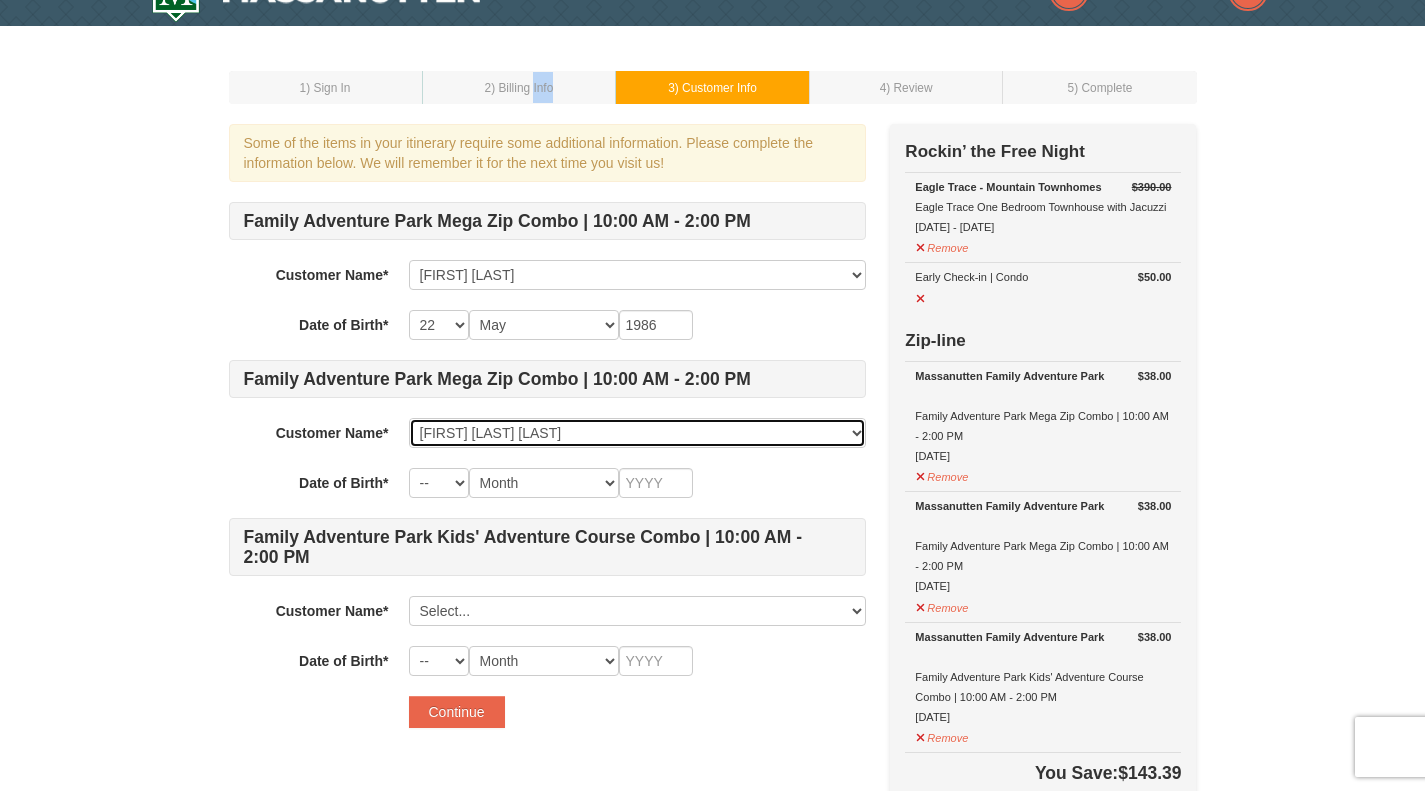 select on "18" 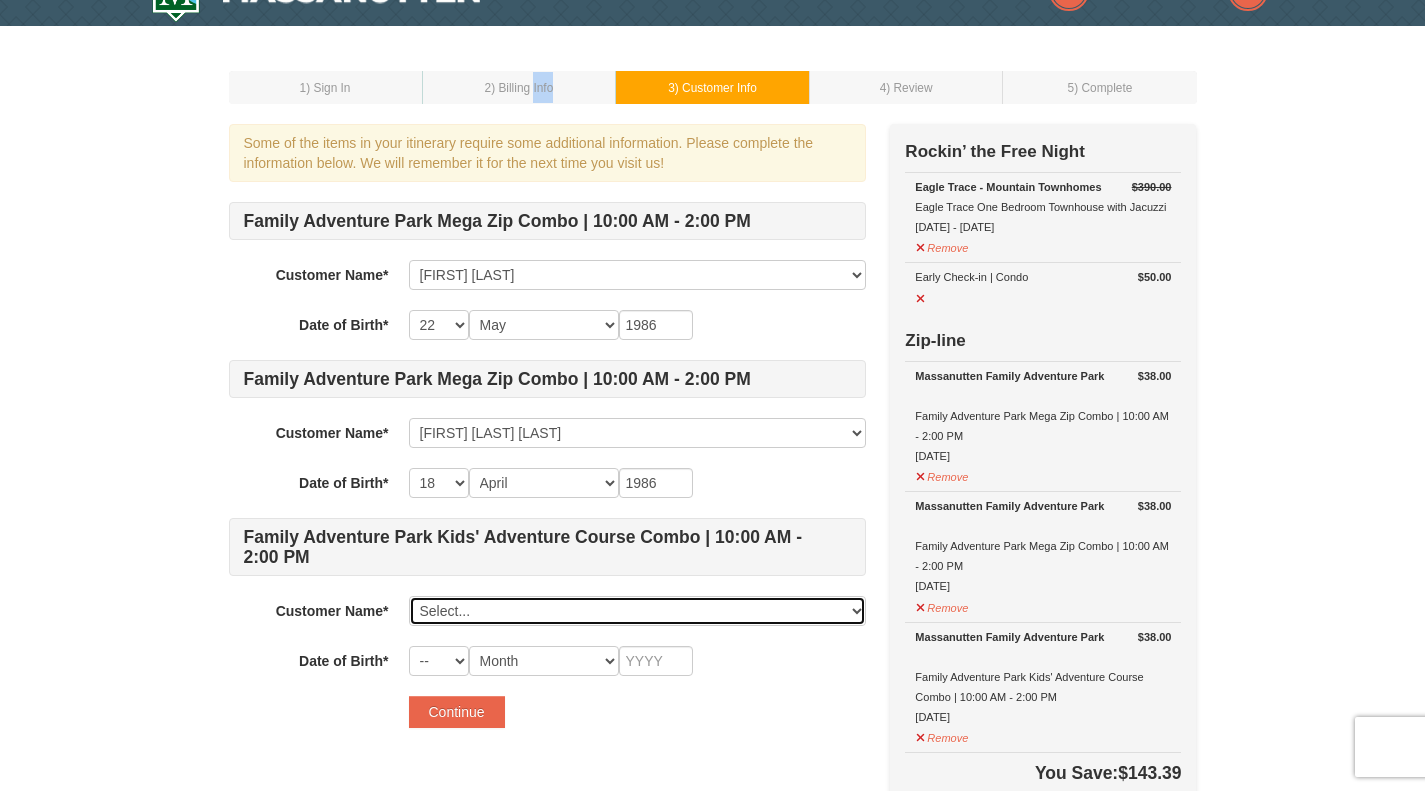click on "Select... Edelyne Malcolm Bridgeman Melonique Rich Add New..." at bounding box center [637, 611] 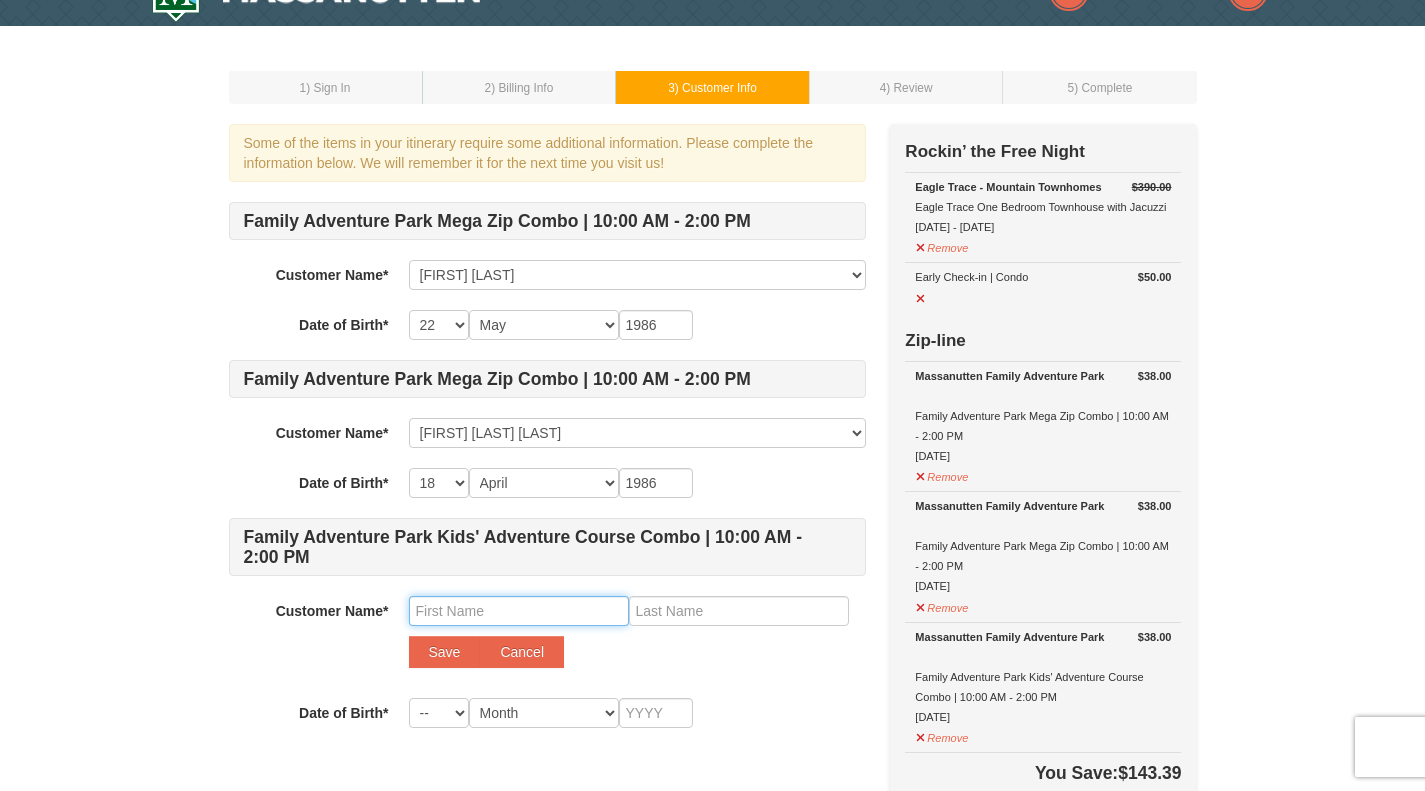 click at bounding box center (519, 611) 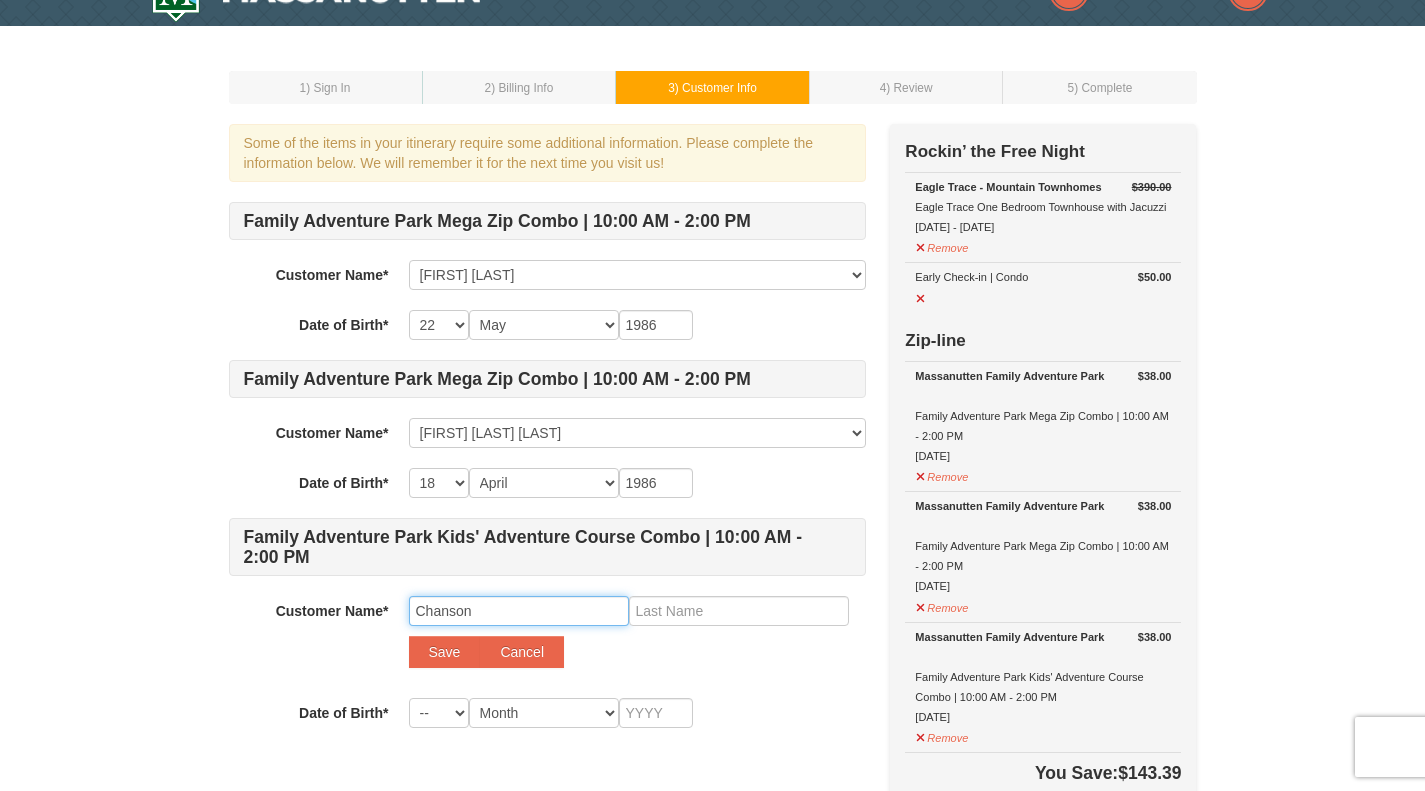 type on "Chanson" 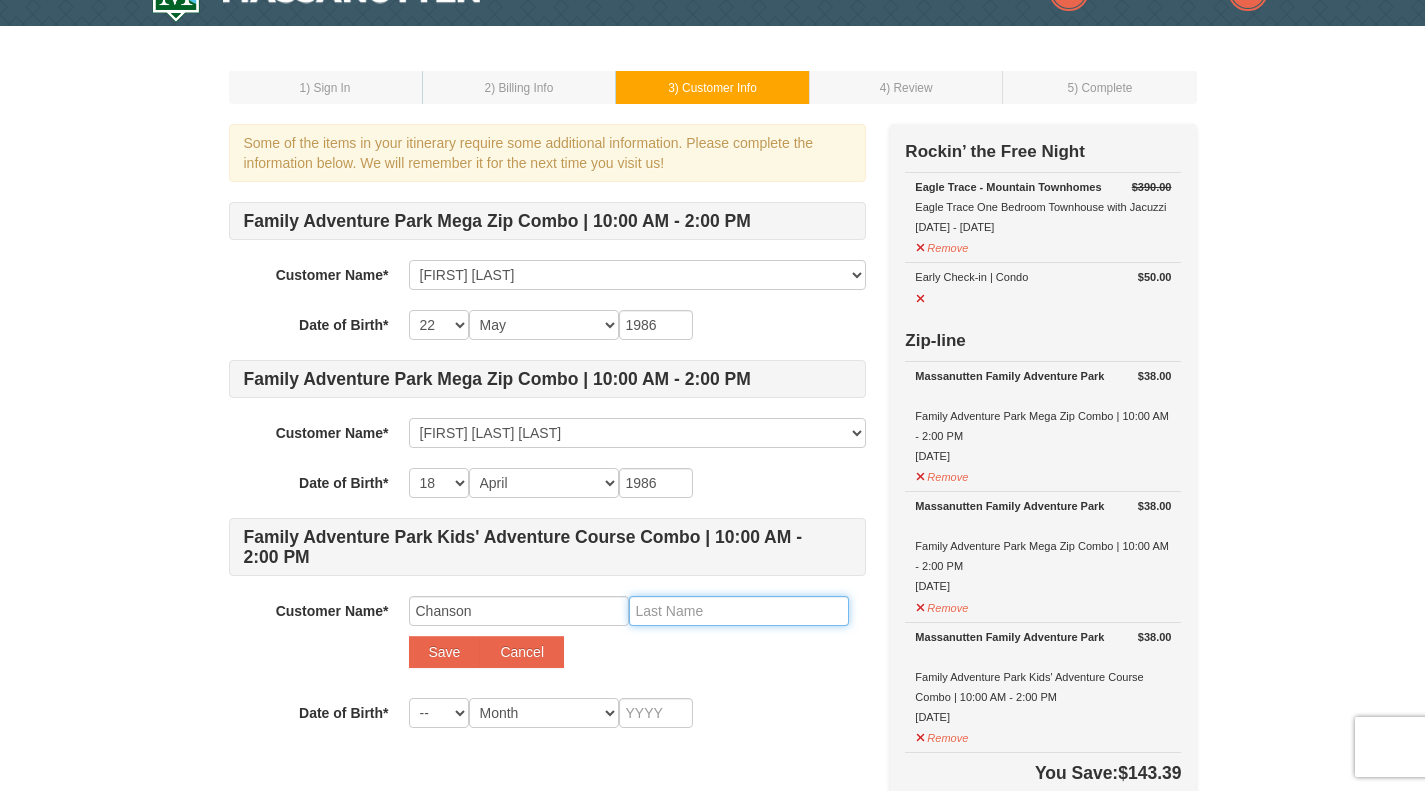click at bounding box center (739, 611) 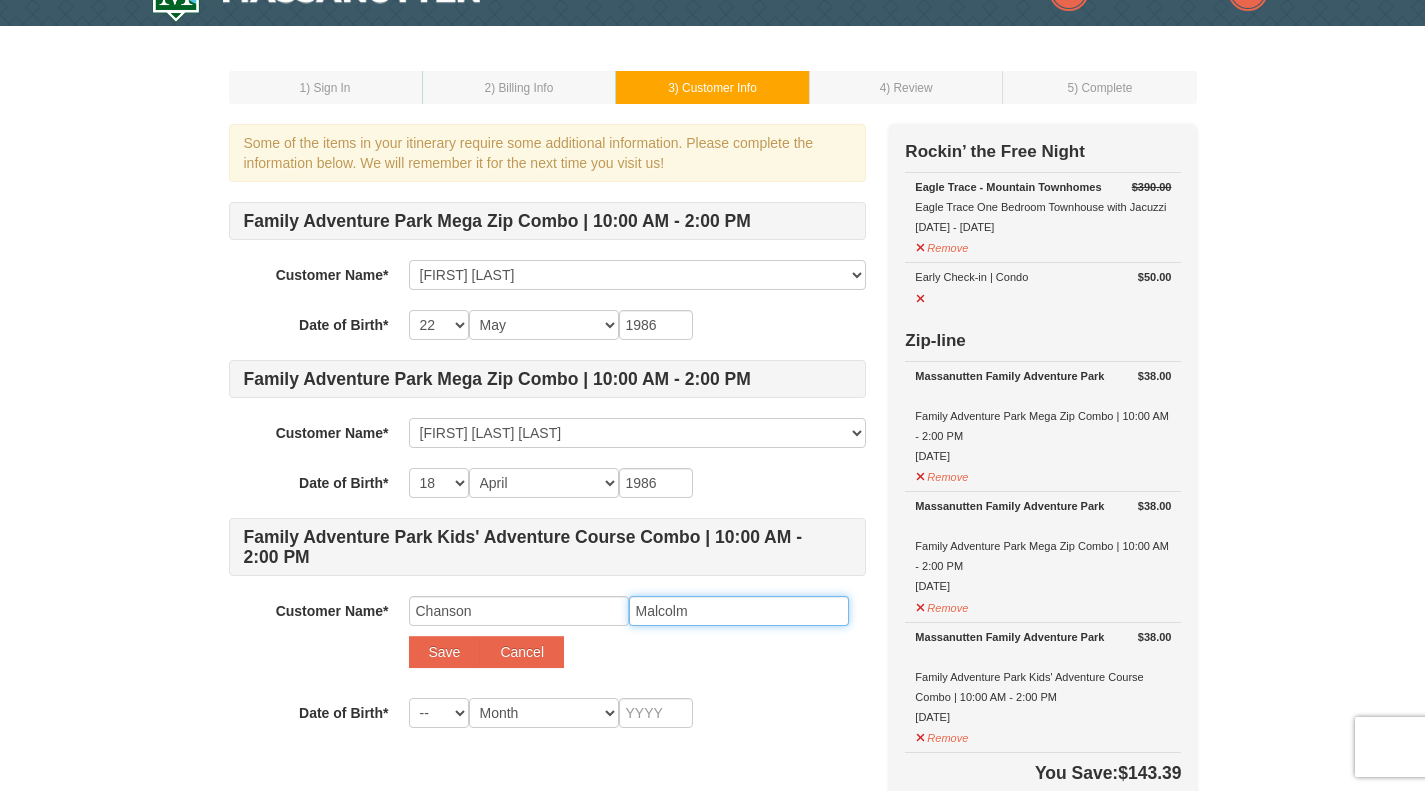 type on "Malcolm" 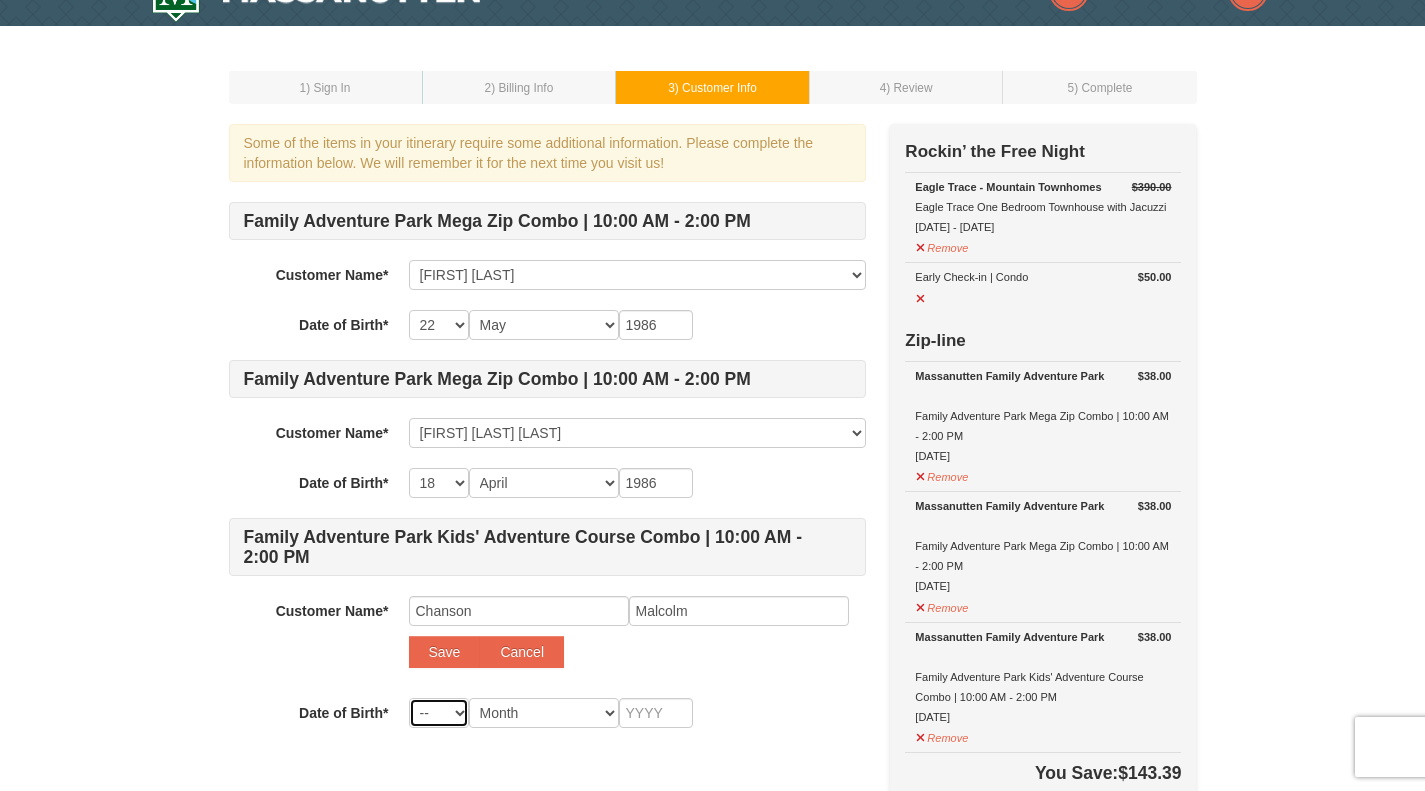 click on "-- 01 02 03 04 05 06 07 08 09 10 11 12 13 14 15 16 17 18 19 20 21 22 23 24 25 26 27 28 29 30 31" at bounding box center [439, 713] 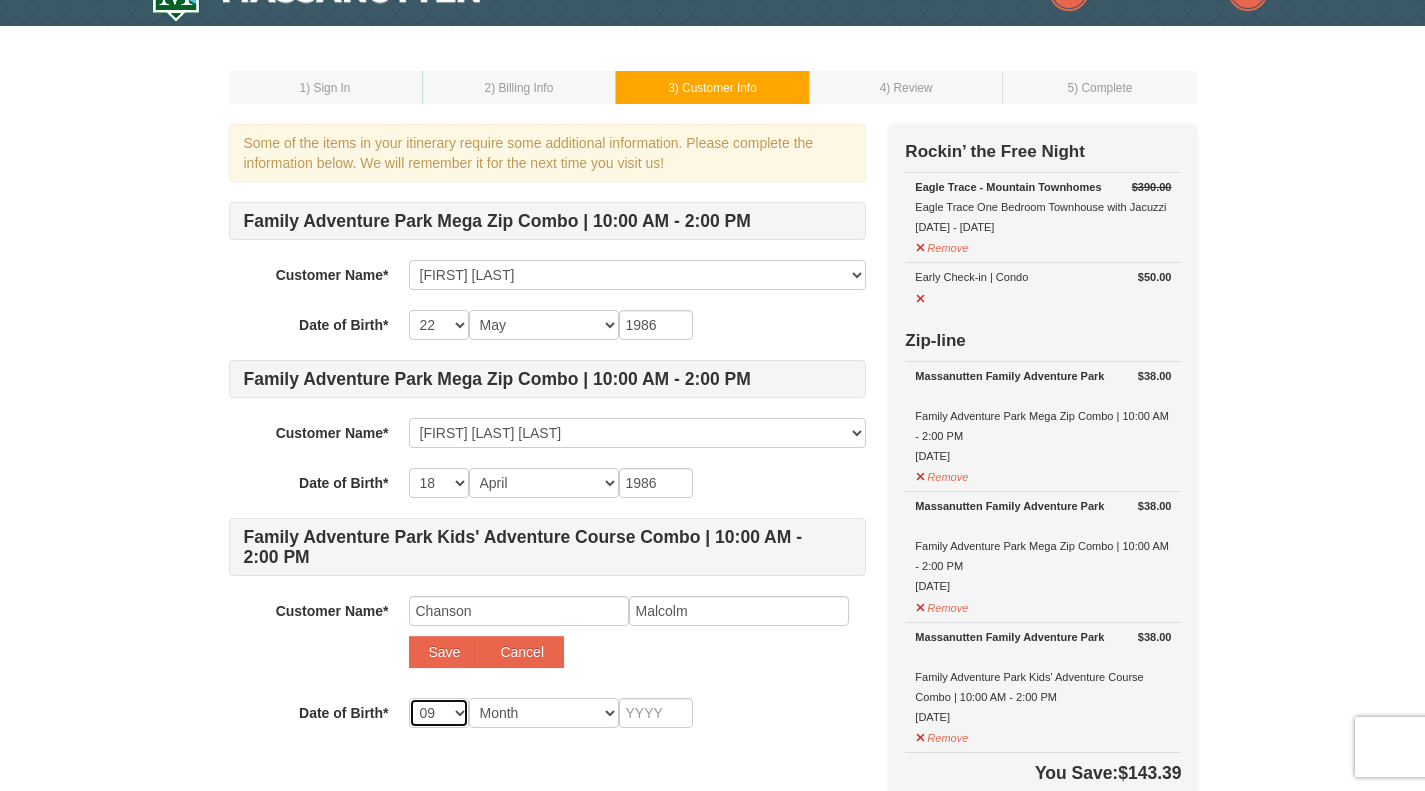 click on "-- 01 02 03 04 05 06 07 08 09 10 11 12 13 14 15 16 17 18 19 20 21 22 23 24 25 26 27 28 29 30 31" at bounding box center (439, 713) 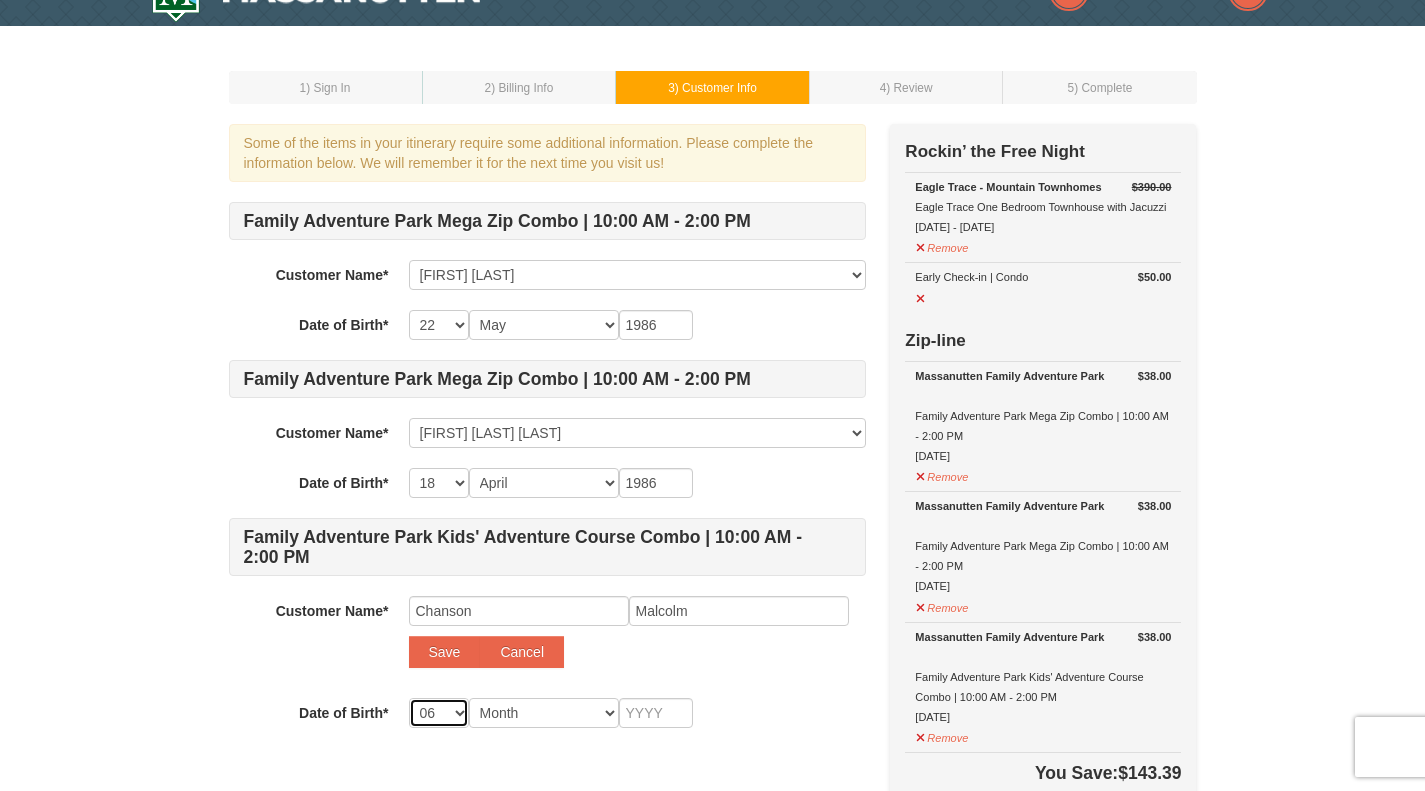 click on "-- 01 02 03 04 05 06 07 08 09 10 11 12 13 14 15 16 17 18 19 20 21 22 23 24 25 26 27 28 29 30 31" at bounding box center [439, 713] 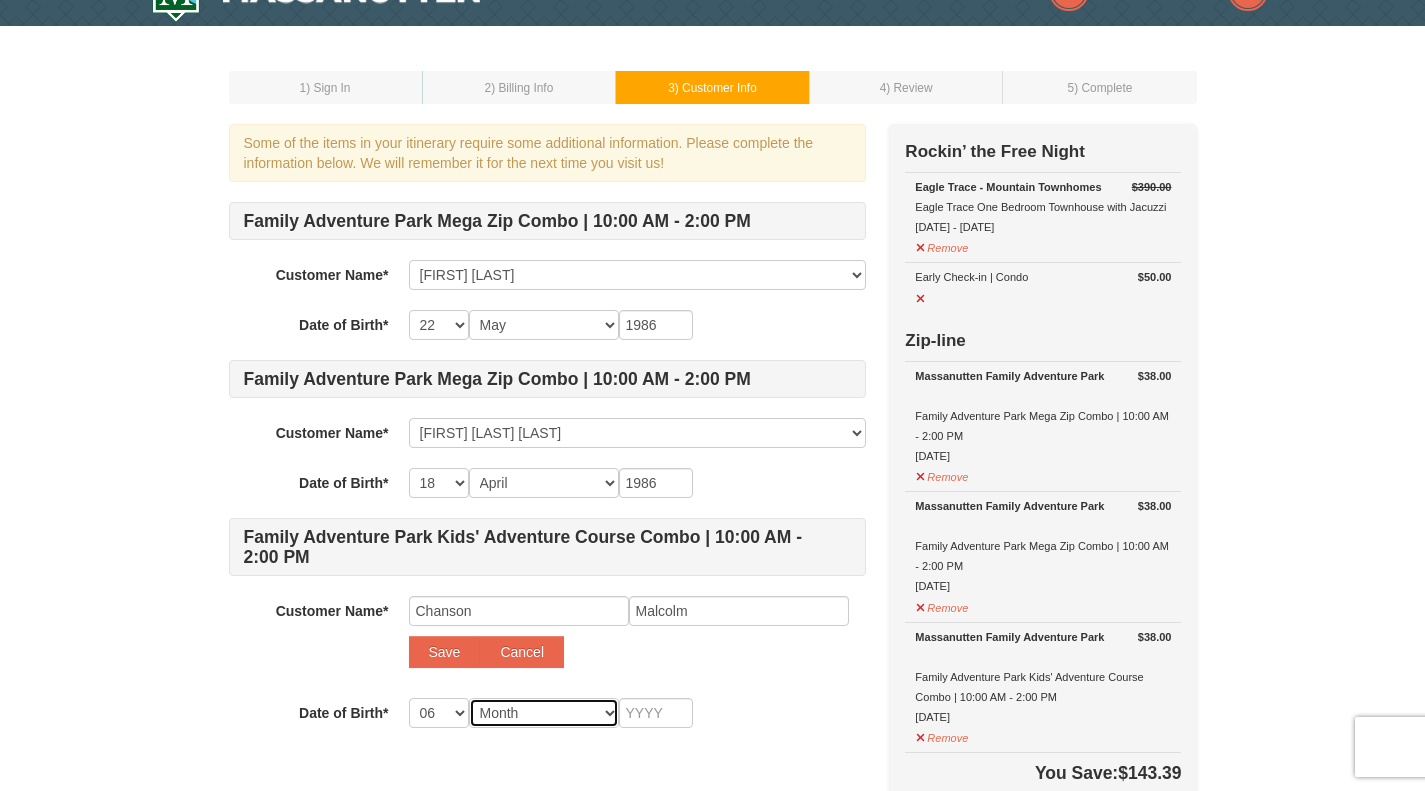 click on "Month January February March April May June July August September October November December" at bounding box center [544, 713] 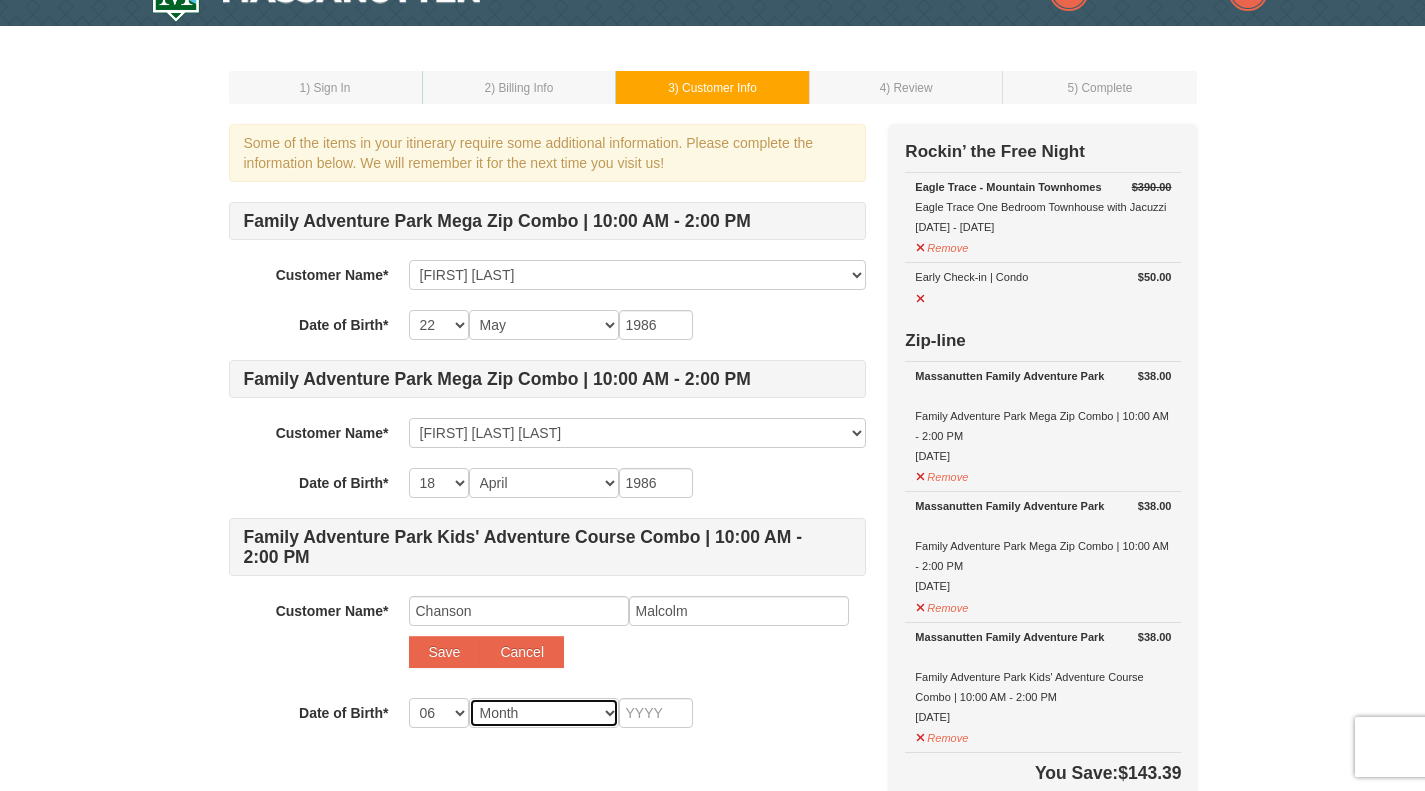 select on "09" 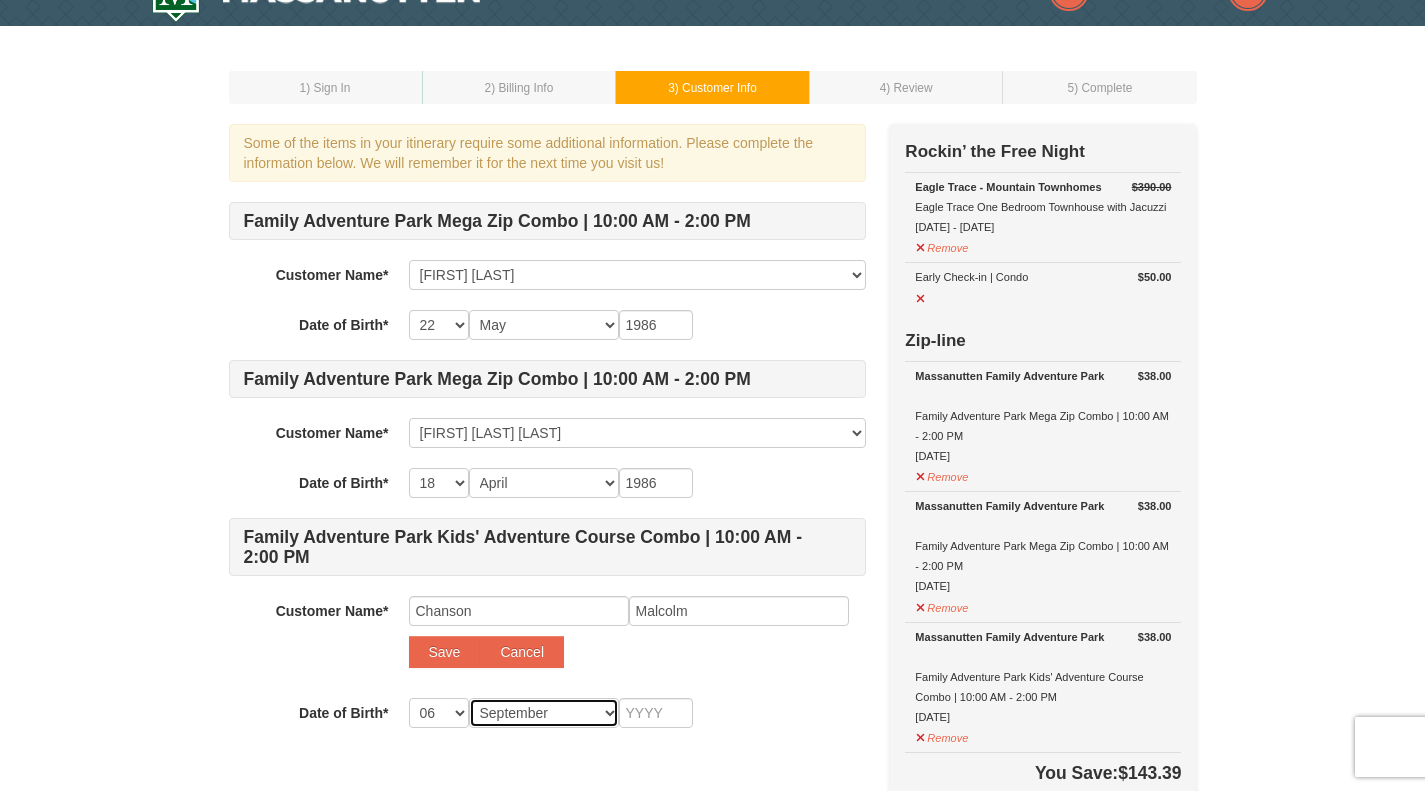 click on "Month January February March April May June July August September October November December" at bounding box center [544, 713] 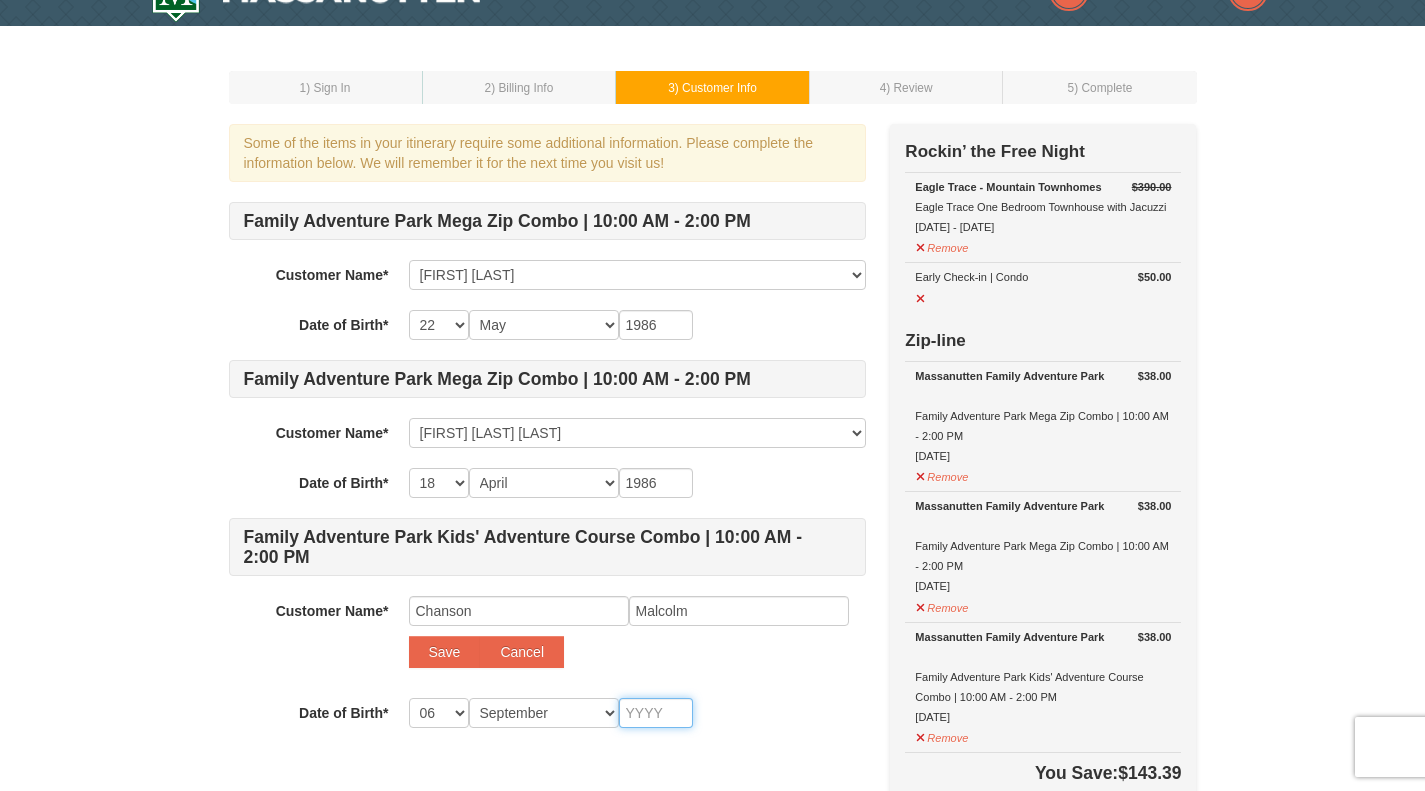 click at bounding box center (656, 713) 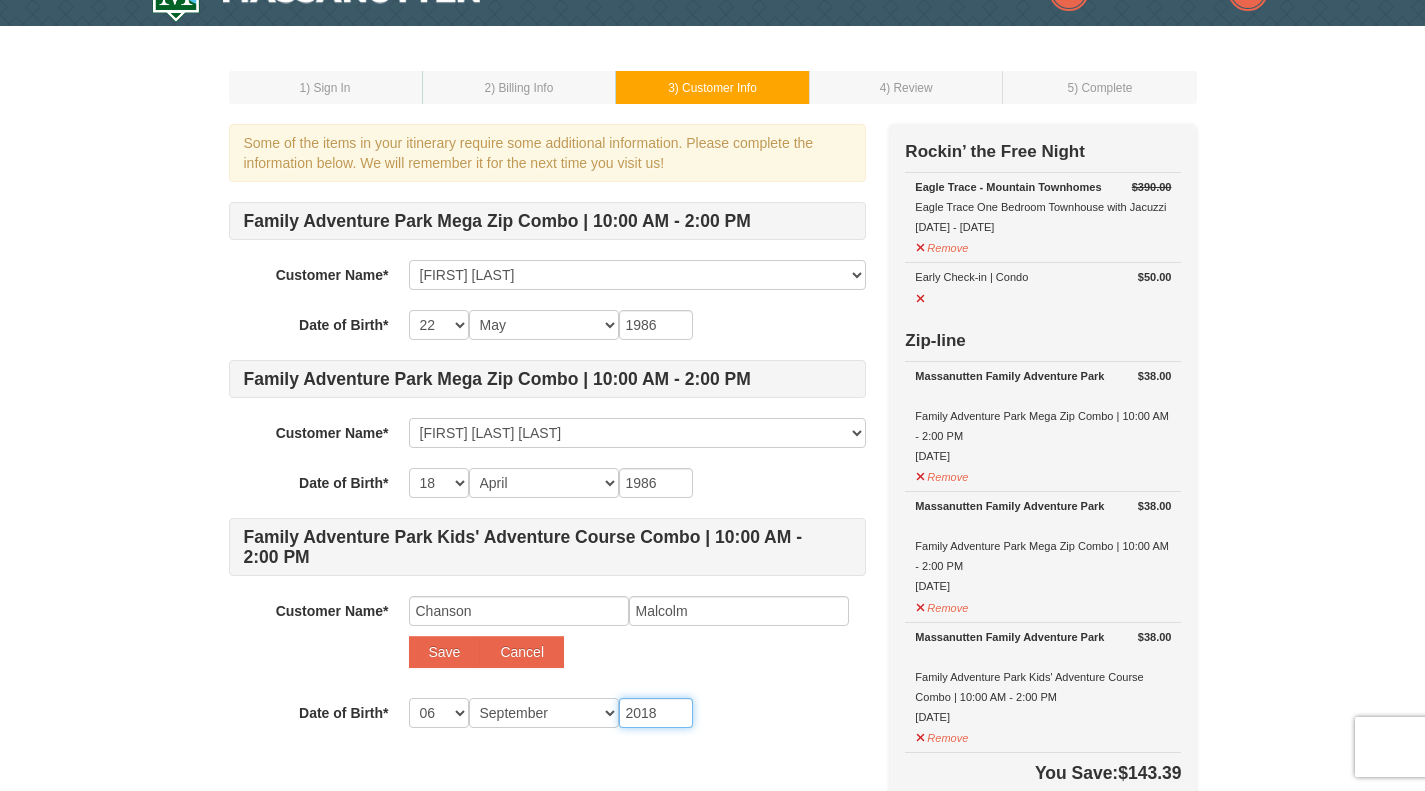 type on "2018" 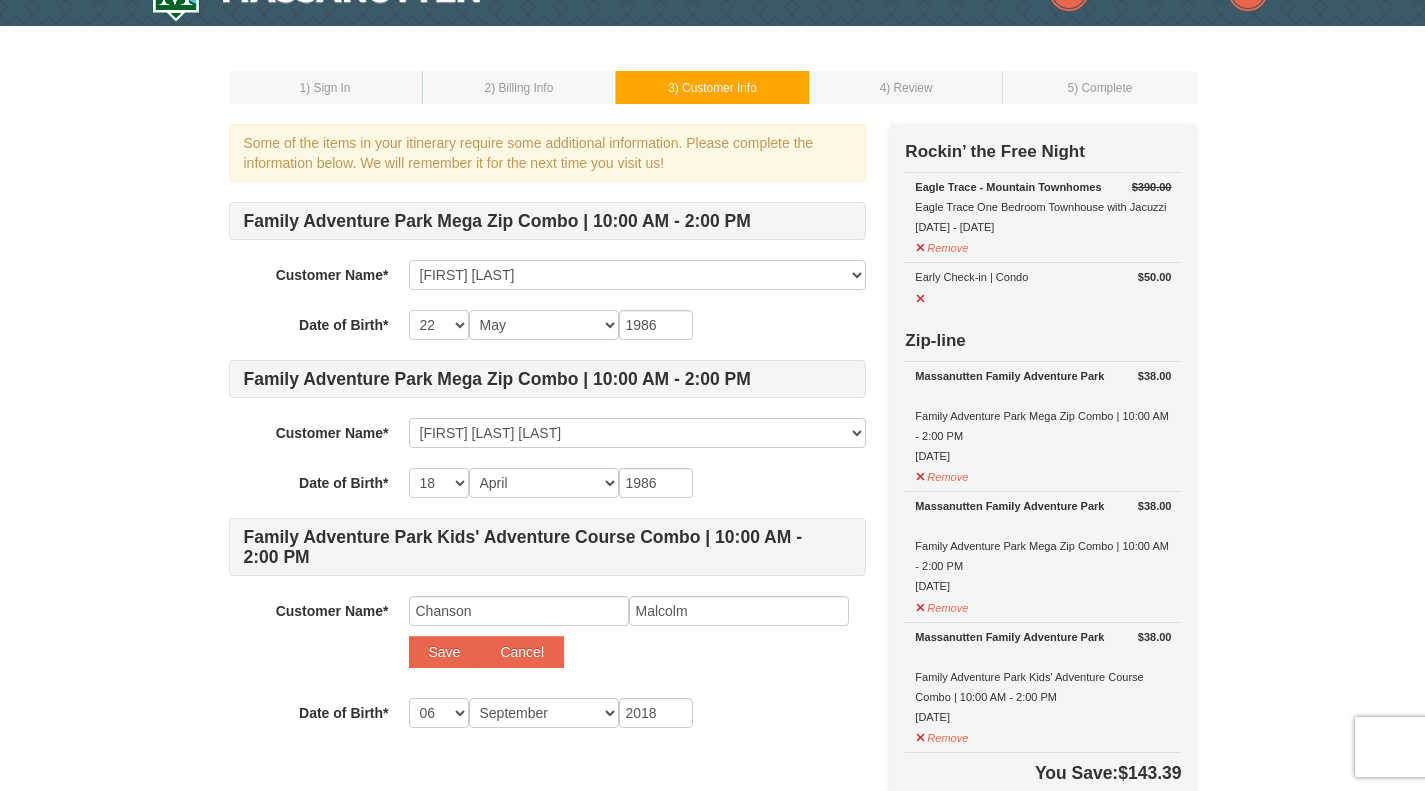 click on "-- 01 02 03 04 05 06 07 08 09 10 11 12 13 14 15 16 17 18 19 20 21 22 23 24 25 26 27 28 29 30 31 Month January February March April May June July August September October November December 2018" at bounding box center (637, 713) 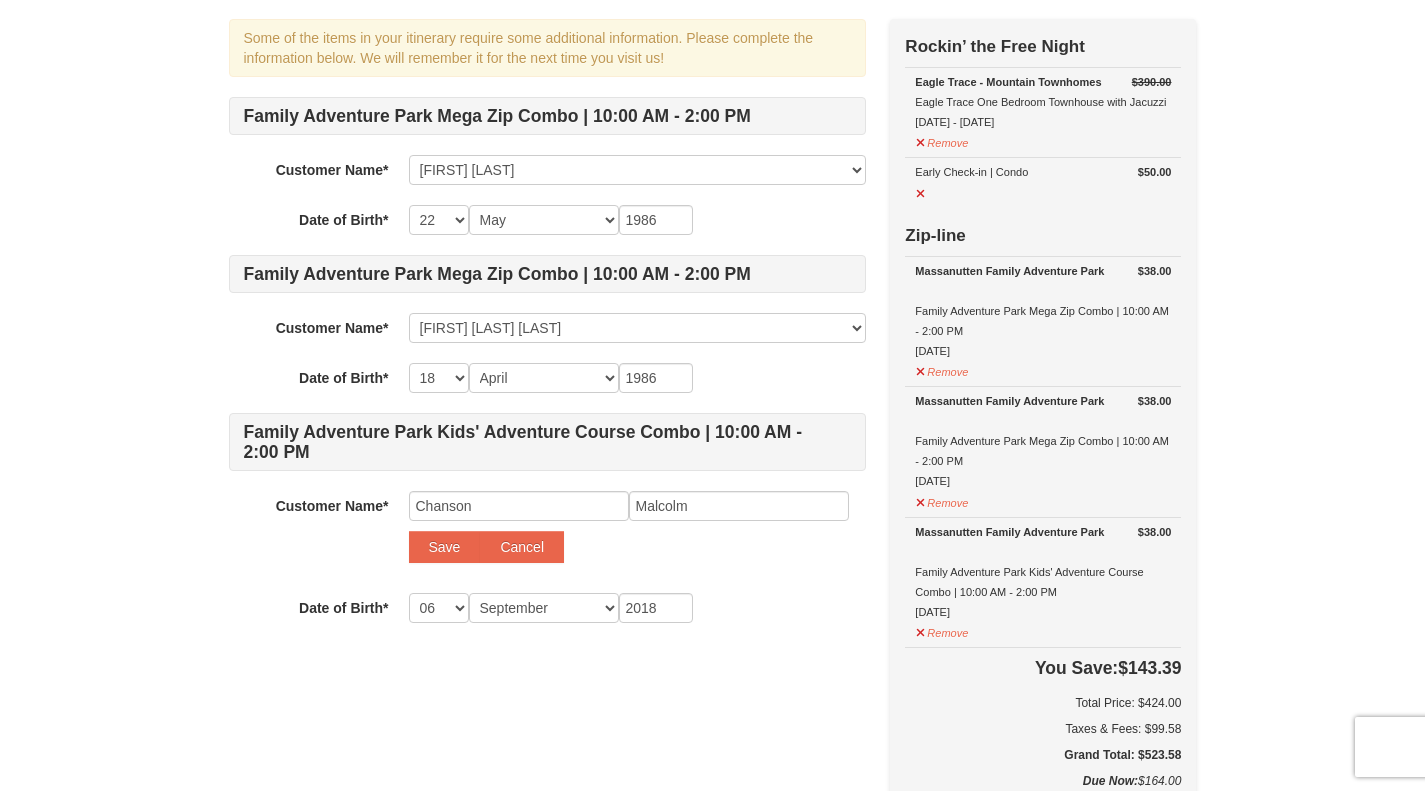 scroll, scrollTop: 148, scrollLeft: 0, axis: vertical 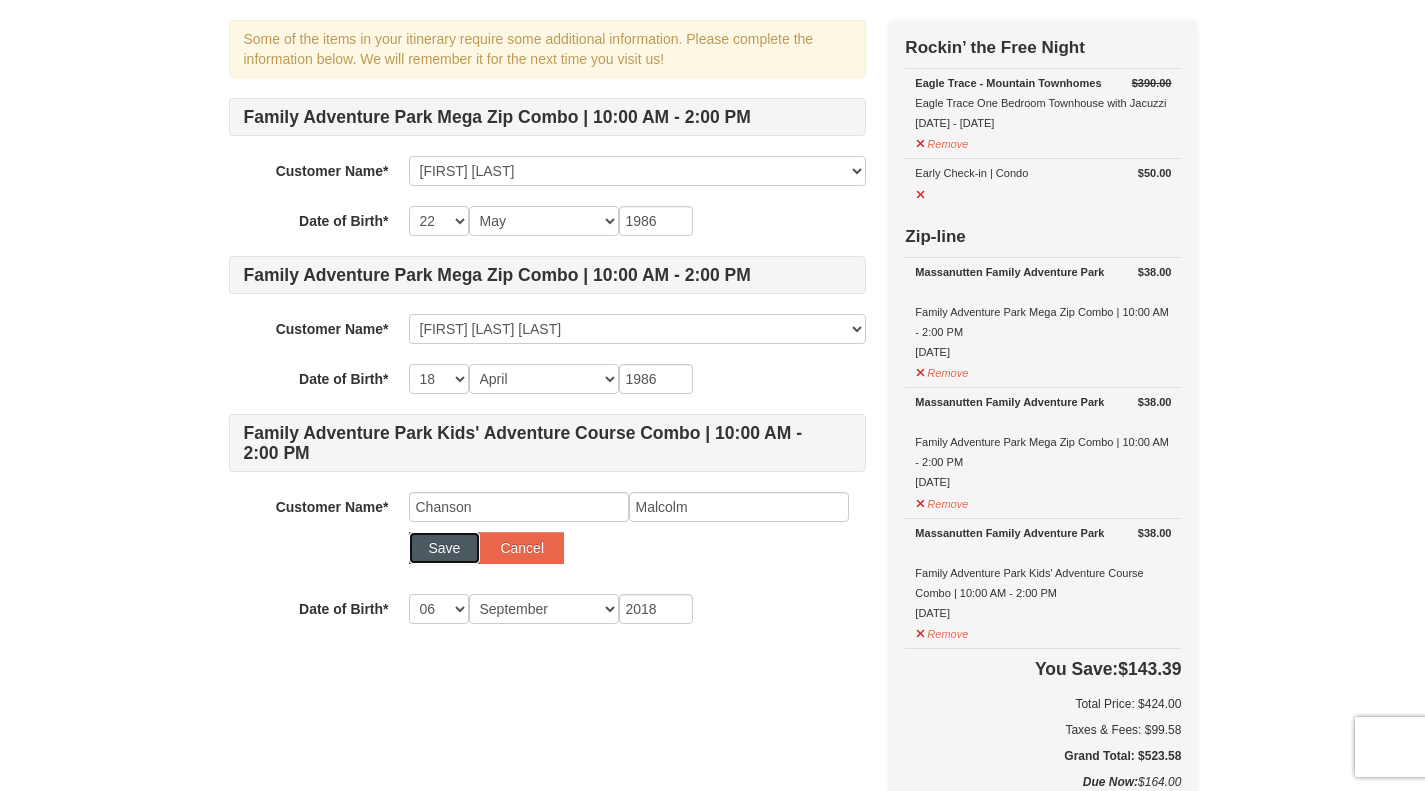 click on "Save" at bounding box center (445, 548) 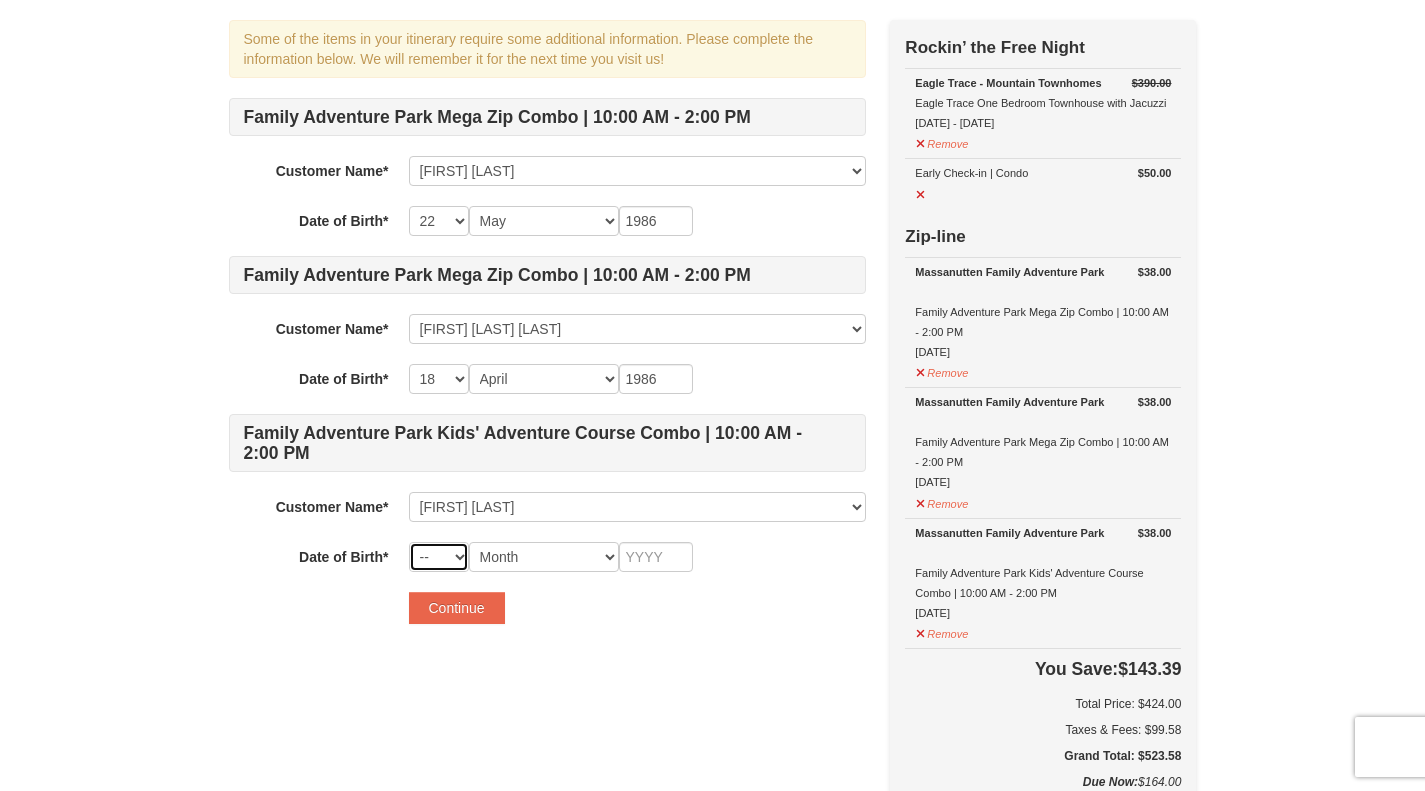 click on "-- 01 02 03 04 05 06 07 08 09 10 11 12 13 14 15 16 17 18 19 20 21 22 23 24 25 26 27 28 29 30 31" at bounding box center (439, 557) 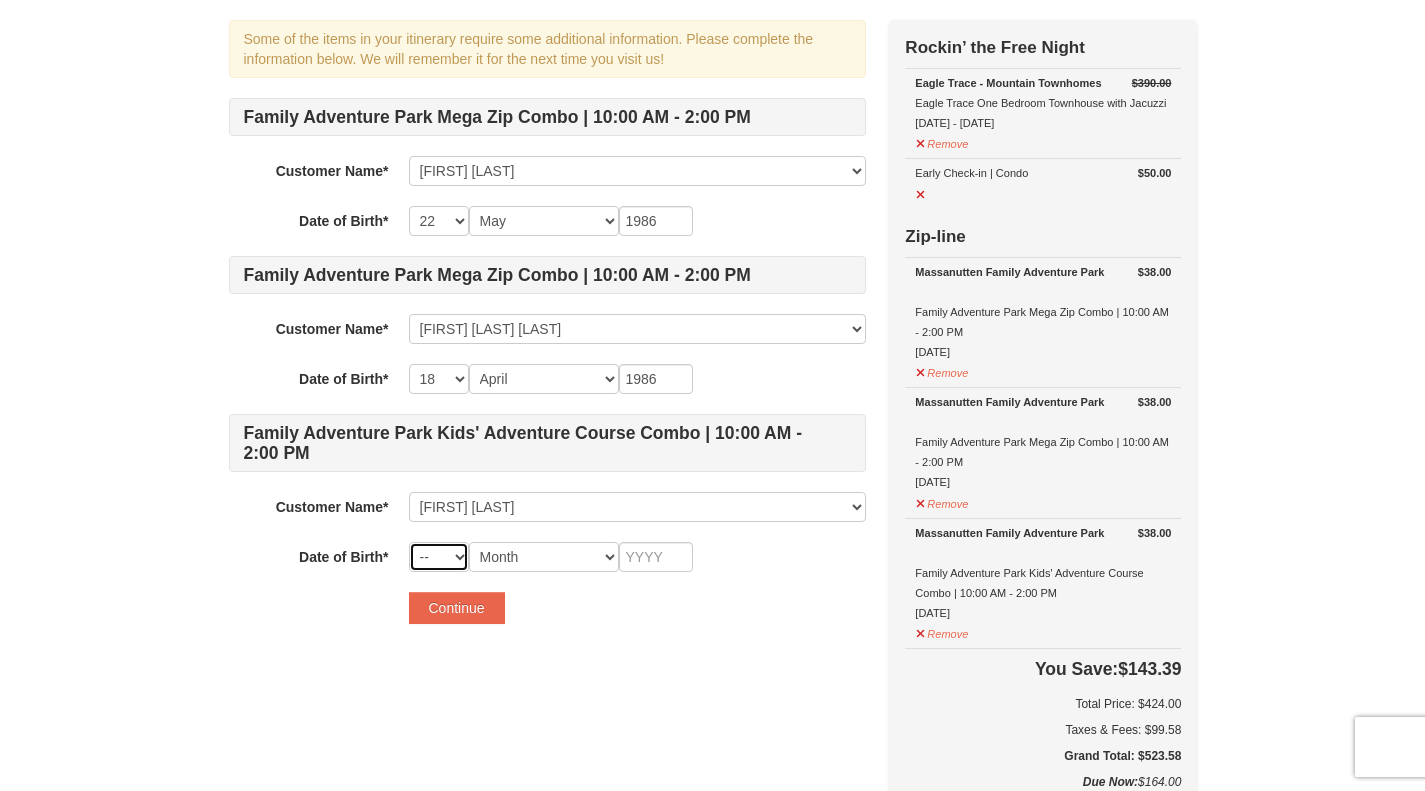 select on "06" 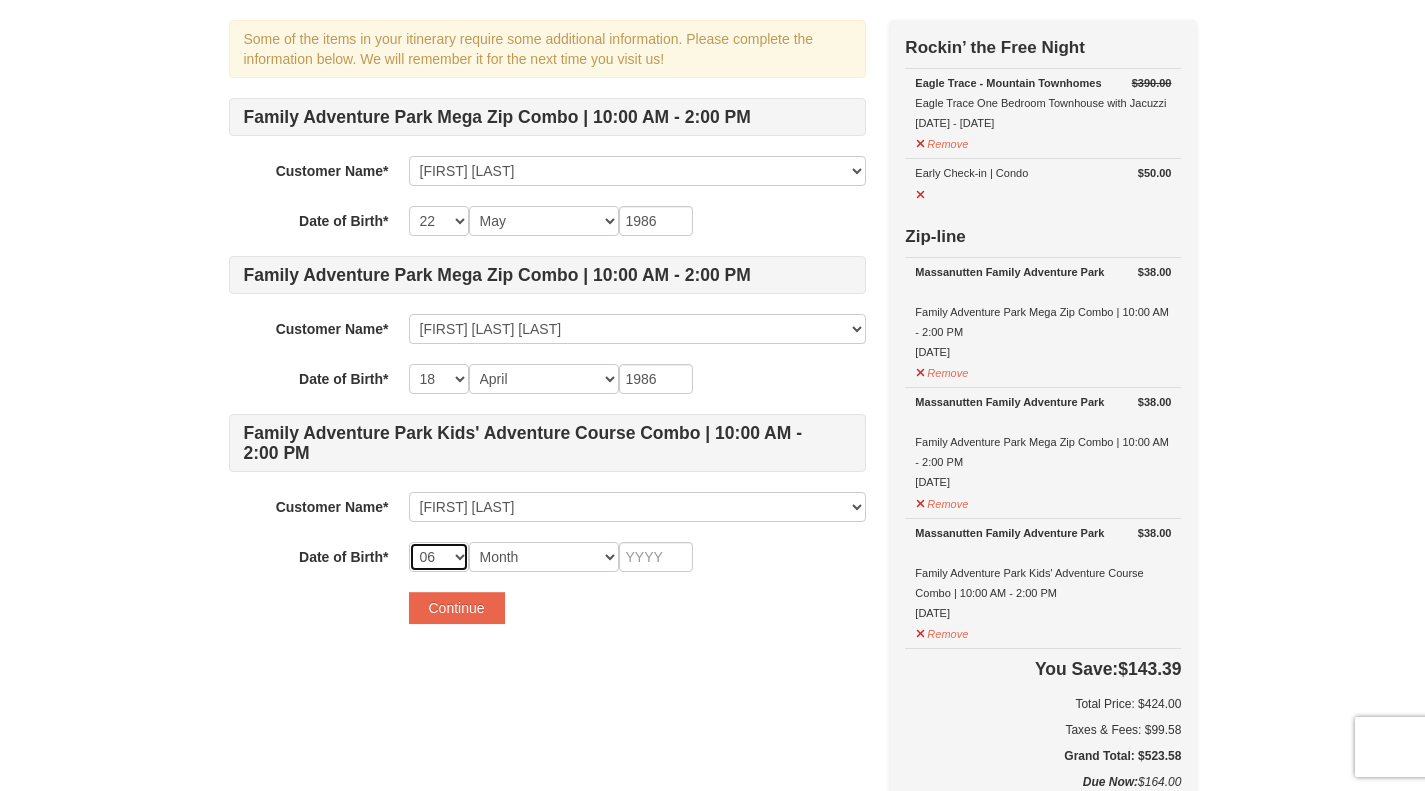 click on "-- 01 02 03 04 05 06 07 08 09 10 11 12 13 14 15 16 17 18 19 20 21 22 23 24 25 26 27 28 29 30 31" at bounding box center [439, 557] 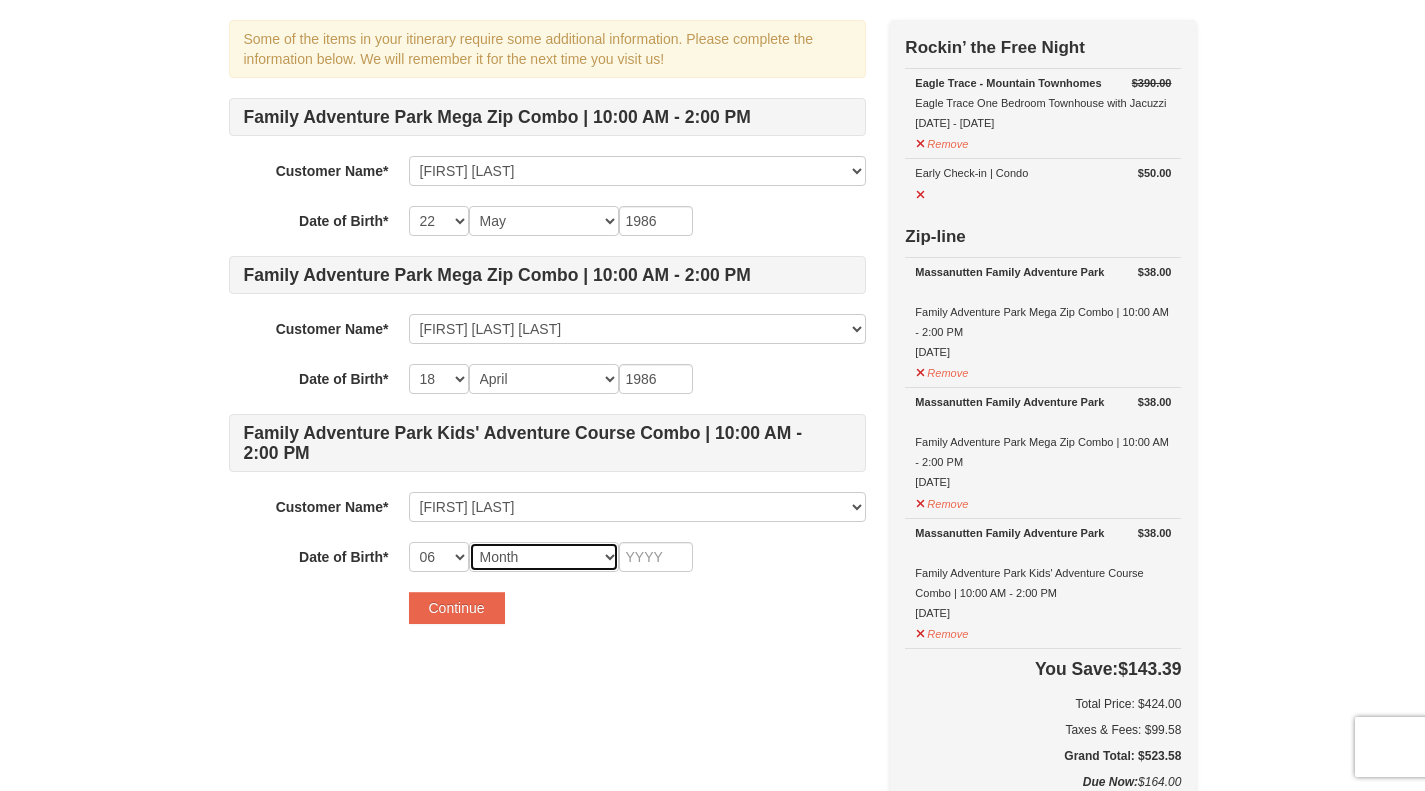 click on "Month January February March April May June July August September October November December" at bounding box center [544, 557] 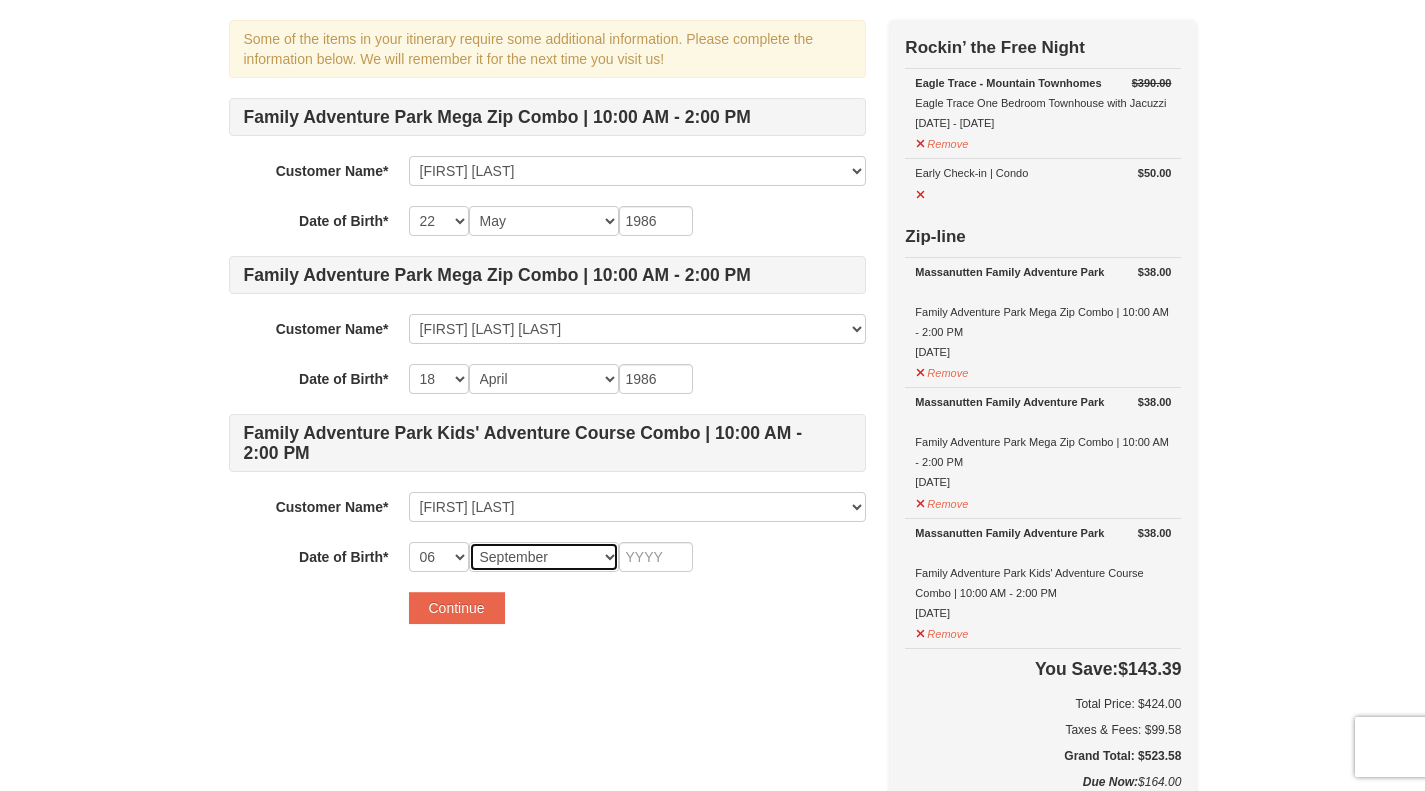 click on "Month January February March April May June July August September October November December" at bounding box center (544, 557) 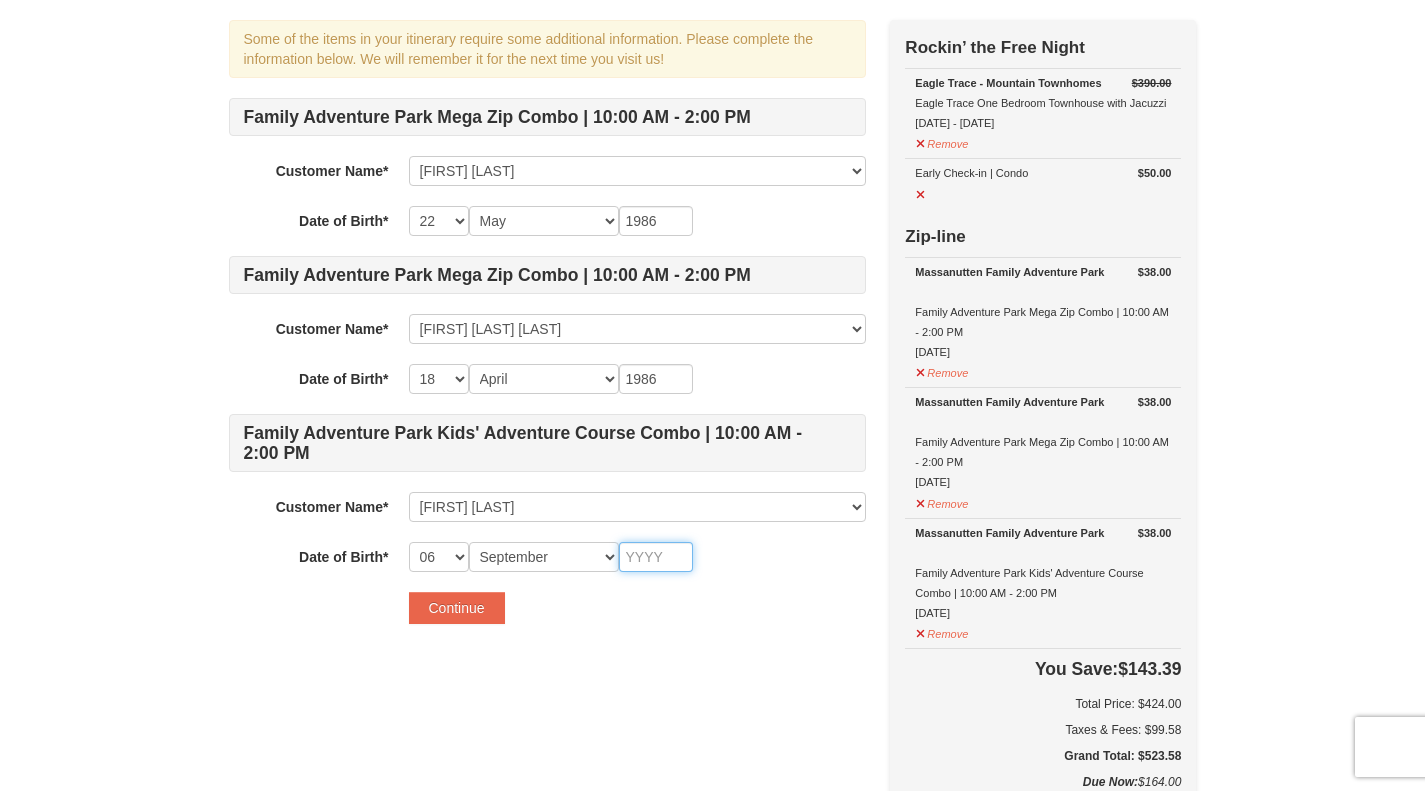 click at bounding box center (656, 557) 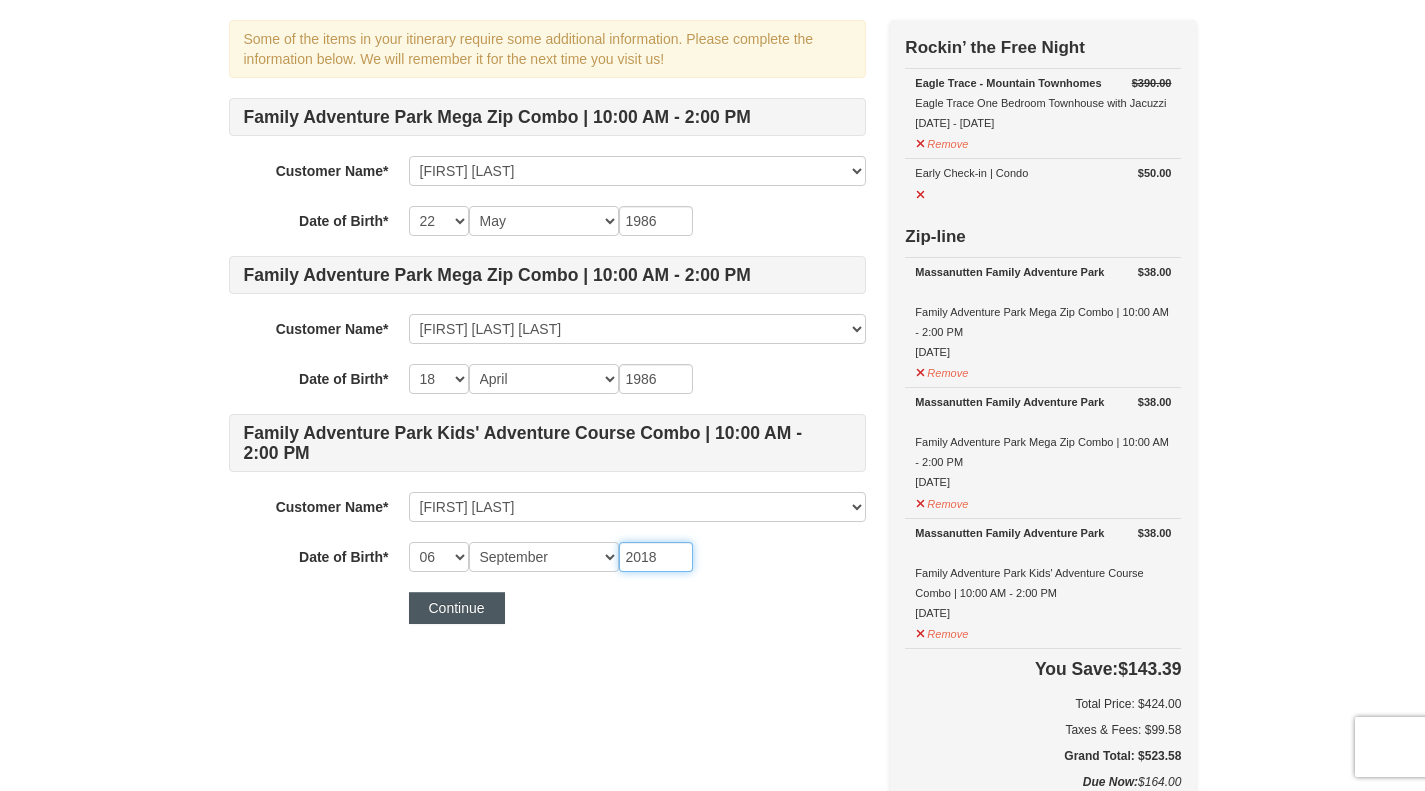 type on "2018" 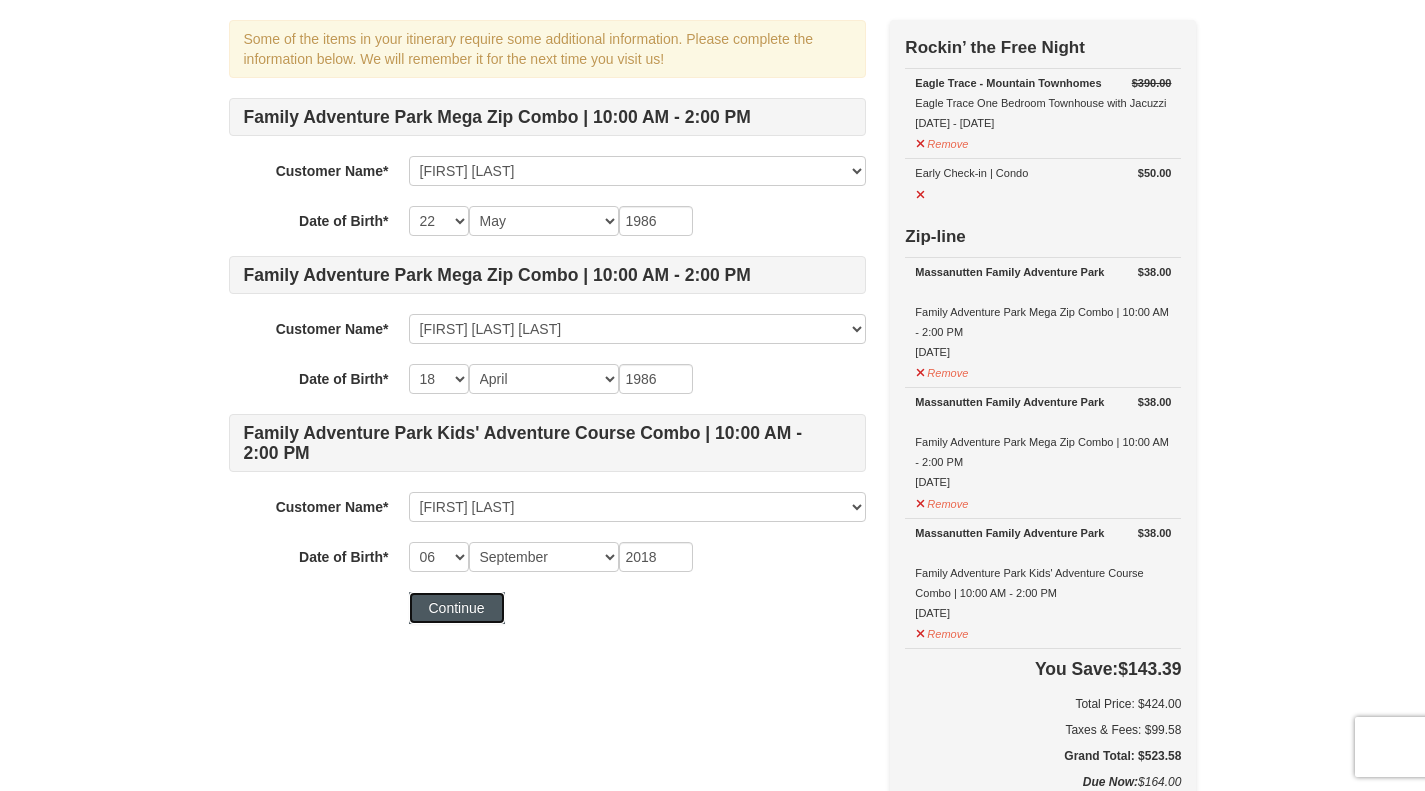 click on "Continue" at bounding box center (457, 608) 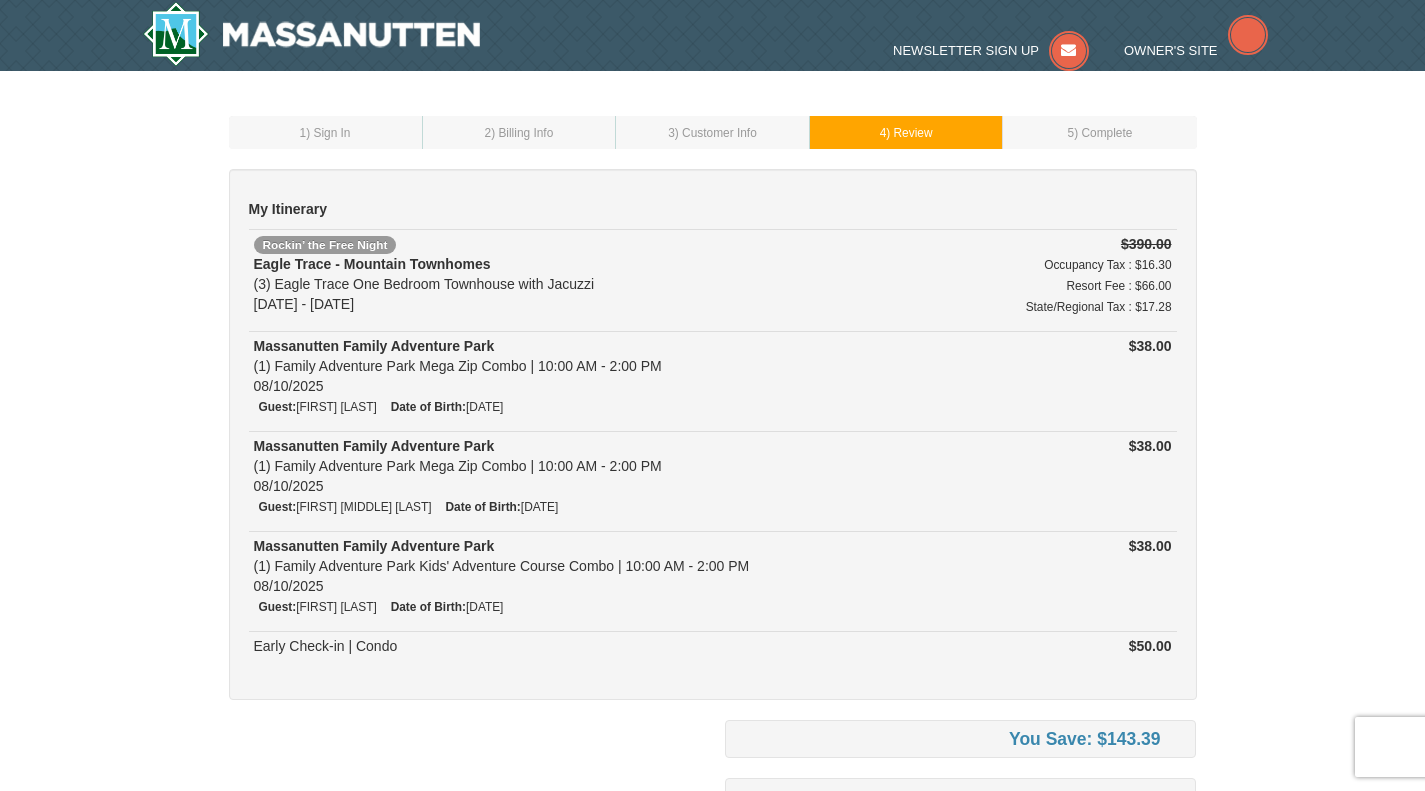 scroll, scrollTop: 0, scrollLeft: 0, axis: both 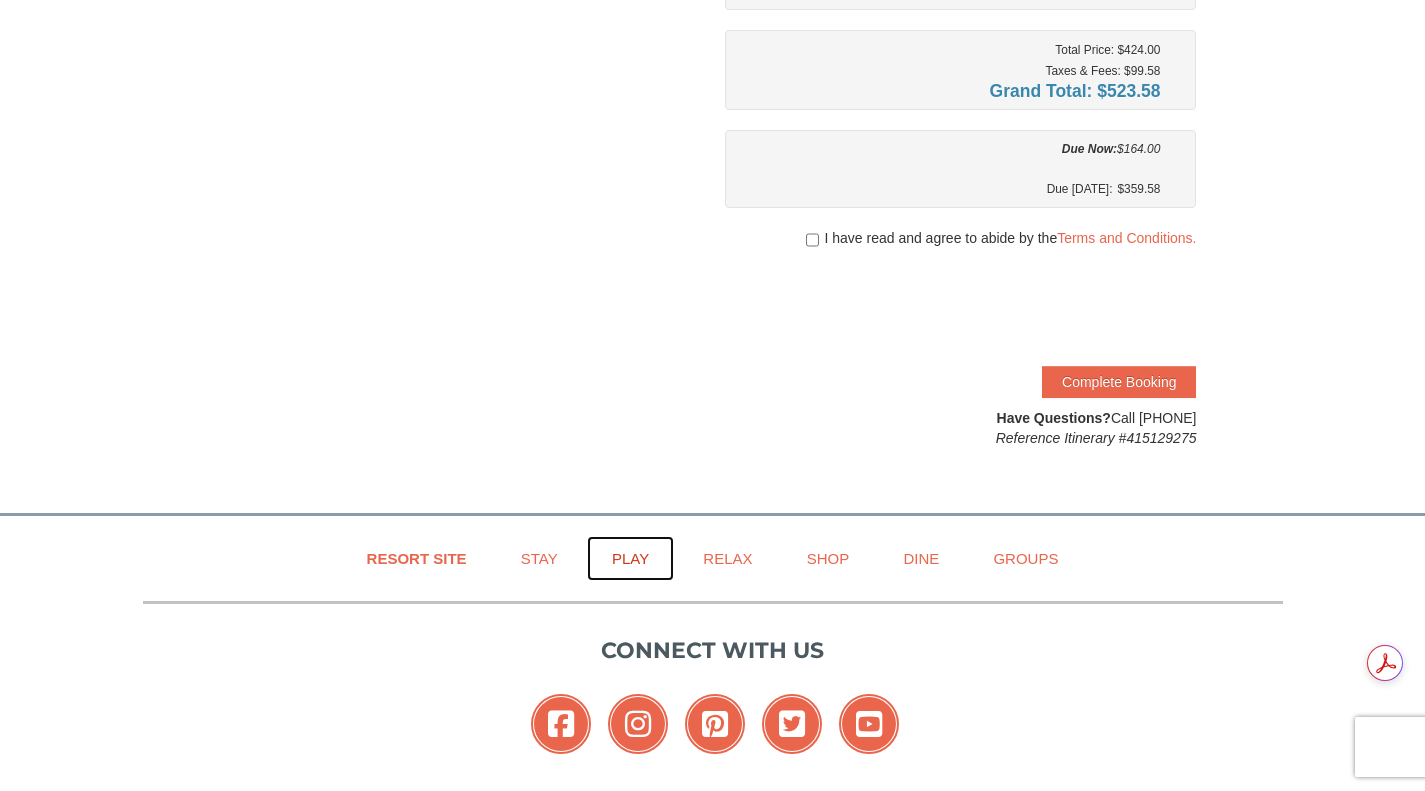 click on "Play" at bounding box center (630, 558) 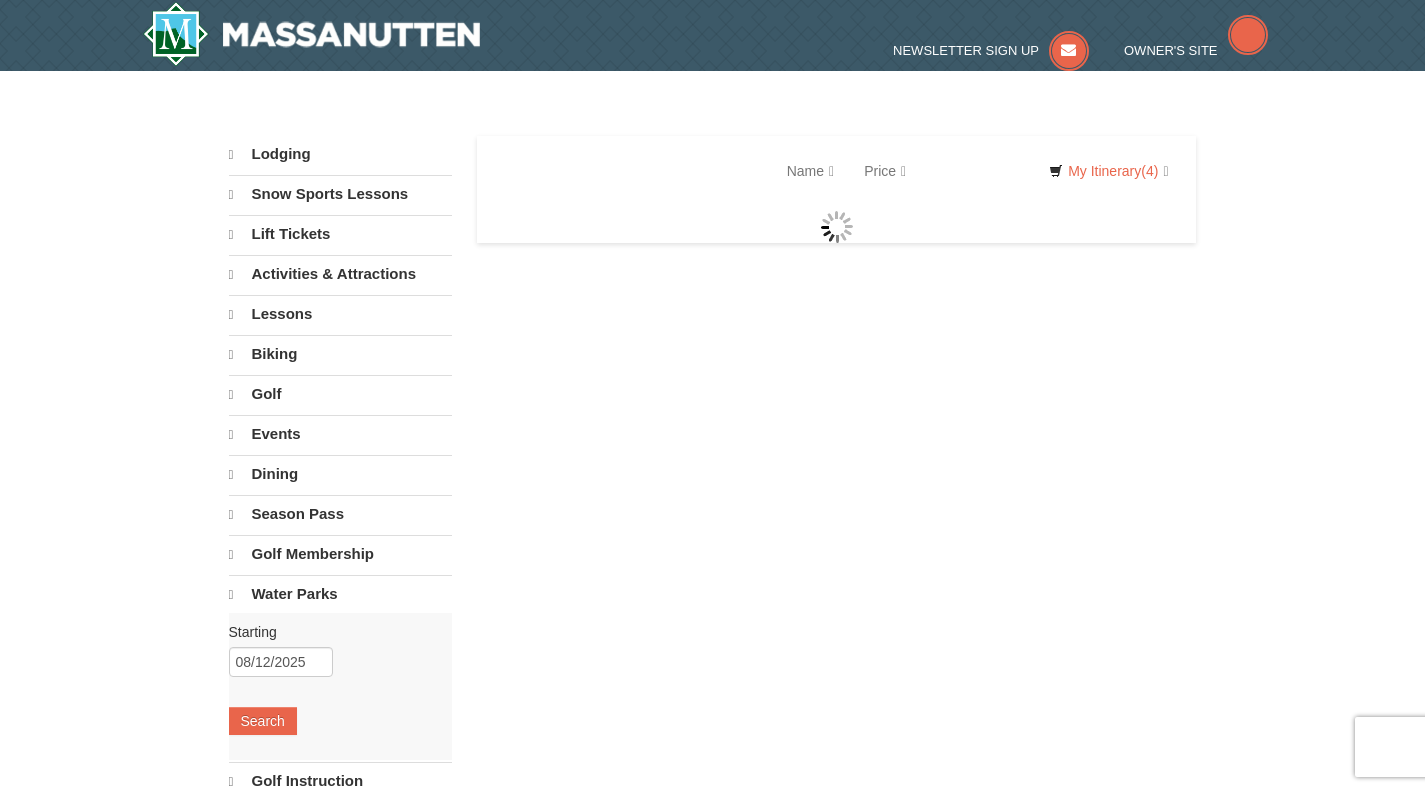 scroll, scrollTop: 0, scrollLeft: 0, axis: both 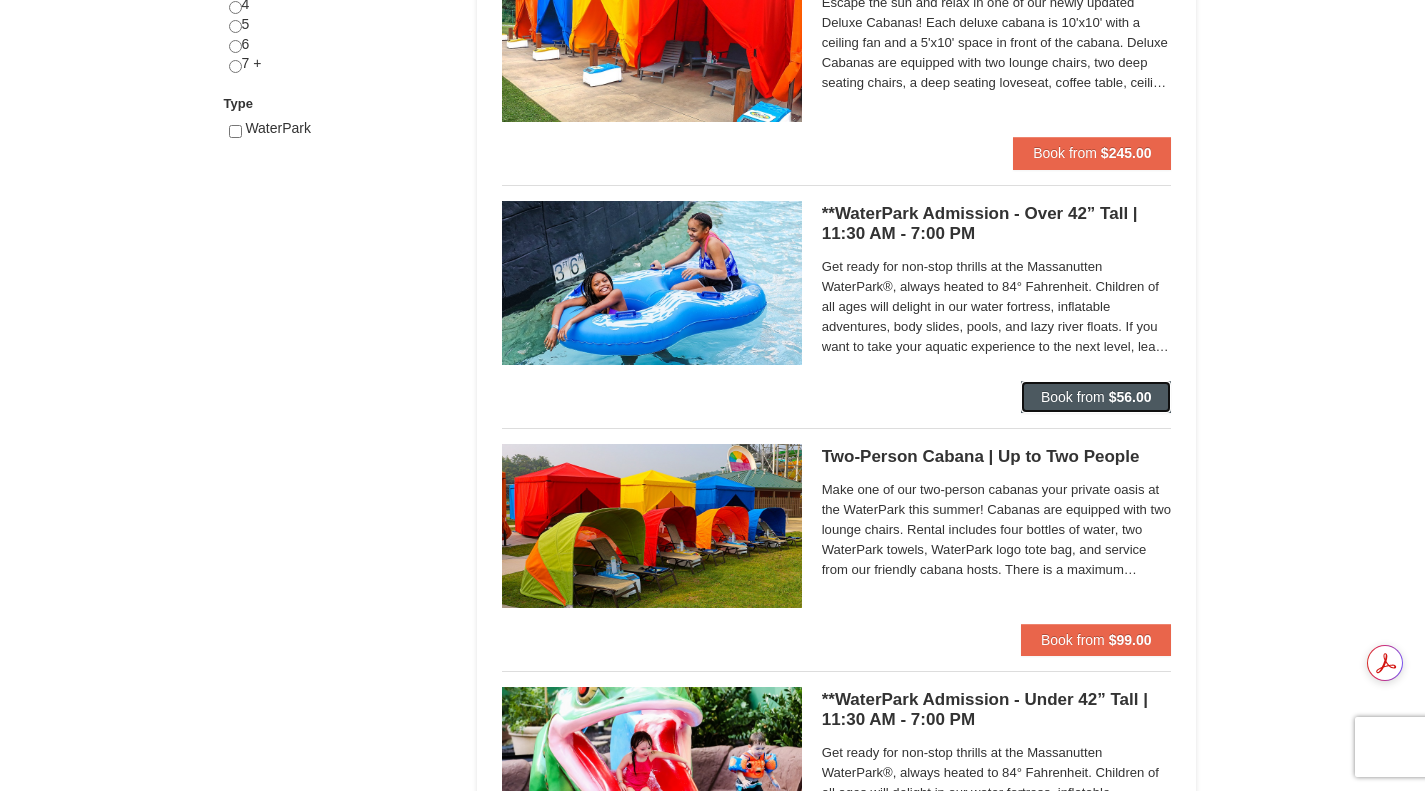 click on "Book from" at bounding box center [1073, 397] 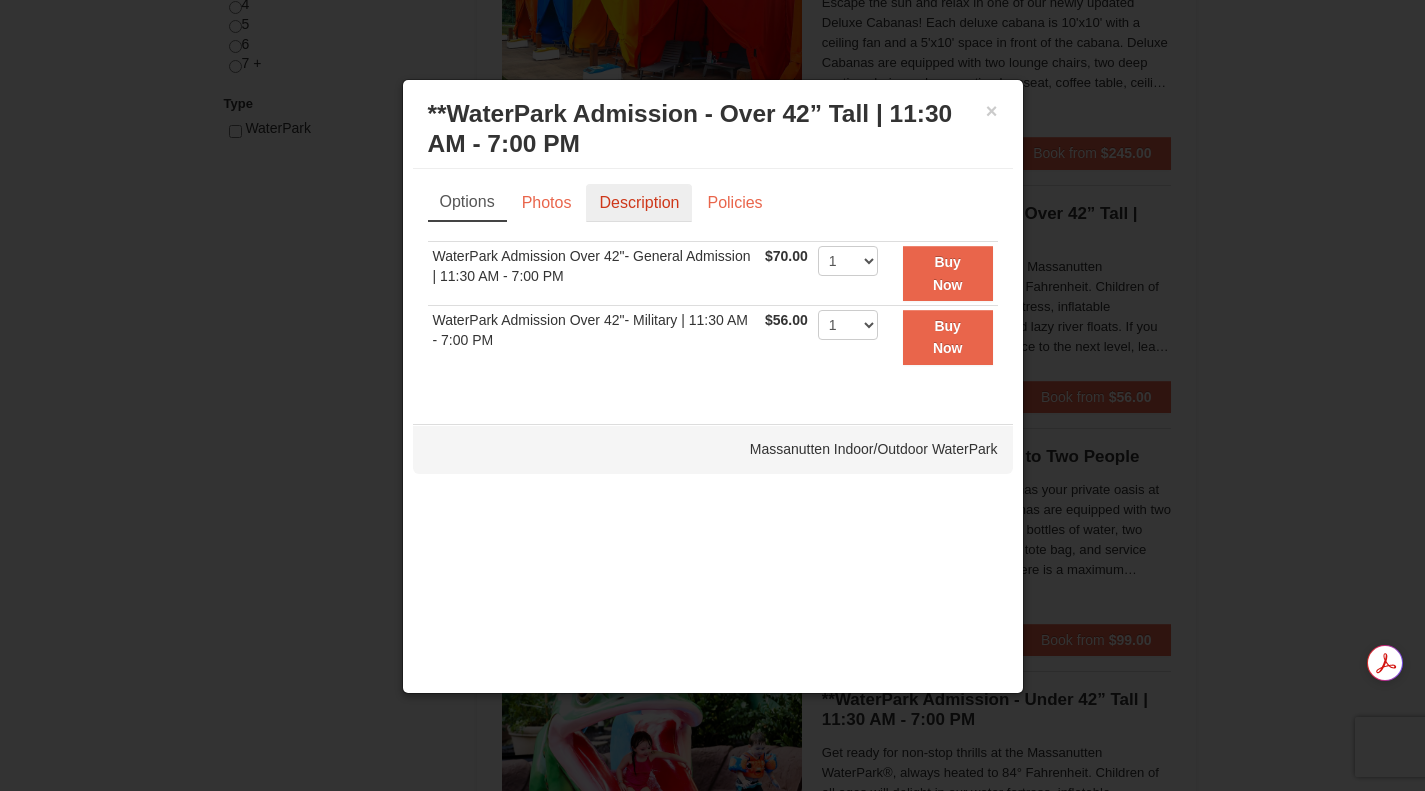 click on "Description" at bounding box center (639, 203) 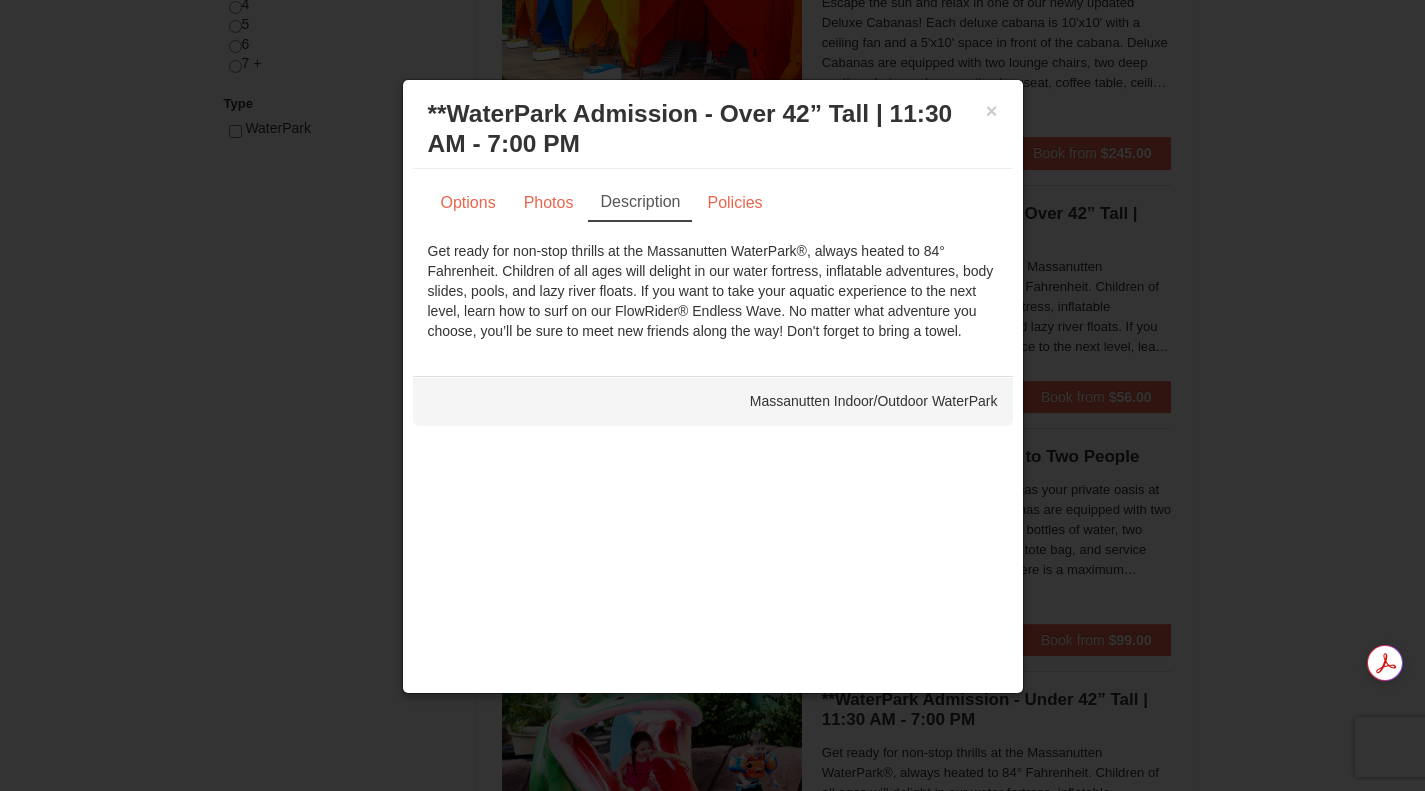 click on "Description" at bounding box center [640, 203] 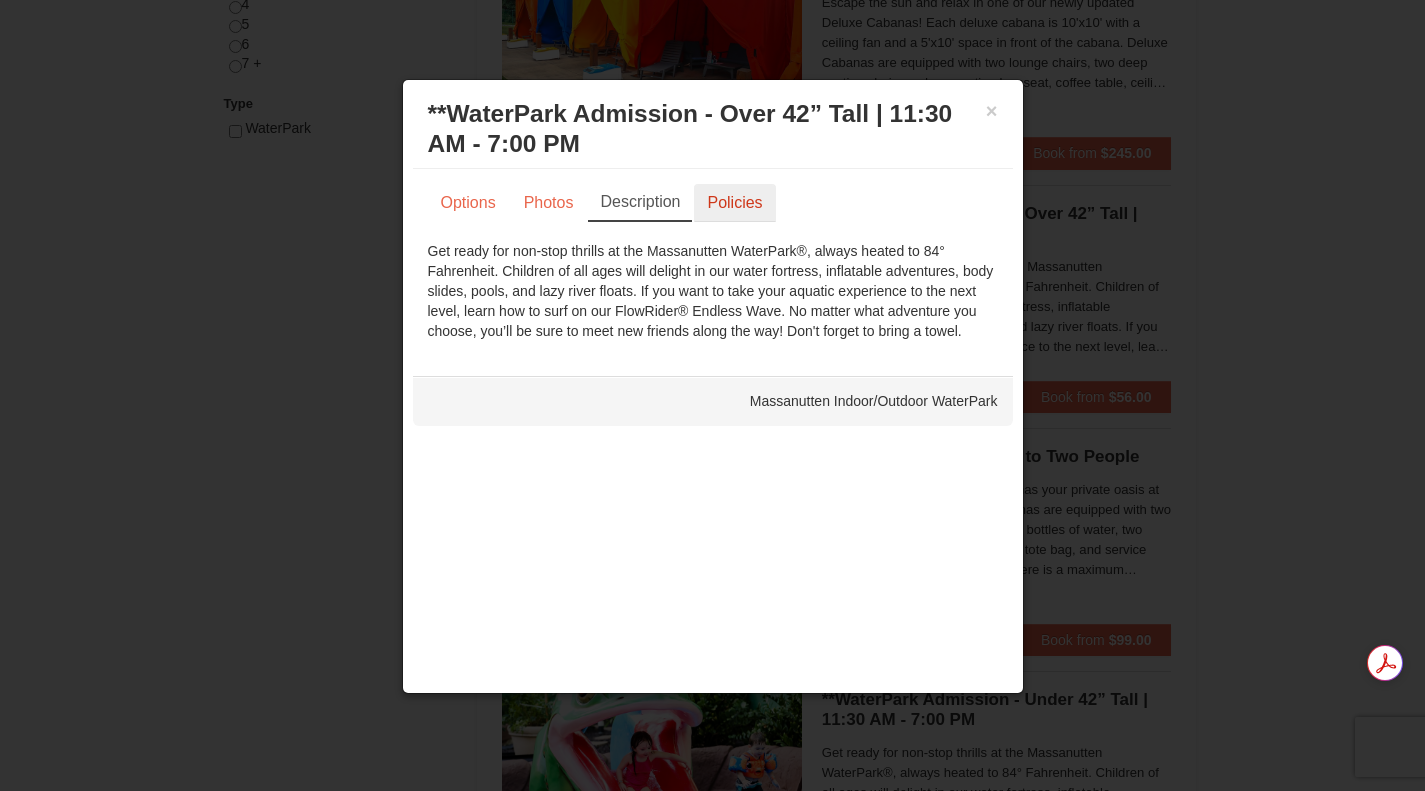 click on "Policies" at bounding box center (734, 203) 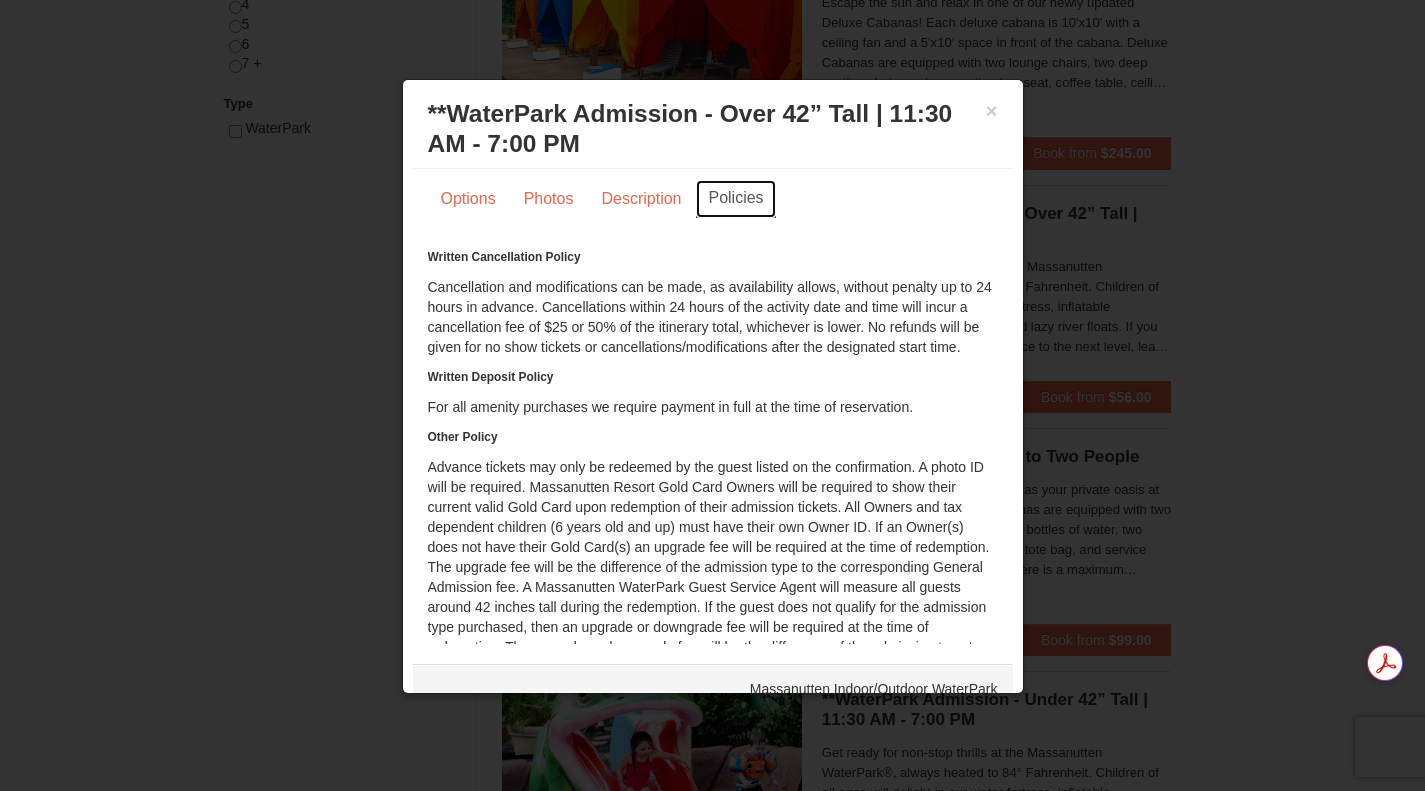 scroll, scrollTop: 92, scrollLeft: 0, axis: vertical 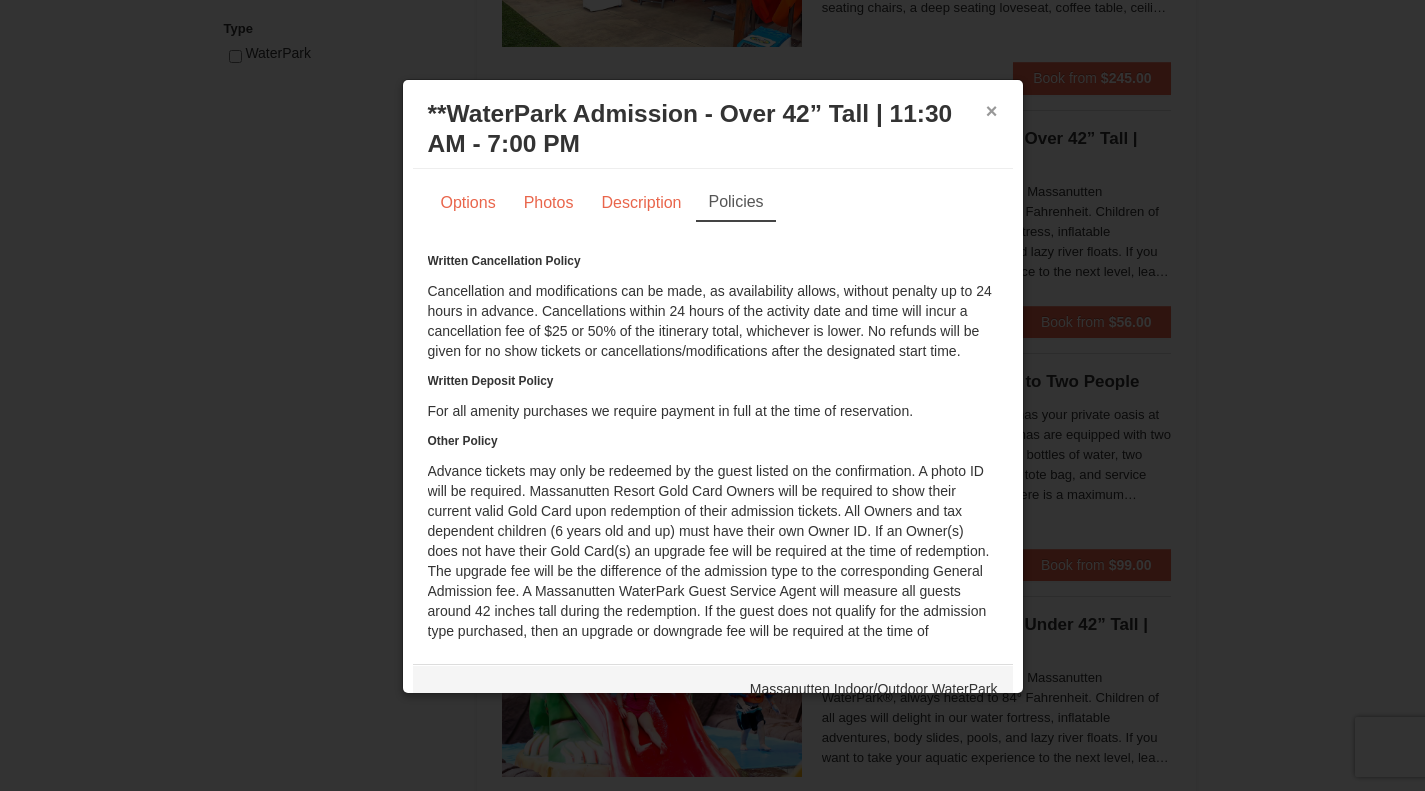 click on "×" at bounding box center [992, 111] 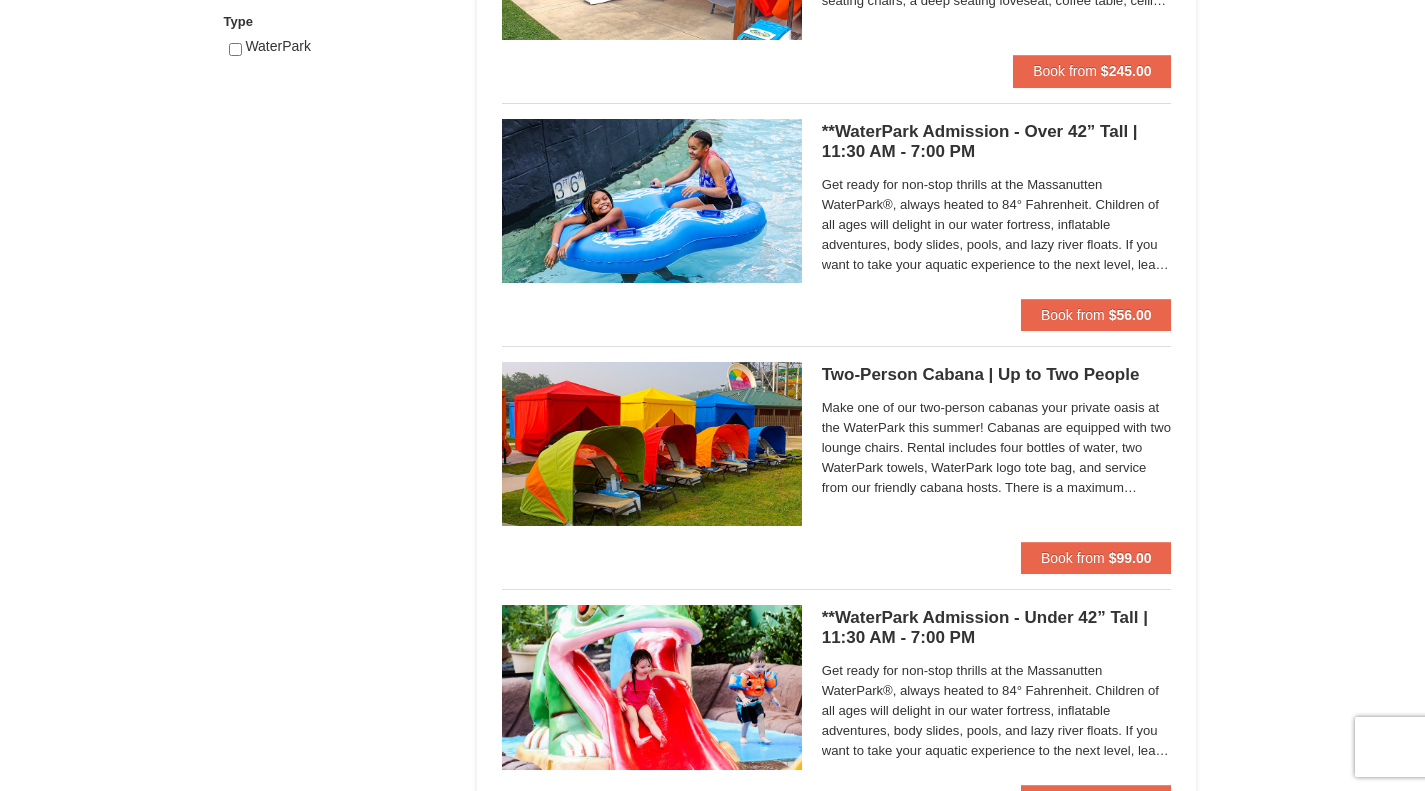 scroll, scrollTop: 1070, scrollLeft: 0, axis: vertical 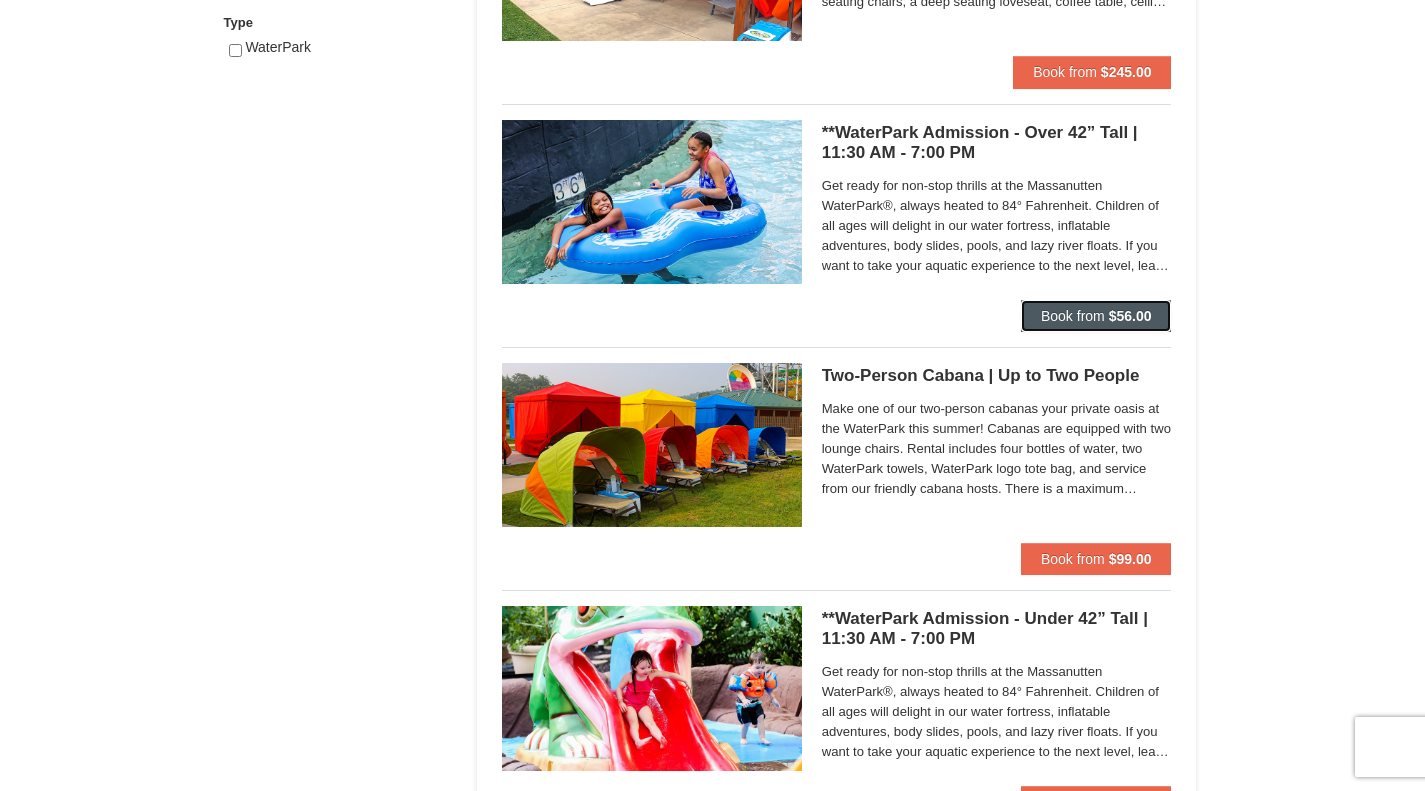 click on "$56.00" at bounding box center [1130, 316] 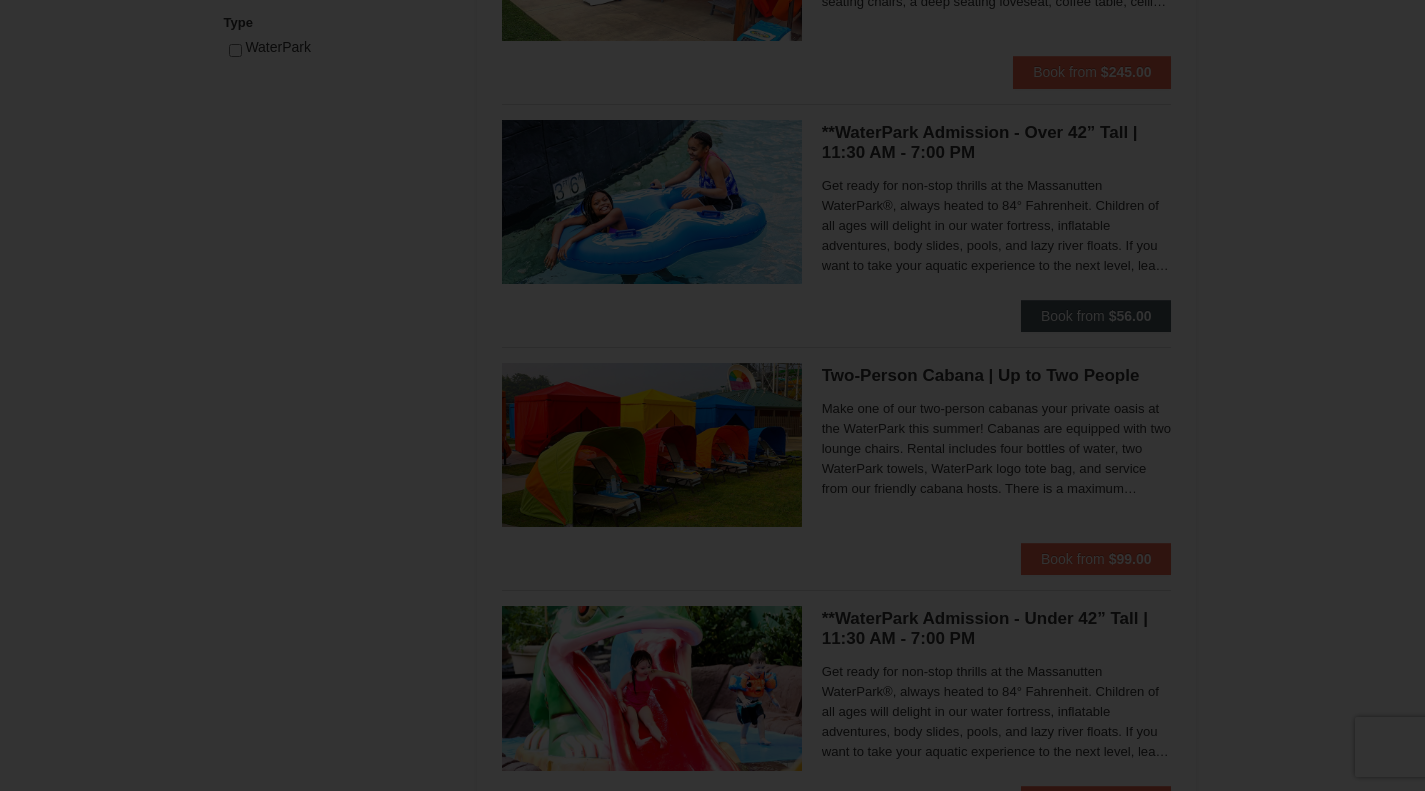 click at bounding box center (712, 395) 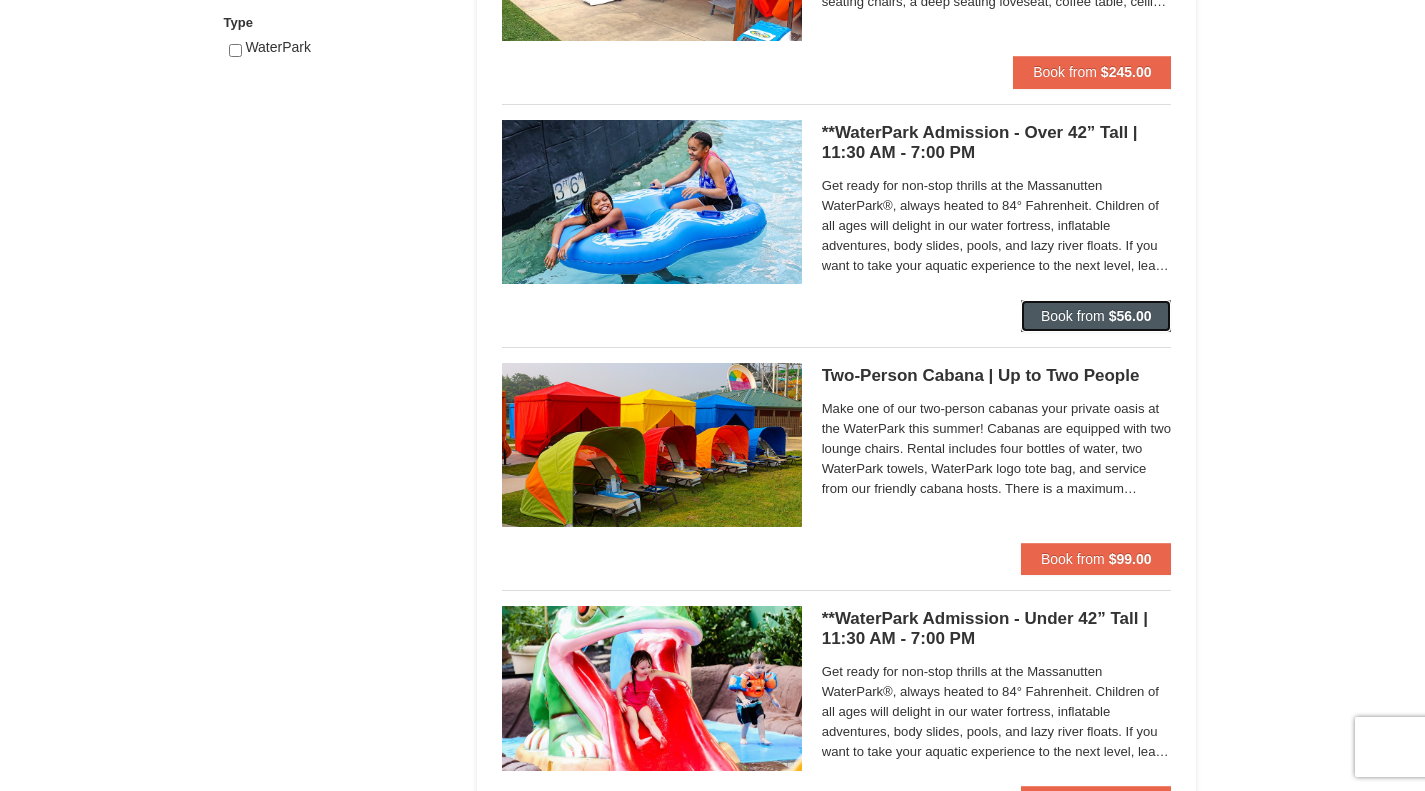 click on "Book from   $56.00" at bounding box center [1096, 316] 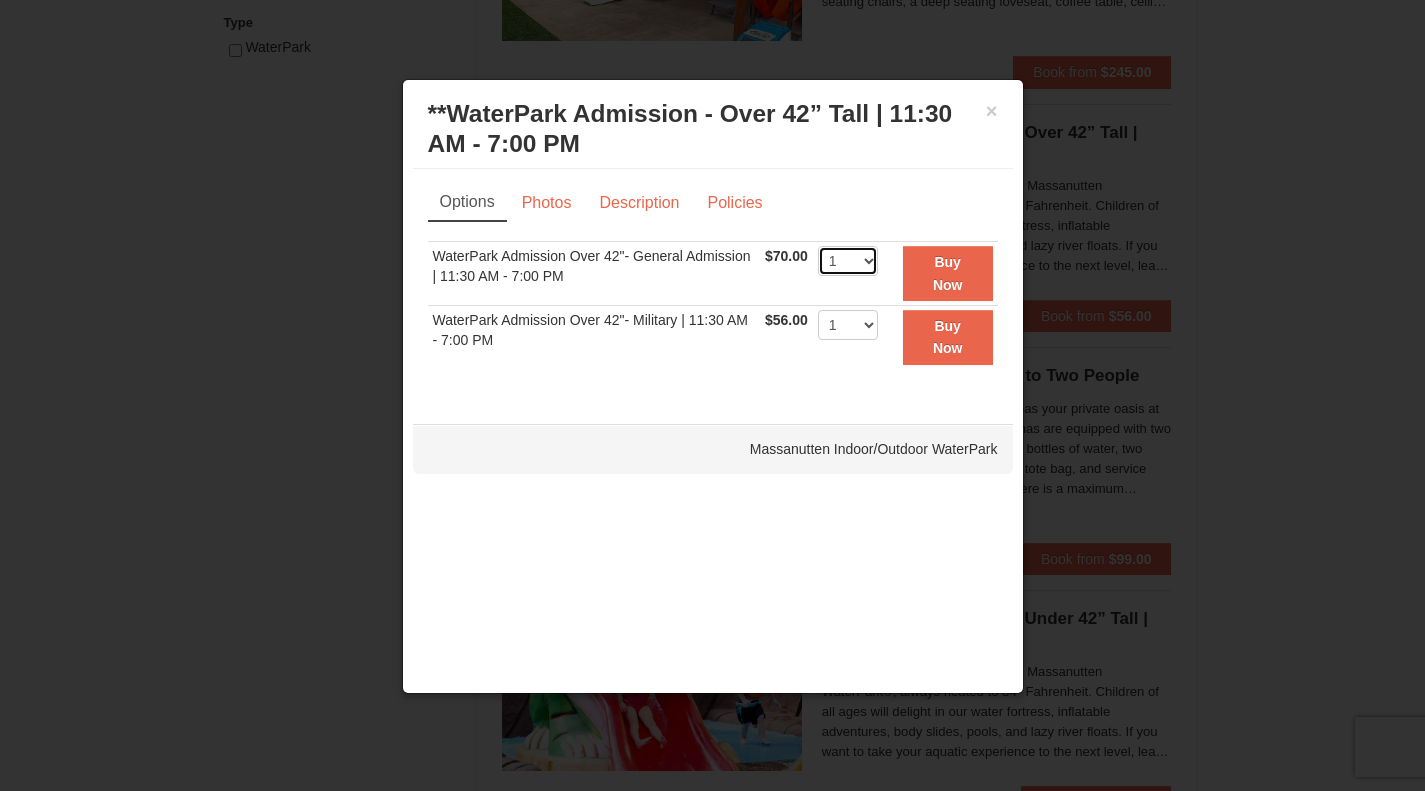 click on "1
2
3
4
5
6
7
8
9
10
11
12
13
14
15
16
17
18
19
20
21 22" at bounding box center (848, 261) 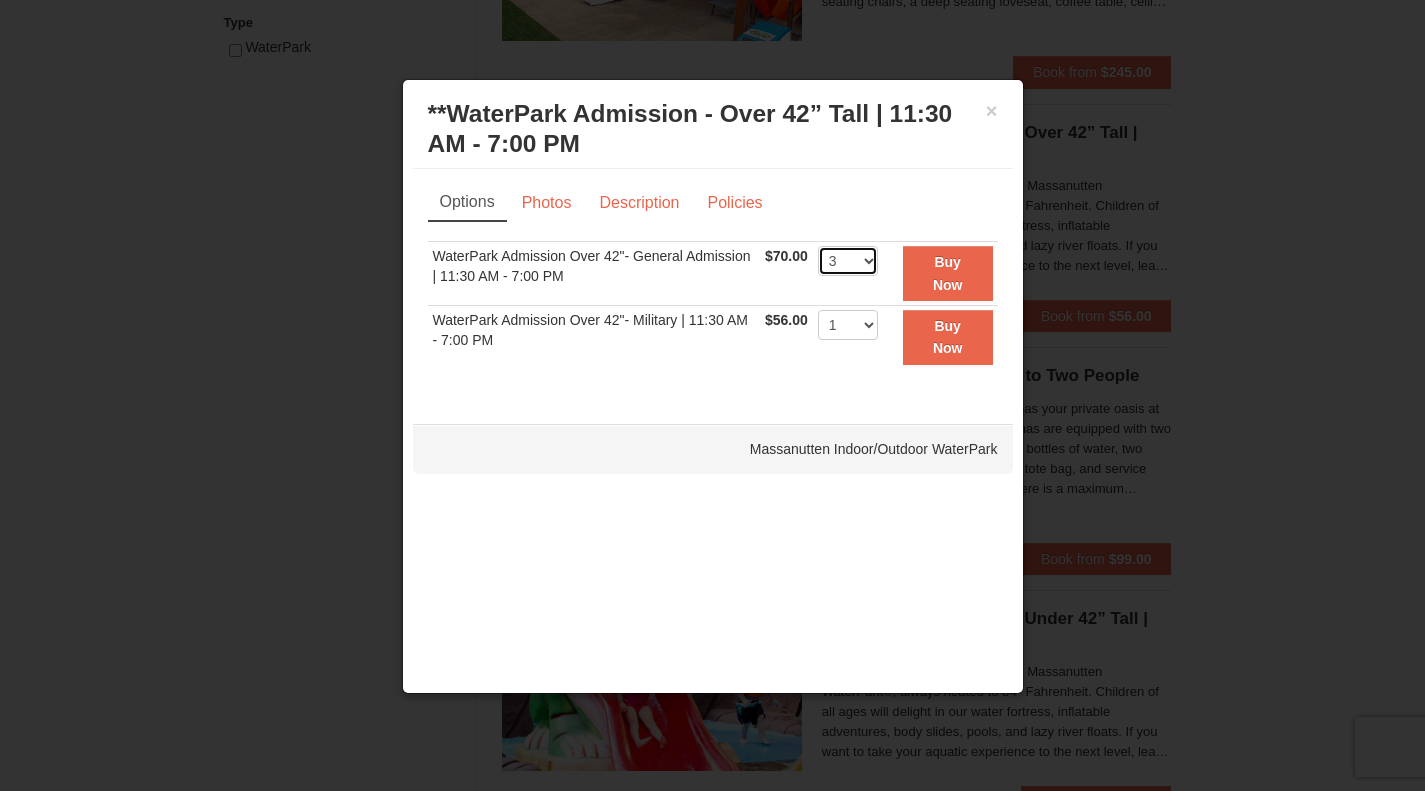 click on "1
2
3
4
5
6
7
8
9
10
11
12
13
14
15
16
17
18
19
20
21 22" at bounding box center (848, 261) 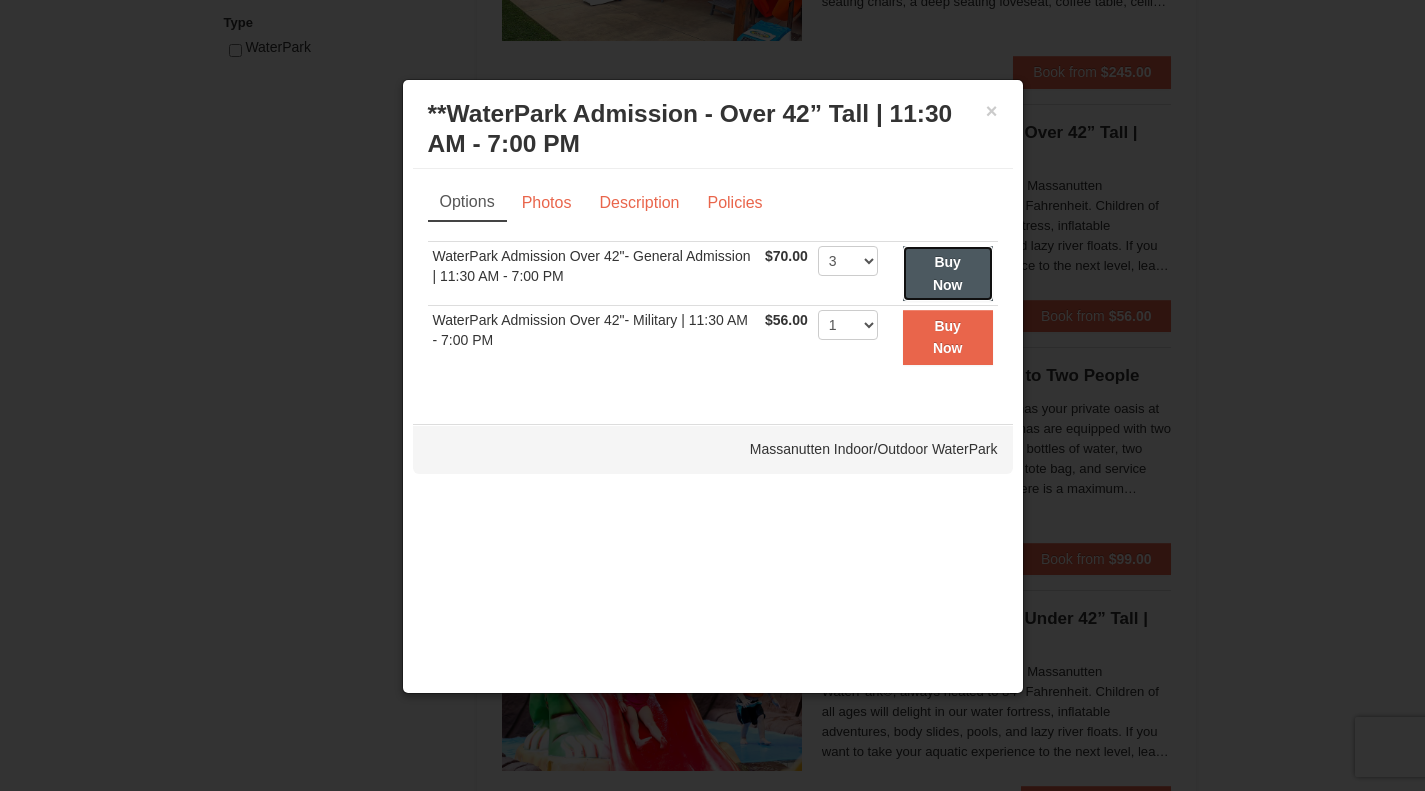 click on "Buy Now" at bounding box center [948, 273] 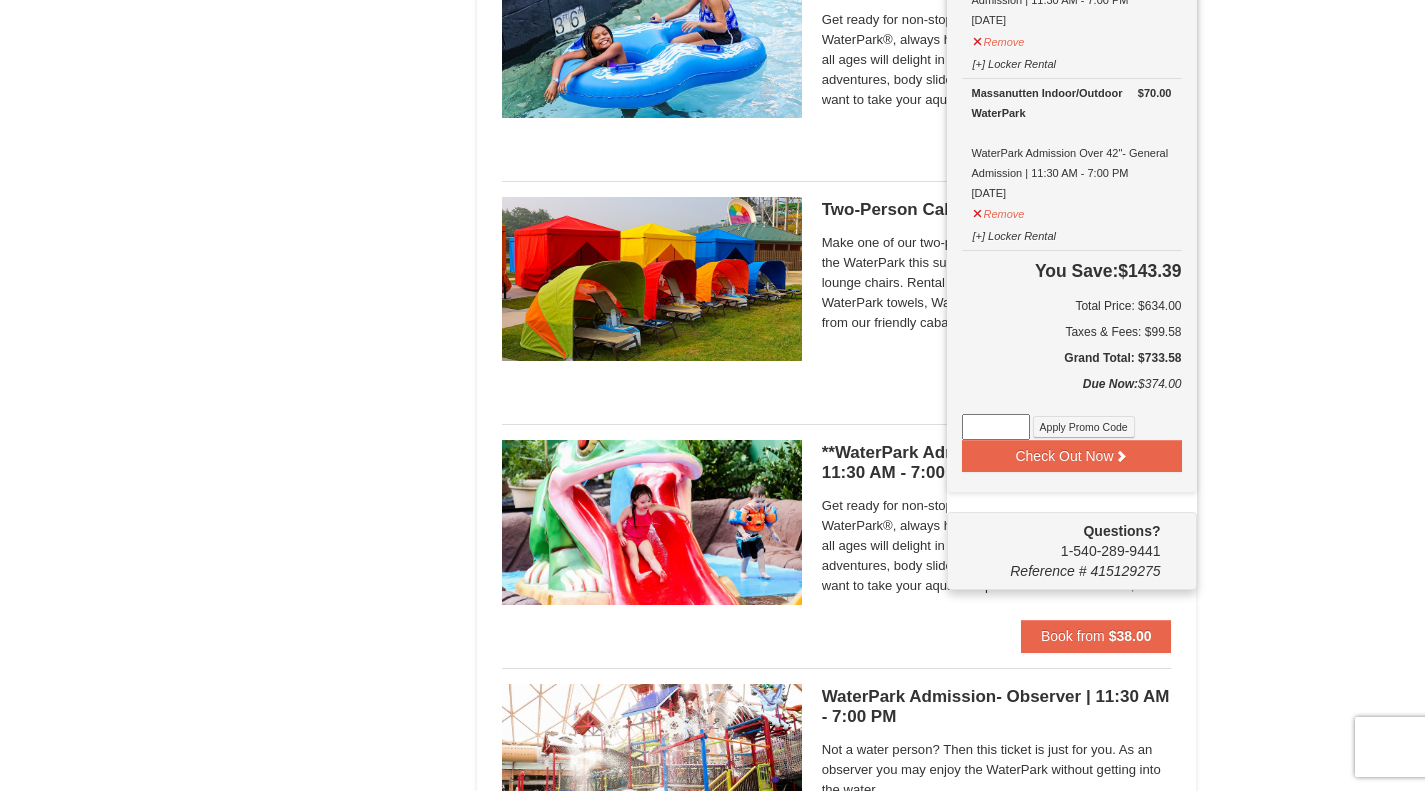 scroll, scrollTop: 1239, scrollLeft: 0, axis: vertical 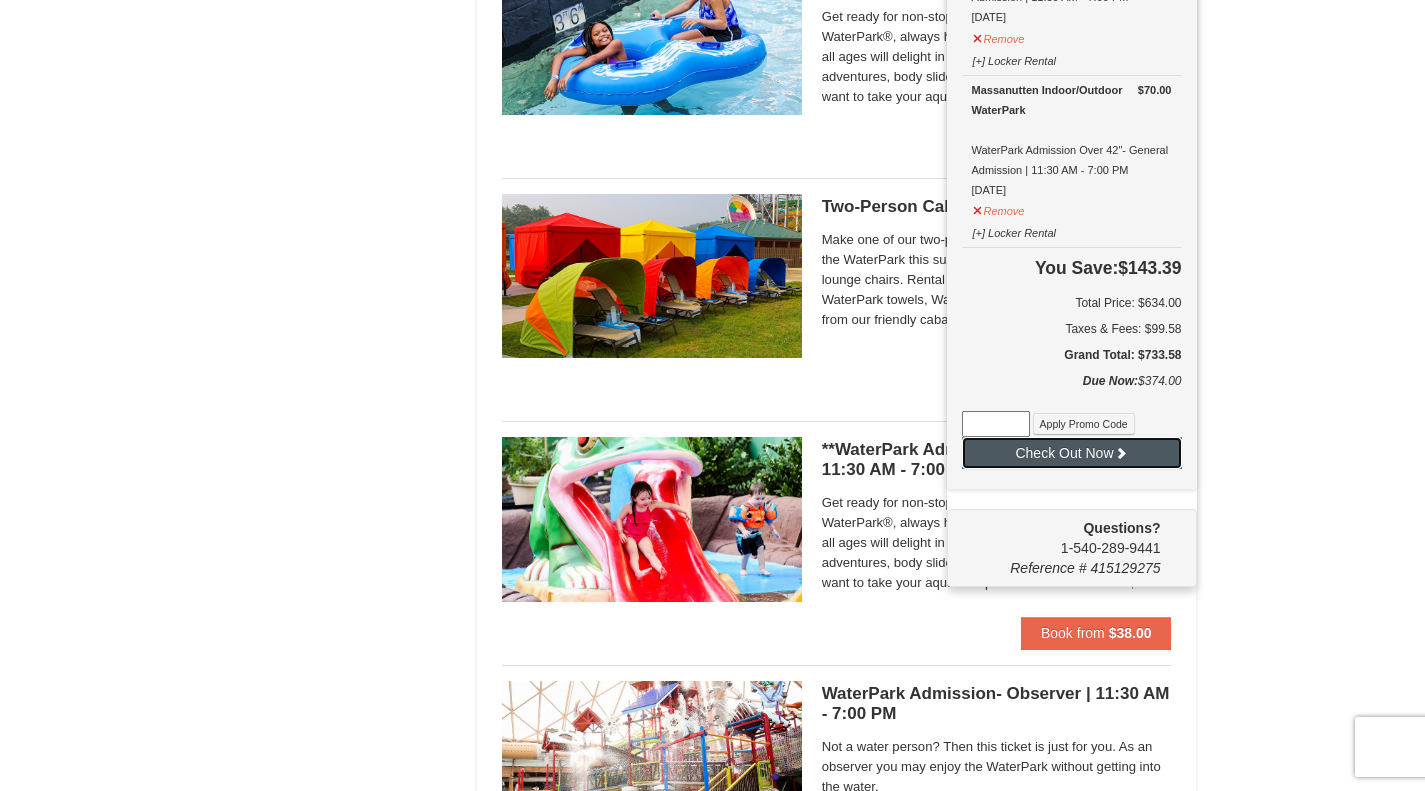 click on "Check Out Now" at bounding box center [1072, 453] 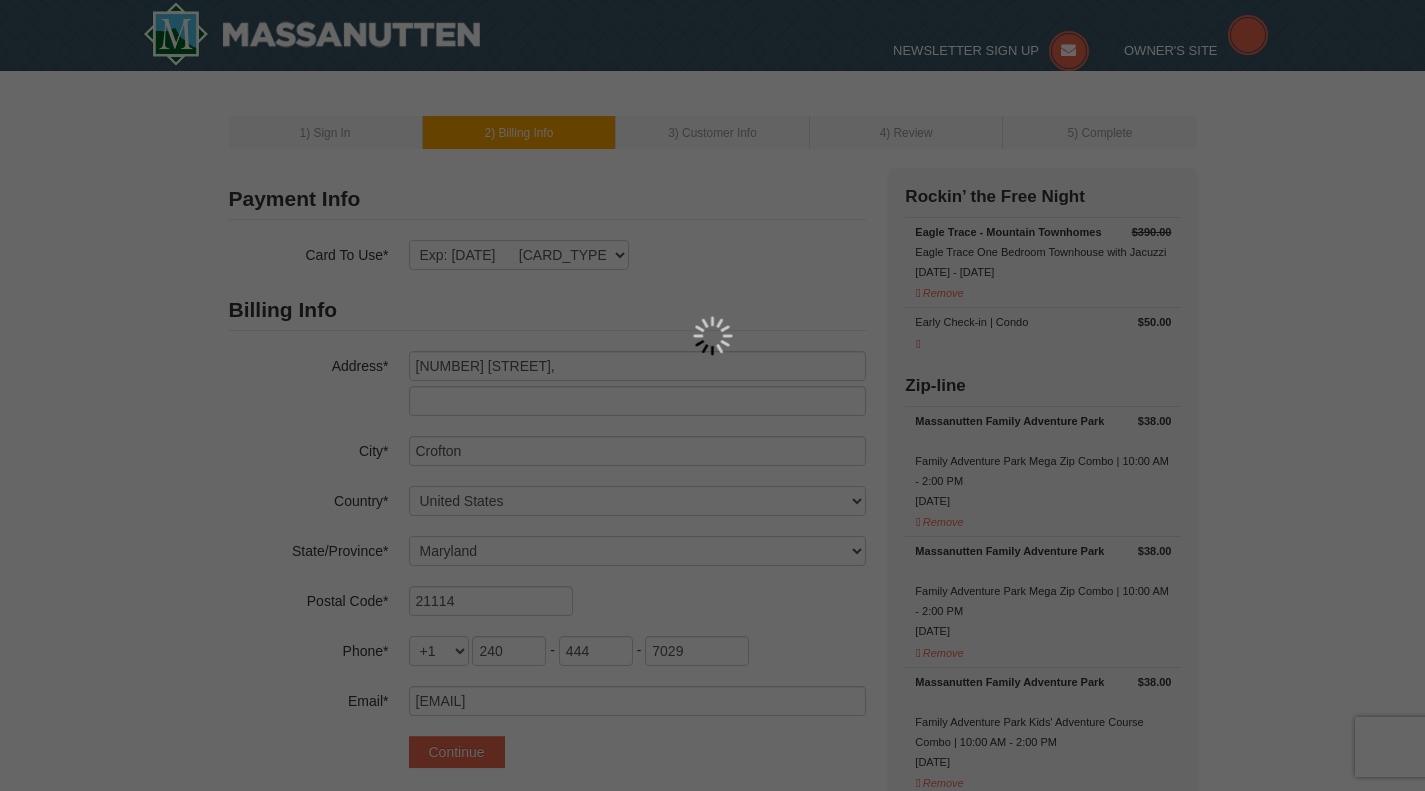 select on "MD" 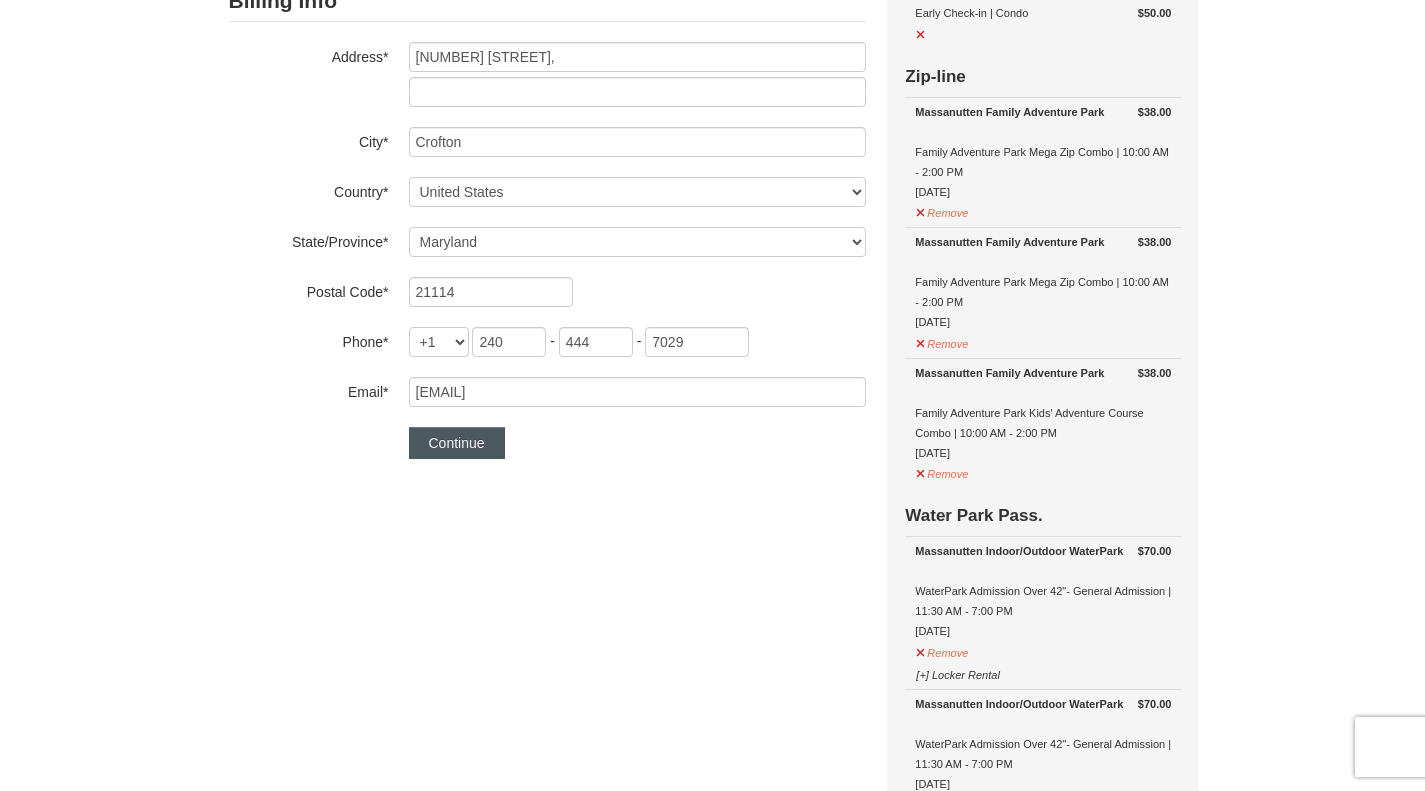 scroll, scrollTop: 309, scrollLeft: 0, axis: vertical 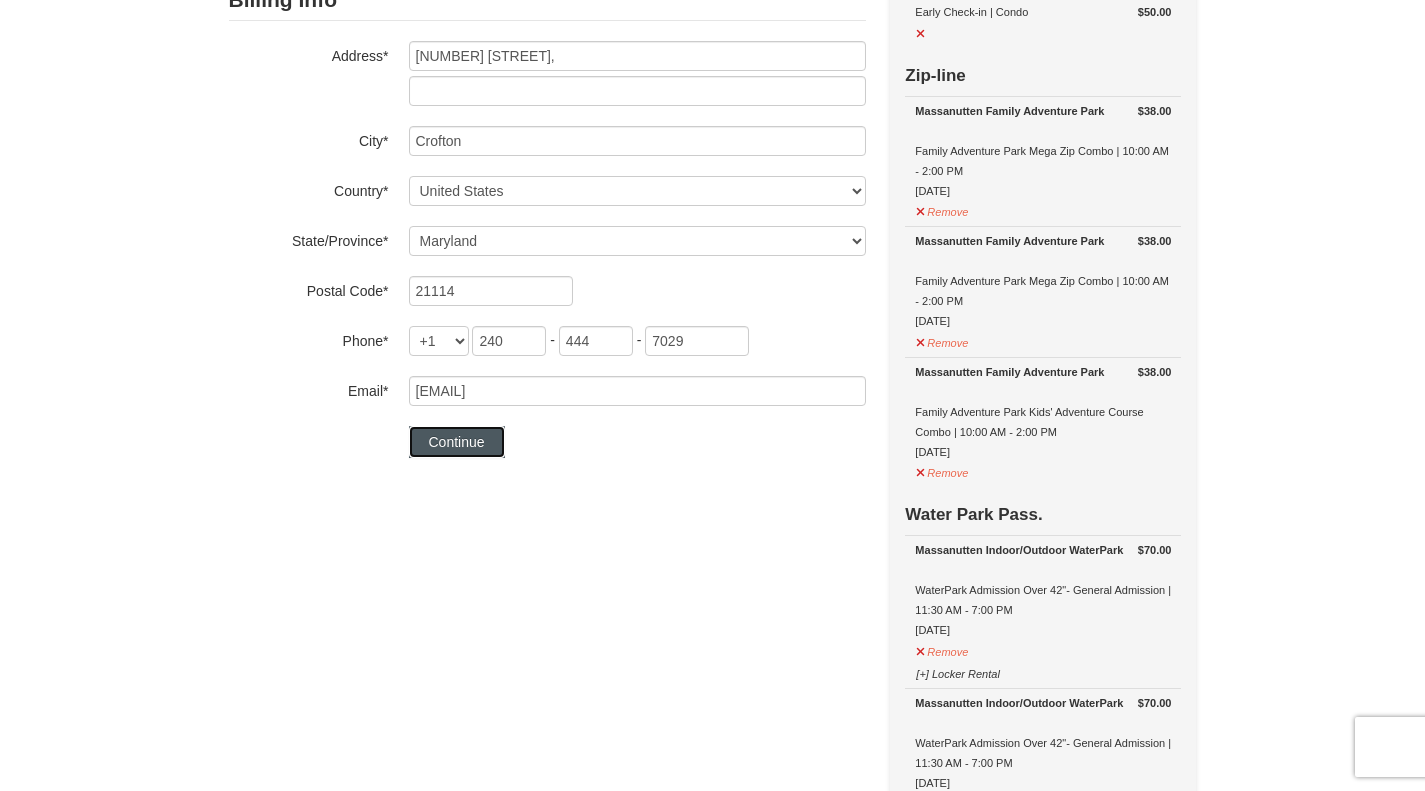 click on "Continue" at bounding box center (457, 442) 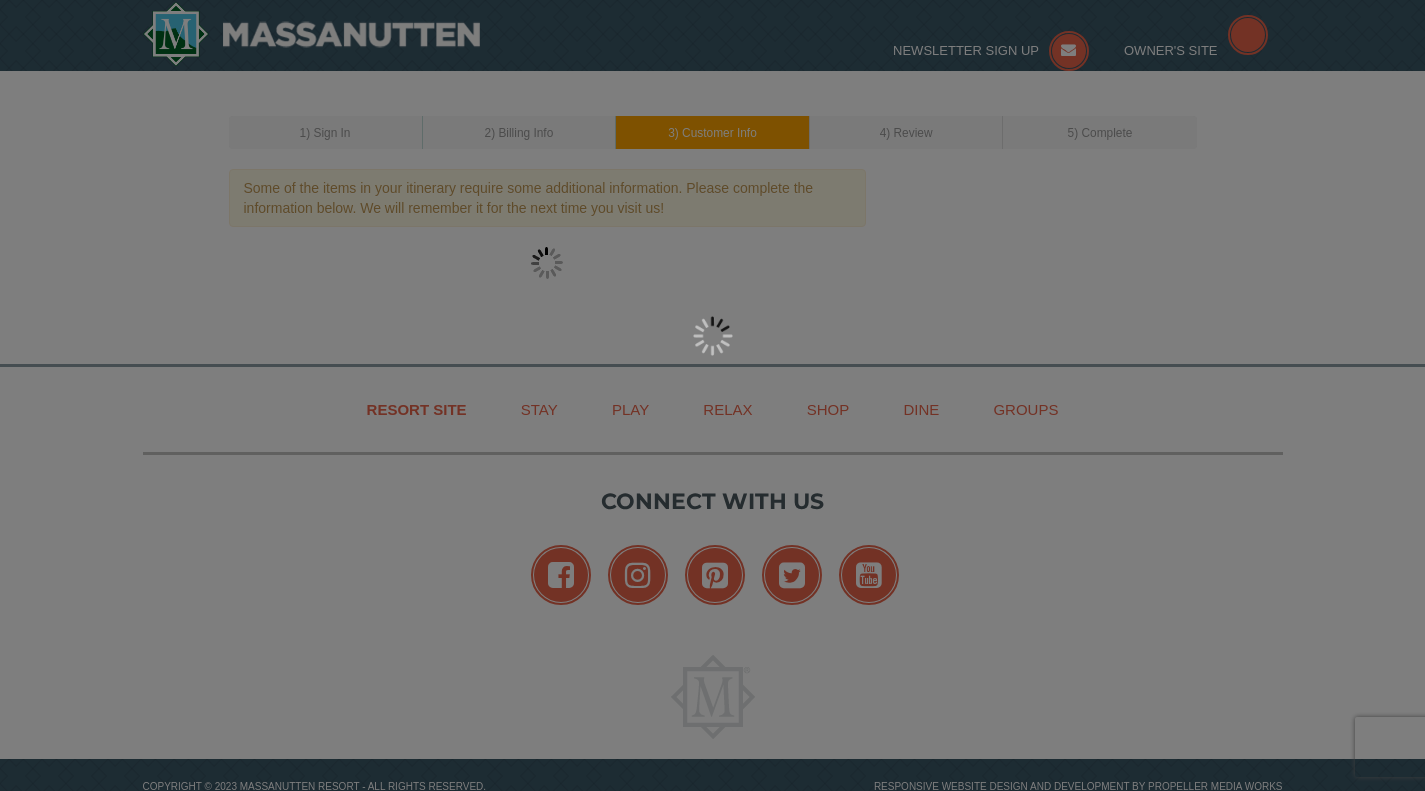 scroll, scrollTop: 0, scrollLeft: 0, axis: both 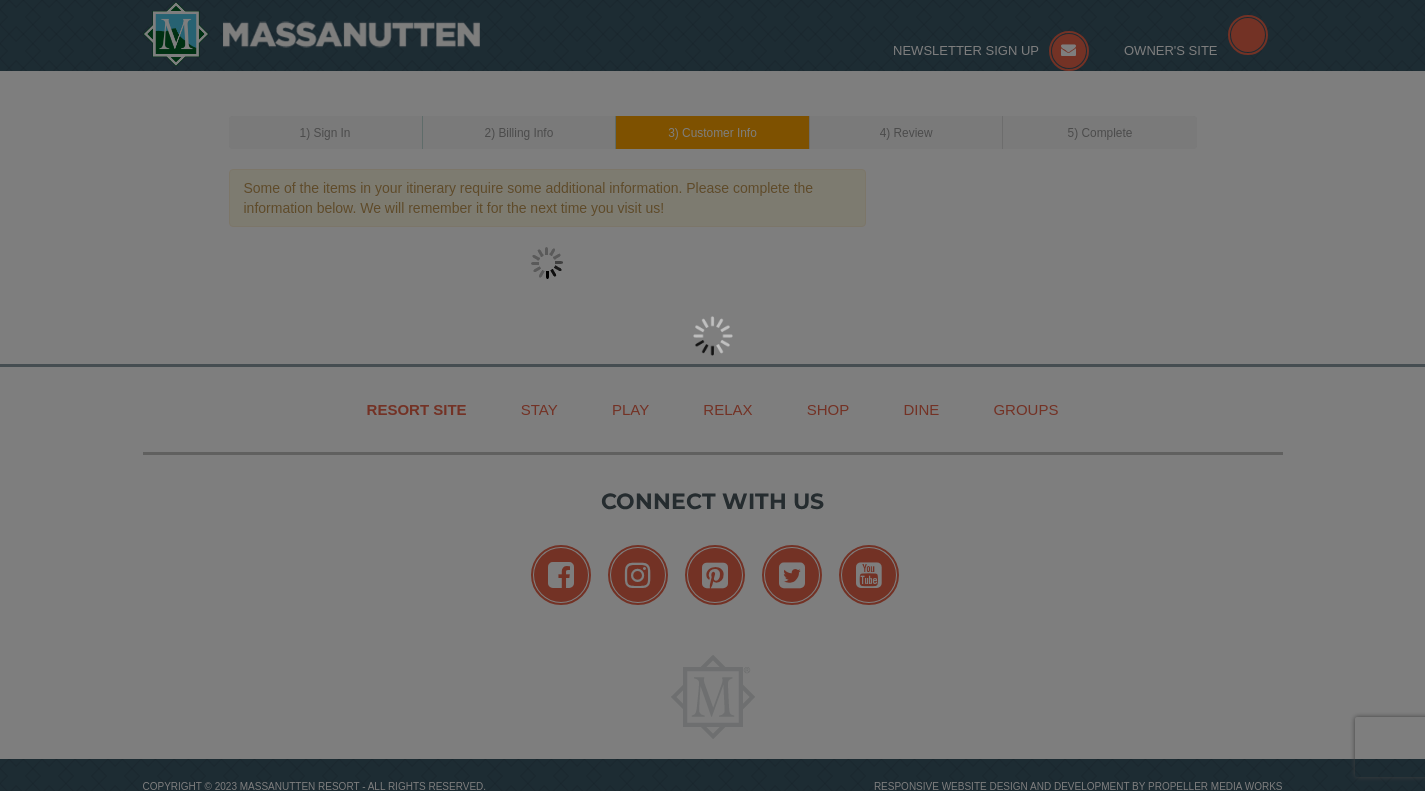 select on "22" 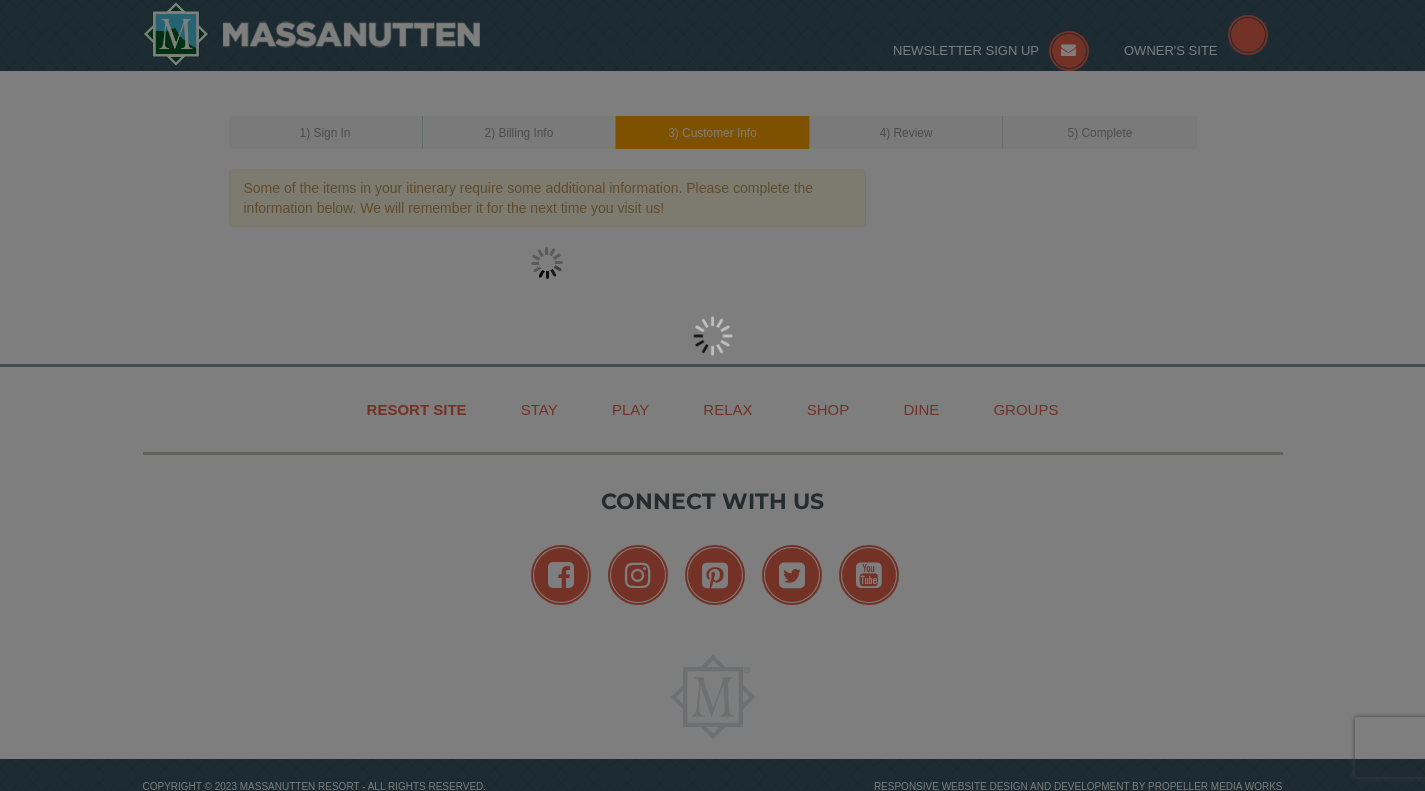select on "05" 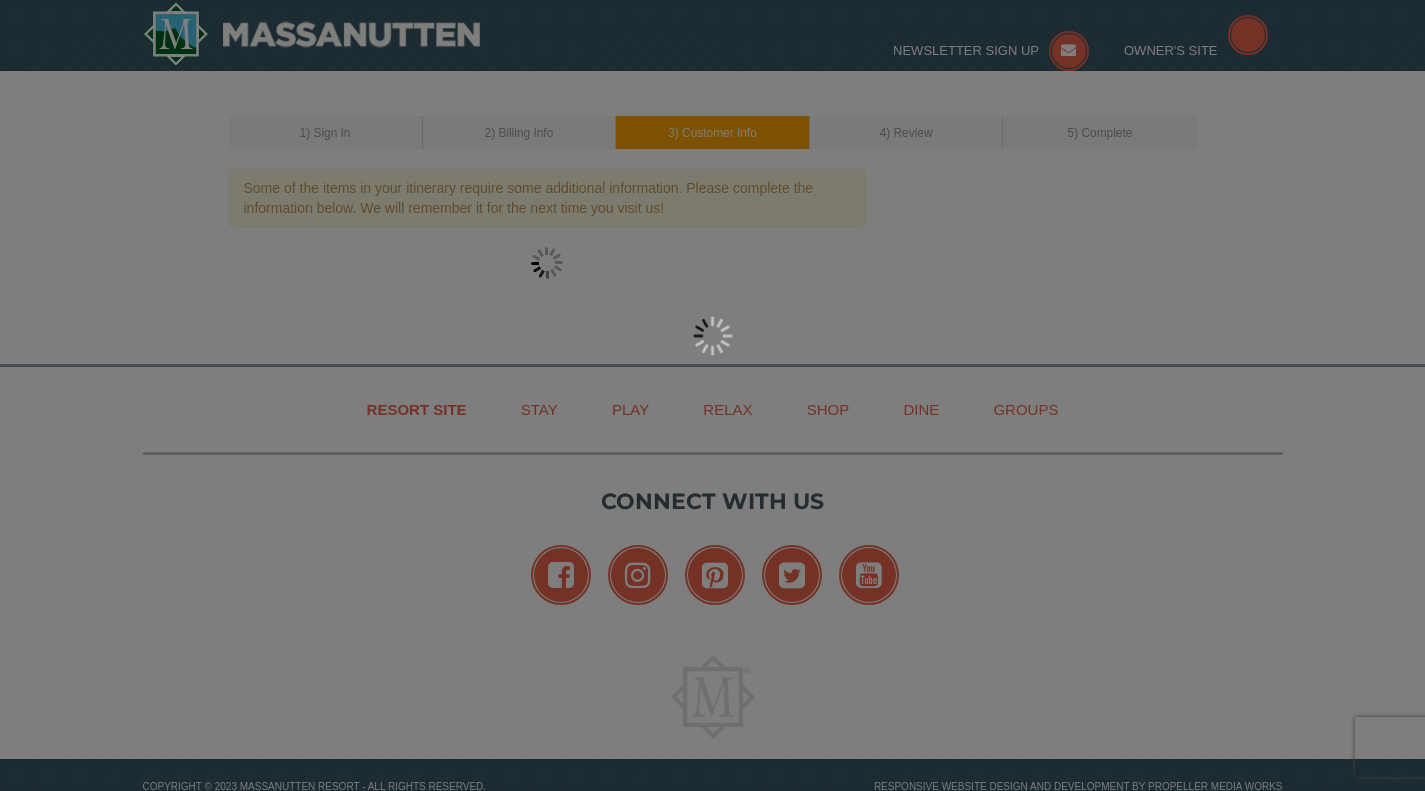 select on "18" 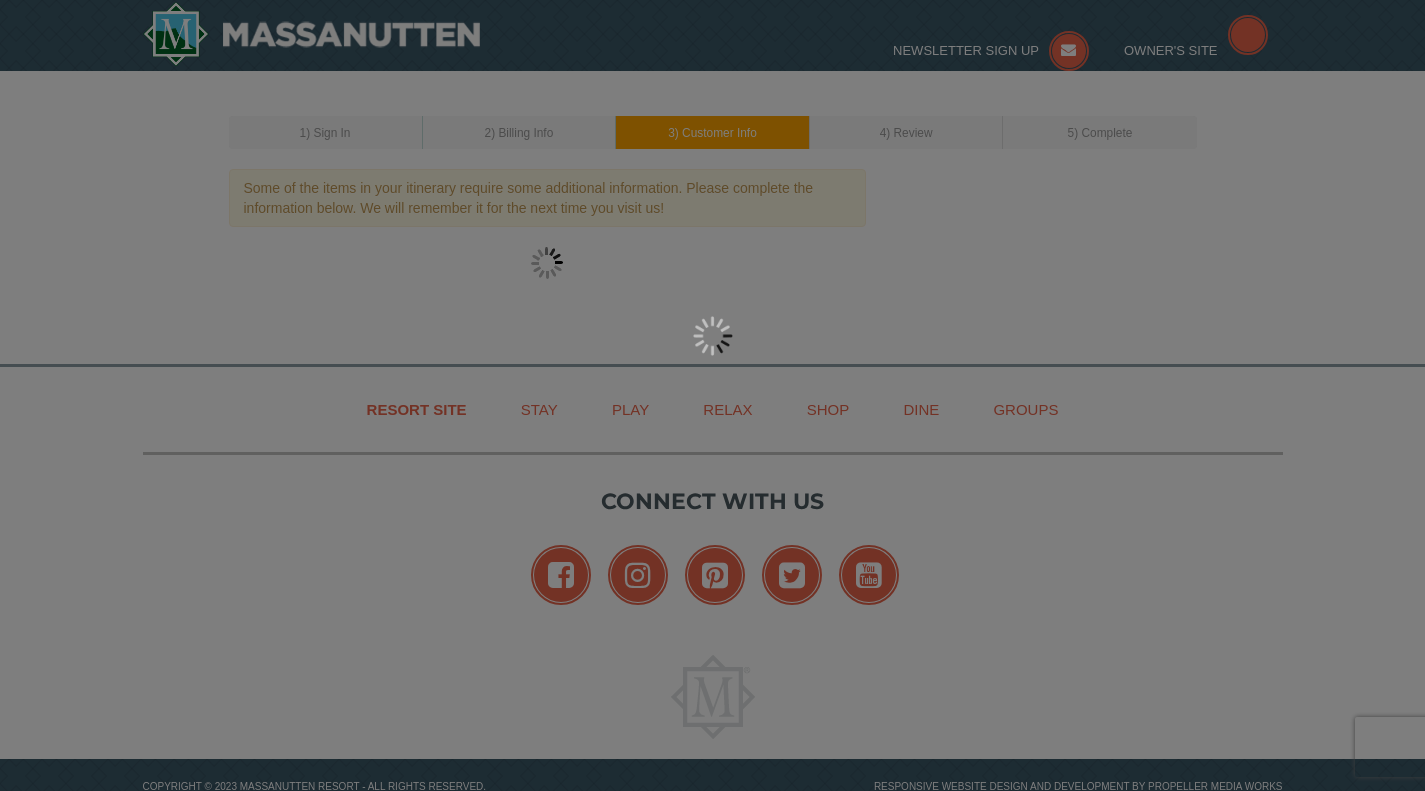 select on "04" 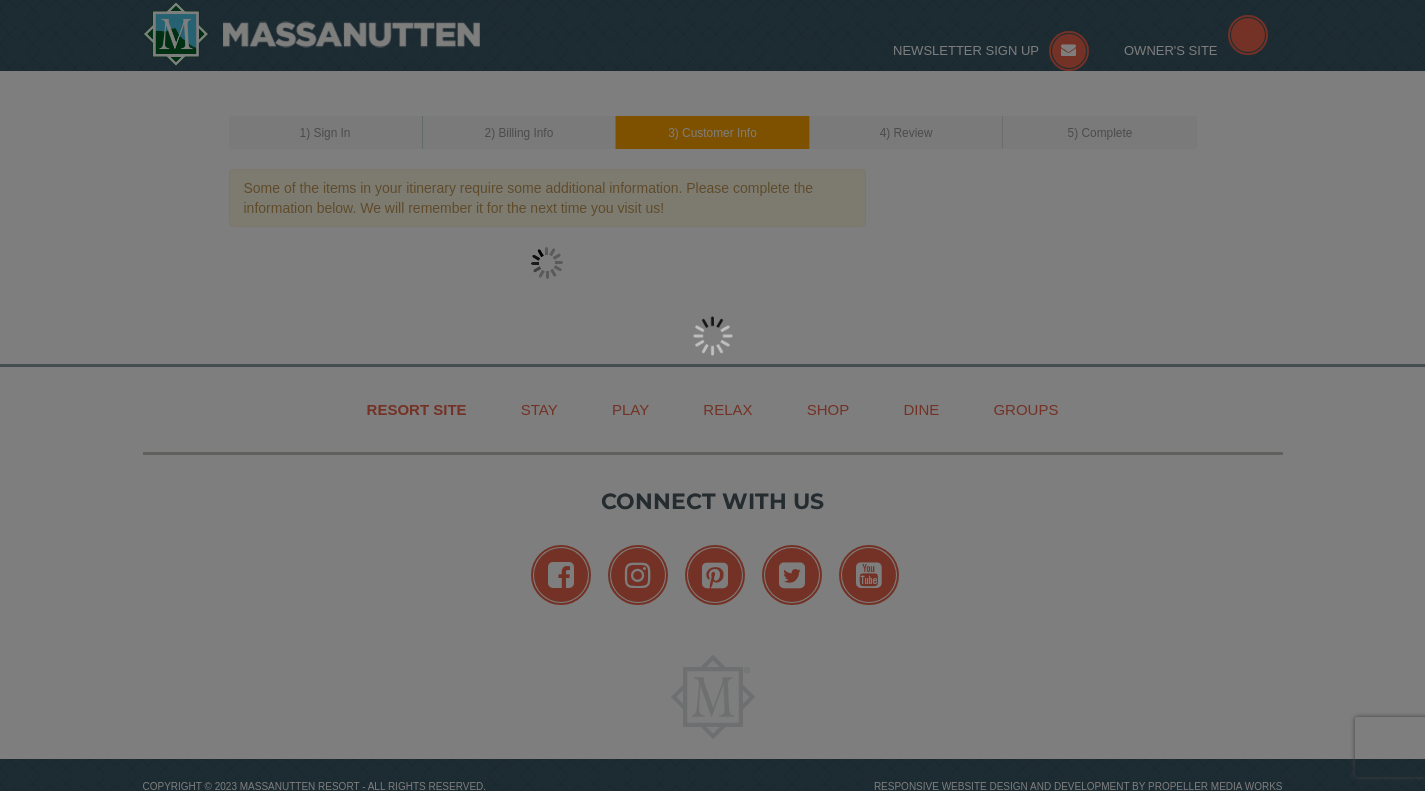select on "06" 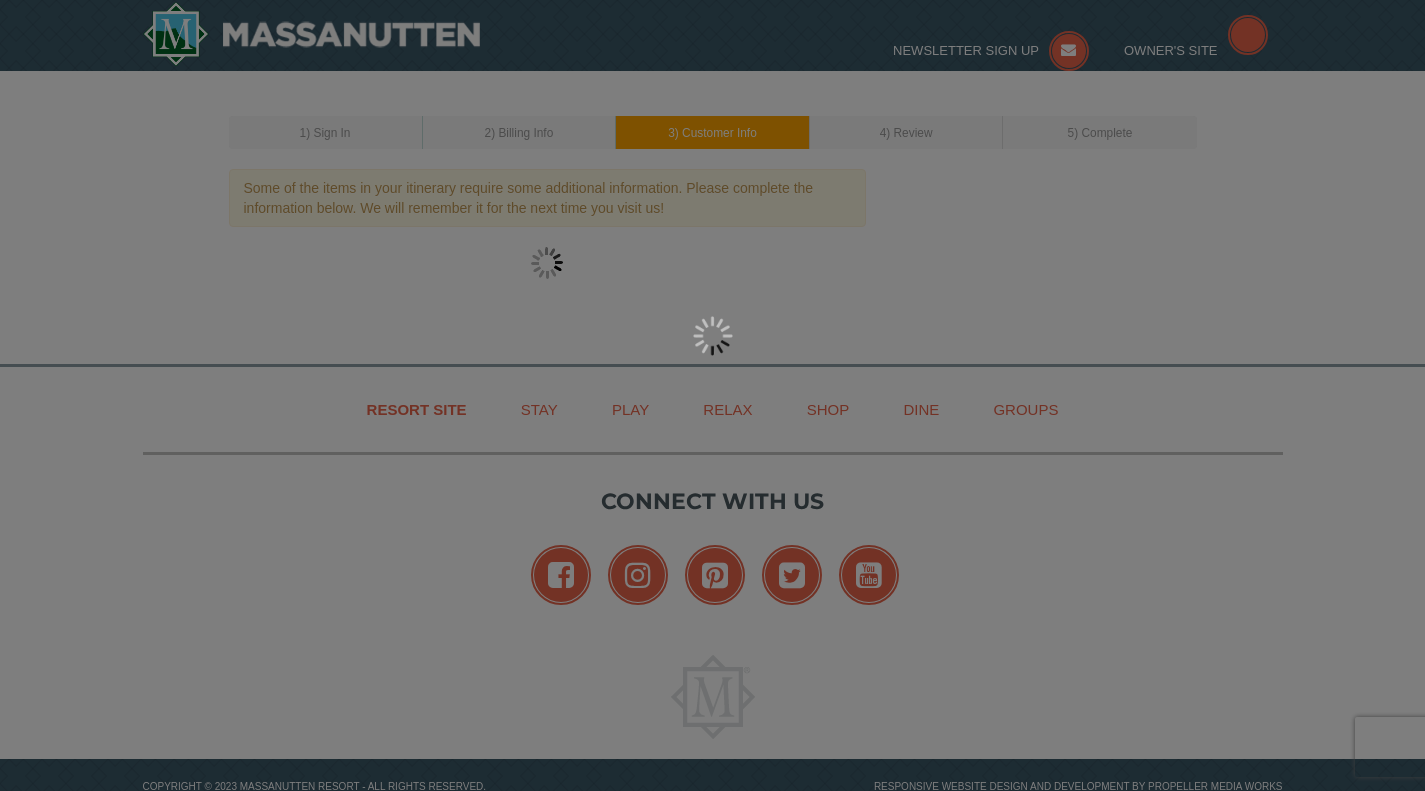 select on "09" 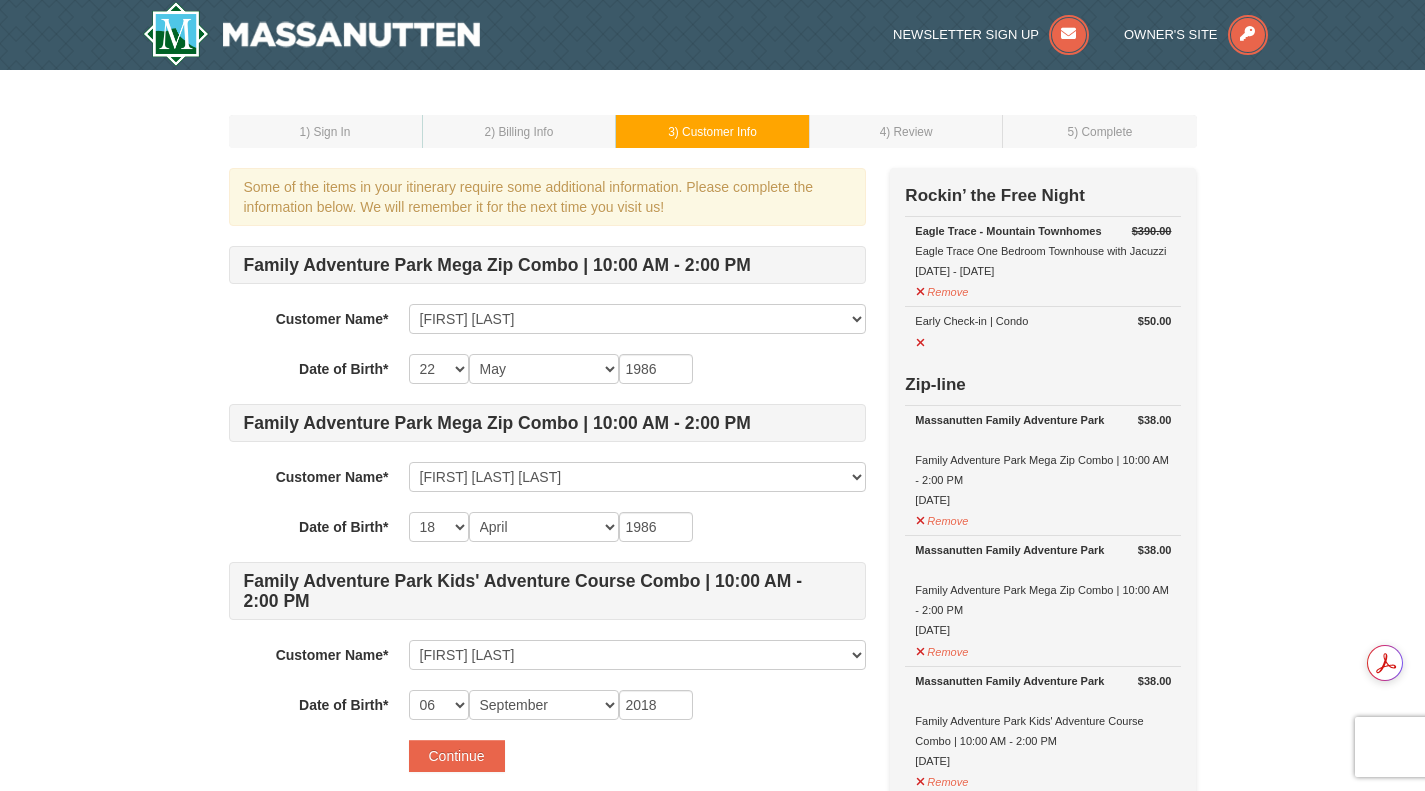 scroll, scrollTop: 0, scrollLeft: 0, axis: both 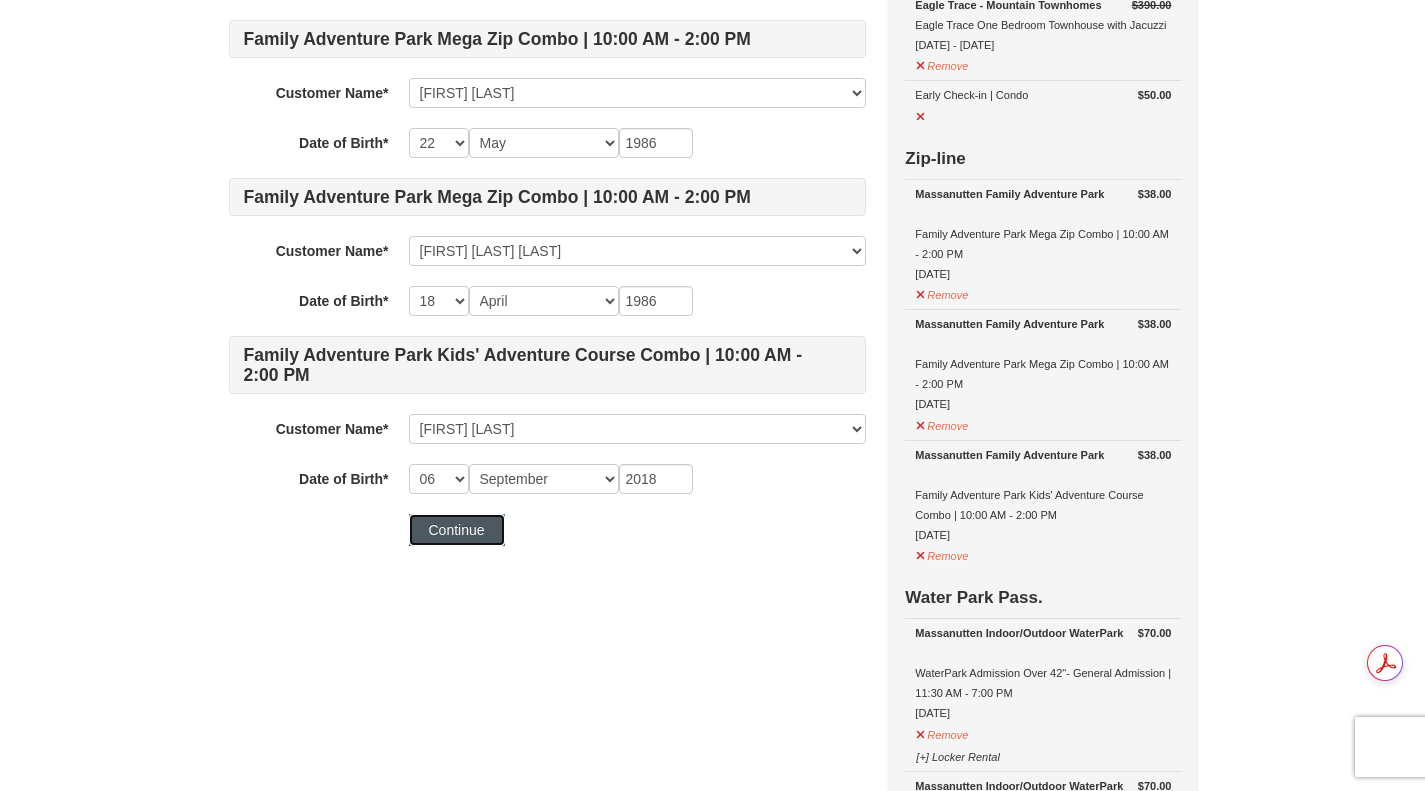 click on "Continue" at bounding box center [457, 530] 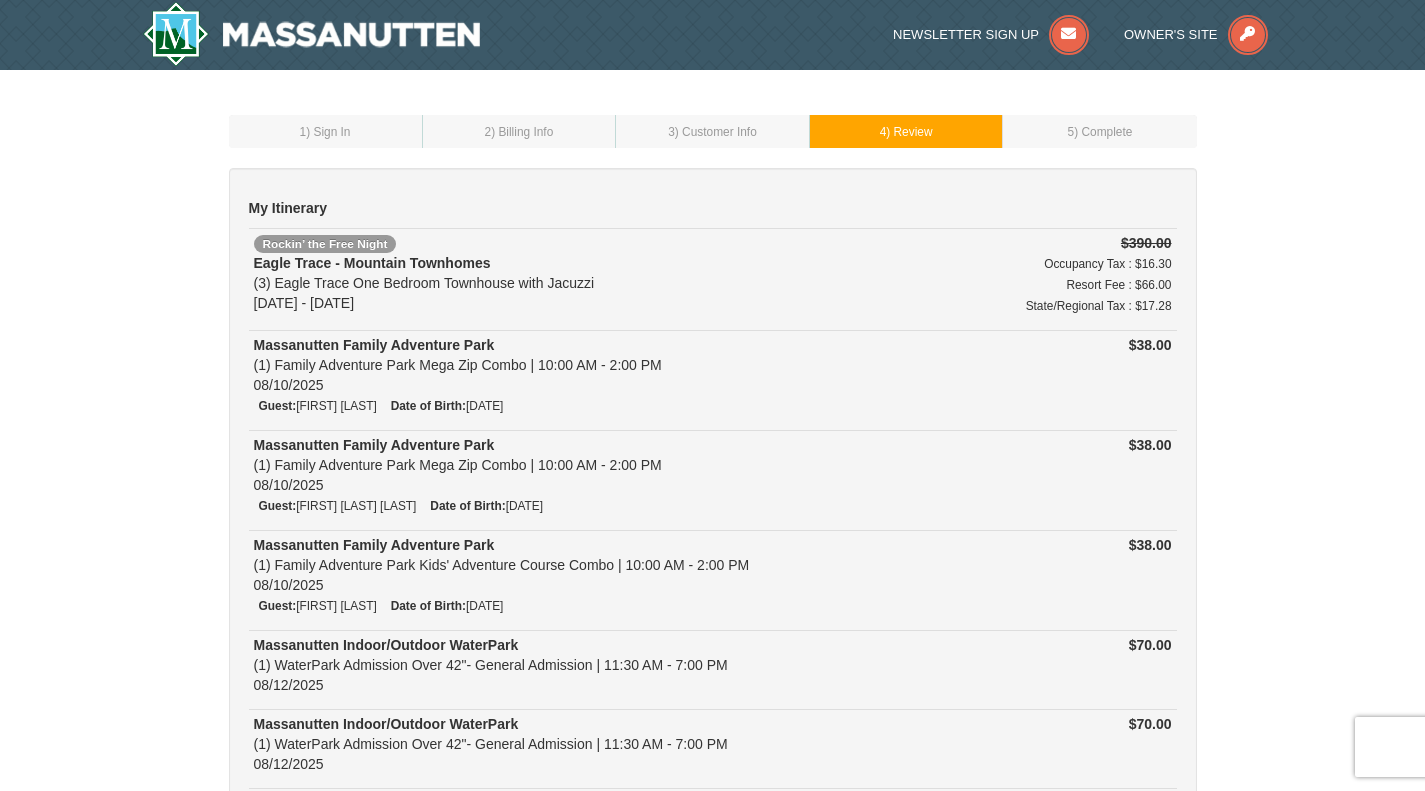 scroll, scrollTop: 45, scrollLeft: 0, axis: vertical 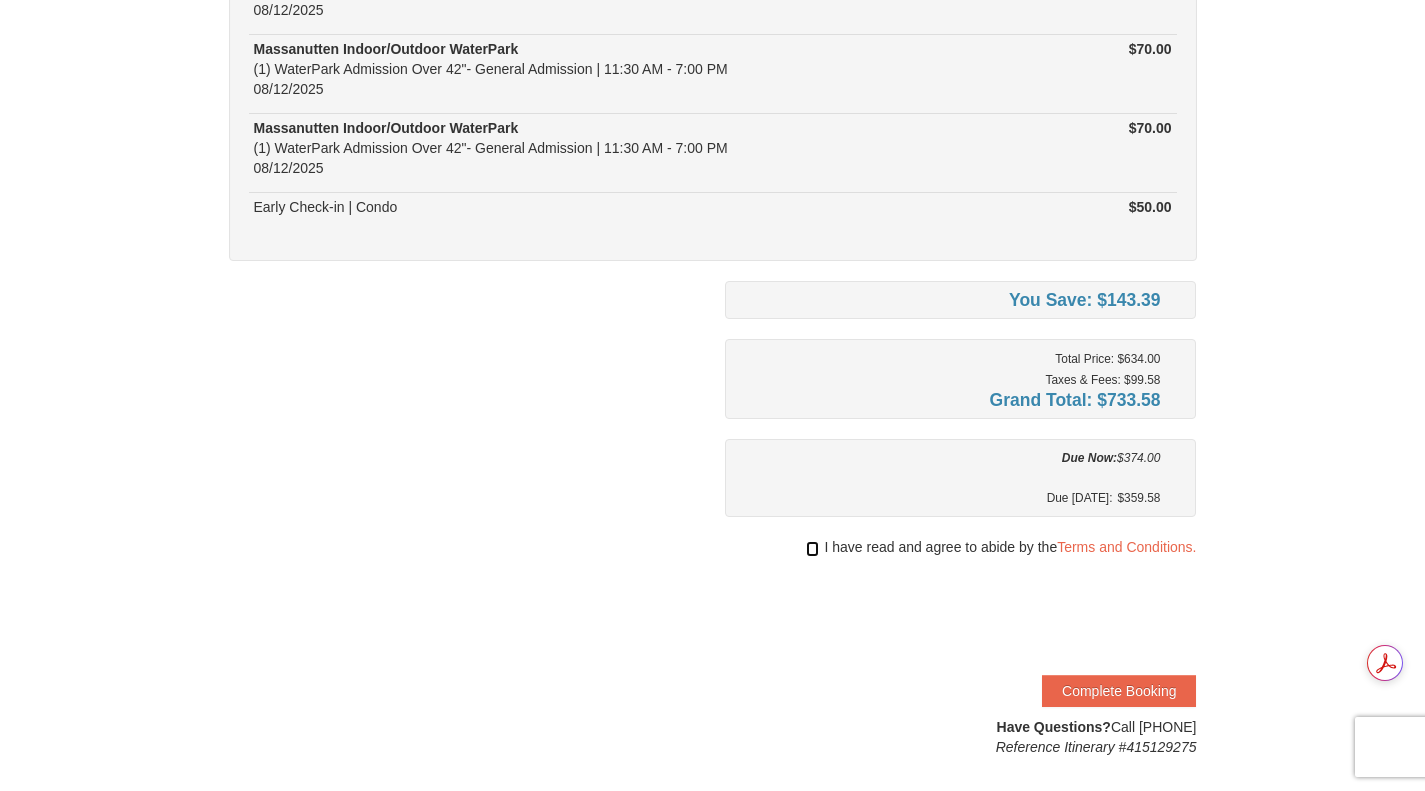 click at bounding box center (812, 549) 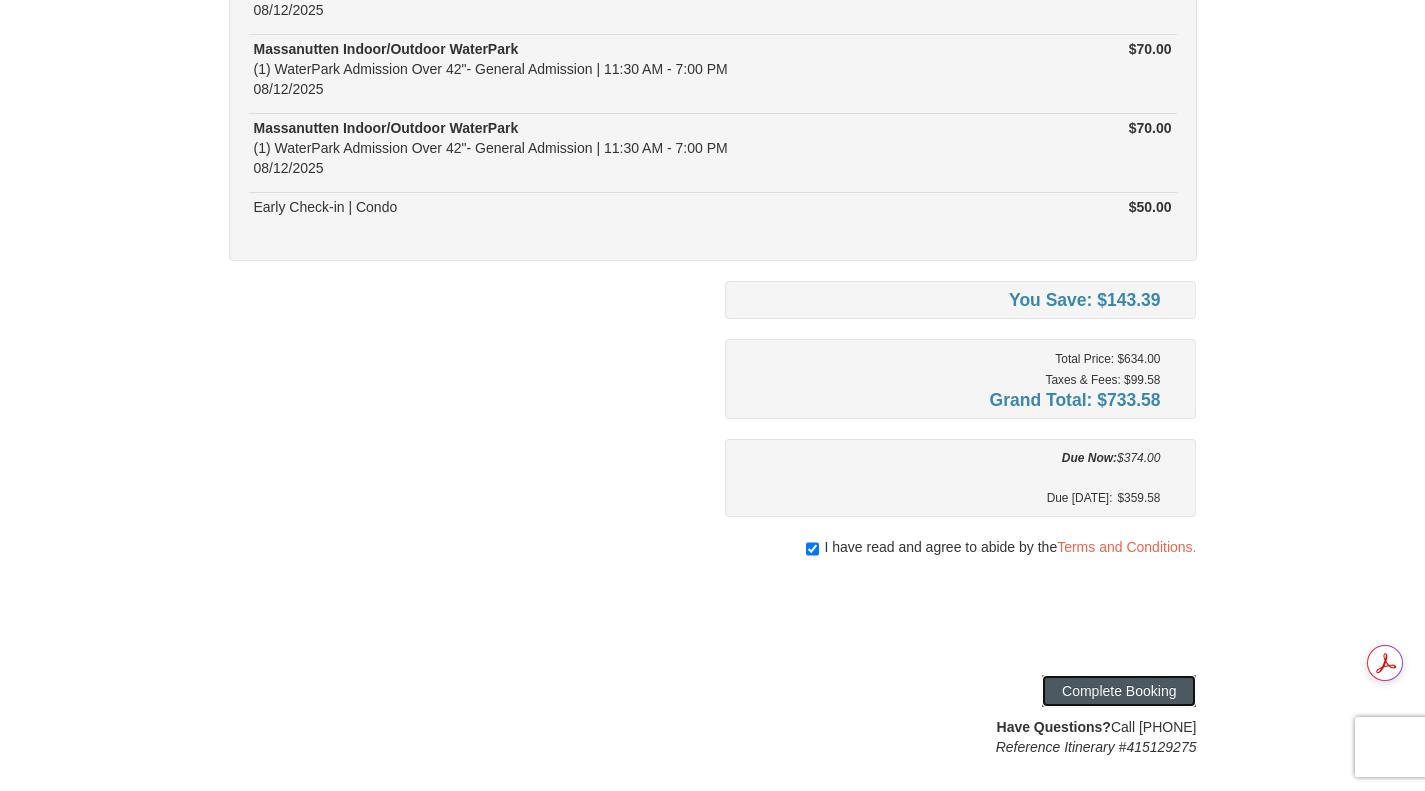 click on "Complete Booking" at bounding box center [1119, 691] 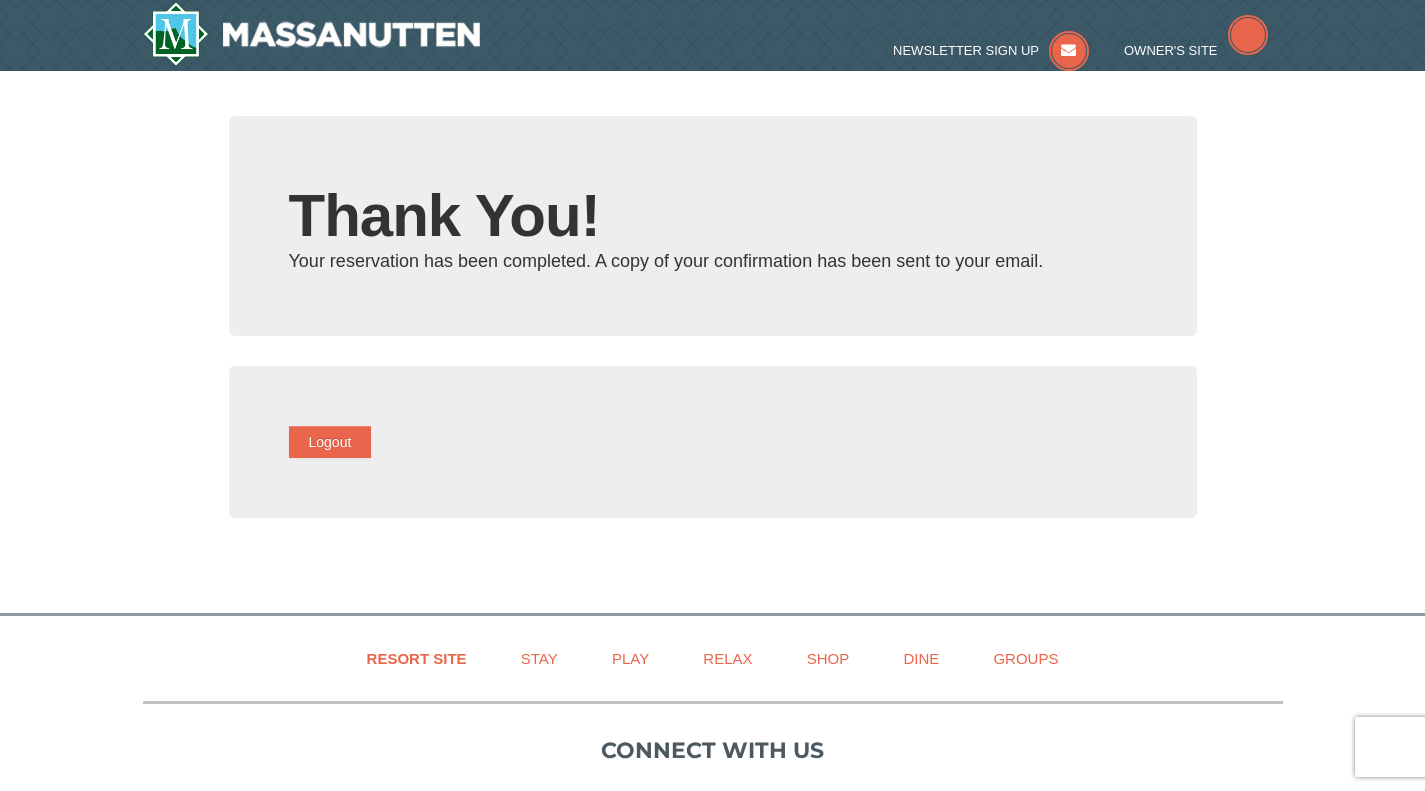 scroll, scrollTop: 0, scrollLeft: 0, axis: both 